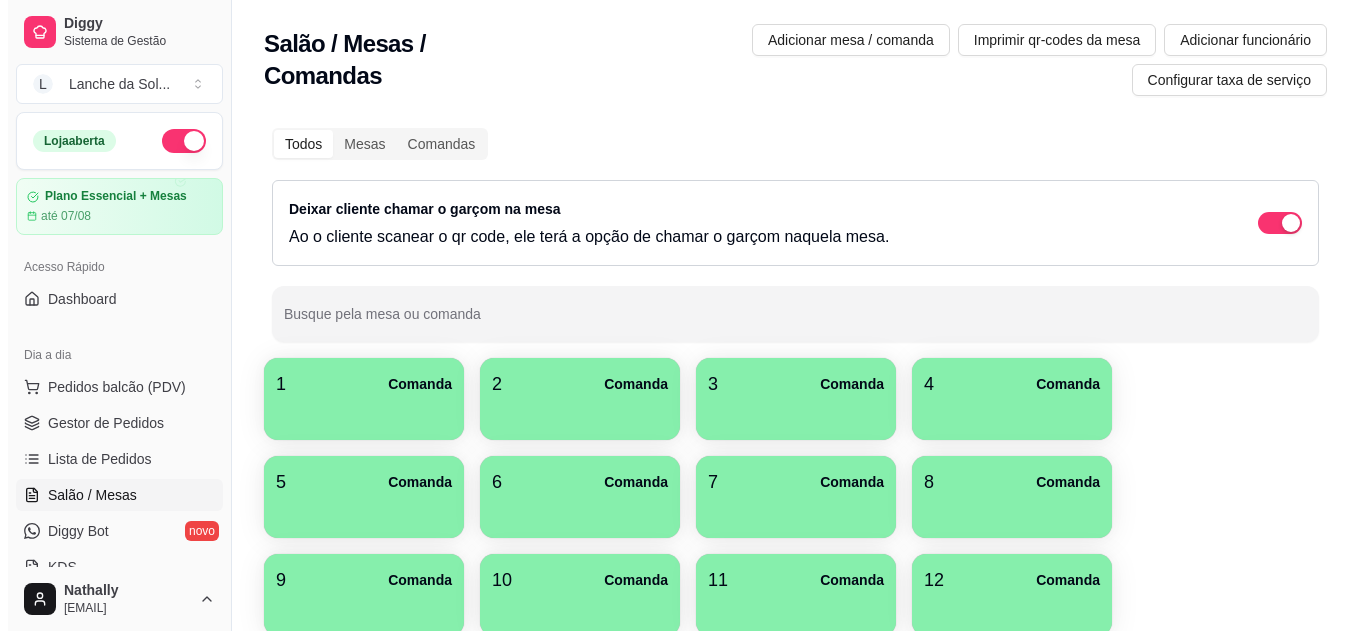 scroll, scrollTop: 0, scrollLeft: 0, axis: both 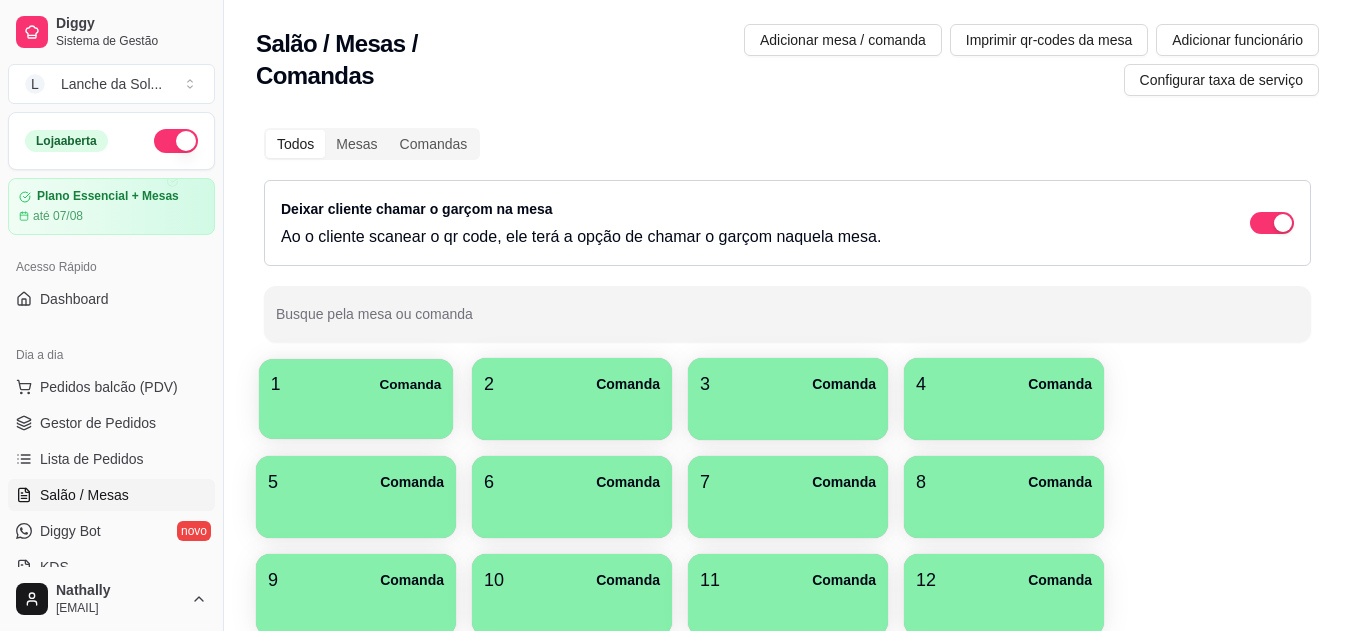 click on "1 Comanda" at bounding box center (356, 384) 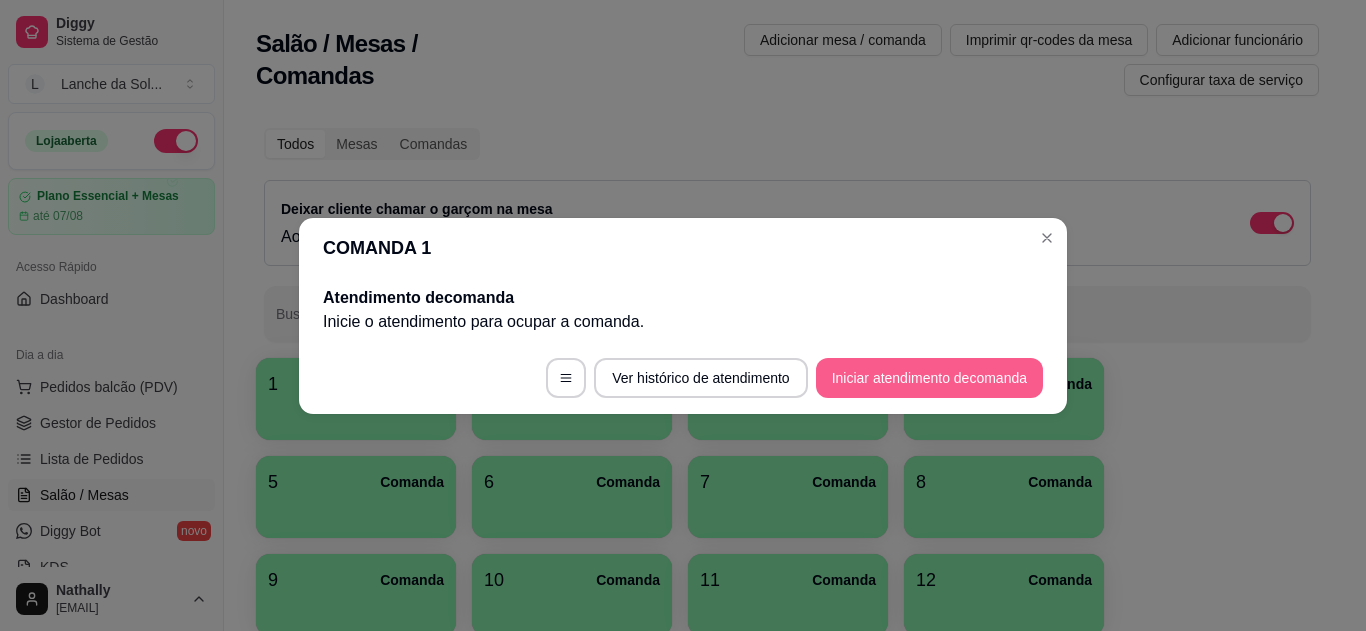 click on "Iniciar atendimento de  comanda" at bounding box center (929, 378) 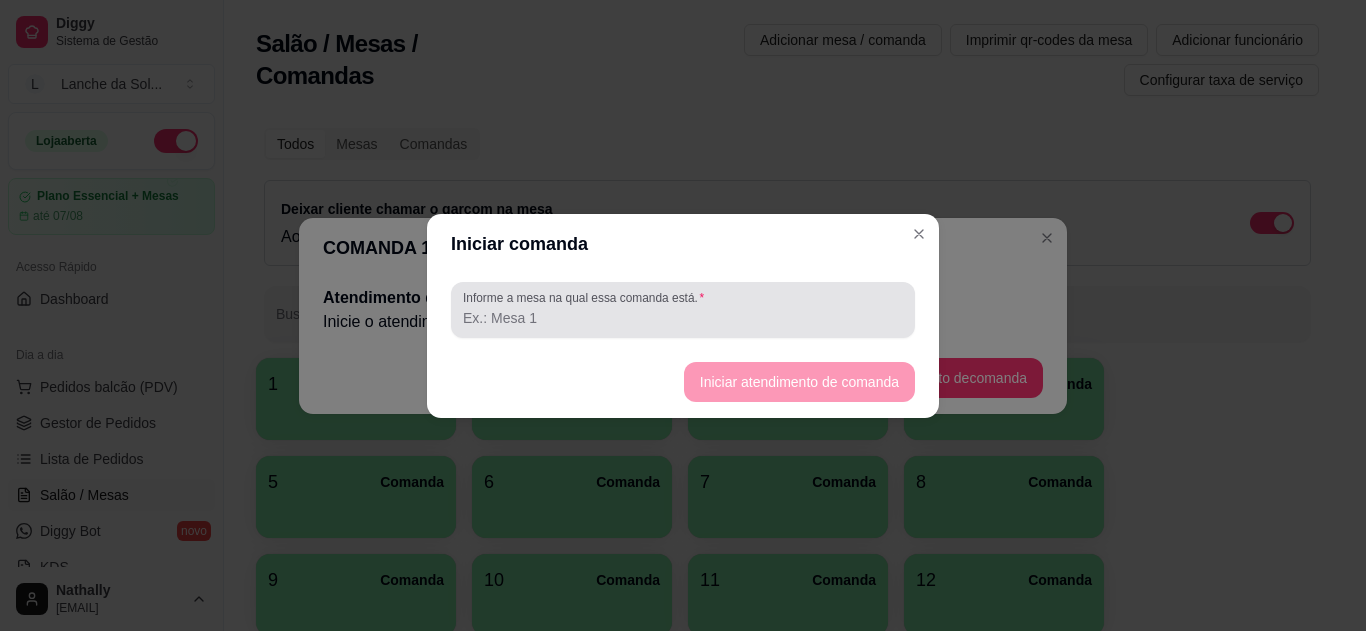click on "Informe a mesa na qual essa comanda está." at bounding box center [587, 297] 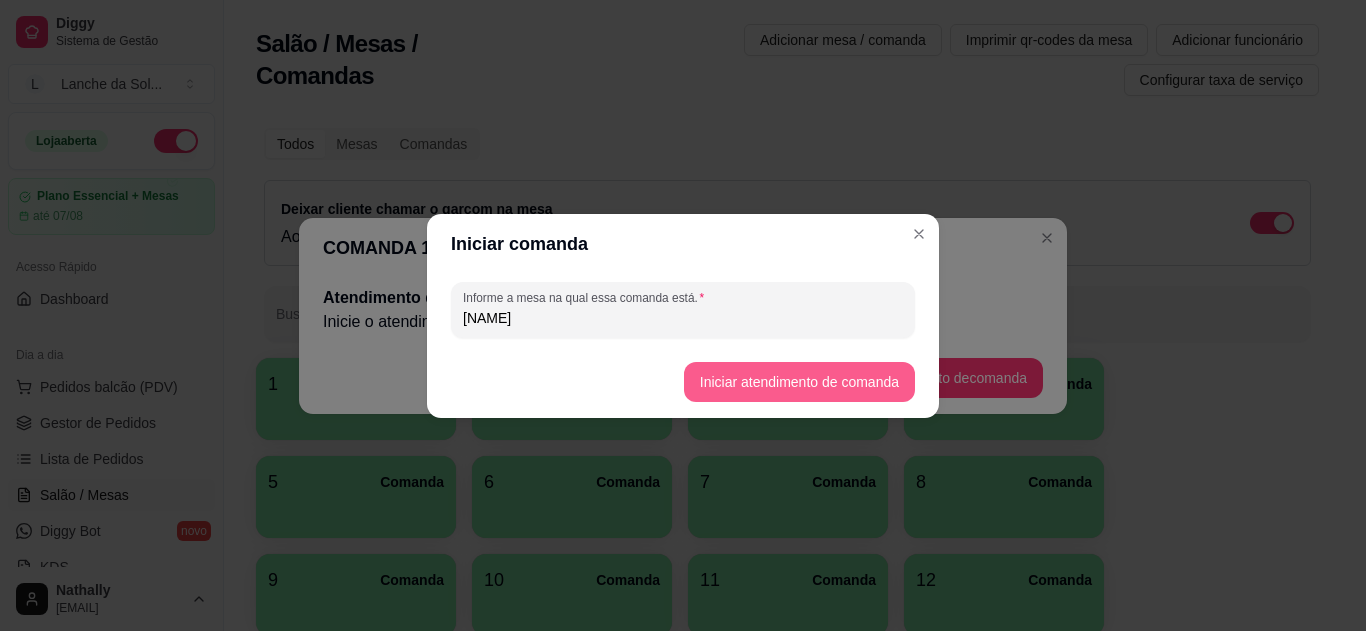 type on "´FERNANDA" 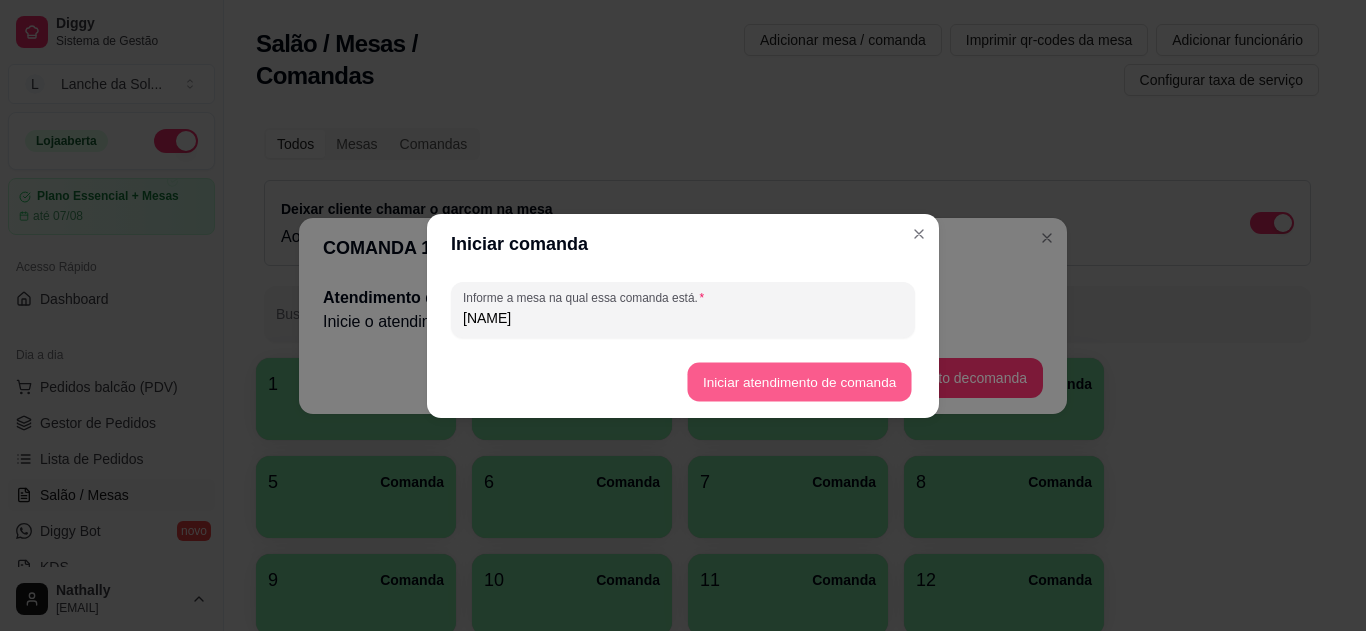 click on "Iniciar atendimento de comanda" at bounding box center (799, 381) 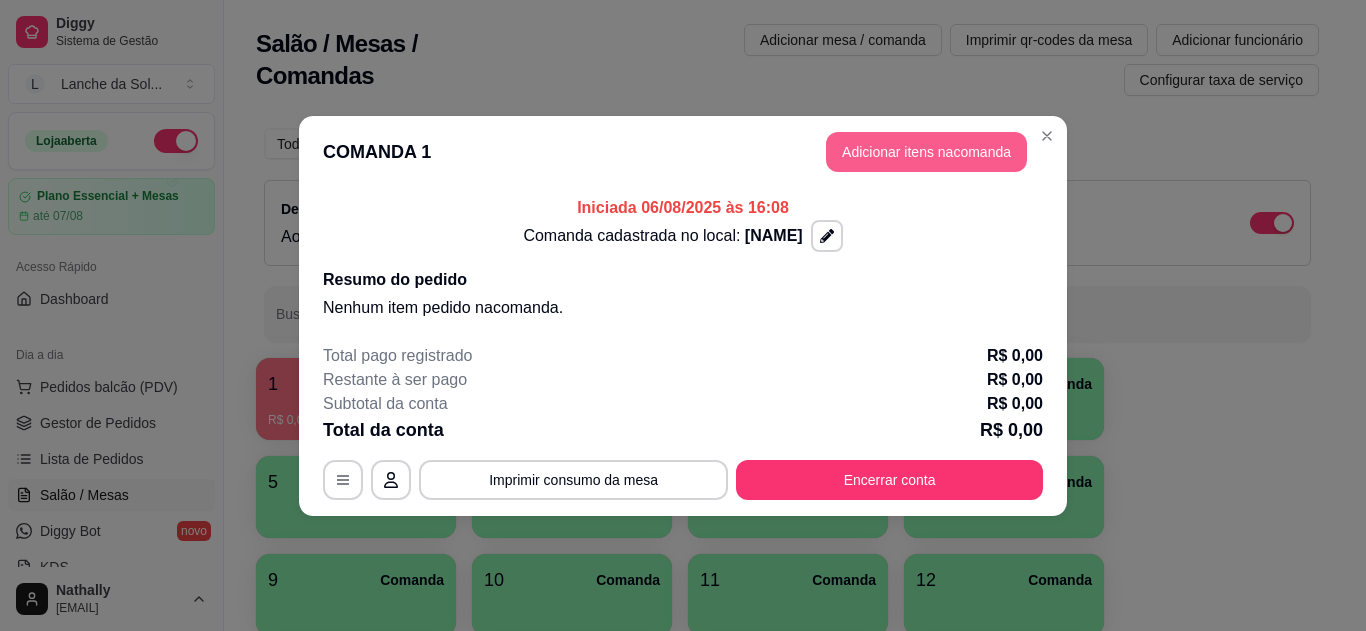 click on "Adicionar itens na  comanda" at bounding box center [926, 152] 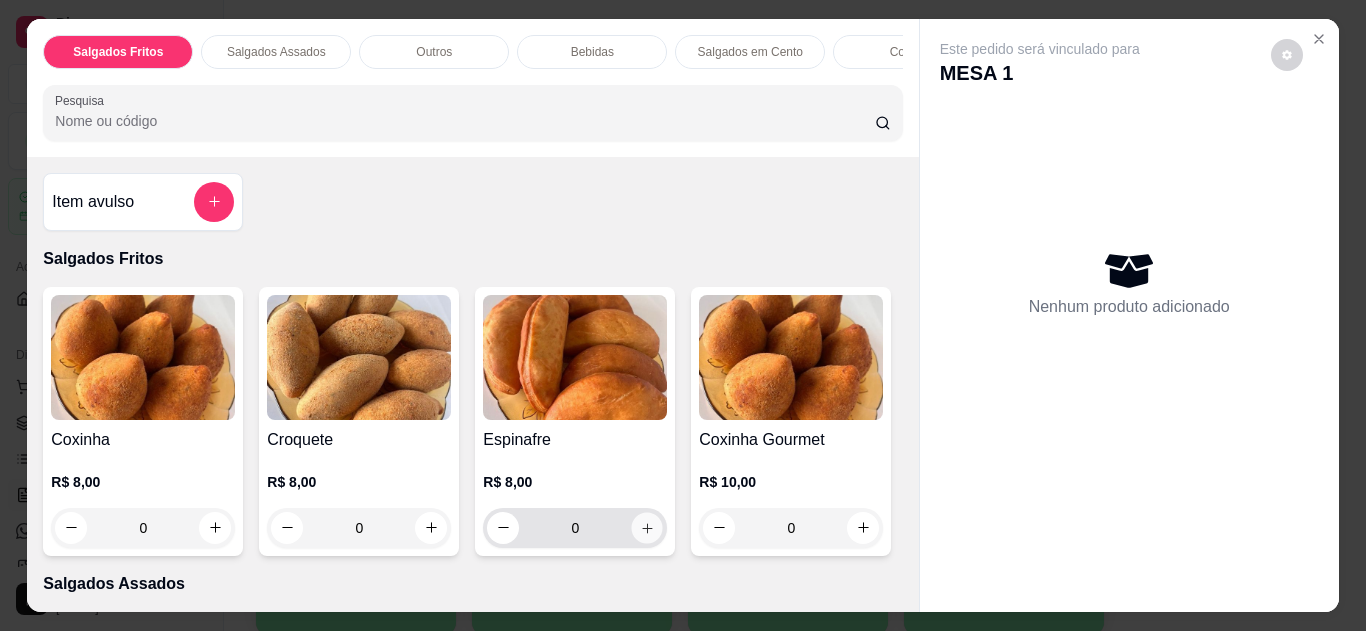 click 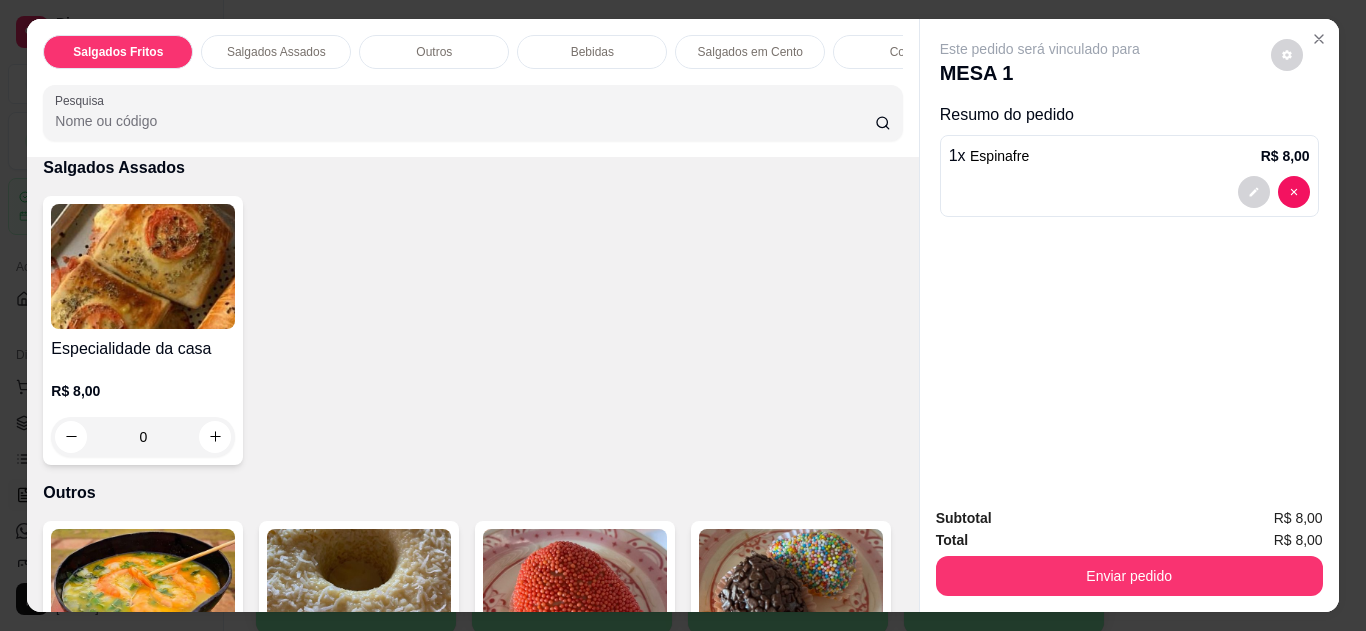scroll, scrollTop: 707, scrollLeft: 0, axis: vertical 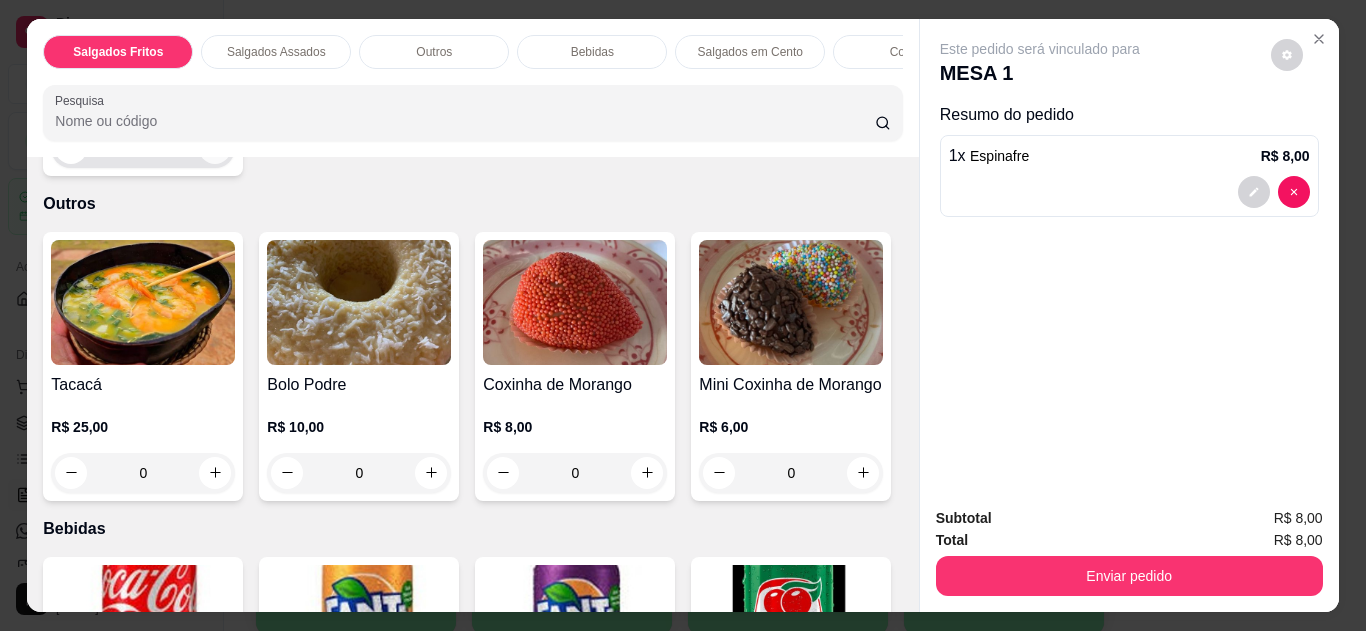 click 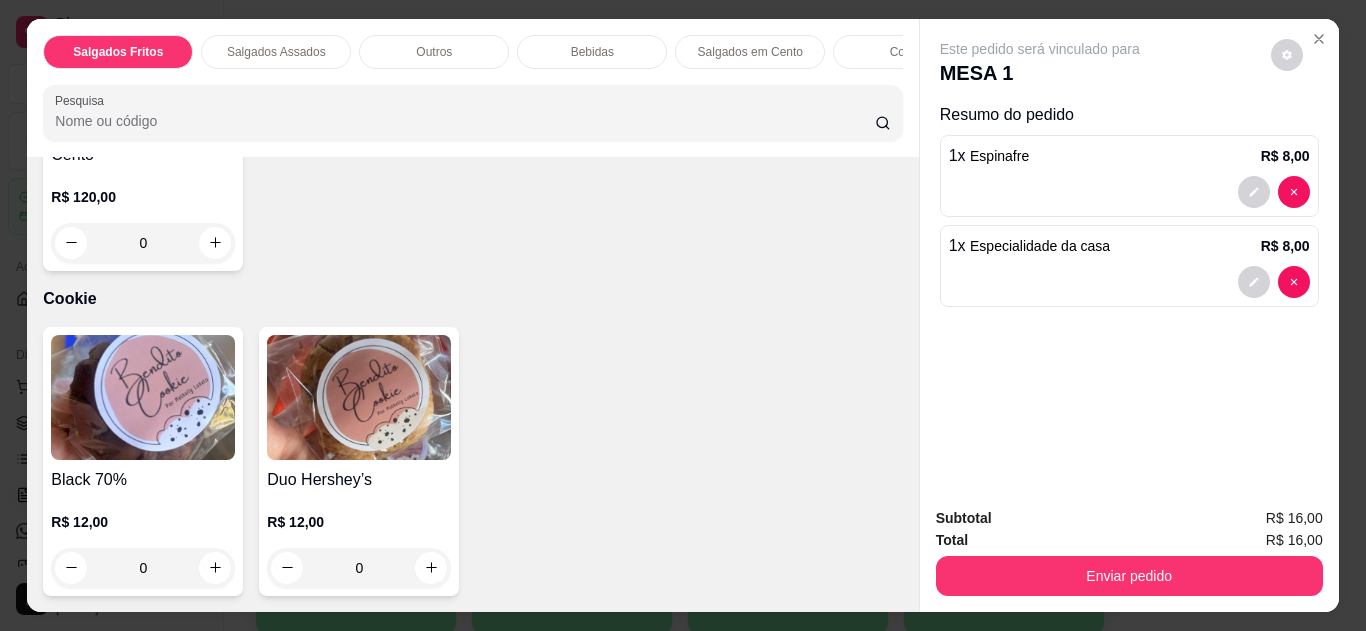 scroll, scrollTop: 2349, scrollLeft: 0, axis: vertical 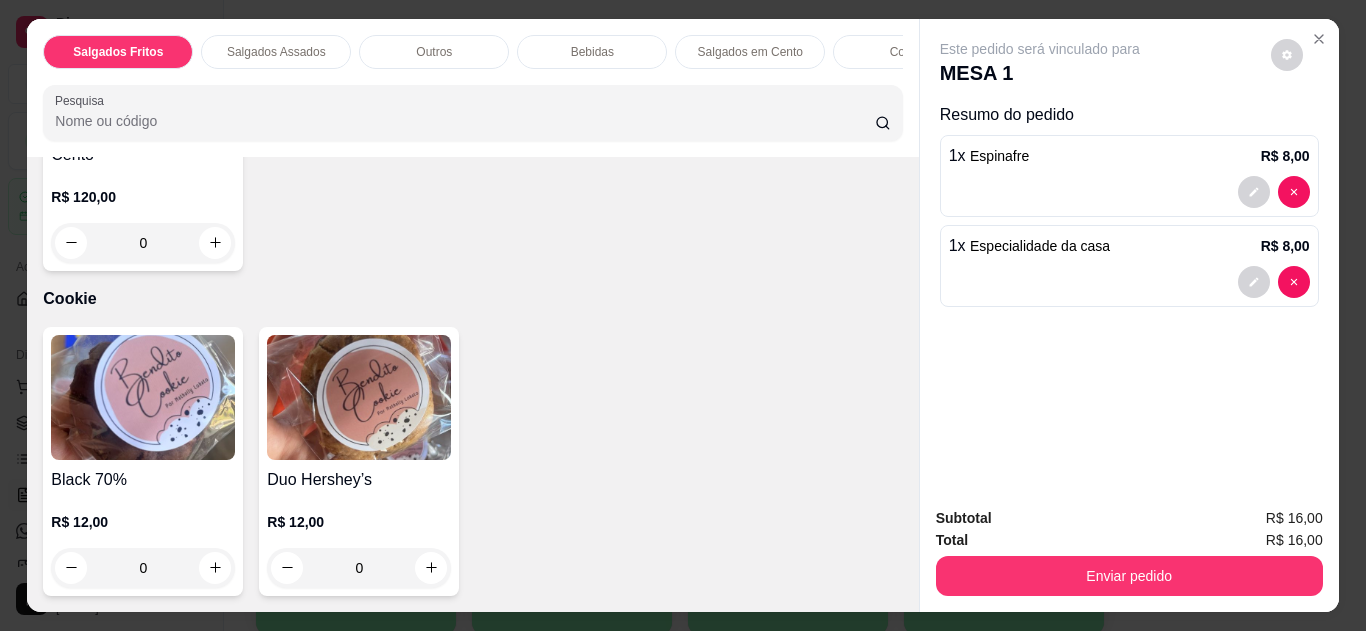 click 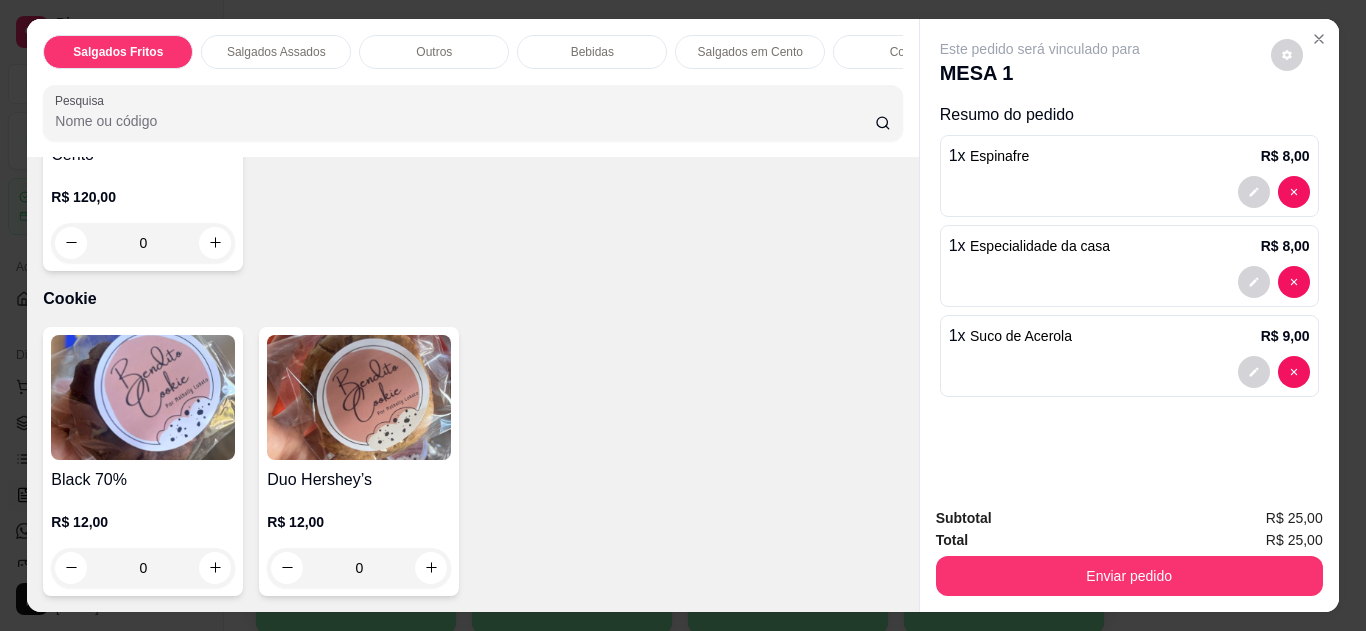 click 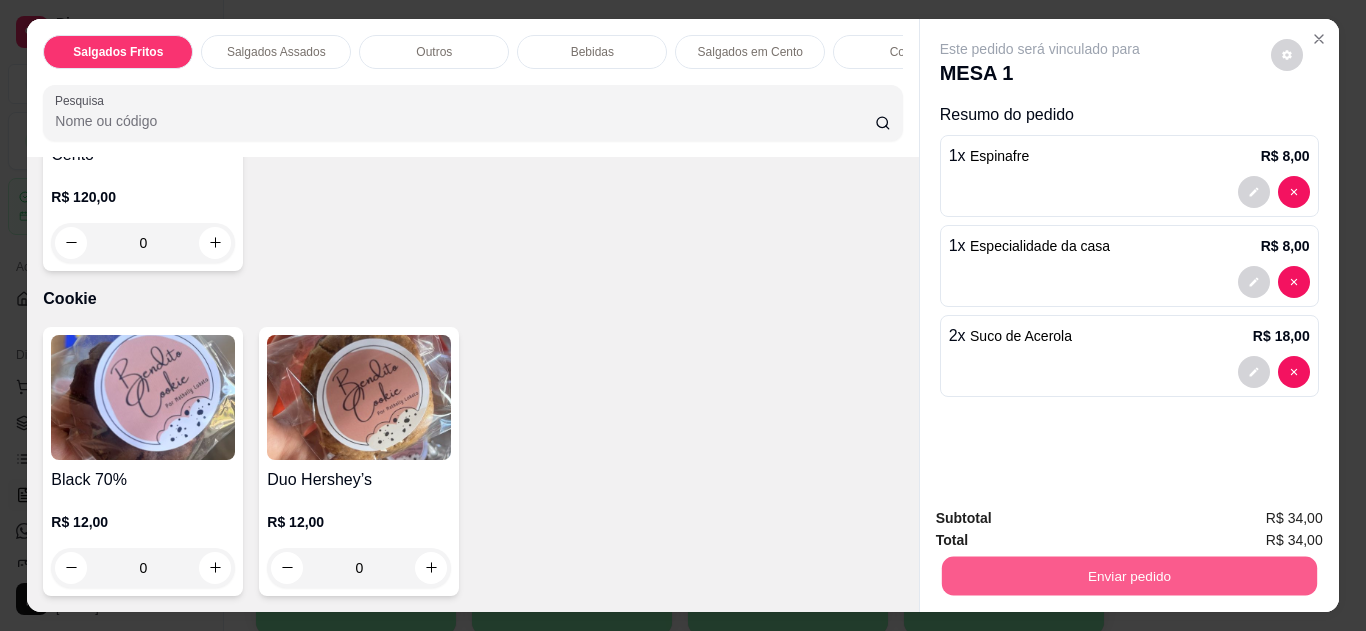 click on "Enviar pedido" at bounding box center [1128, 576] 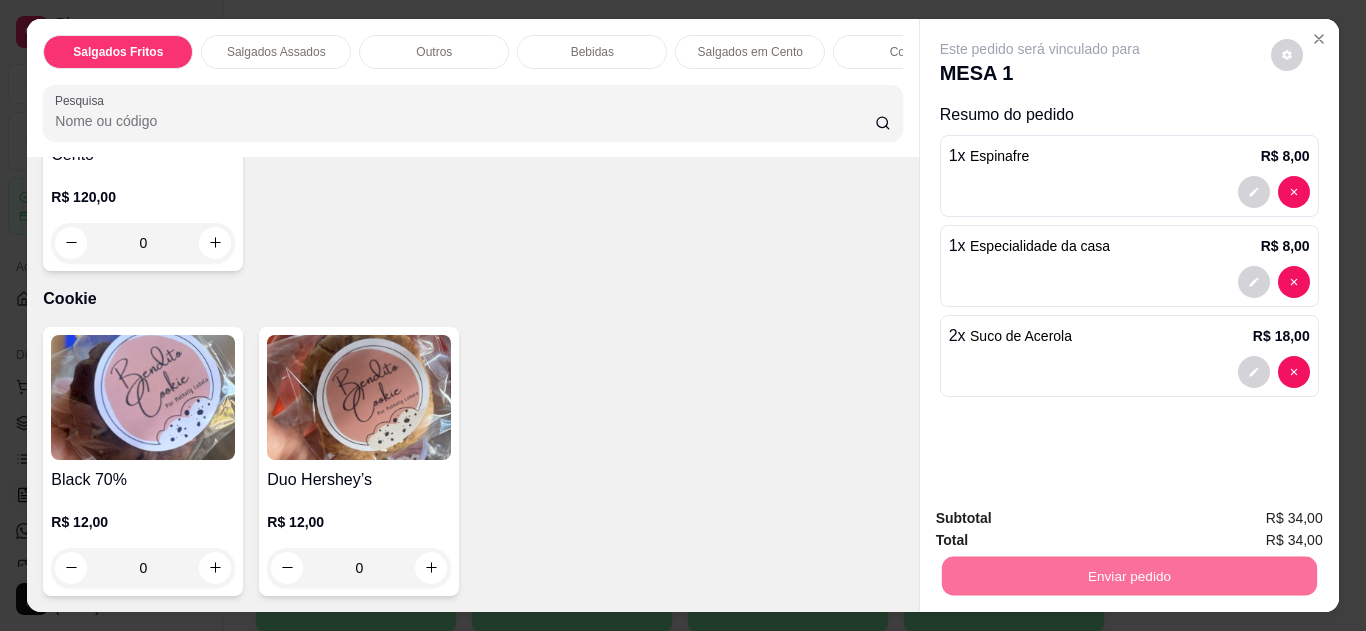 click on "Não registrar e enviar pedido" at bounding box center (1063, 519) 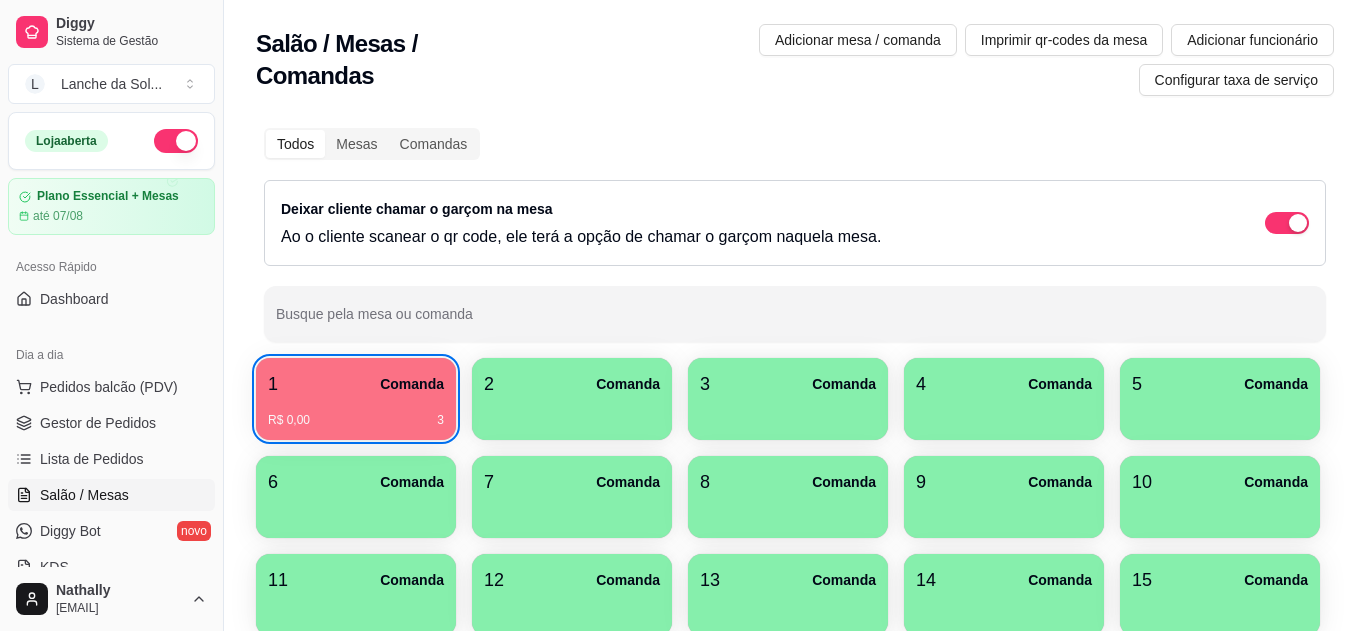 type 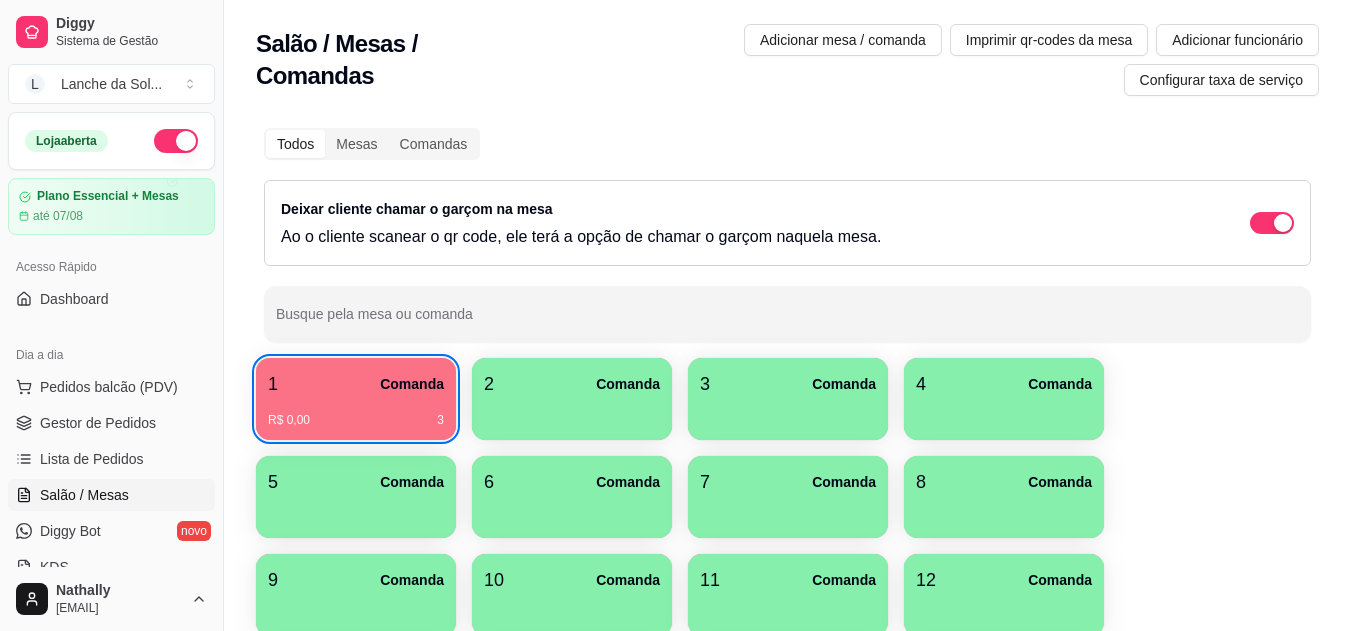 click on "2 Comanda" at bounding box center [572, 384] 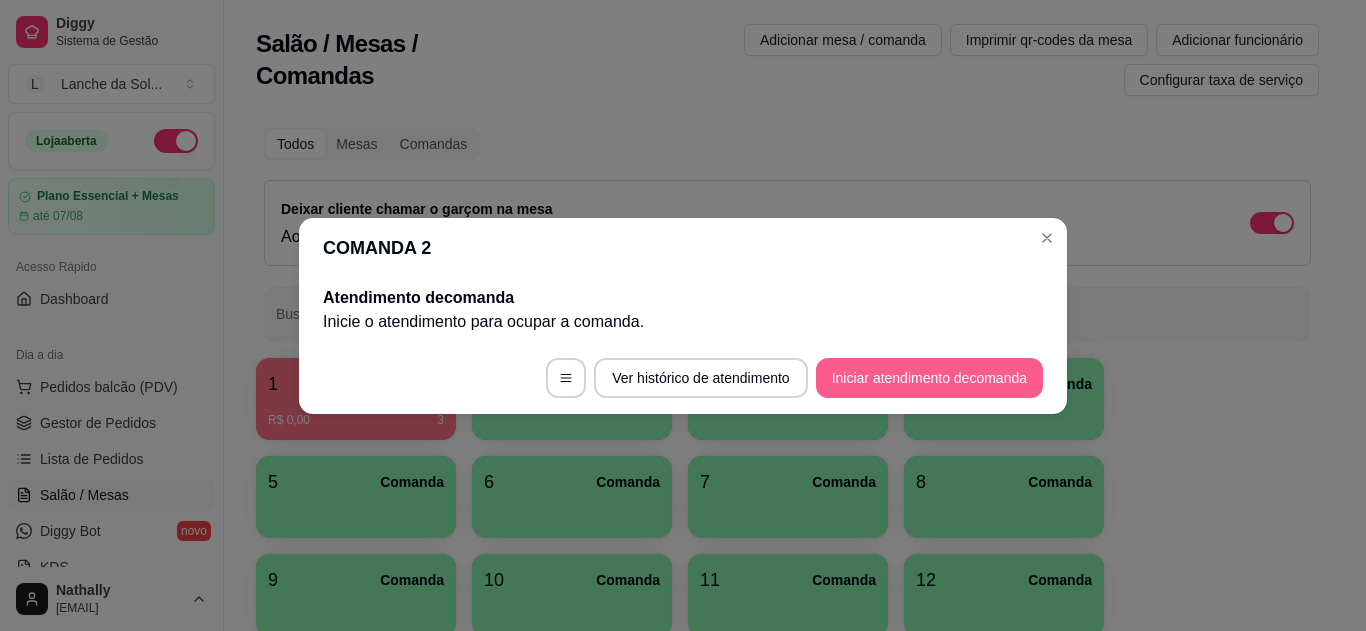 click on "Iniciar atendimento de  comanda" at bounding box center (929, 378) 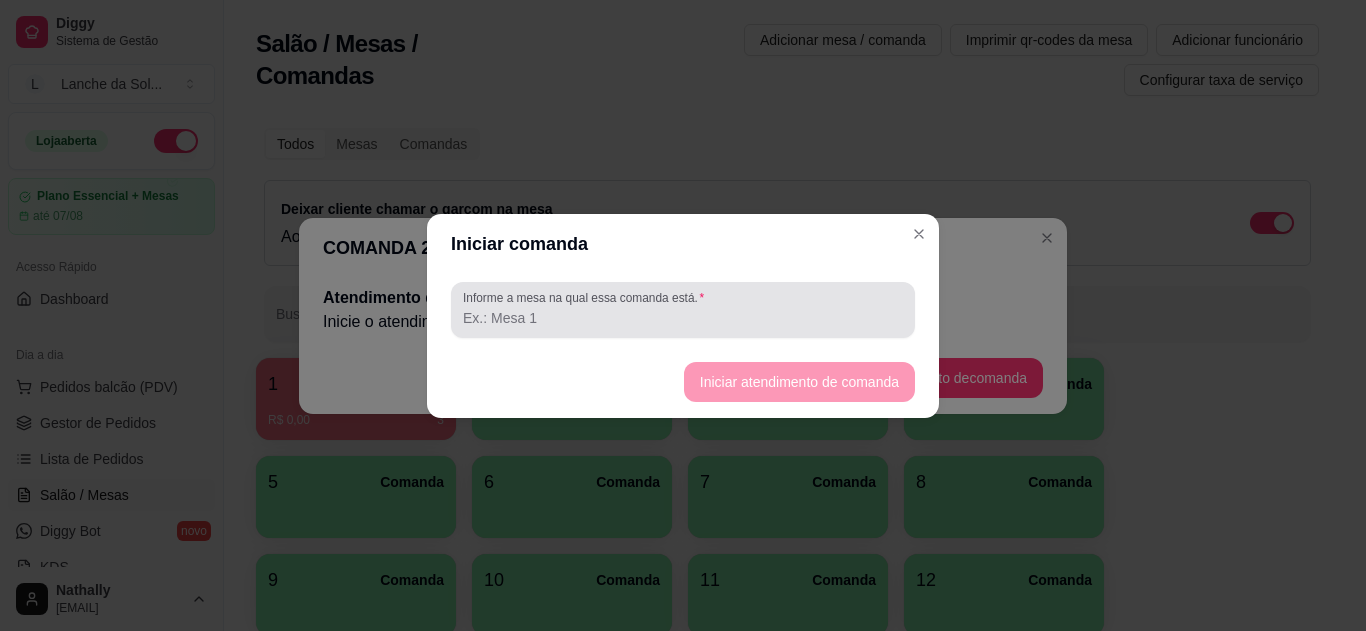 click on "Informe a mesa na qual essa comanda está." at bounding box center (683, 318) 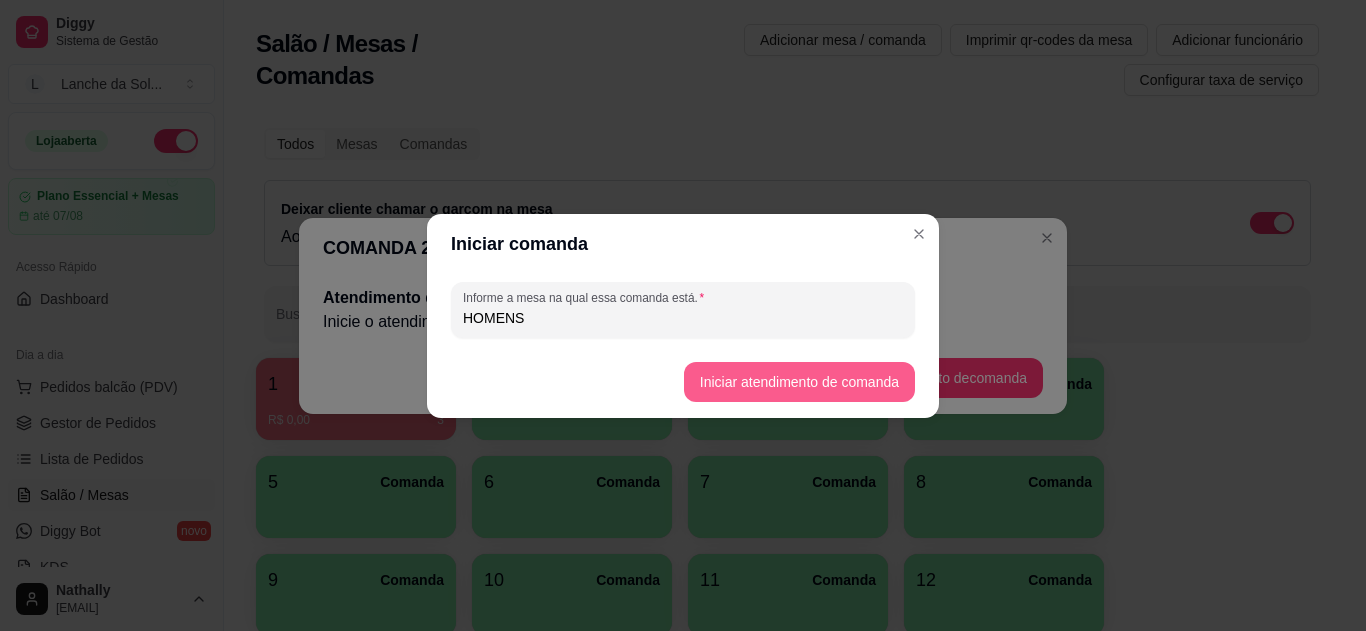 type on "HOMENS" 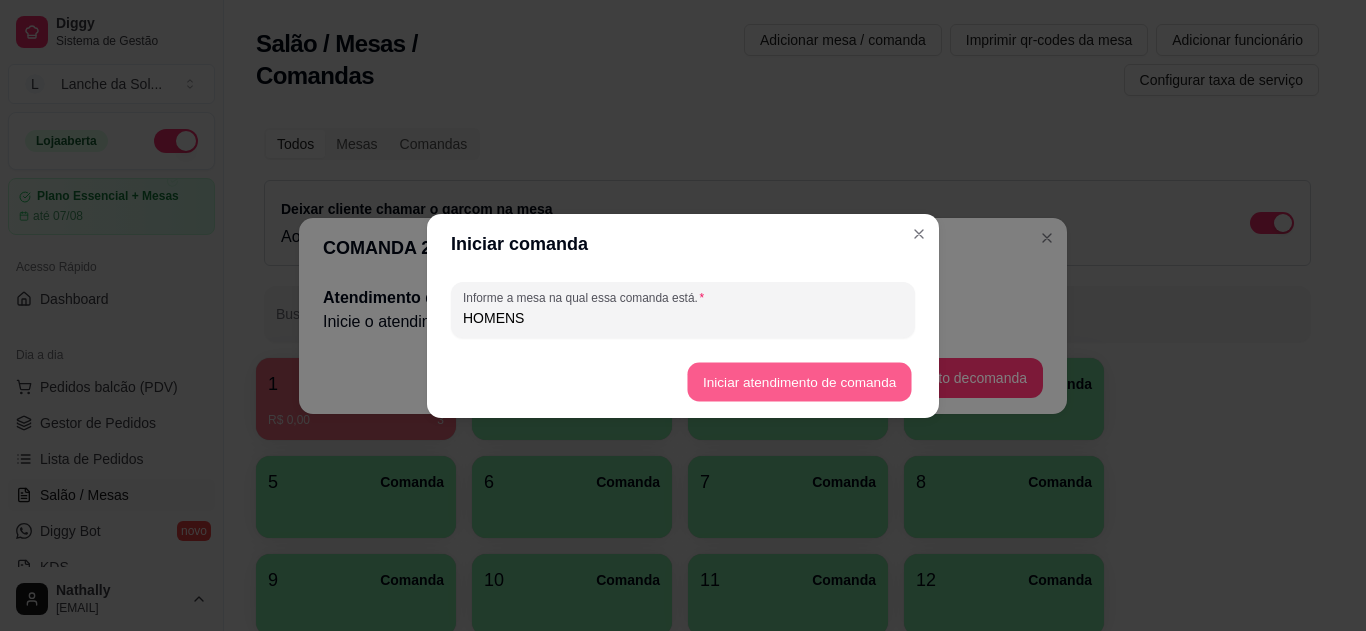 click on "Iniciar atendimento de comanda" at bounding box center [799, 381] 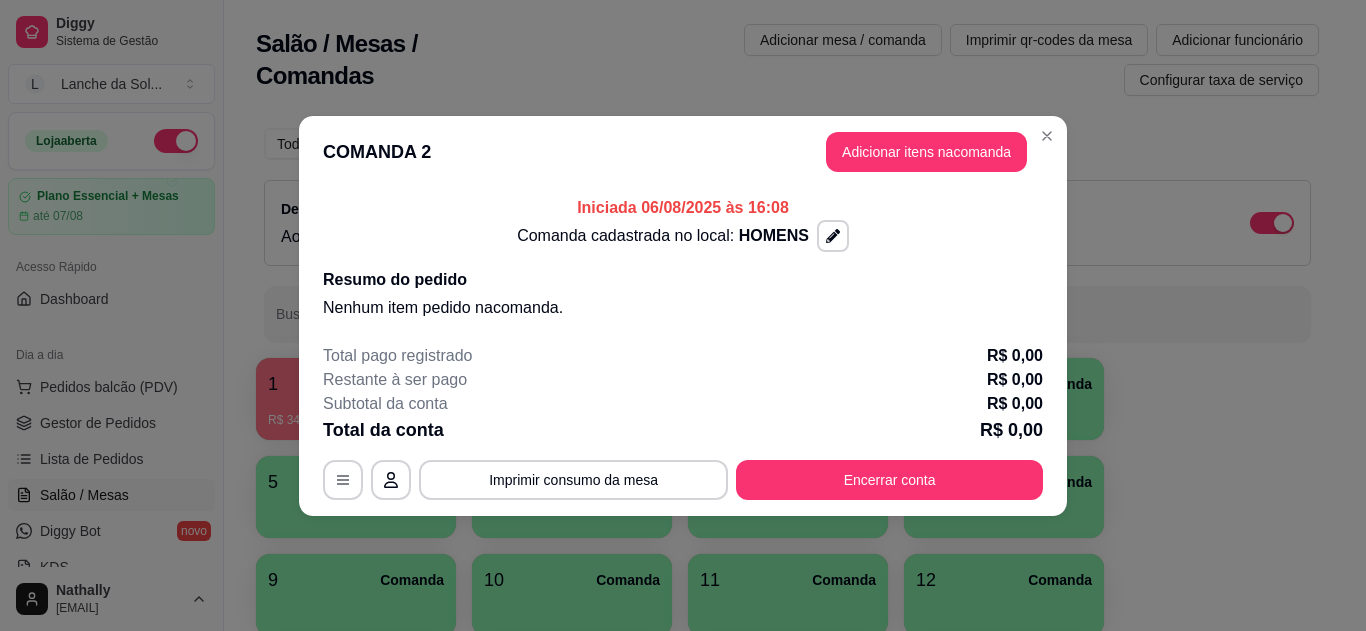 click on "COMANDA 2 Adicionar itens na  comanda" at bounding box center (683, 152) 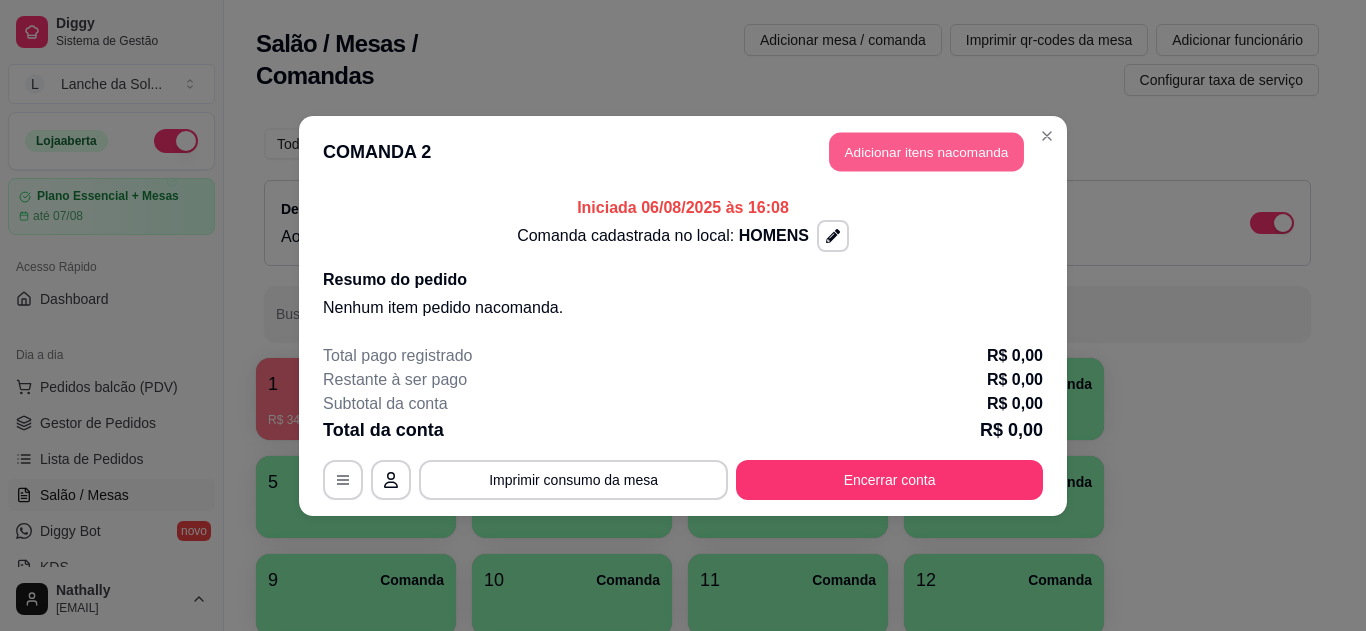 click on "Adicionar itens na  comanda" at bounding box center (926, 151) 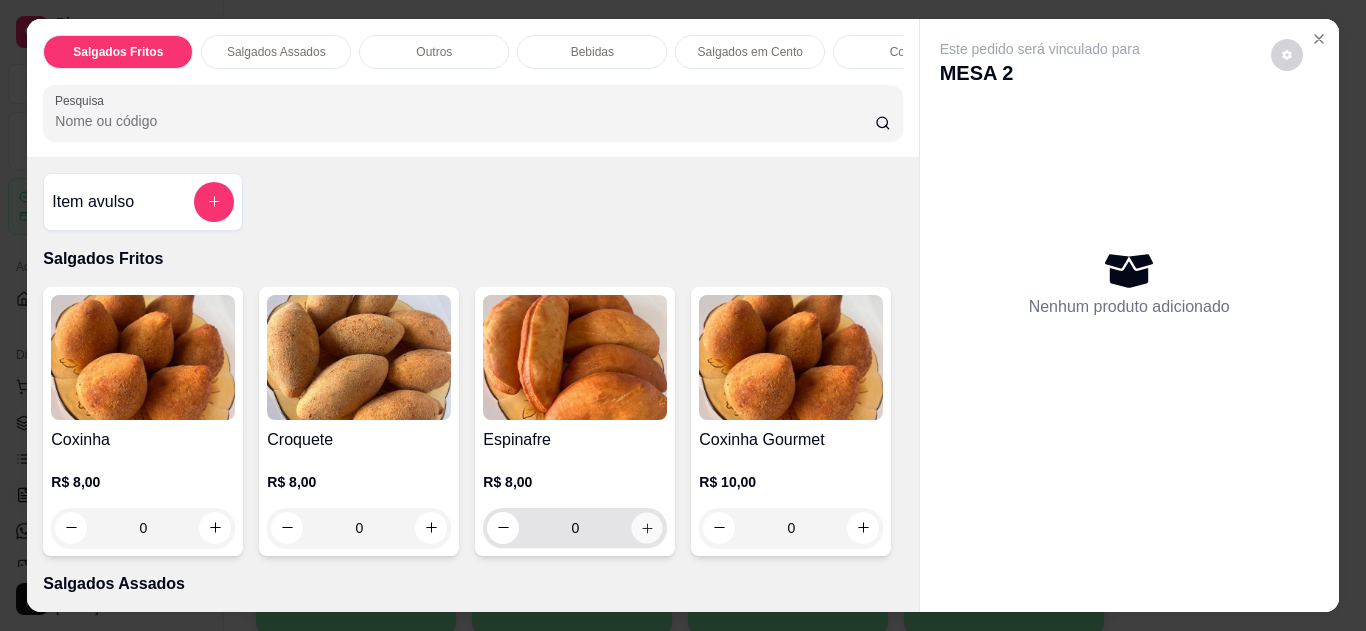 click 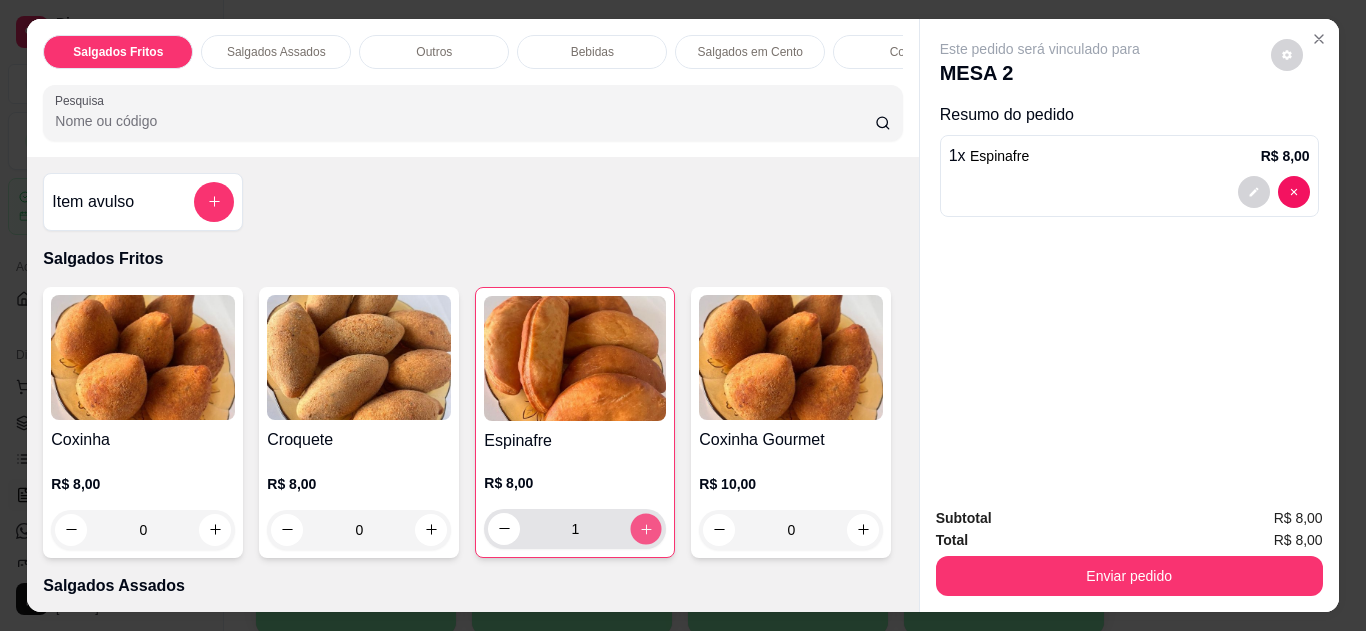 click 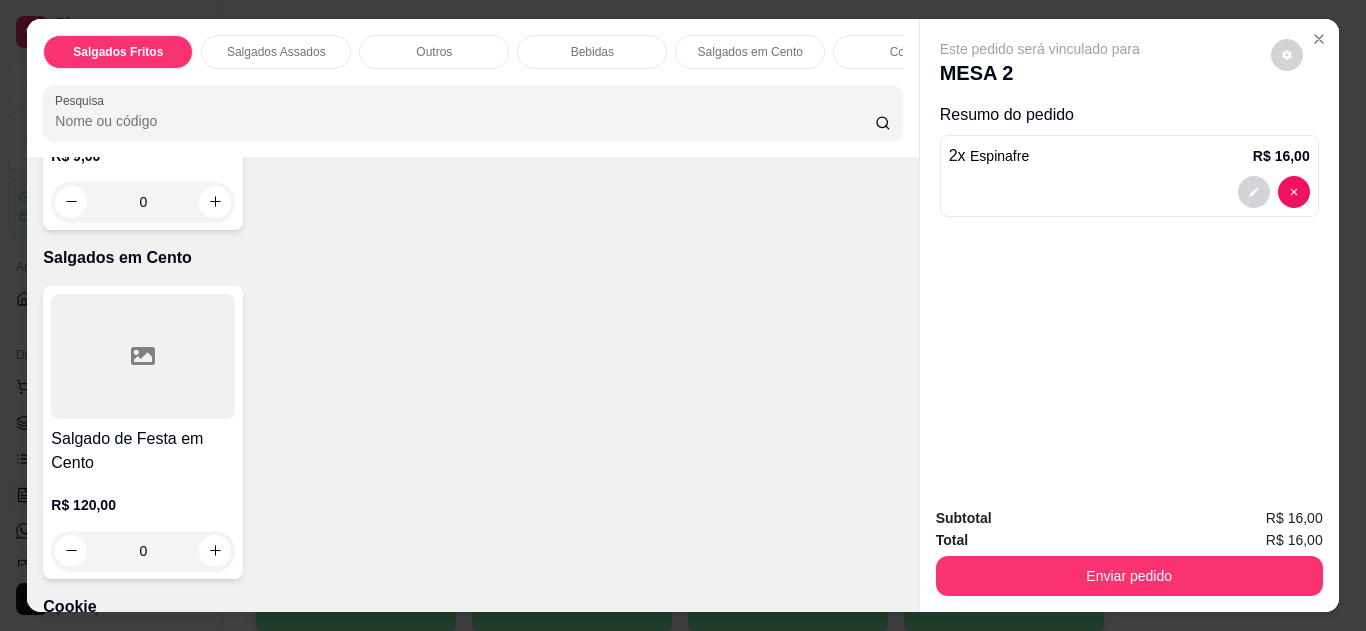 scroll, scrollTop: 1745, scrollLeft: 0, axis: vertical 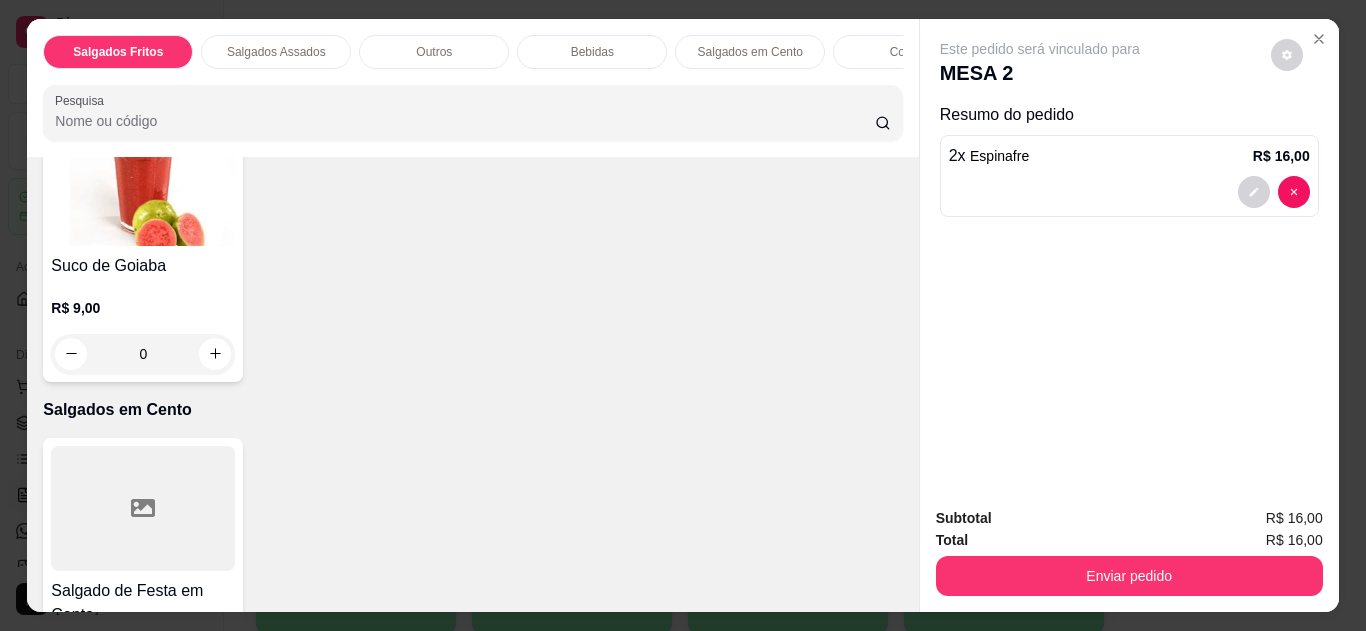 click 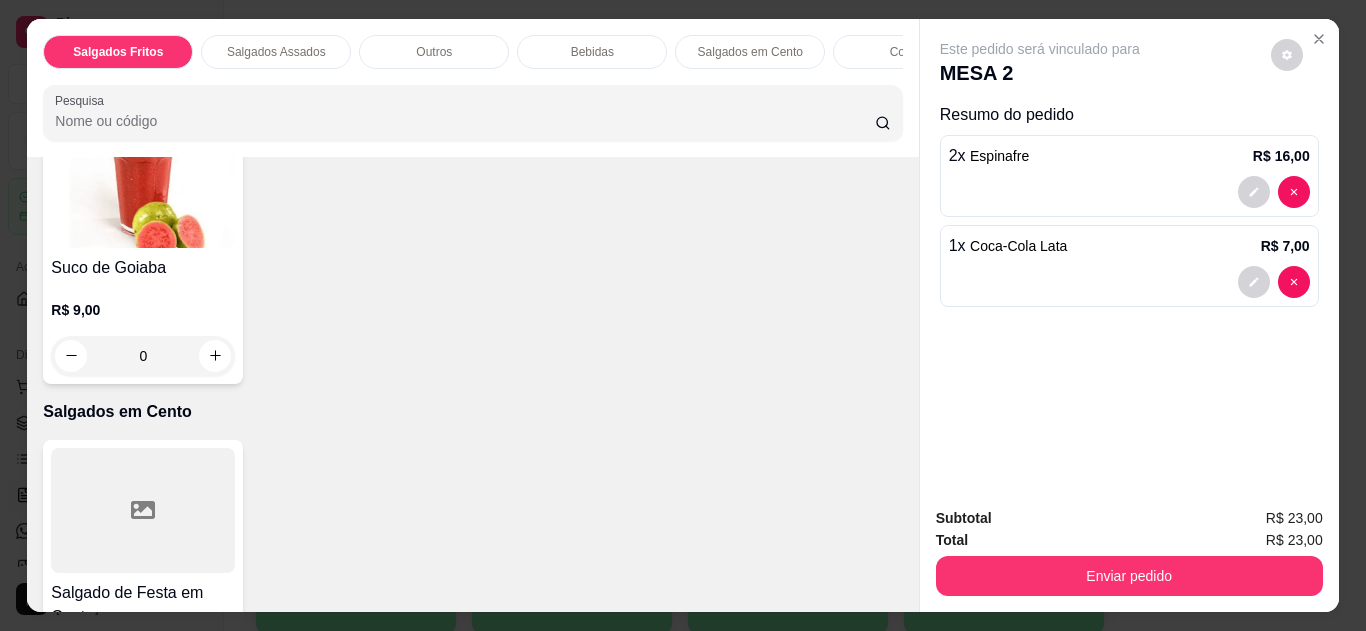 scroll, scrollTop: 1746, scrollLeft: 0, axis: vertical 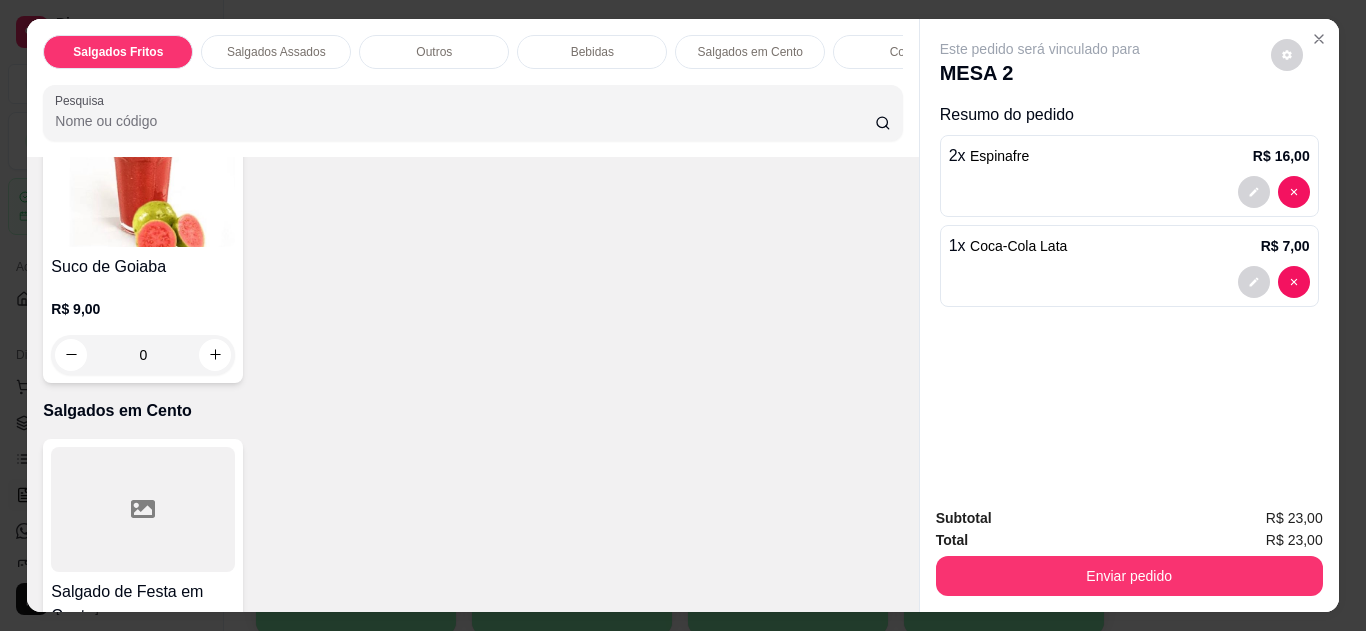 click 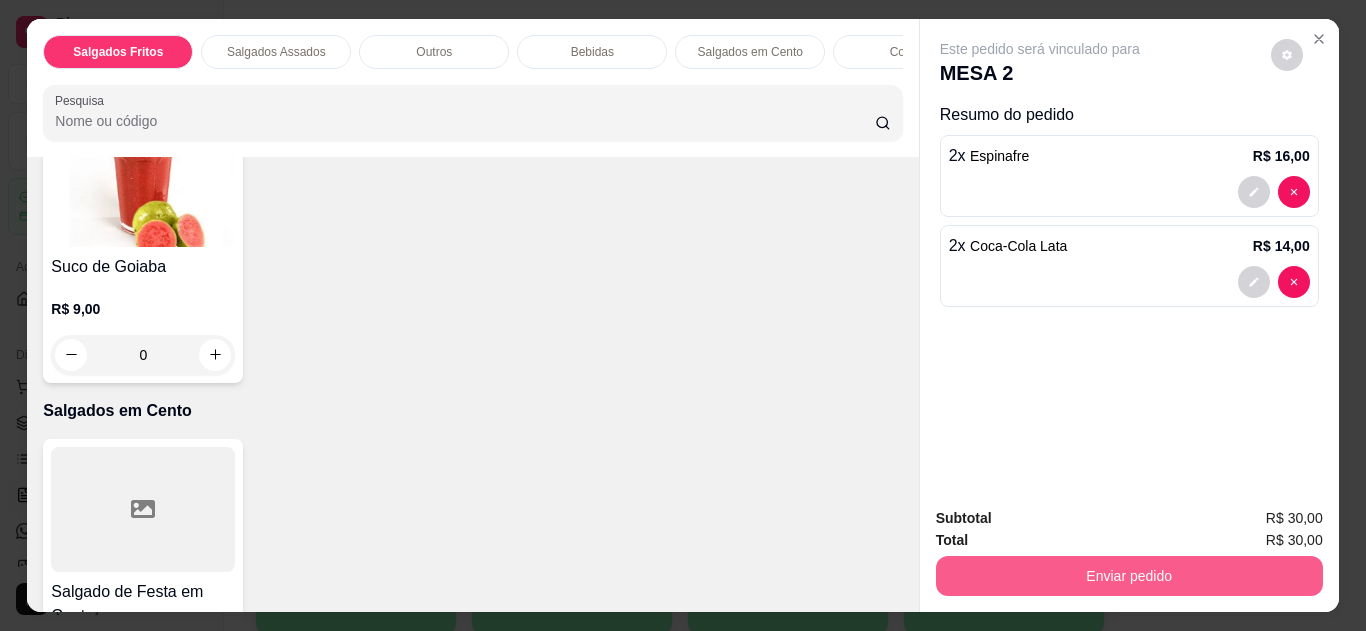 click on "Enviar pedido" at bounding box center (1129, 576) 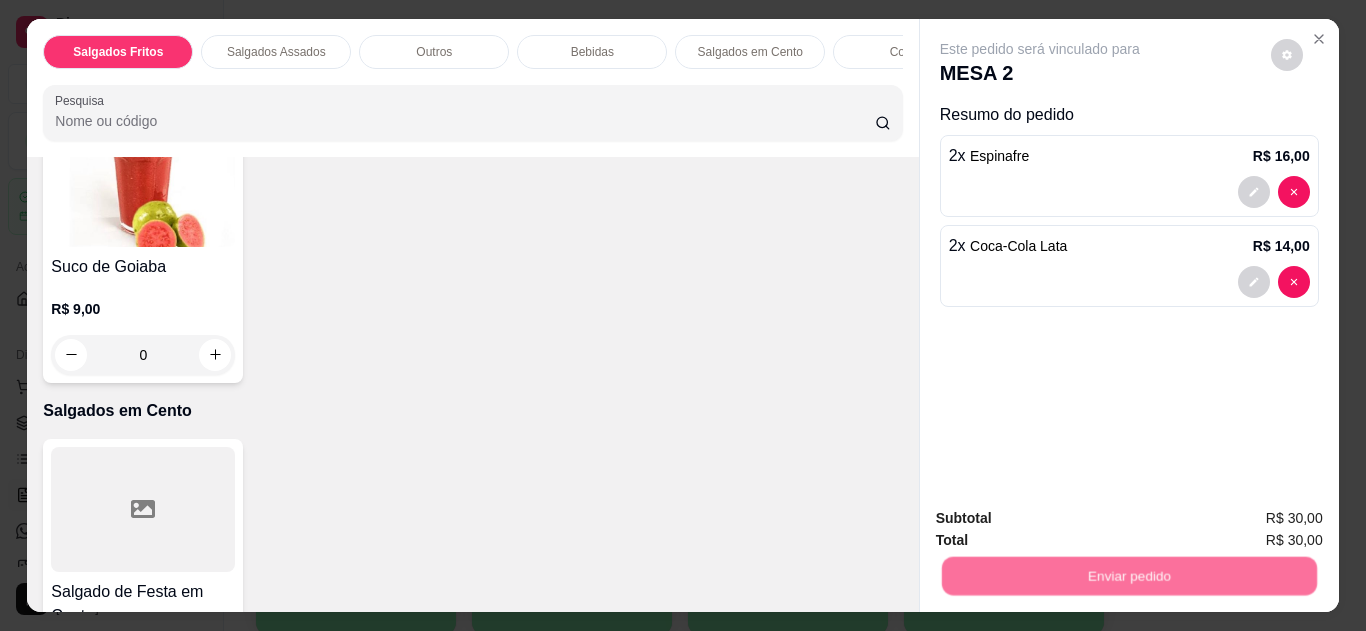click on "Não registrar e enviar pedido" at bounding box center (1063, 520) 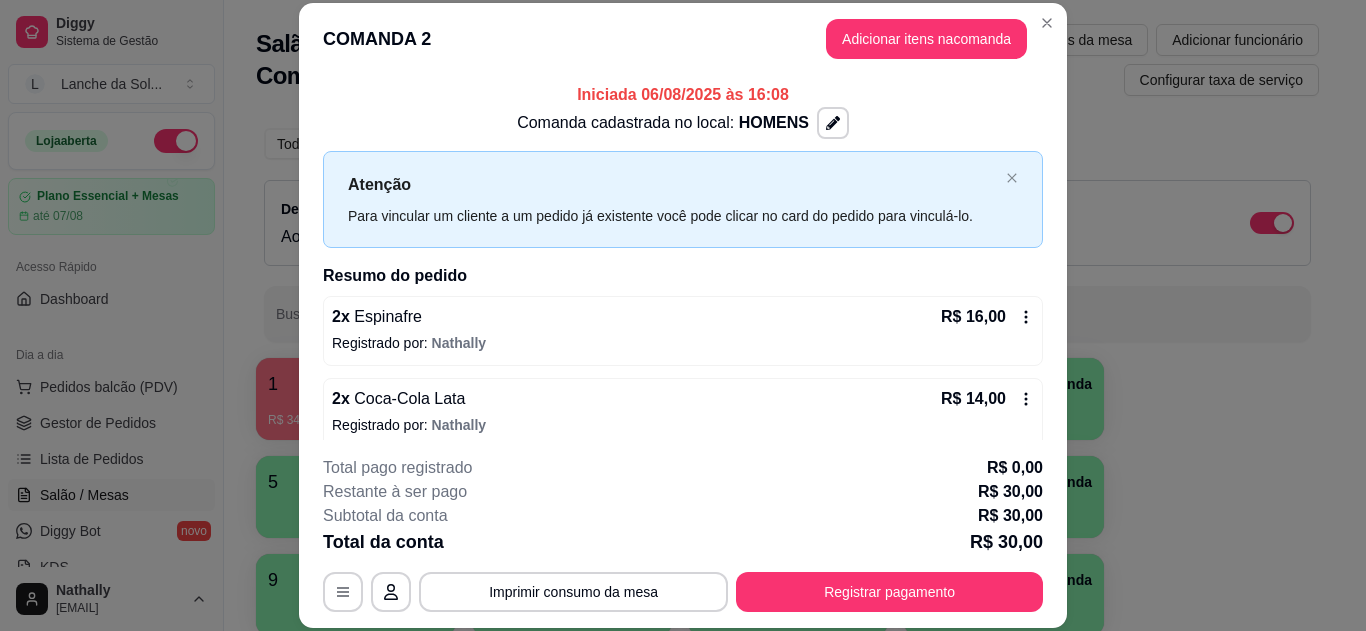 click on "COMANDA 2 Adicionar itens na  comanda" at bounding box center [683, 39] 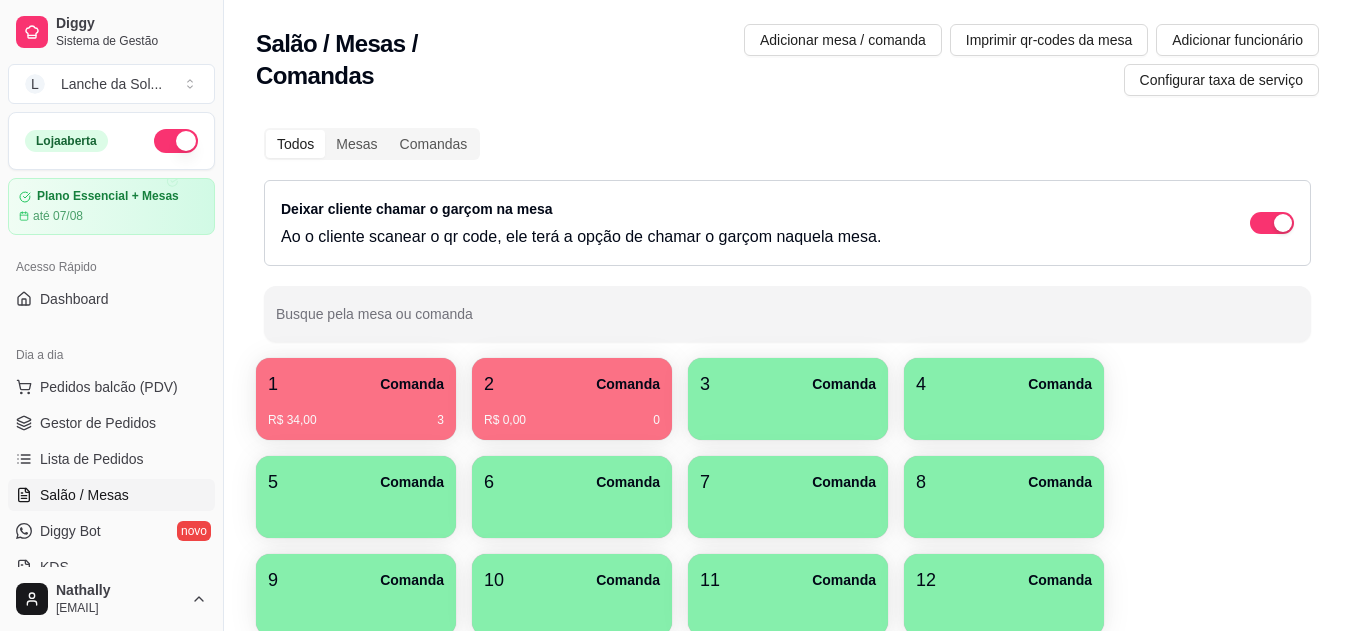 click on "Pedidos balcão (PDV)" at bounding box center [109, 387] 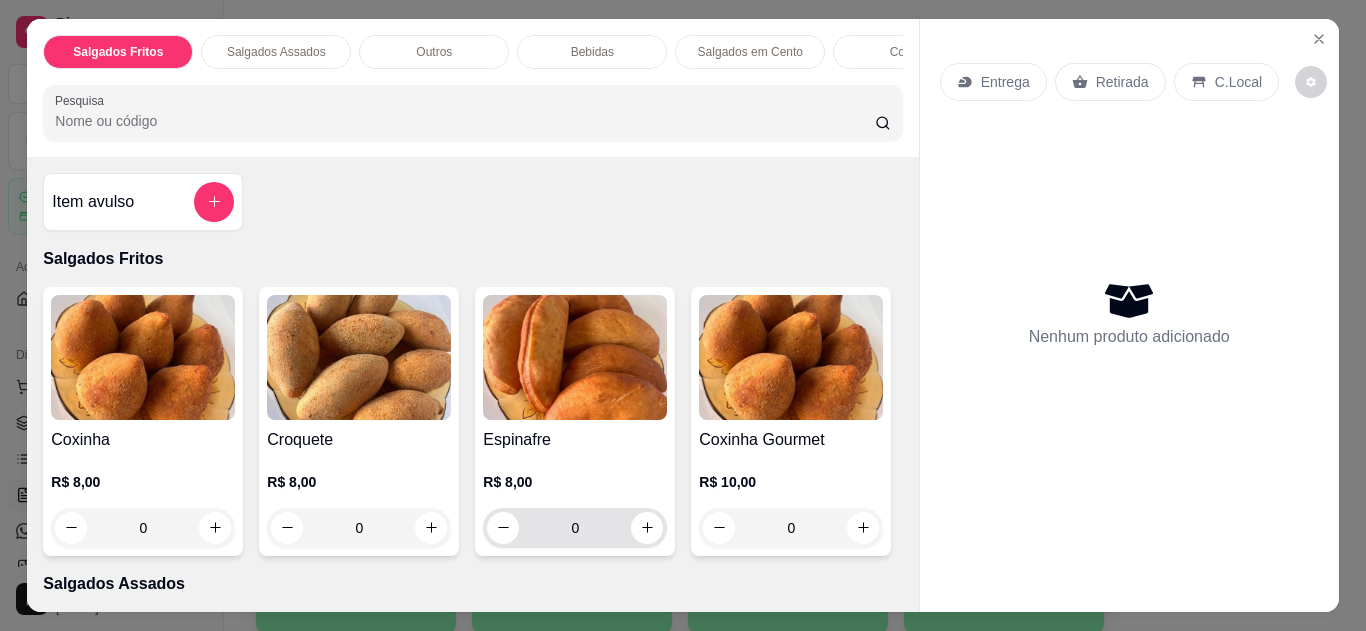 click on "0" at bounding box center [575, 528] 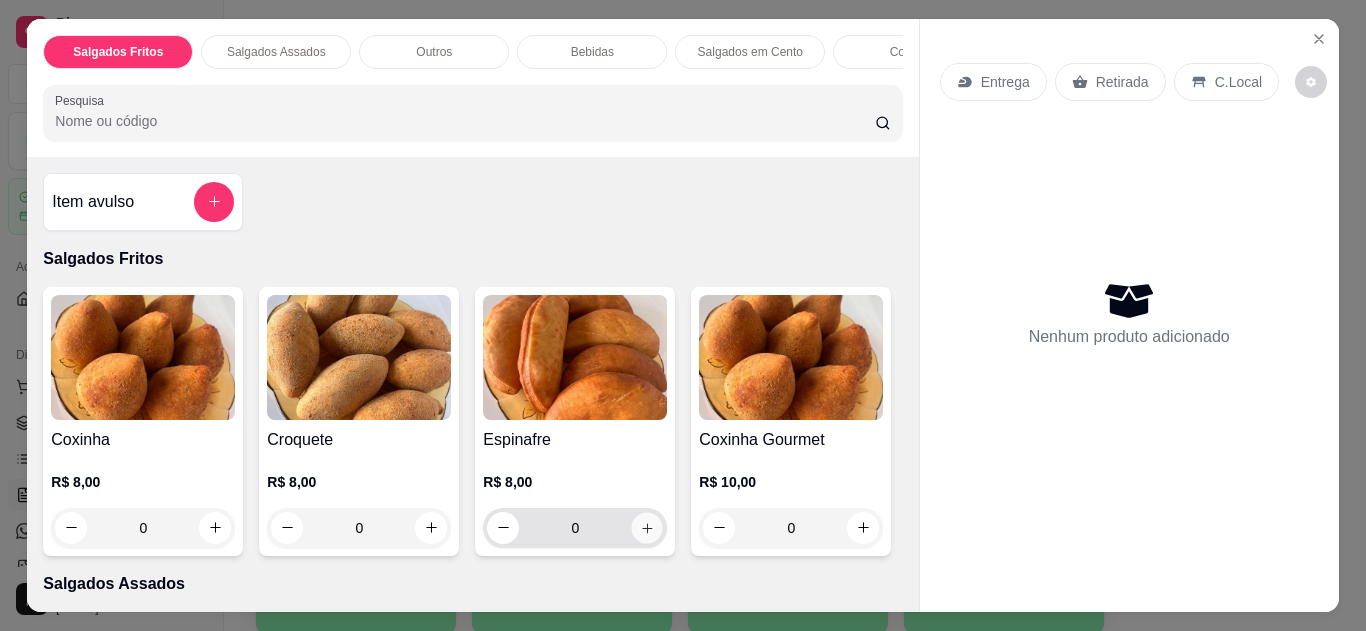 click 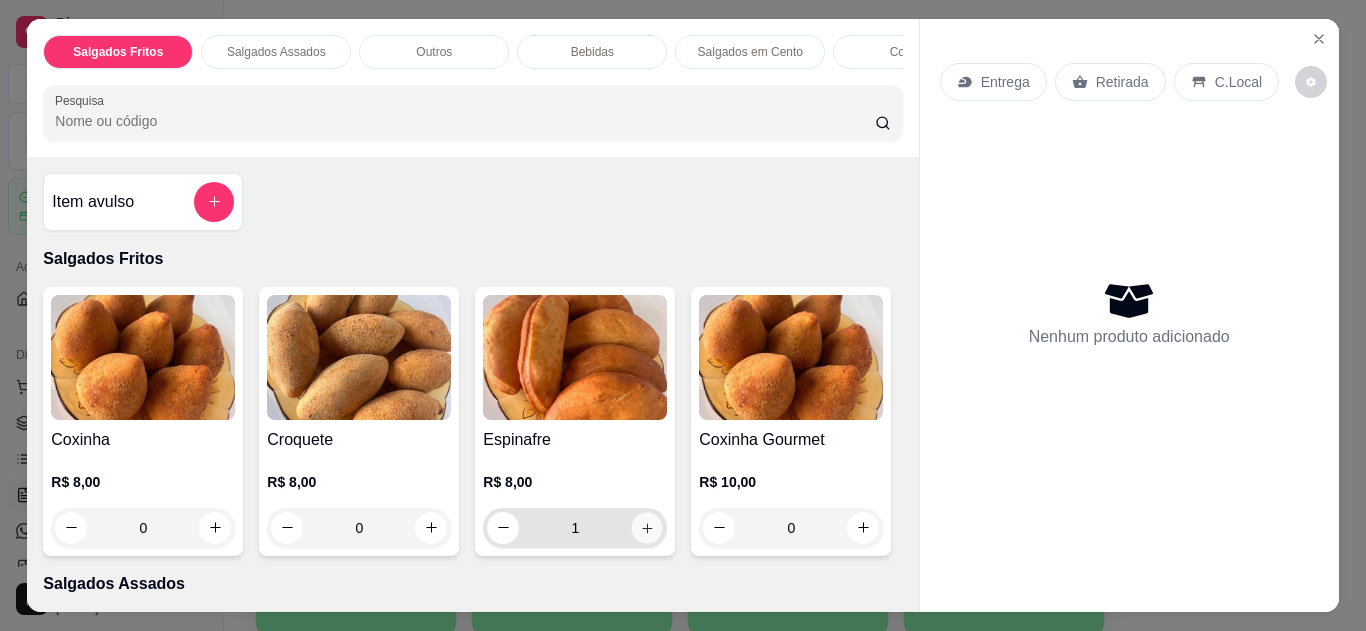 click 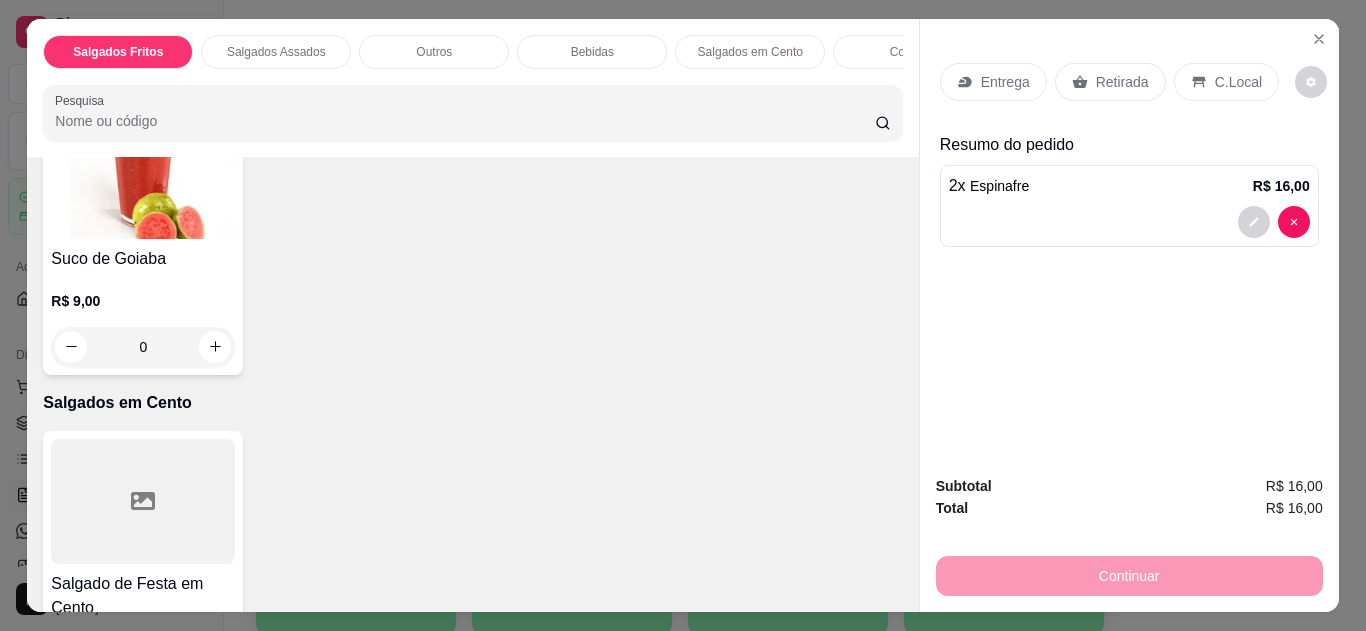 scroll, scrollTop: 1777, scrollLeft: 0, axis: vertical 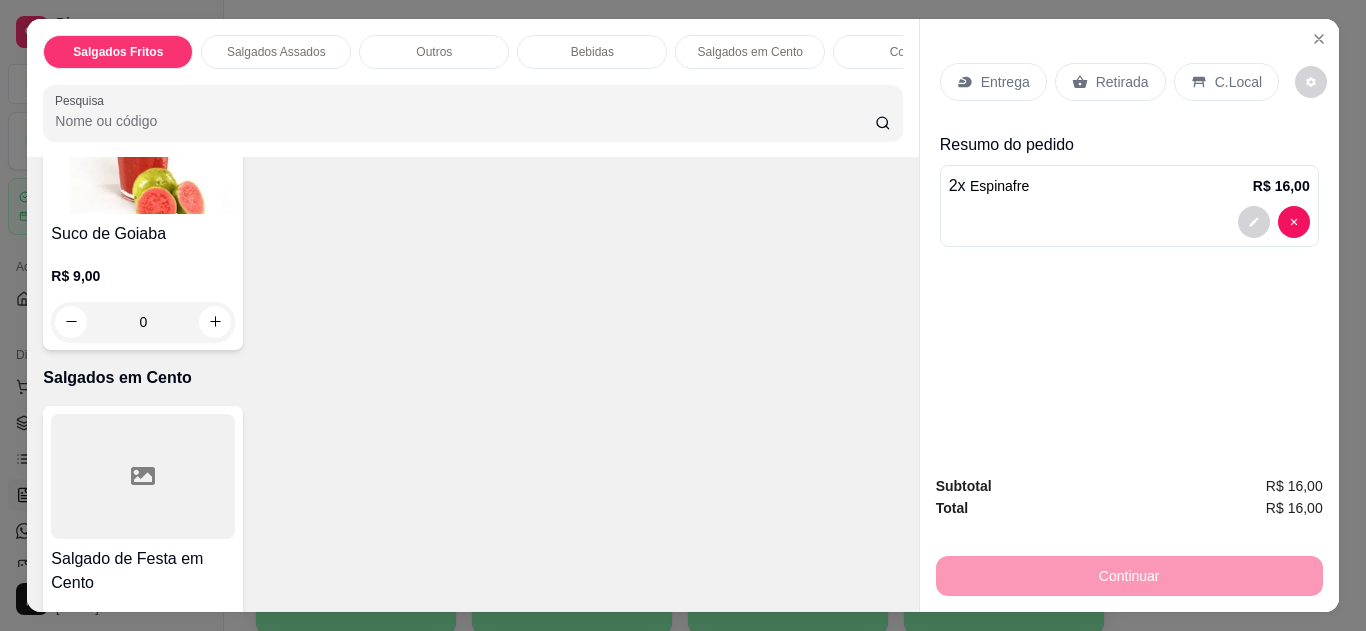 click 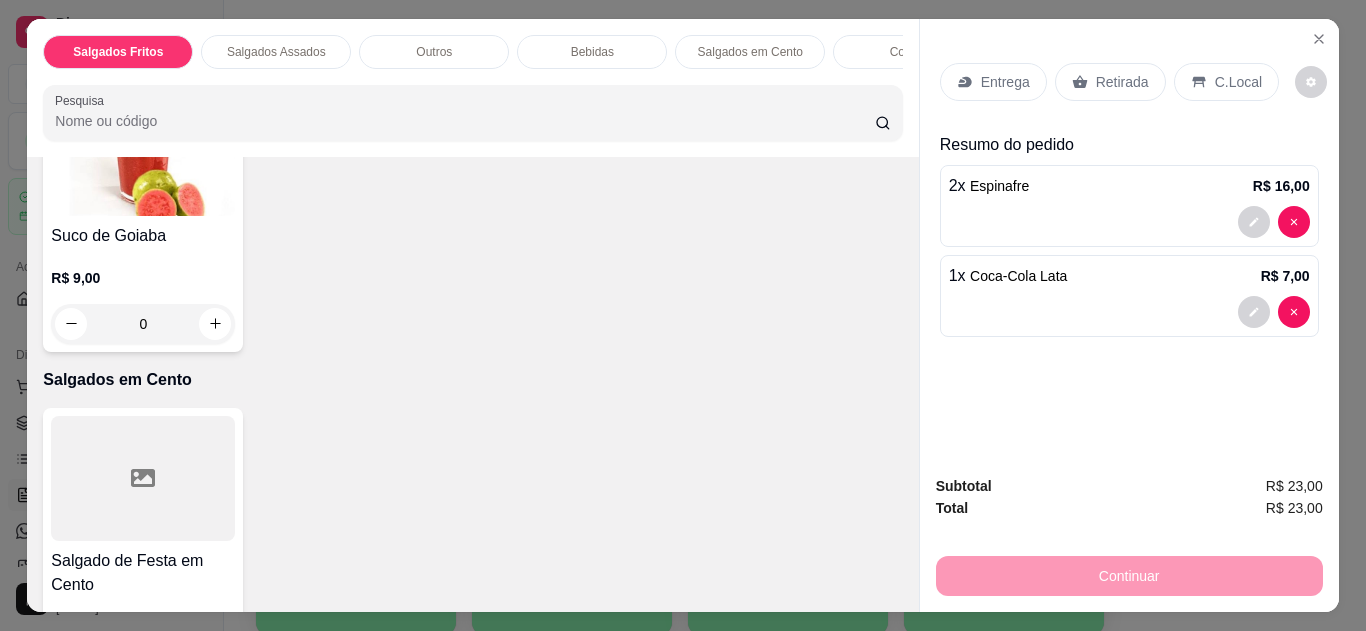 scroll, scrollTop: 1778, scrollLeft: 0, axis: vertical 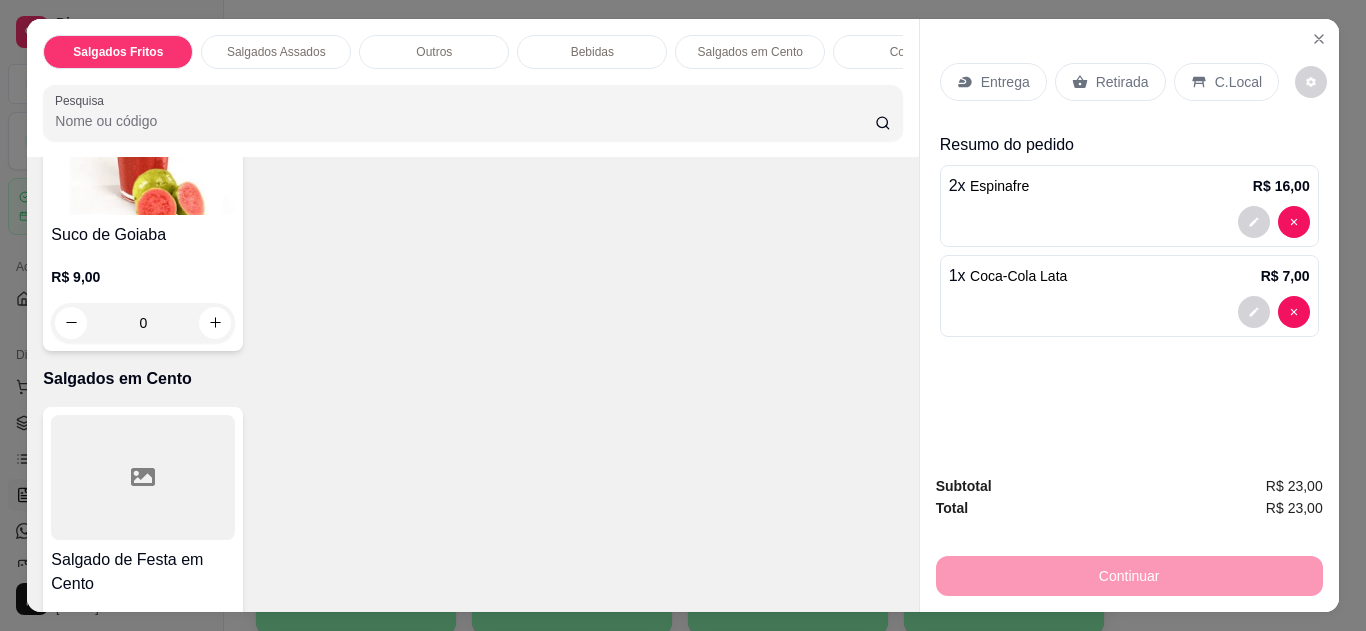click on "C.Local" at bounding box center (1238, 82) 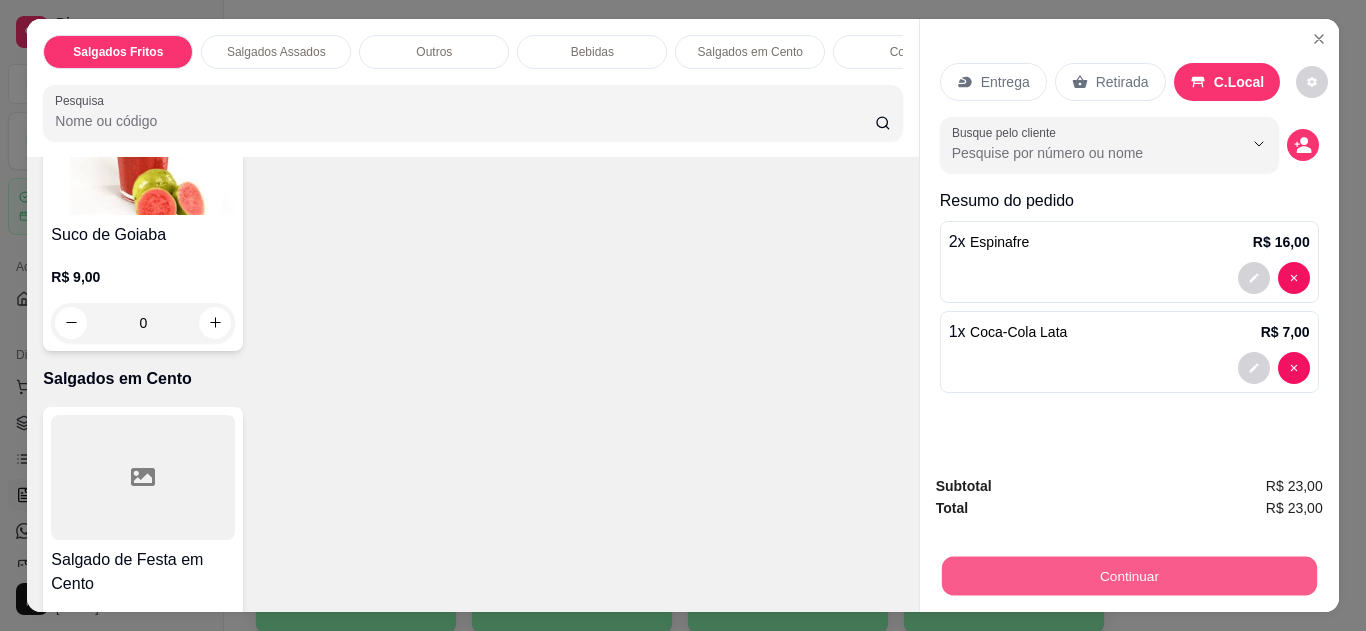 click on "Continuar" at bounding box center (1128, 576) 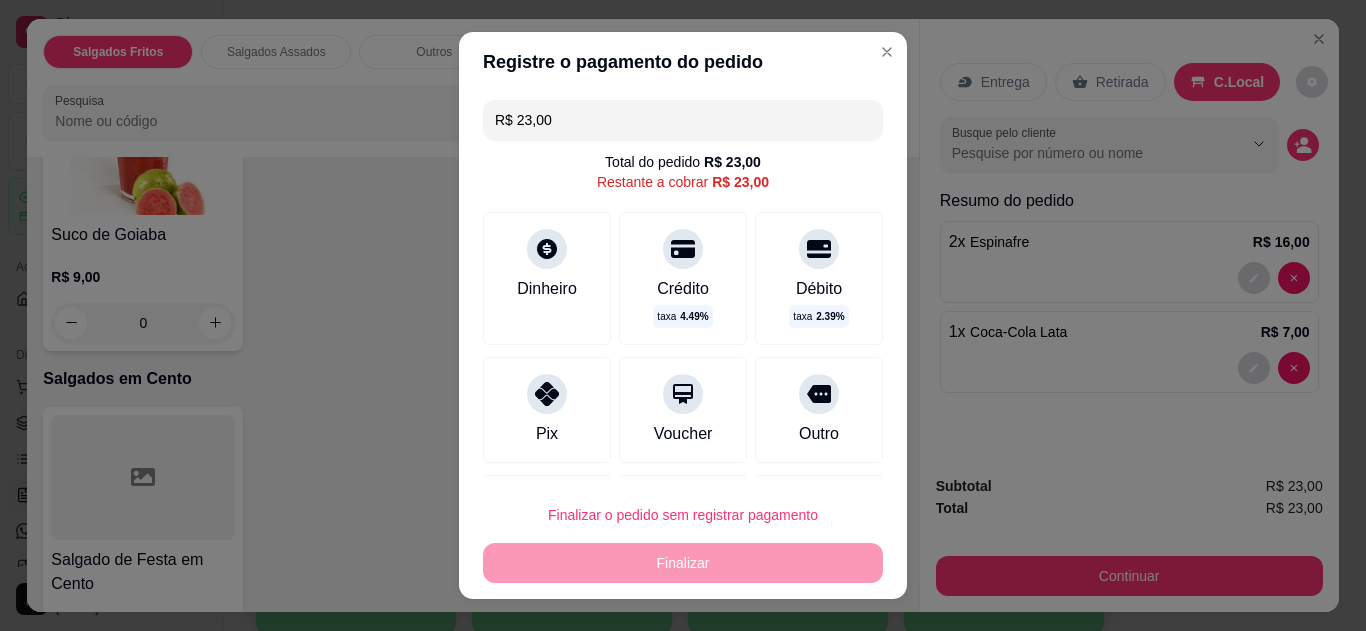 click 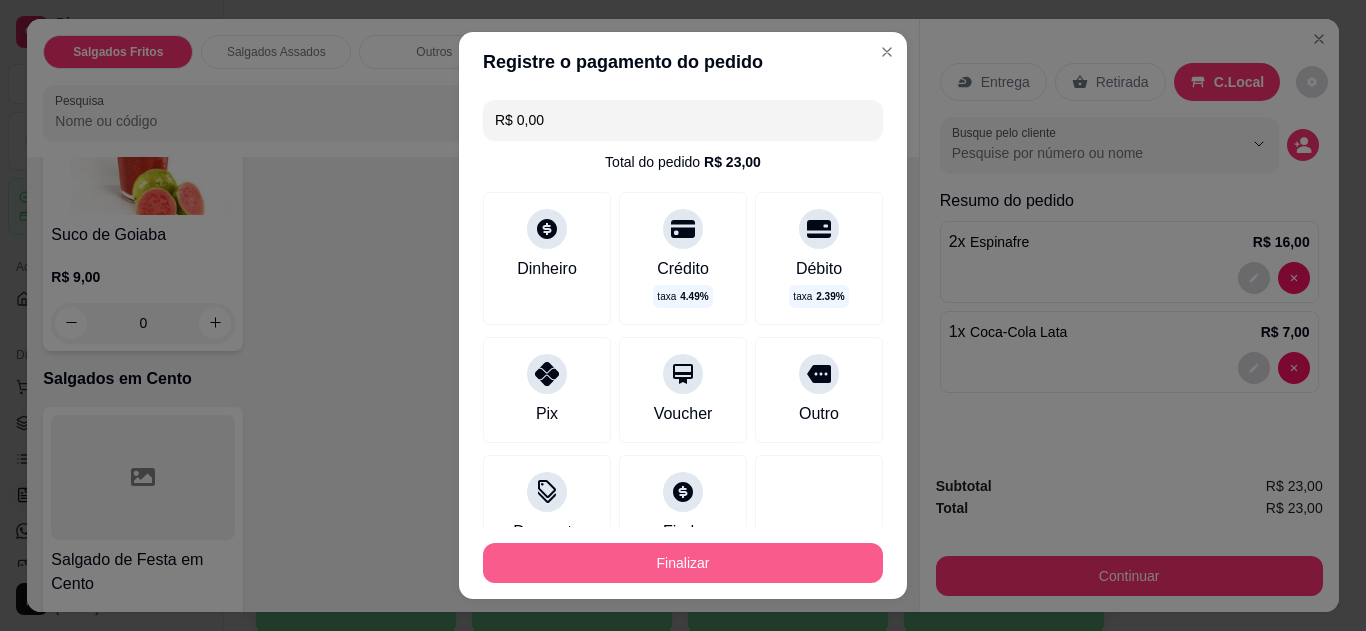 click on "Finalizar" at bounding box center (683, 563) 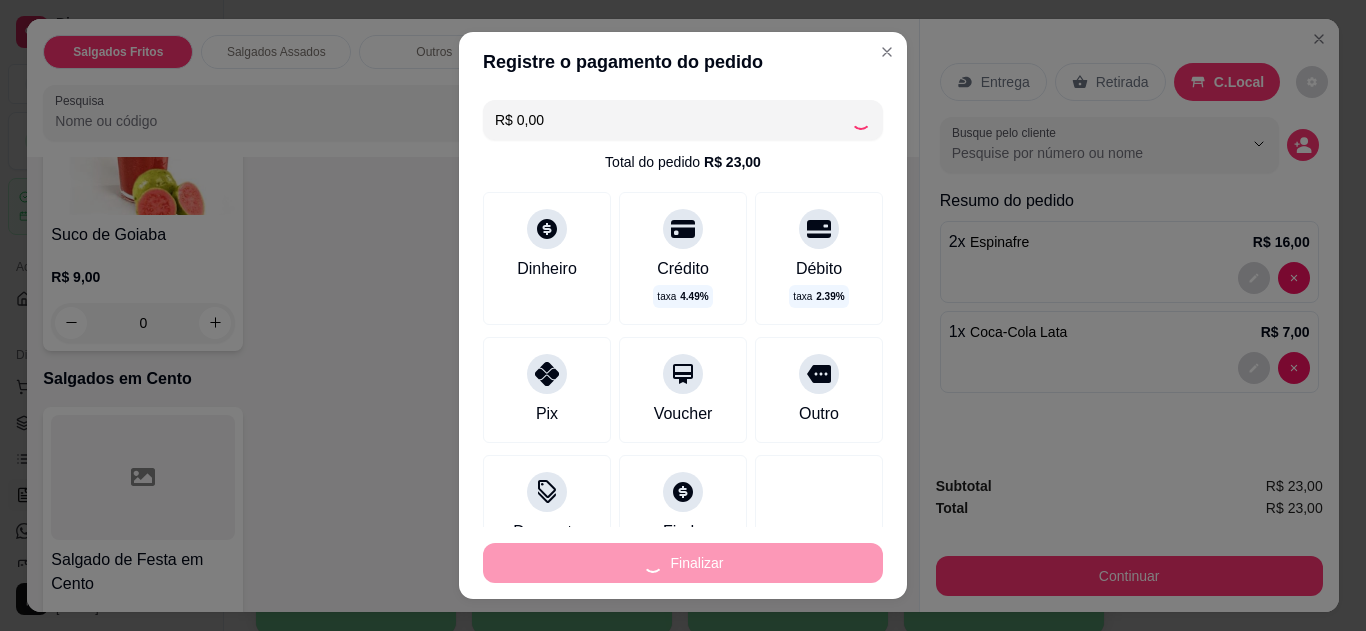 type on "0" 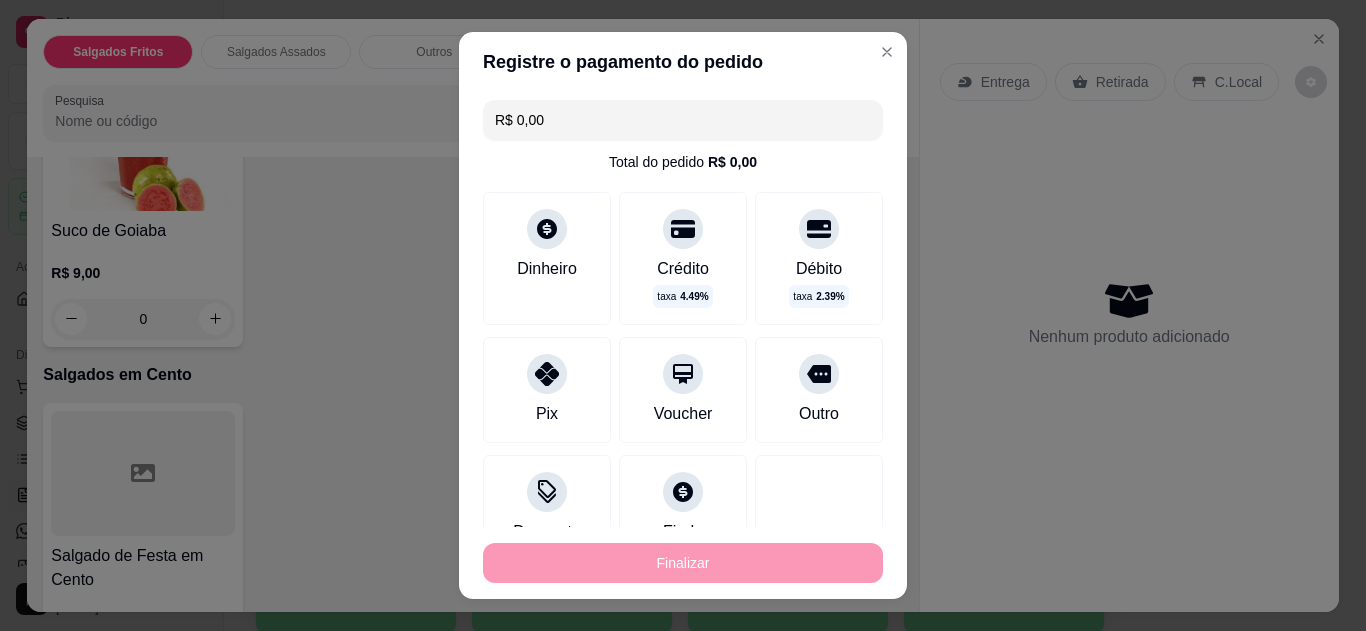 type on "-R$ 23,00" 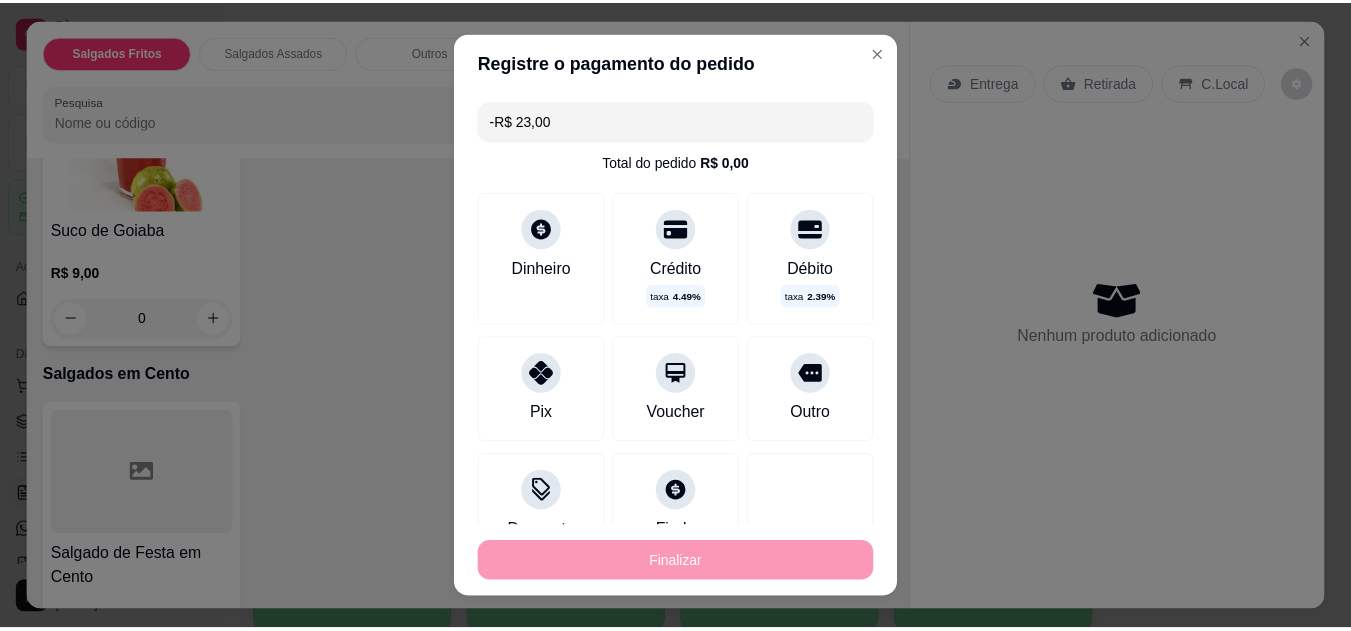 scroll, scrollTop: 1775, scrollLeft: 0, axis: vertical 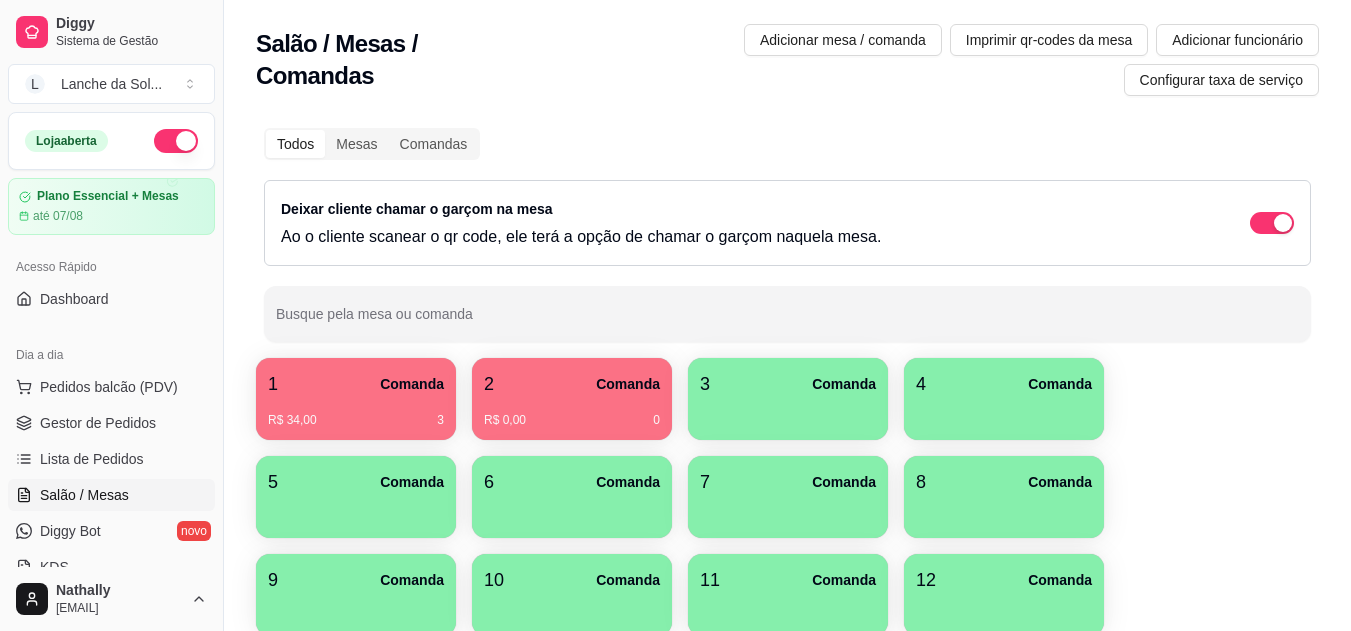 click on "Gestor de Pedidos" at bounding box center [98, 423] 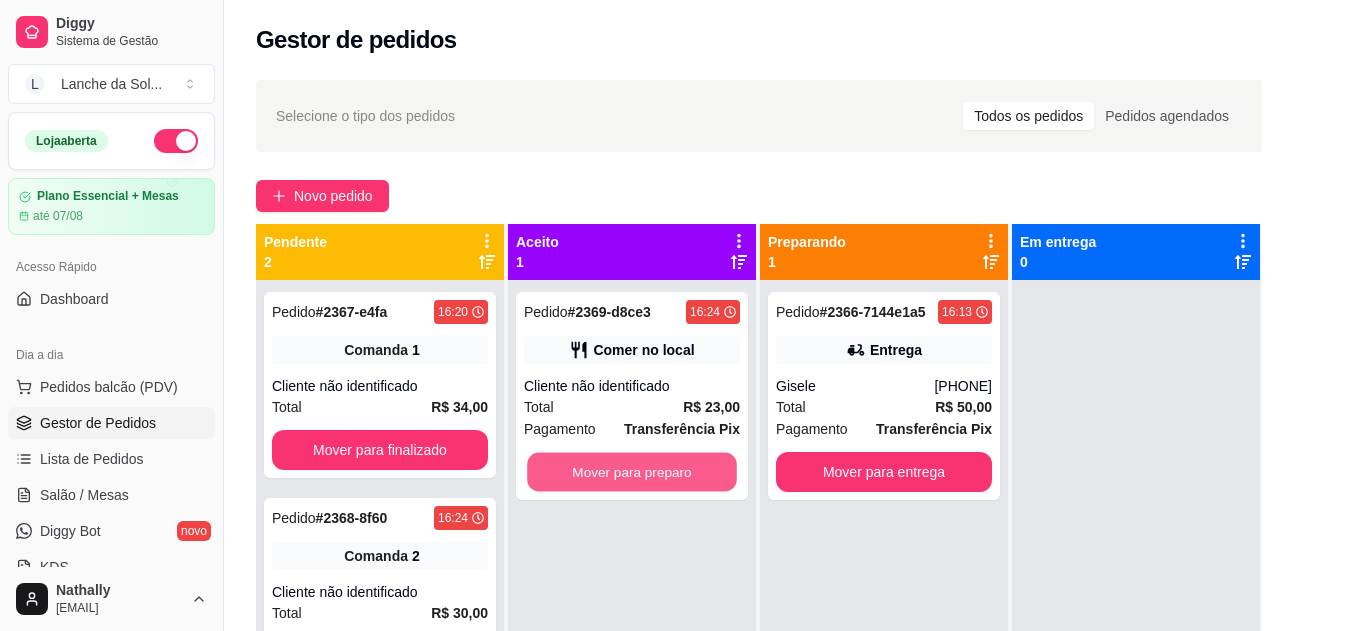 click on "Mover para preparo" at bounding box center [632, 472] 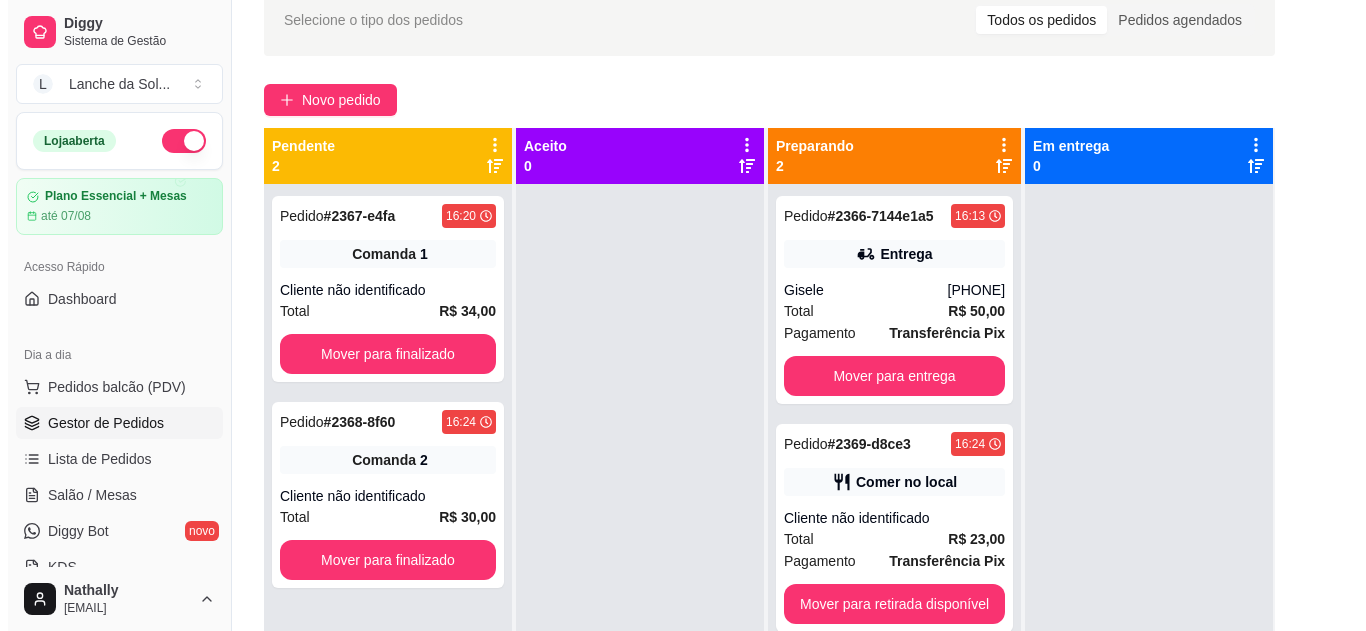 scroll, scrollTop: 109, scrollLeft: 0, axis: vertical 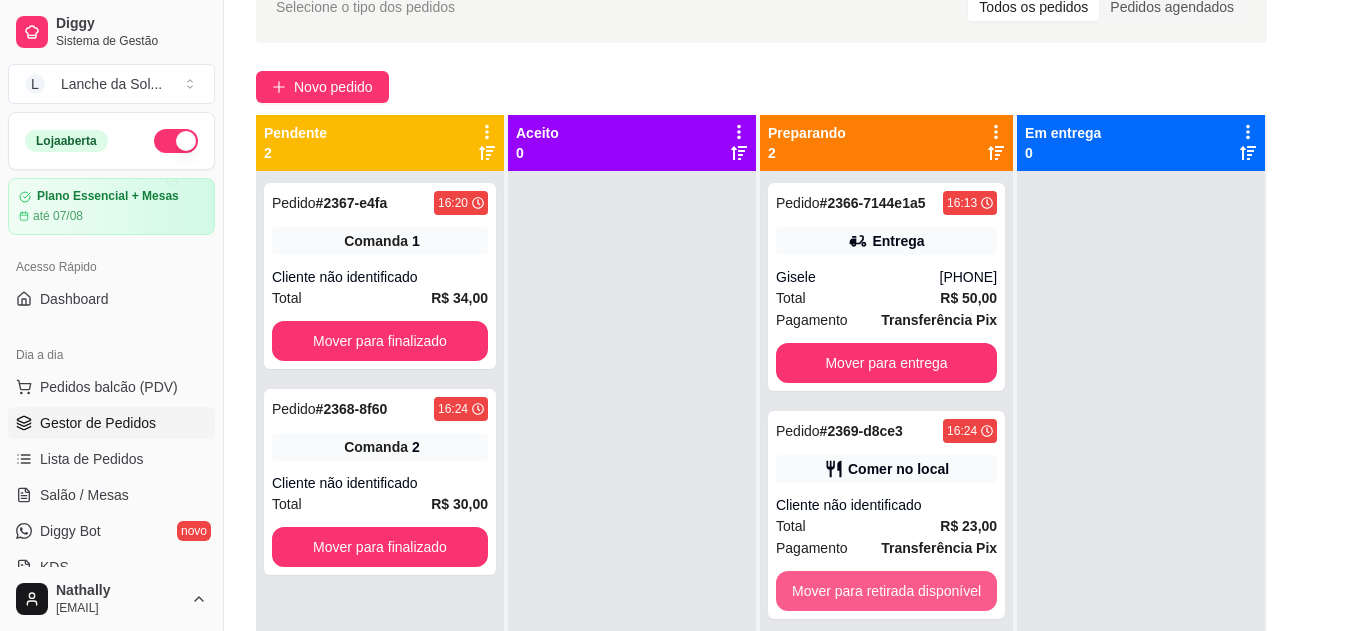 click on "Mover para retirada disponível" at bounding box center (886, 591) 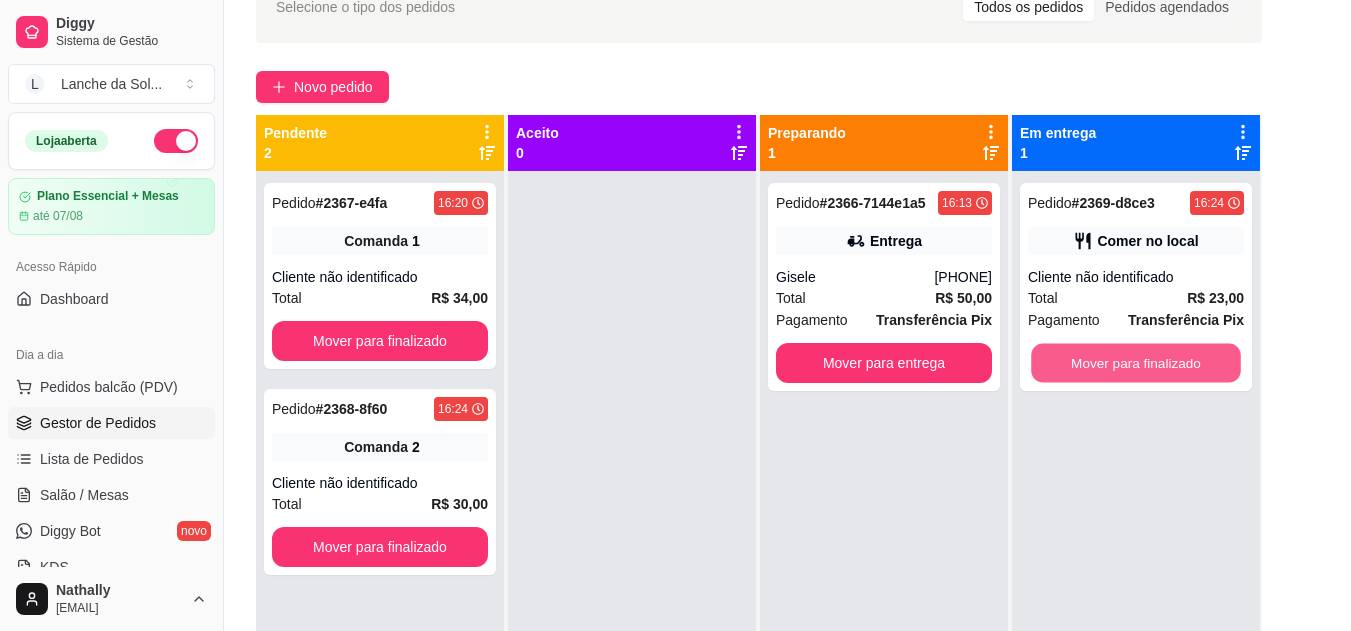 click on "Mover para finalizado" at bounding box center (1136, 363) 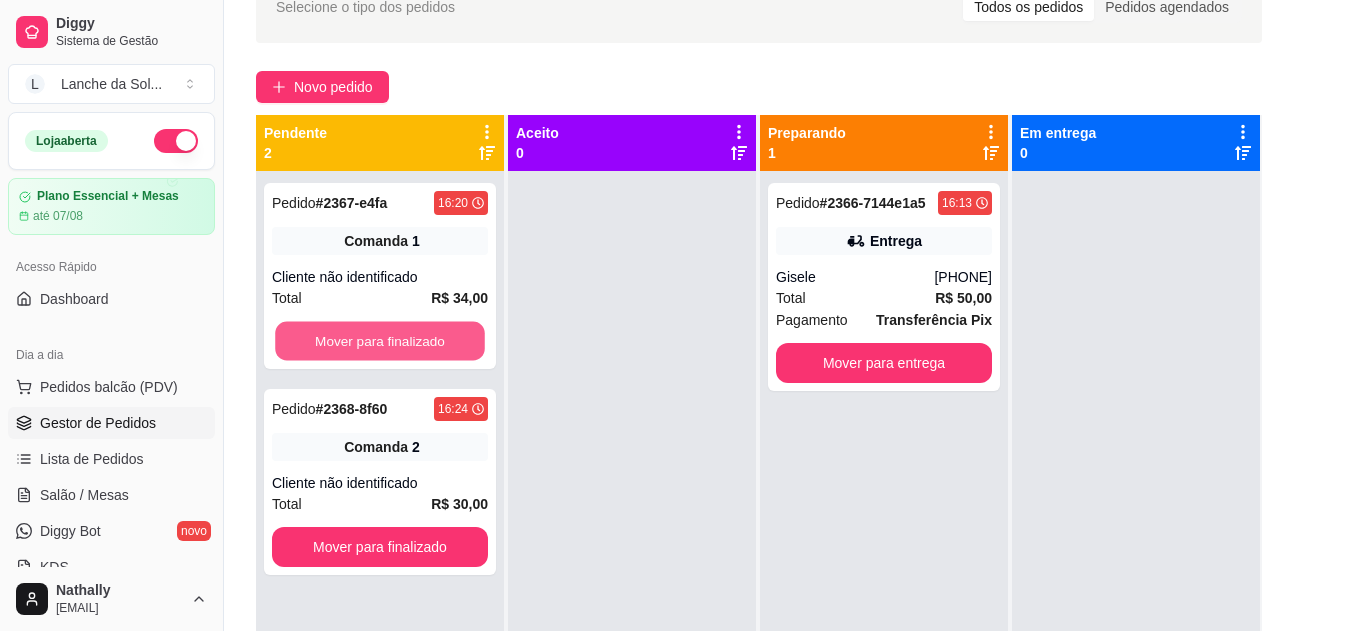 click on "Mover para finalizado" at bounding box center (380, 341) 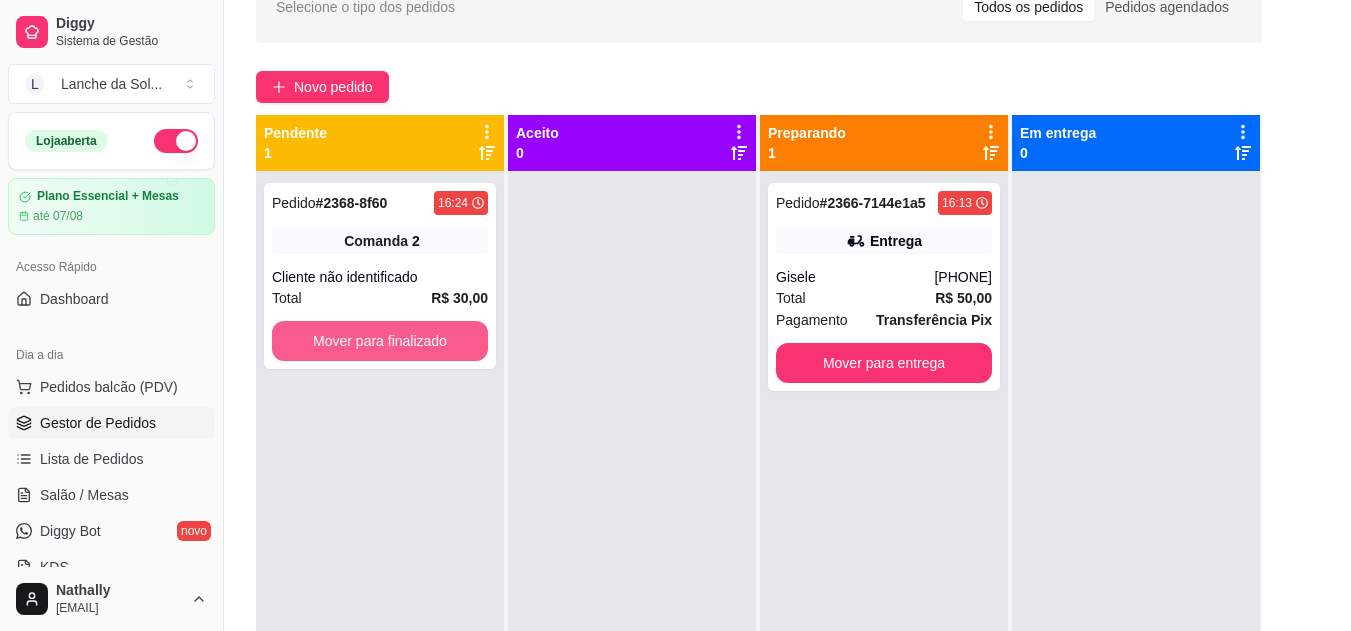 click on "Mover para finalizado" at bounding box center [380, 341] 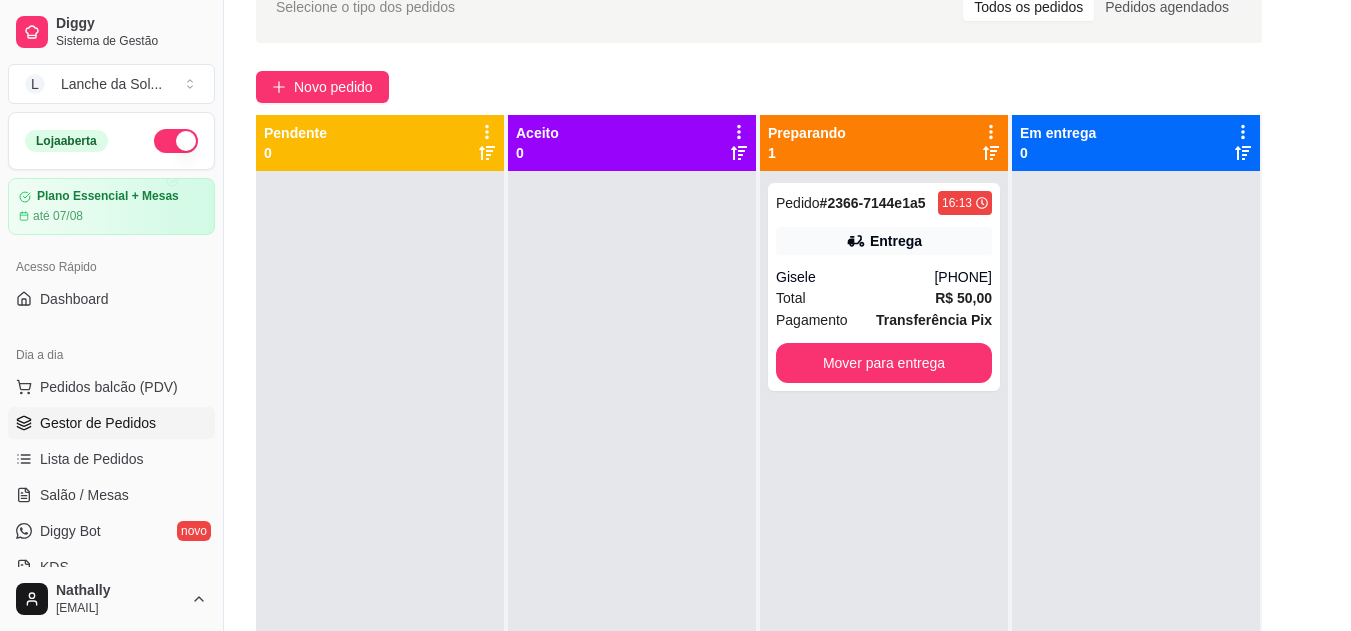 click on "Gisele" at bounding box center [855, 277] 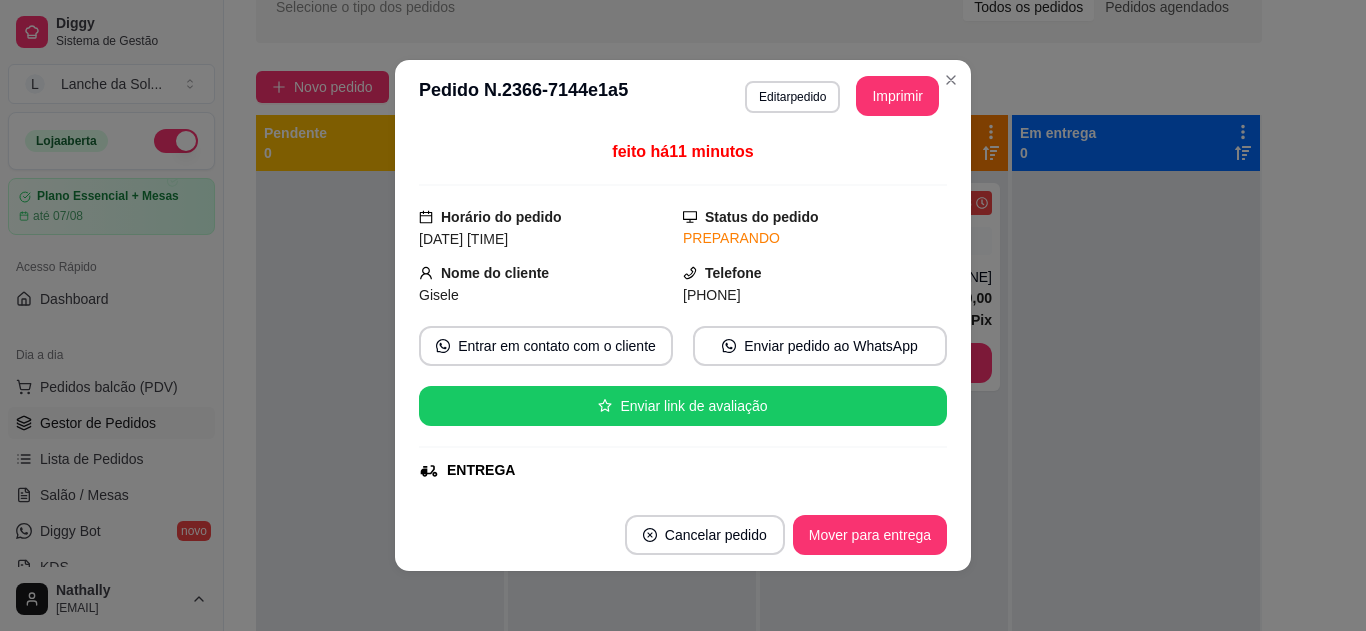 drag, startPoint x: 924, startPoint y: 233, endPoint x: 925, endPoint y: 257, distance: 24.020824 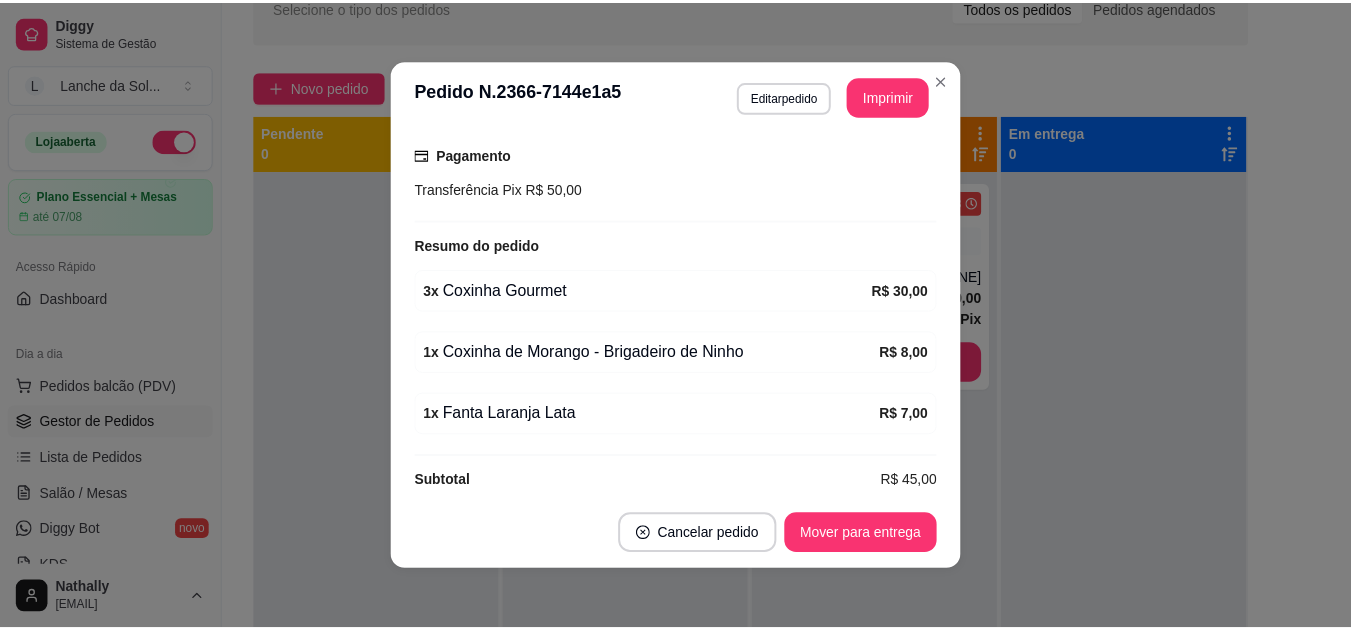 scroll, scrollTop: 550, scrollLeft: 0, axis: vertical 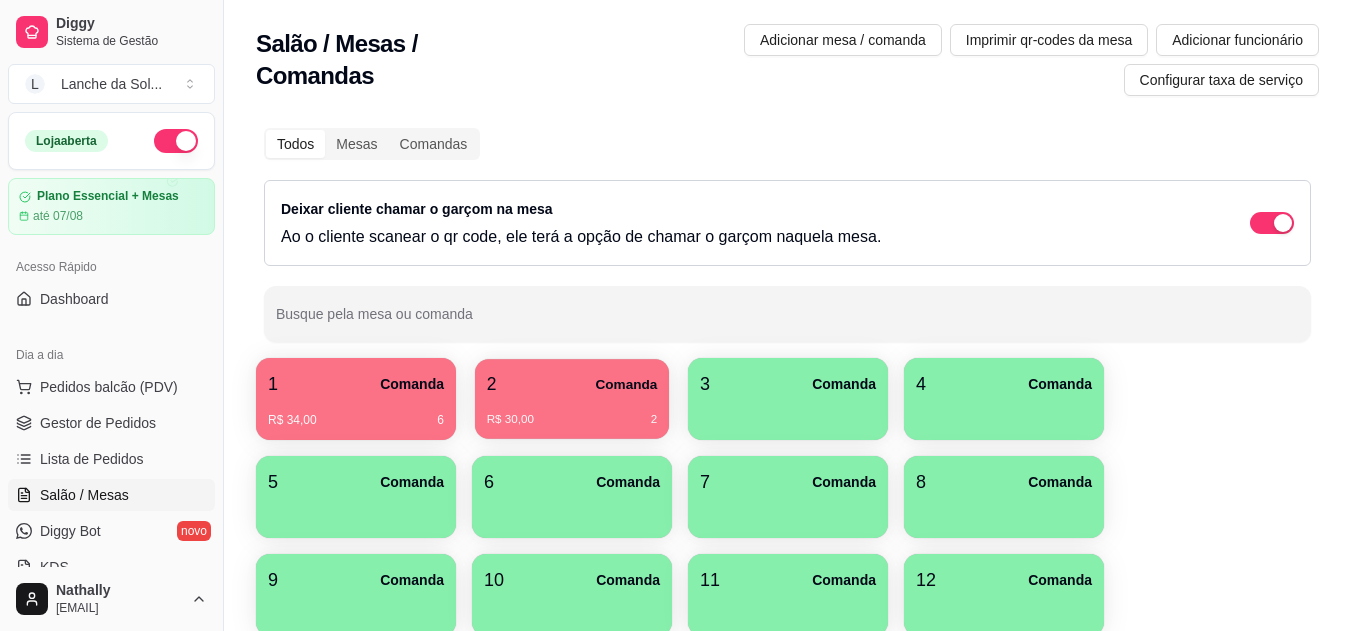 click on "R$ 30,00 2" at bounding box center (572, 420) 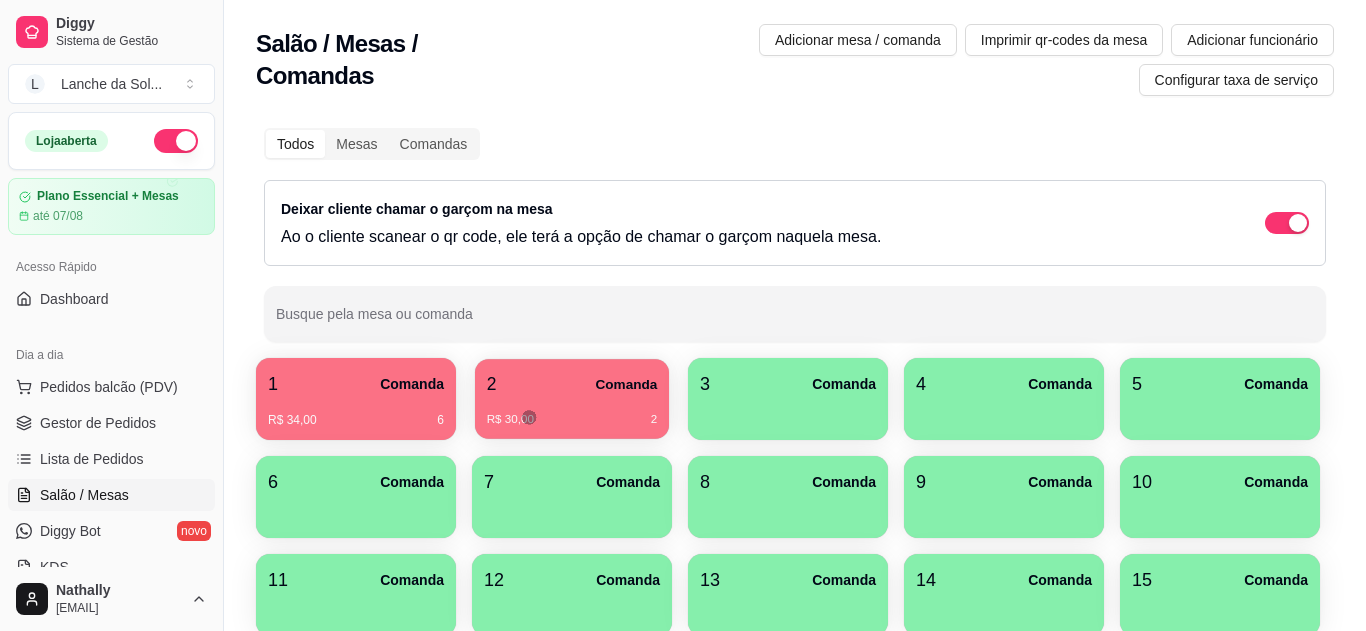 click on "Diggy Sistema de Gestão L Lanche da Sol ... Loja  aberta Plano Essencial + Mesas até [DATE] Acesso Rápido Dashboard Dia a dia Pedidos balcão (PDV) Gestor de Pedidos Lista de Pedidos Salão / Mesas Diggy Bot novo KDS Catálogo Produtos Complementos Relatórios Relatórios de vendas Relatório de clientes Relatório de mesas Relatório de fidelidade novo Gerenciar Entregadores novo Nota Fiscal (NFC-e) Controle de caixa Controle de fiado Cupons Clientes Estoque Configurações Diggy Planos Precisa de ajuda? [FIRST] [LAST] Toggle Sidebar Sistema de Gestão Diggy Salão / Mesas / Comandas Adicionar mesa / comanda Imprimir qr-codes da mesa Adicionar funcionário Configurar taxa de serviço Todos Mesas Comandas Deixar cliente chamar o garçom na mesa Ao o cliente scanear o qr code, ele terá a opção de chamar o garçom naquela mesa. Busque pela mesa ou comanda
1 Comanda R$ 34,00 6 2 Comanda R$ 30,00 2 3 Comanda 4 Comanda 5 Comanda 6 Comanda 7 Comanda 8 Comanda 9 Comanda 10 Comanda" at bounding box center [683, 315] 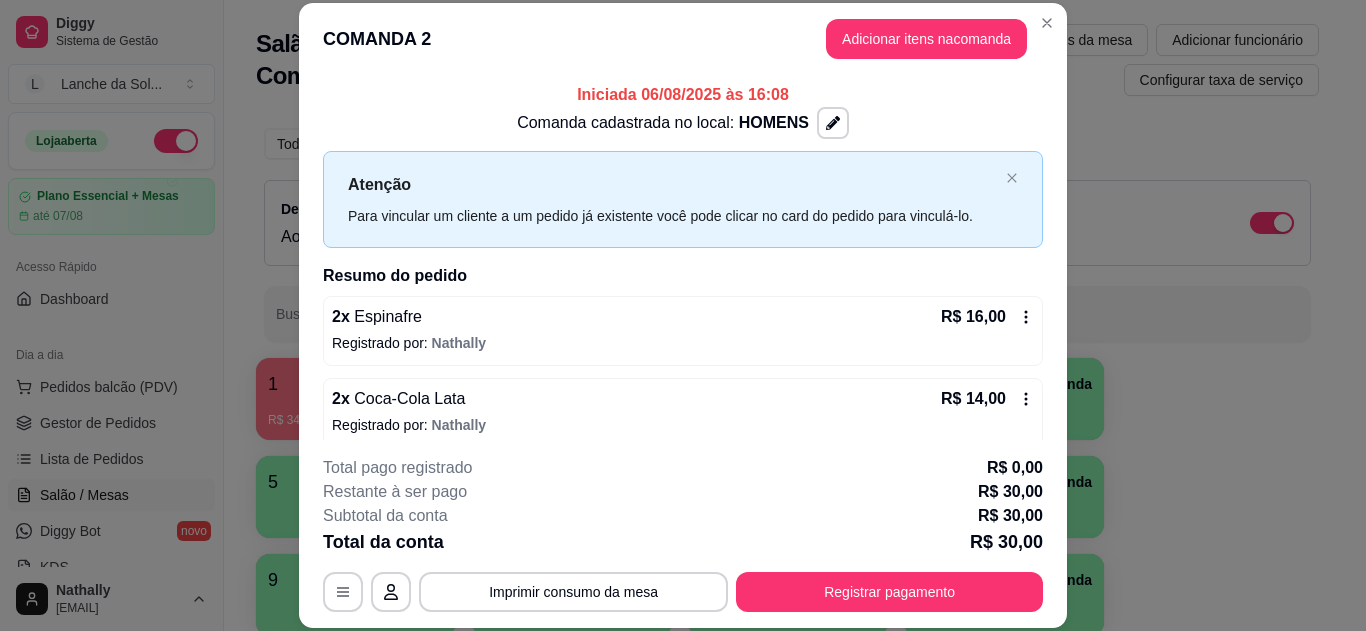 scroll, scrollTop: 16, scrollLeft: 0, axis: vertical 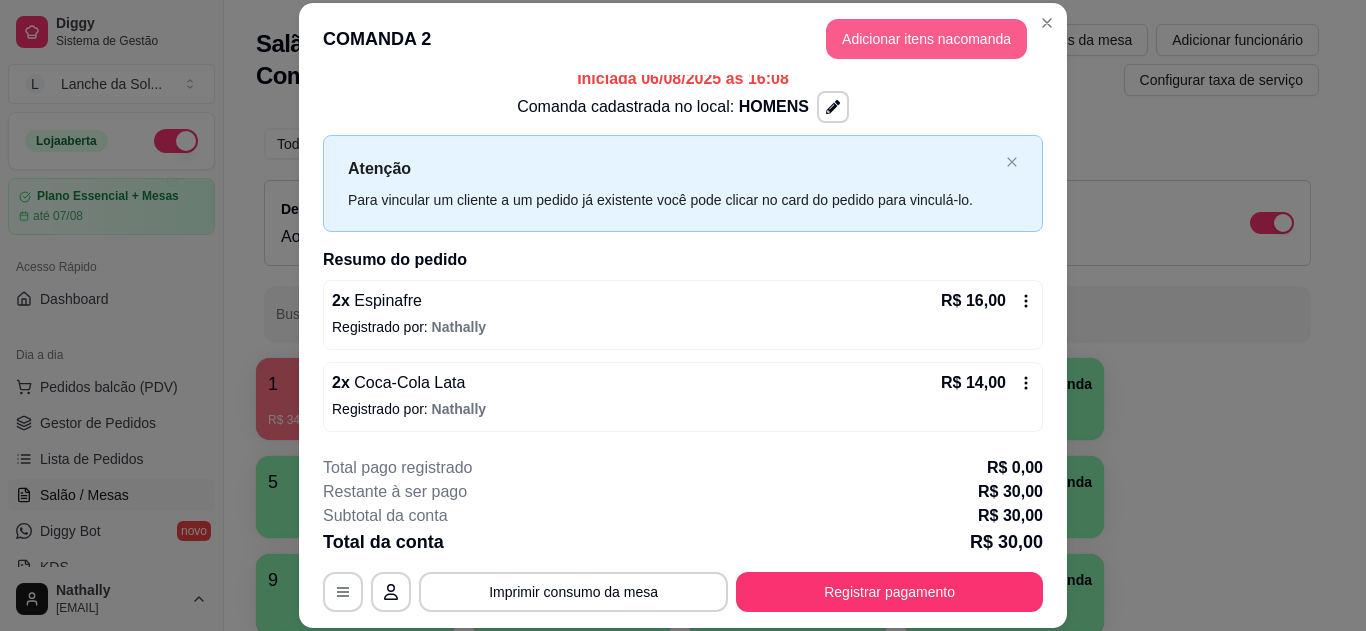 click on "Adicionar itens na  comanda" at bounding box center (926, 39) 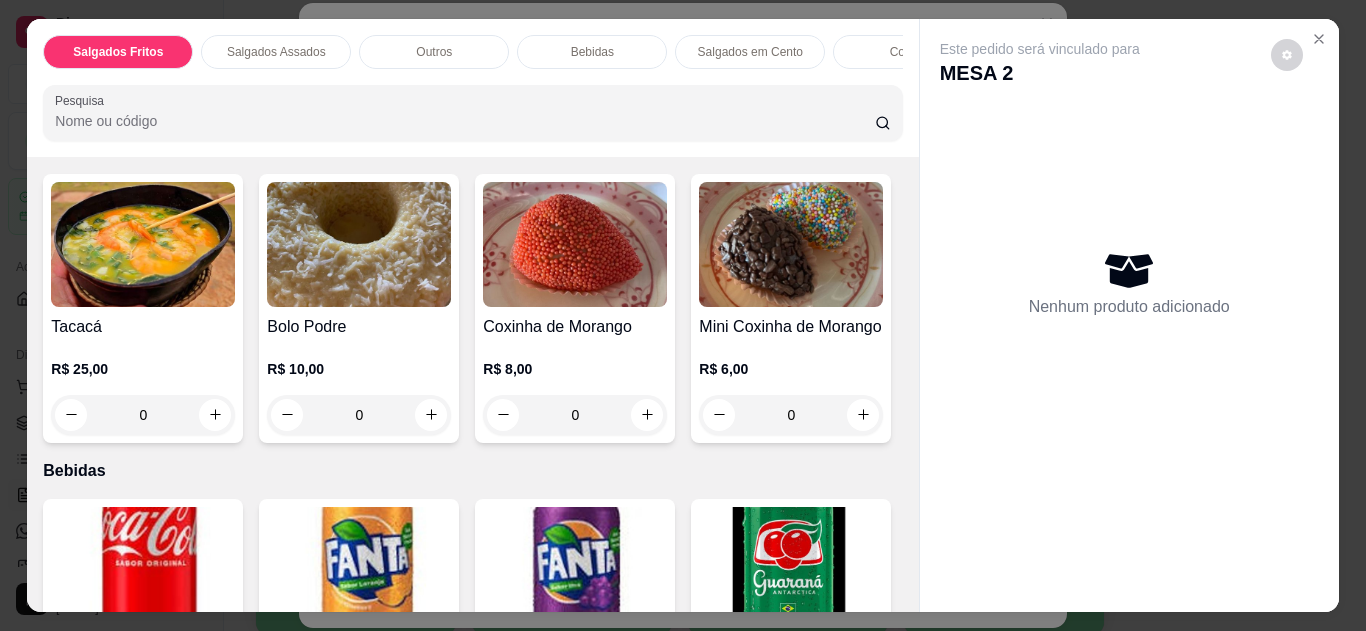 scroll, scrollTop: 772, scrollLeft: 0, axis: vertical 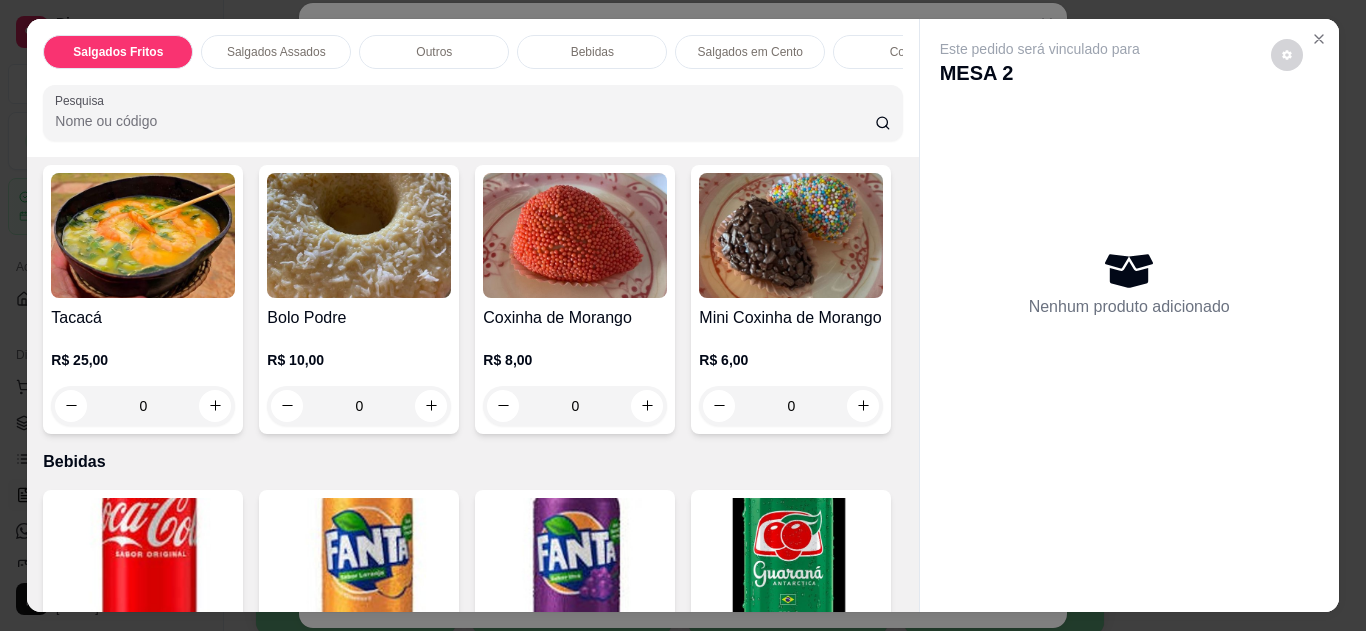 click 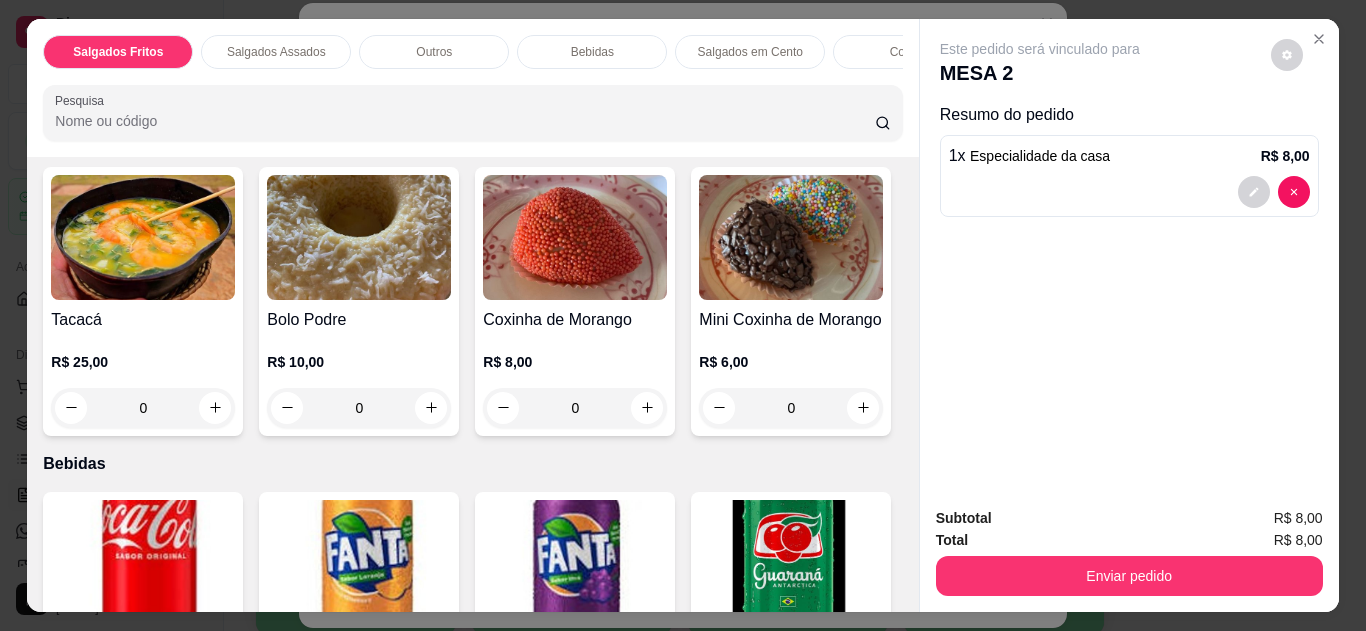 scroll, scrollTop: 773, scrollLeft: 0, axis: vertical 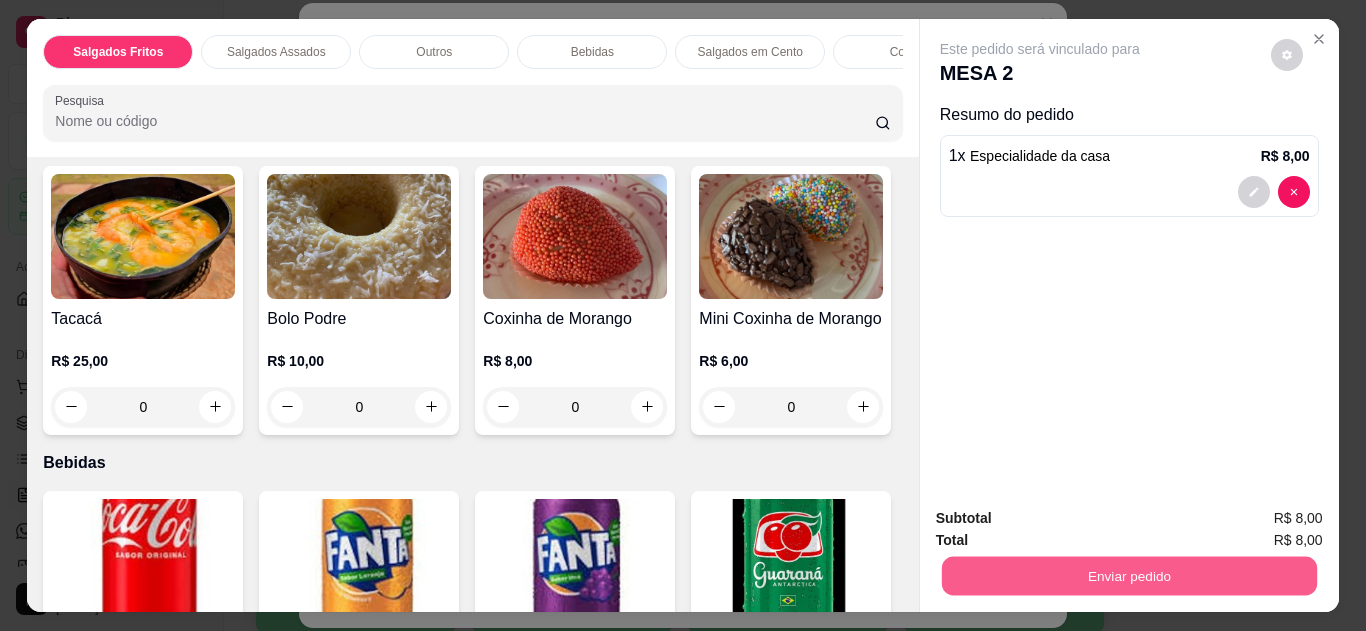 click on "Enviar pedido" at bounding box center (1128, 576) 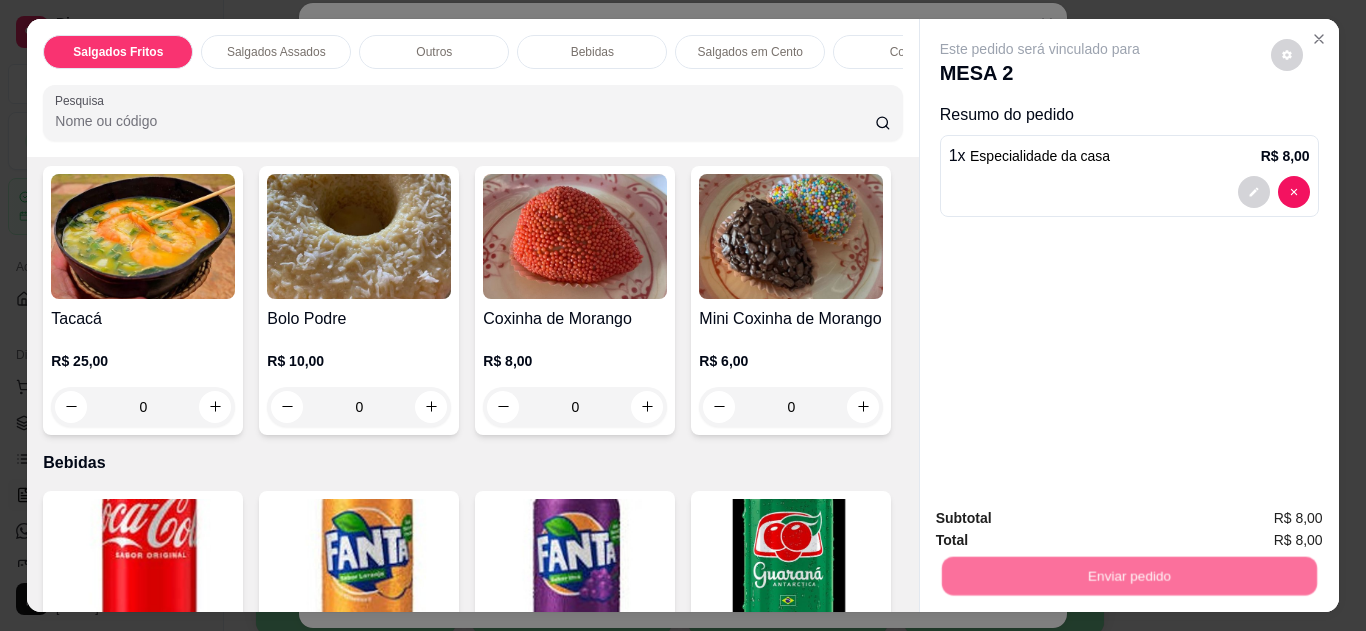click on "Não registrar e enviar pedido" at bounding box center [1063, 519] 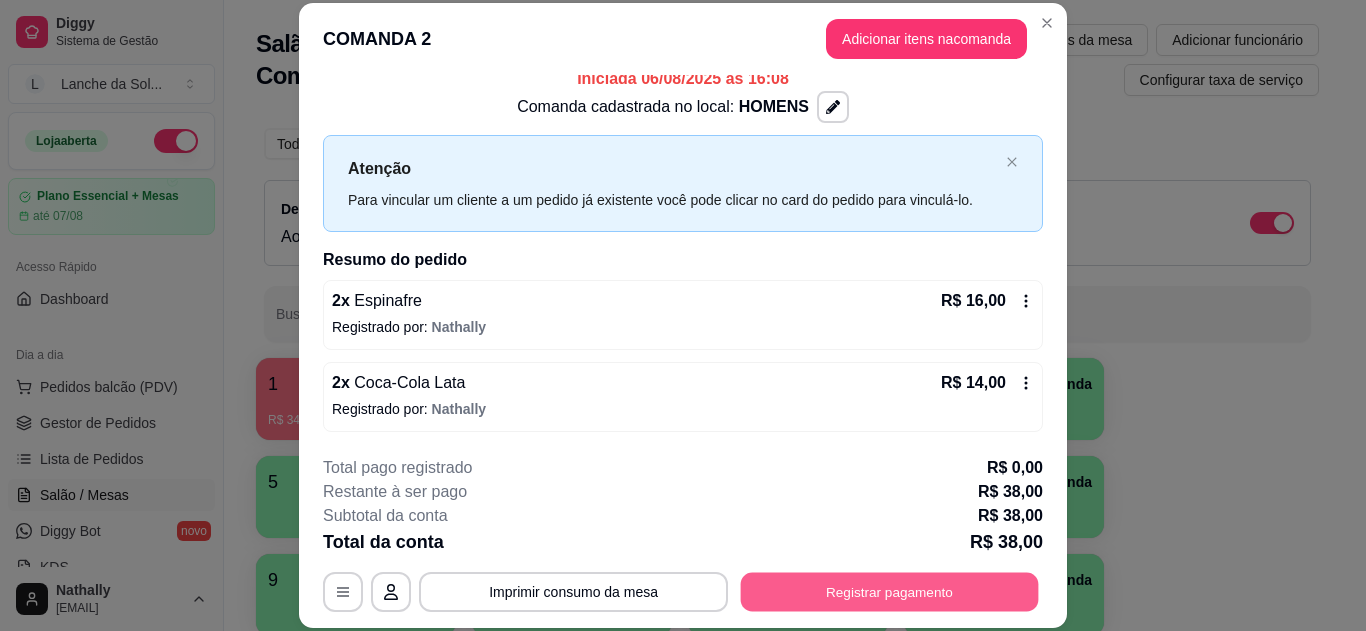 click on "Registrar pagamento" at bounding box center [890, 591] 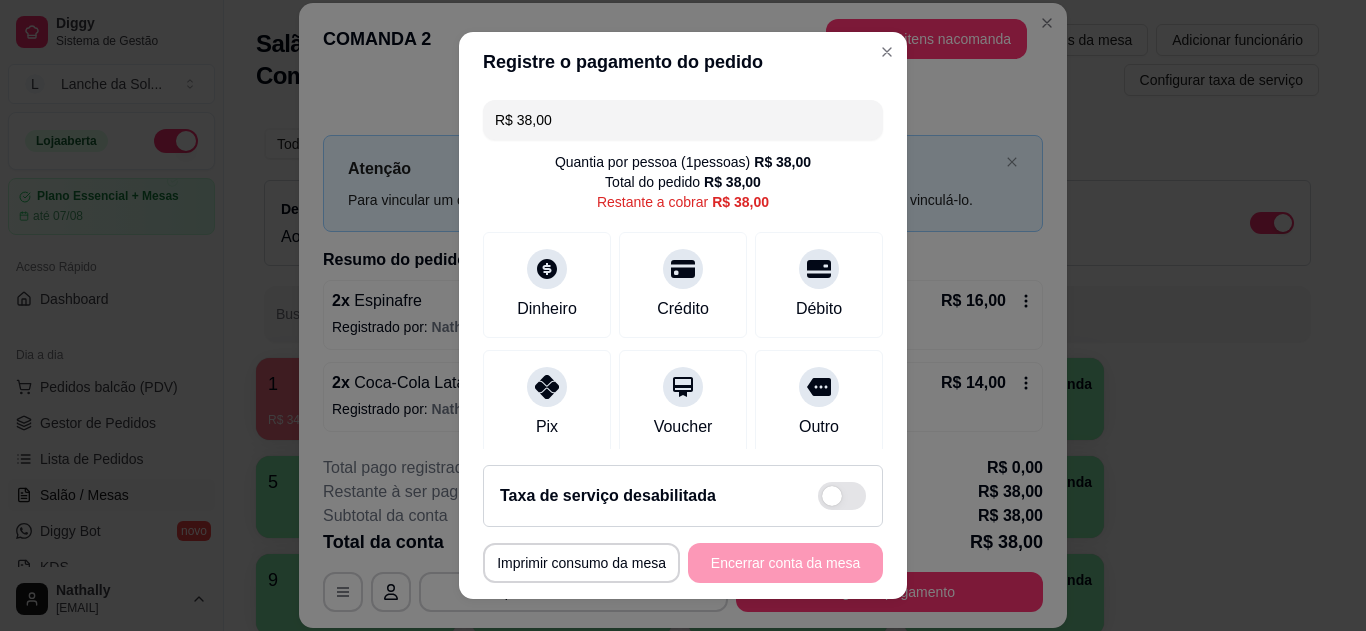 click 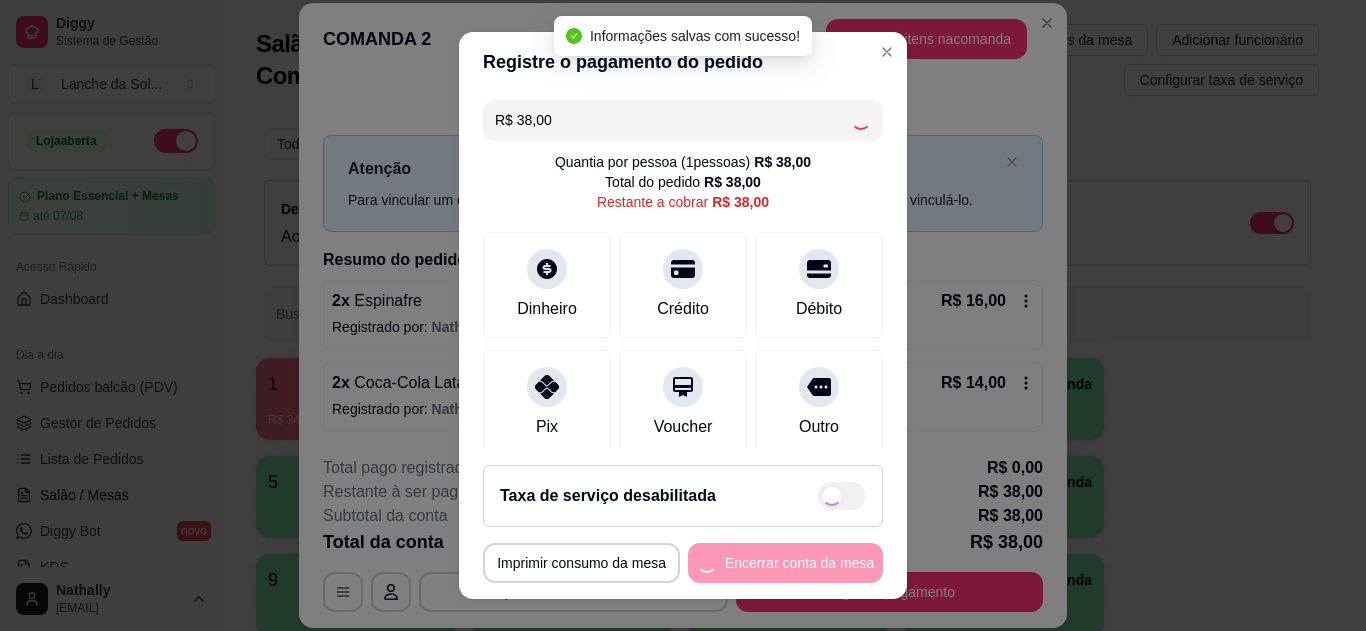 type on "R$ 0,00" 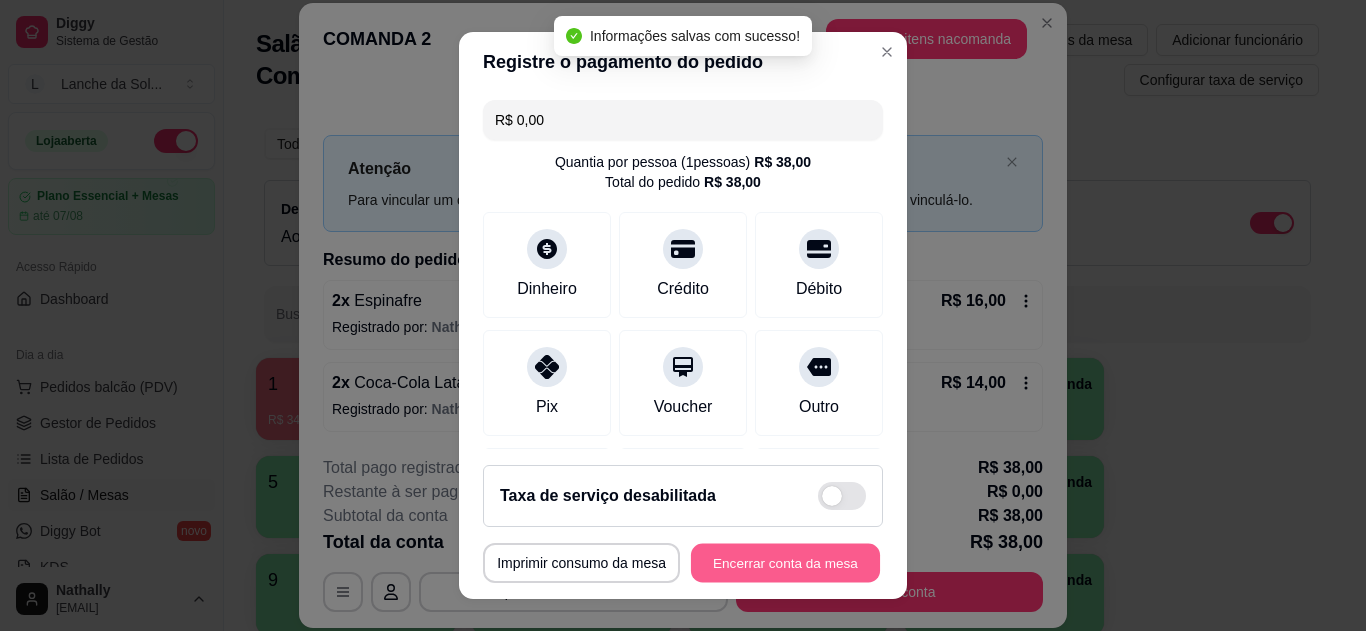 click on "Encerrar conta da mesa" at bounding box center (785, 563) 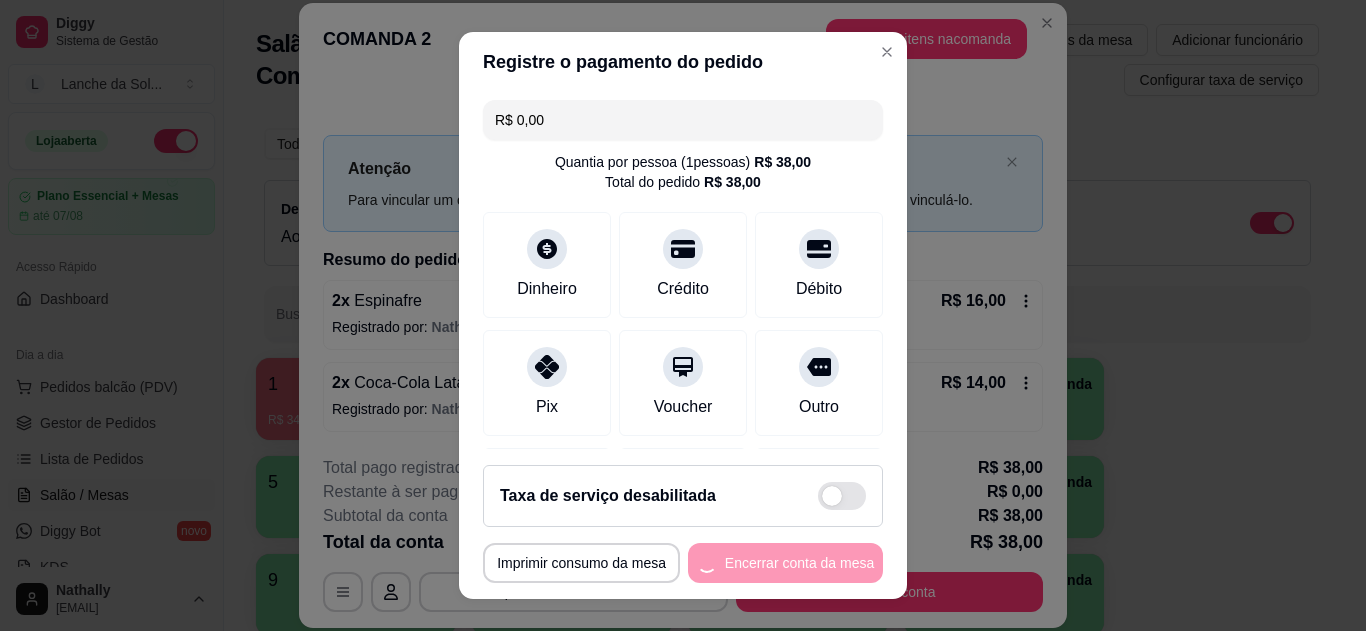 scroll, scrollTop: 0, scrollLeft: 0, axis: both 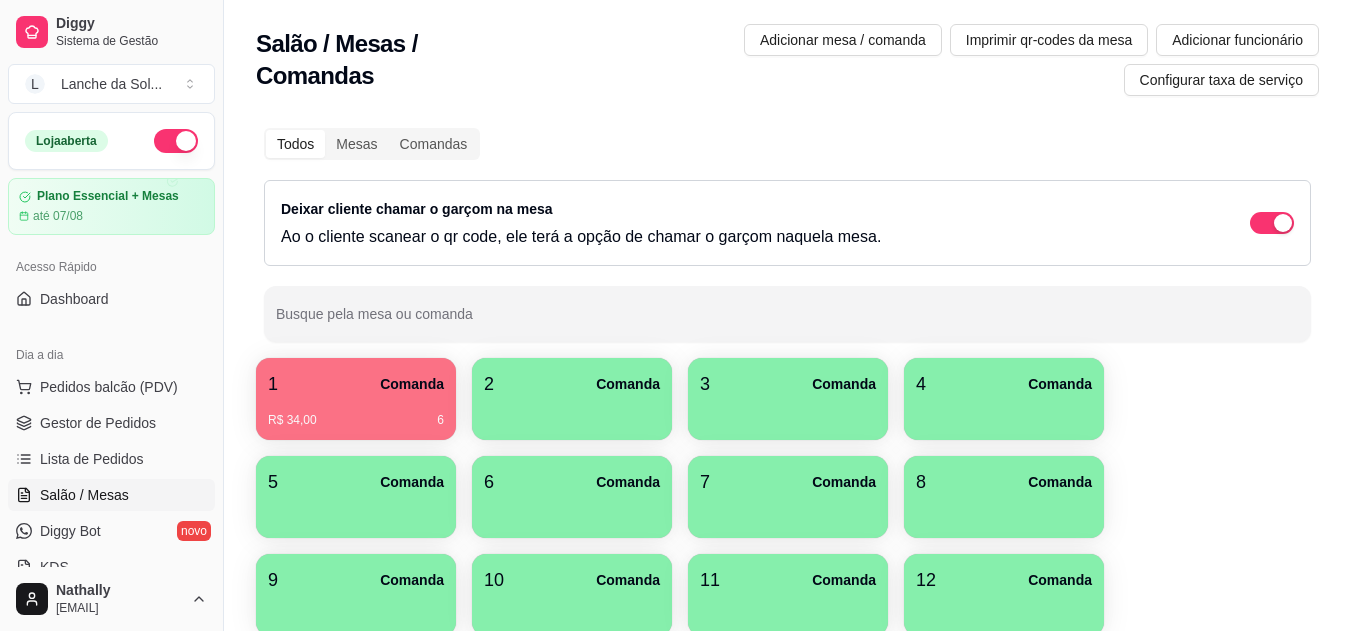 click on "Gestor de Pedidos" at bounding box center [98, 423] 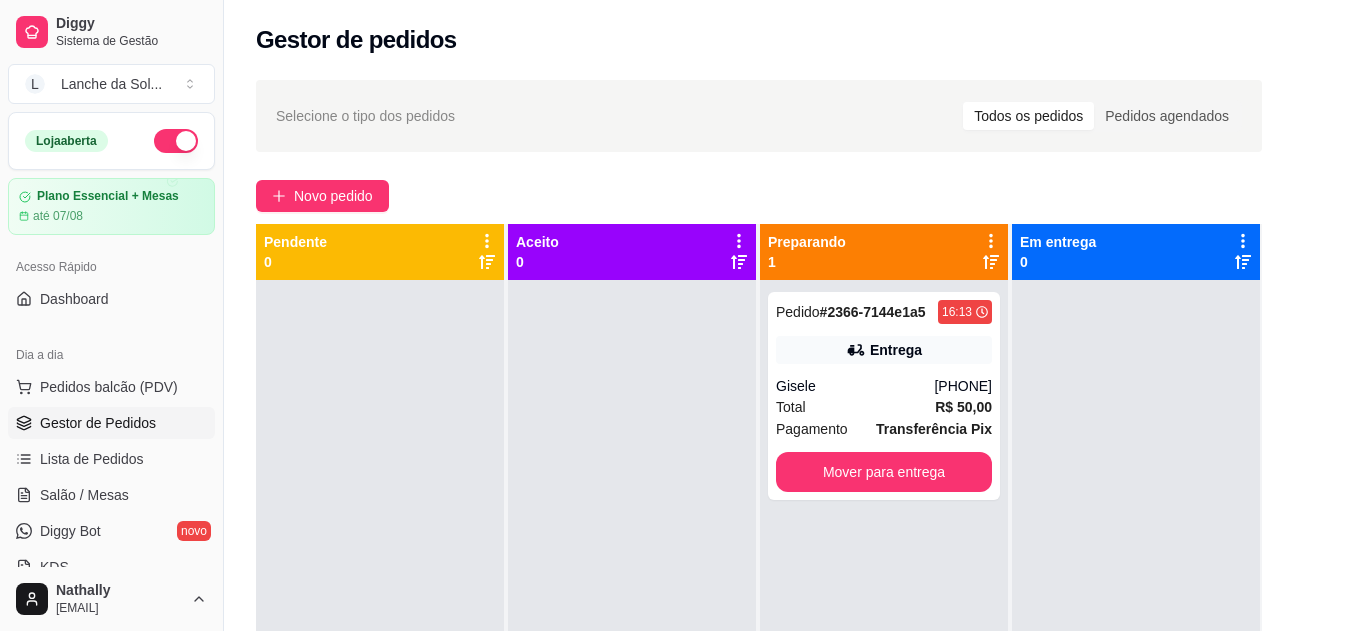 click on "Total R$ 50,00" at bounding box center [884, 407] 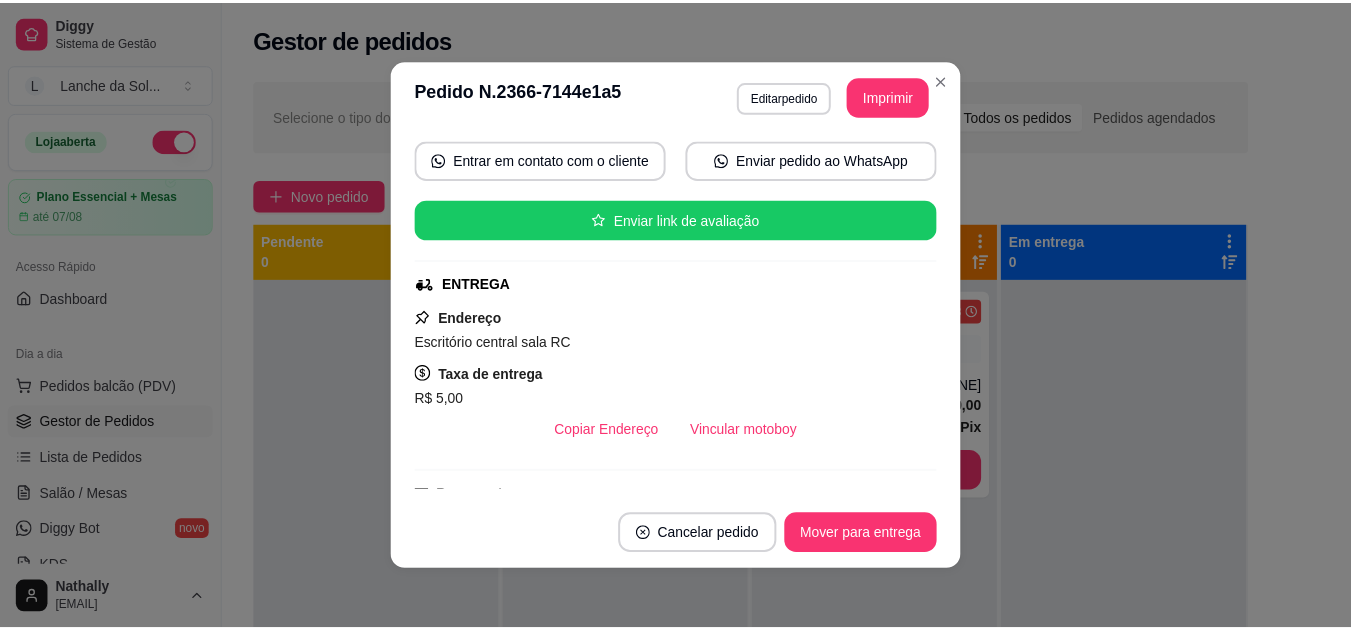 scroll, scrollTop: 192, scrollLeft: 0, axis: vertical 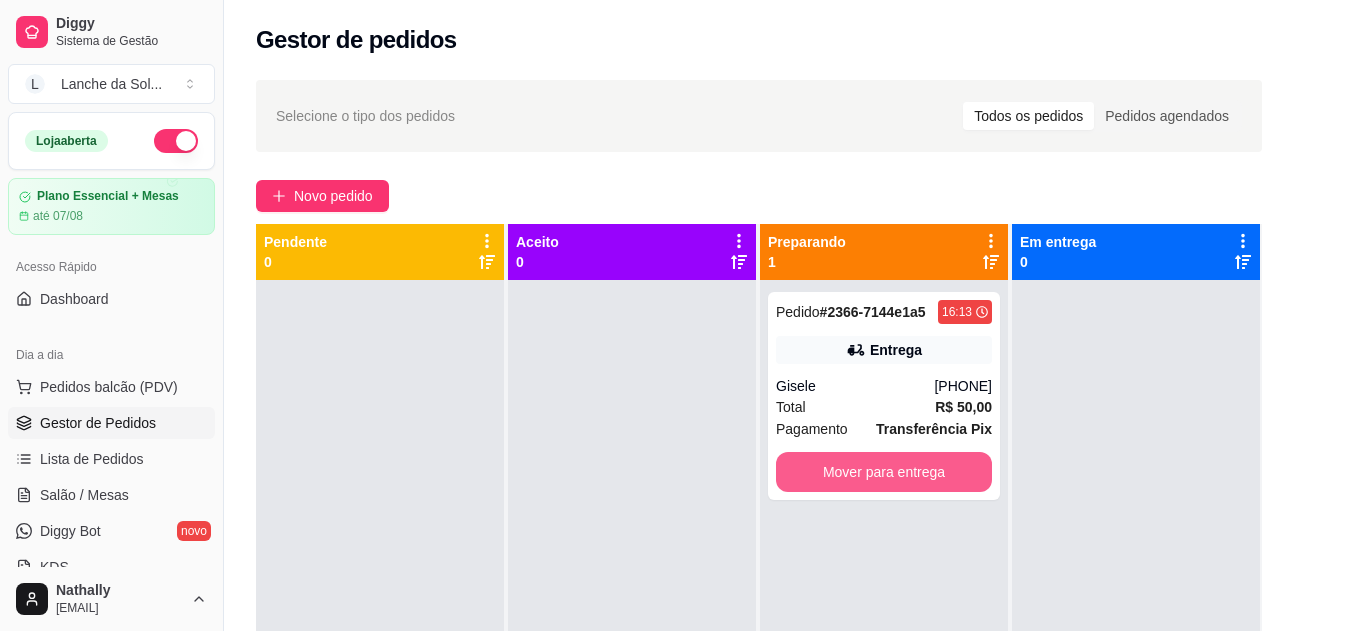 click on "Mover para entrega" at bounding box center (884, 472) 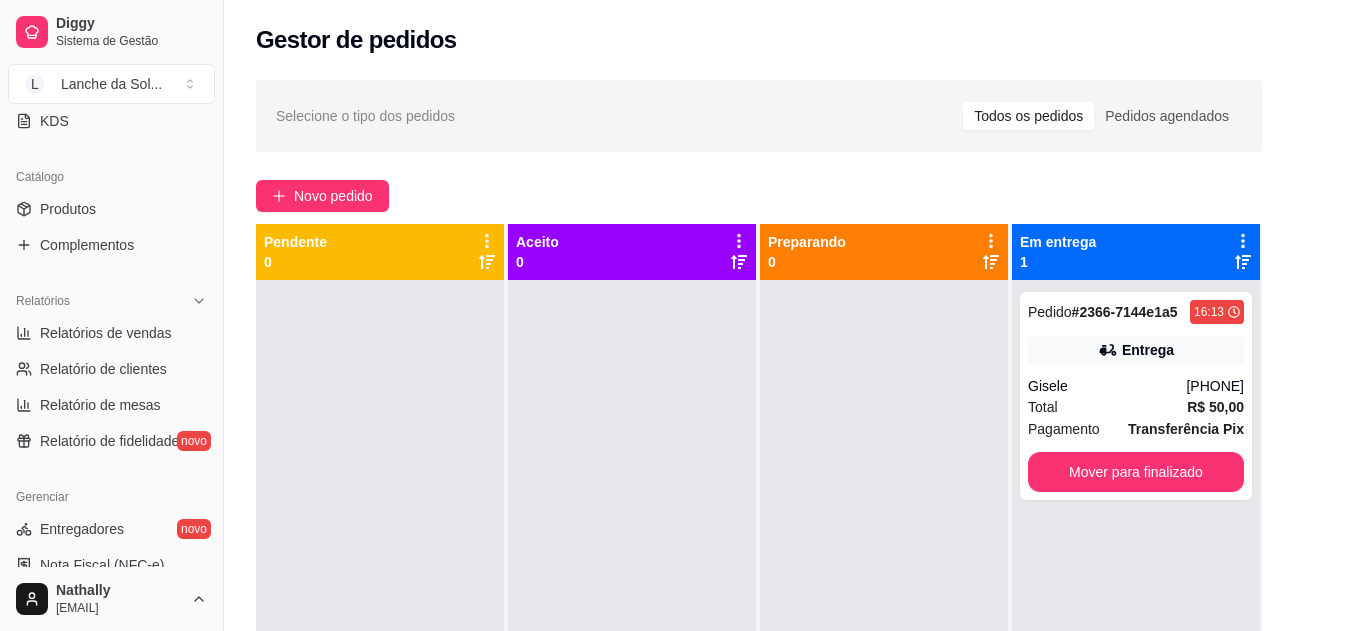 scroll, scrollTop: 567, scrollLeft: 0, axis: vertical 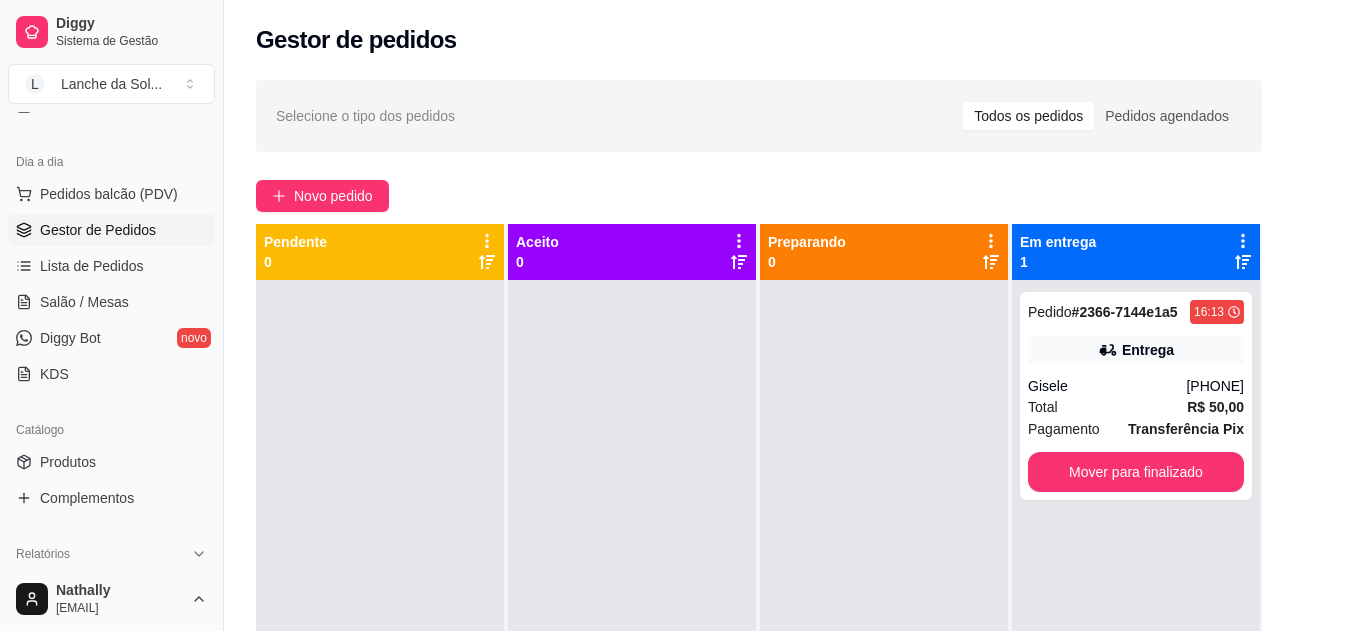 click on "Salão / Mesas" at bounding box center [111, 302] 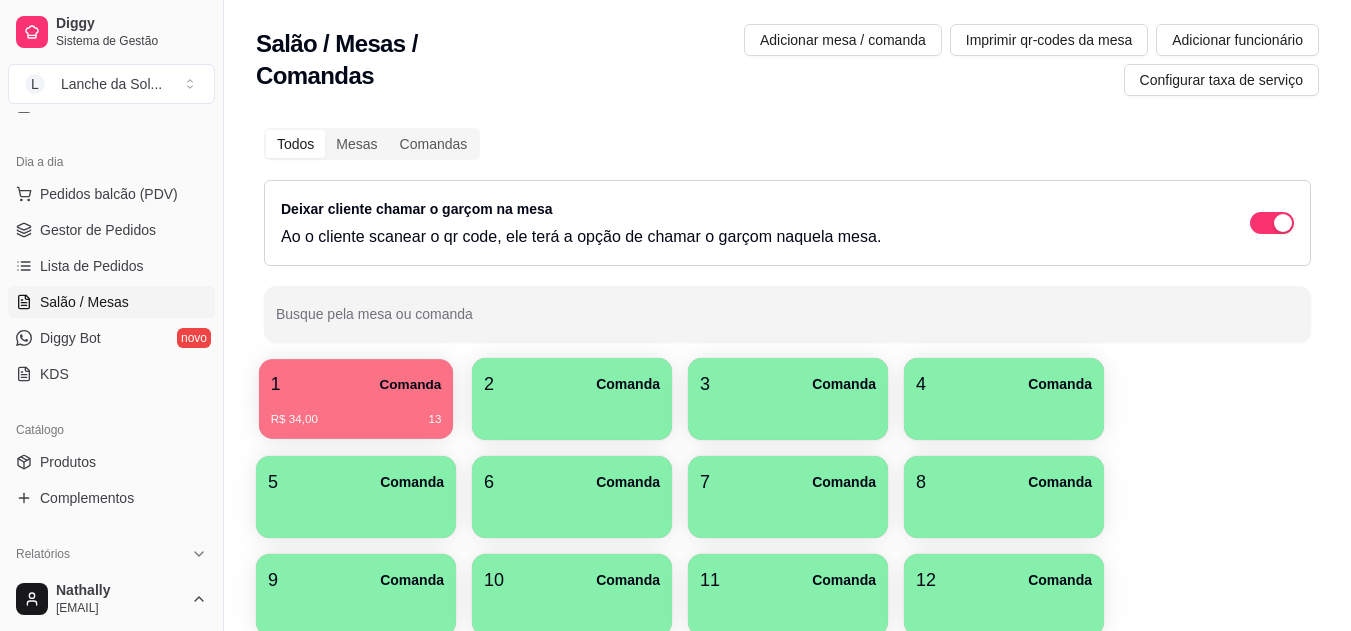 click on "R$ 34,00 13" at bounding box center (356, 412) 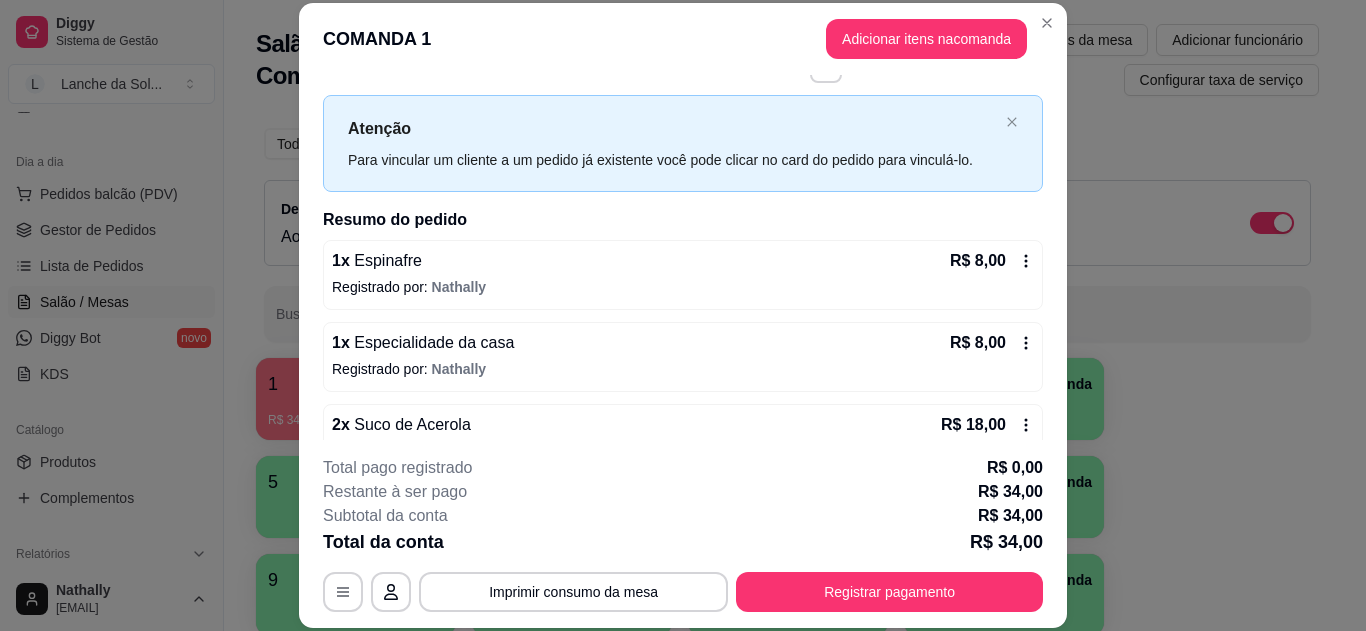 scroll, scrollTop: 98, scrollLeft: 0, axis: vertical 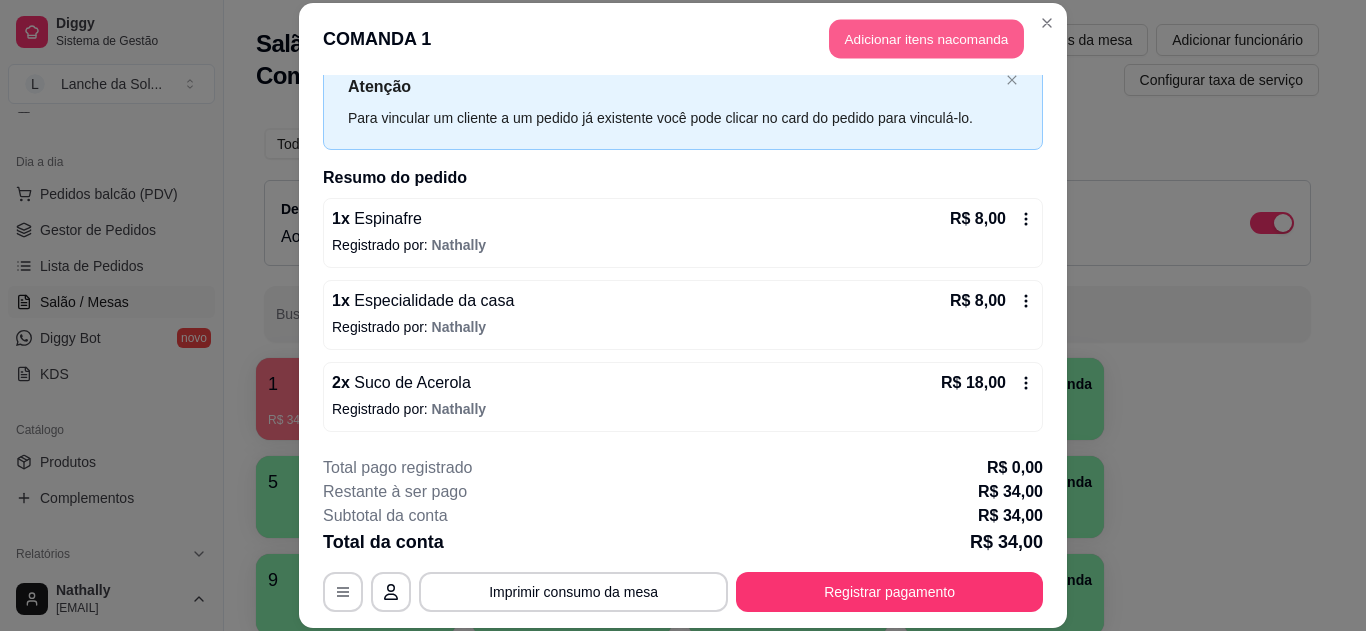 click on "Adicionar itens na  comanda" at bounding box center [926, 39] 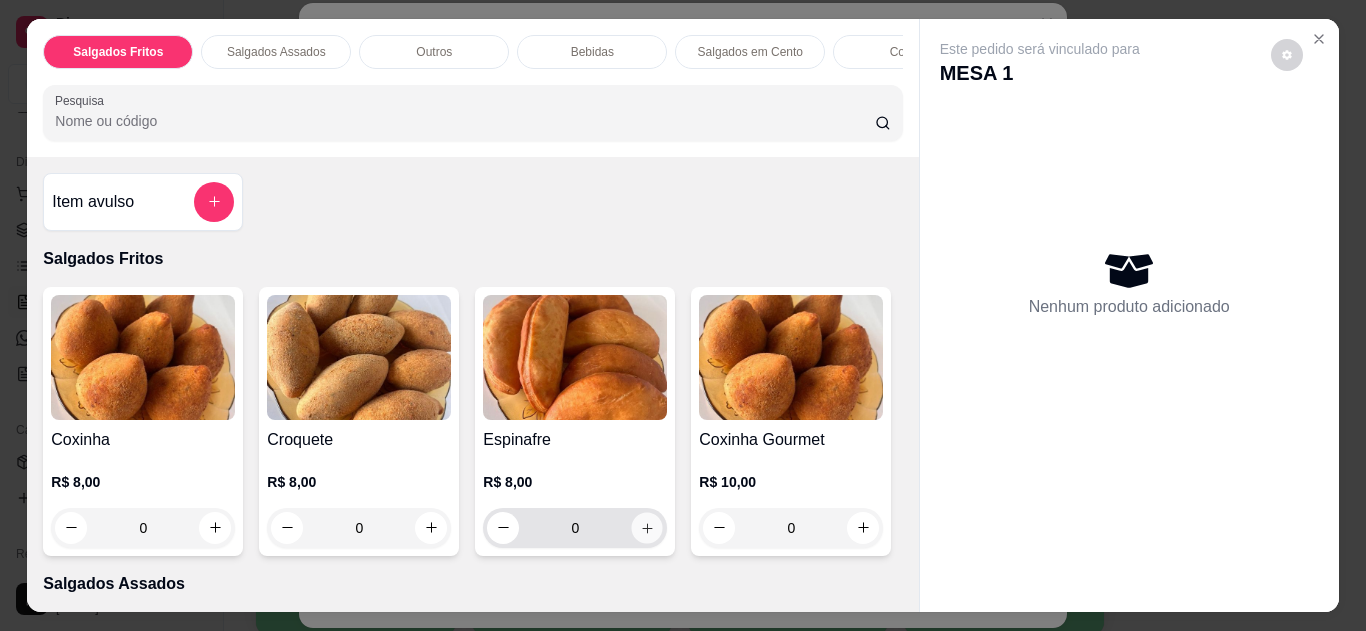 click 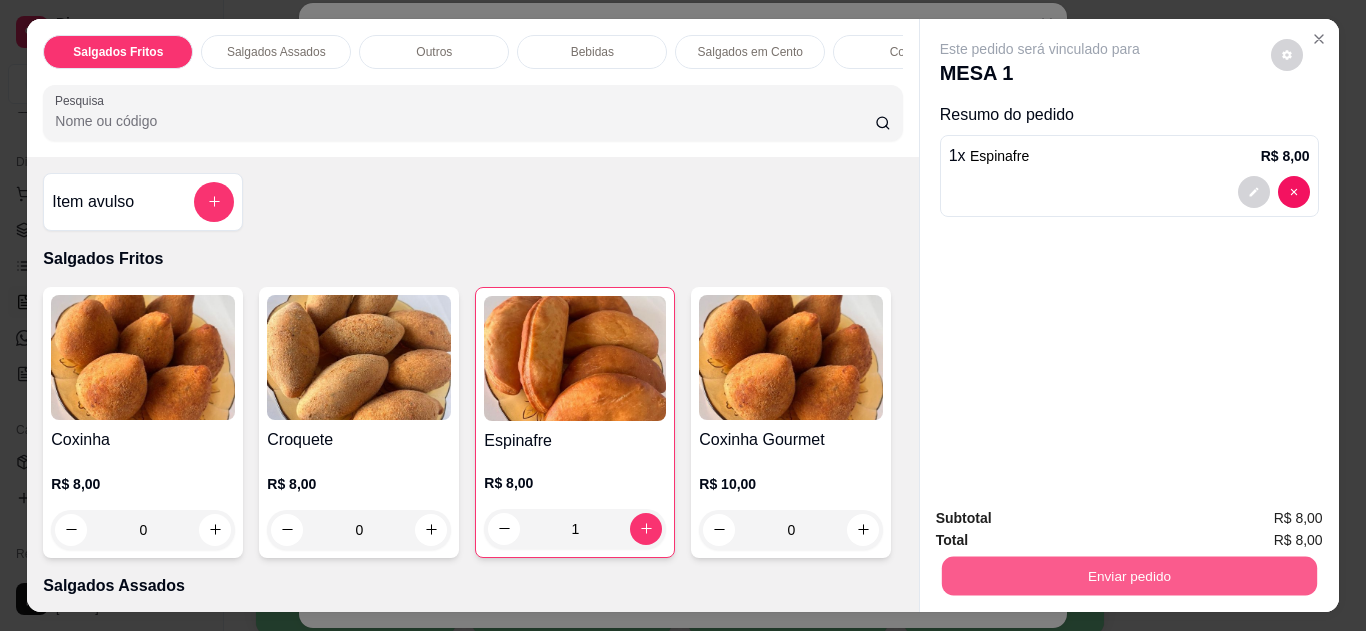 click on "Enviar pedido" at bounding box center (1128, 576) 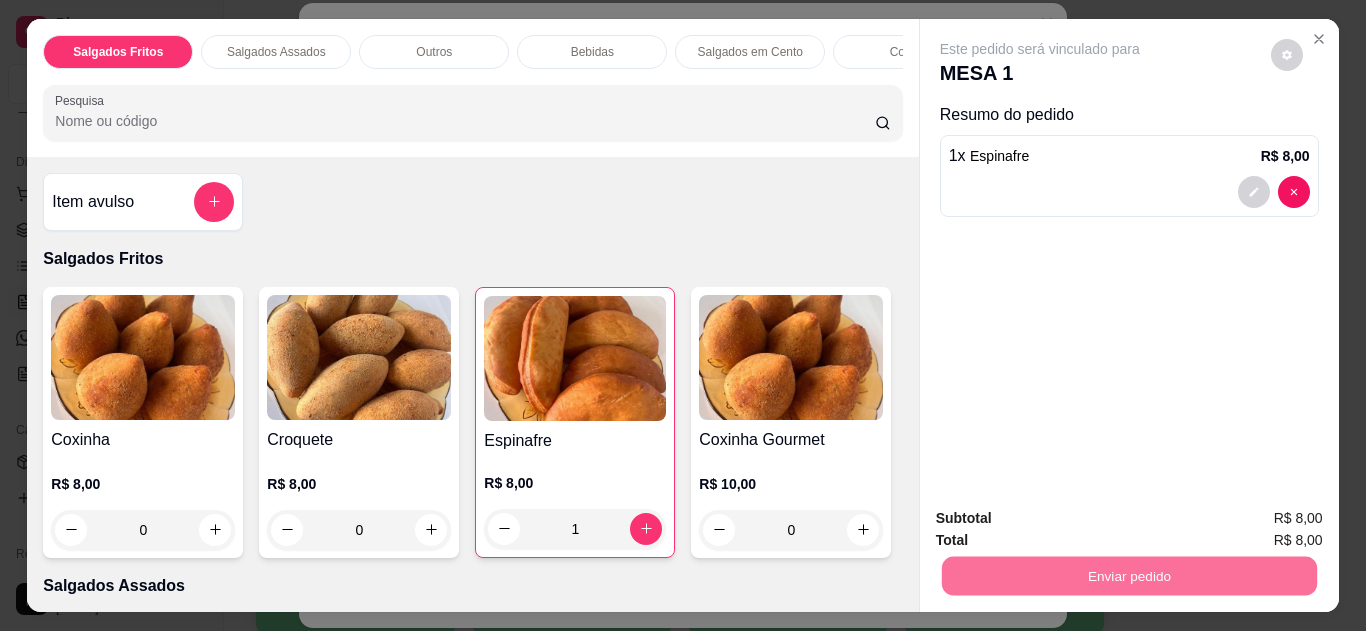 click on "Não registrar e enviar pedido" at bounding box center [1063, 519] 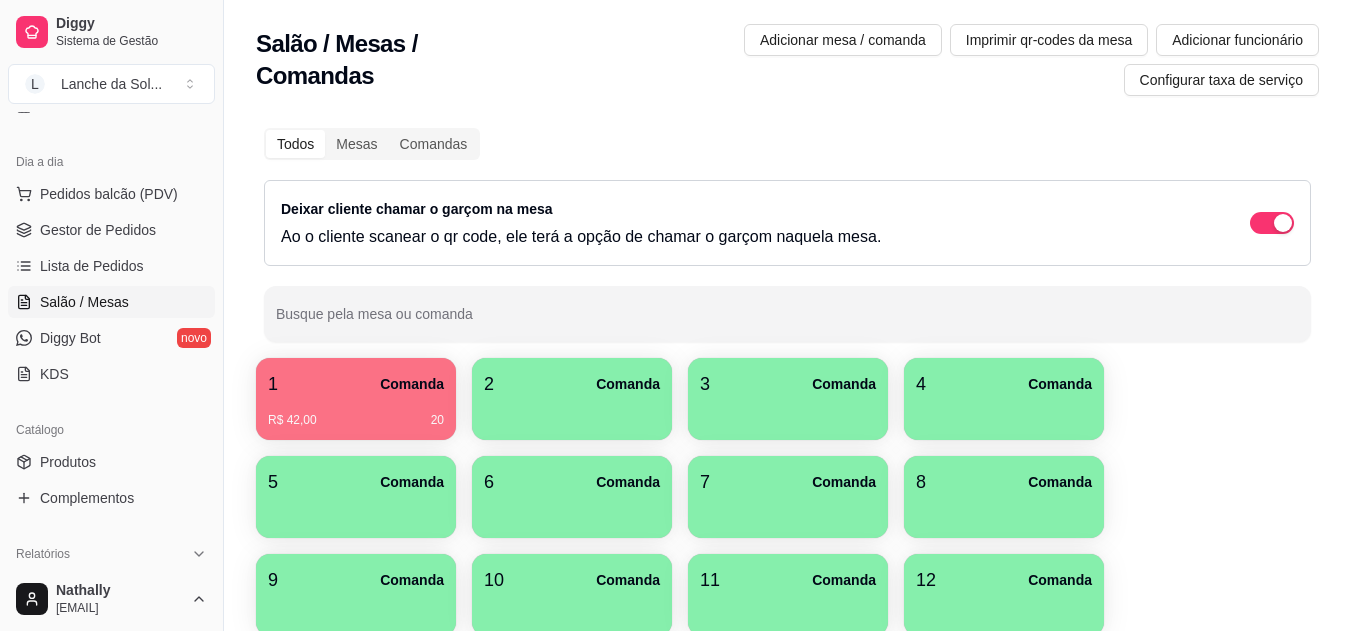 click on "Pedidos balcão (PDV)" at bounding box center (109, 194) 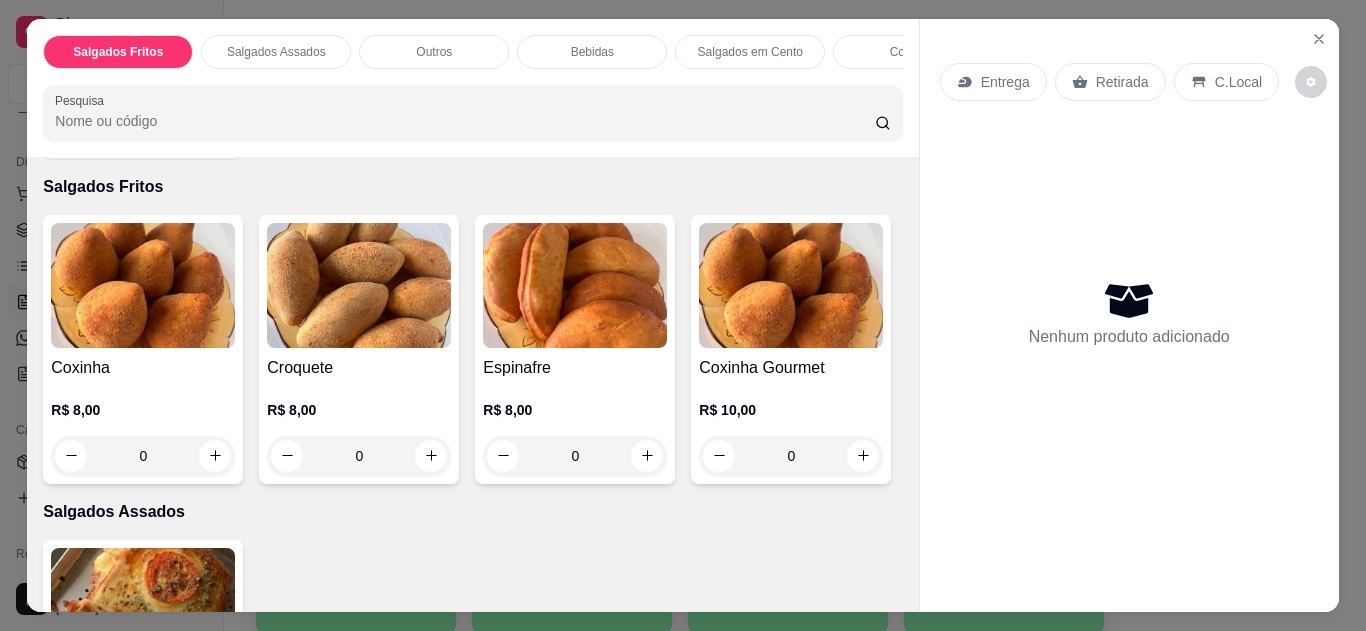 scroll, scrollTop: 0, scrollLeft: 0, axis: both 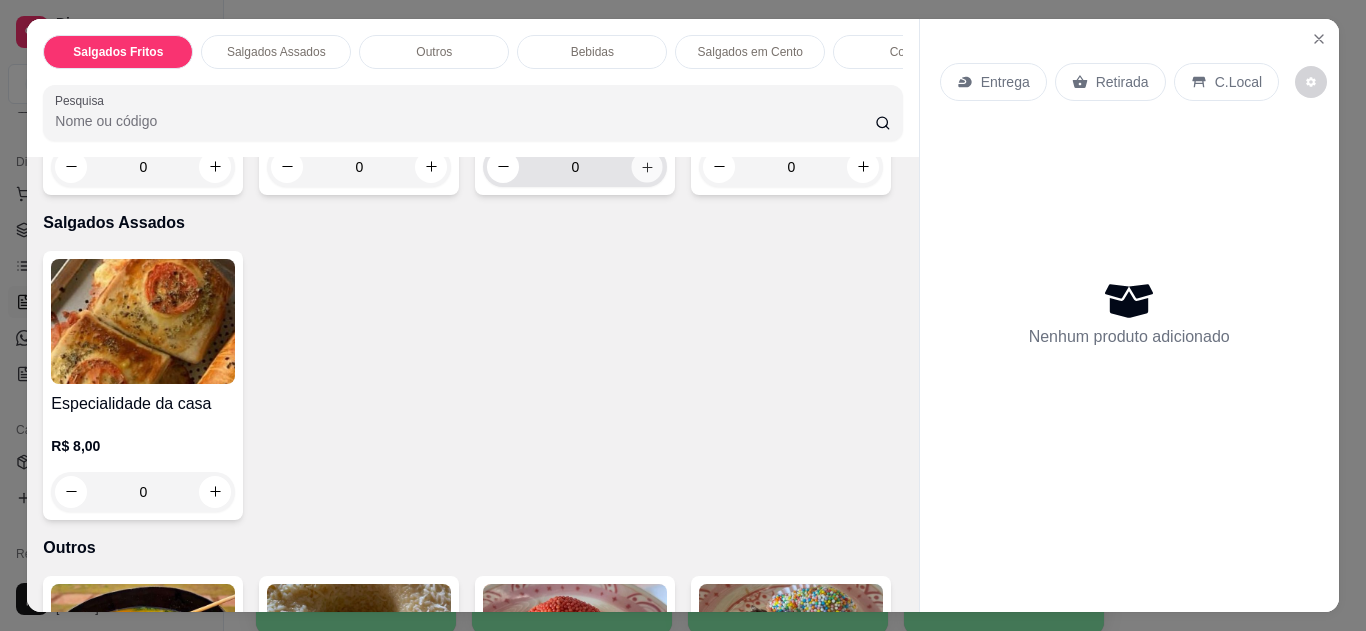 click 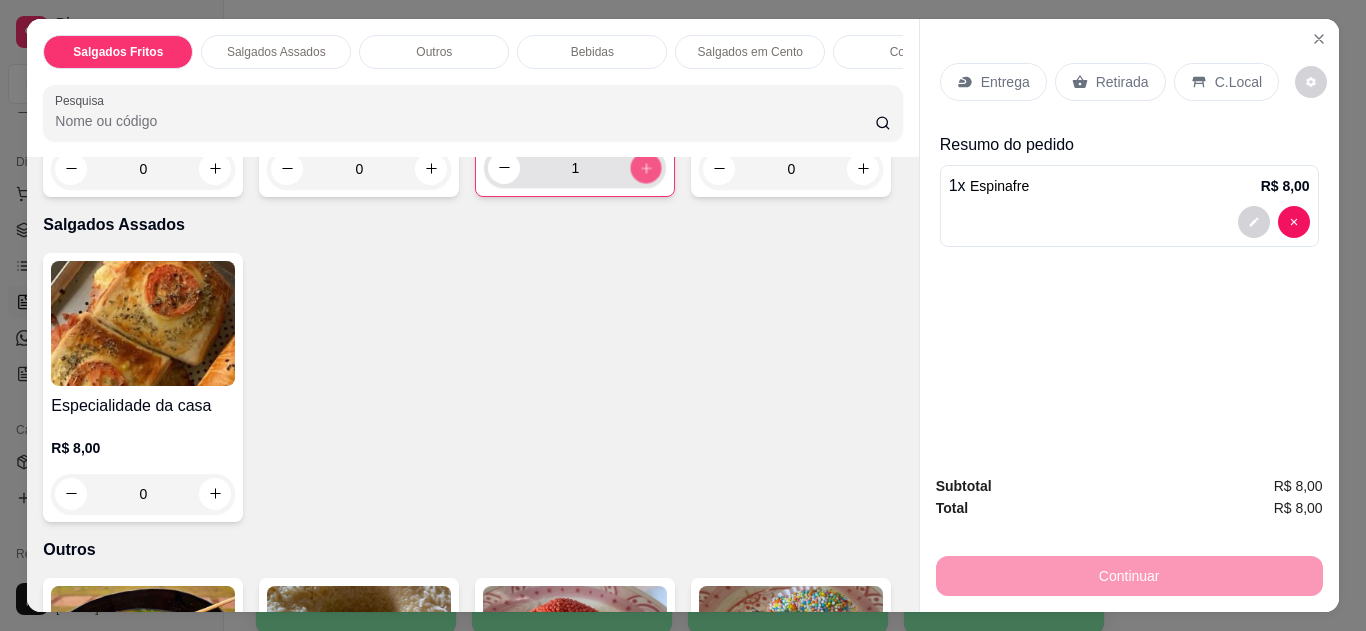 scroll, scrollTop: 363, scrollLeft: 0, axis: vertical 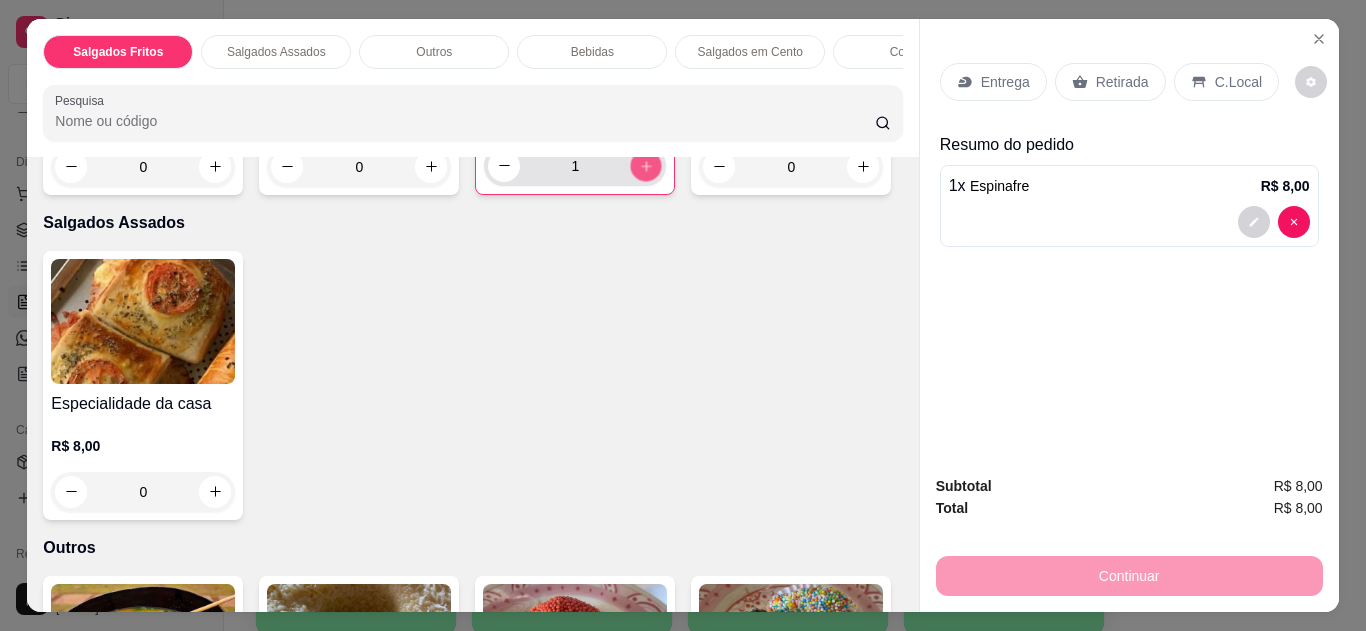 click at bounding box center (646, 165) 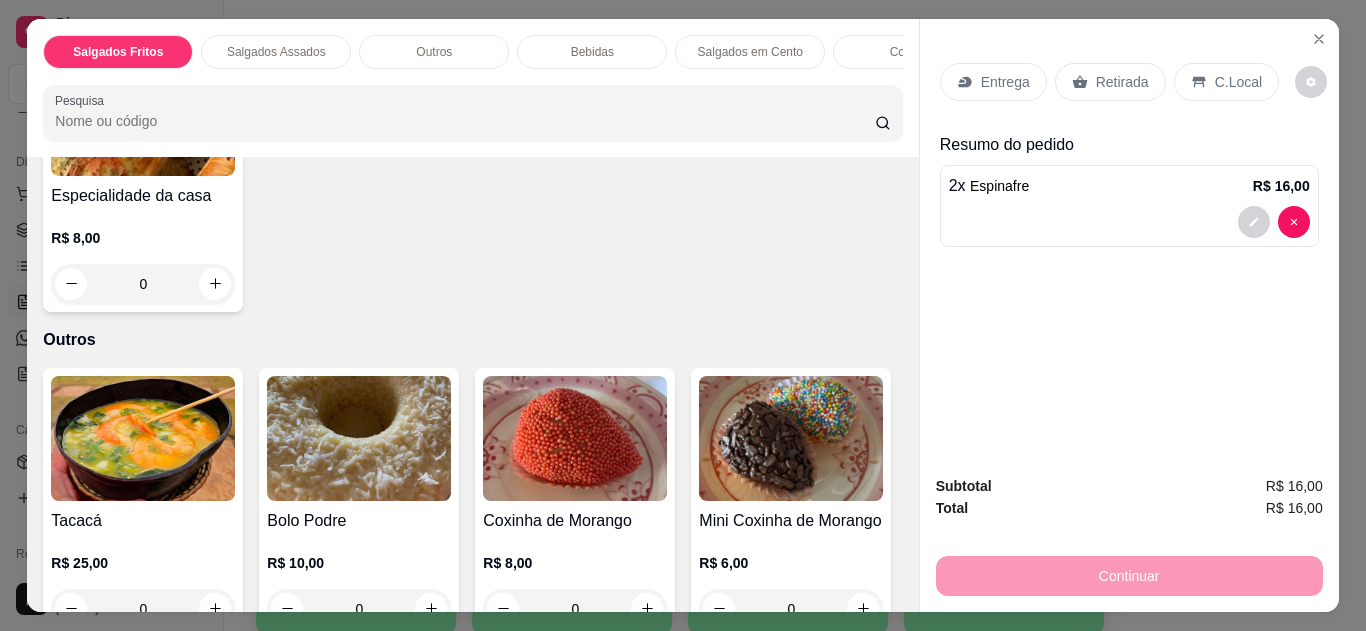 scroll, scrollTop: 635, scrollLeft: 0, axis: vertical 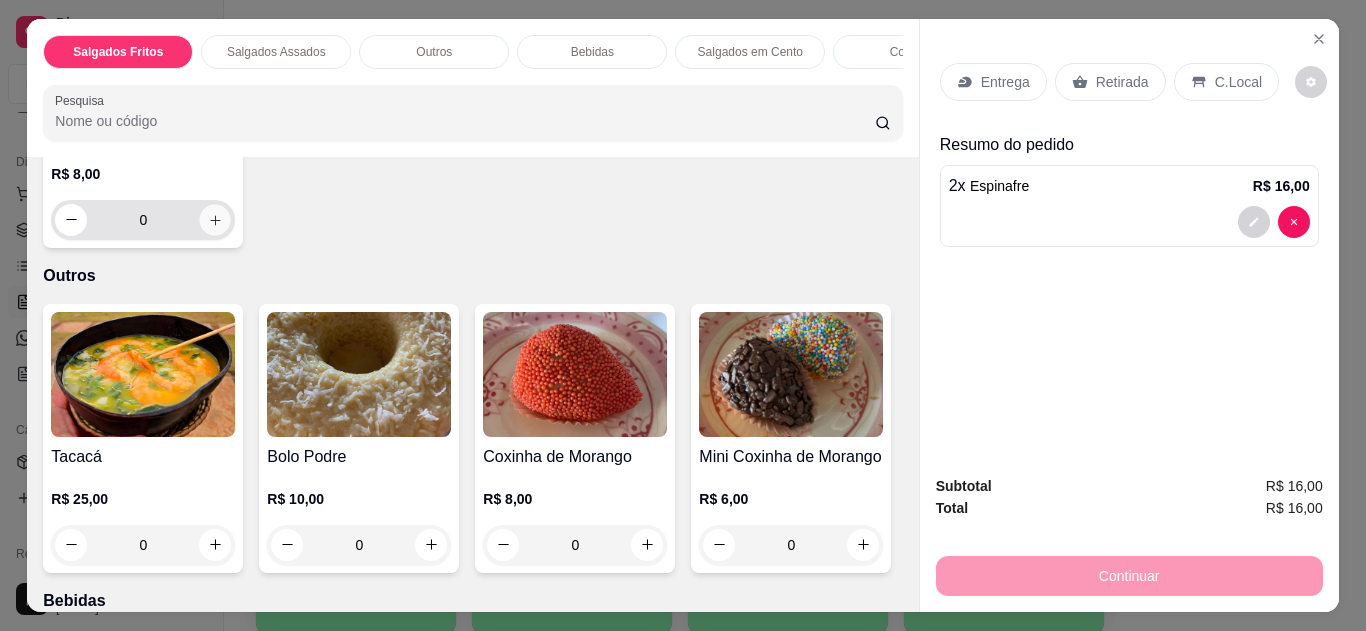 click at bounding box center (215, 219) 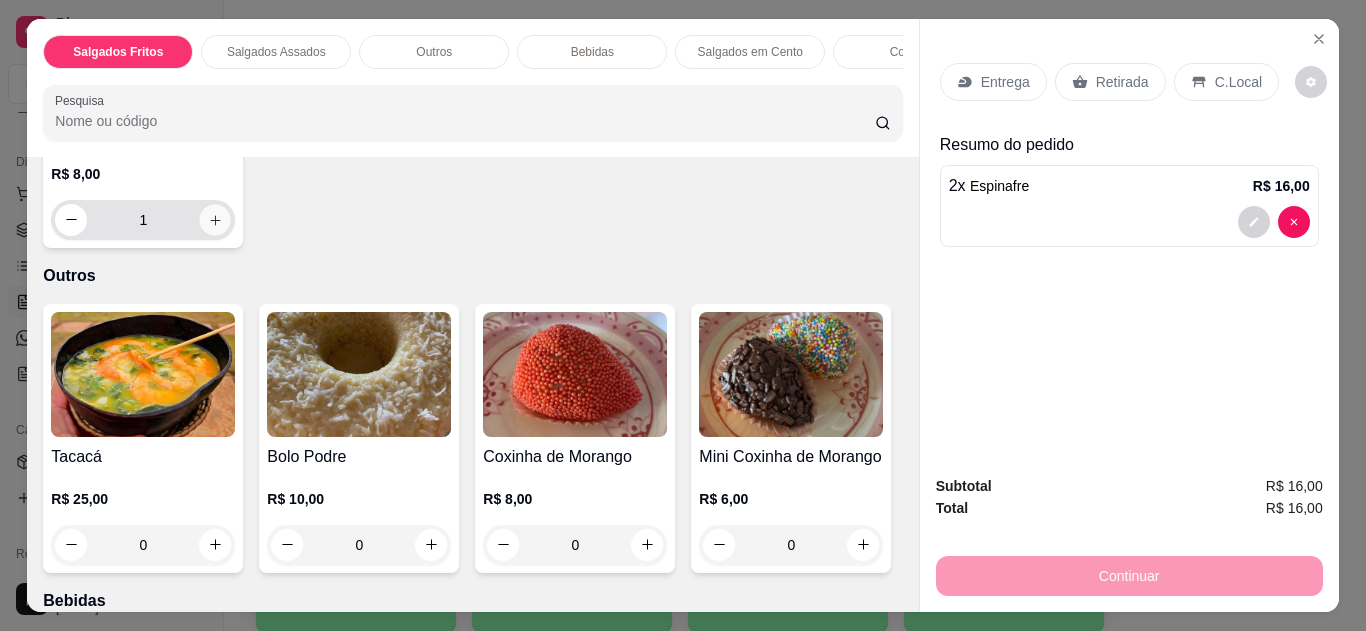 click 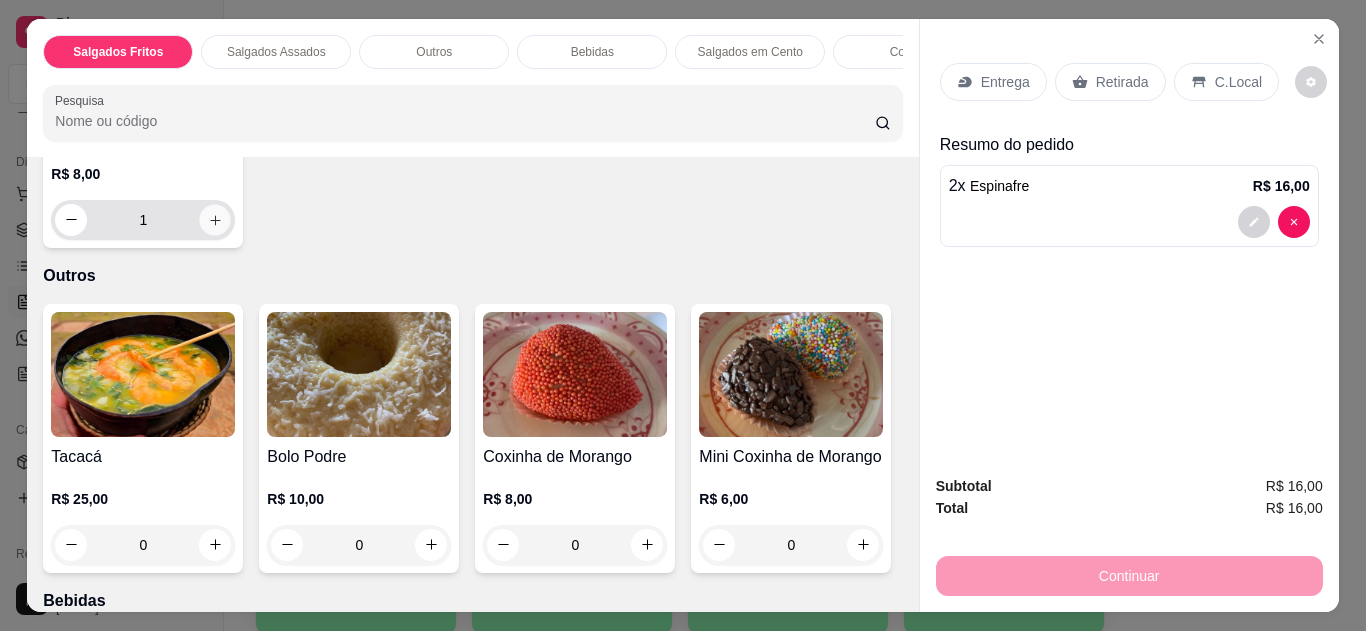 type on "2" 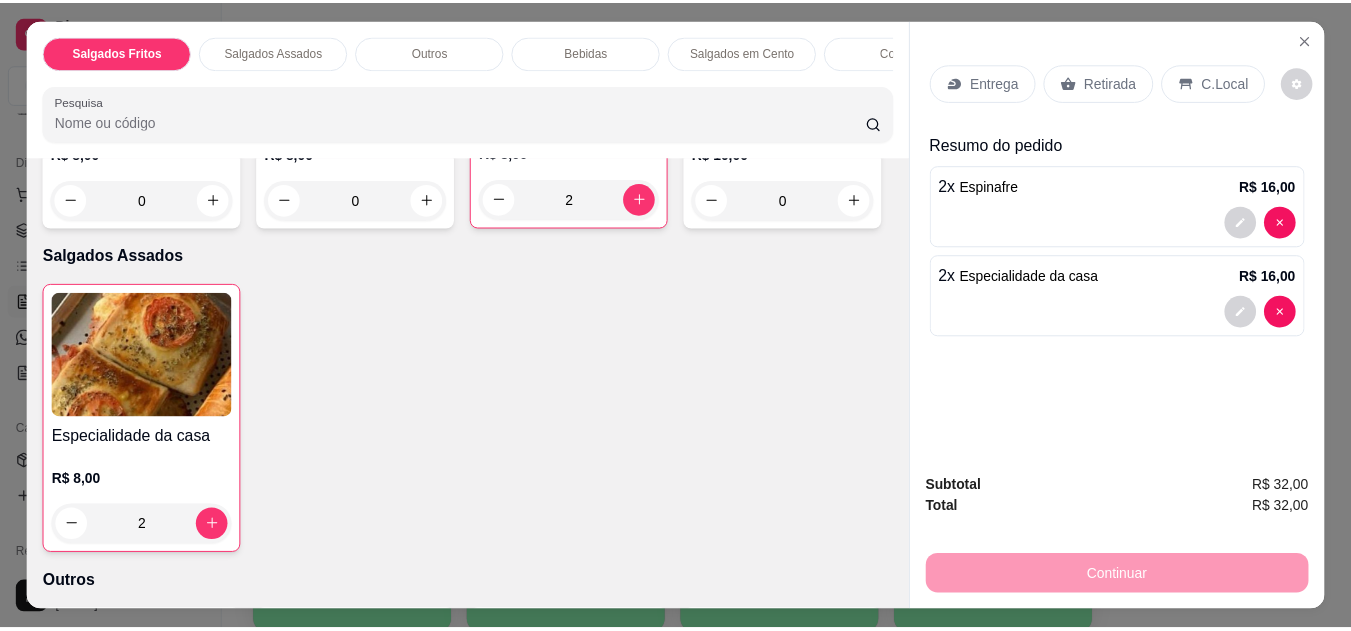 scroll, scrollTop: 0, scrollLeft: 0, axis: both 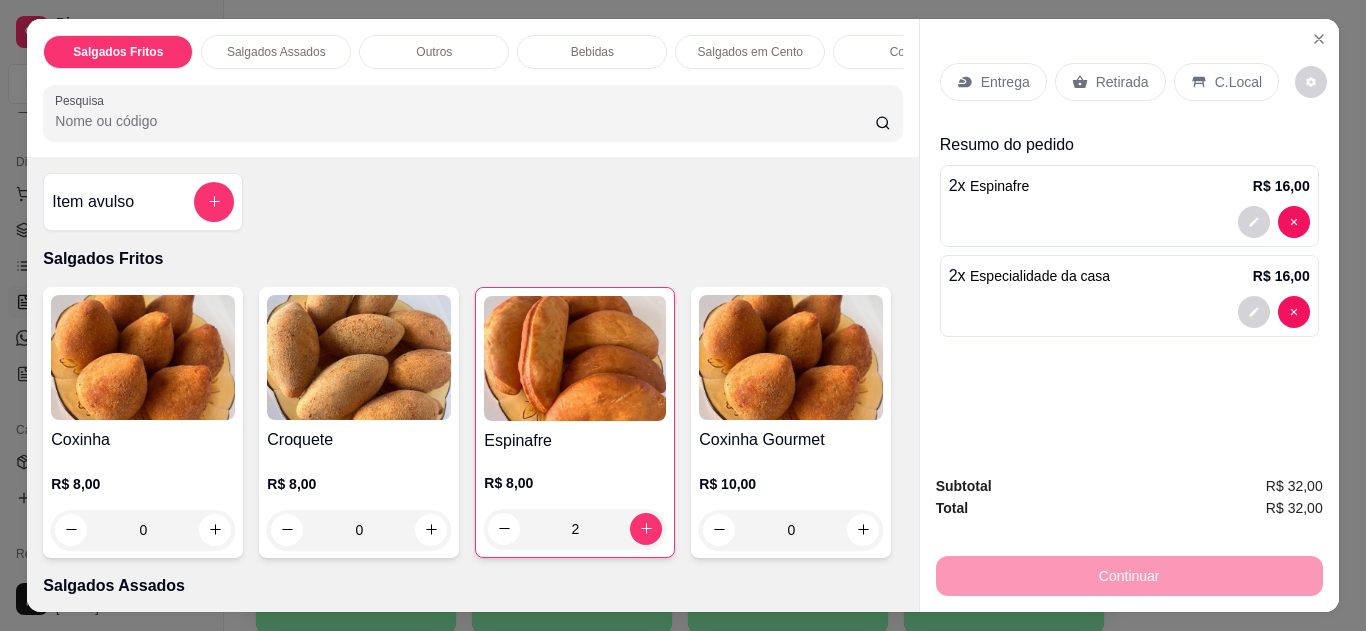 click on "C.Local" at bounding box center (1238, 82) 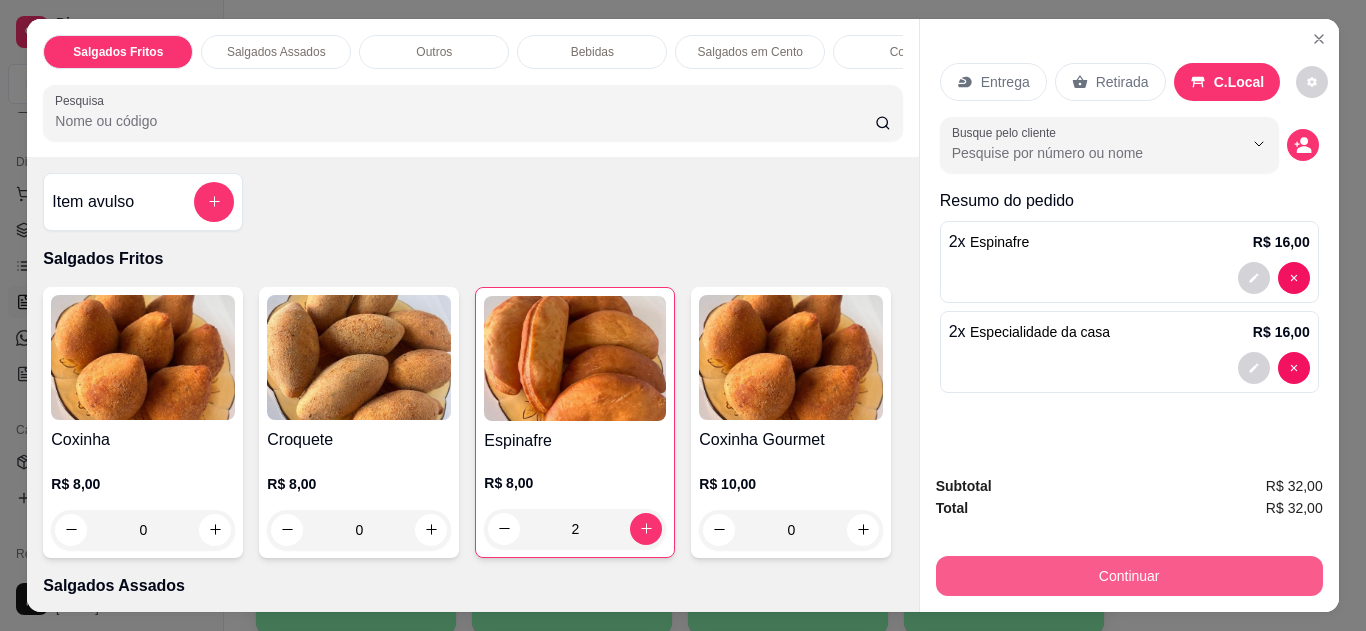 click on "Continuar" at bounding box center (1129, 576) 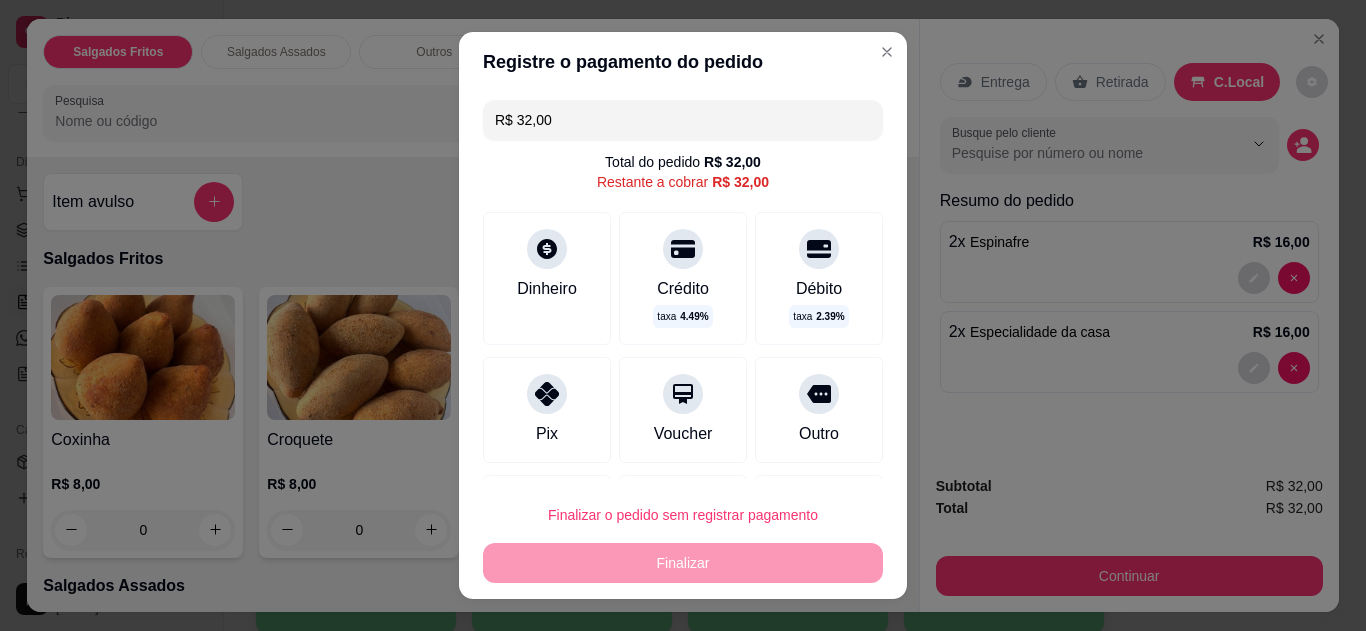 click 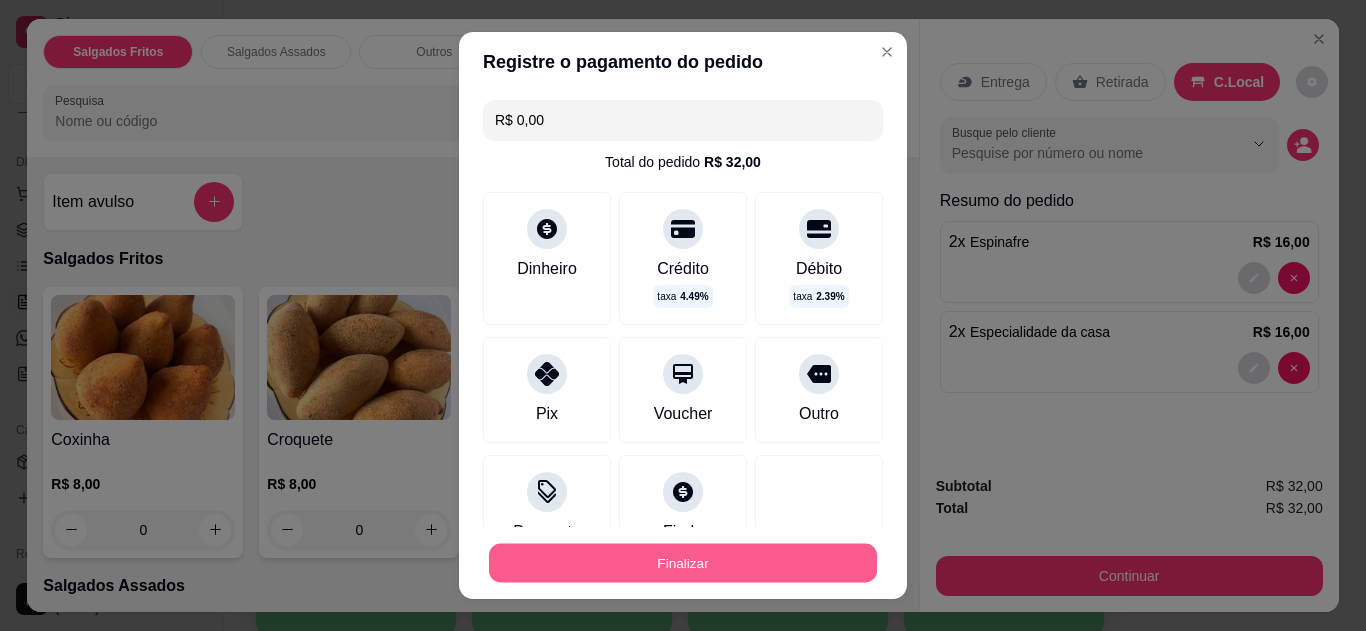 click on "Finalizar" at bounding box center (683, 563) 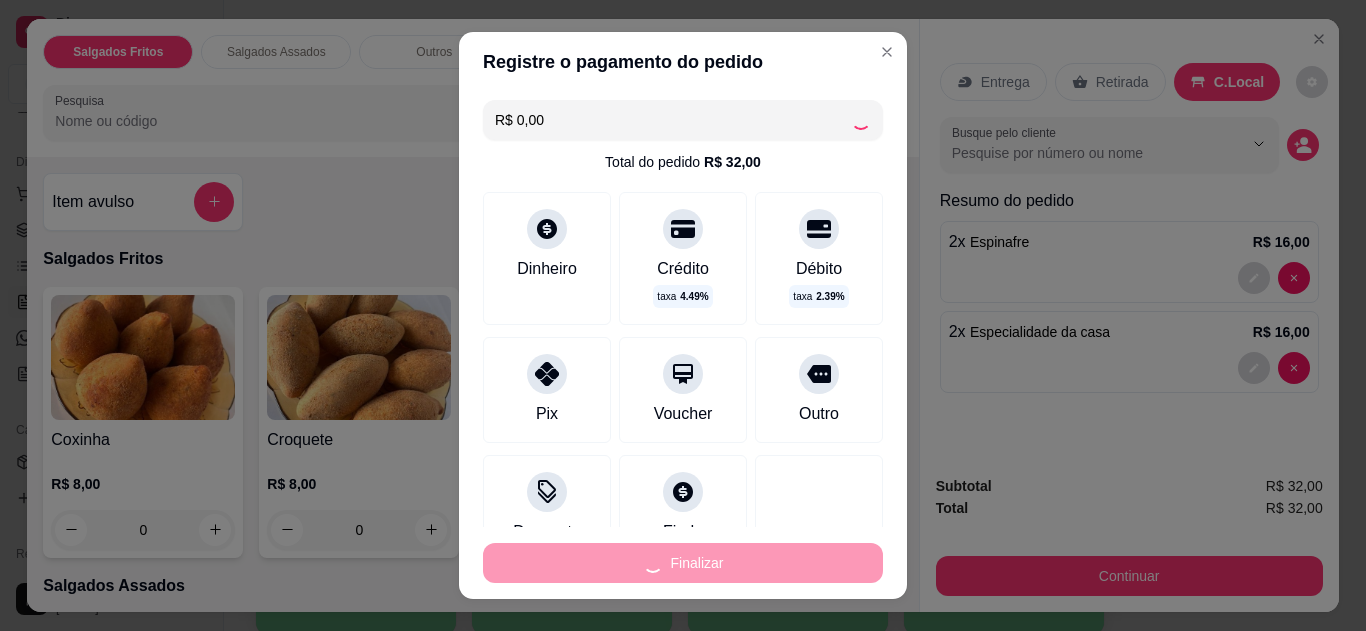 type on "0" 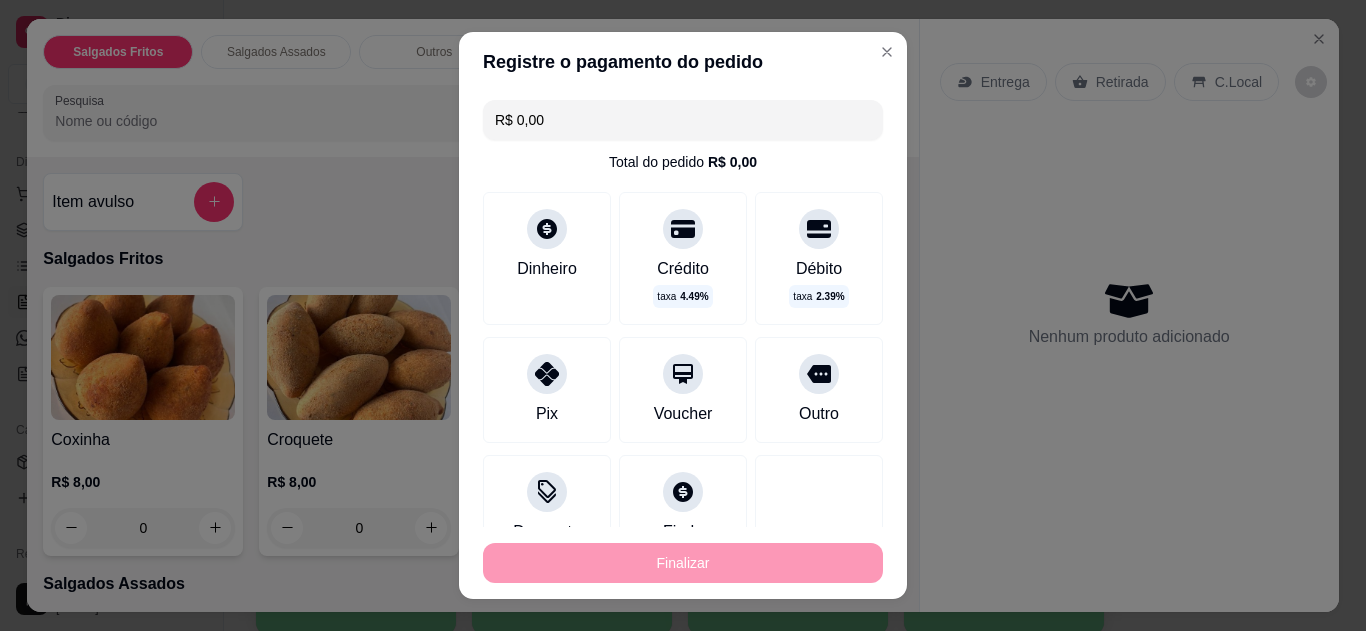 type on "-R$ 32,00" 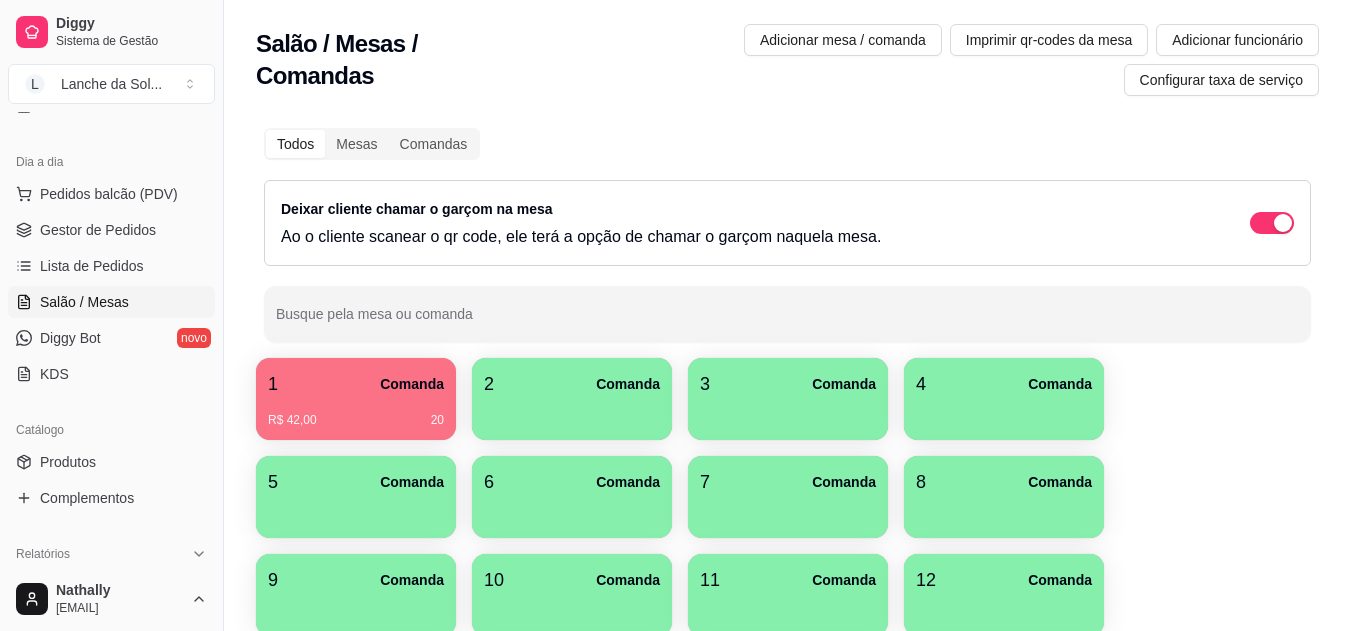 click on "Gestor de Pedidos" at bounding box center [111, 230] 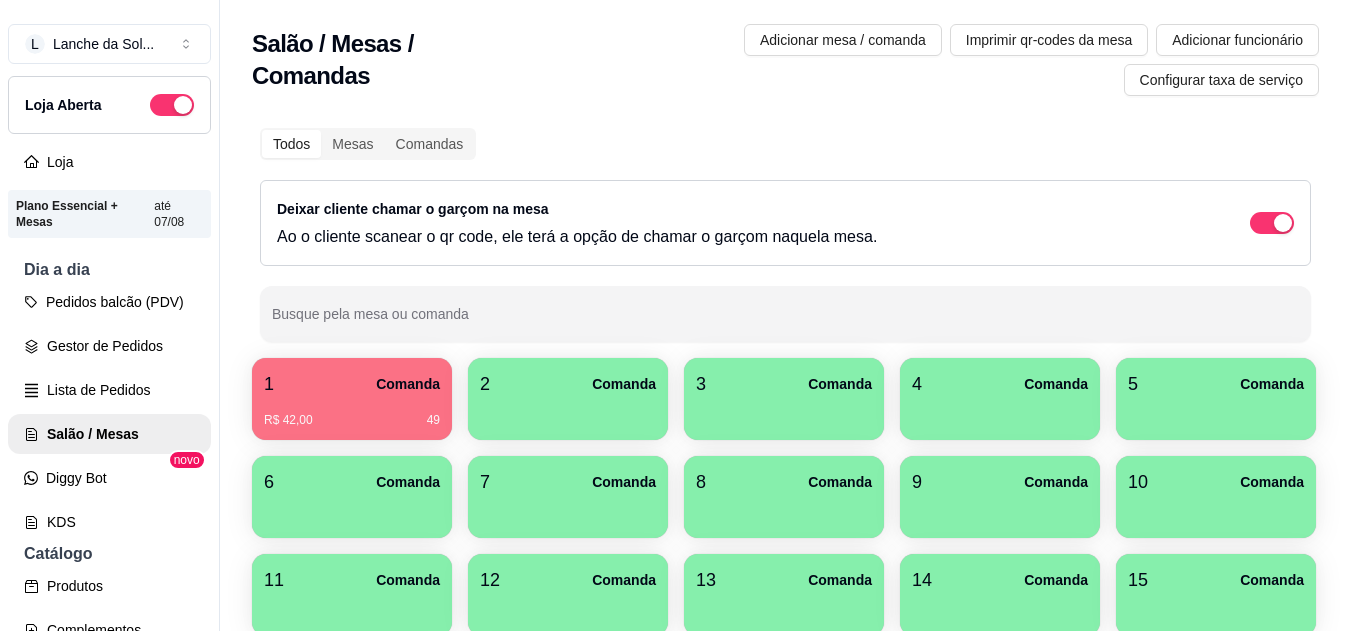 scroll, scrollTop: 0, scrollLeft: 0, axis: both 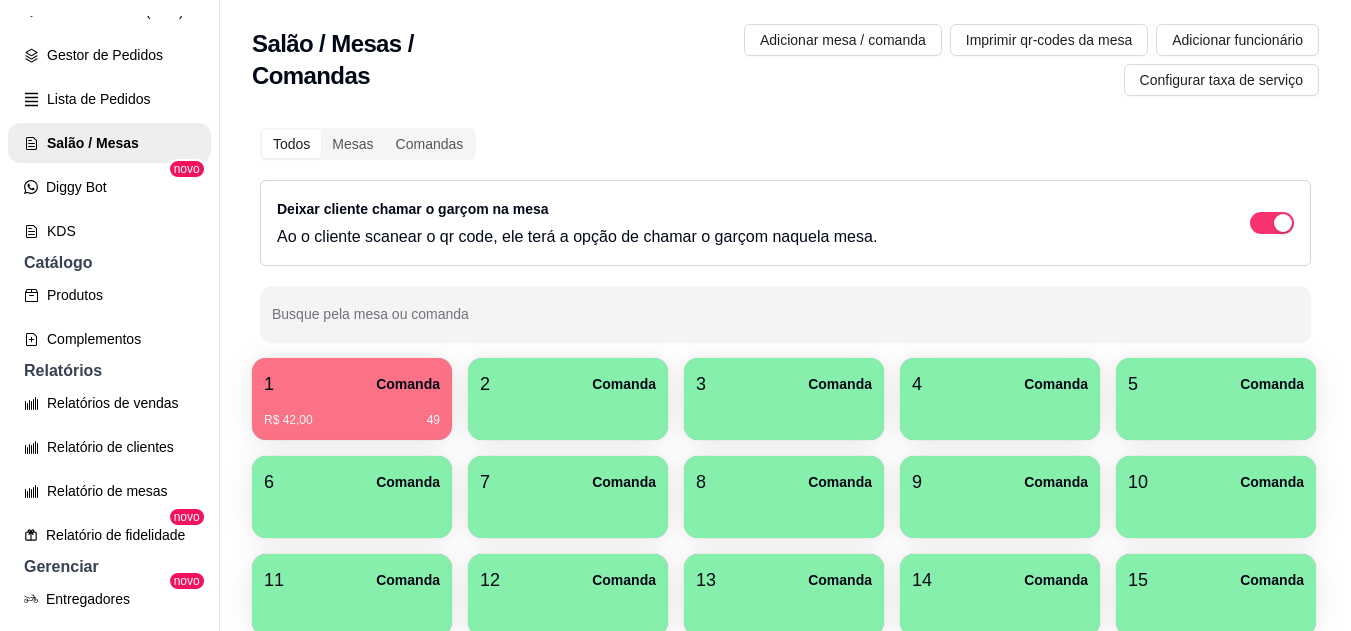 click on "2 Comanda" at bounding box center [568, 384] 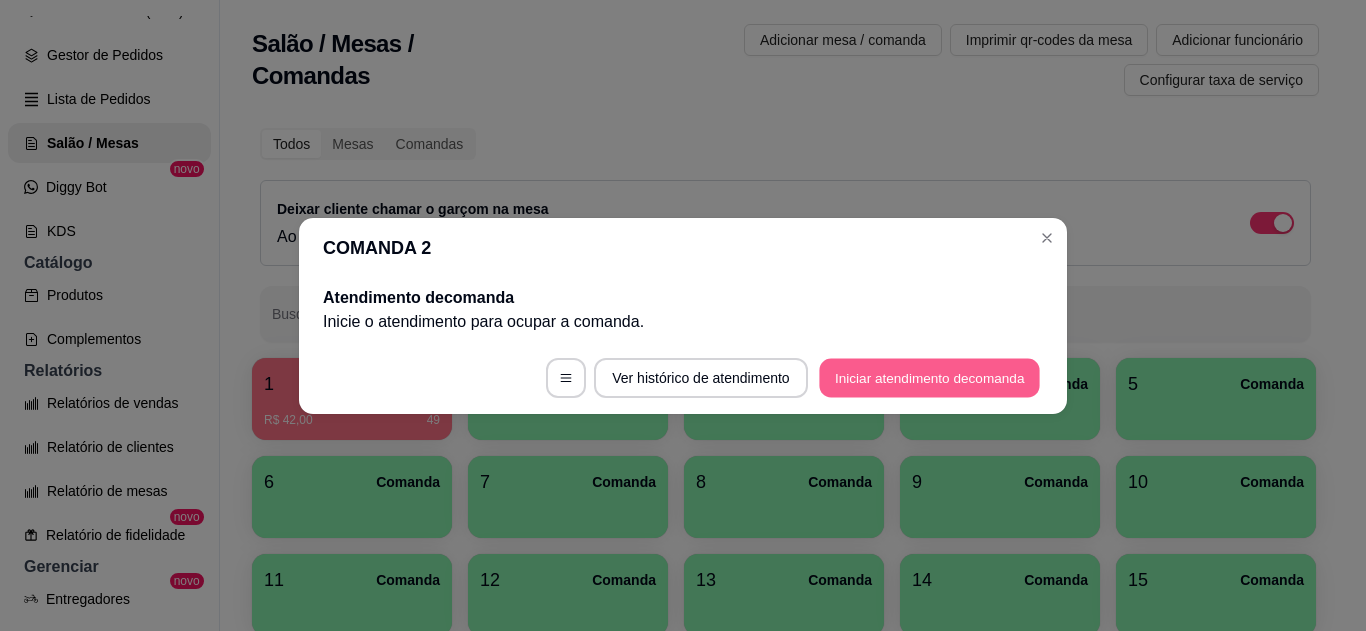 click on "Iniciar atendimento de  comanda" at bounding box center (929, 377) 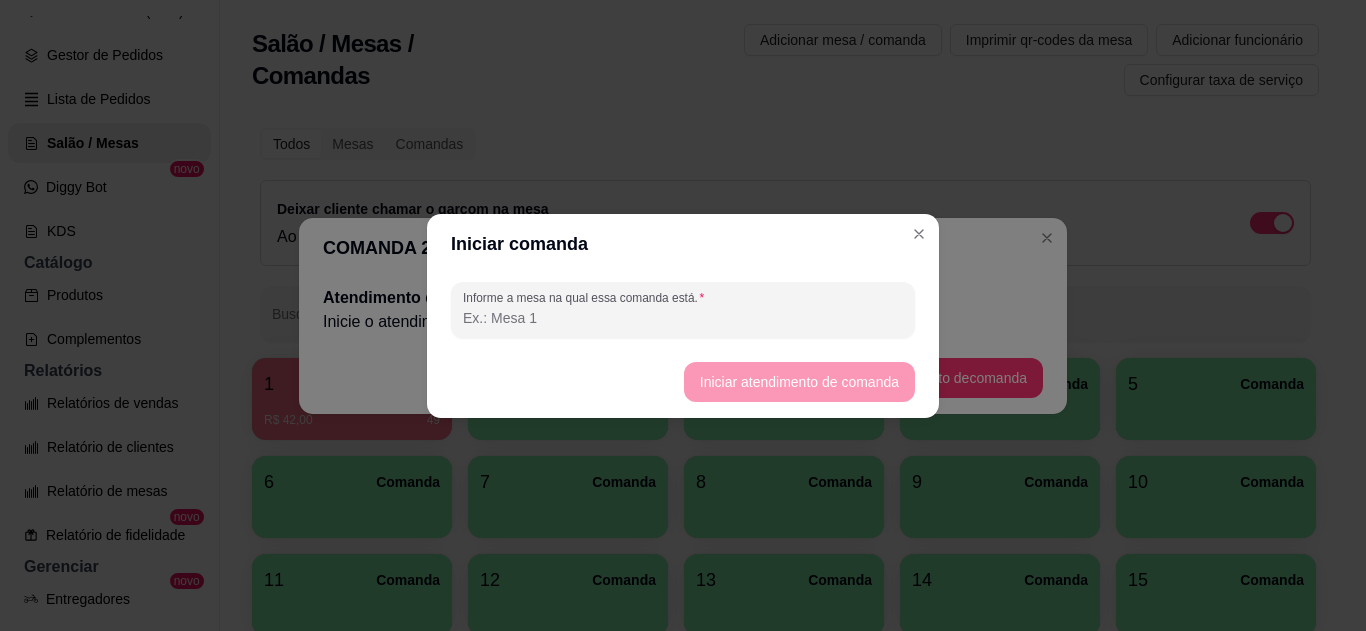 click on "Informe a mesa na qual essa comanda está." at bounding box center (683, 318) 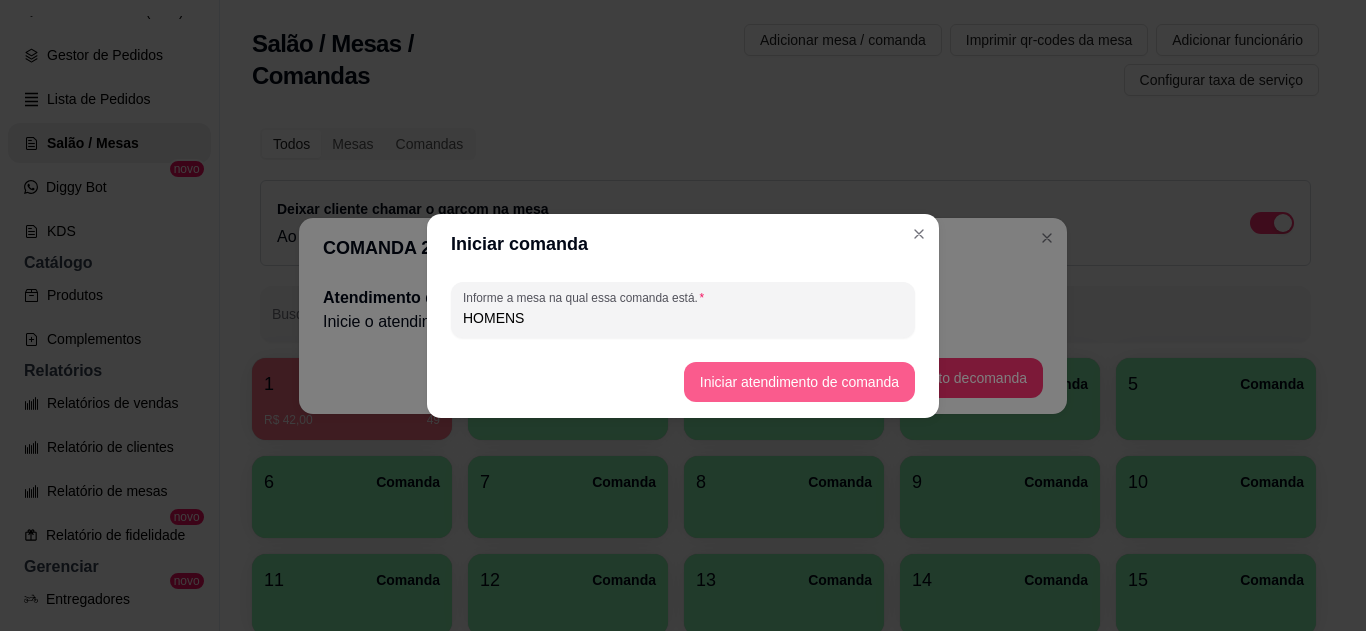 type on "HOMENS" 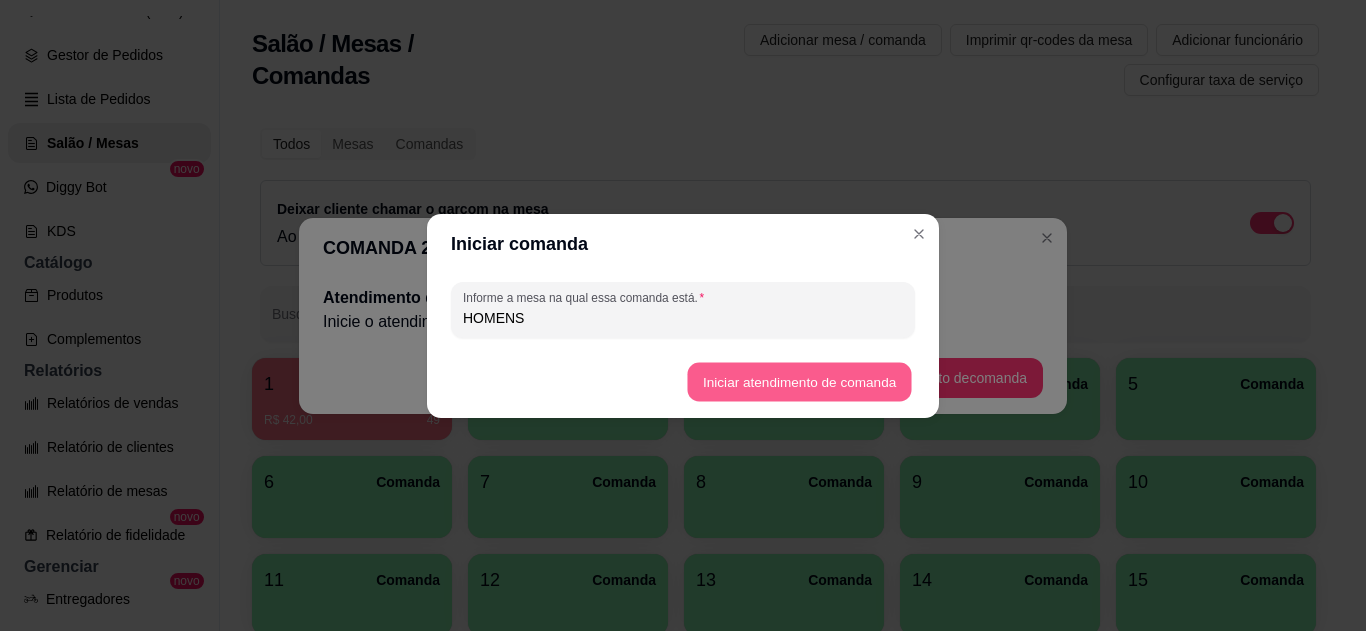 click on "Iniciar atendimento de comanda" at bounding box center [799, 381] 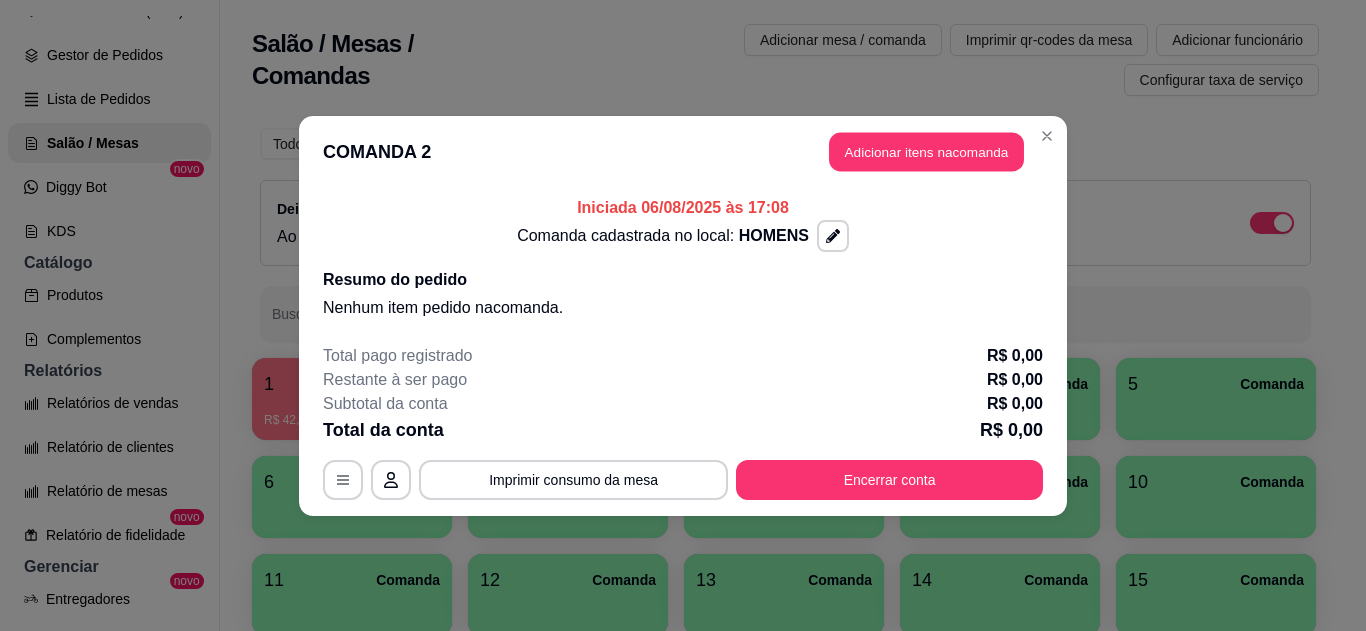 click on "Adicionar itens na  comanda" at bounding box center (926, 151) 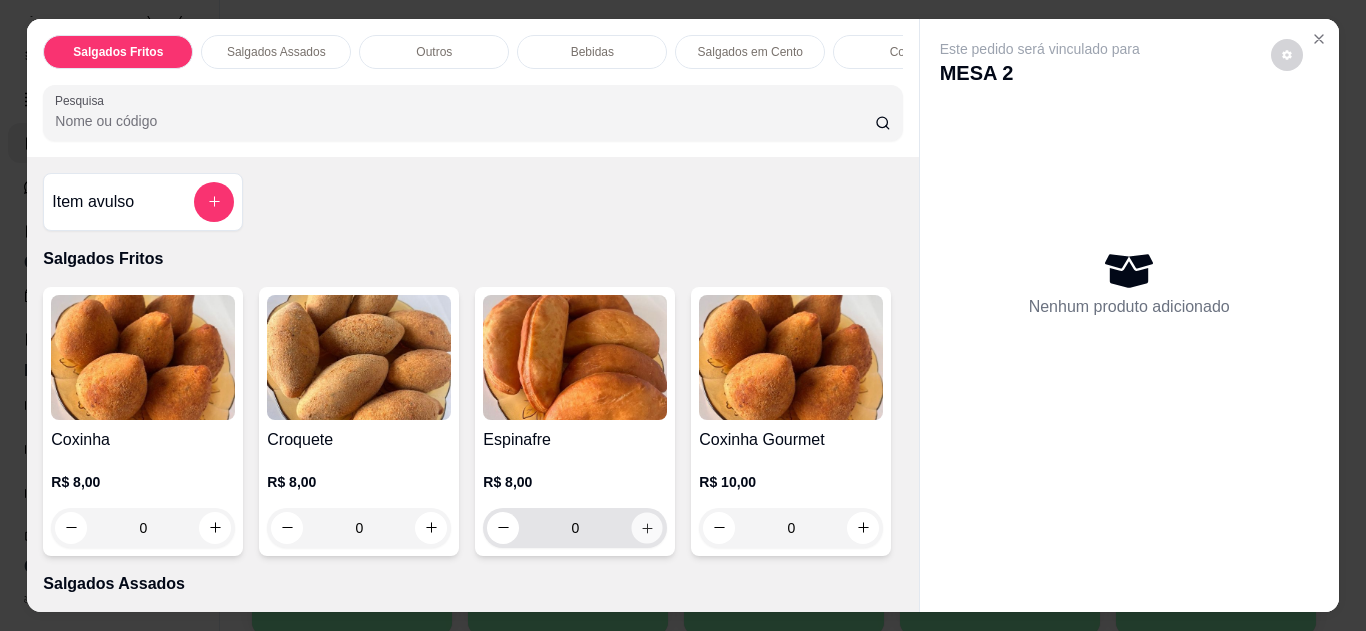 click 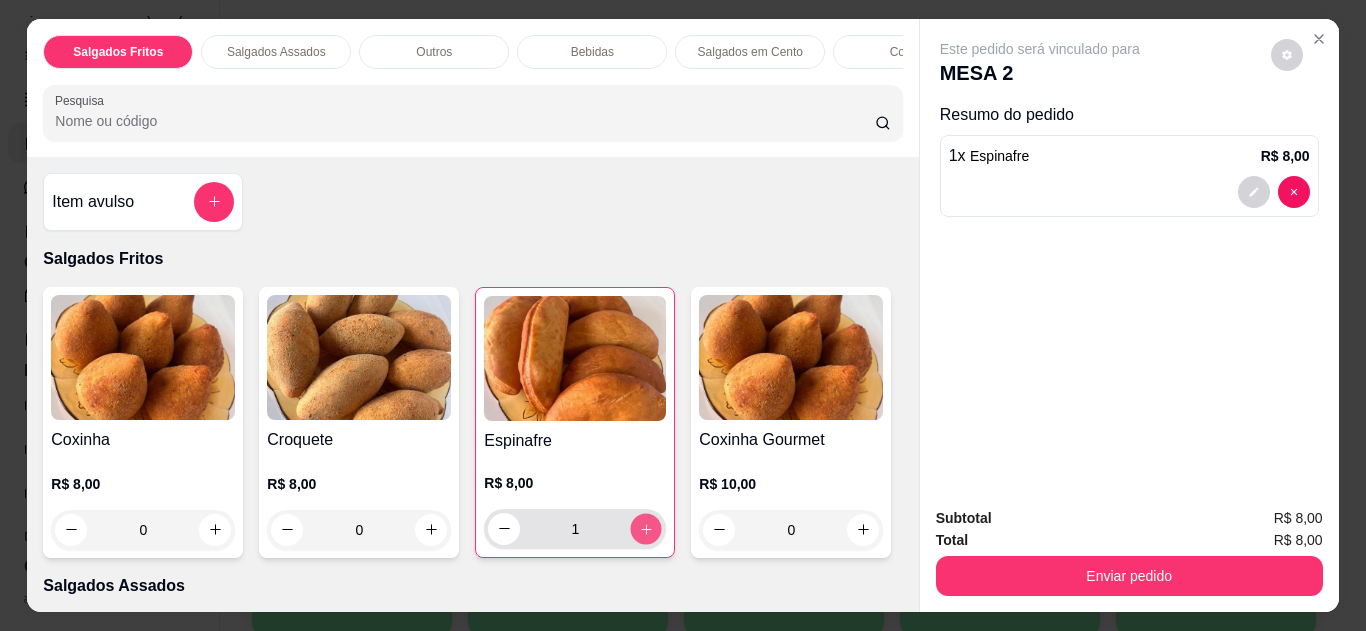 click 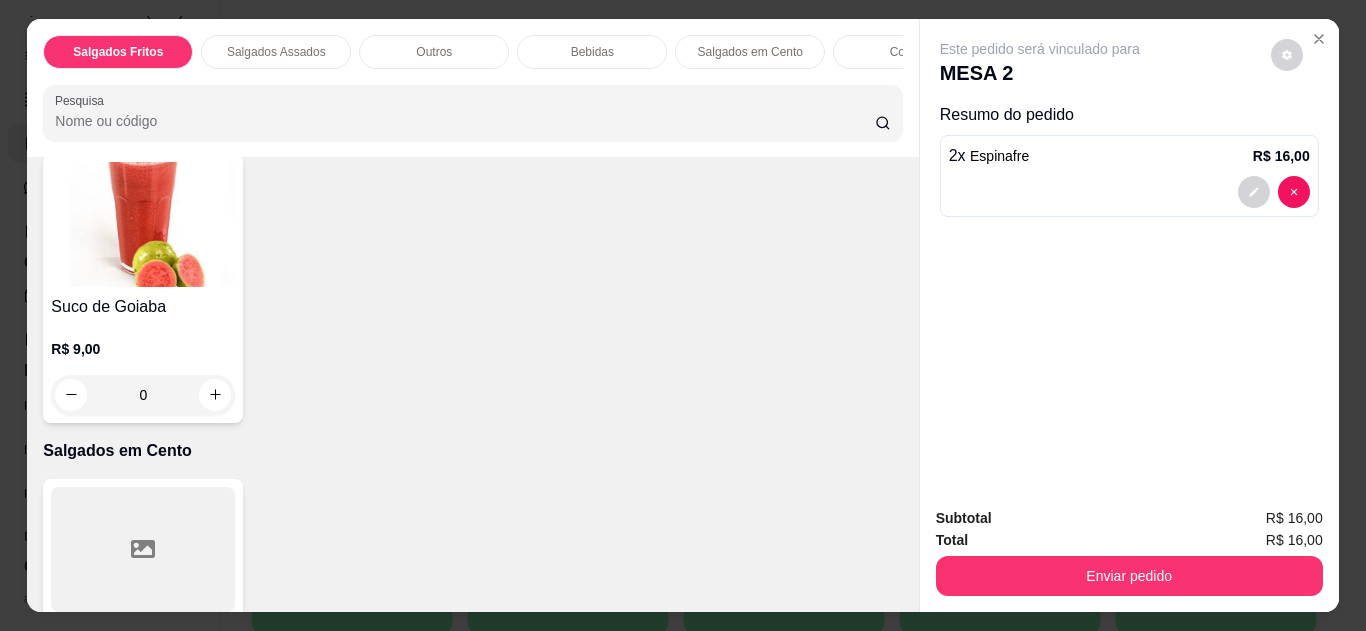scroll, scrollTop: 1673, scrollLeft: 0, axis: vertical 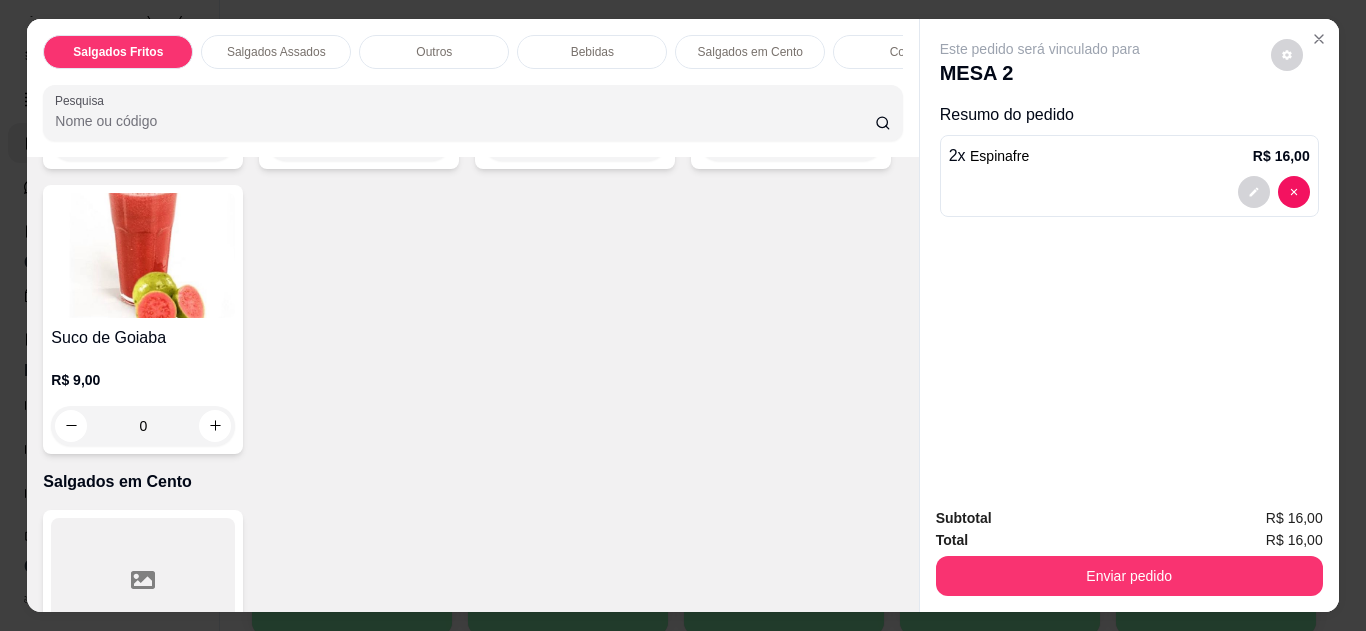 click 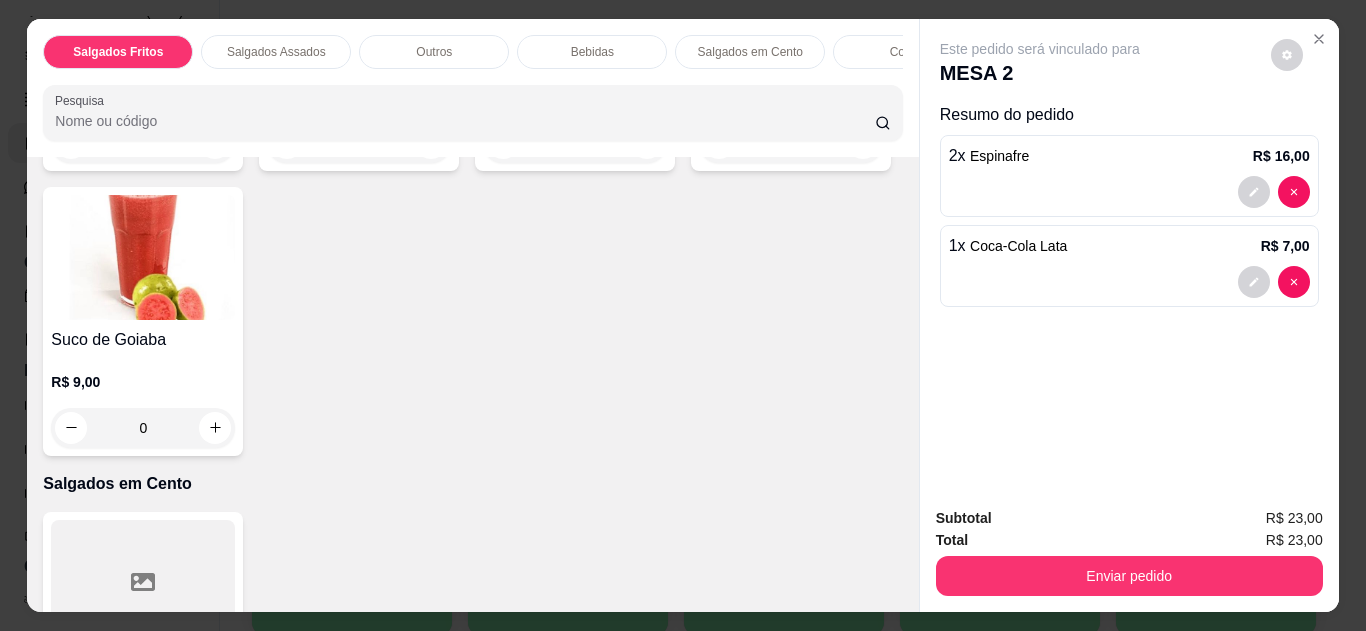 click 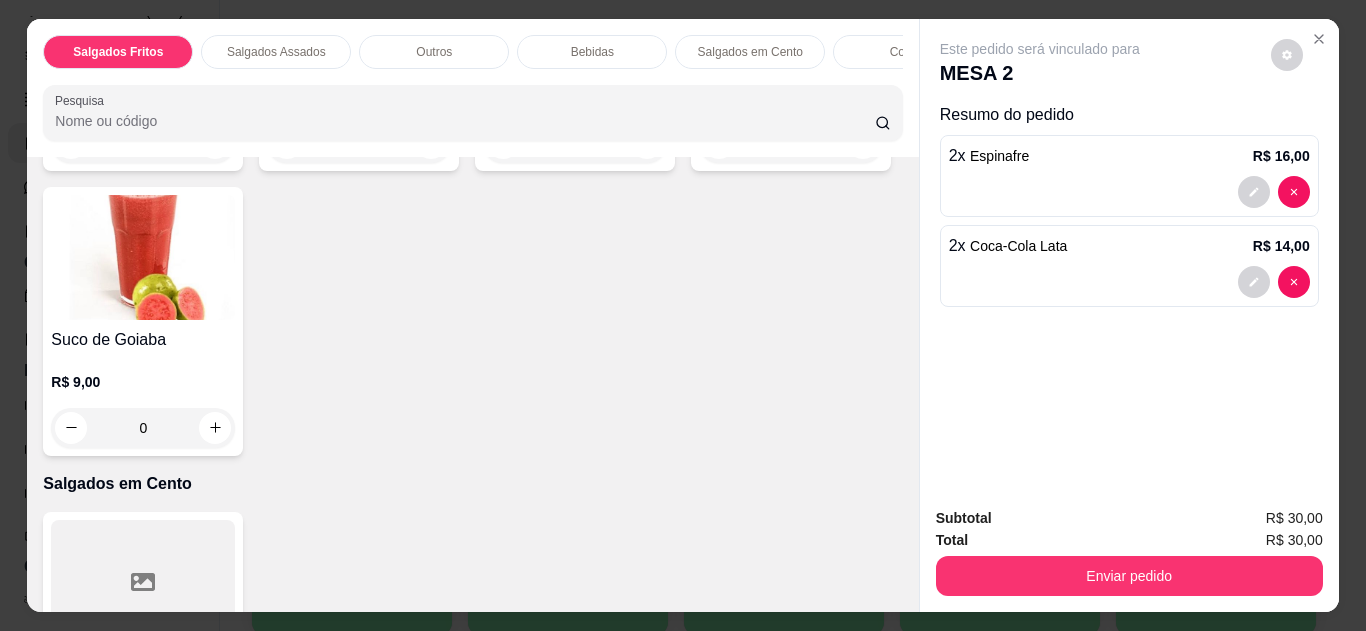 click 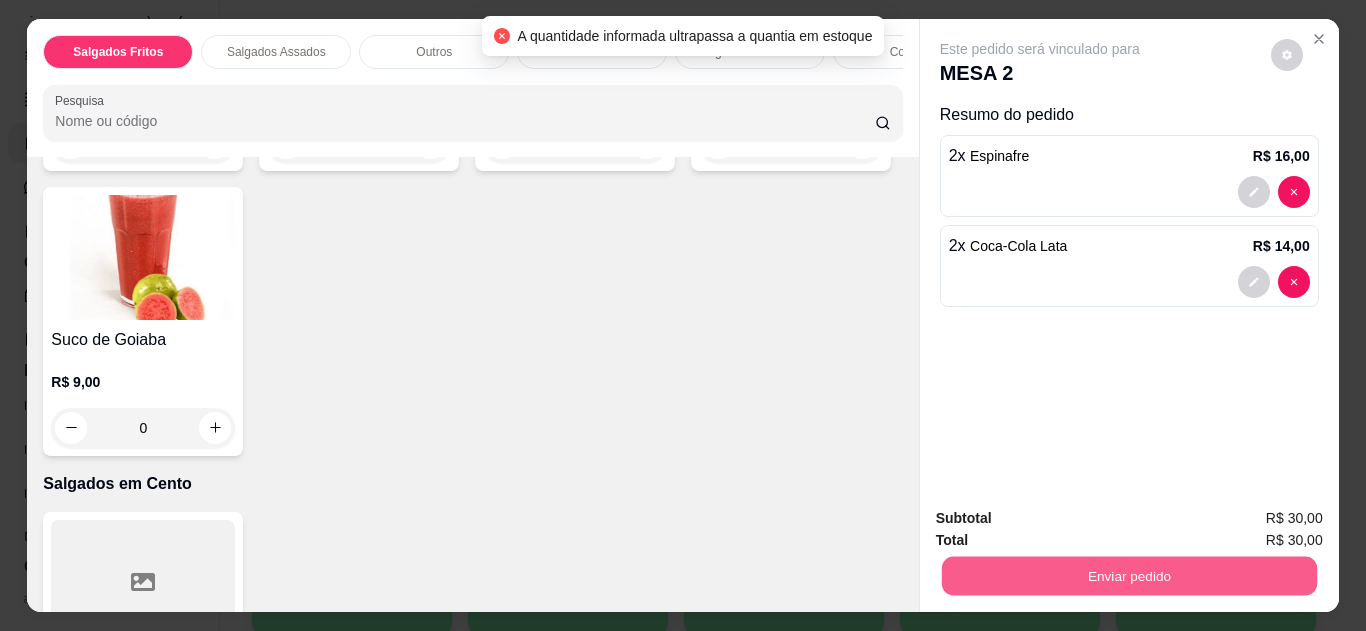 click on "Enviar pedido" at bounding box center [1128, 576] 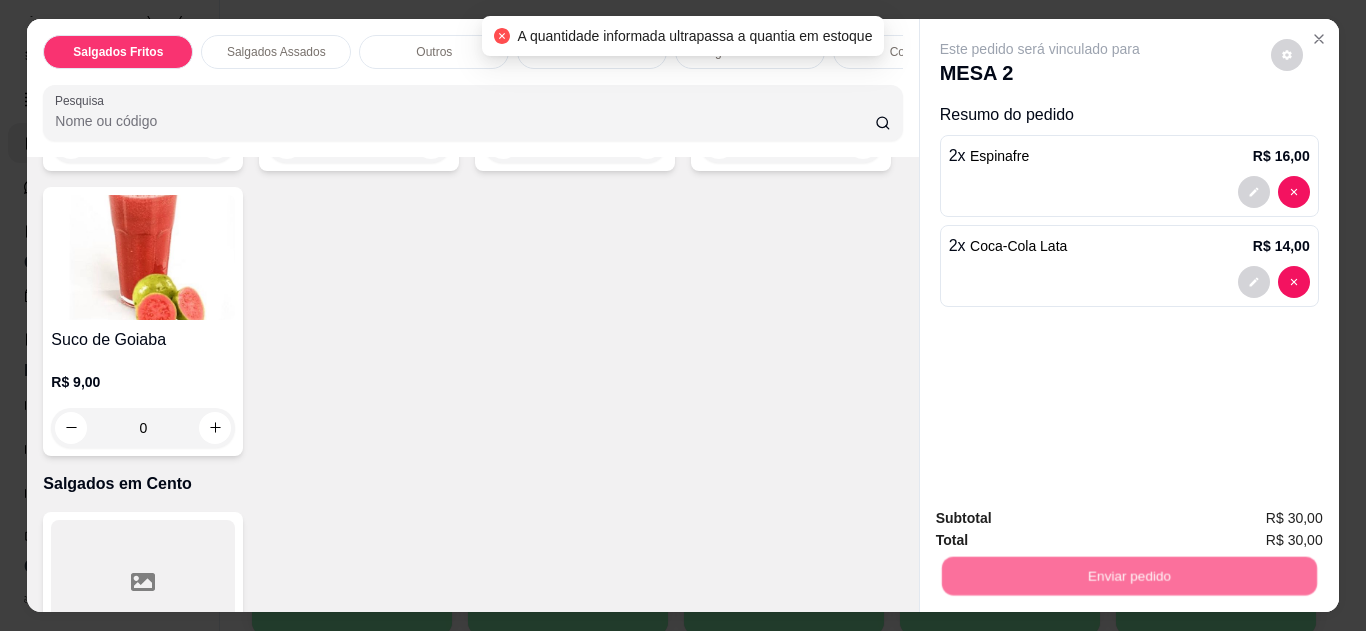 click on "Não registrar e enviar pedido" at bounding box center (1063, 519) 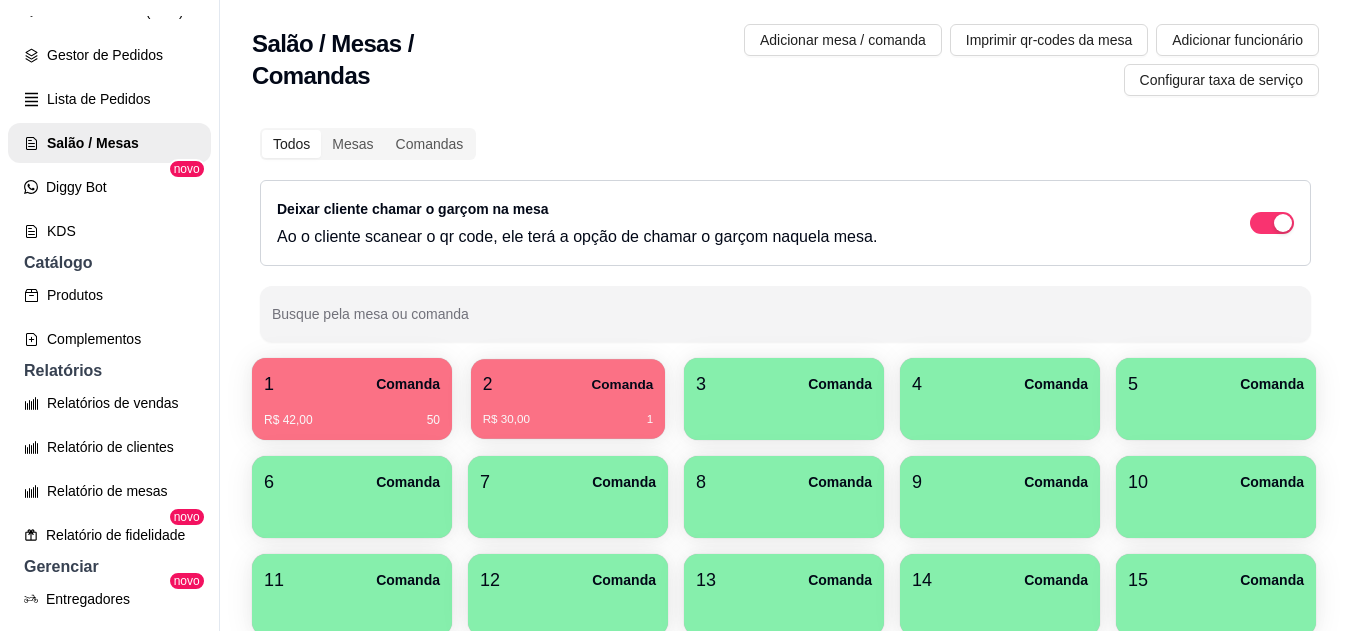 click on "2 Comanda" at bounding box center (568, 384) 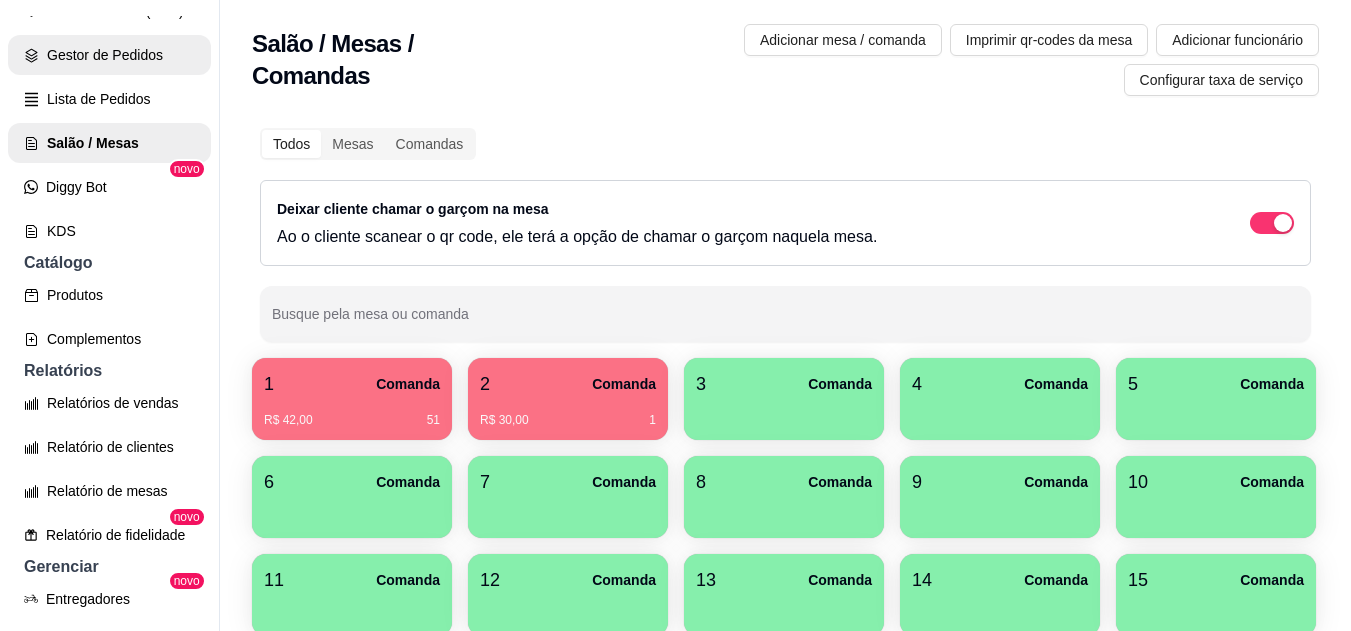 click on "Gestor de Pedidos" at bounding box center (109, 55) 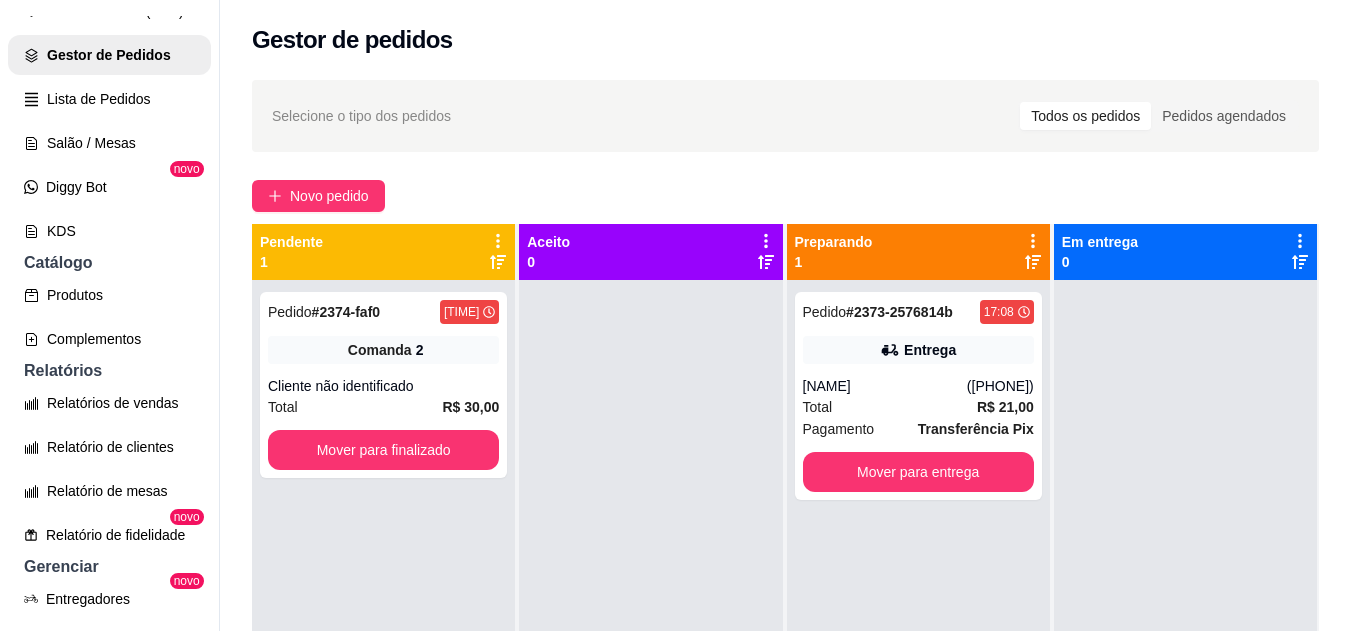 click on "Entrega" at bounding box center (918, 350) 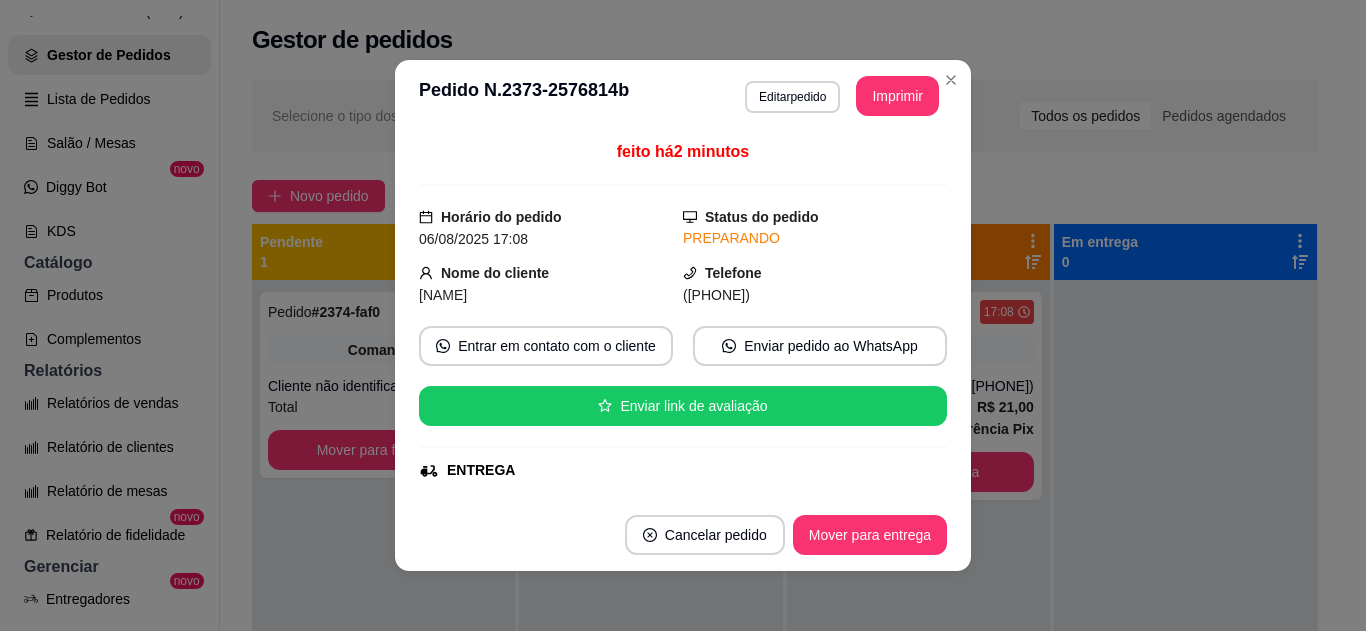 drag, startPoint x: 922, startPoint y: 241, endPoint x: 928, endPoint y: 285, distance: 44.407207 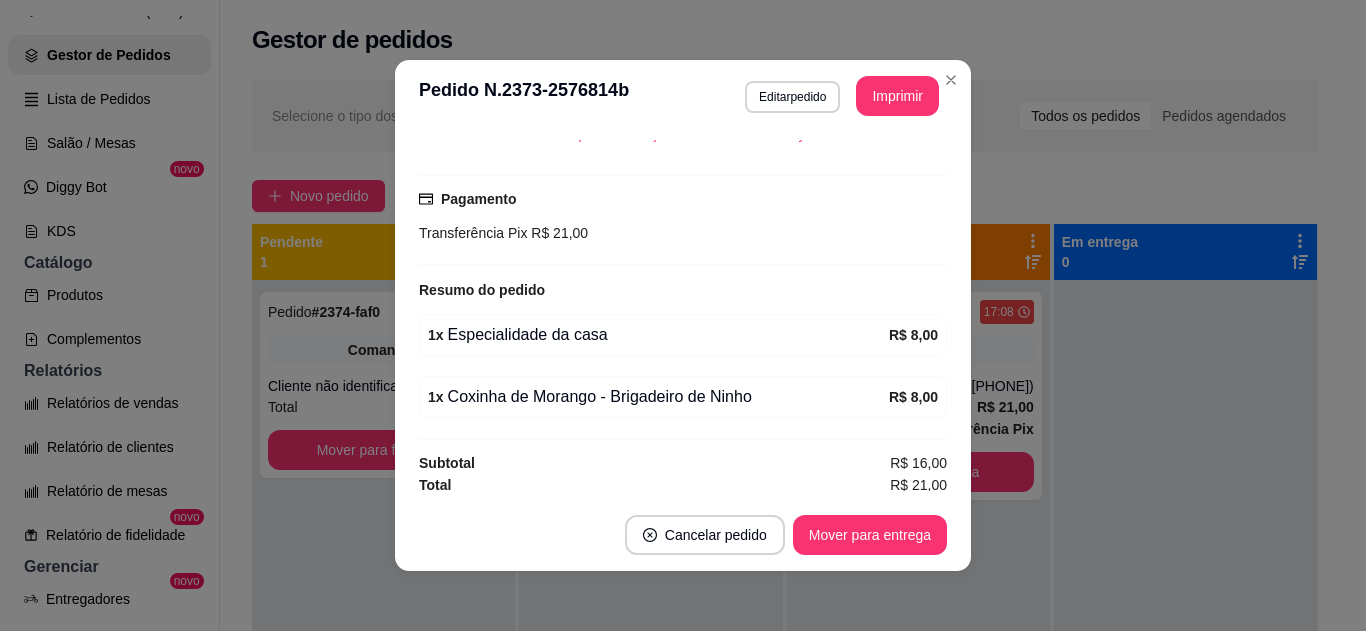 scroll, scrollTop: 488, scrollLeft: 0, axis: vertical 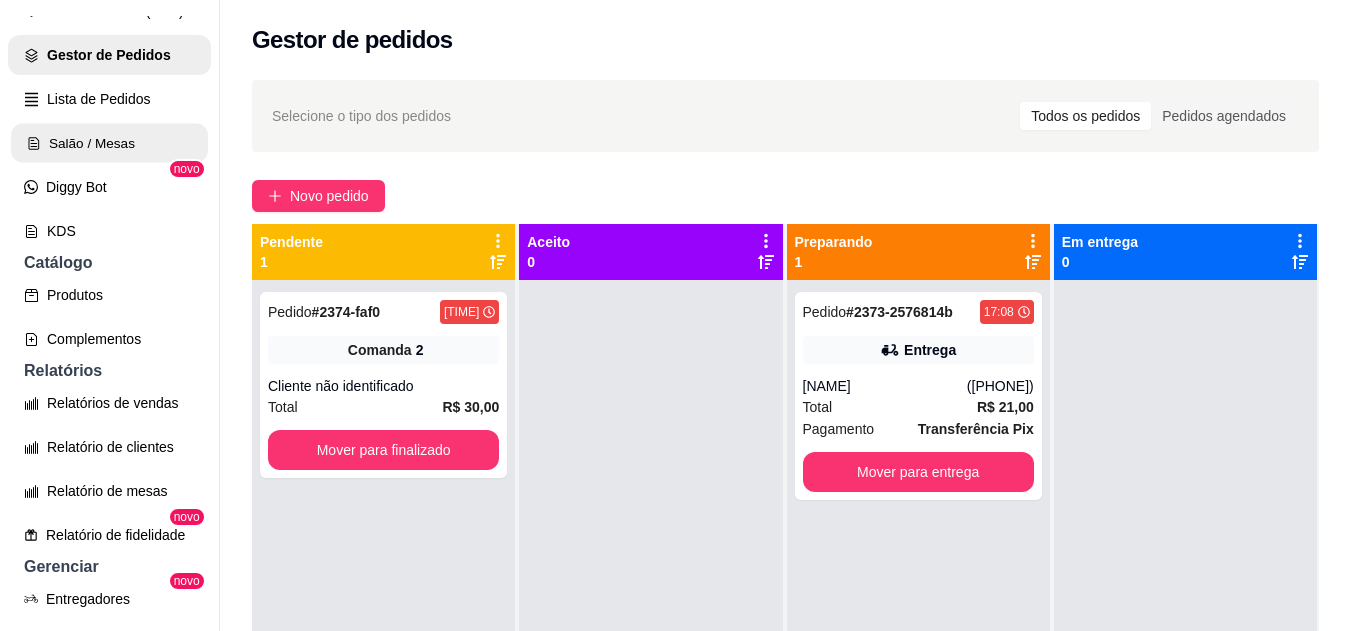 click on "Salão / Mesas" at bounding box center (109, 143) 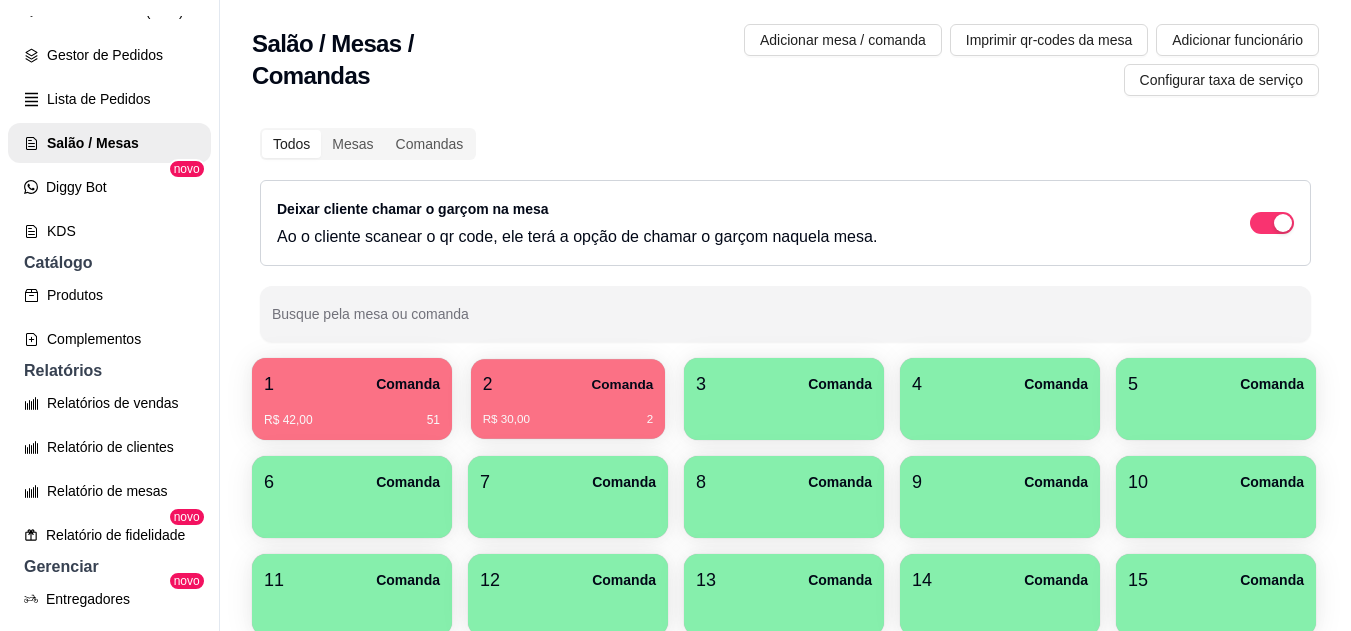 click on "R$ 30,00 2" at bounding box center (568, 412) 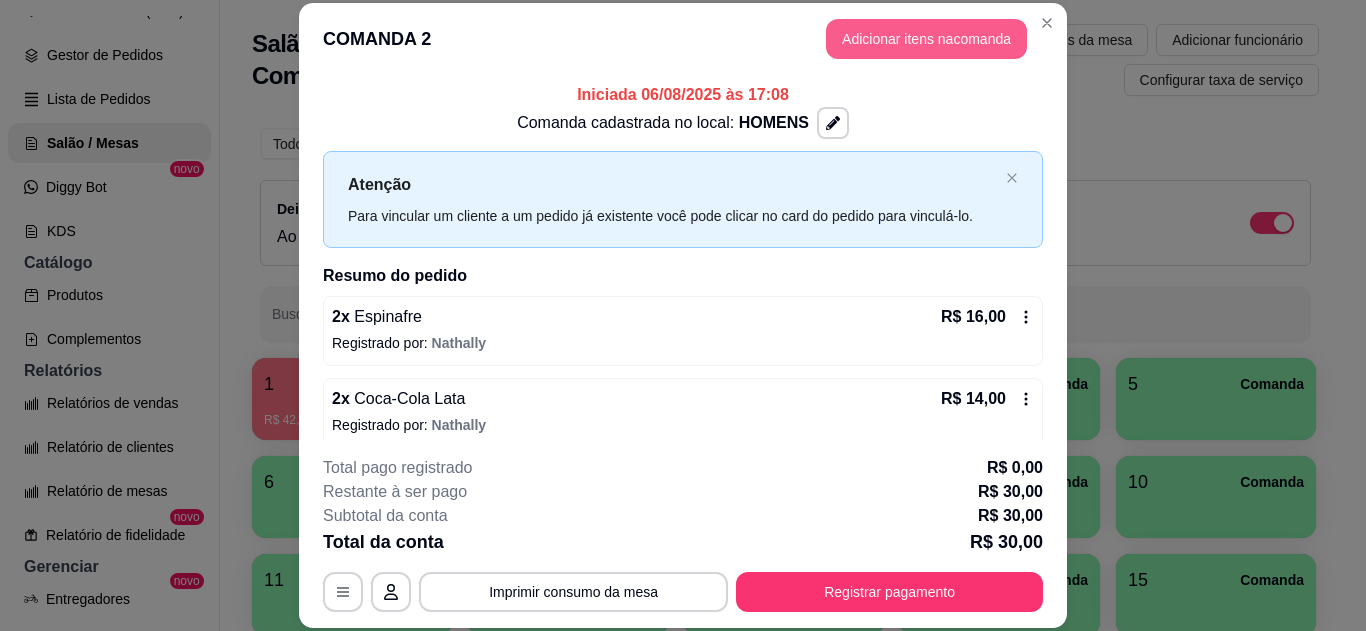 click on "Adicionar itens na  comanda" at bounding box center [926, 39] 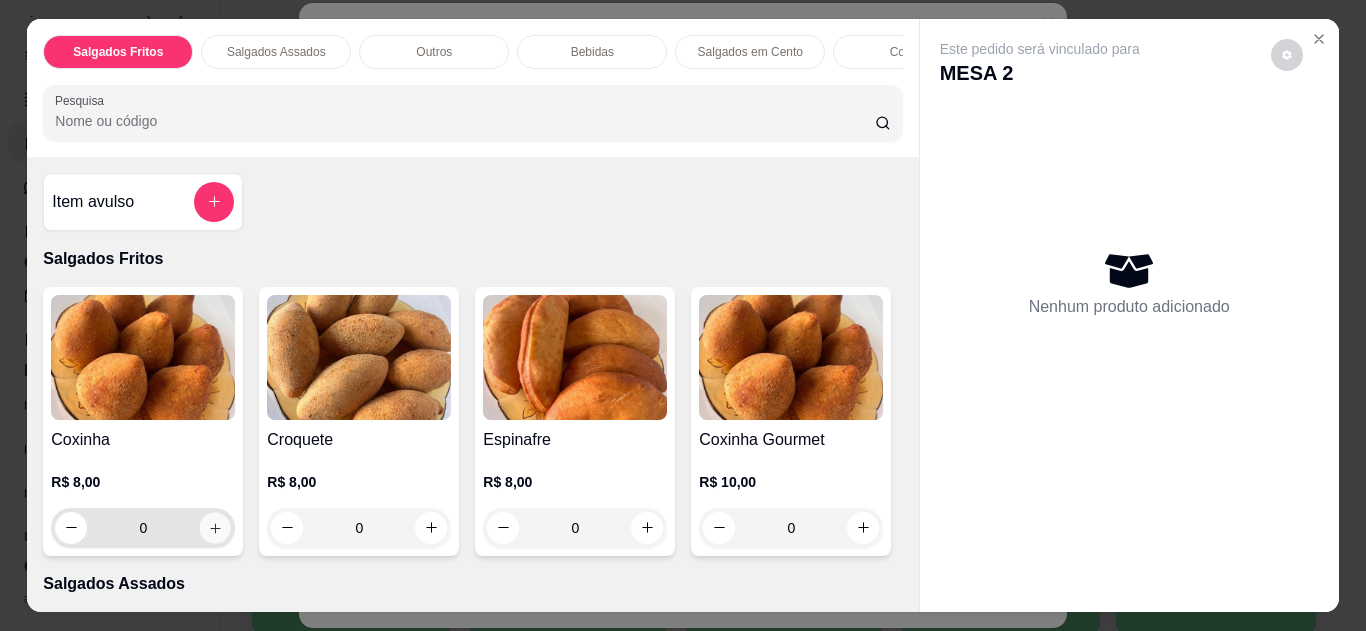 click at bounding box center (215, 527) 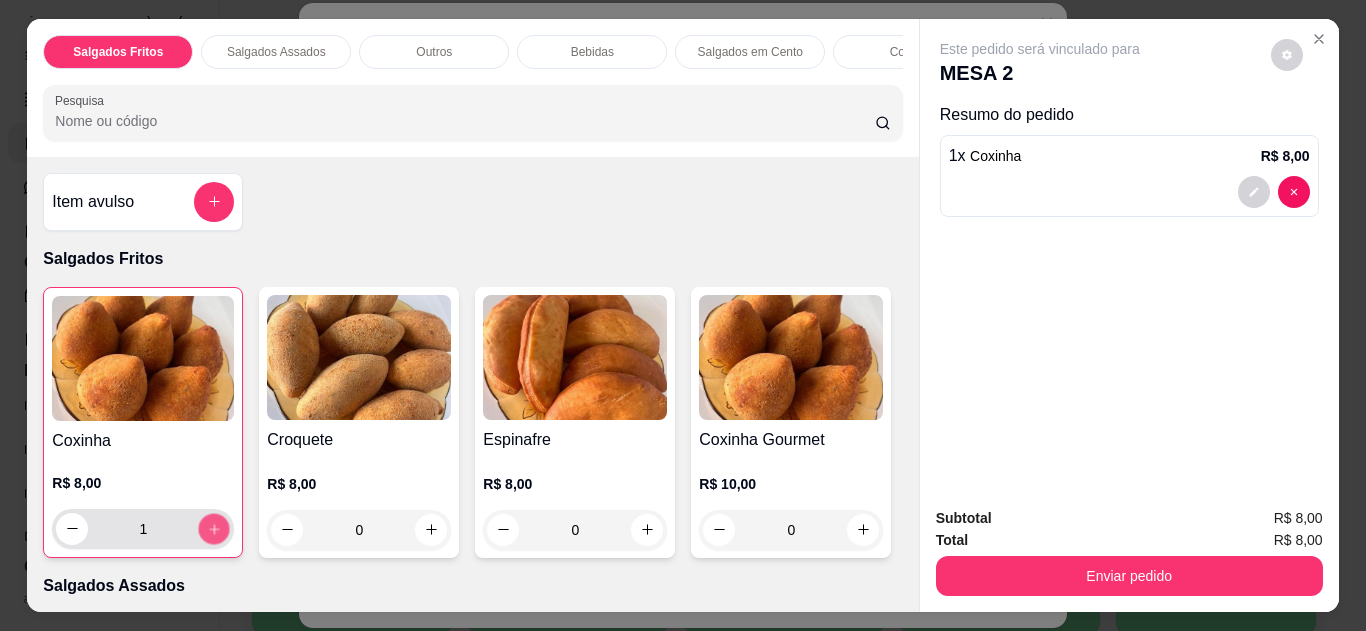 click at bounding box center [214, 528] 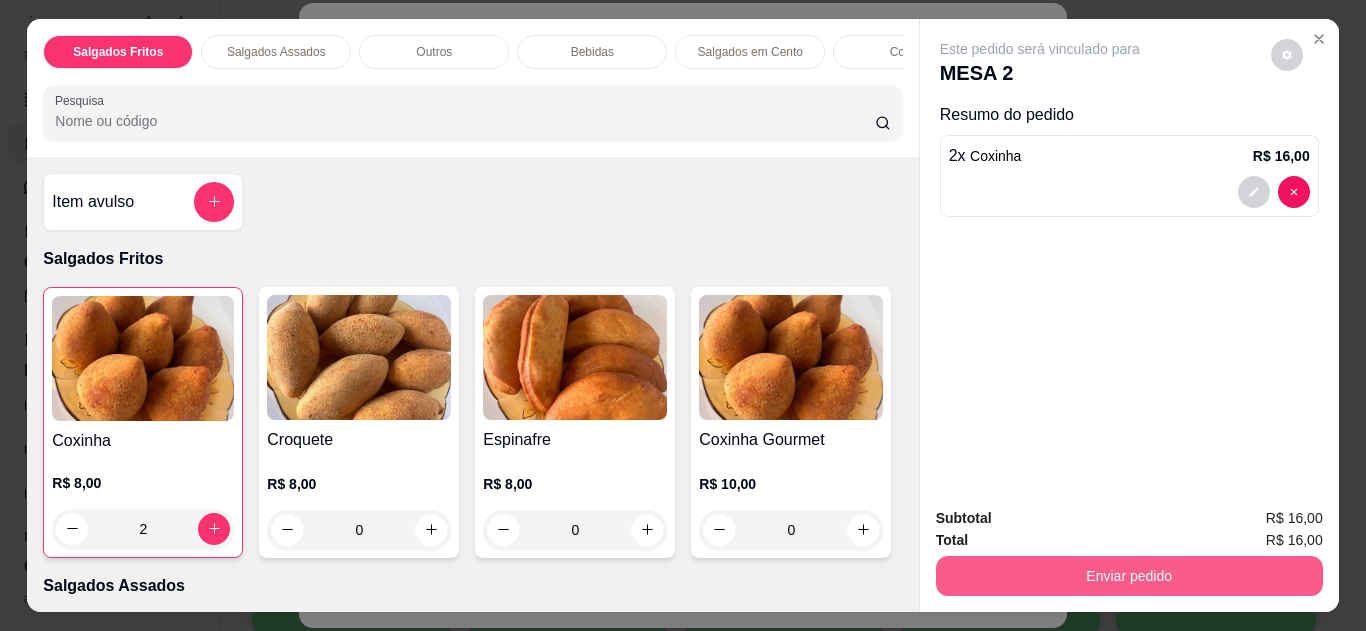 click on "Enviar pedido" at bounding box center (1129, 576) 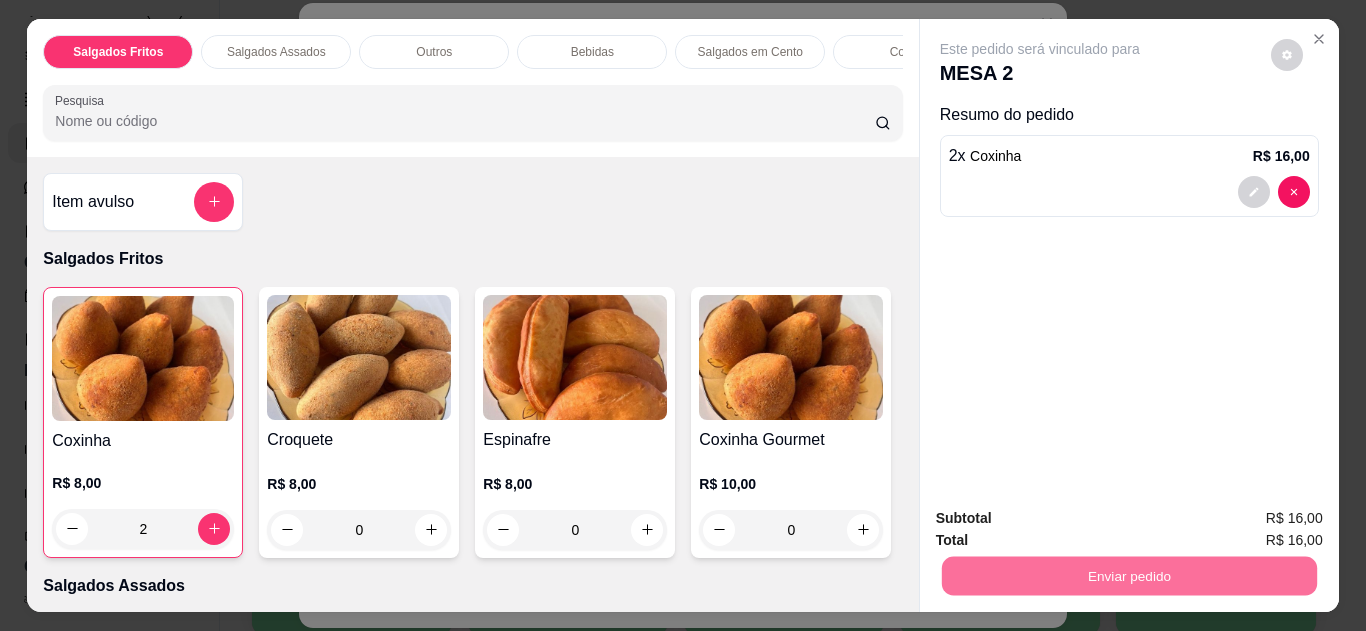 click on "Não registrar e enviar pedido" at bounding box center (1063, 519) 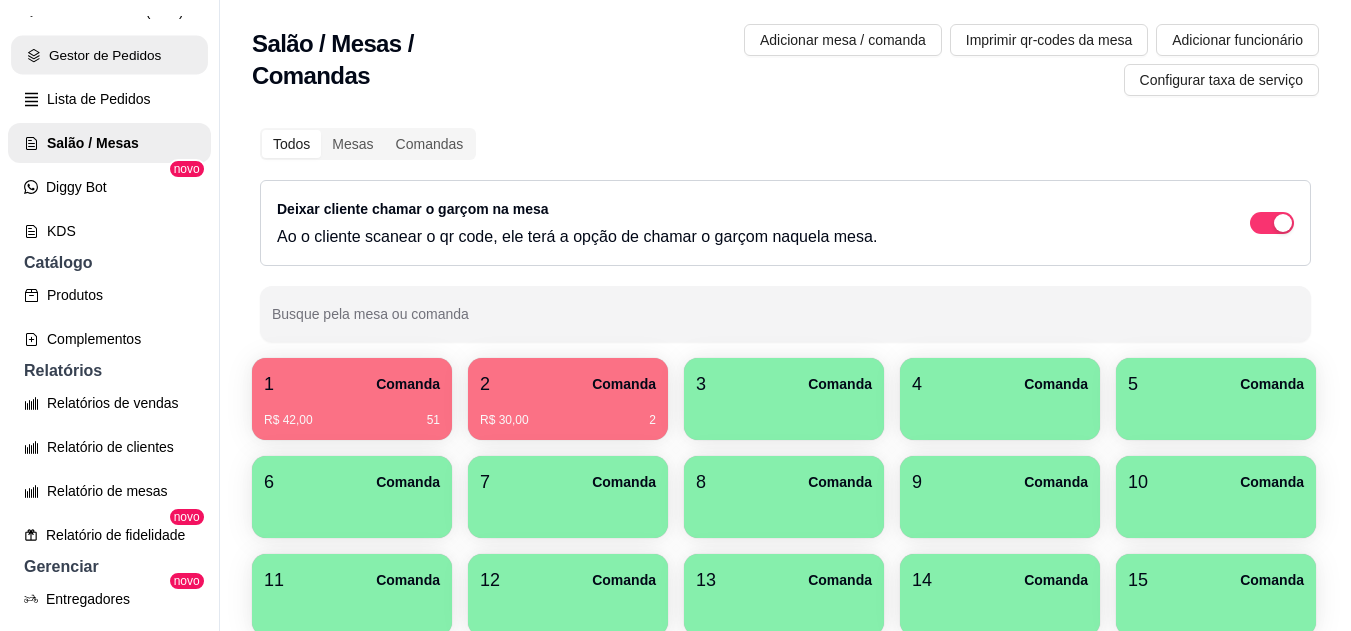 click on "Gestor de Pedidos" at bounding box center (109, 55) 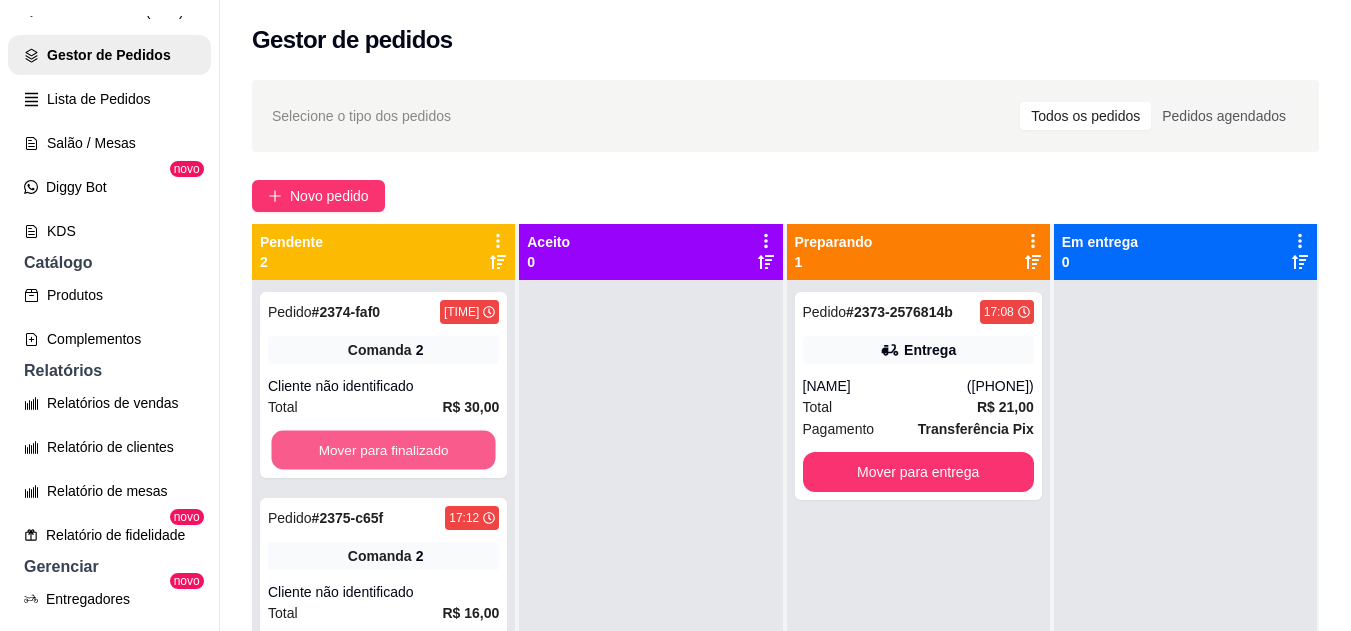 click on "Mover para finalizado" at bounding box center (383, 450) 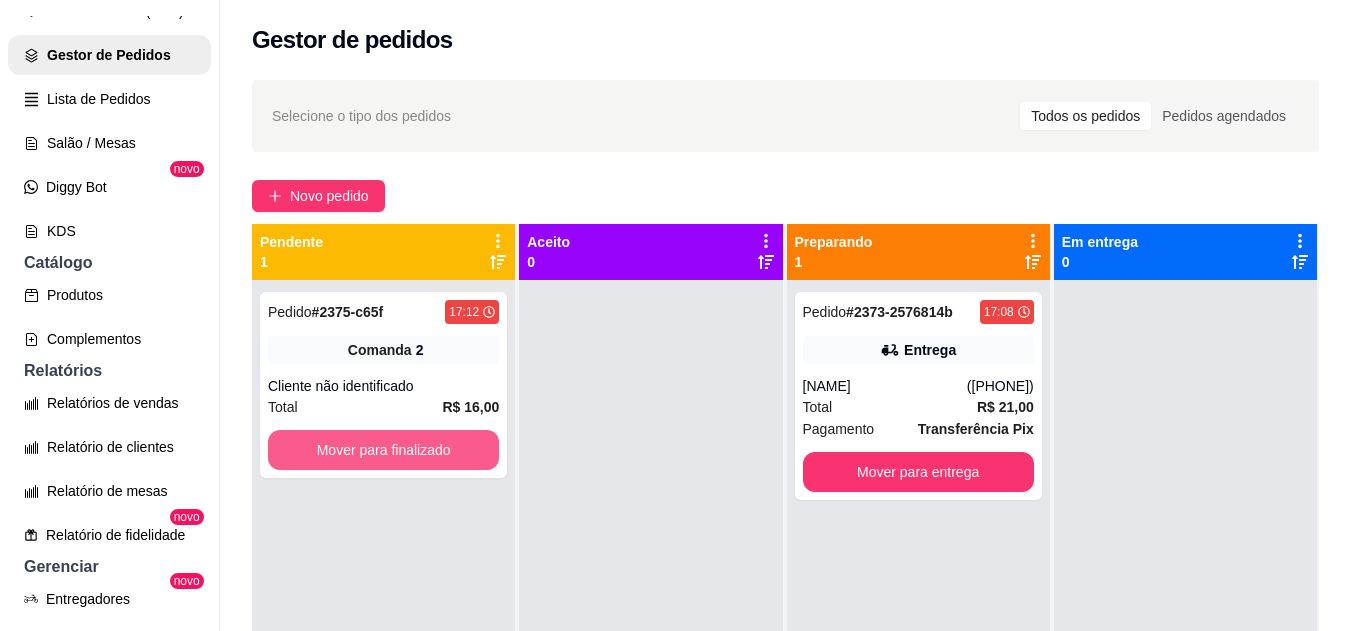 click on "Mover para finalizado" at bounding box center [383, 450] 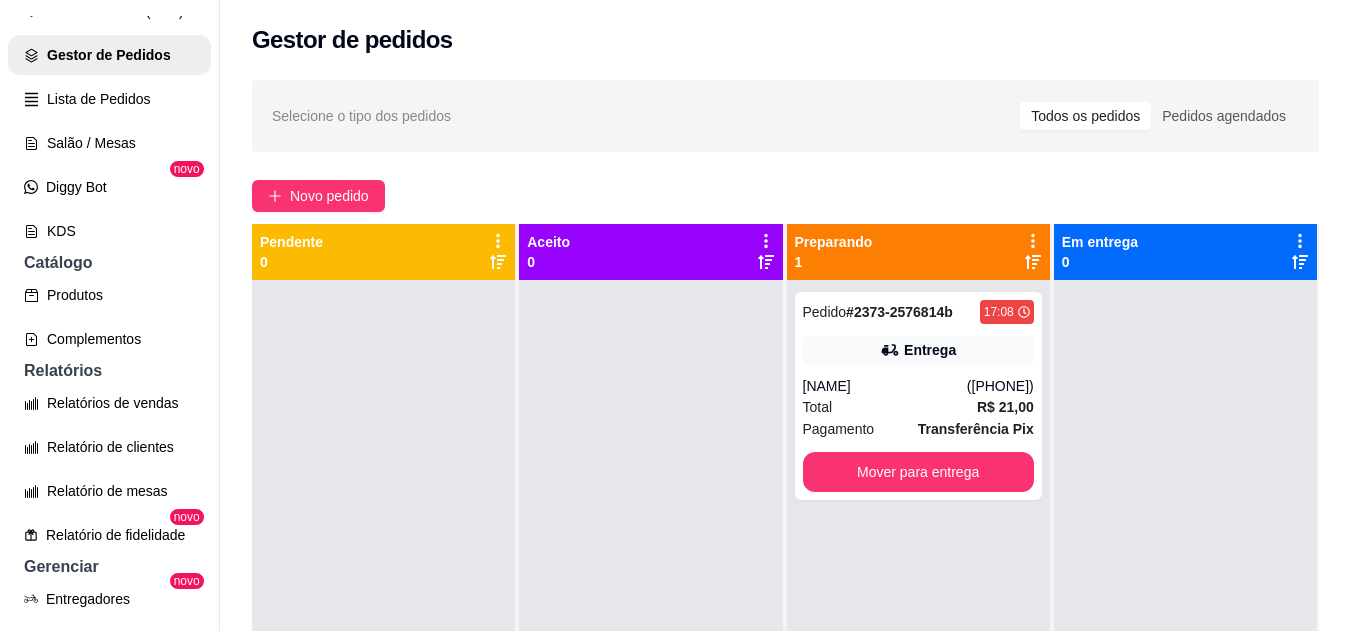 click on "Total R$ 21,00" at bounding box center [918, 407] 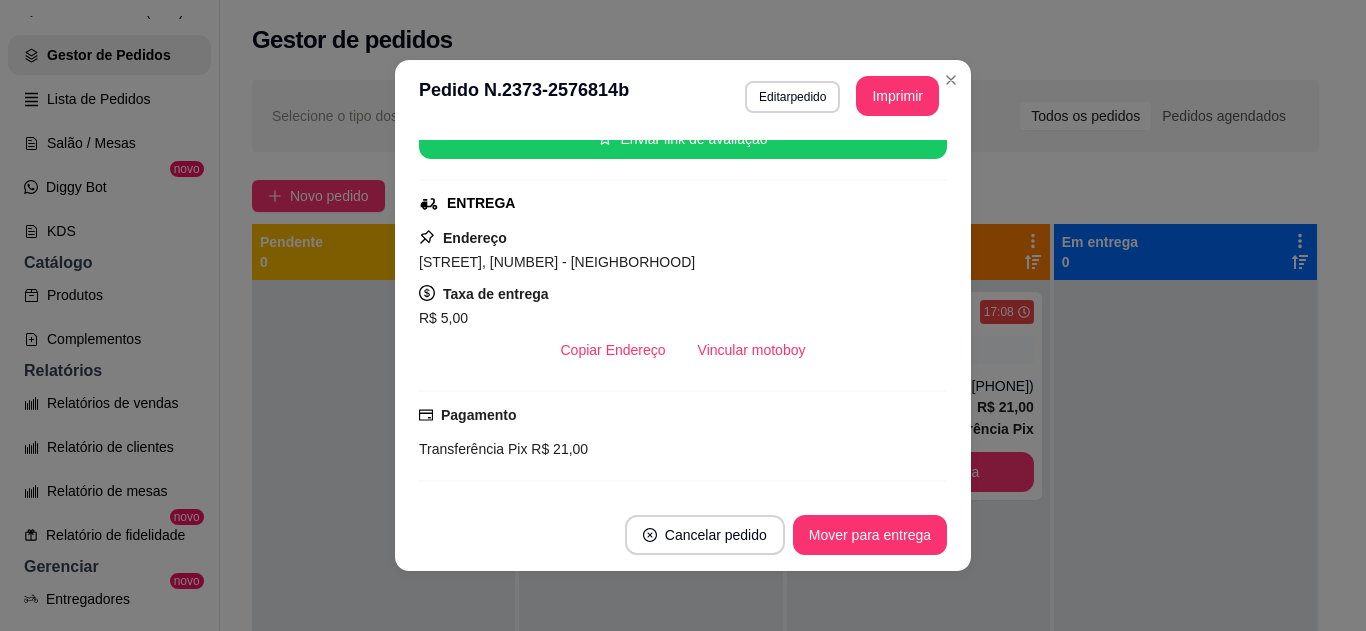 scroll, scrollTop: 261, scrollLeft: 0, axis: vertical 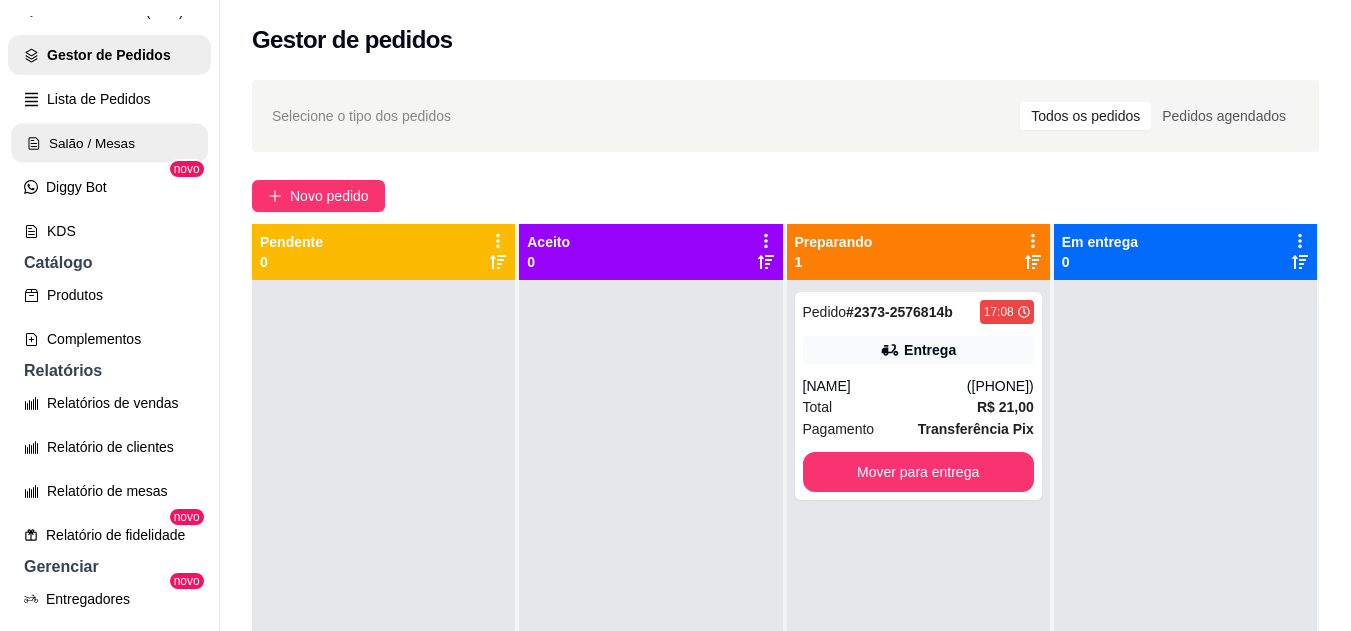 click on "Salão / Mesas" at bounding box center (109, 143) 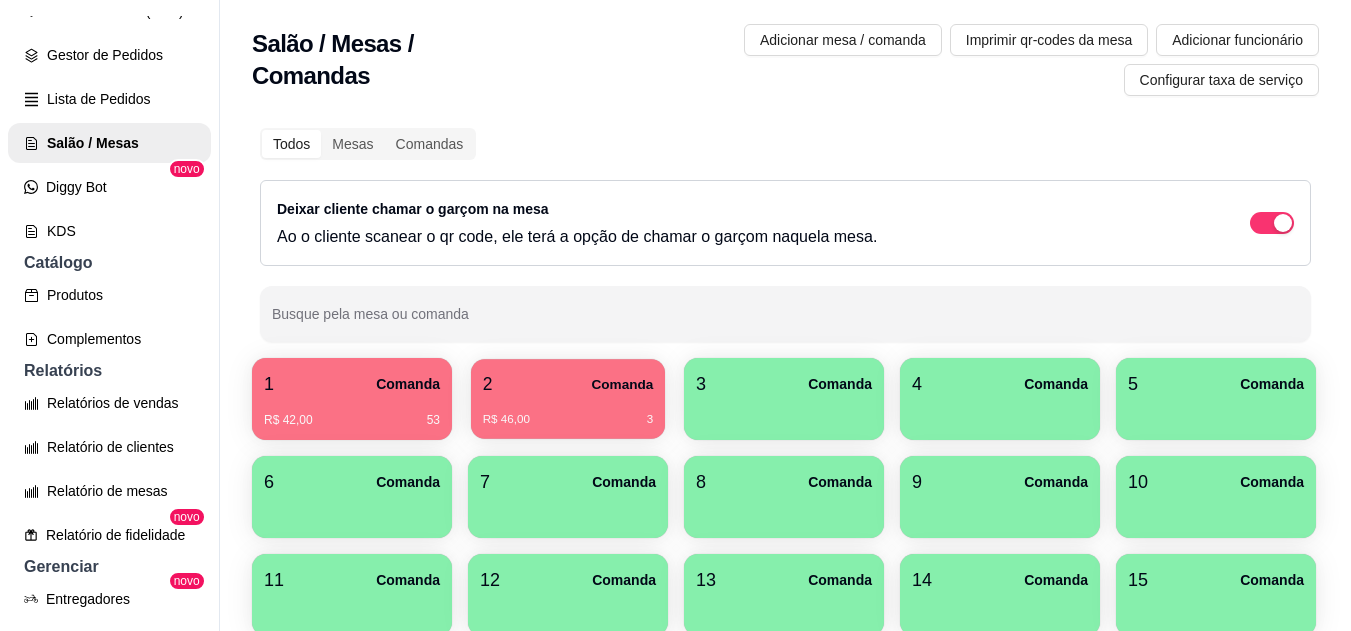 click on "R$ 46,00 3" at bounding box center (568, 412) 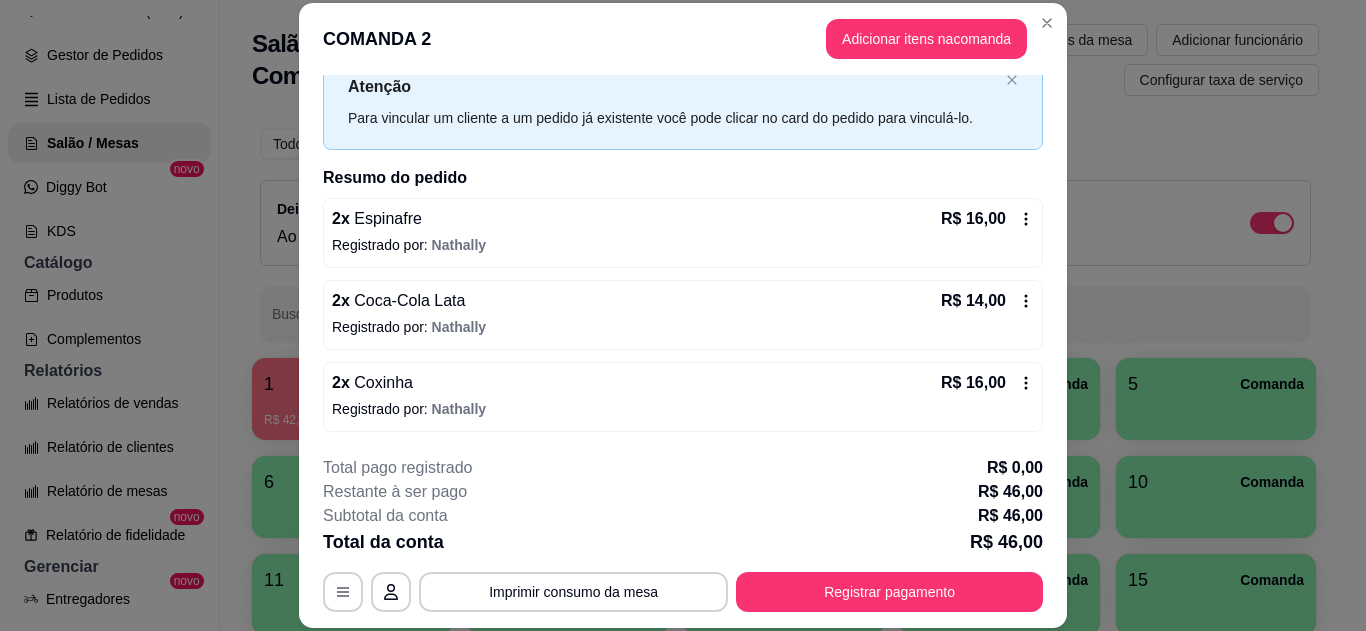 scroll, scrollTop: 0, scrollLeft: 0, axis: both 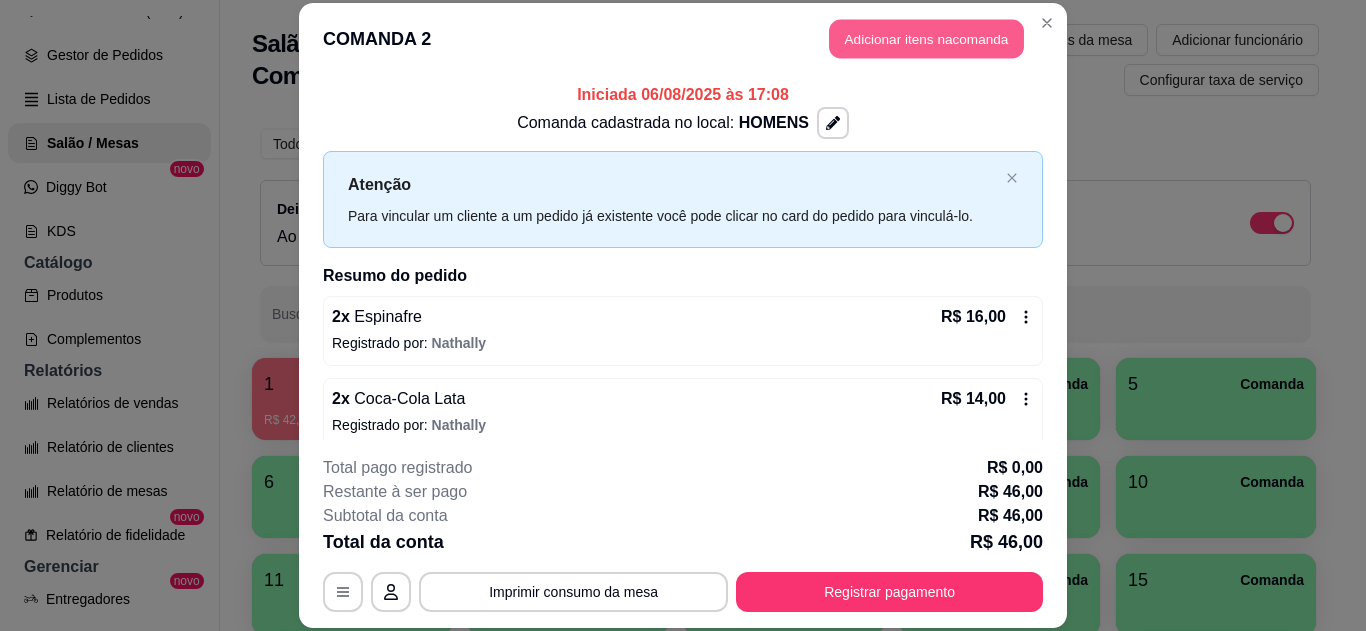 click on "Adicionar itens na  comanda" at bounding box center (926, 39) 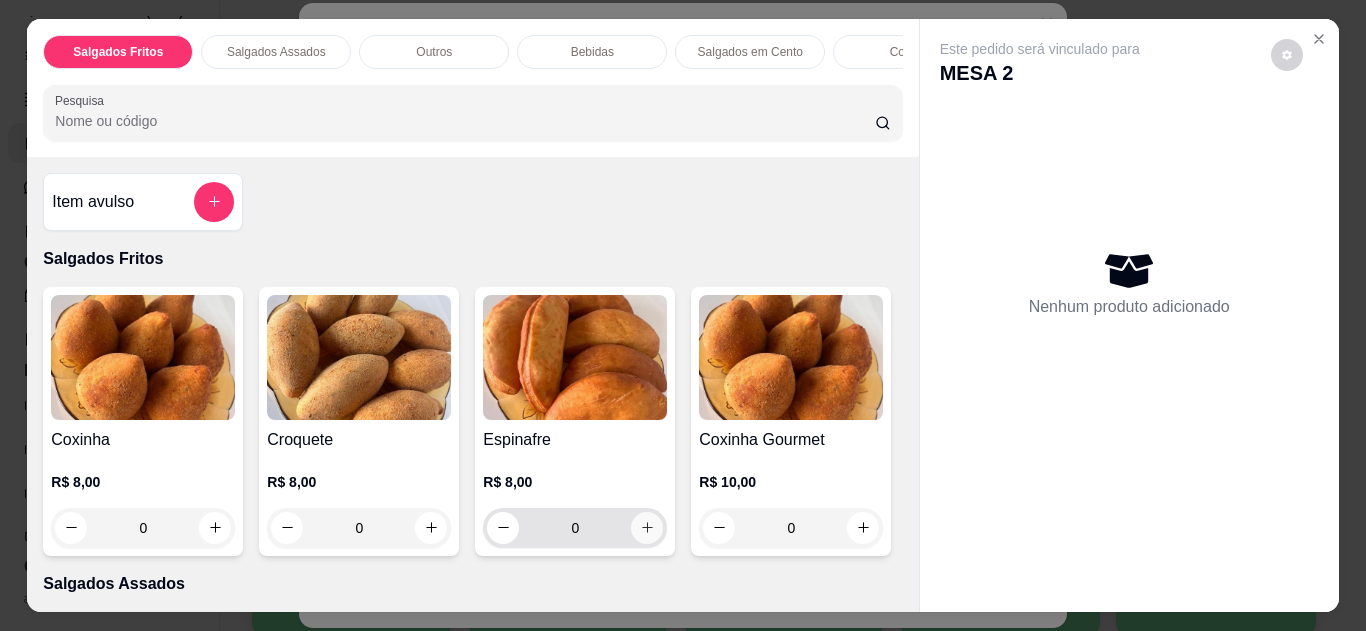 click 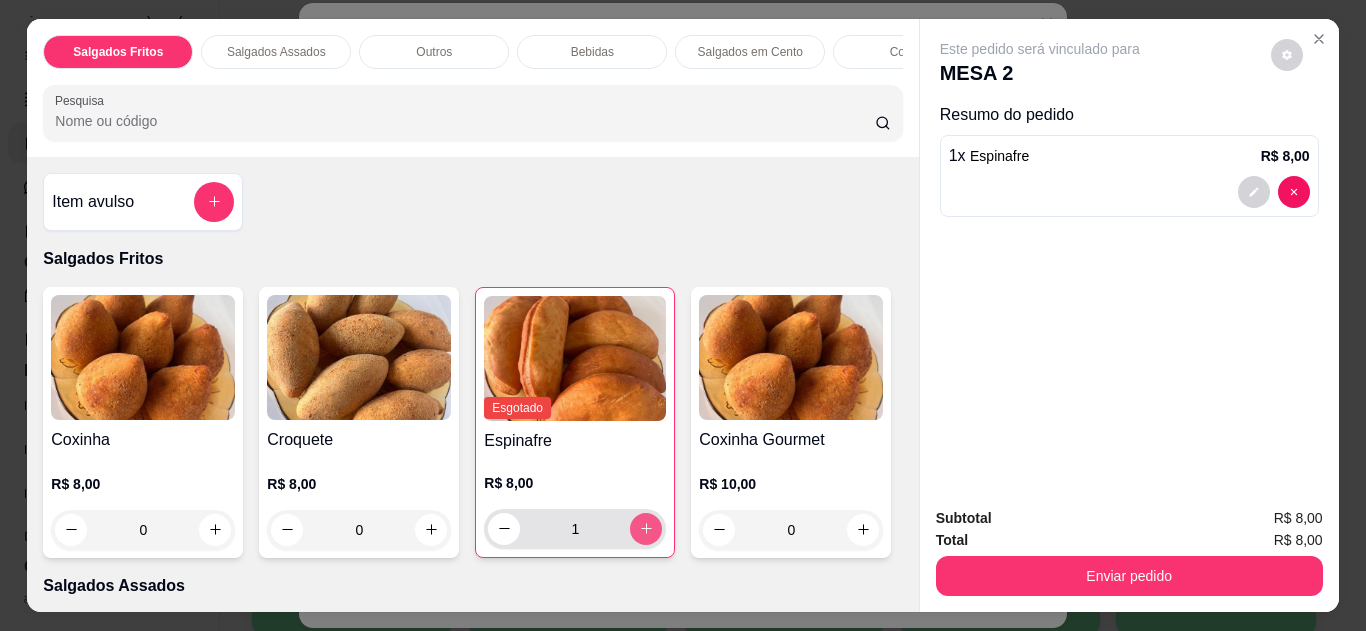 type on "1" 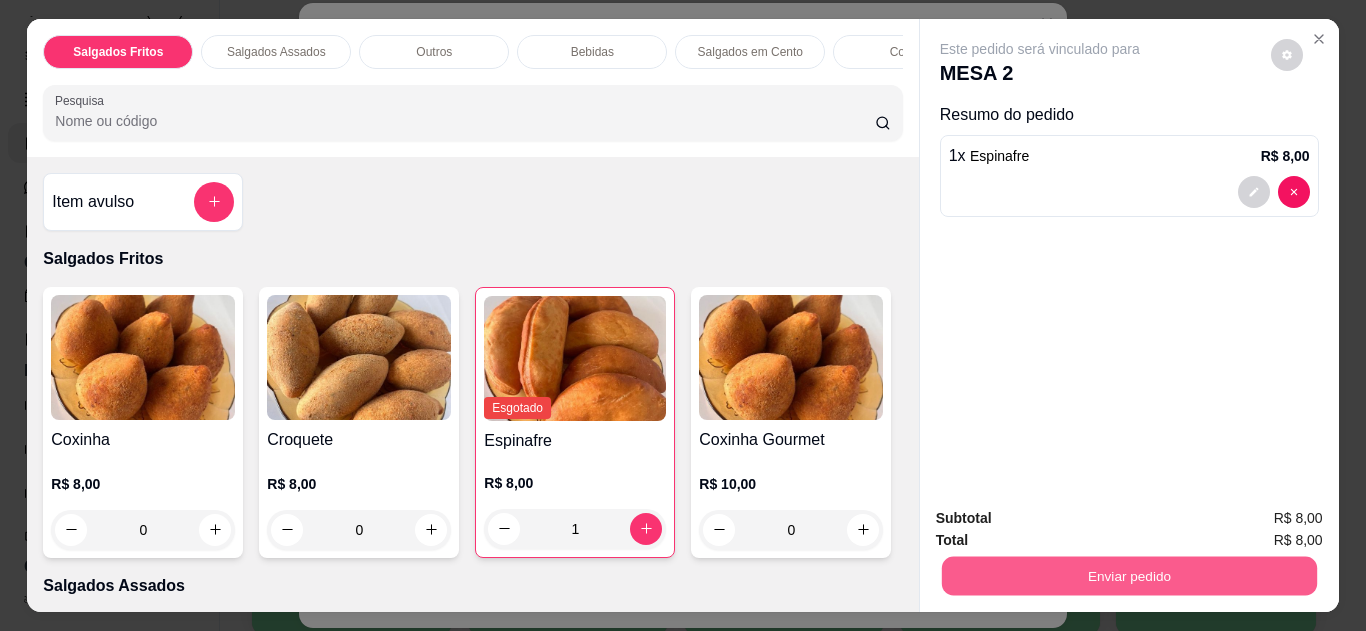 click on "Enviar pedido" at bounding box center [1128, 576] 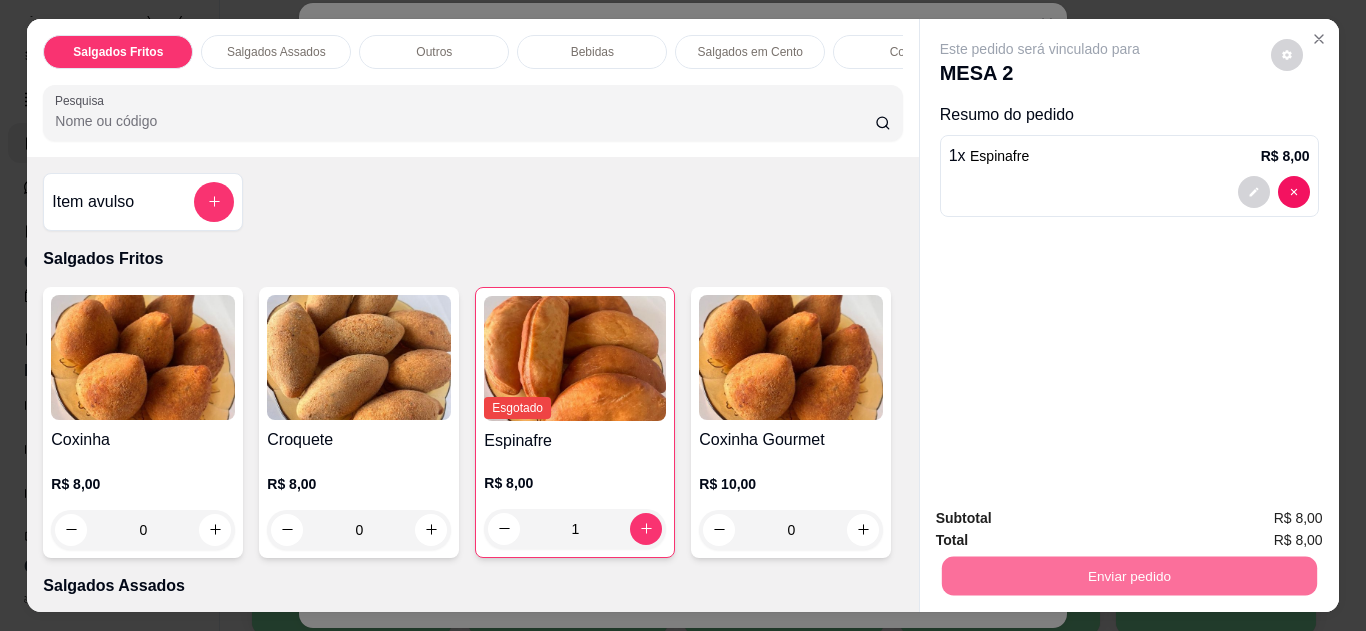 click on "Não registrar e enviar pedido" at bounding box center [1063, 520] 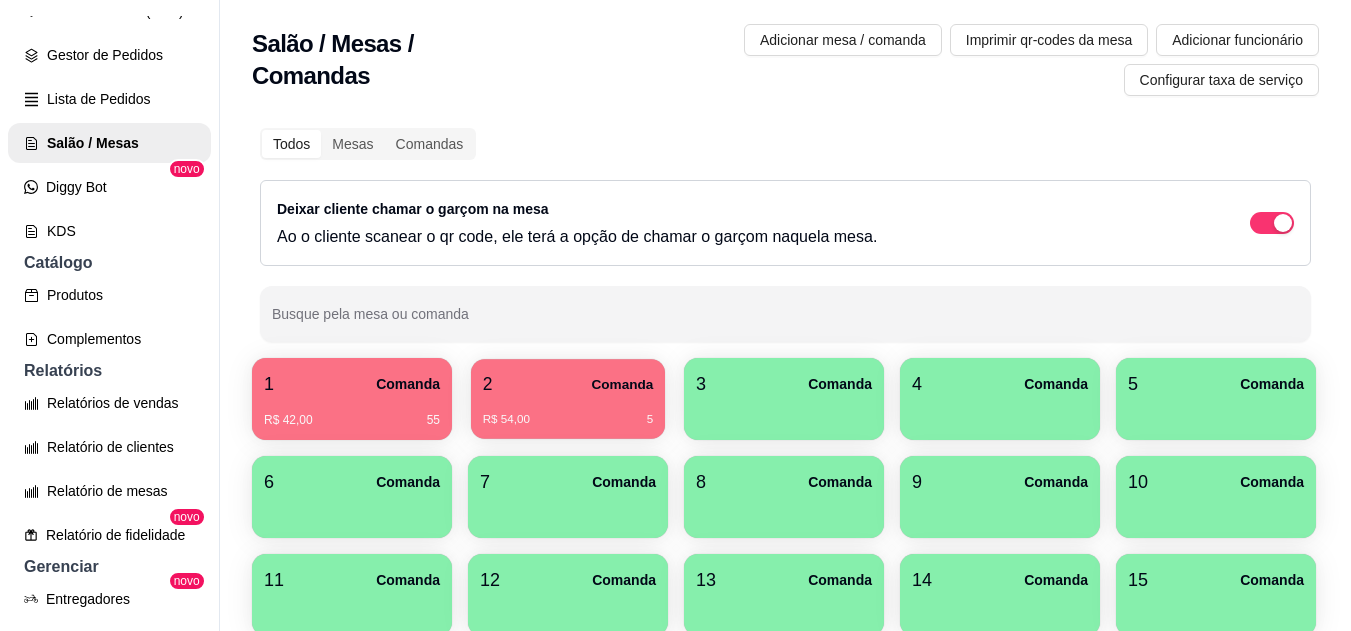 click on "R$ 54,00 5" at bounding box center (568, 412) 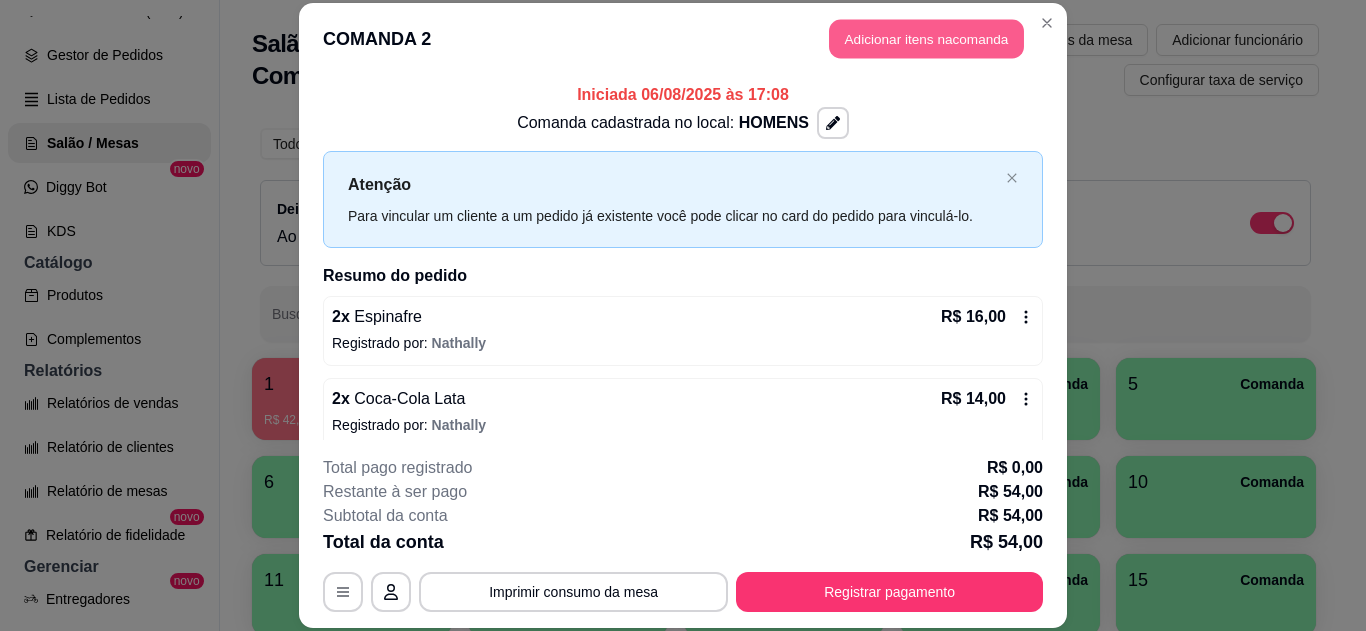 click on "Adicionar itens na  comanda" at bounding box center (926, 39) 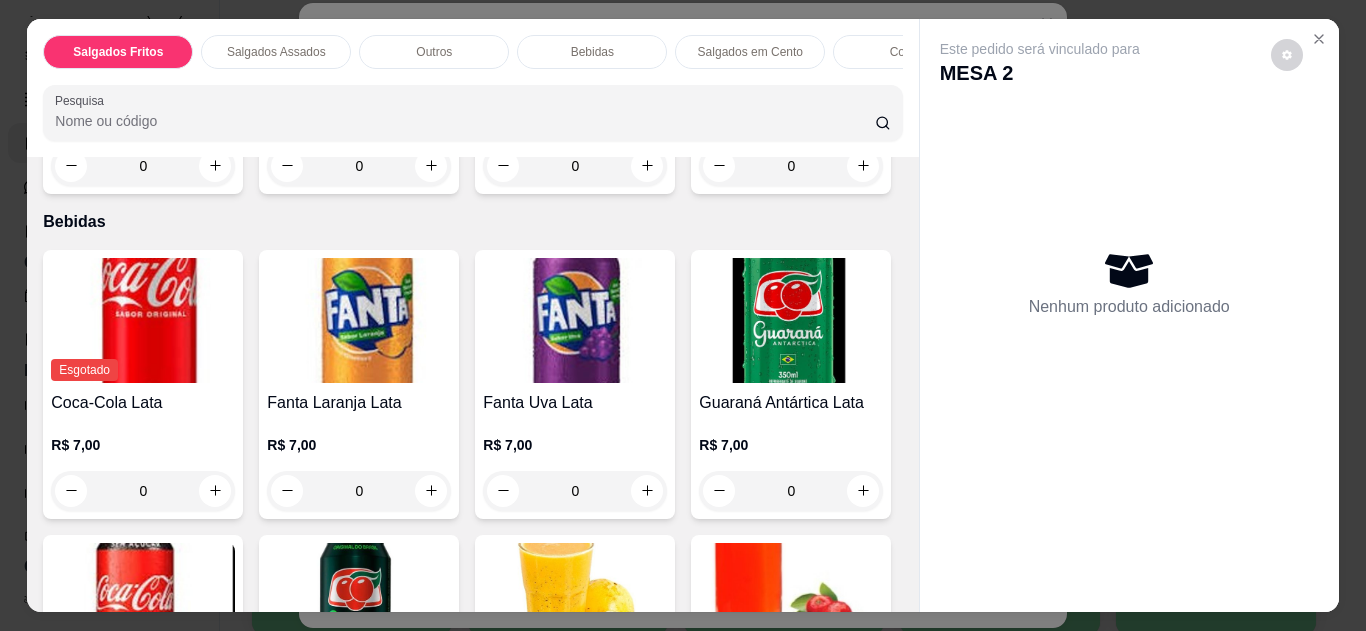 scroll, scrollTop: 876, scrollLeft: 0, axis: vertical 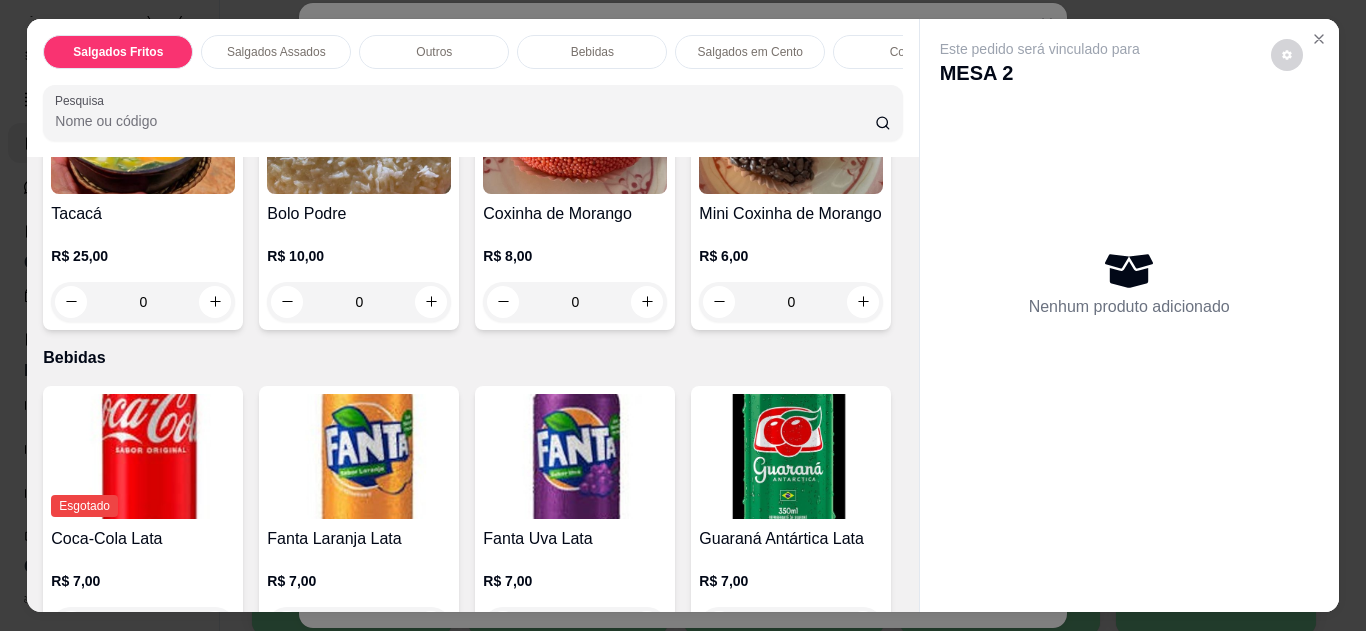 click 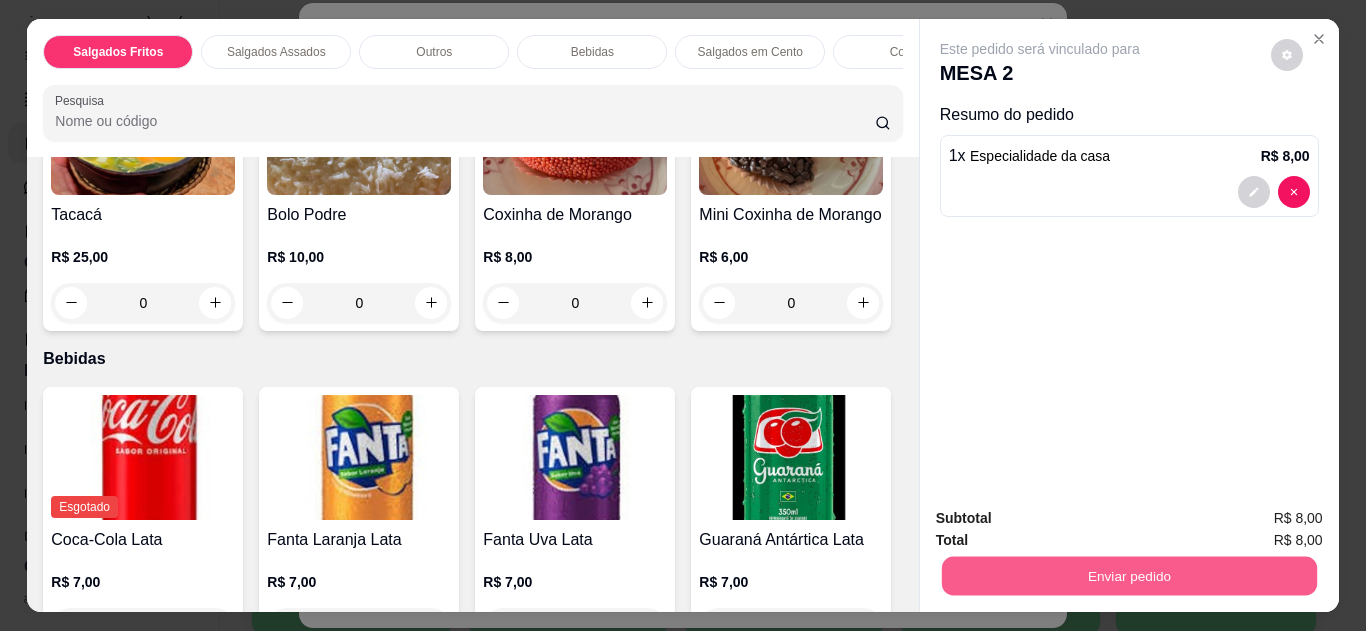 click on "Enviar pedido" at bounding box center (1128, 576) 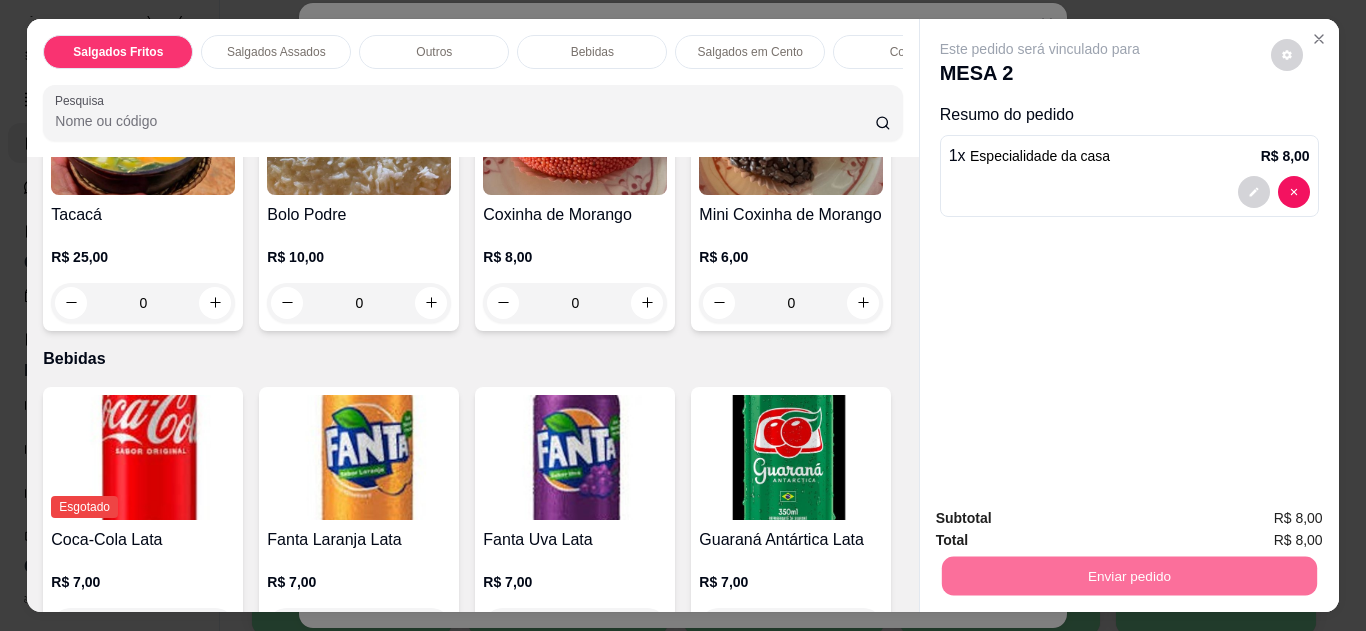 click on "Não registrar e enviar pedido" at bounding box center (1063, 520) 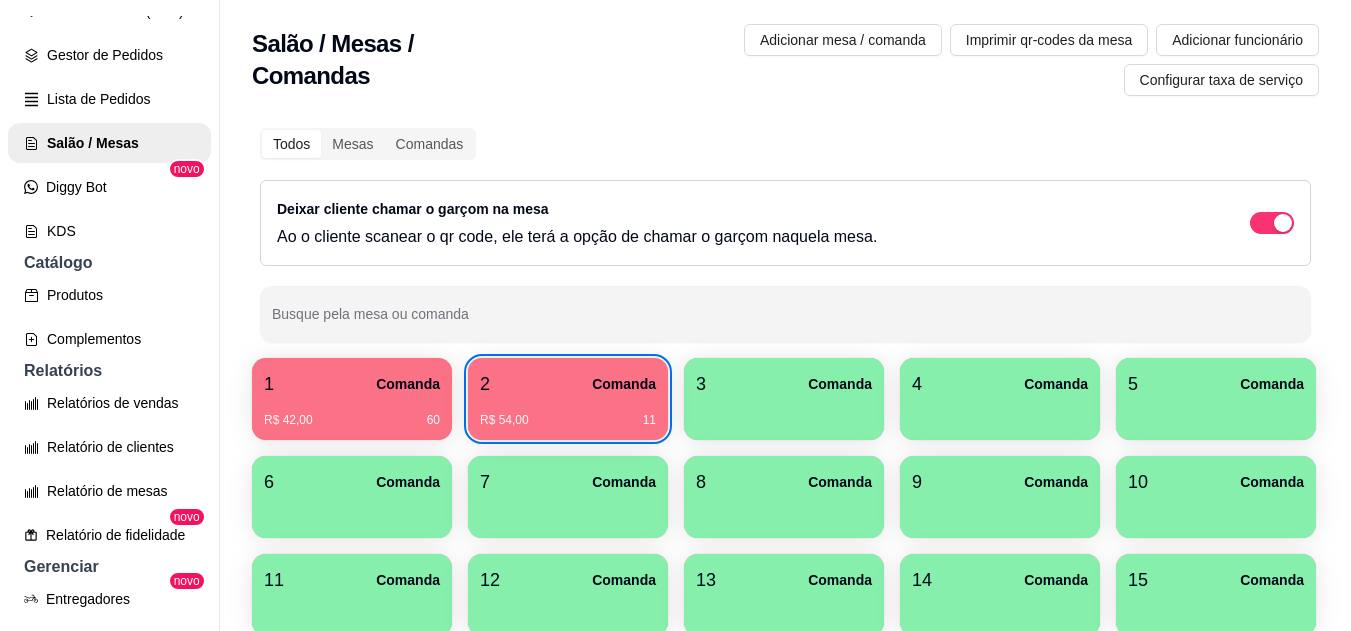 type 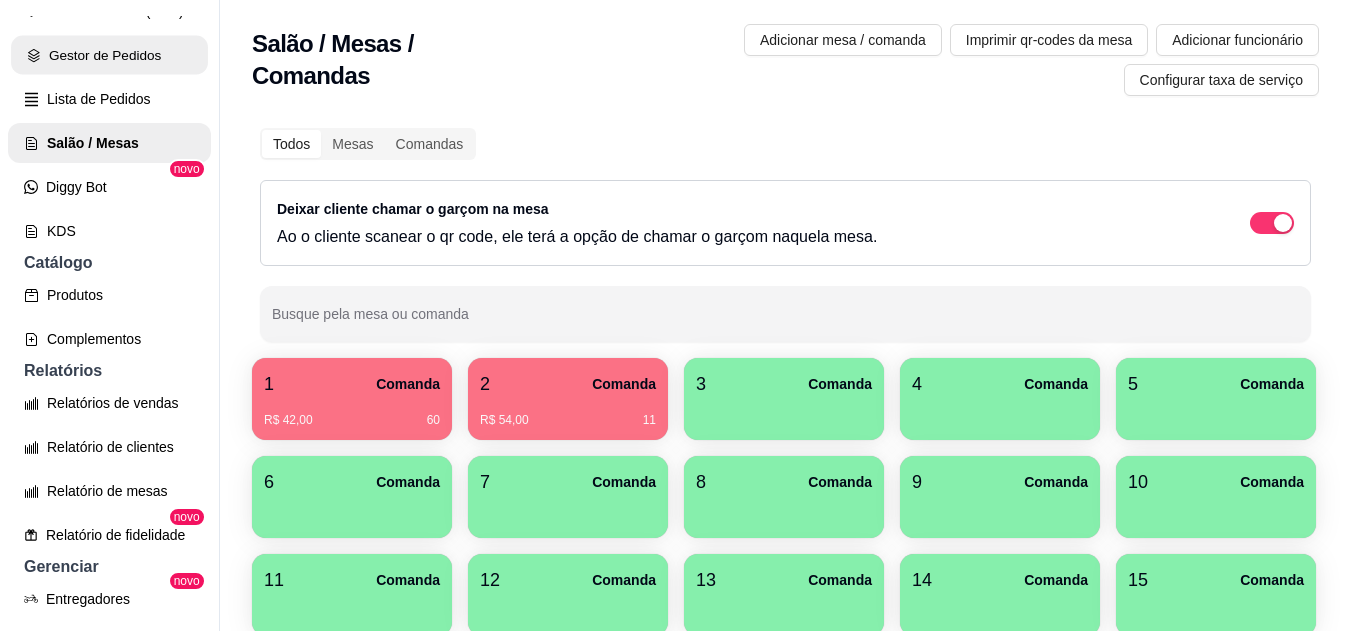 click on "Gestor de Pedidos" at bounding box center (109, 55) 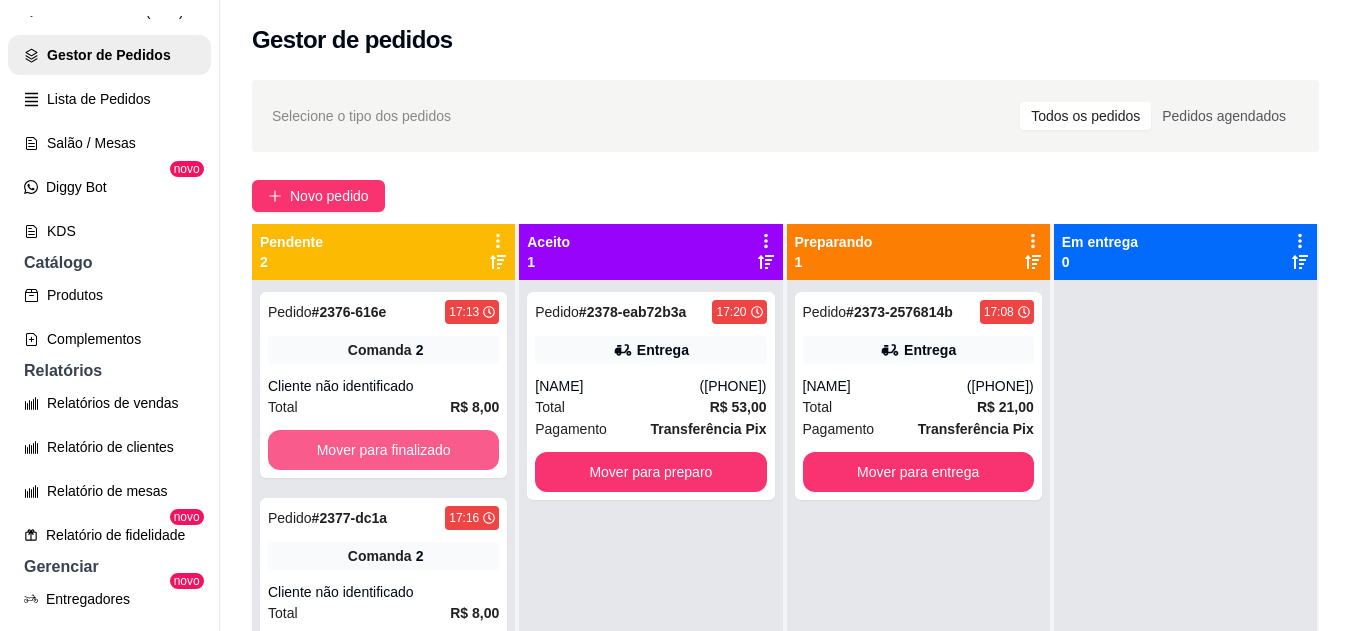 click on "Mover para finalizado" at bounding box center (383, 450) 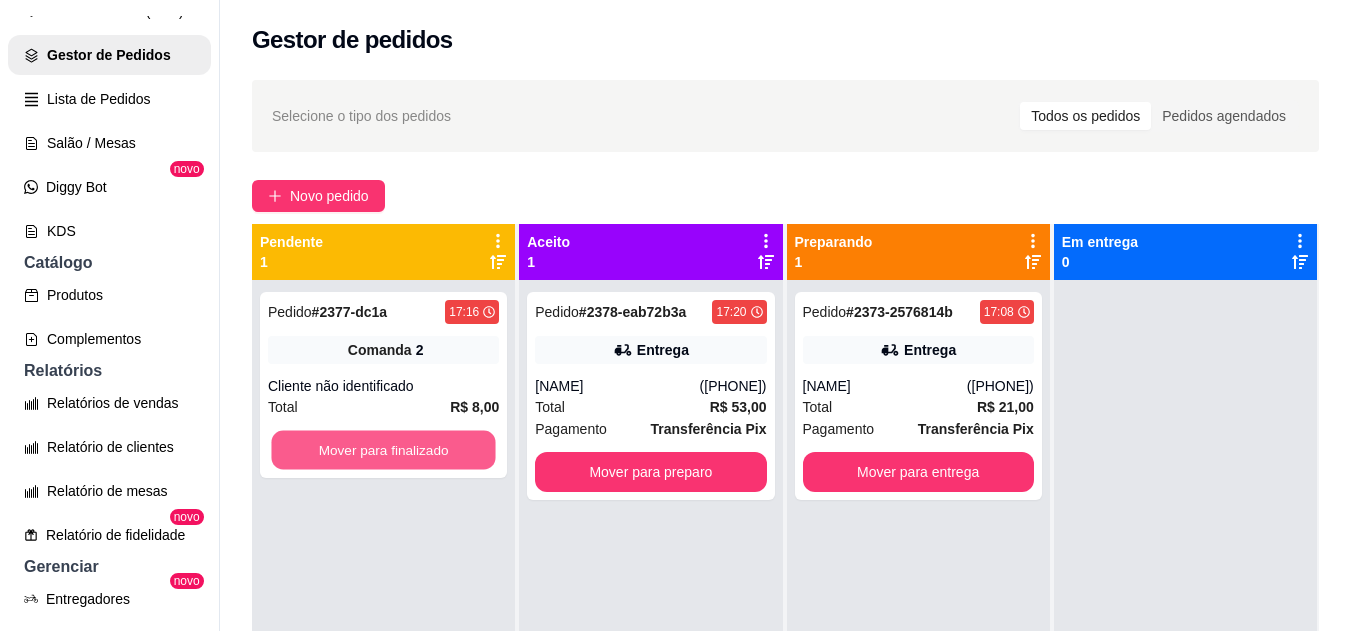 click on "Mover para finalizado" at bounding box center (383, 450) 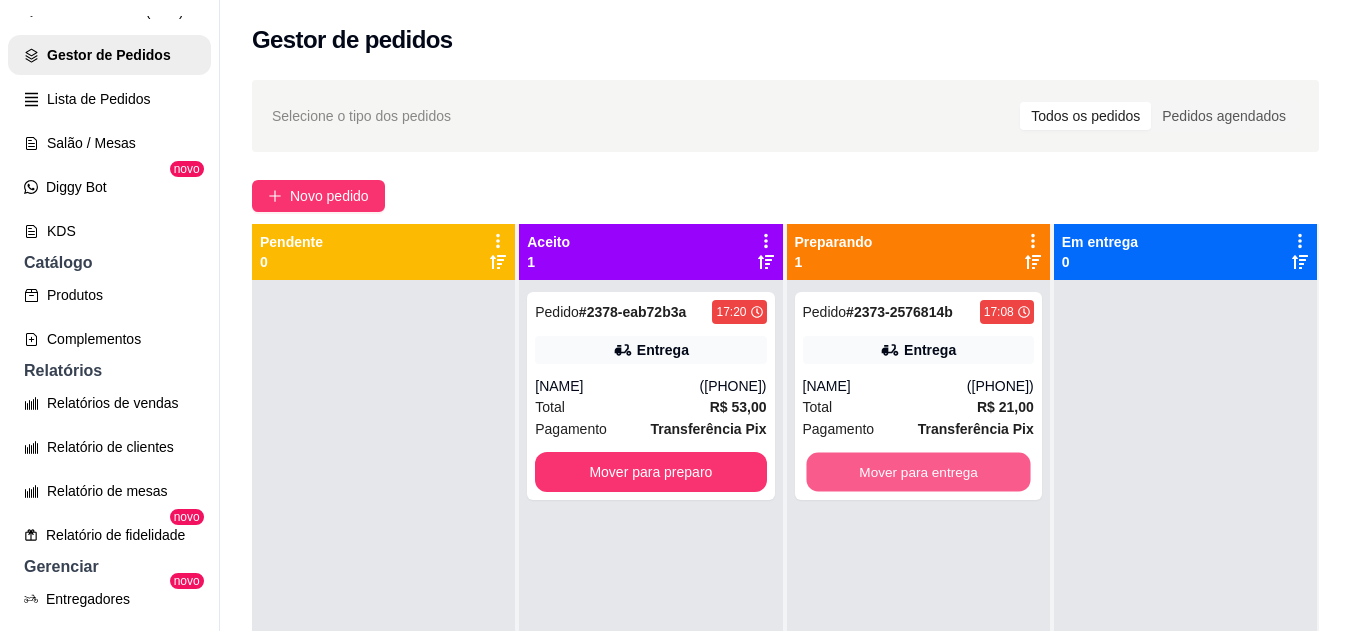 click on "Mover para entrega" at bounding box center [918, 472] 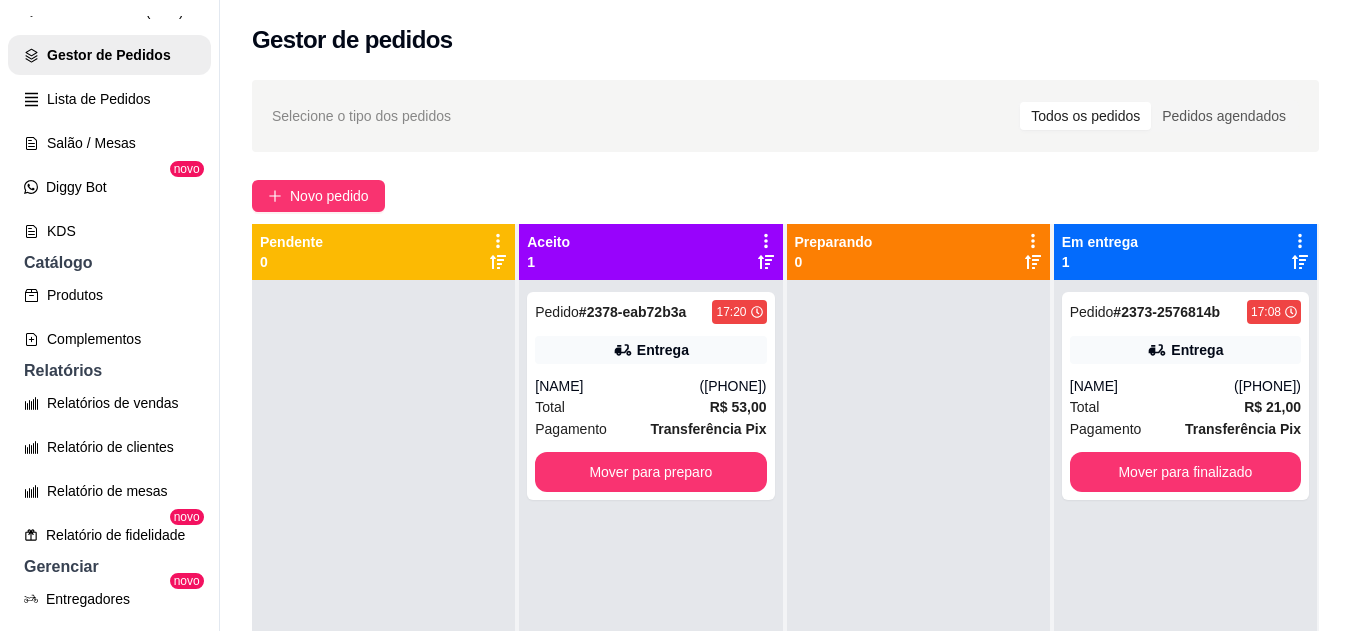 click on "Total R$ 53,00" at bounding box center [650, 407] 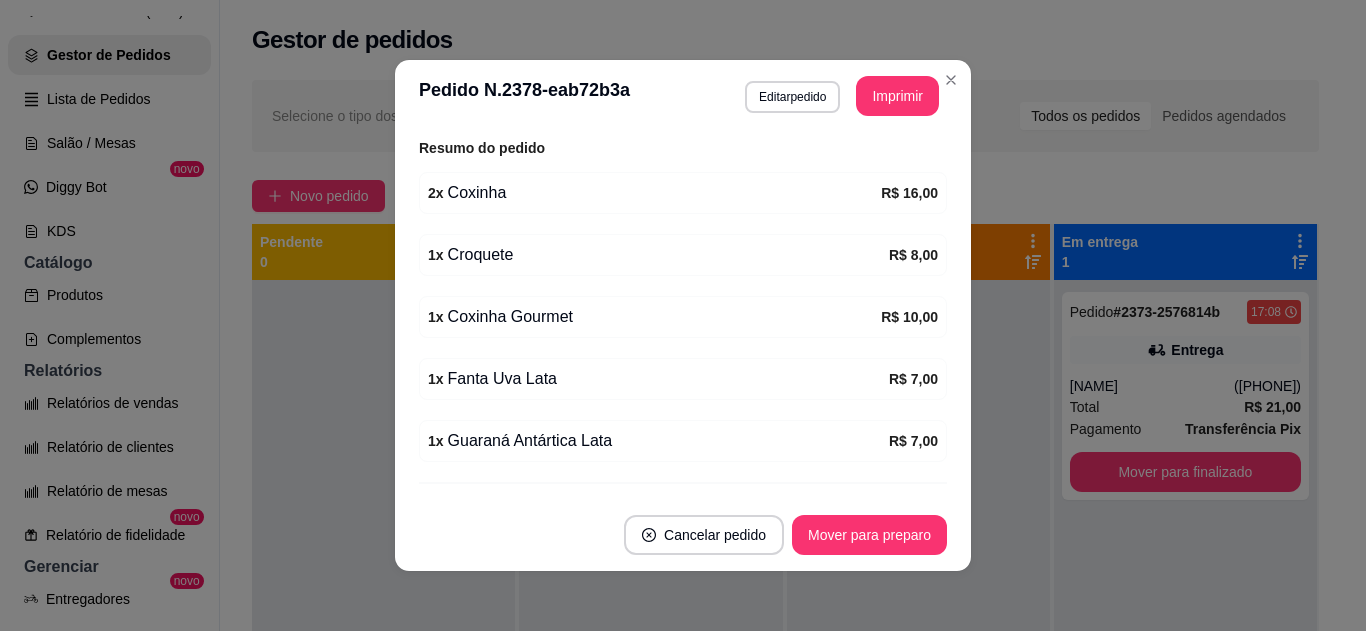 scroll, scrollTop: 619, scrollLeft: 0, axis: vertical 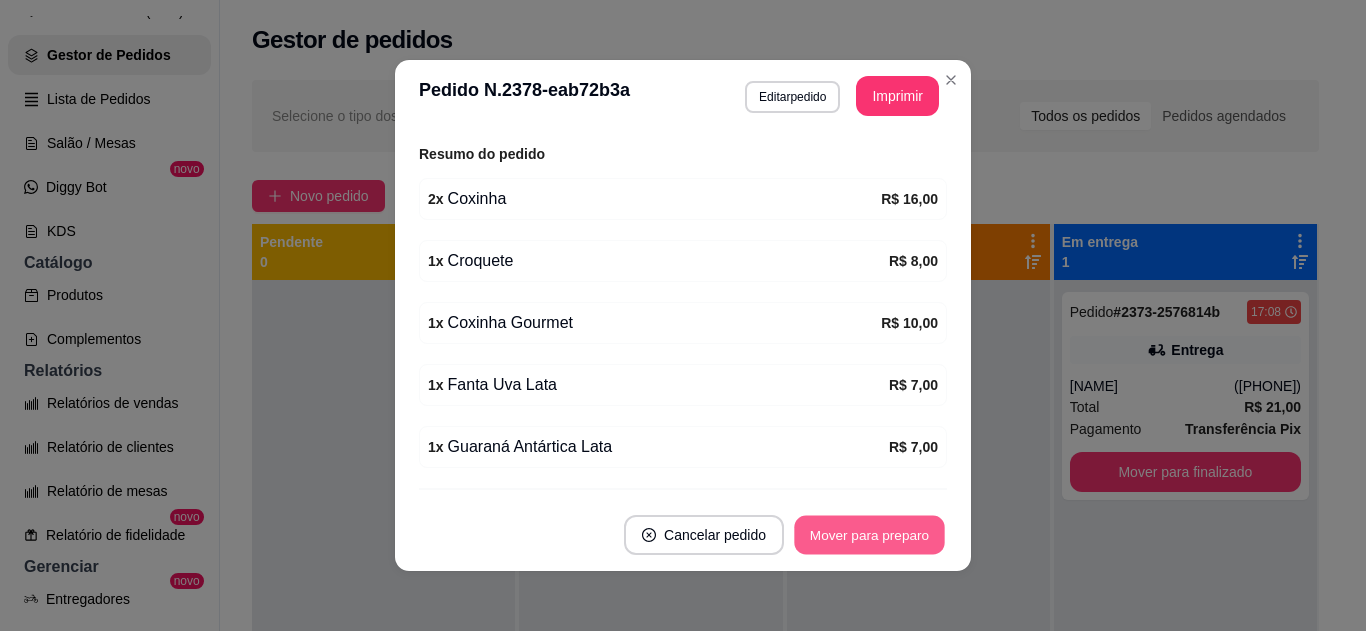 click on "Mover para preparo" at bounding box center (869, 535) 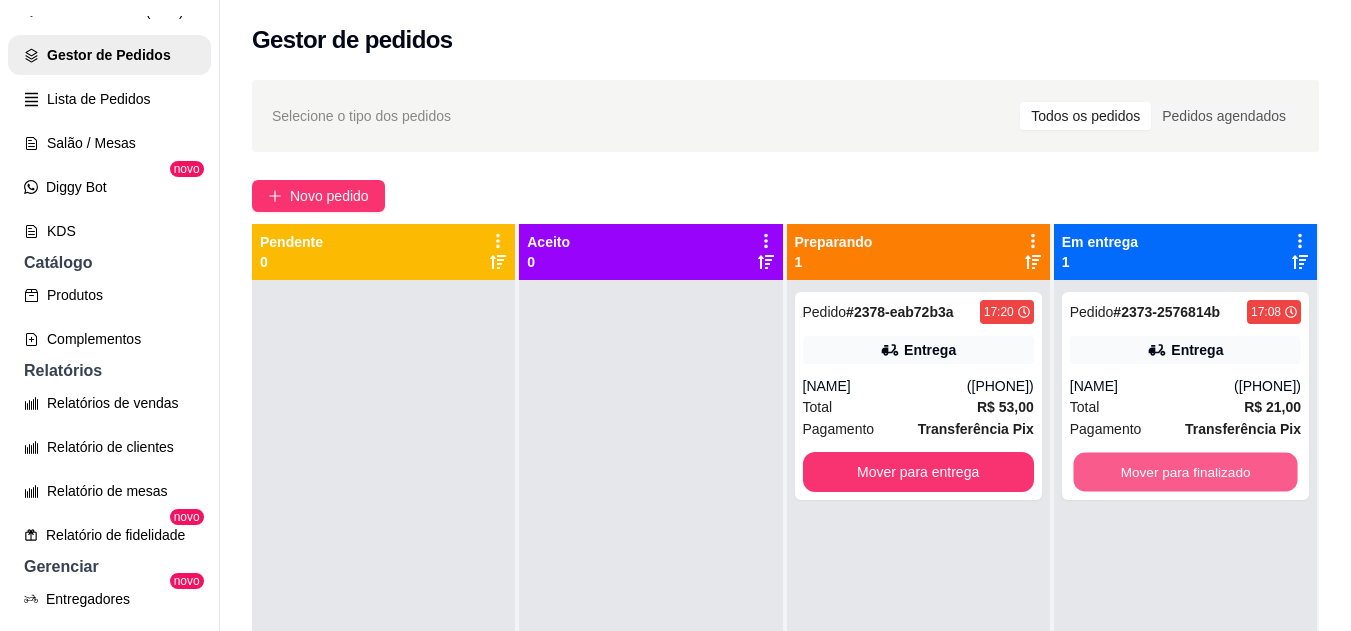 click on "Mover para finalizado" at bounding box center (1185, 472) 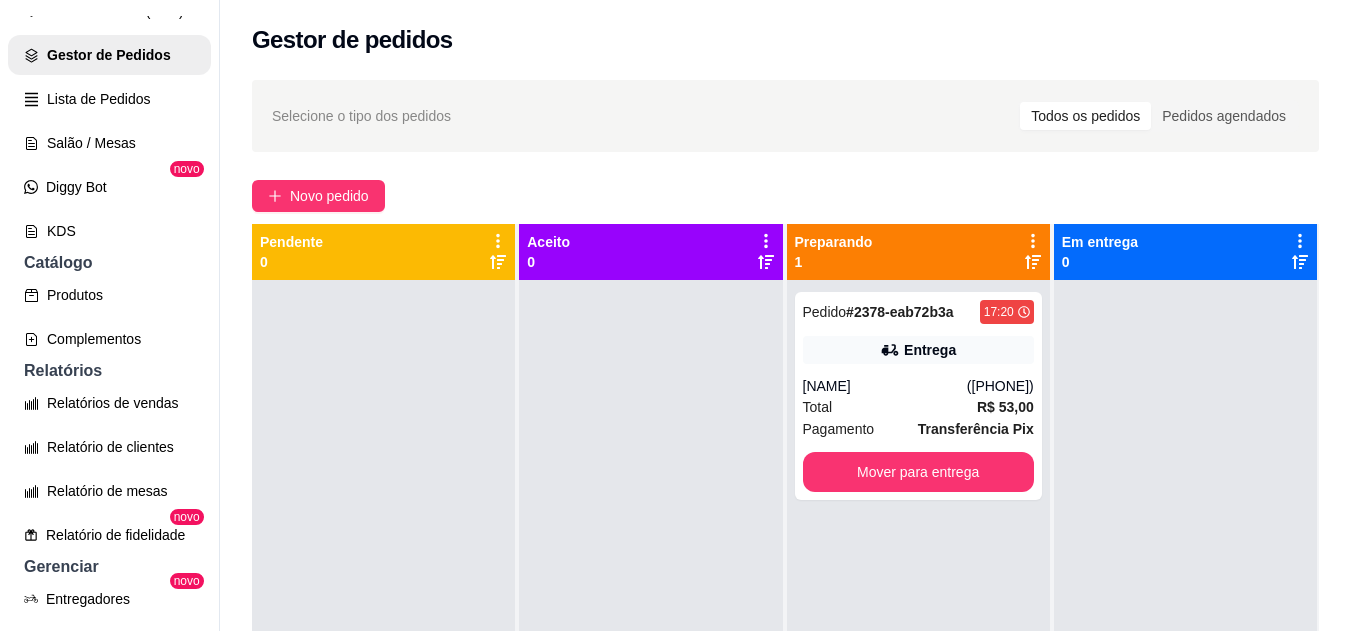 click on "Novo pedido" at bounding box center [329, 196] 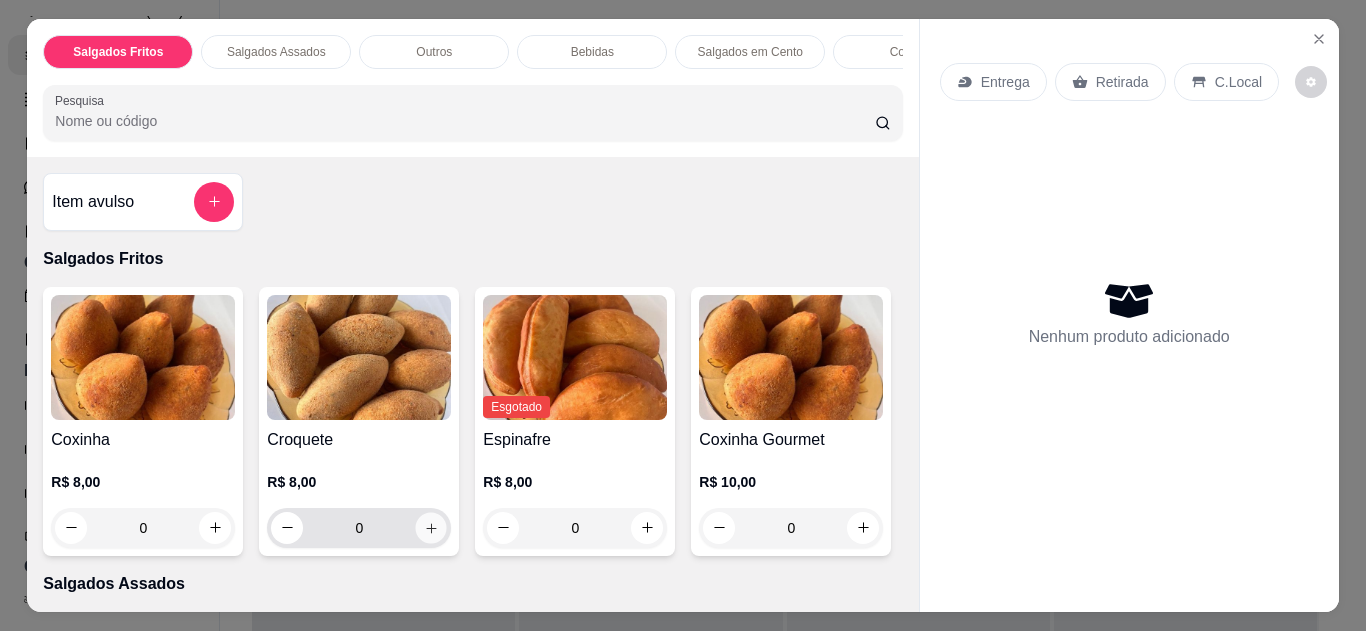 click at bounding box center [431, 527] 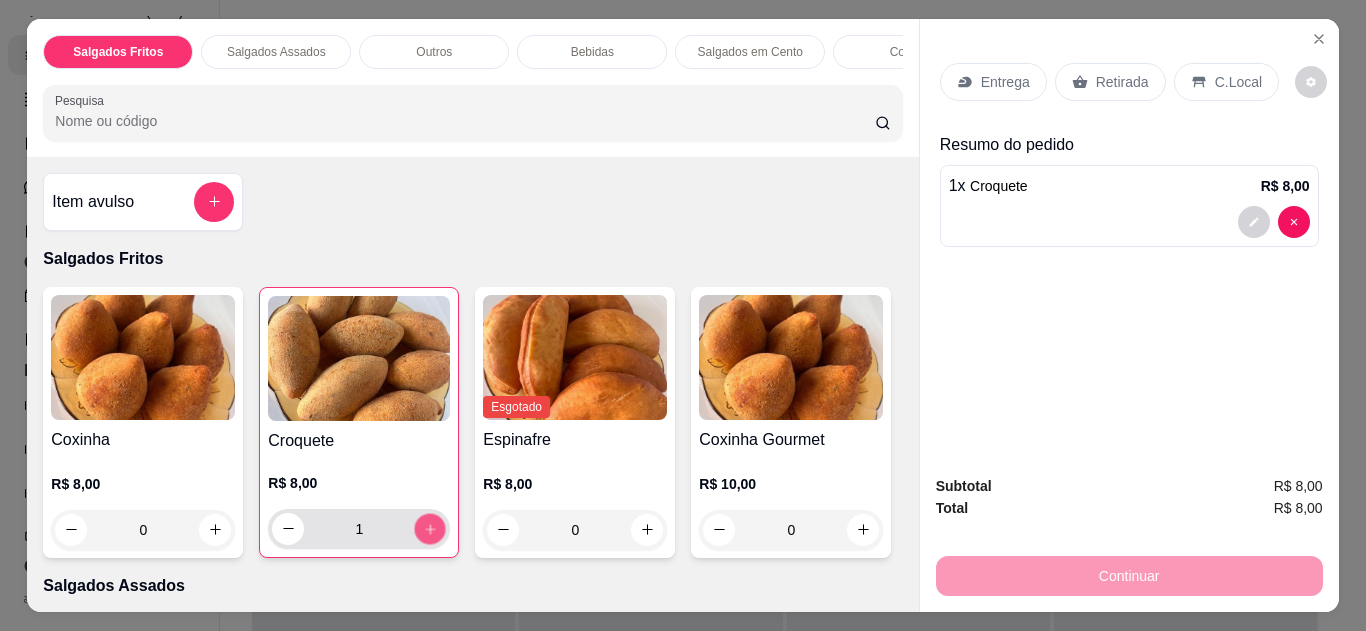 click at bounding box center (430, 528) 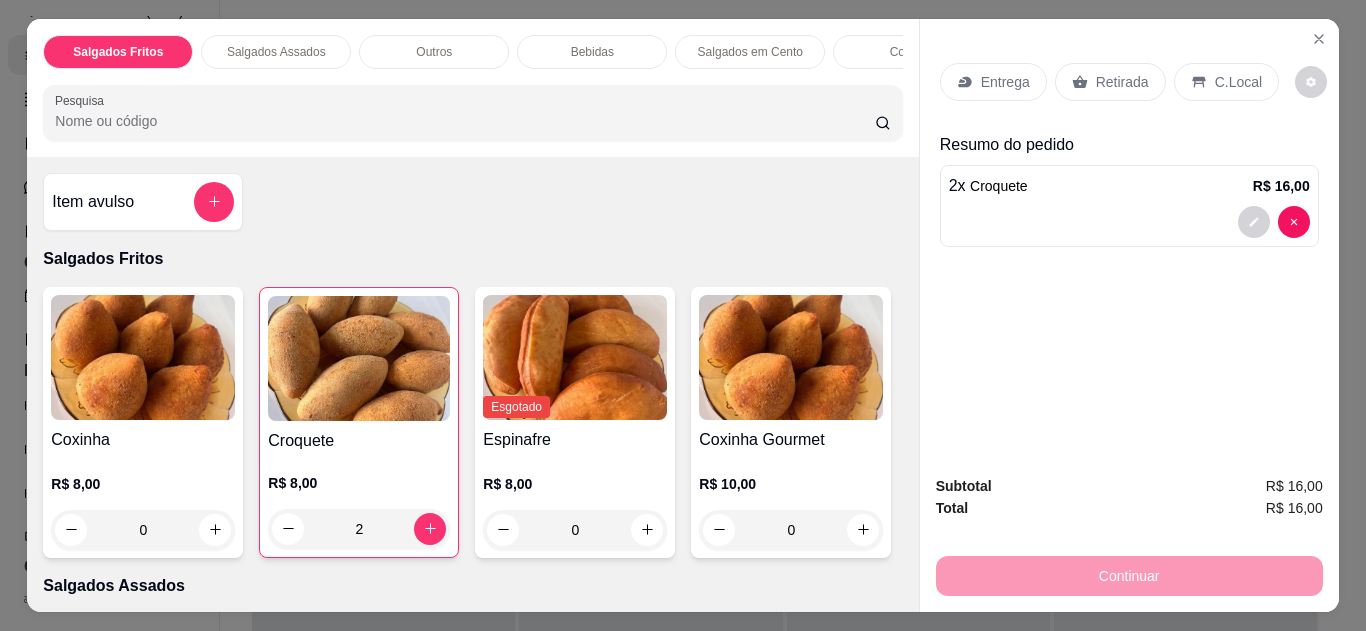 click on "Entrega" at bounding box center (1005, 82) 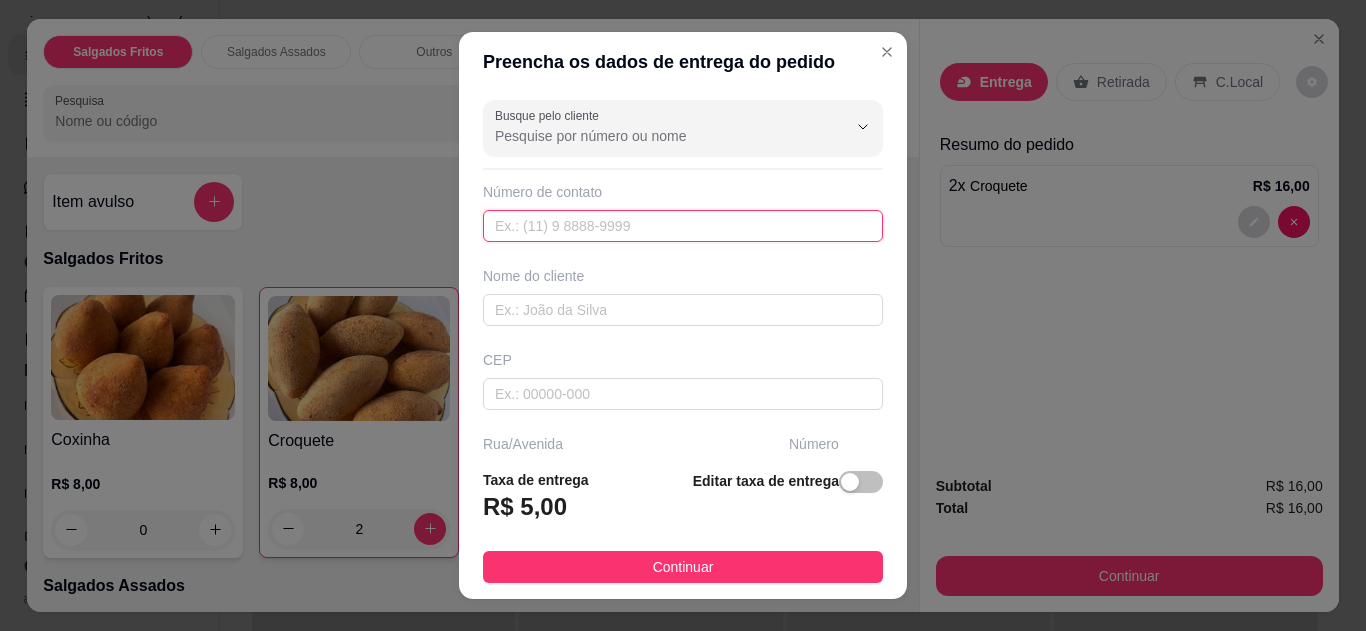 click at bounding box center [683, 226] 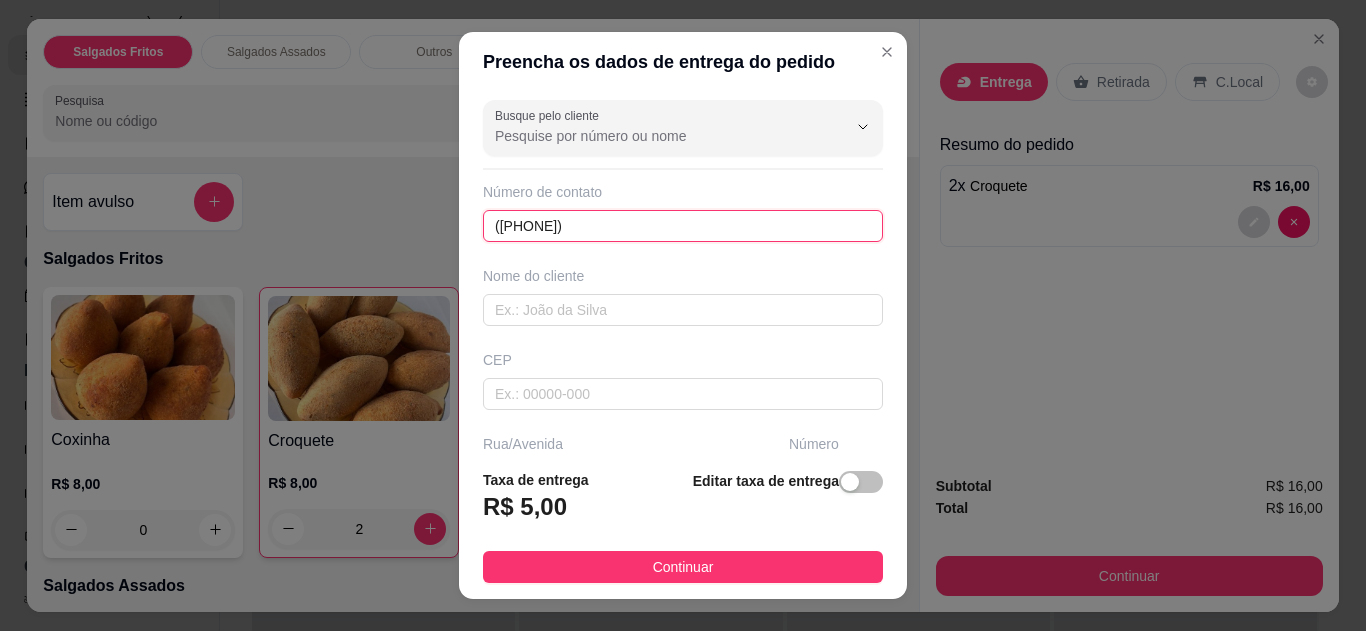 type on "(93) 99222-4857" 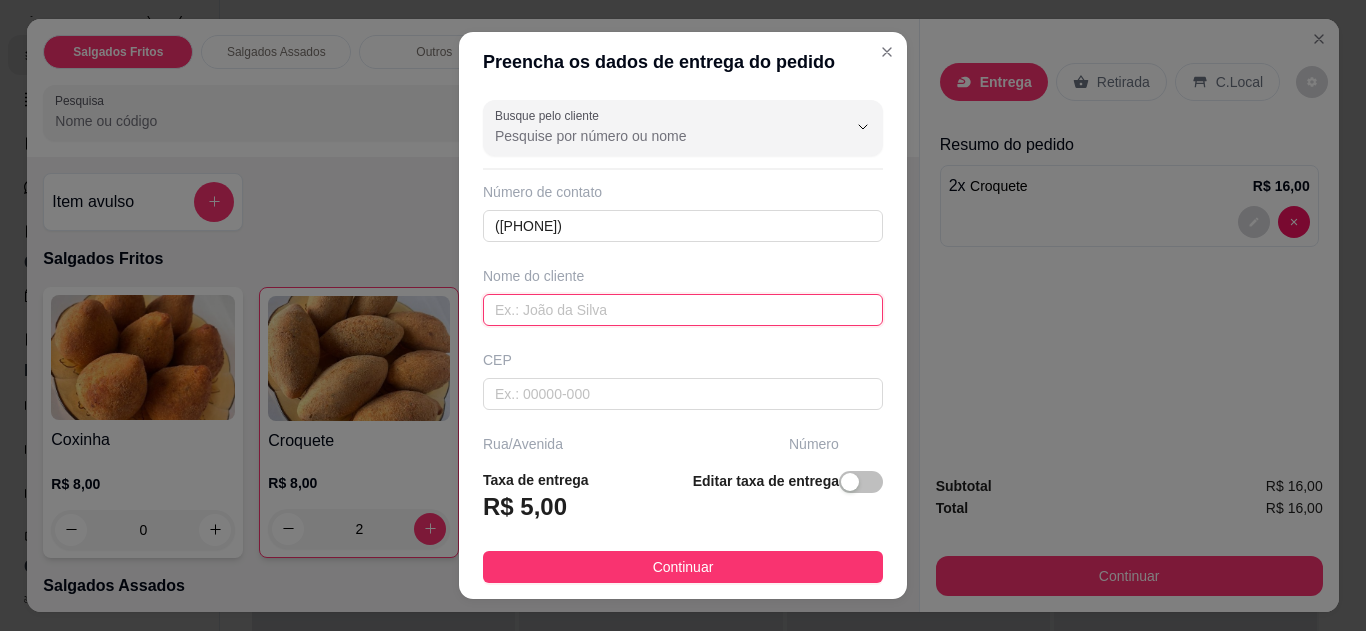 click at bounding box center (683, 310) 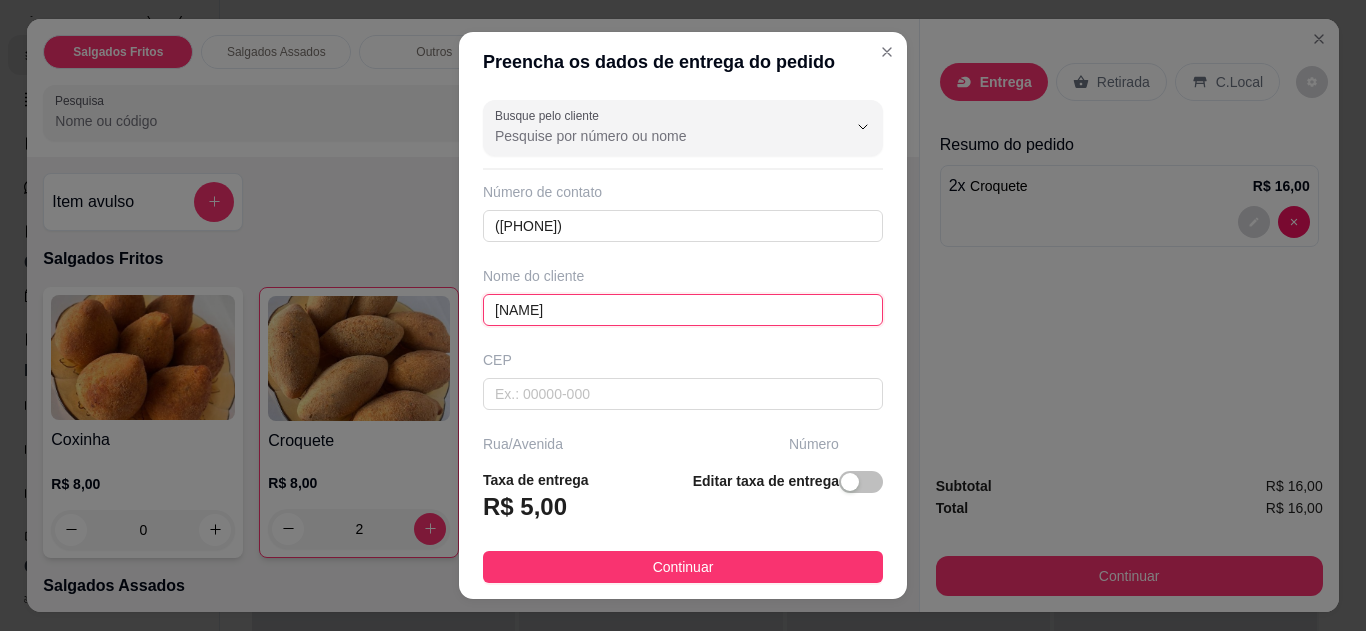 type on "[FIRST]" 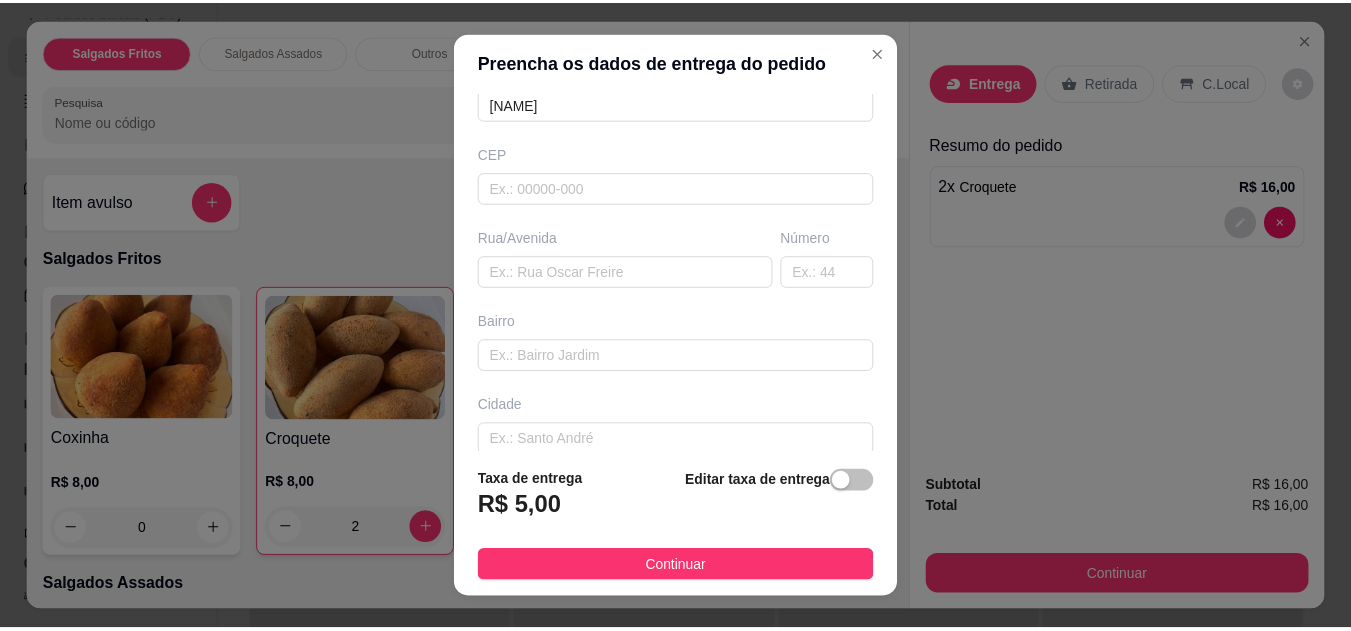 scroll, scrollTop: 214, scrollLeft: 0, axis: vertical 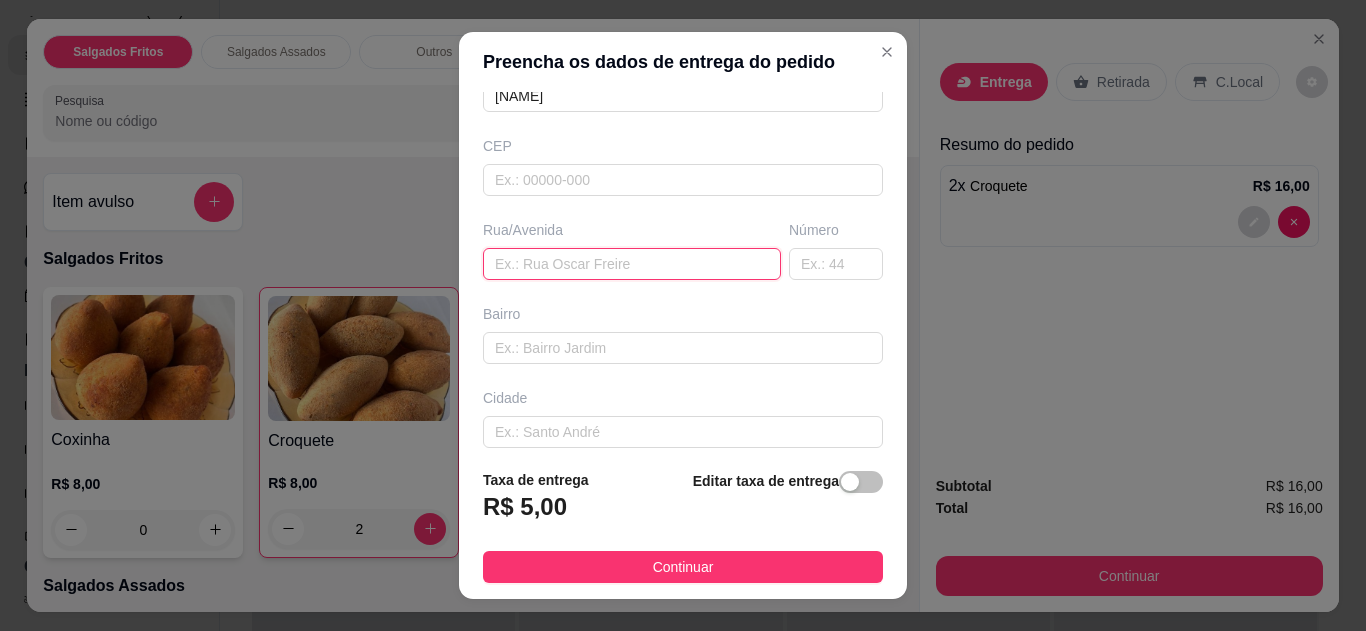click at bounding box center (632, 264) 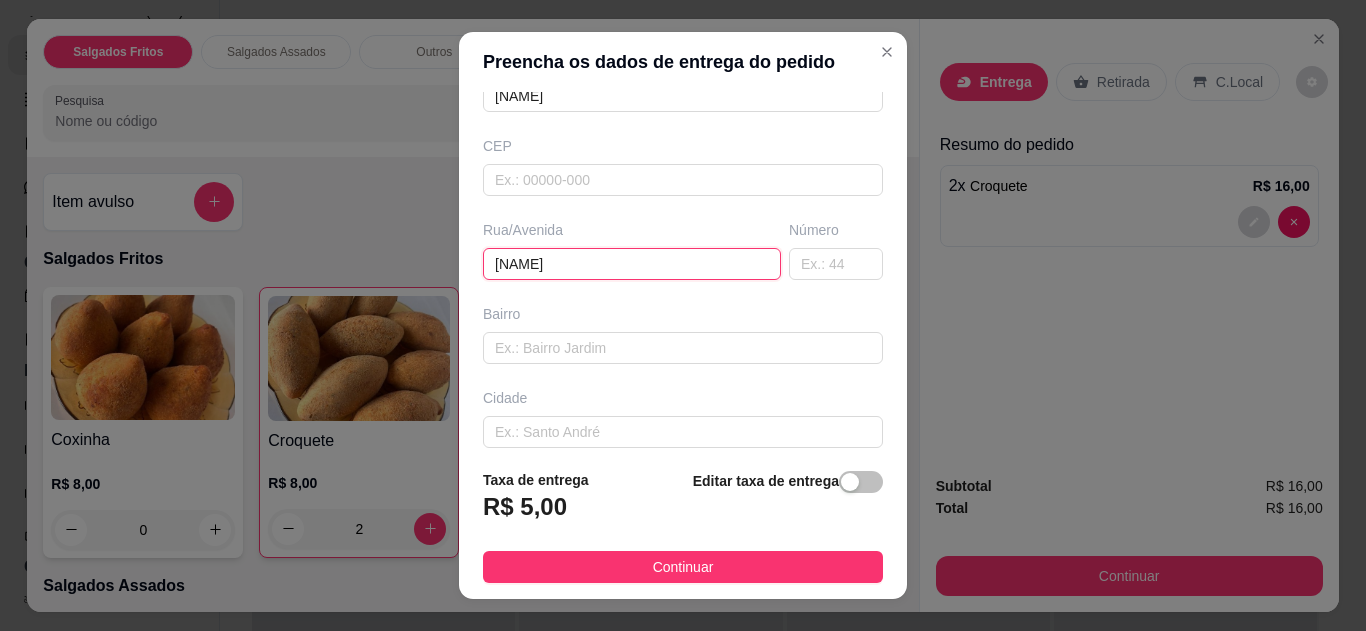type on "Paula Arosio" 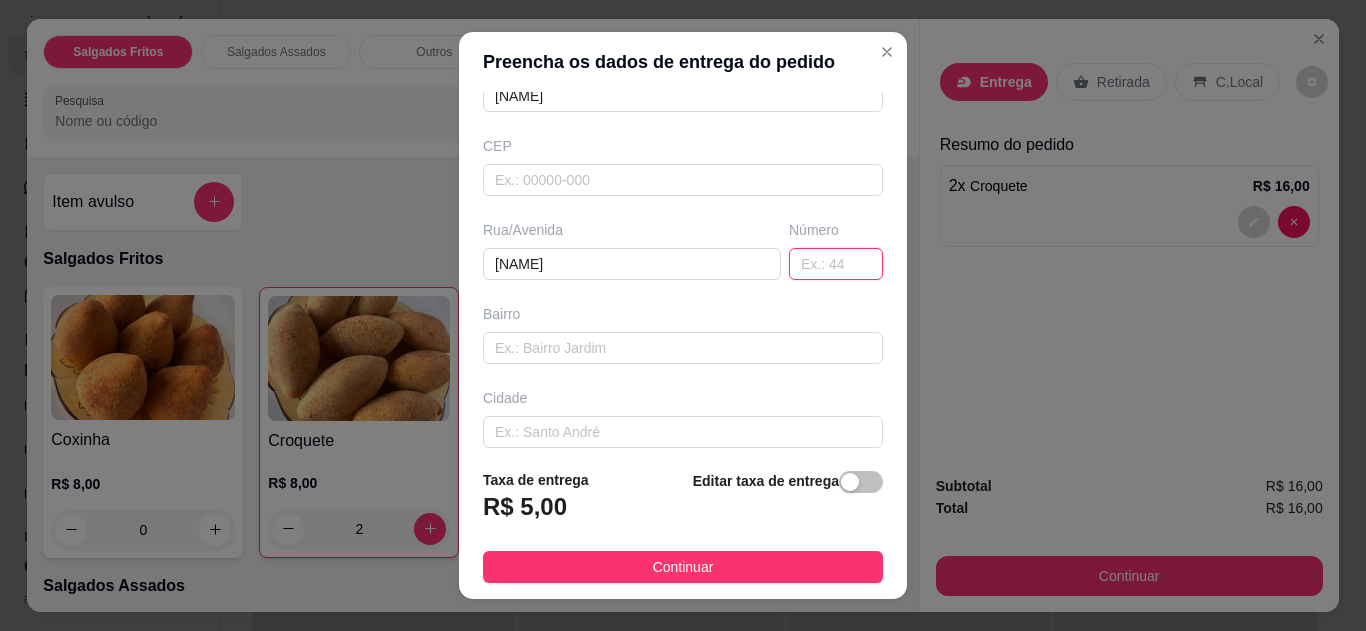 click at bounding box center [836, 264] 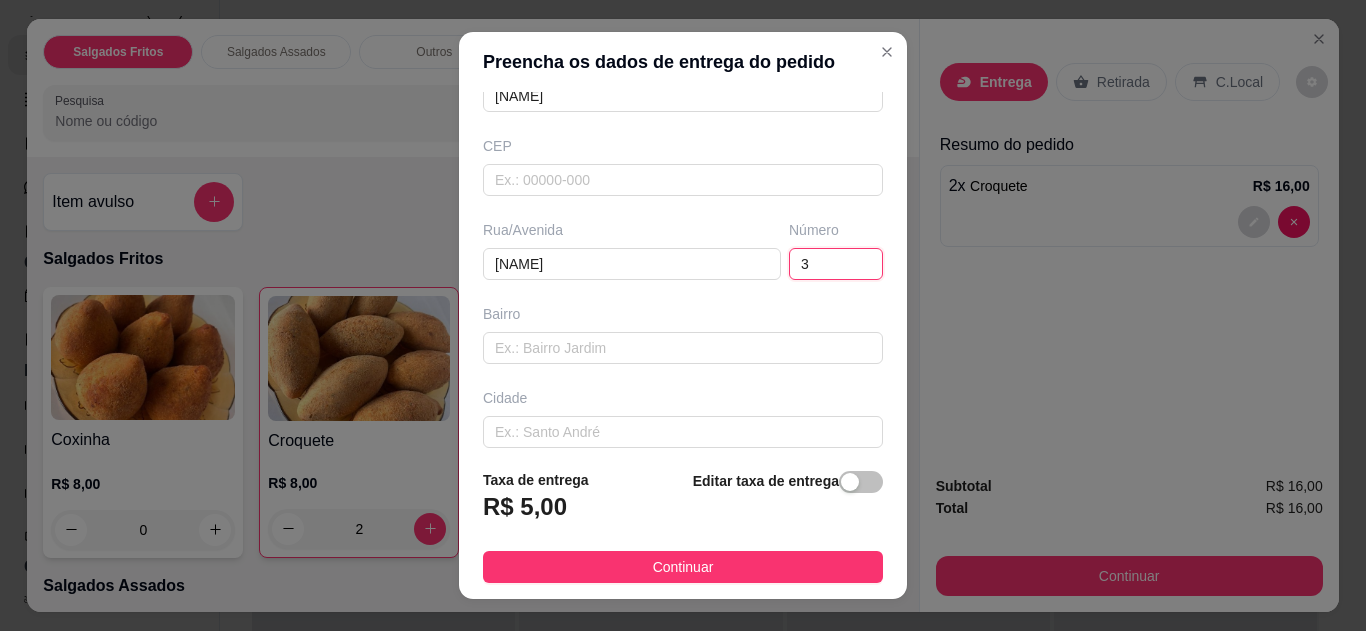 type on "3" 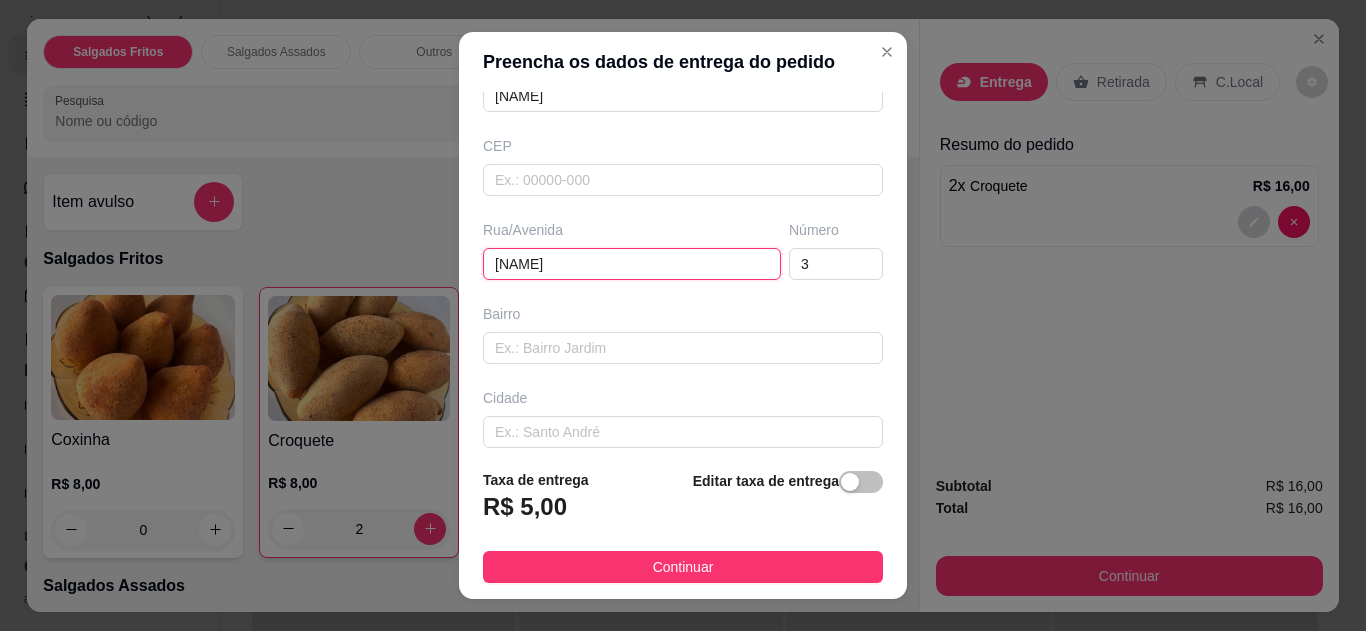 click on "Paula Arosio" at bounding box center (632, 264) 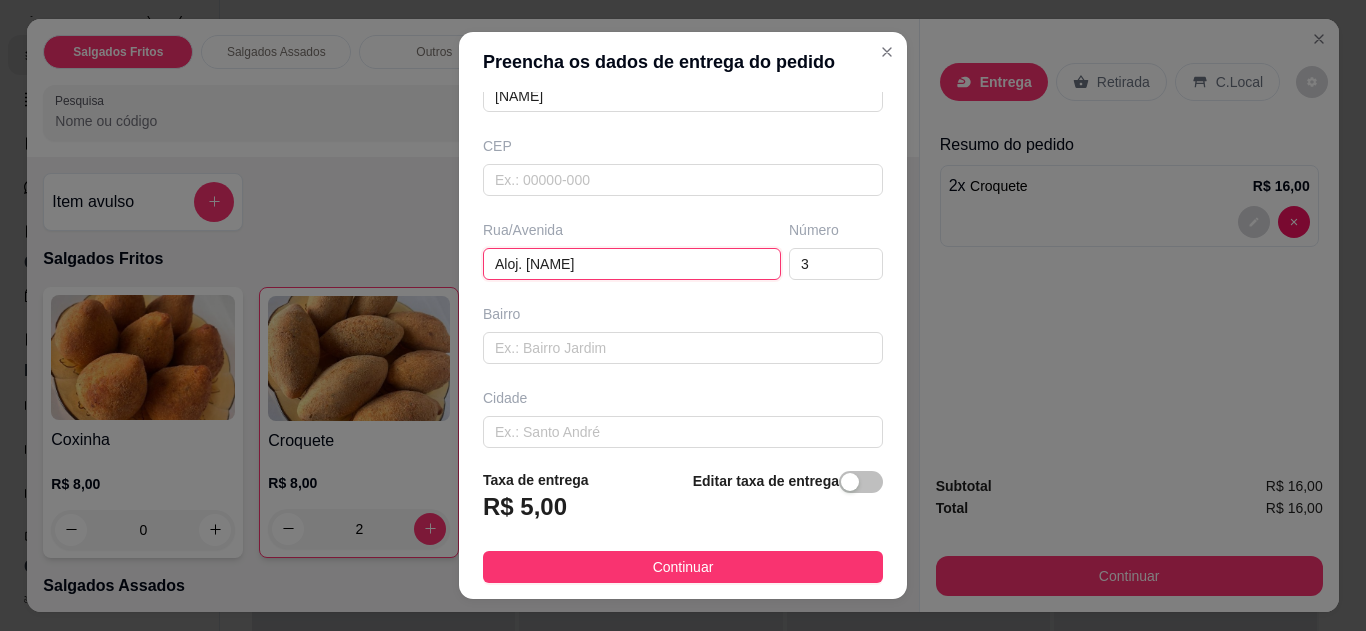 type on "[ADDRESS_DETAIL]" 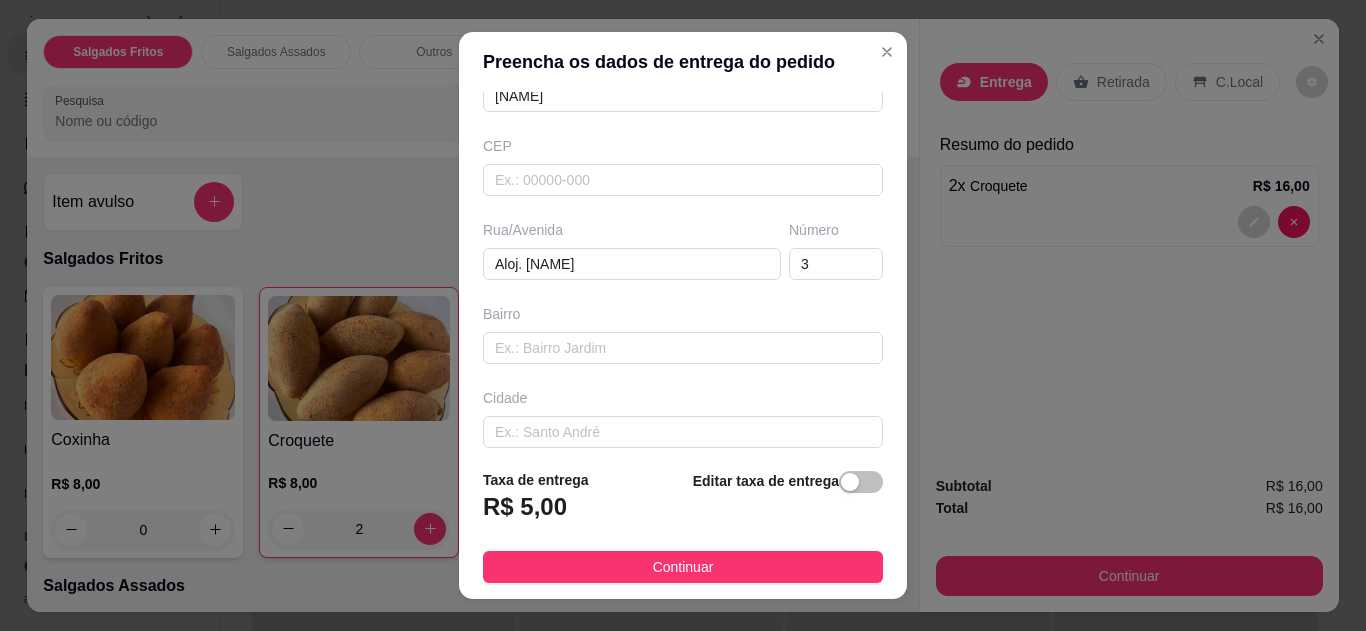 click on "Continuar" at bounding box center (683, 567) 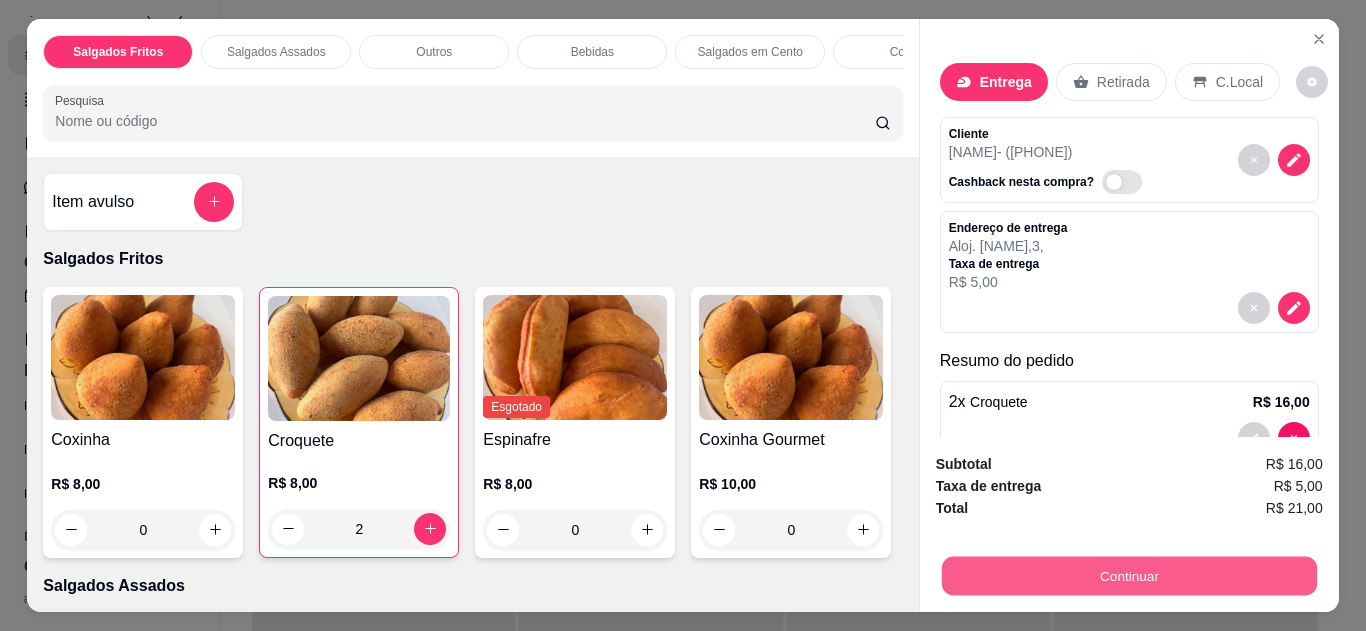 click on "Continuar" at bounding box center (1128, 576) 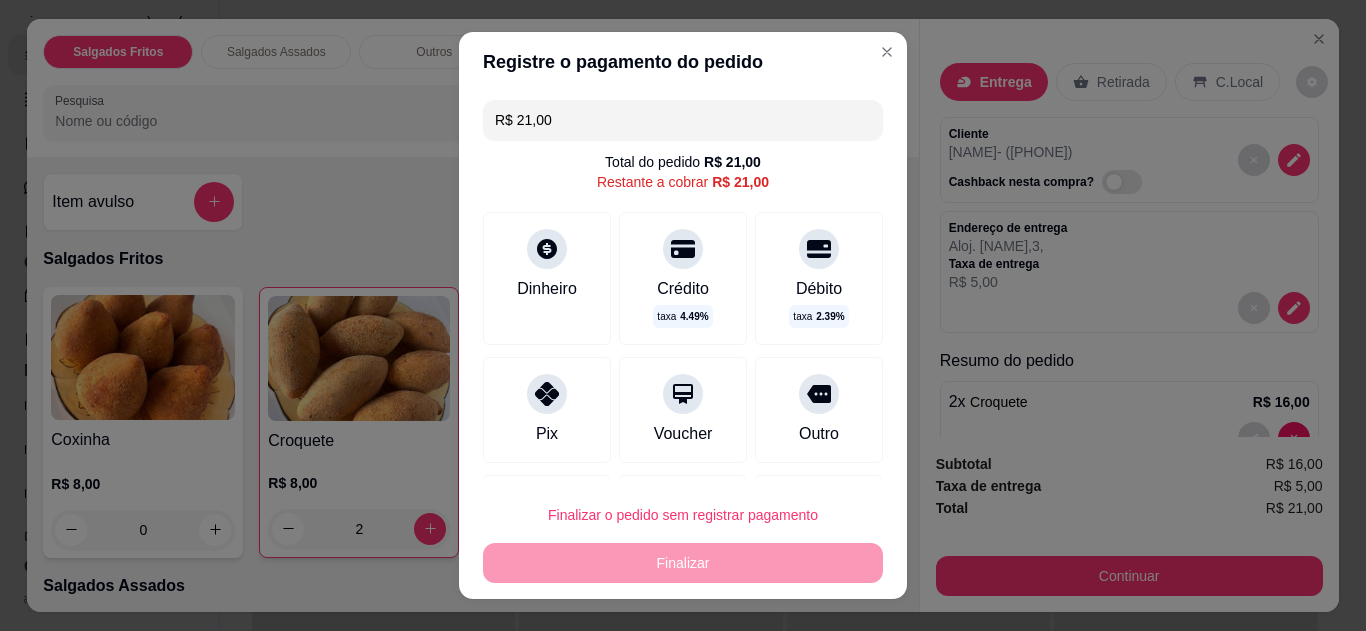 click on "Pix" at bounding box center [547, 410] 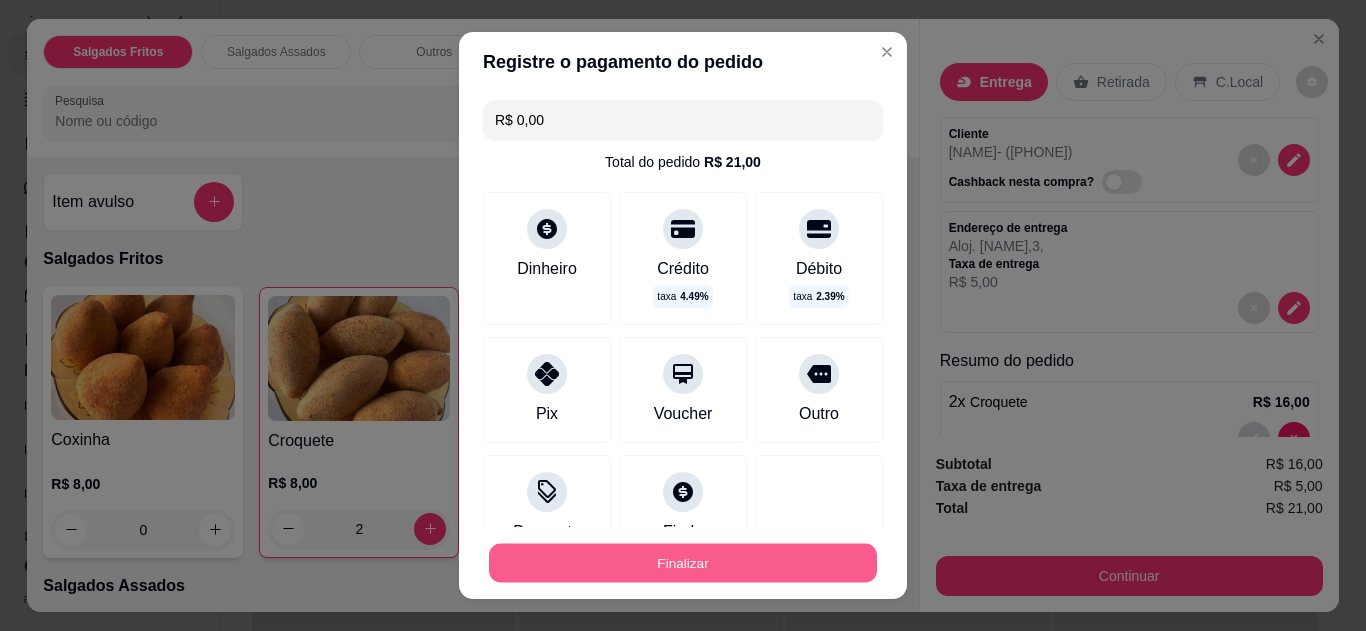 click on "Finalizar" at bounding box center (683, 563) 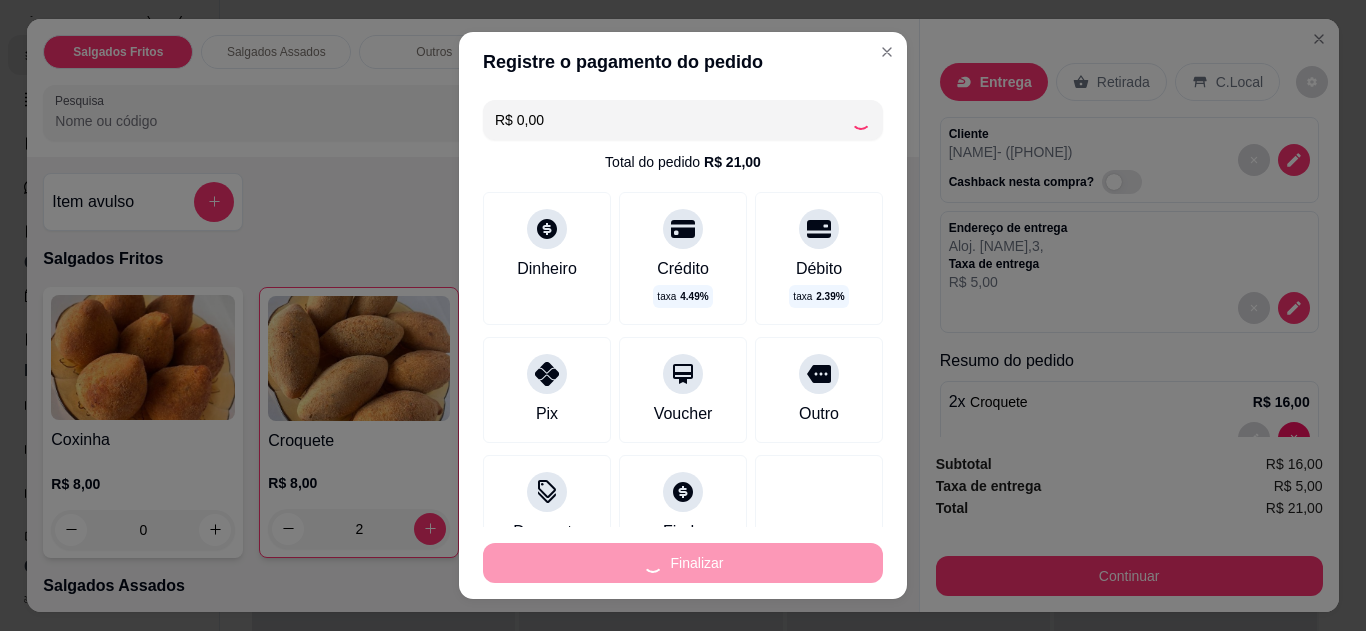 type on "0" 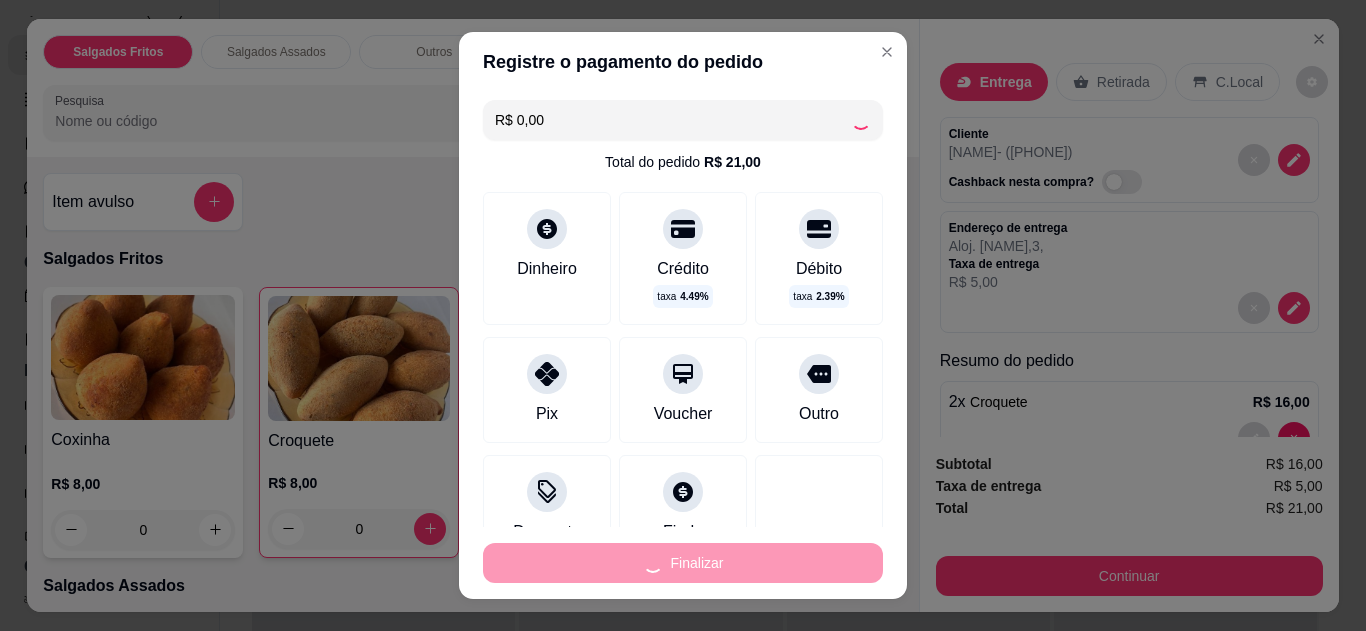 type on "-R$ 21,00" 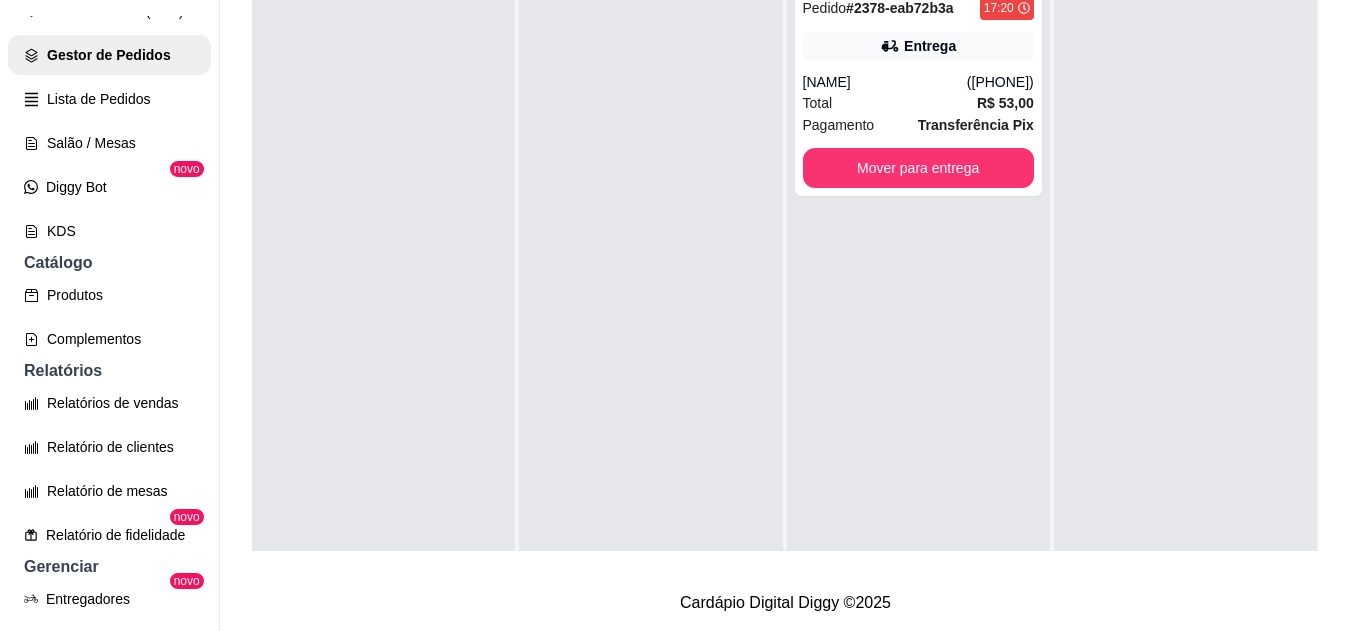 scroll, scrollTop: 0, scrollLeft: 0, axis: both 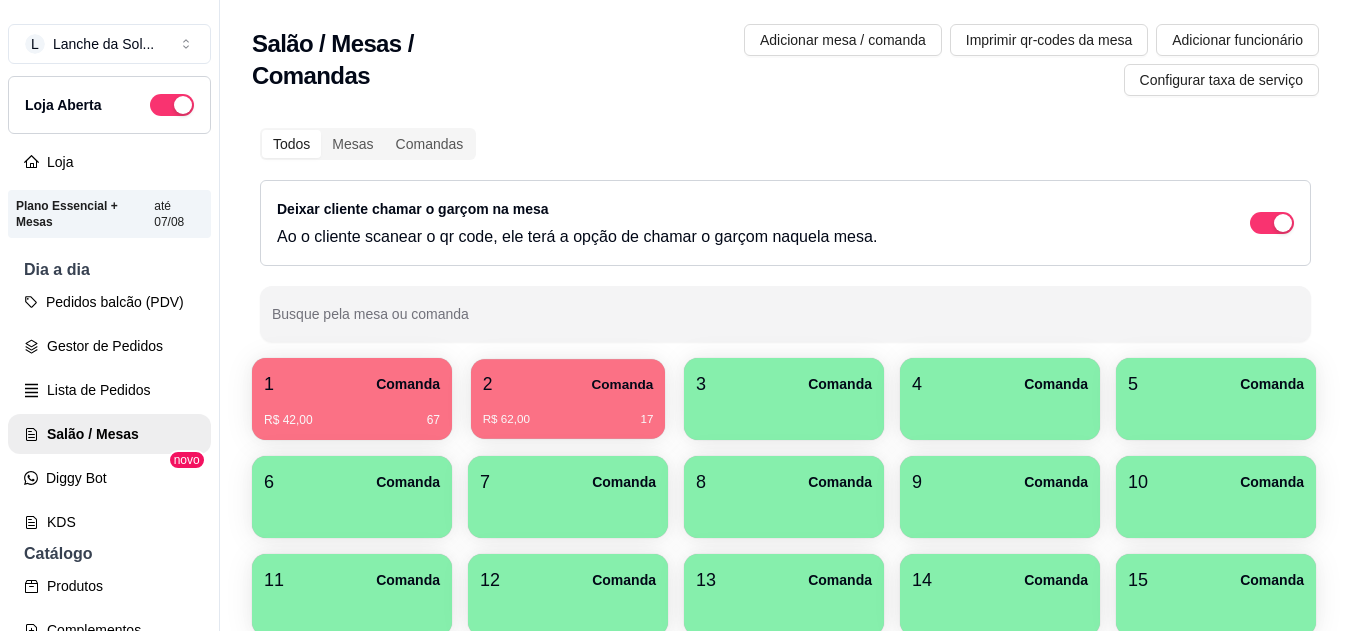 click on "2 Comanda" at bounding box center [568, 384] 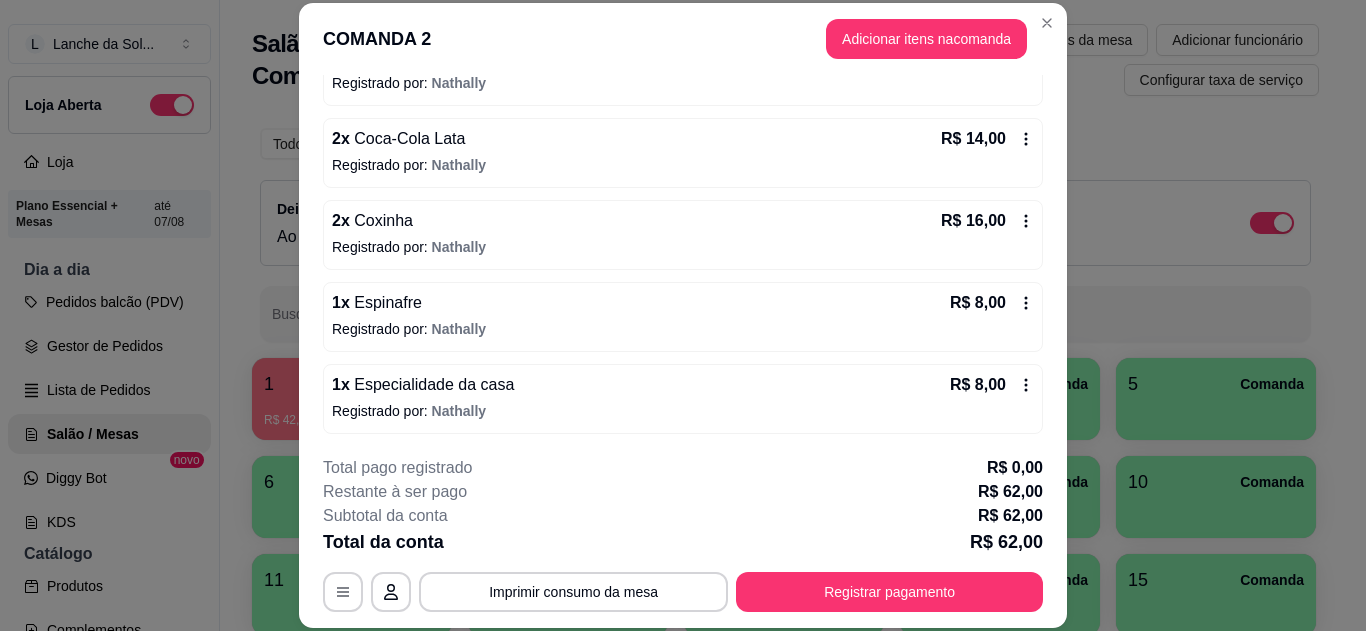 scroll, scrollTop: 262, scrollLeft: 0, axis: vertical 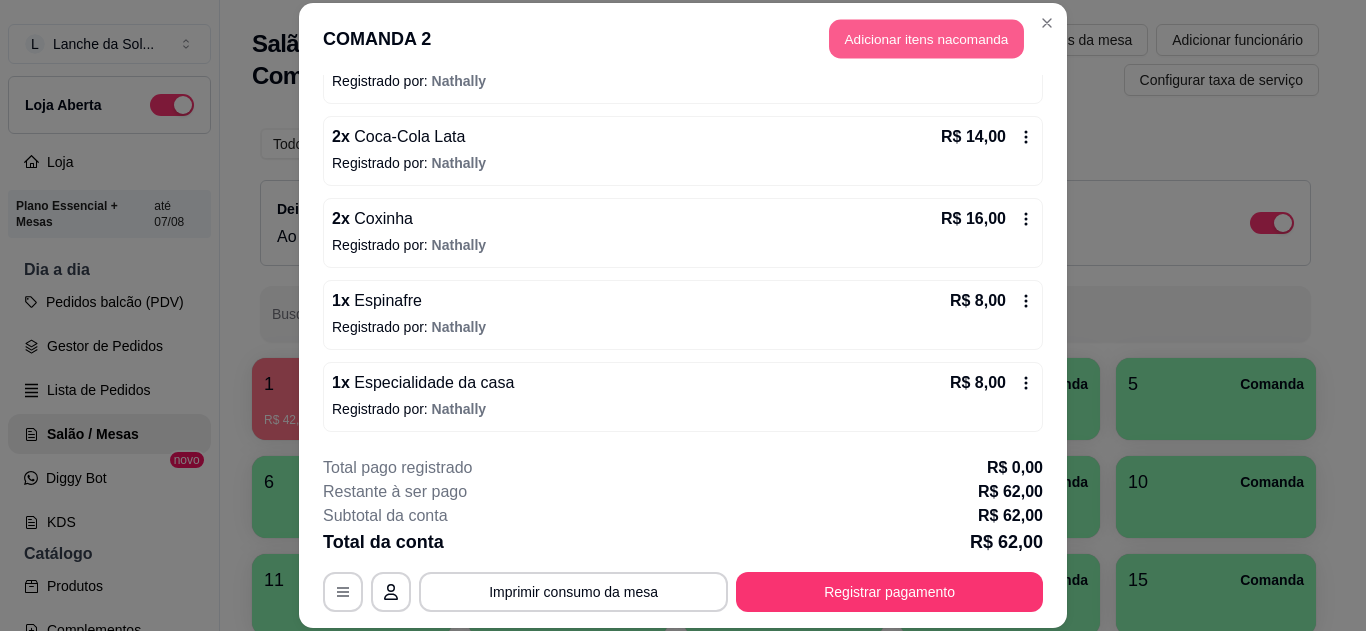 click on "Adicionar itens na  comanda" at bounding box center [926, 39] 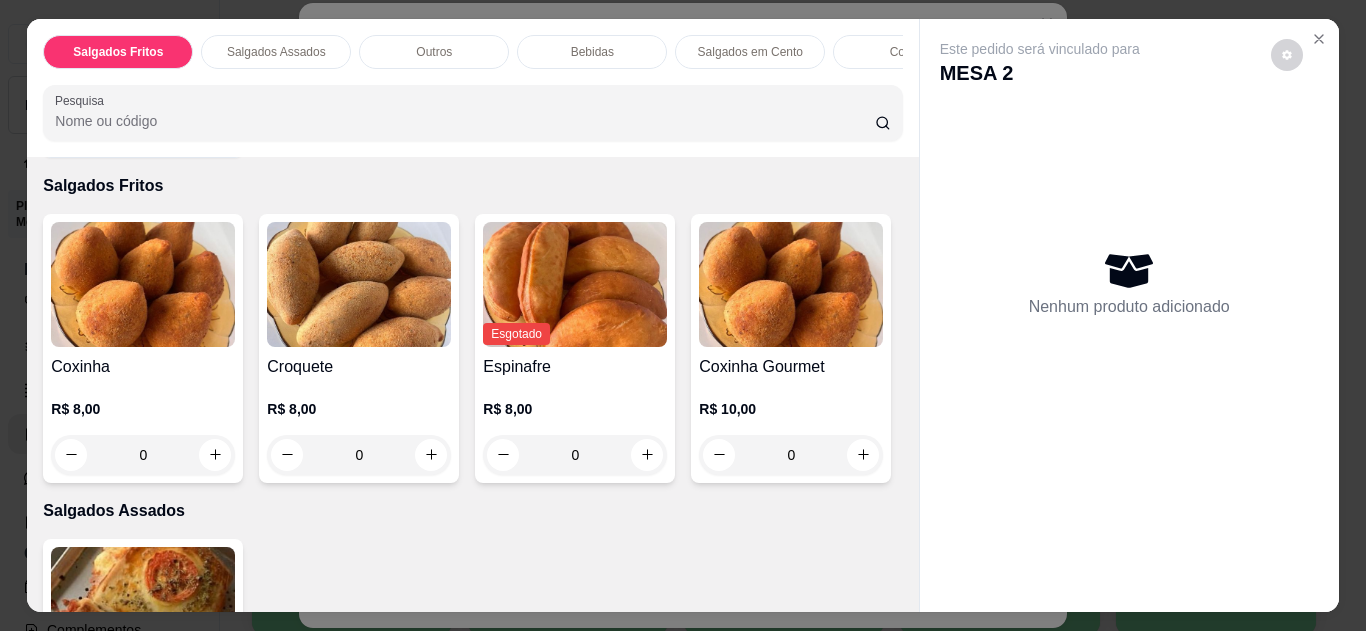 scroll, scrollTop: 105, scrollLeft: 0, axis: vertical 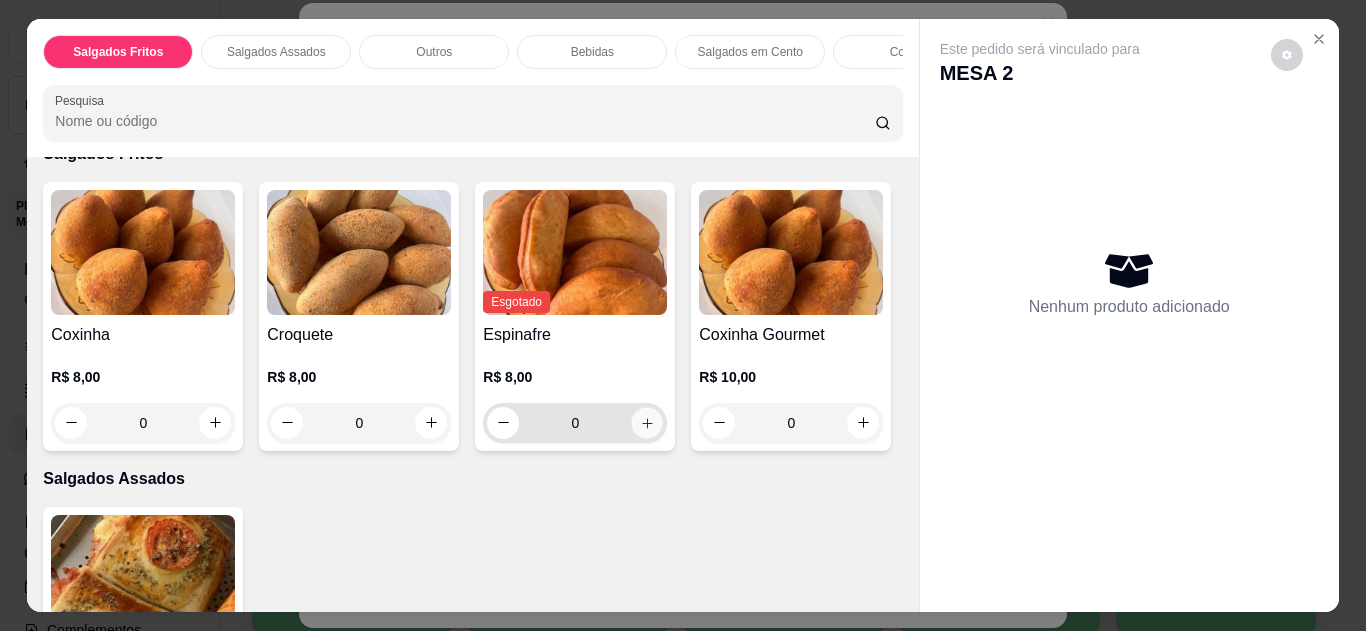 click 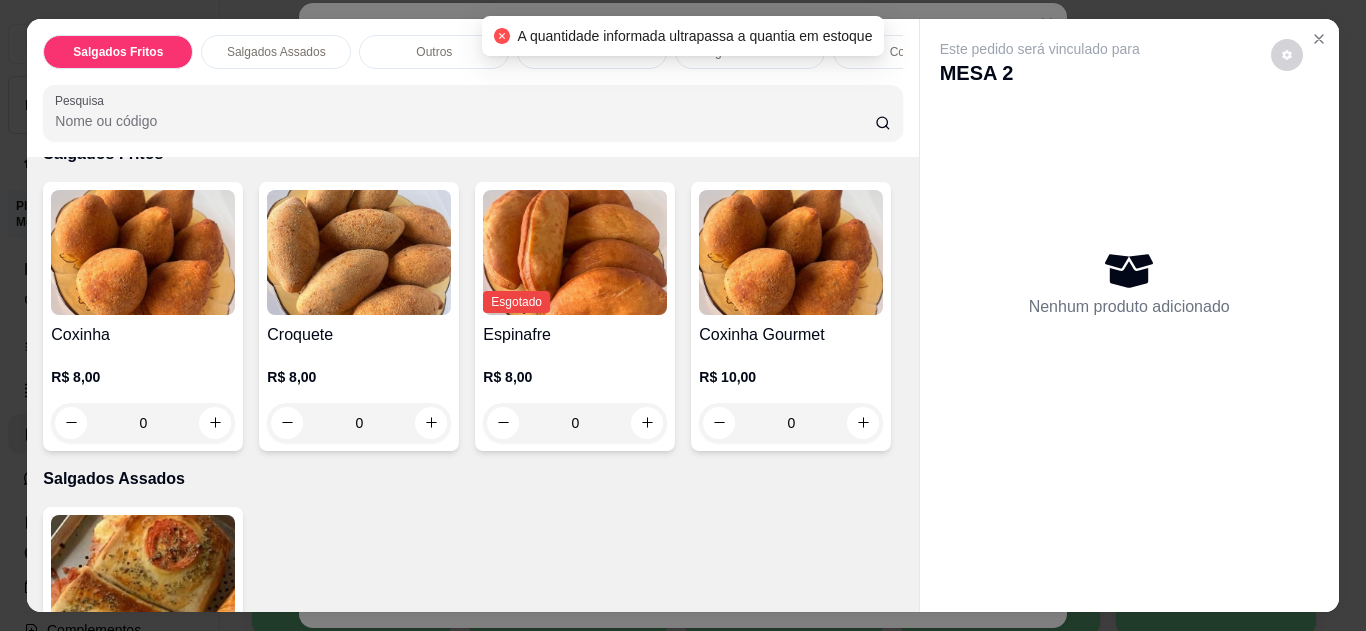 click 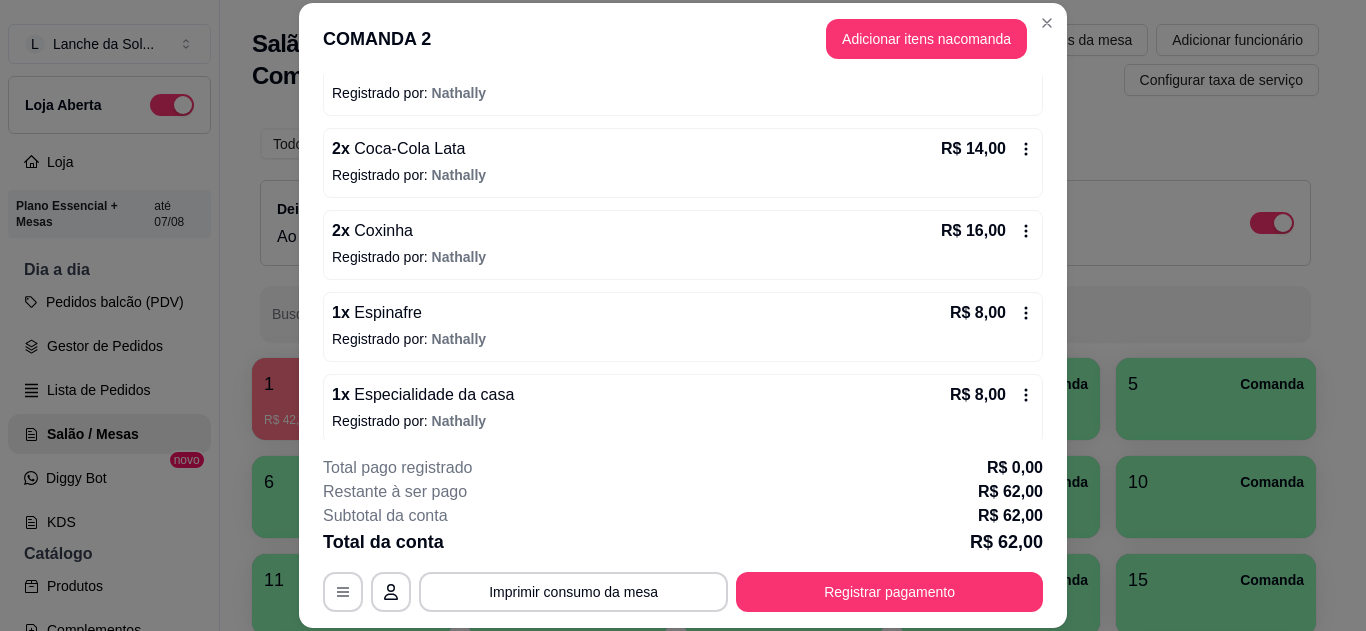 scroll, scrollTop: 262, scrollLeft: 0, axis: vertical 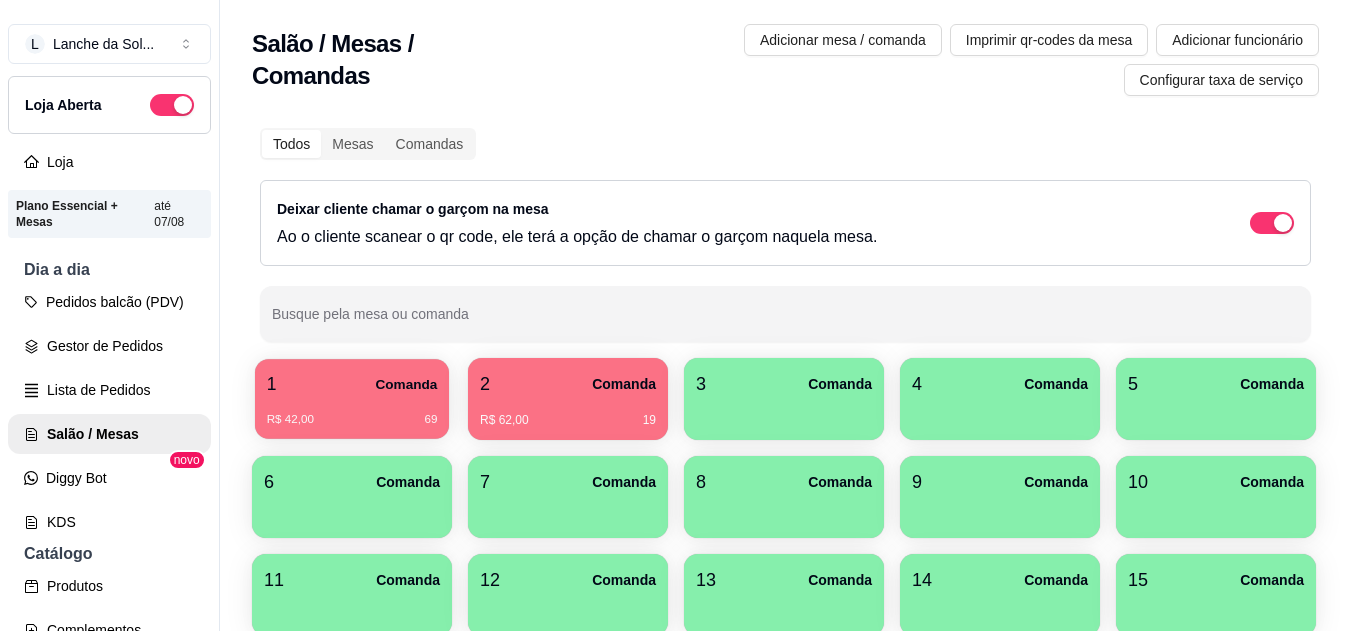 click on "1 Comanda" at bounding box center (352, 384) 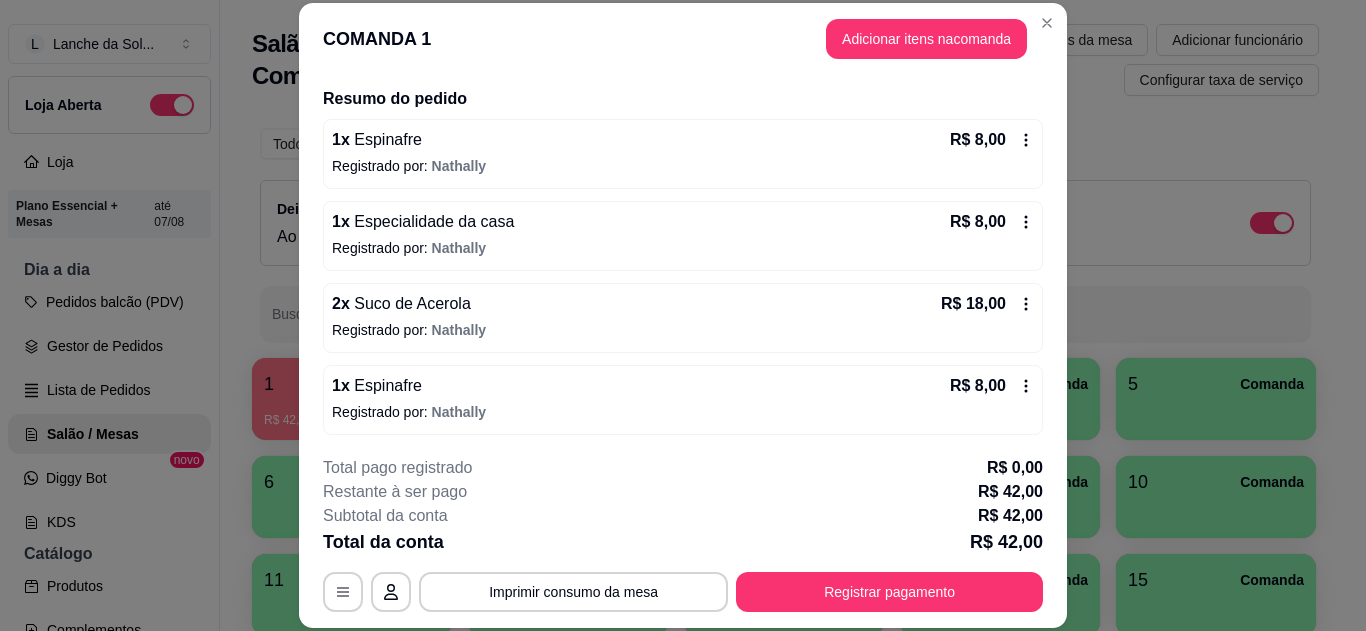 scroll, scrollTop: 180, scrollLeft: 0, axis: vertical 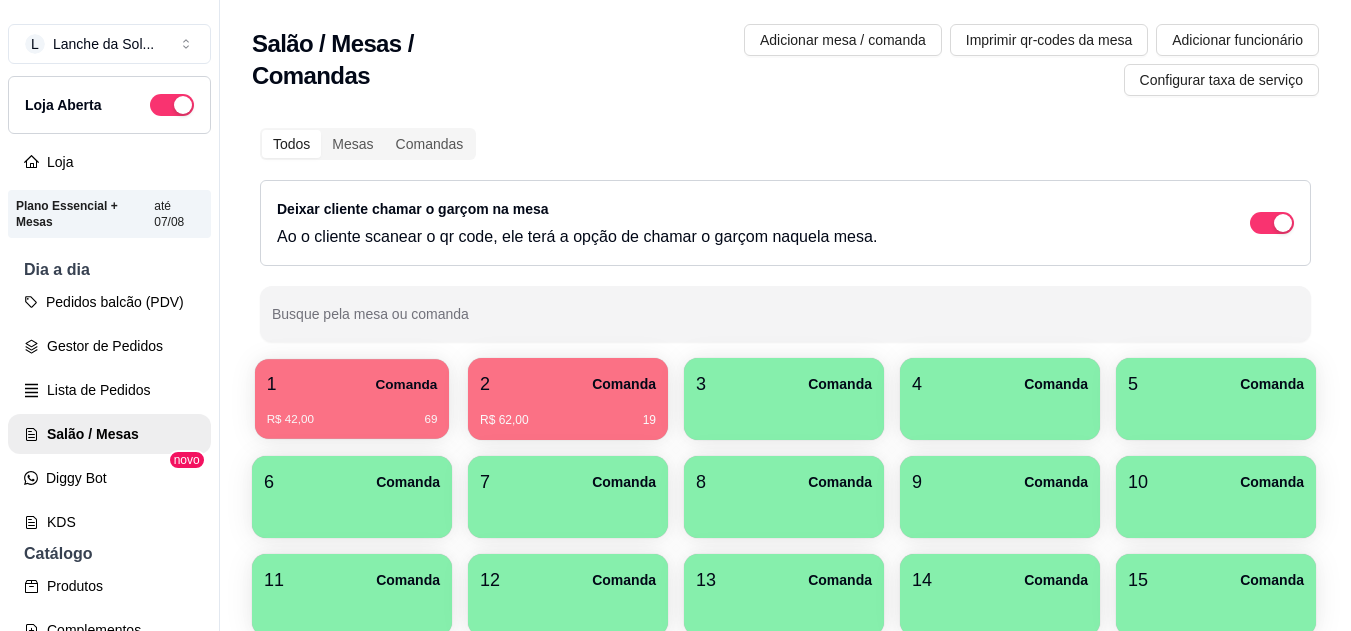 click on "R$ 42,00 69" at bounding box center [352, 412] 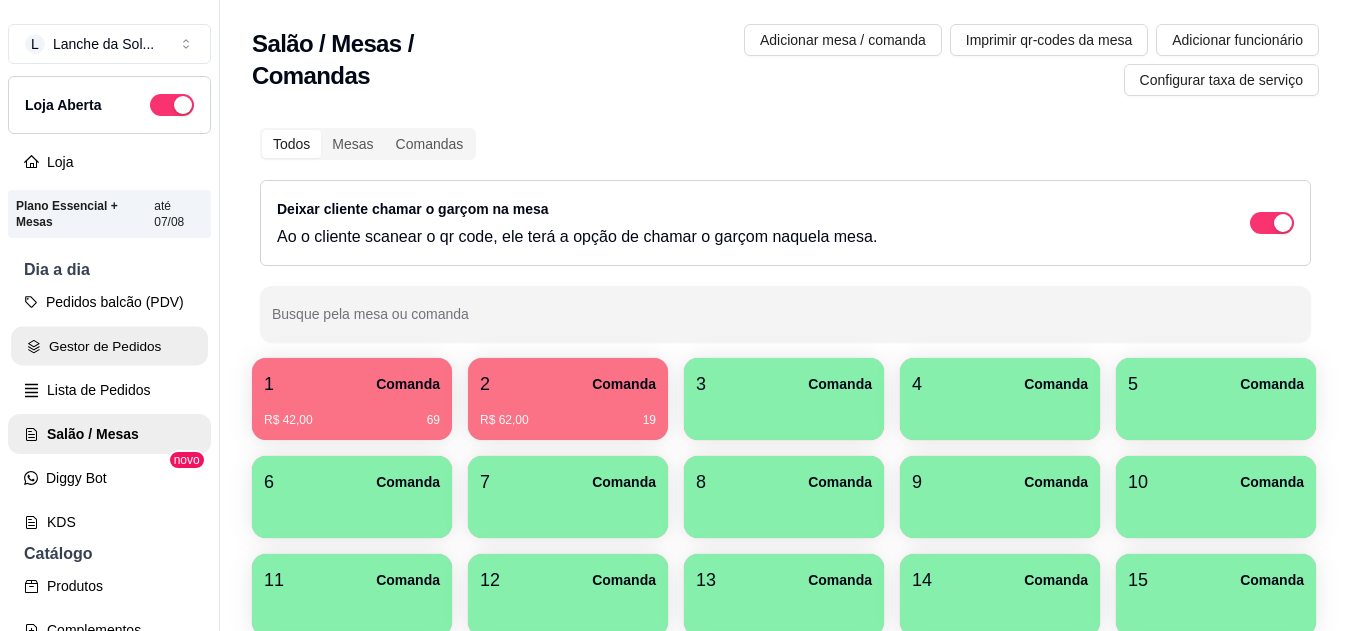 click on "Gestor de Pedidos" at bounding box center (109, 346) 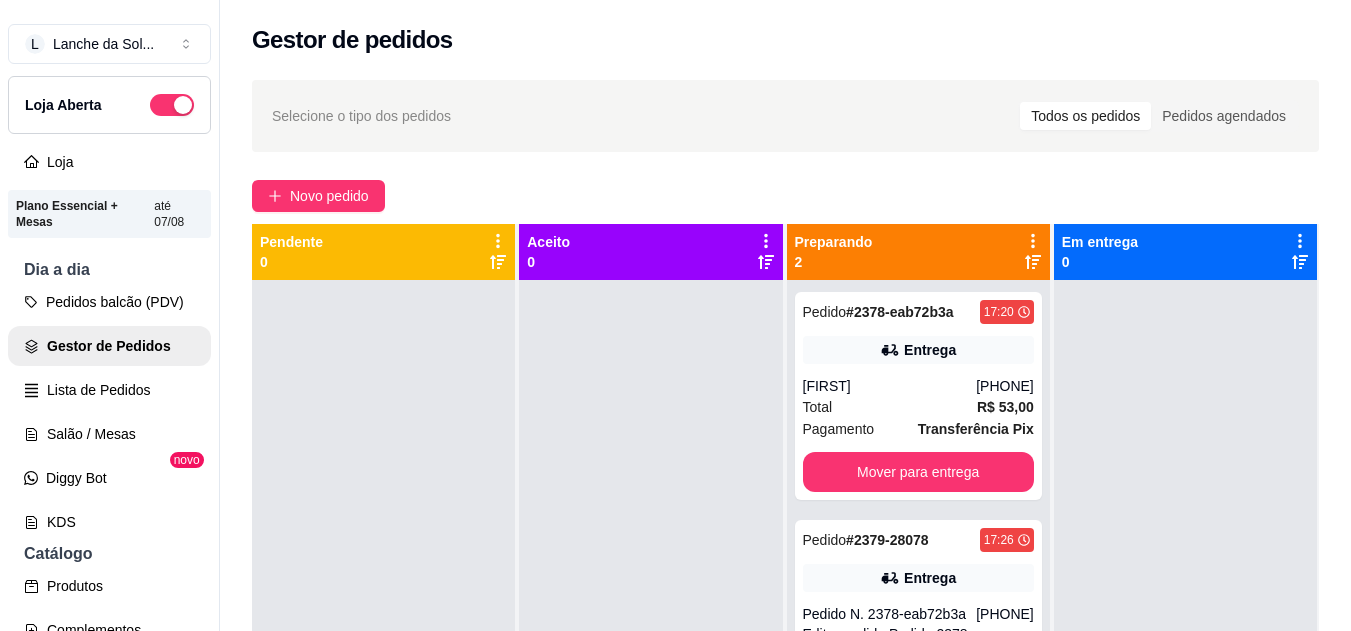 click on "Pedido  # 2378-eab72b3a 17:20 Entrega Auriele  (93) 99124-4502 Total R$ 53,00 Pagamento Transferência Pix Mover para entrega" at bounding box center [918, 396] 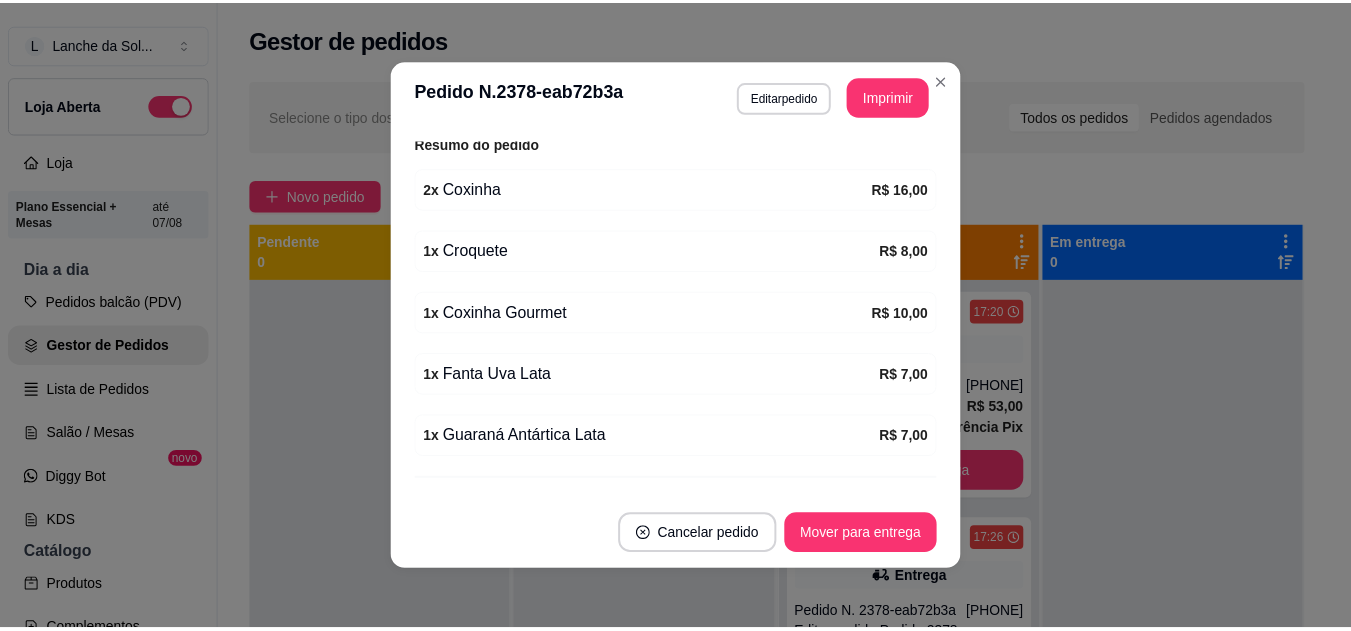 scroll, scrollTop: 631, scrollLeft: 0, axis: vertical 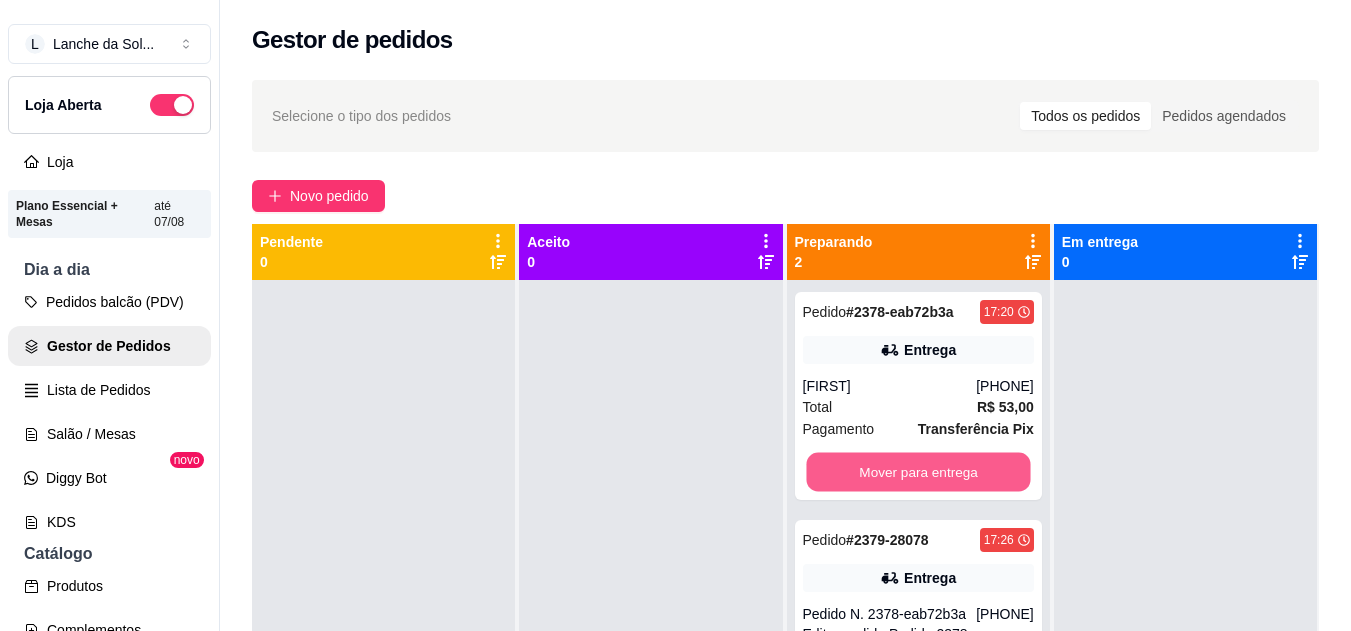 click on "Mover para entrega" at bounding box center (918, 472) 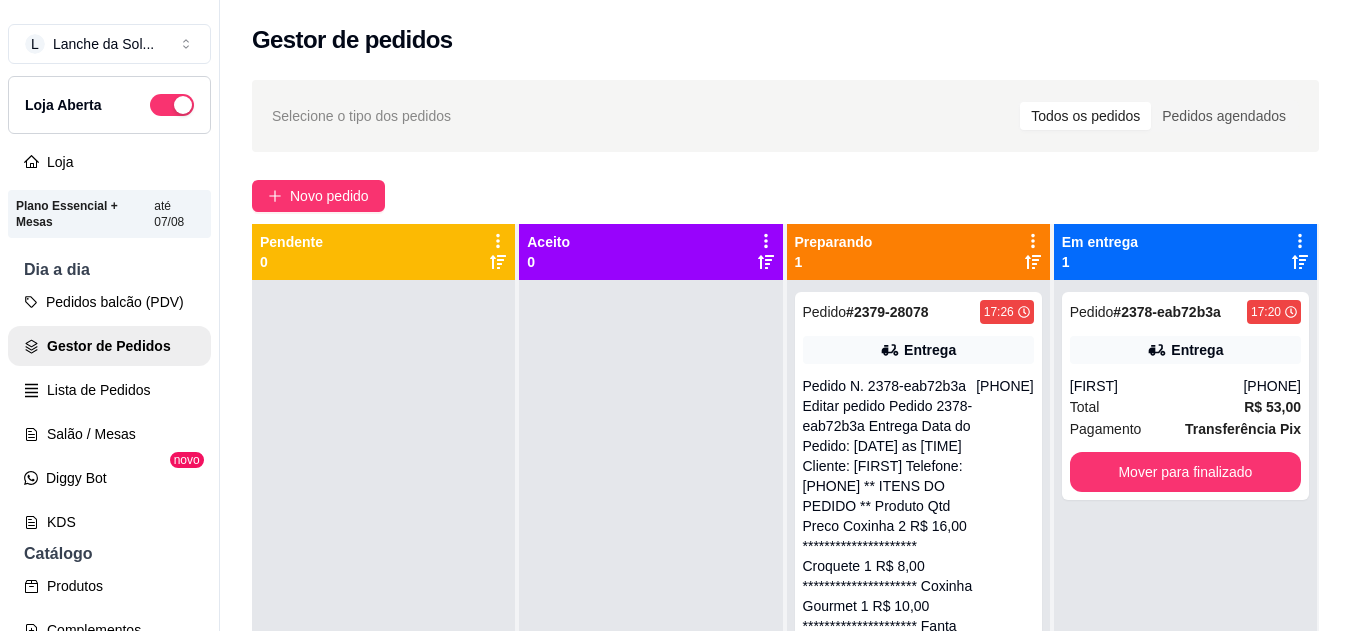 click on "Mover para entrega" at bounding box center [918, 1272] 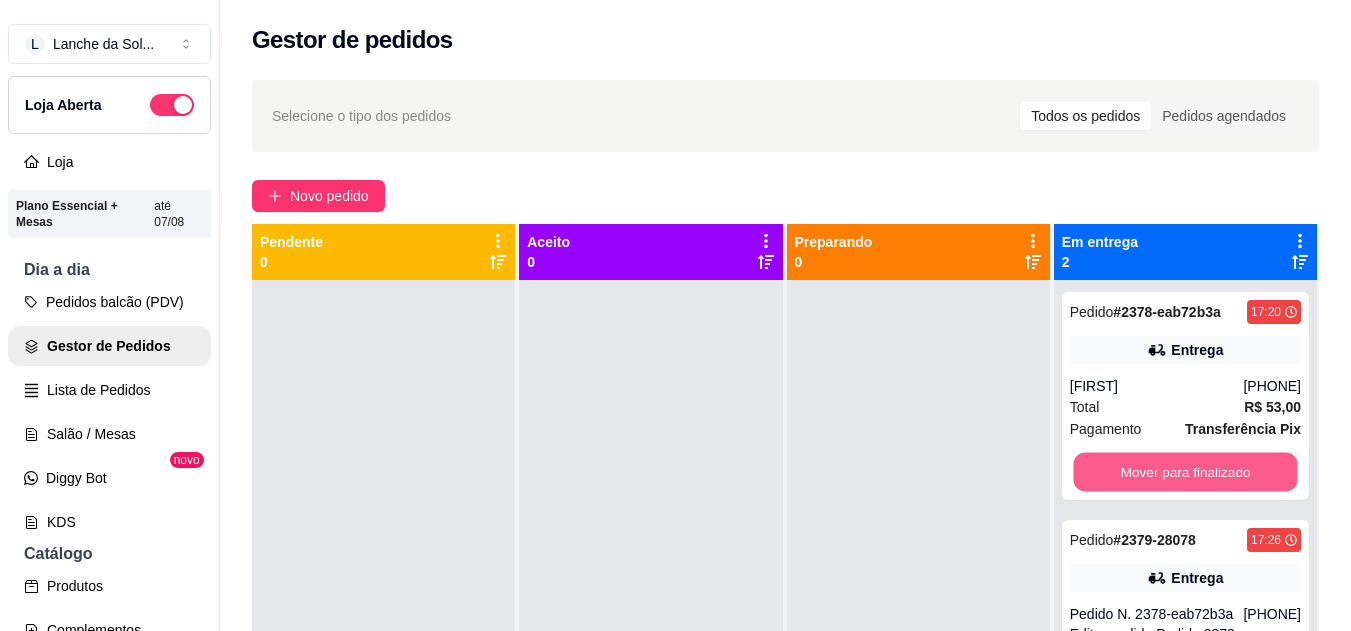 click on "Mover para finalizado" at bounding box center (1185, 472) 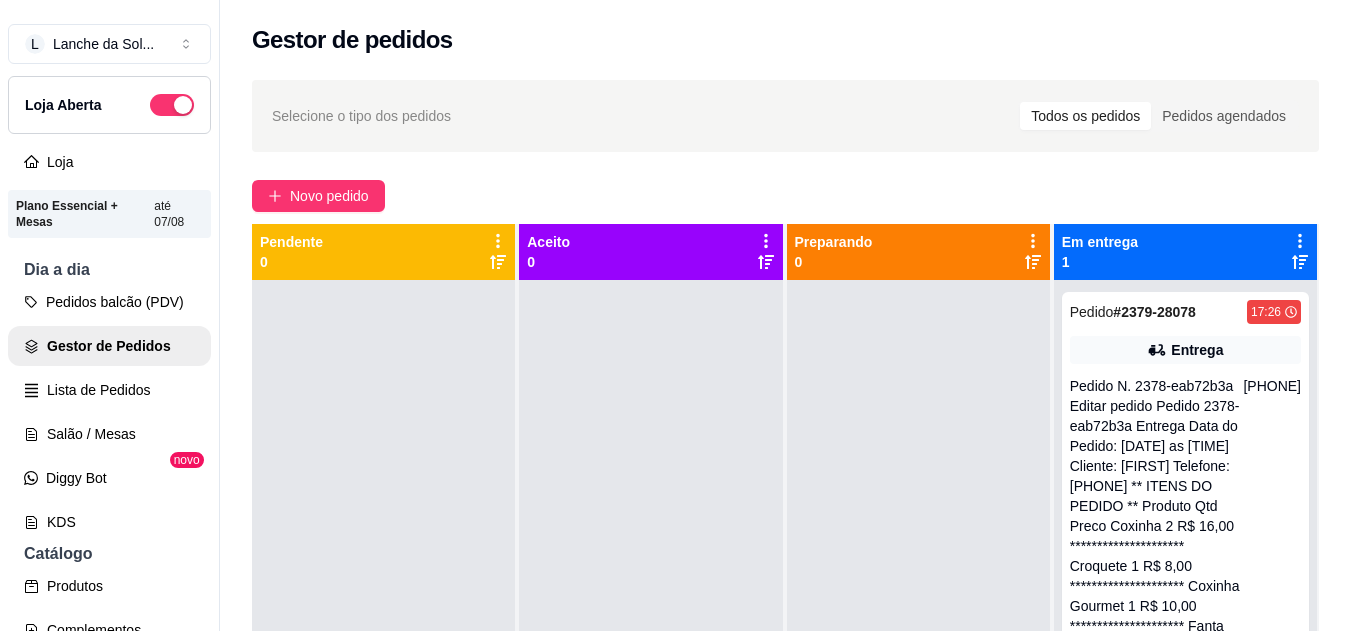 click on "Mover para finalizado" at bounding box center [1185, 1272] 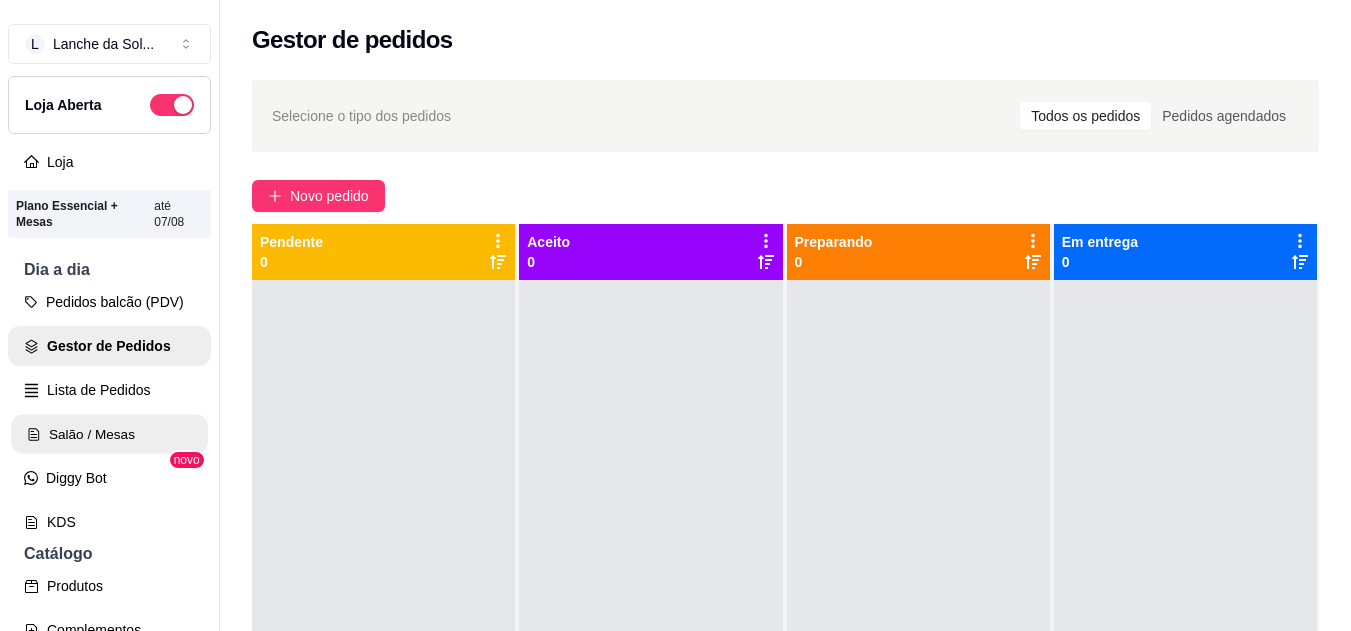 click on "Salão / Mesas" at bounding box center [109, 434] 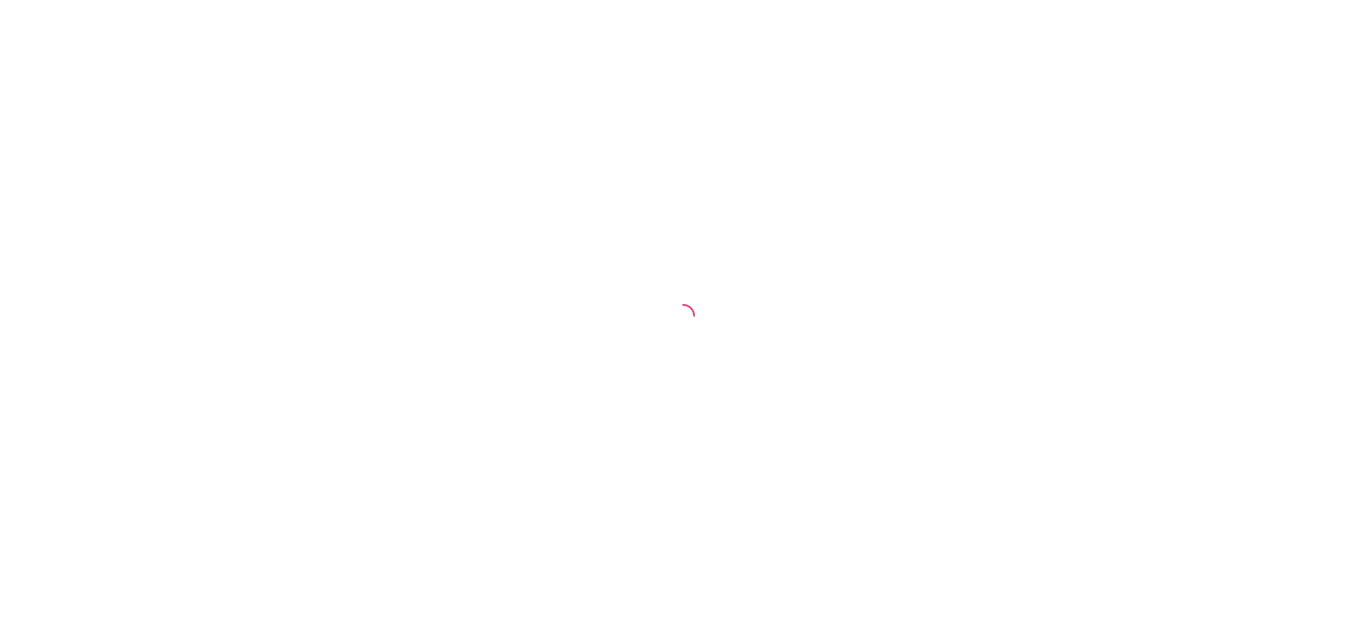 scroll, scrollTop: 0, scrollLeft: 0, axis: both 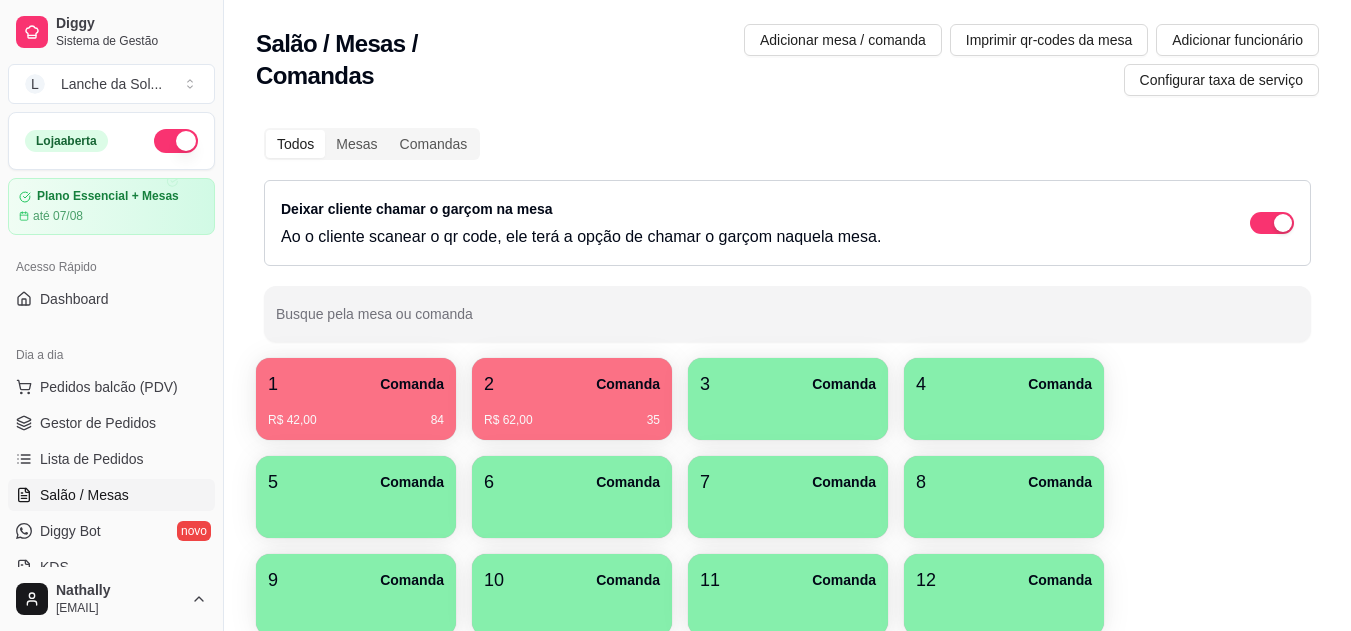 click on "2 Comanda" at bounding box center (572, 384) 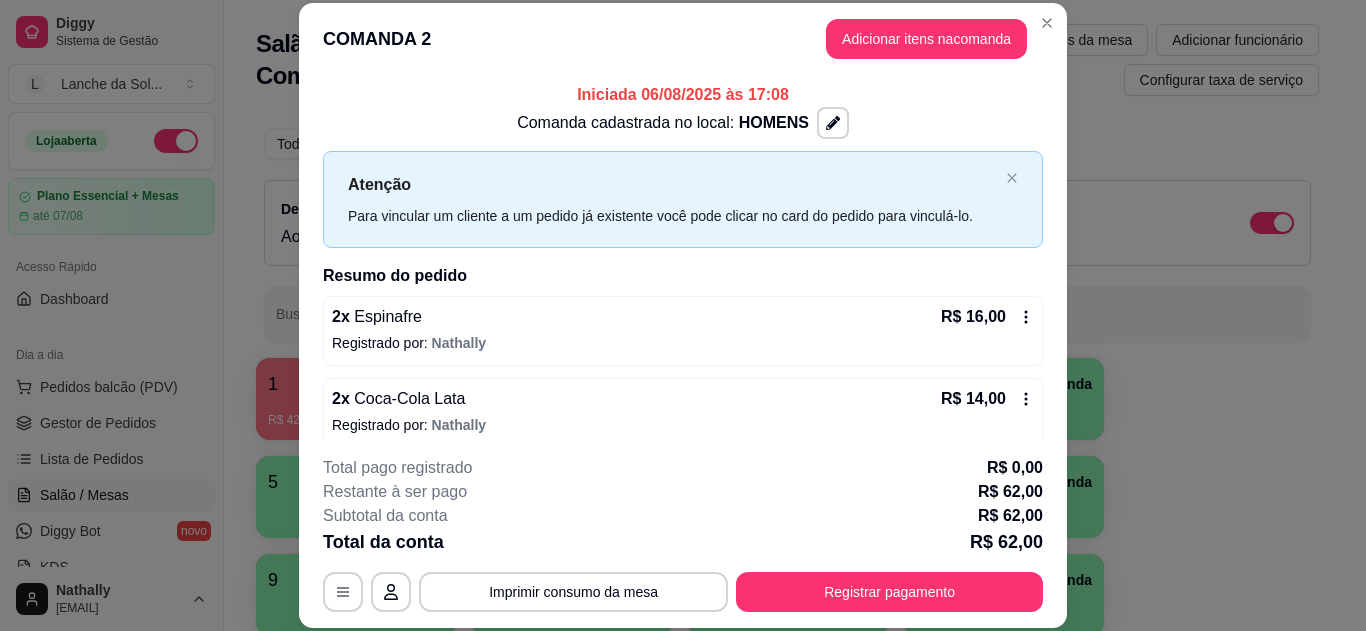 click on "Total da conta R$ 62,00" at bounding box center [683, 542] 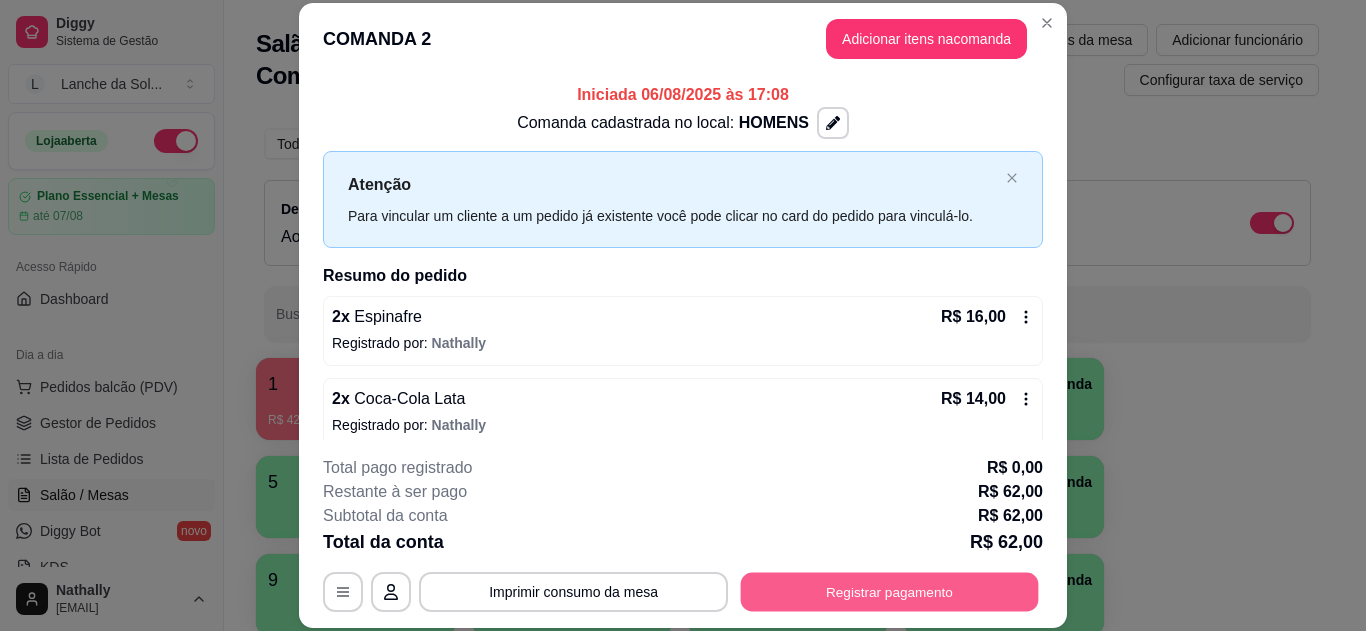 click on "Registrar pagamento" at bounding box center (890, 591) 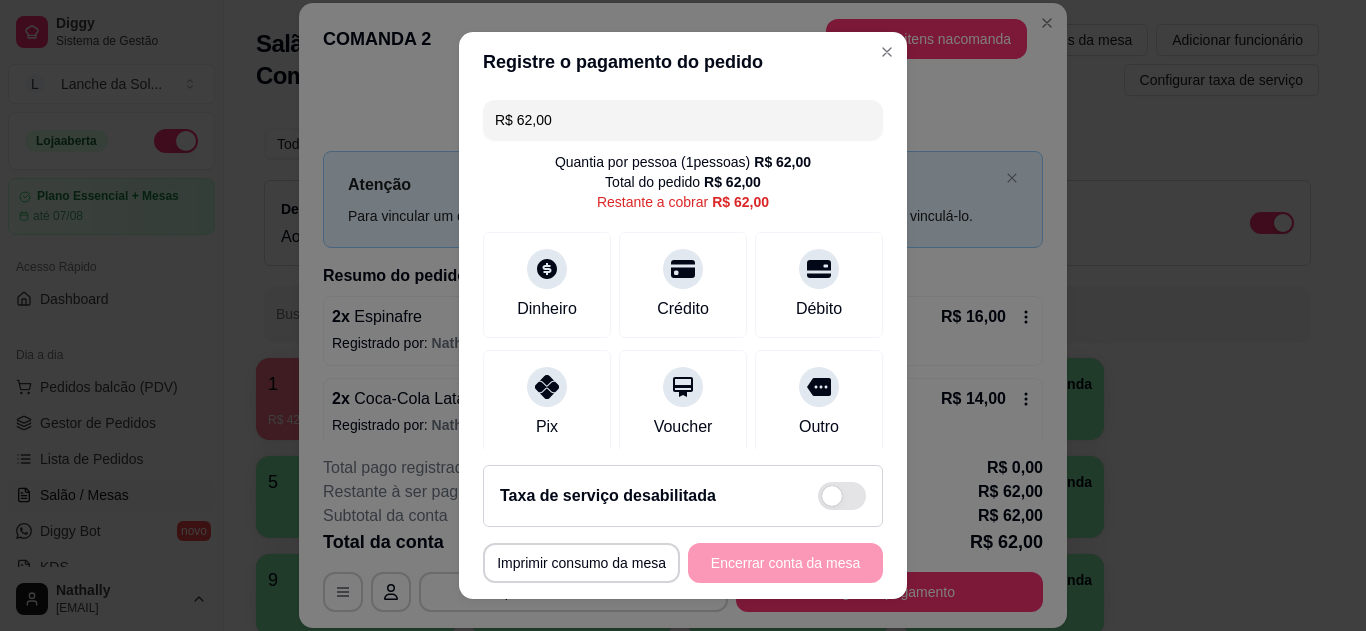 click on "Pix" at bounding box center (547, 403) 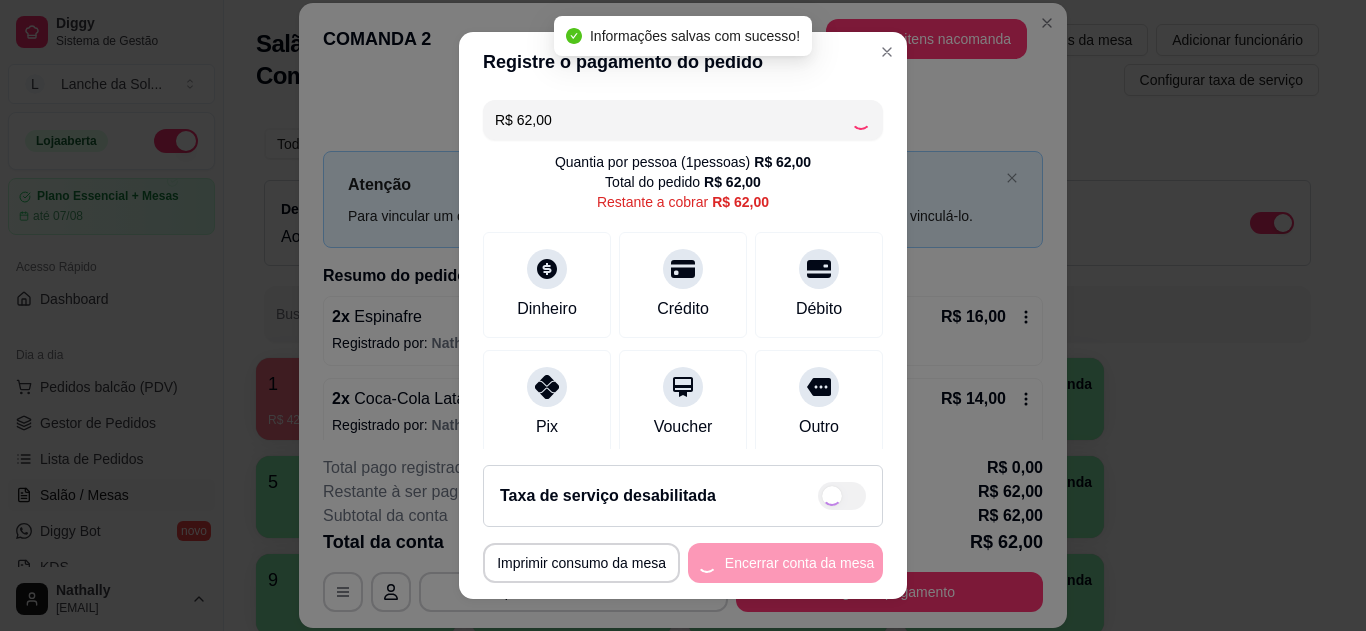 type on "R$ 0,00" 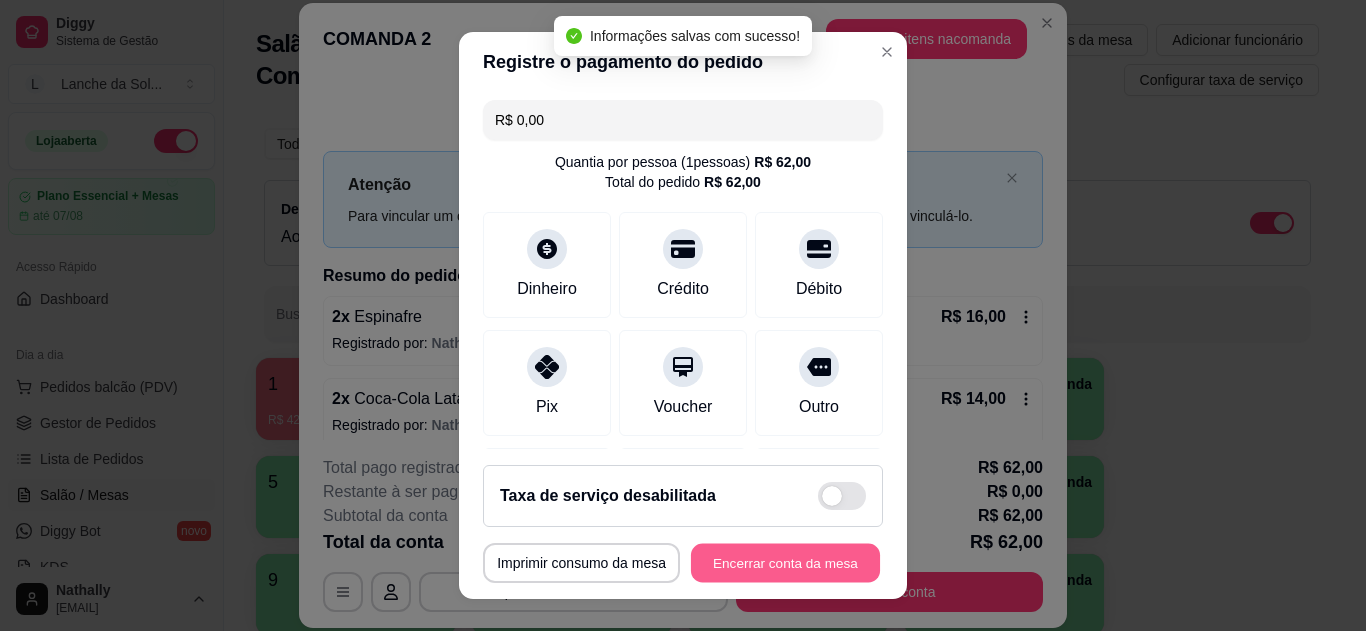 click on "Encerrar conta da mesa" at bounding box center (785, 563) 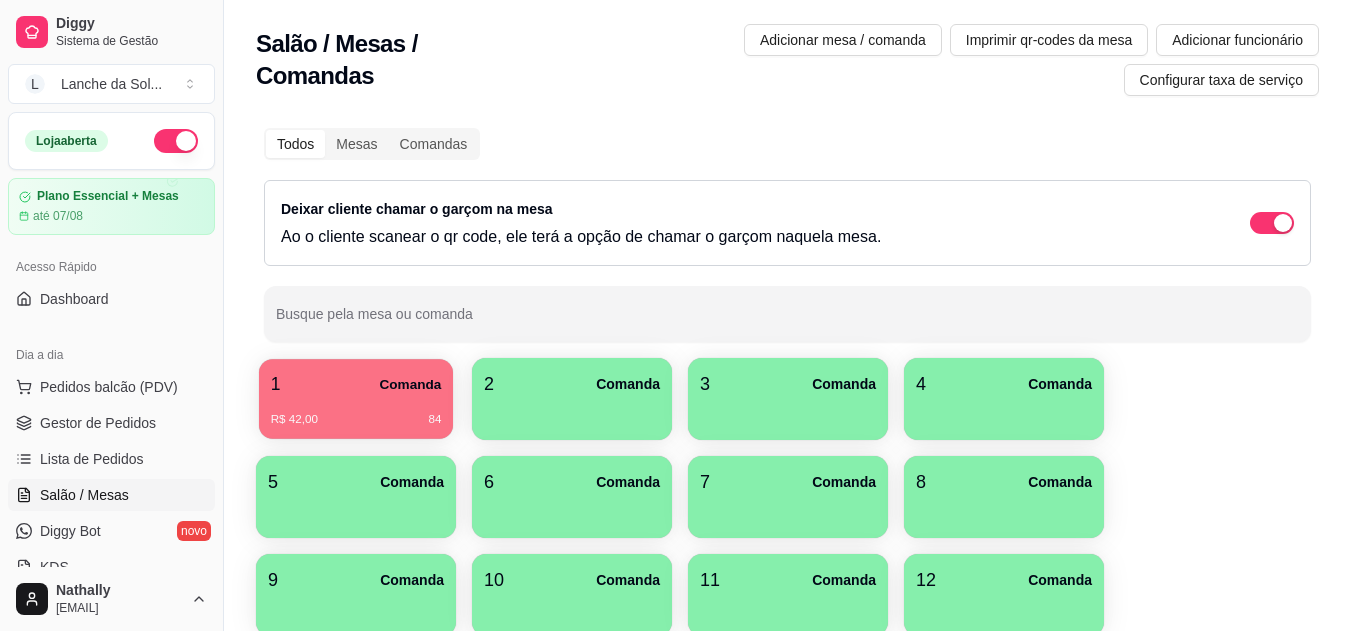 click on "R$ 42,00 84" at bounding box center [356, 420] 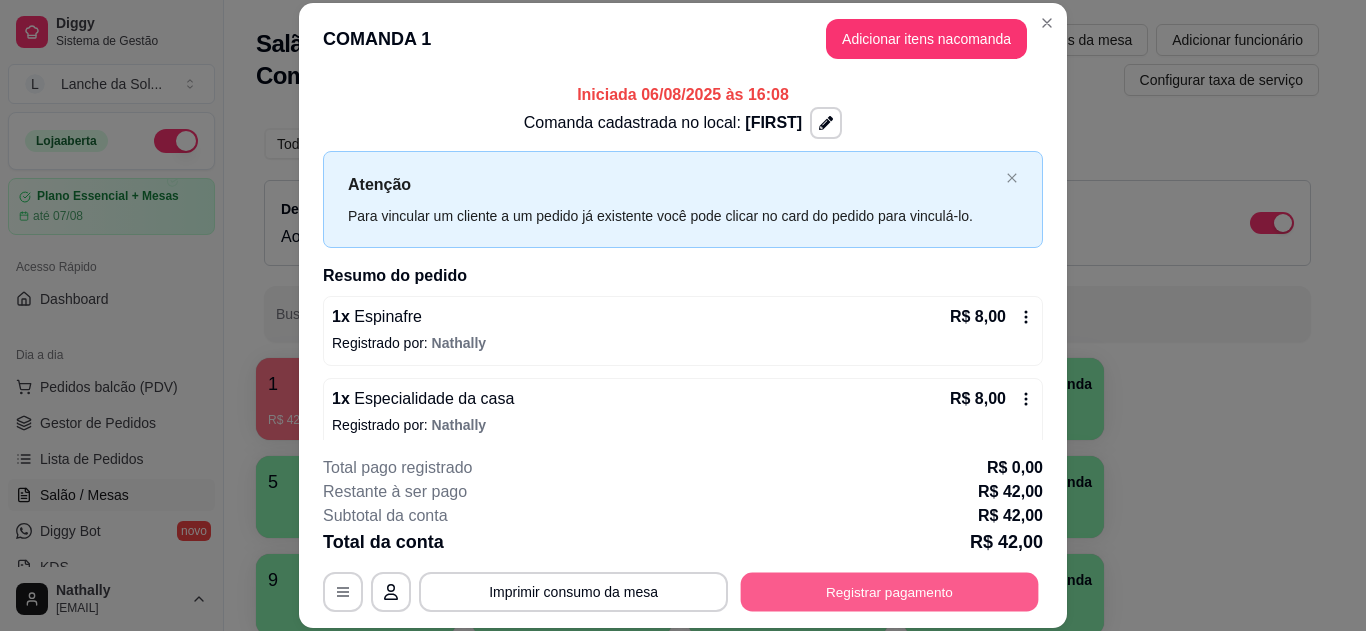 click on "Registrar pagamento" at bounding box center (890, 591) 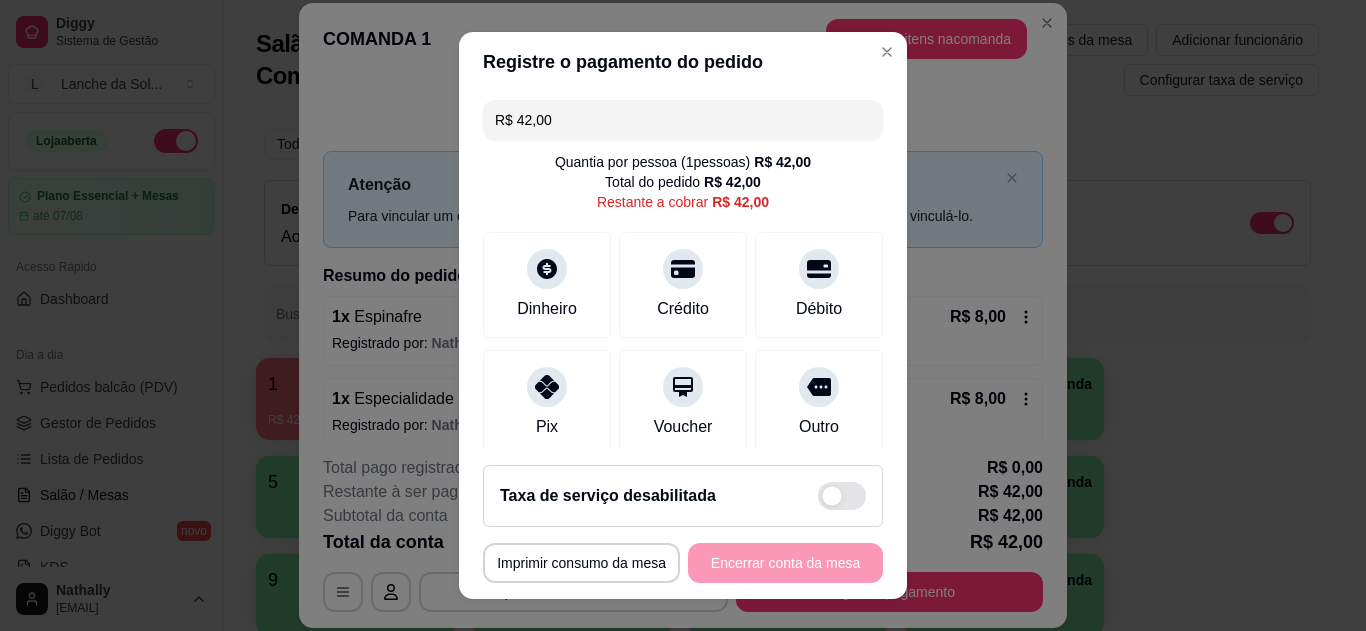 click on "Pix" at bounding box center (547, 403) 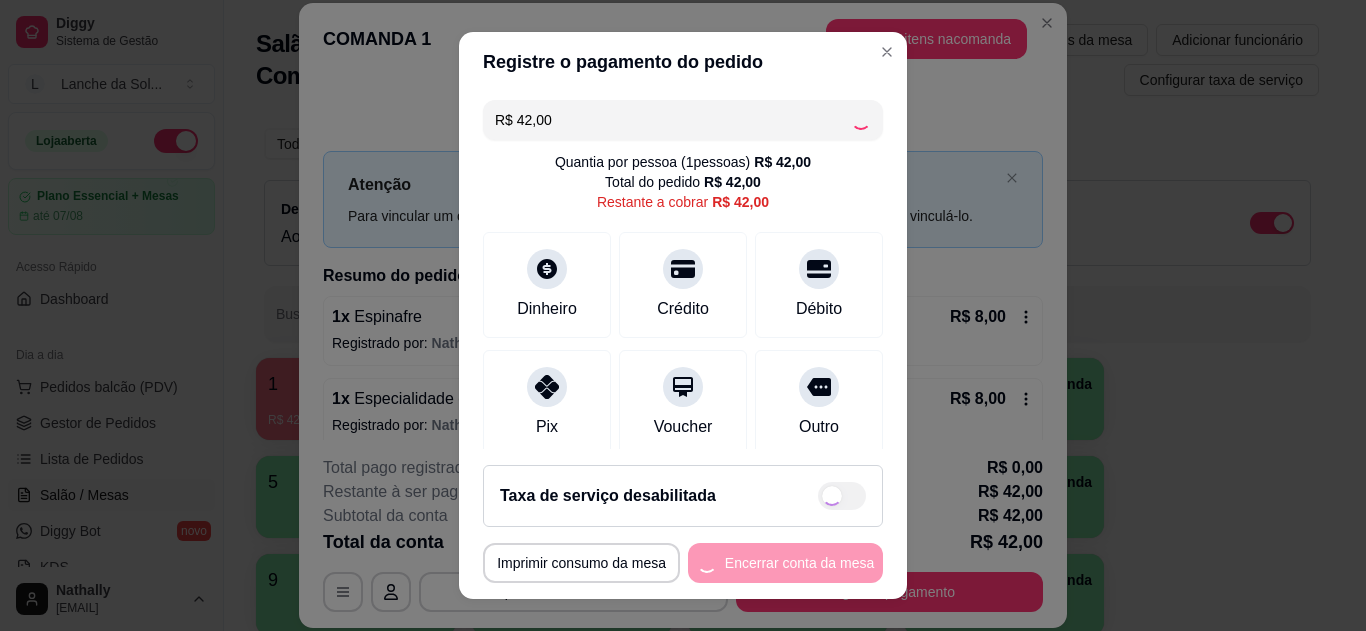 click on "**********" at bounding box center (683, 563) 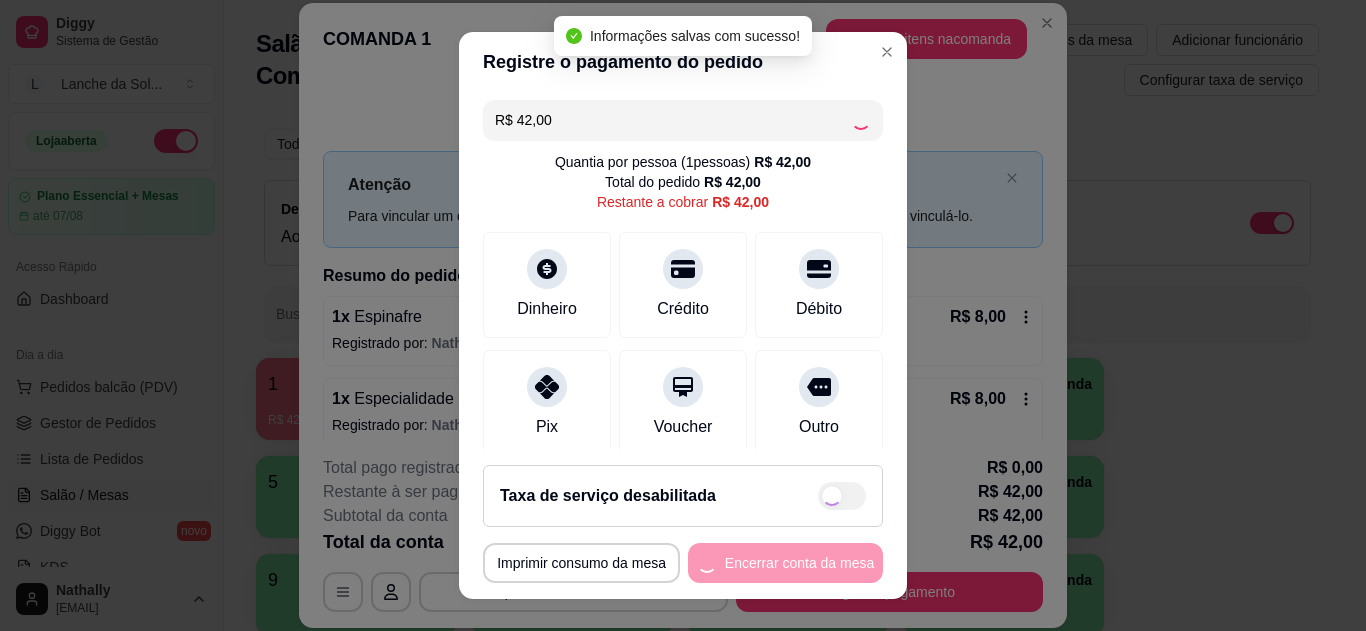 type on "R$ 0,00" 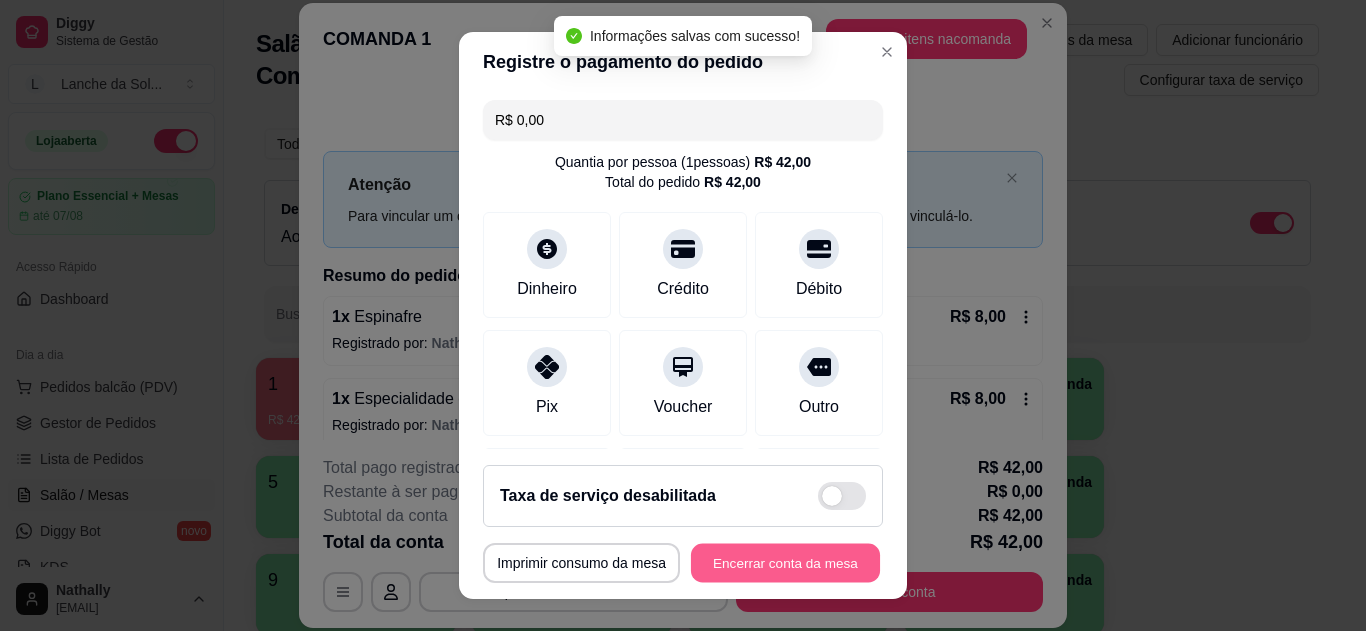 click on "Encerrar conta da mesa" at bounding box center [785, 563] 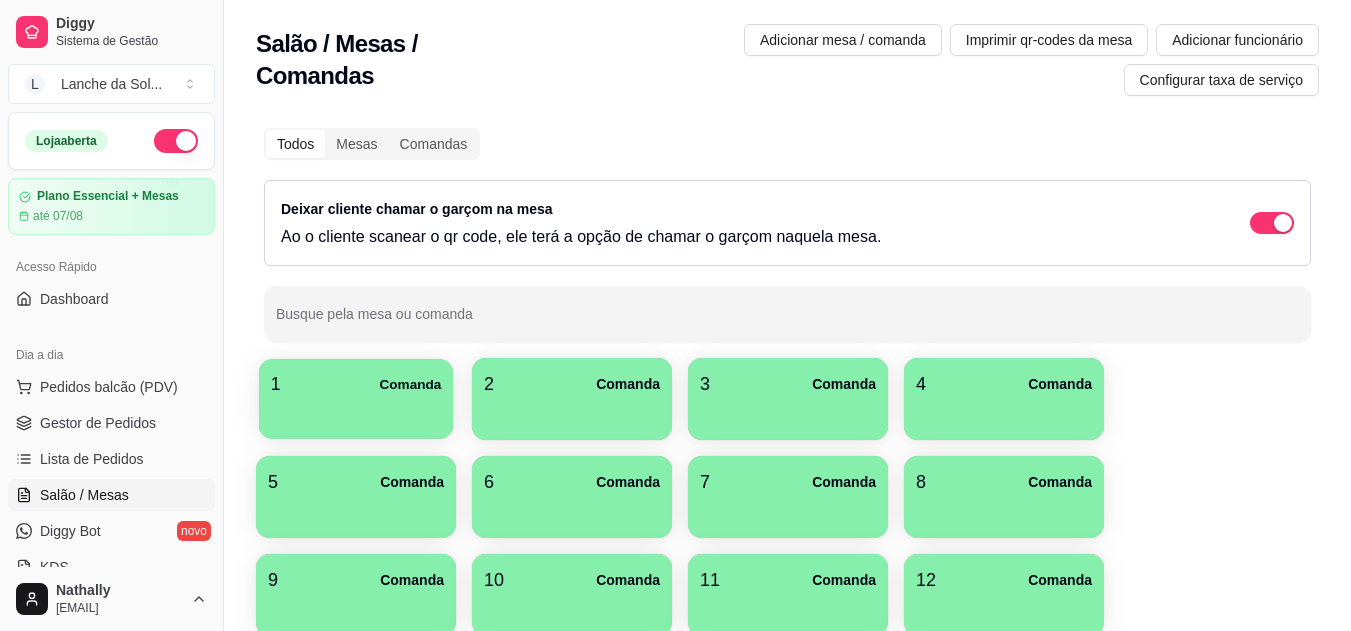 click on "1 Comanda" at bounding box center (356, 384) 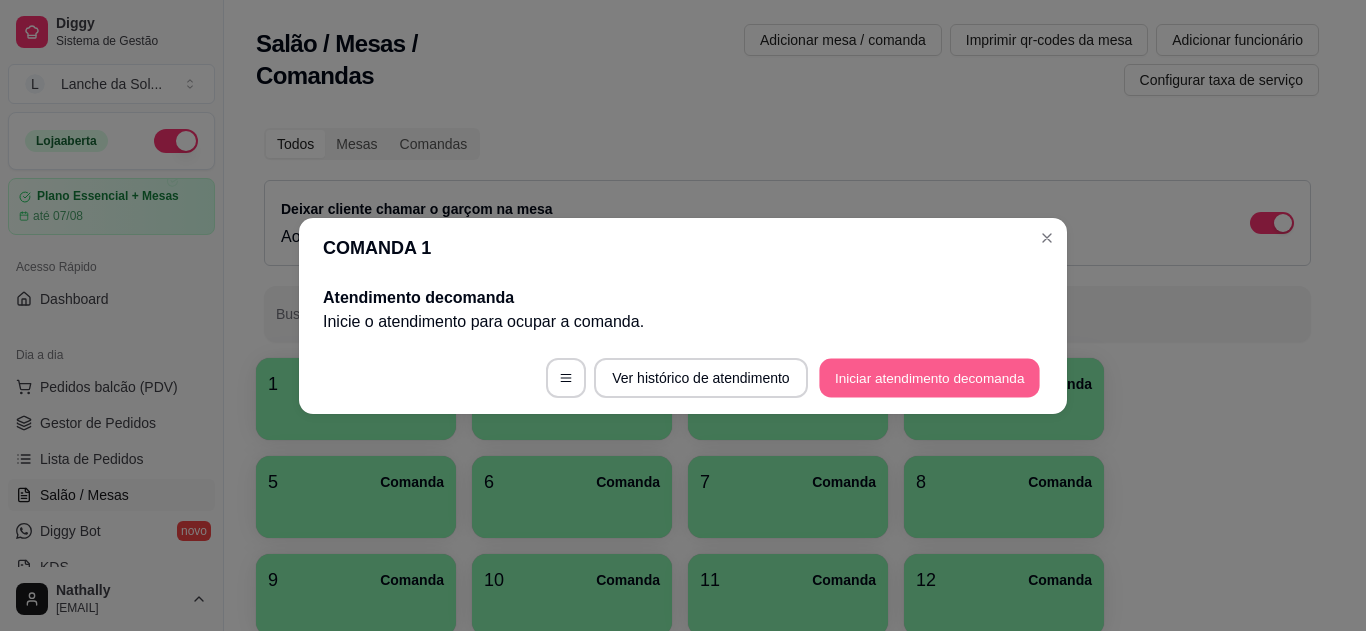 click on "Iniciar atendimento de  comanda" at bounding box center (929, 377) 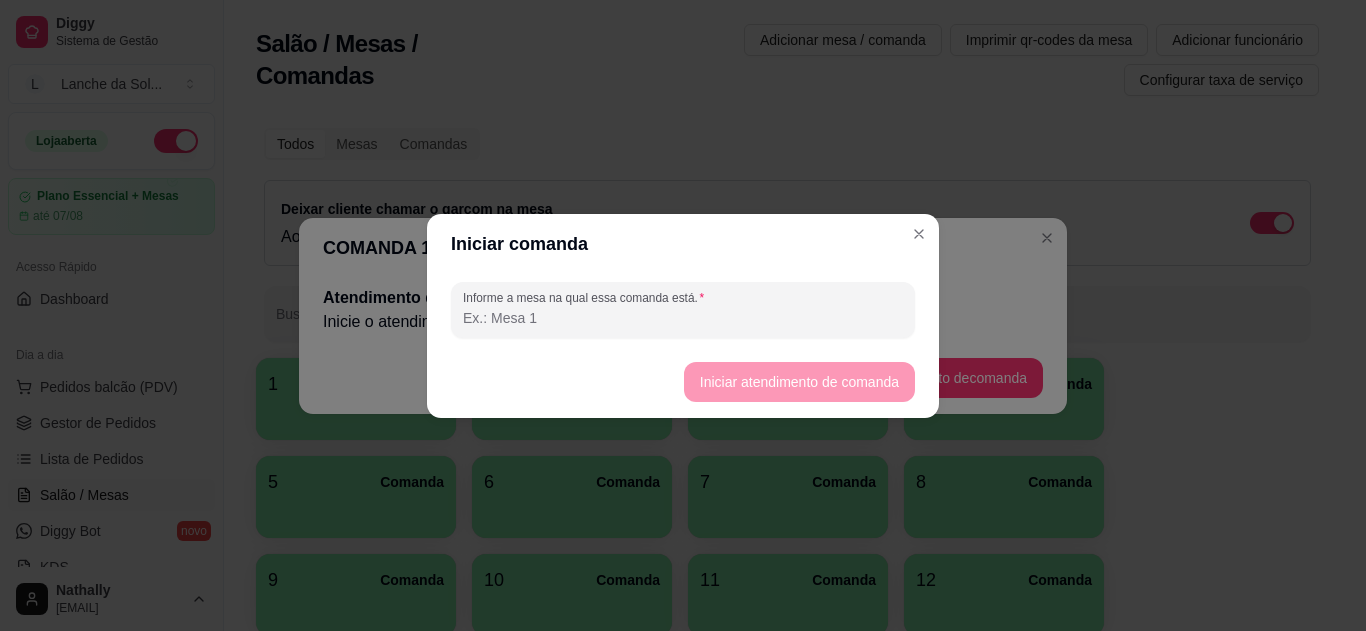 click on "Informe a mesa na qual essa comanda está." at bounding box center (683, 318) 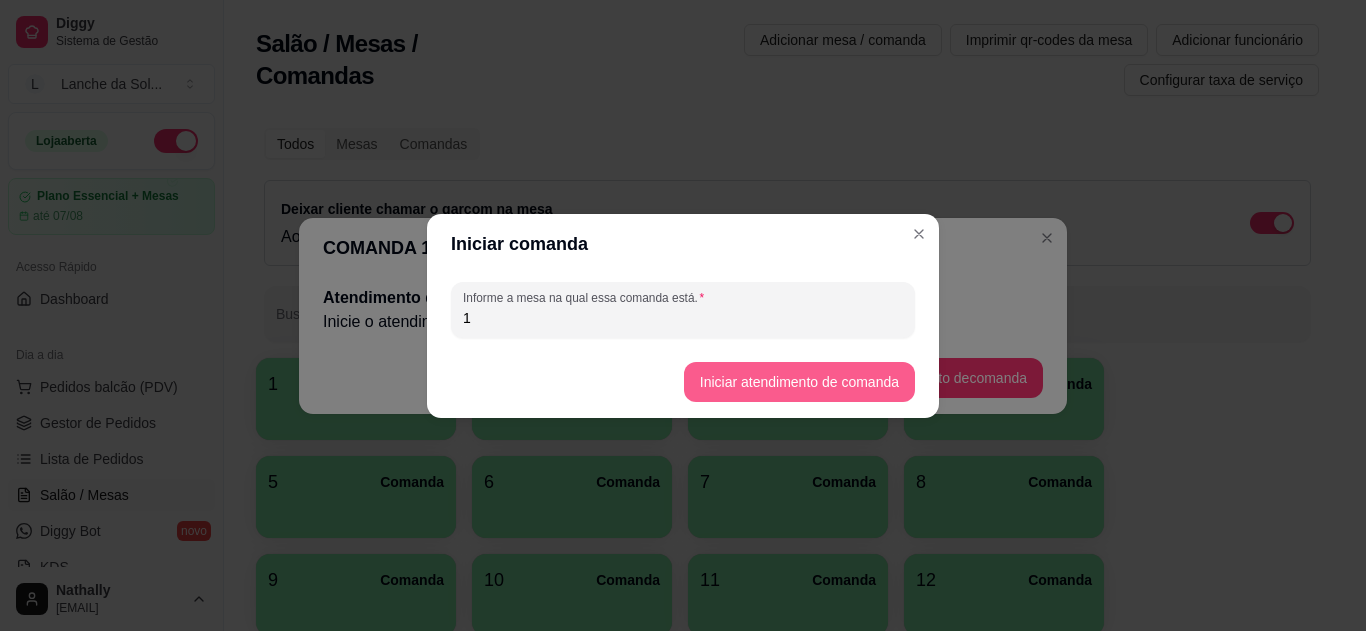 type on "1" 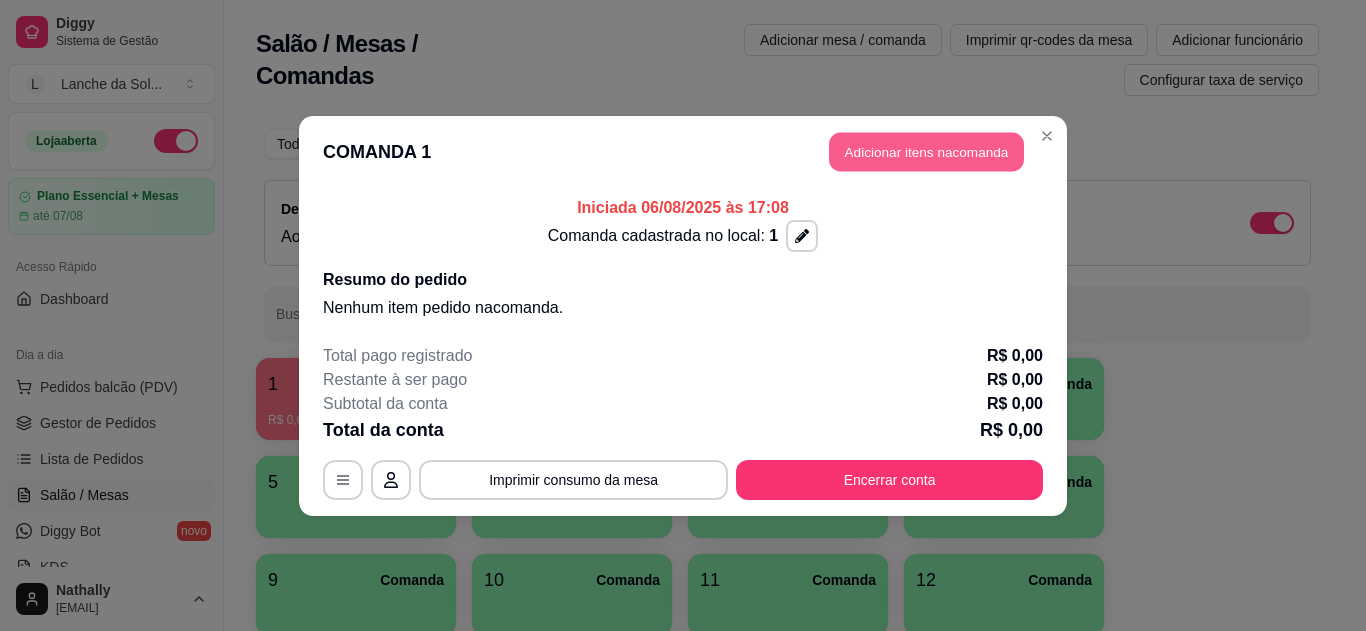 click on "Adicionar itens na  comanda" at bounding box center [926, 151] 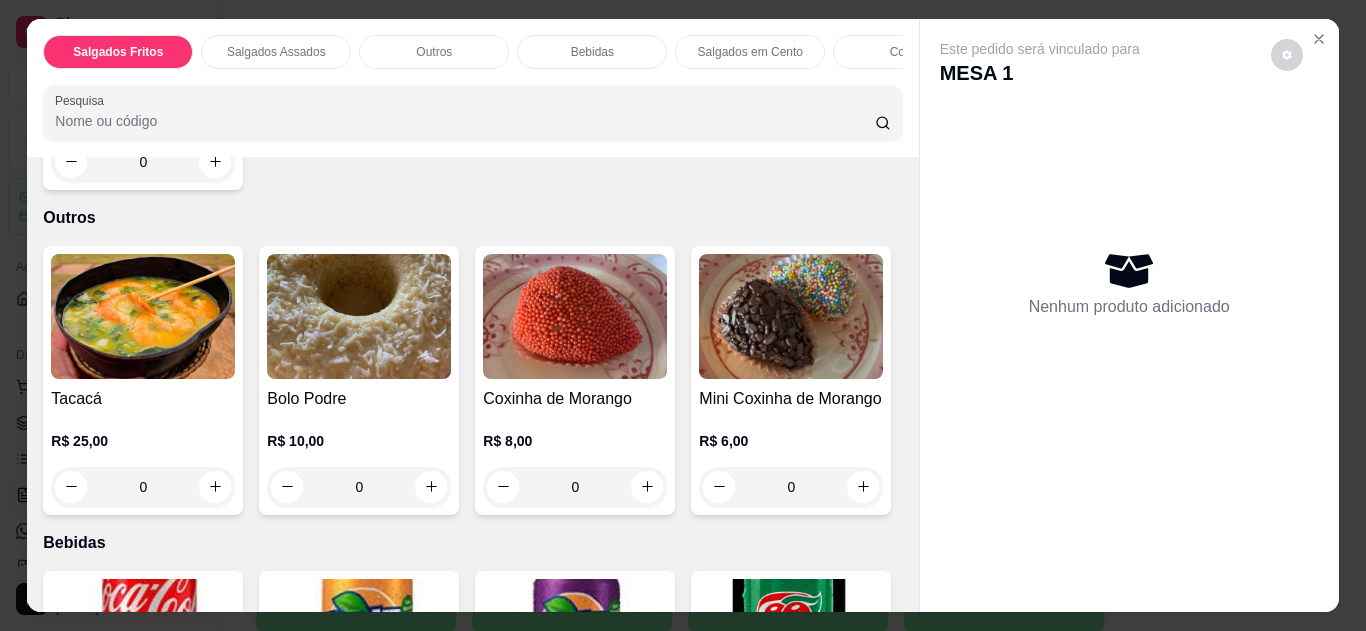 scroll, scrollTop: 731, scrollLeft: 0, axis: vertical 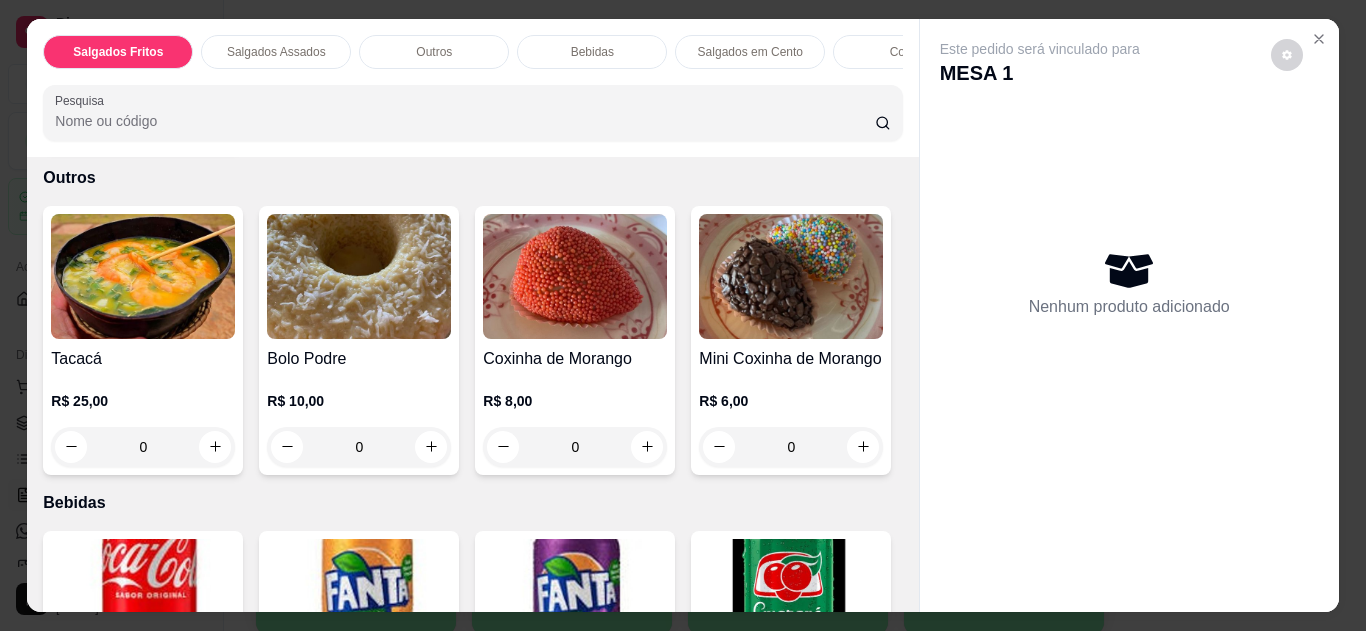click 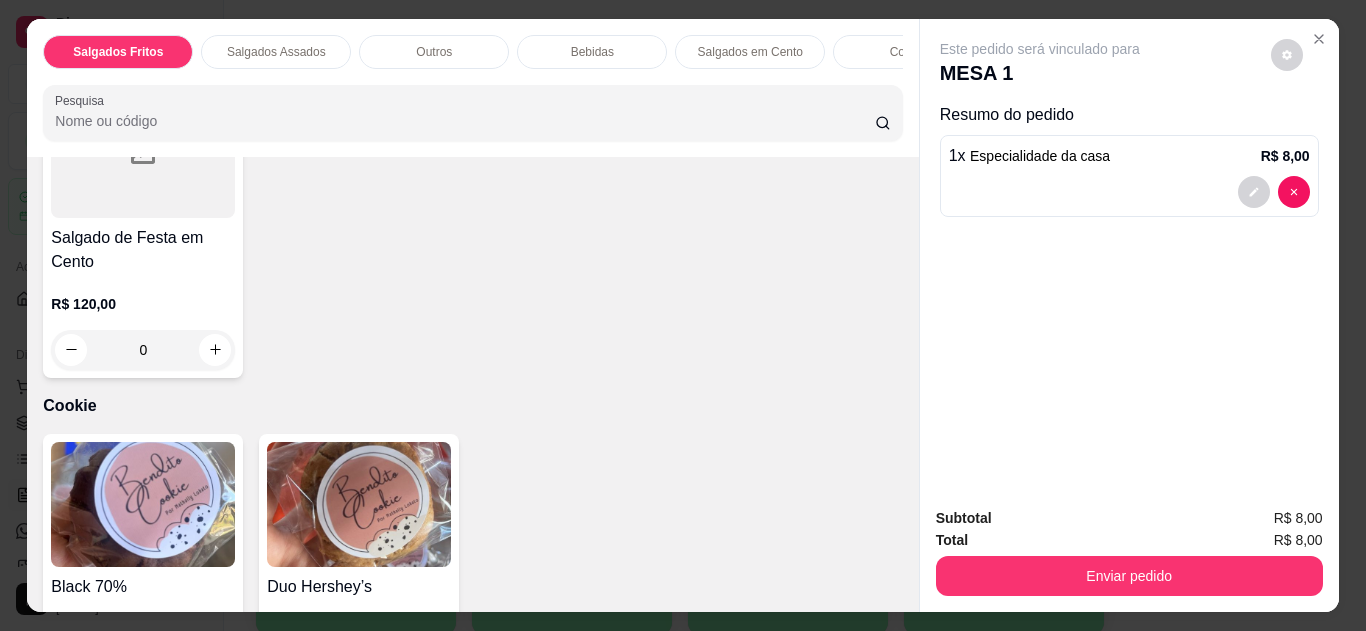 scroll, scrollTop: 2171, scrollLeft: 0, axis: vertical 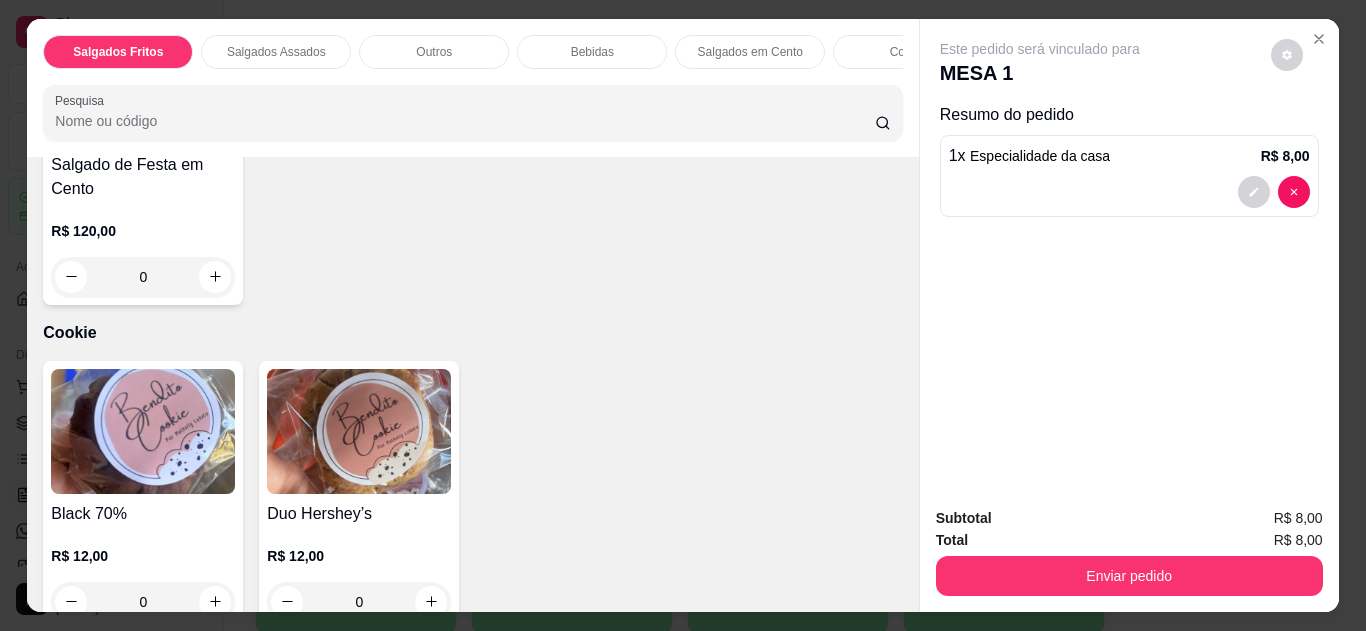 click at bounding box center (647, -357) 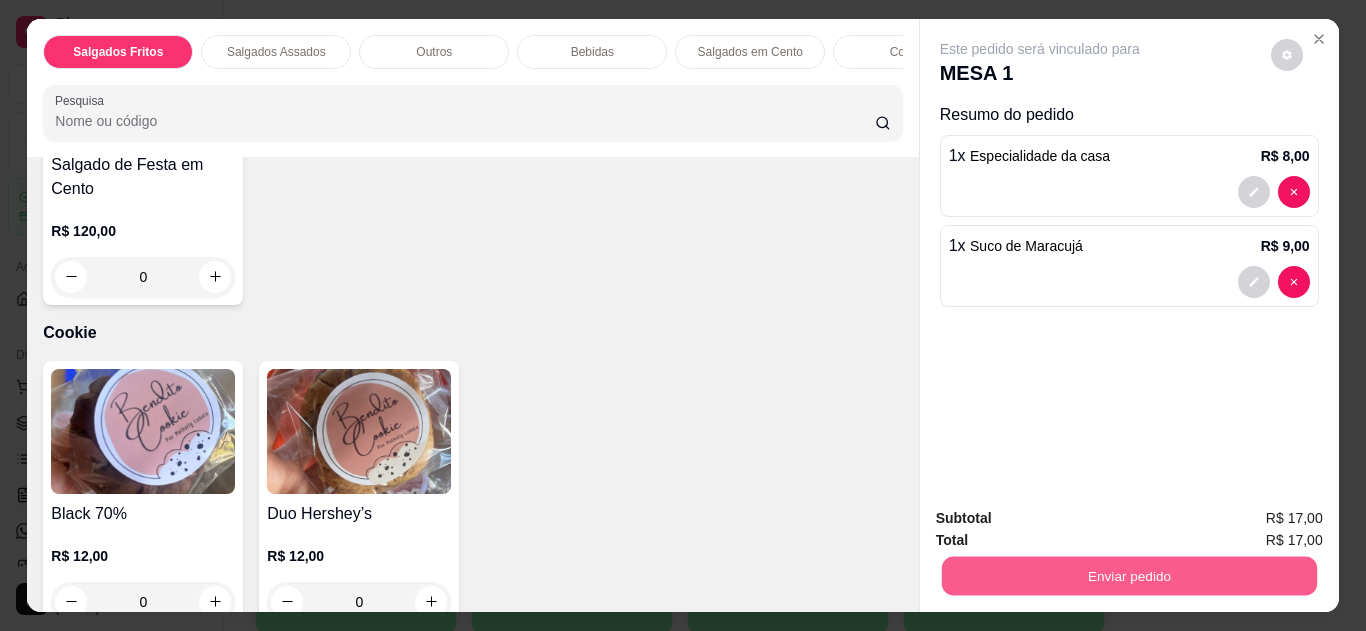 click on "Enviar pedido" at bounding box center (1128, 576) 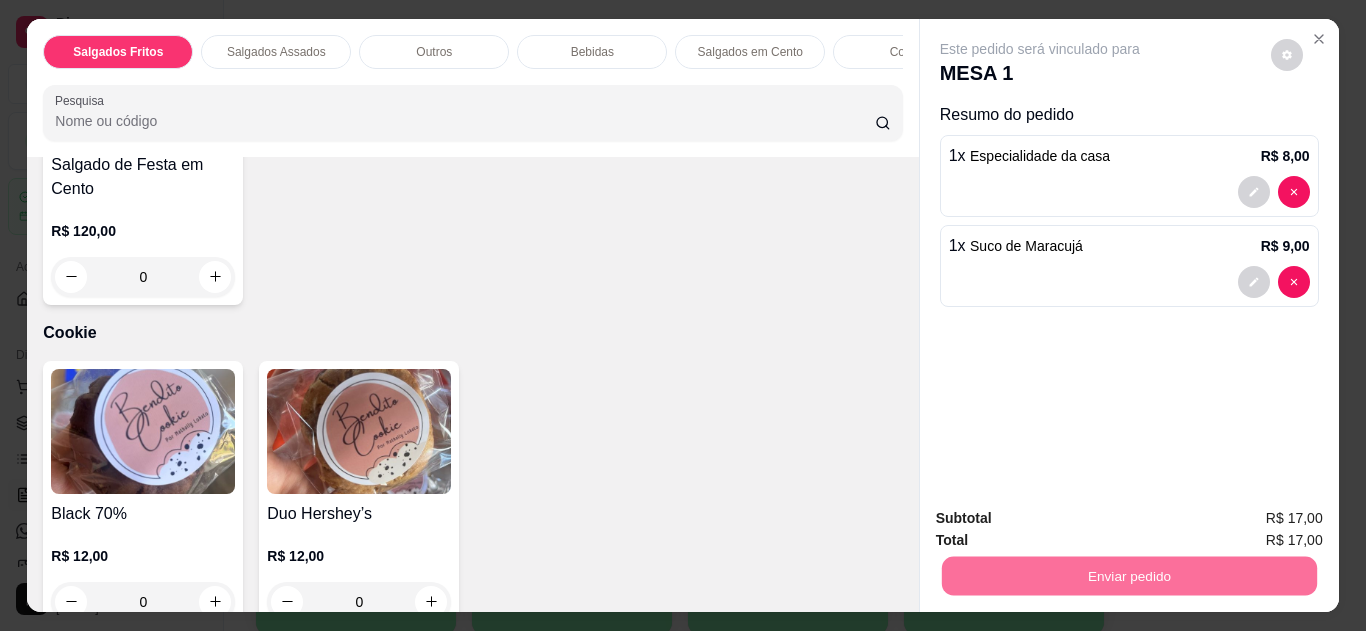 click on "Não registrar e enviar pedido" at bounding box center [1063, 519] 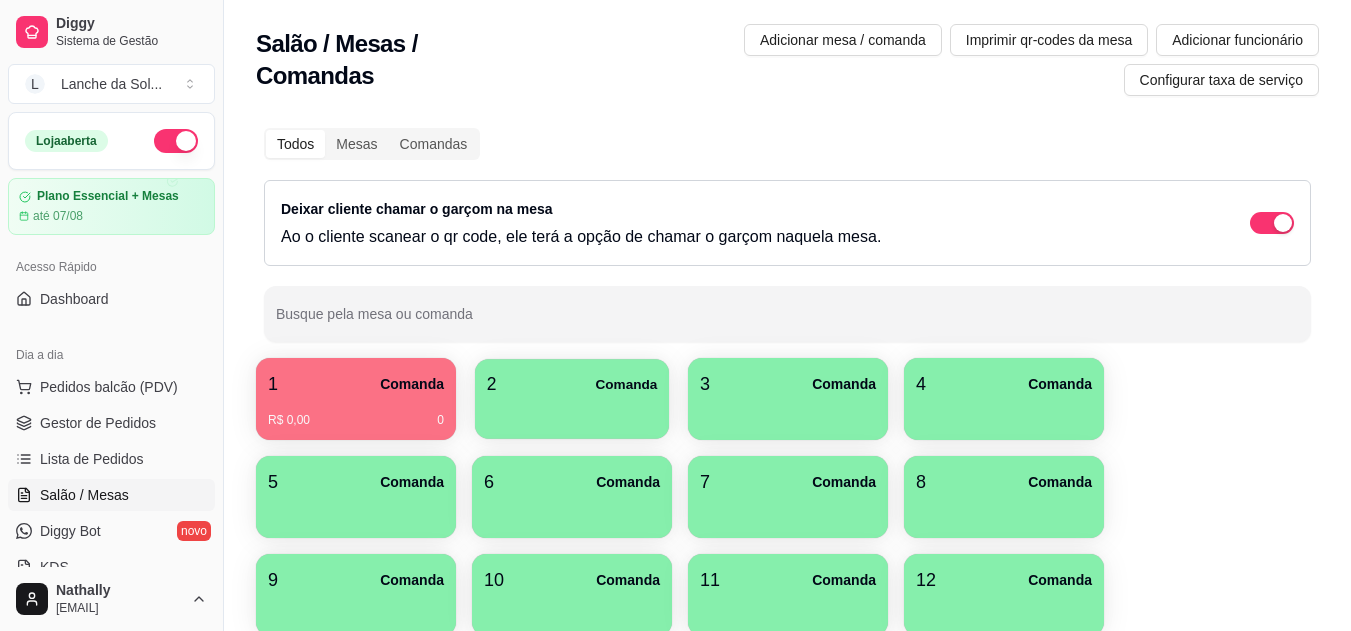 click on "2 Comanda" at bounding box center (572, 384) 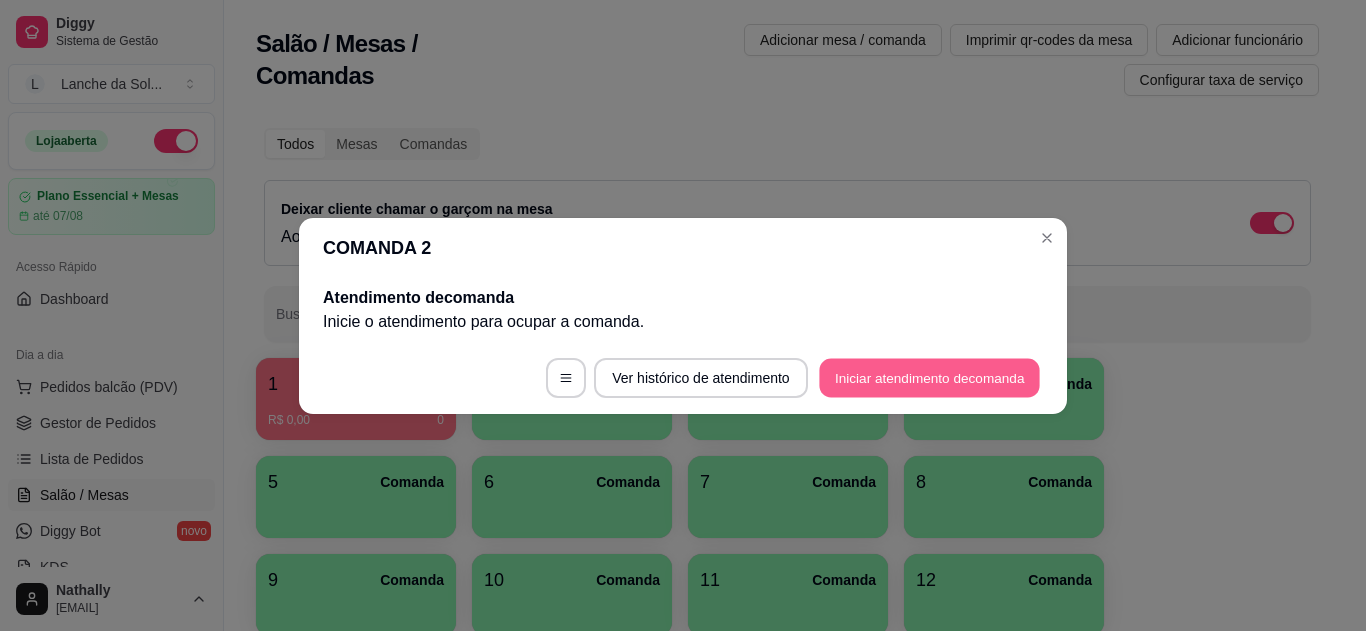 click on "Iniciar atendimento de  comanda" at bounding box center [929, 377] 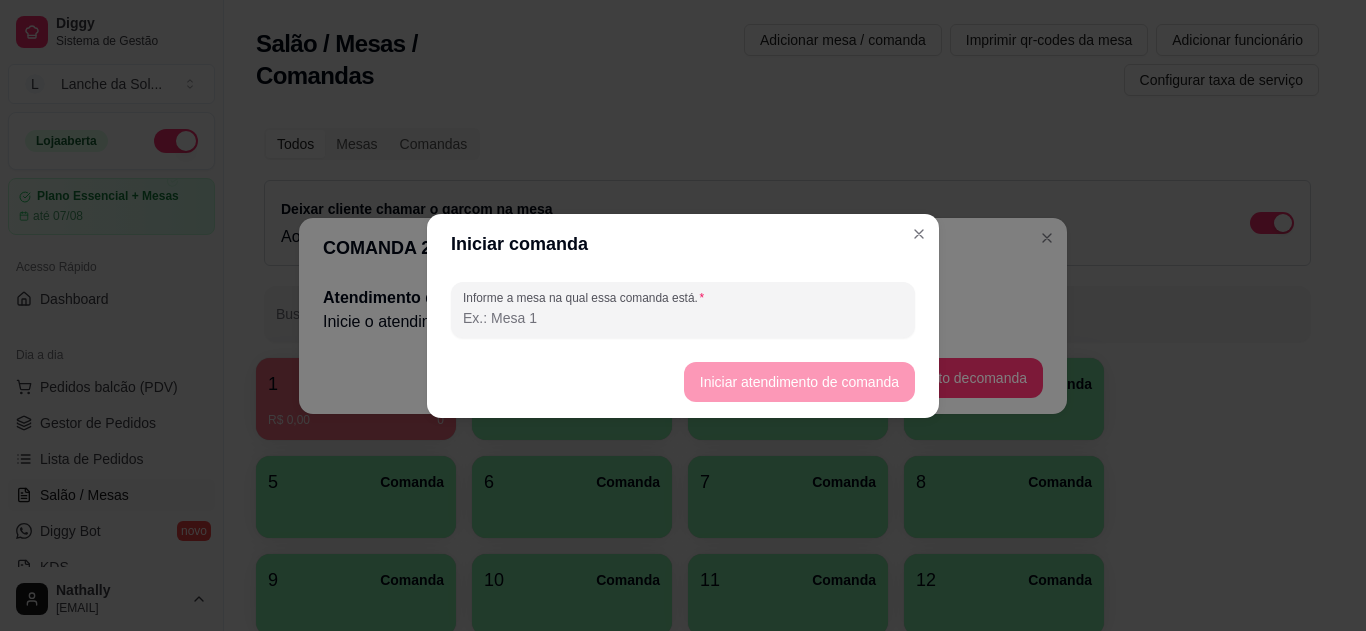 click on "Informe a mesa na qual essa comanda está." at bounding box center [683, 318] 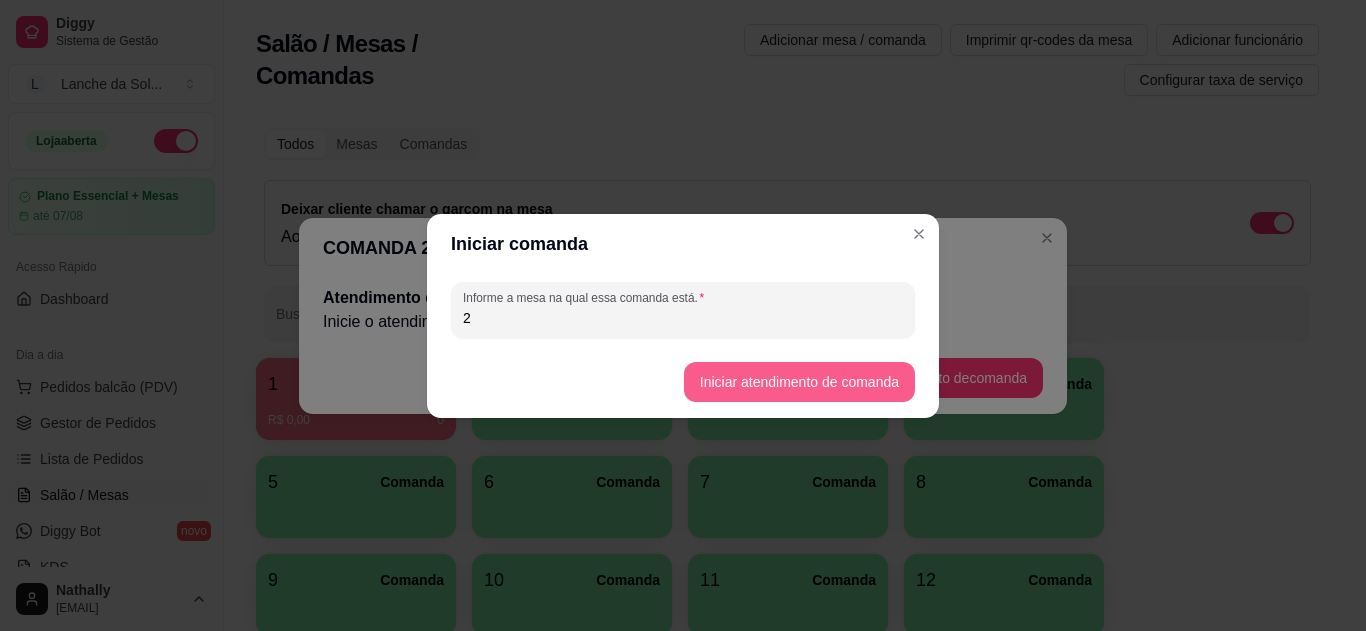 type on "2" 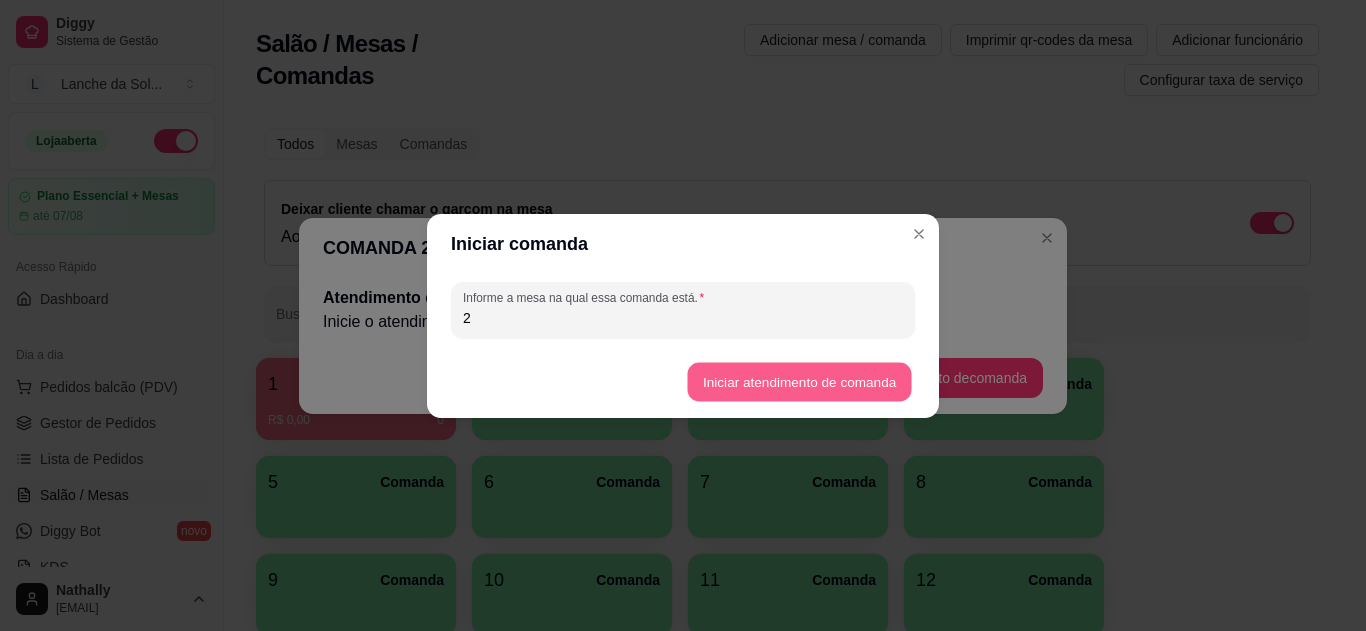 click on "Iniciar atendimento de comanda" at bounding box center [799, 381] 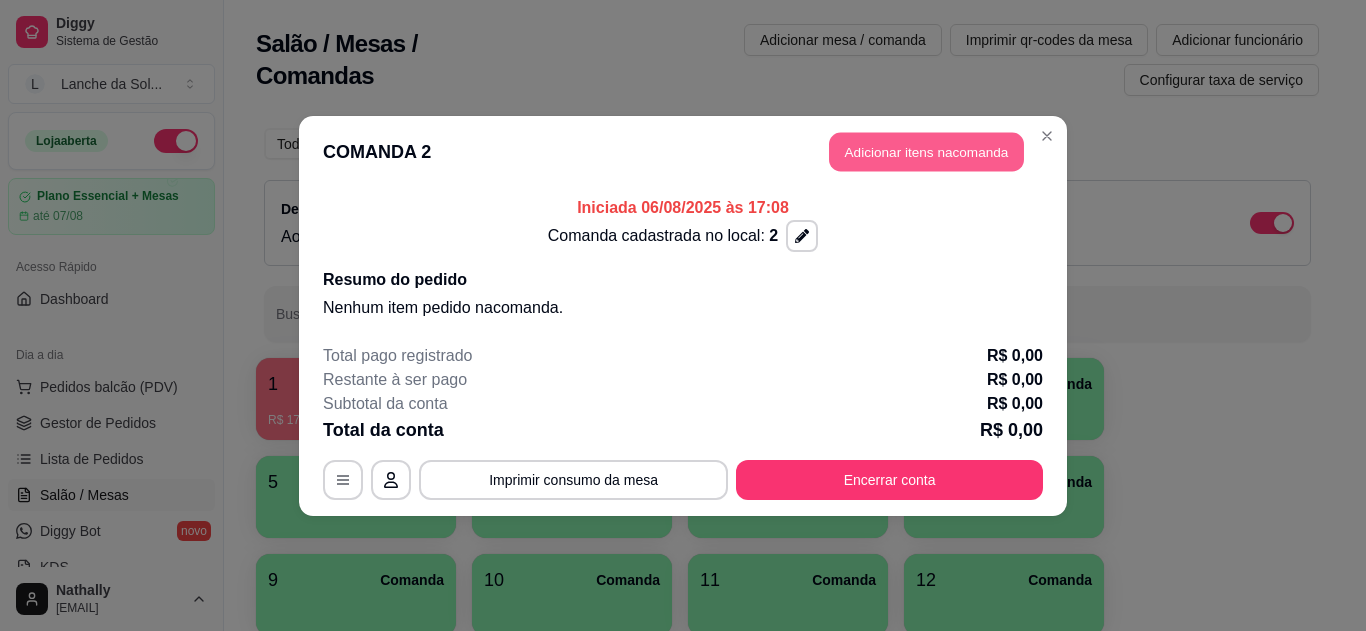 click on "Adicionar itens na  comanda" at bounding box center (926, 151) 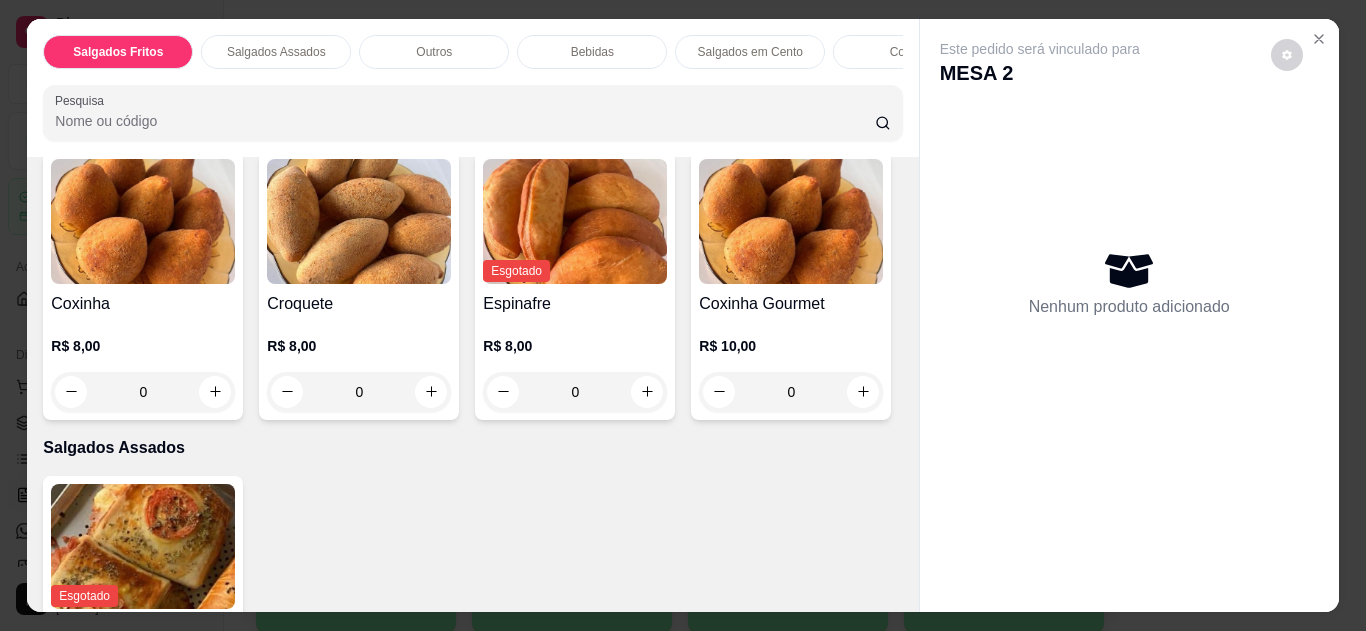 scroll, scrollTop: 233, scrollLeft: 0, axis: vertical 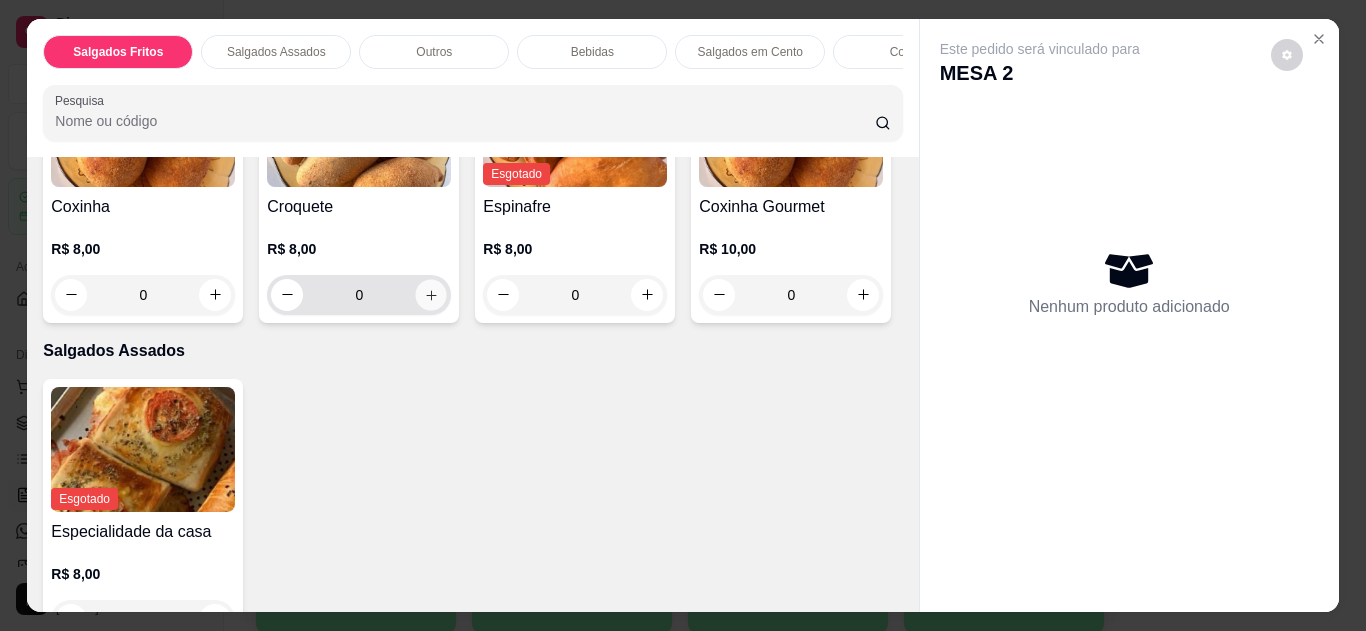click at bounding box center [431, 294] 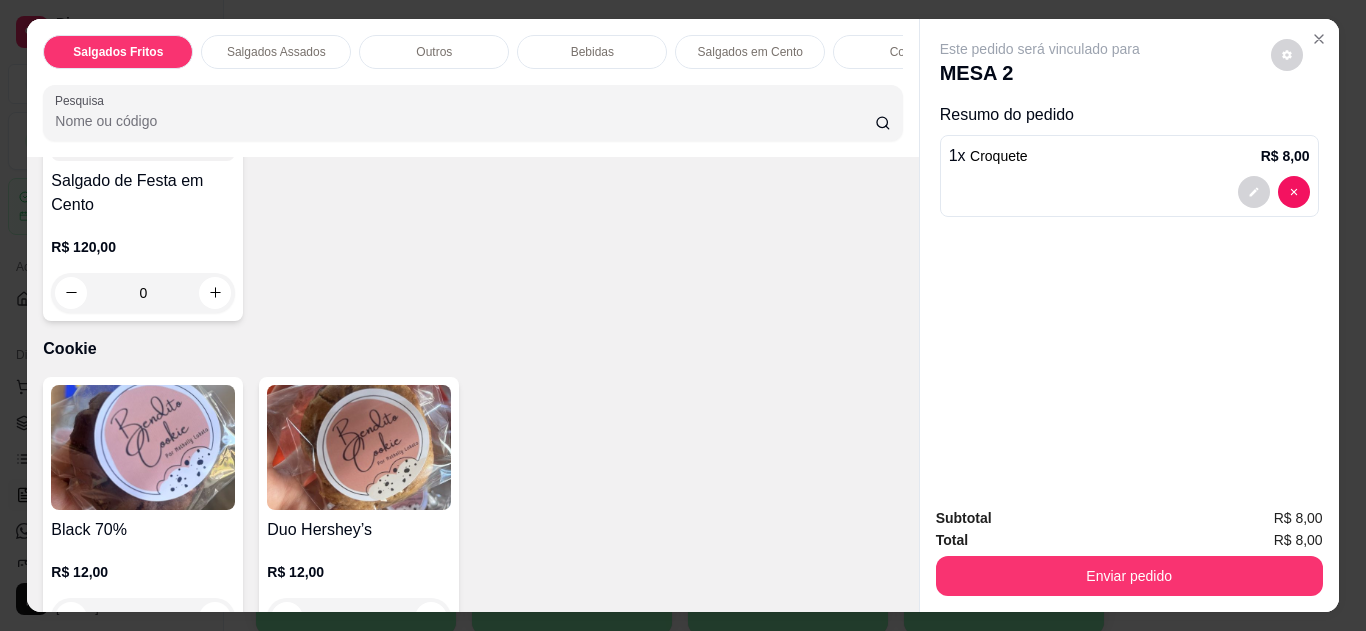 scroll, scrollTop: 2194, scrollLeft: 0, axis: vertical 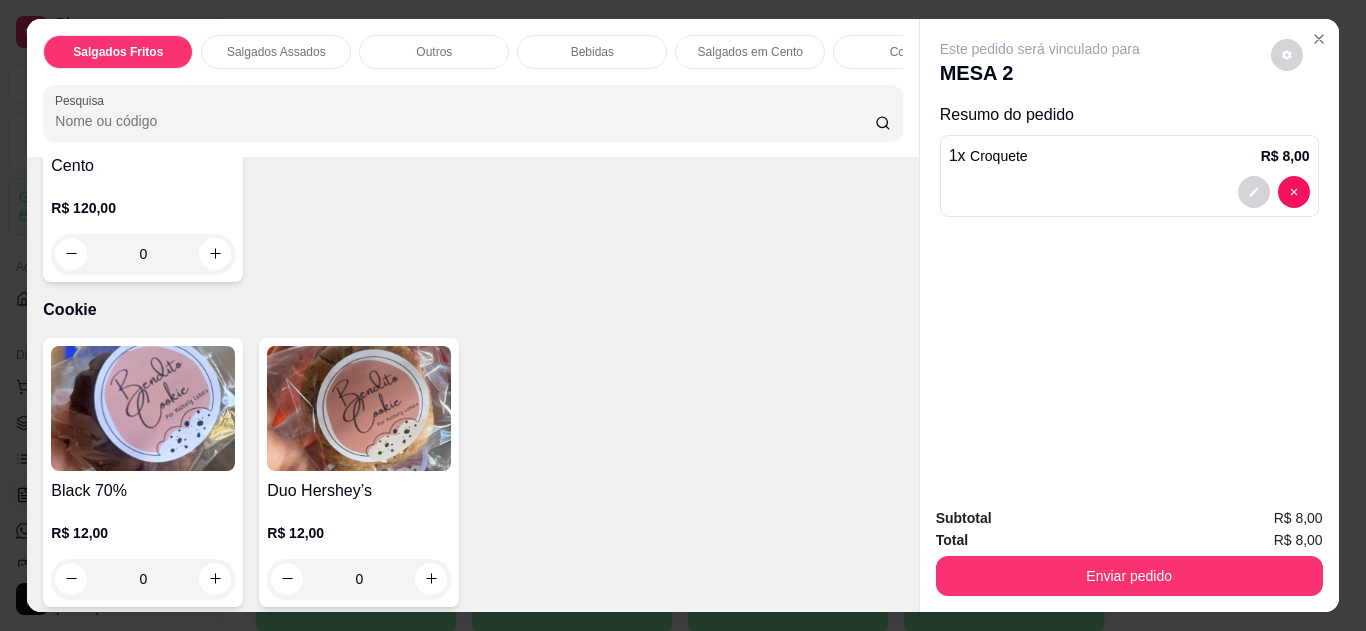 click 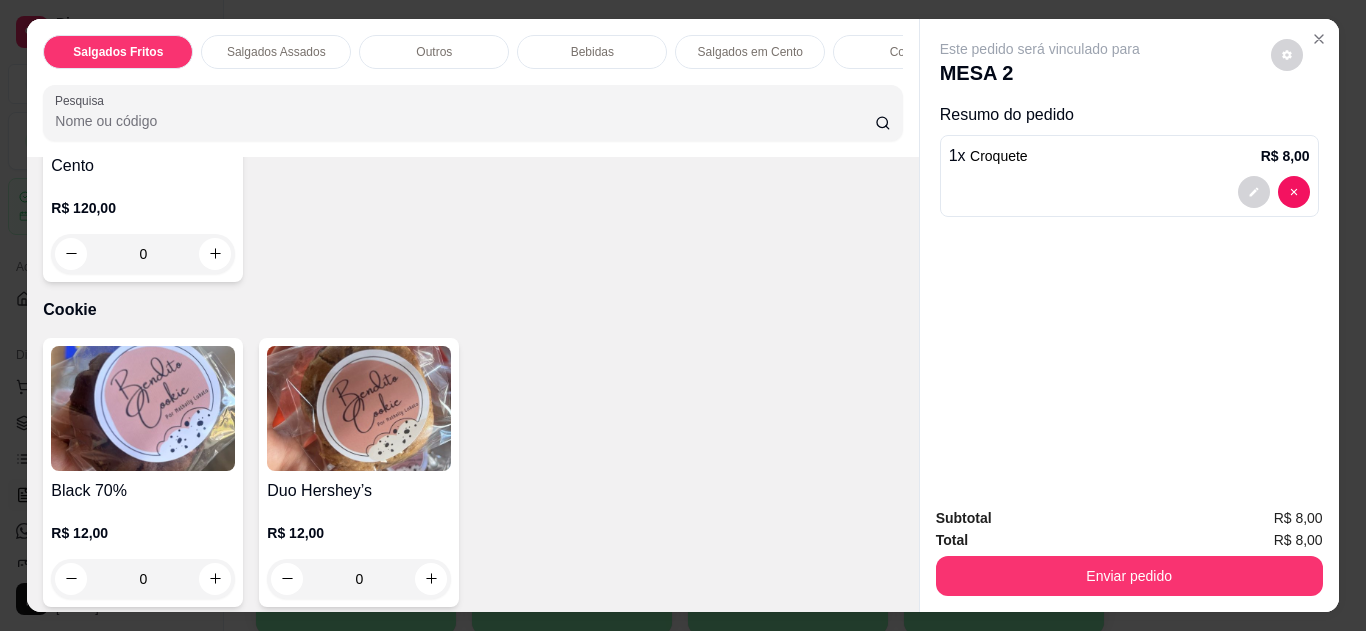 type on "1" 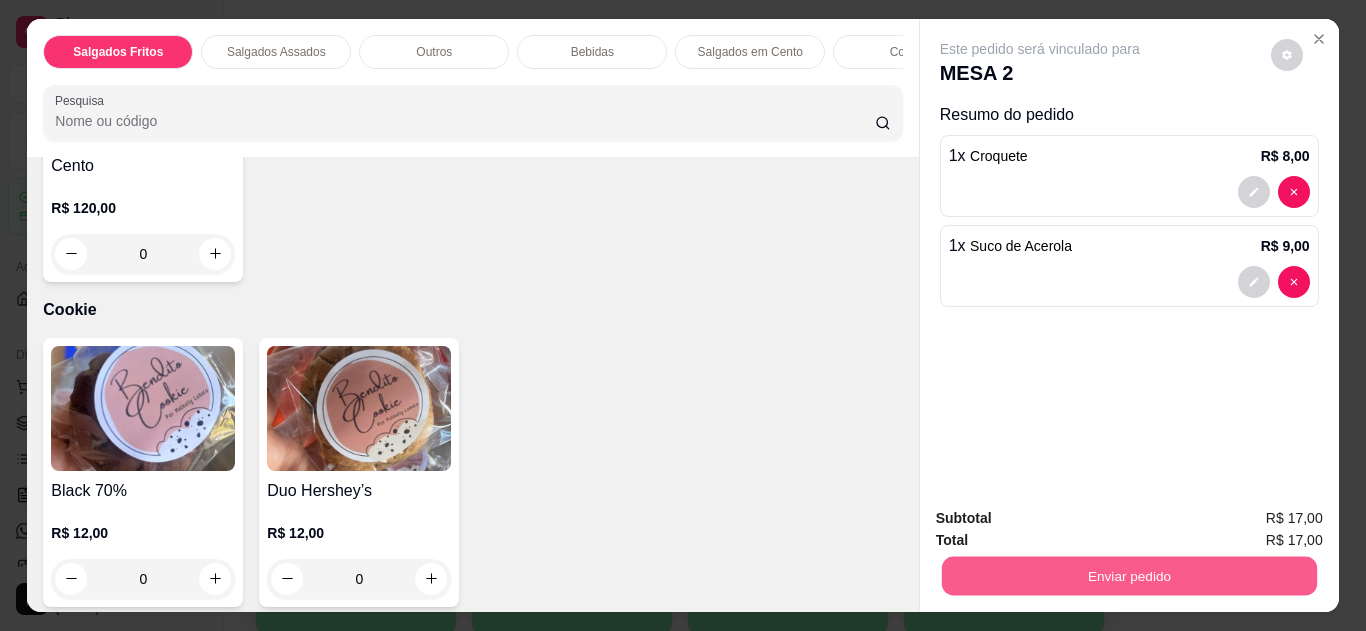 click on "Enviar pedido" at bounding box center [1128, 576] 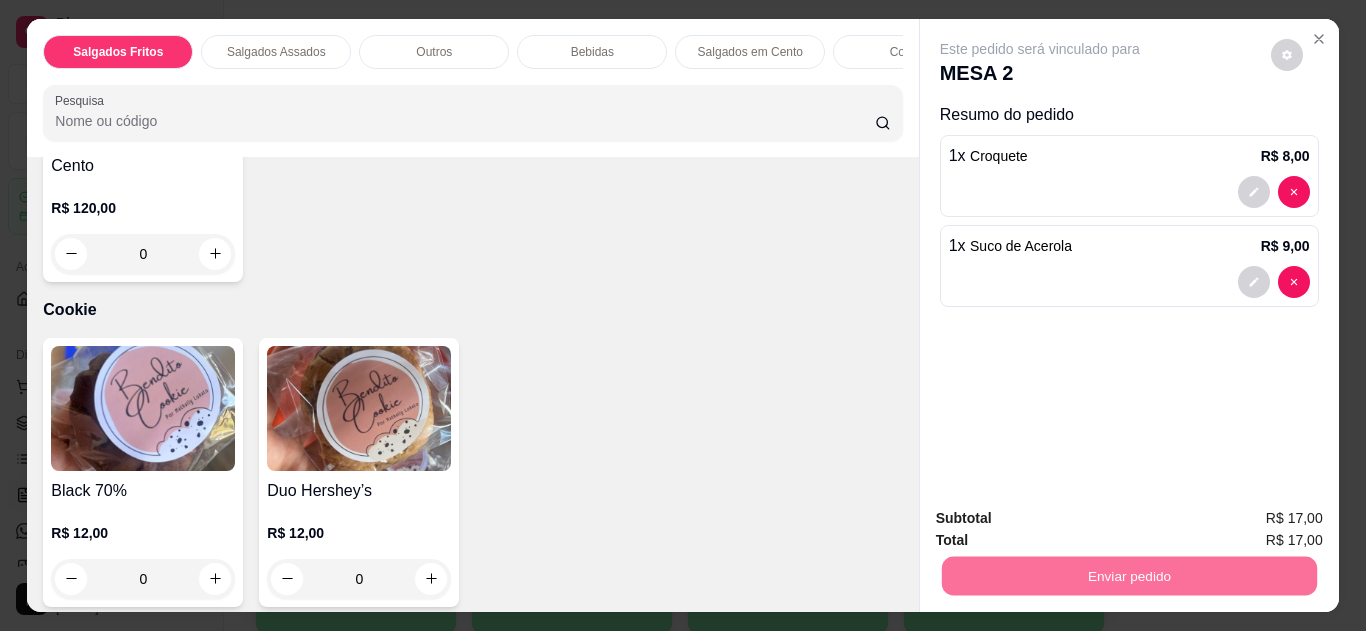 click on "Não registrar e enviar pedido" at bounding box center [1063, 519] 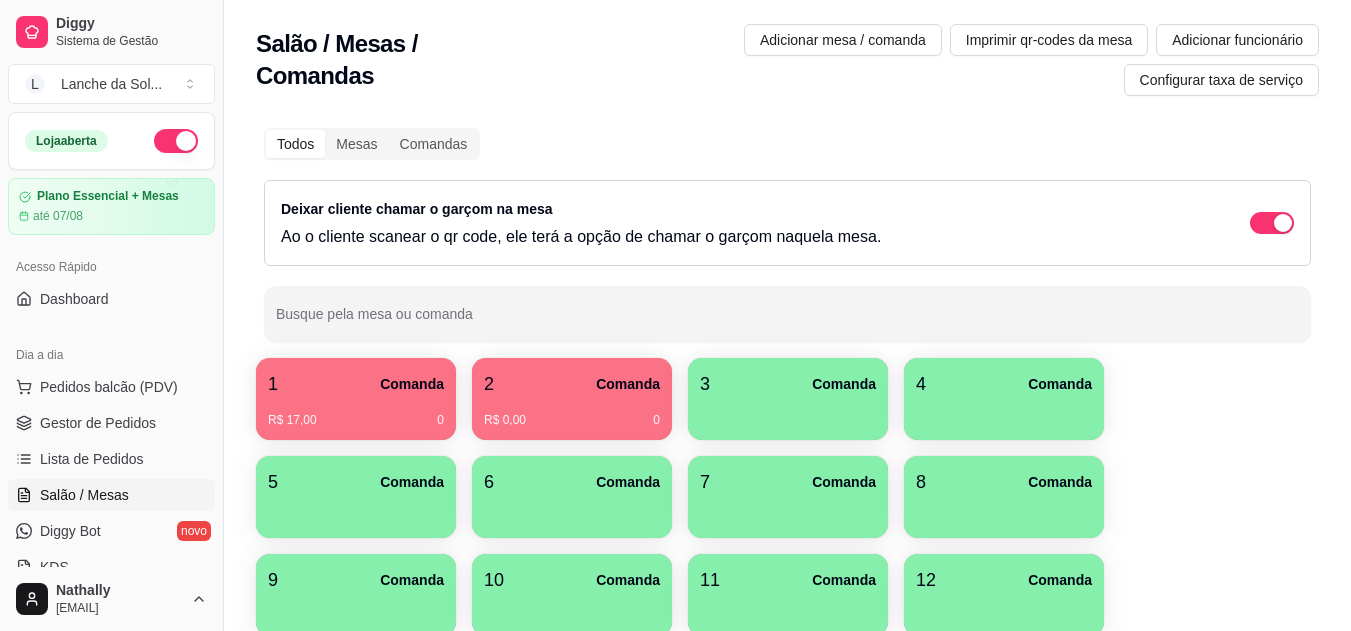 click on "Gestor de Pedidos" at bounding box center (98, 423) 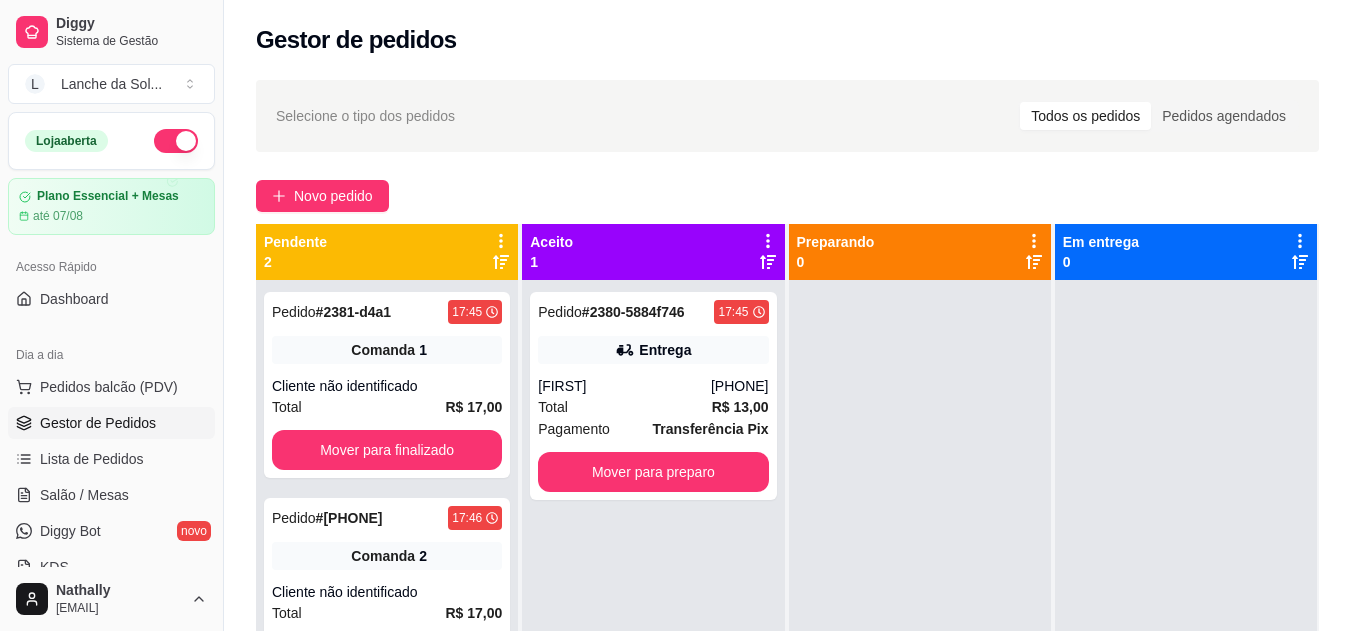 click on "Total R$ 13,00" at bounding box center [653, 407] 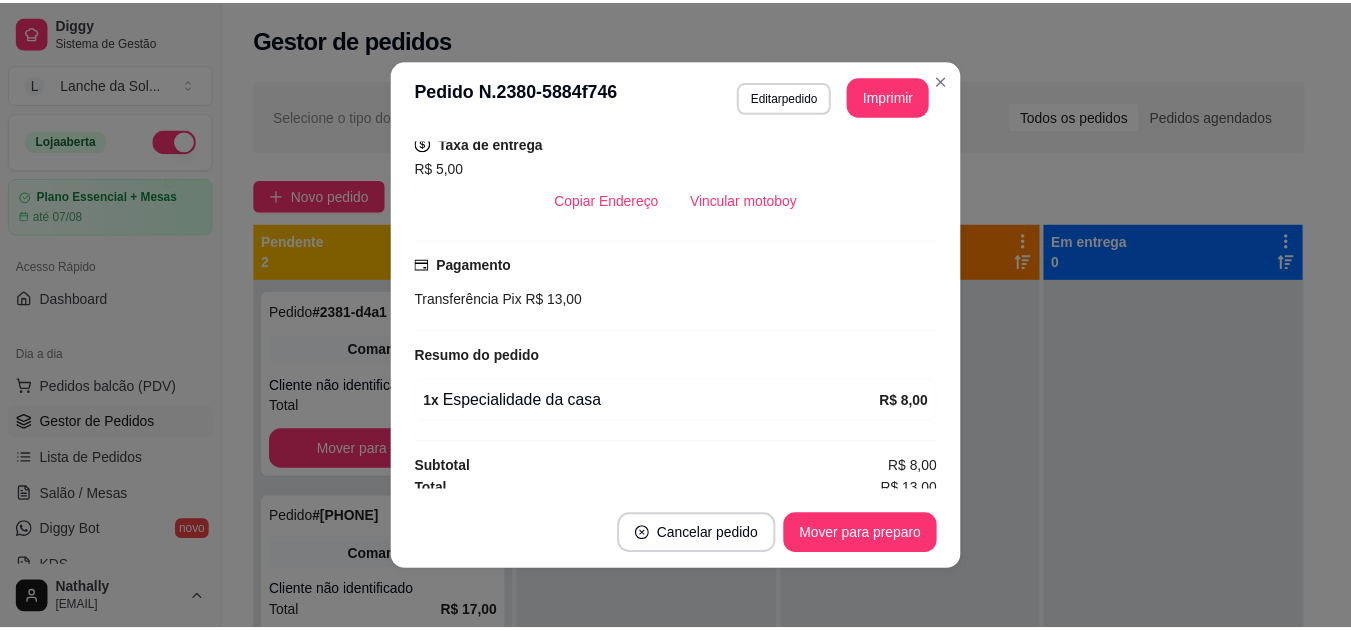 scroll, scrollTop: 426, scrollLeft: 0, axis: vertical 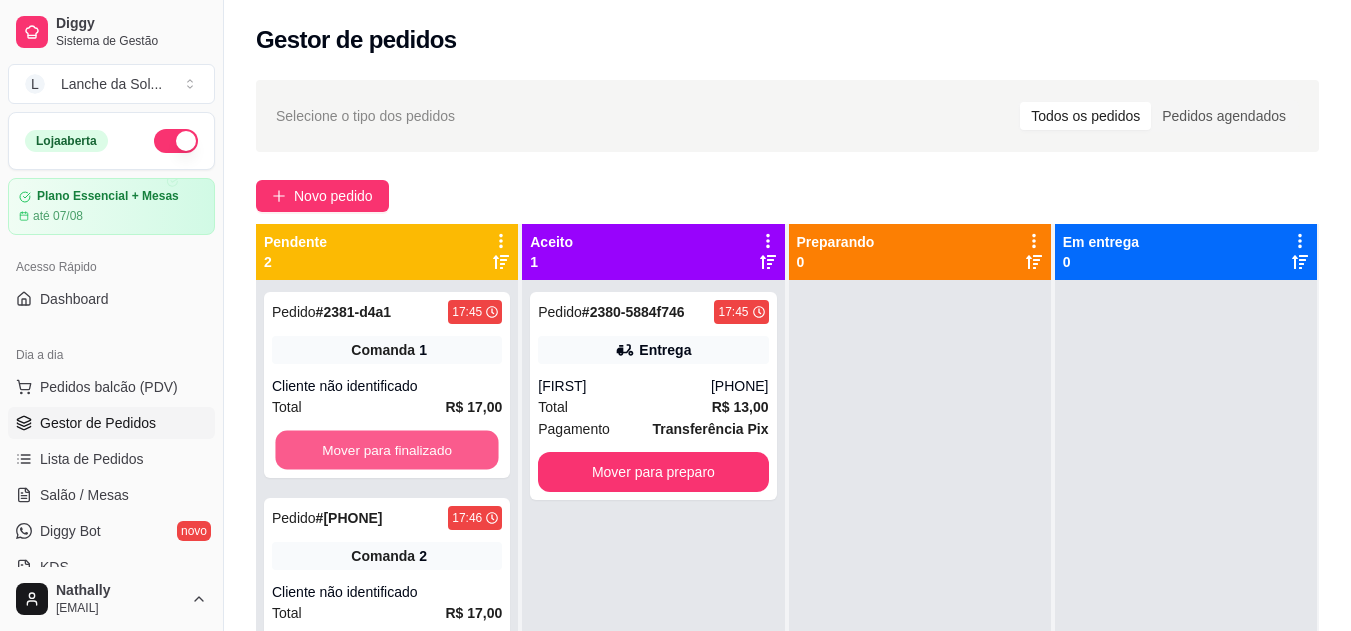 click on "Mover para finalizado" at bounding box center [386, 450] 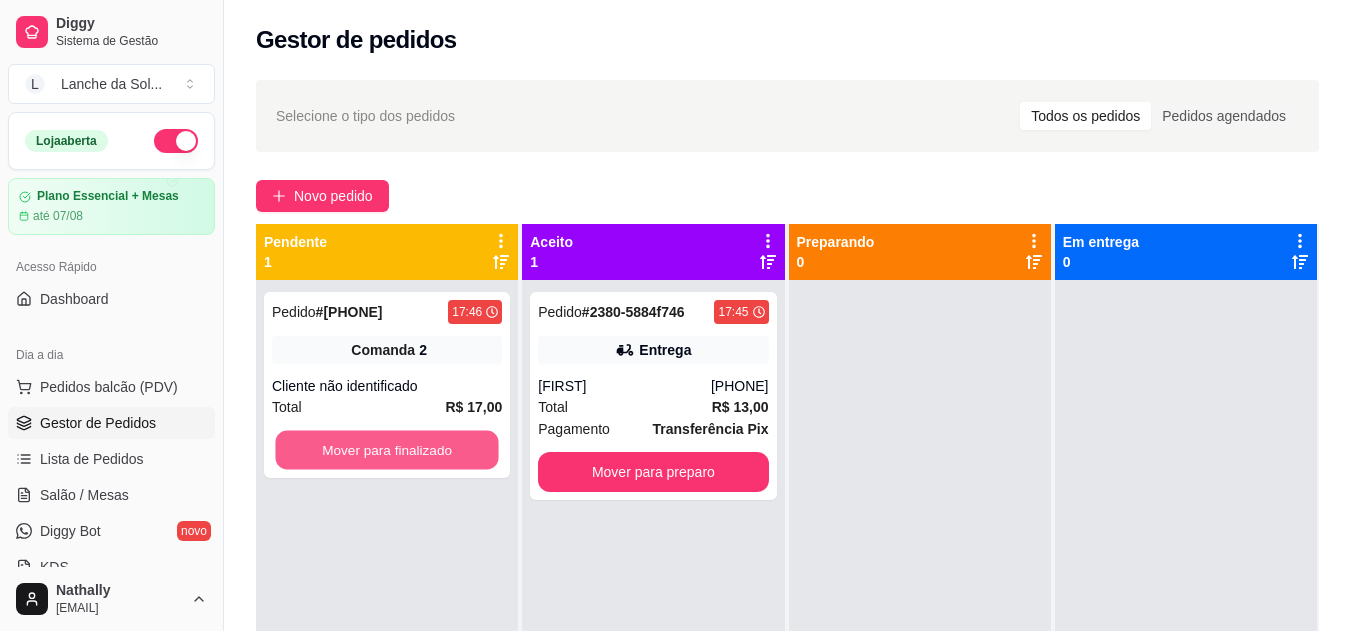 click on "Mover para finalizado" at bounding box center (386, 450) 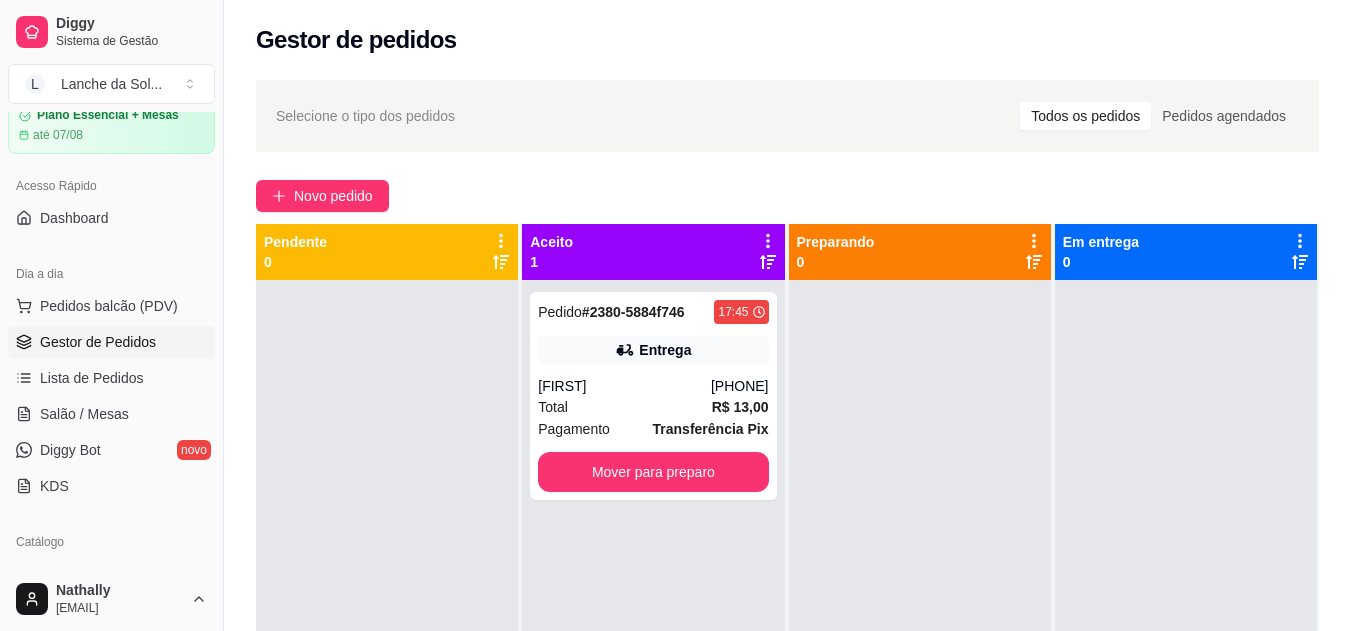 scroll, scrollTop: 0, scrollLeft: 0, axis: both 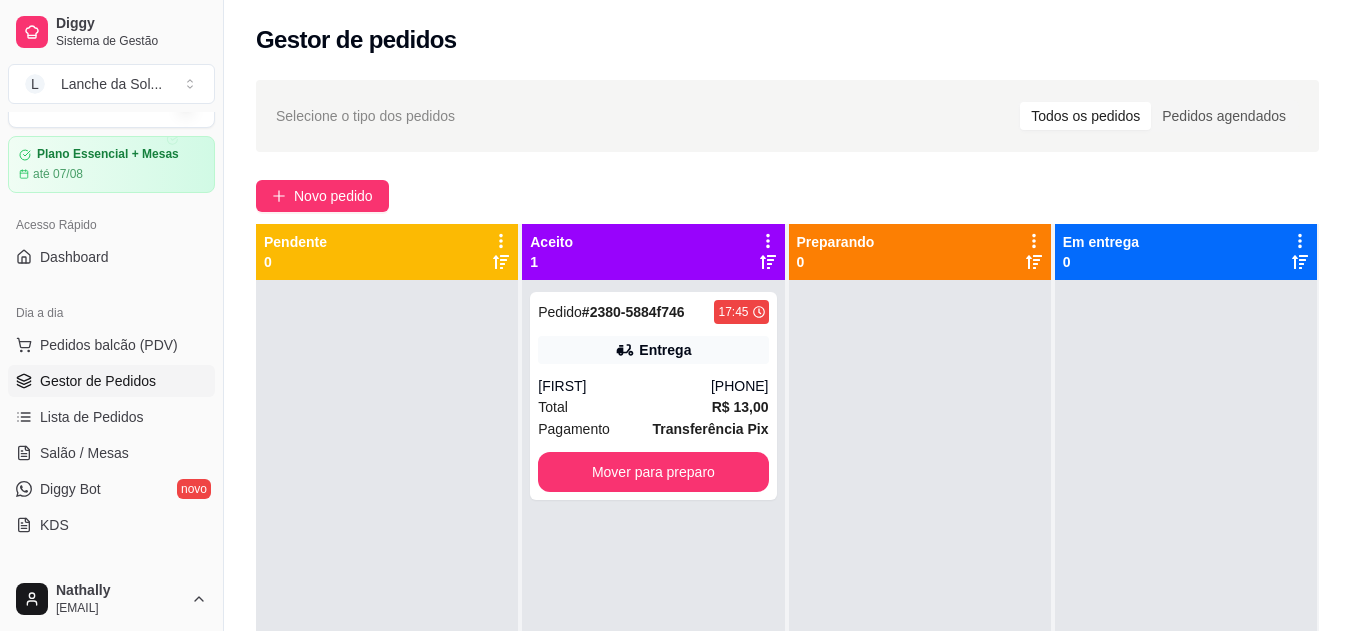 click on "[FIRST]" at bounding box center (624, 386) 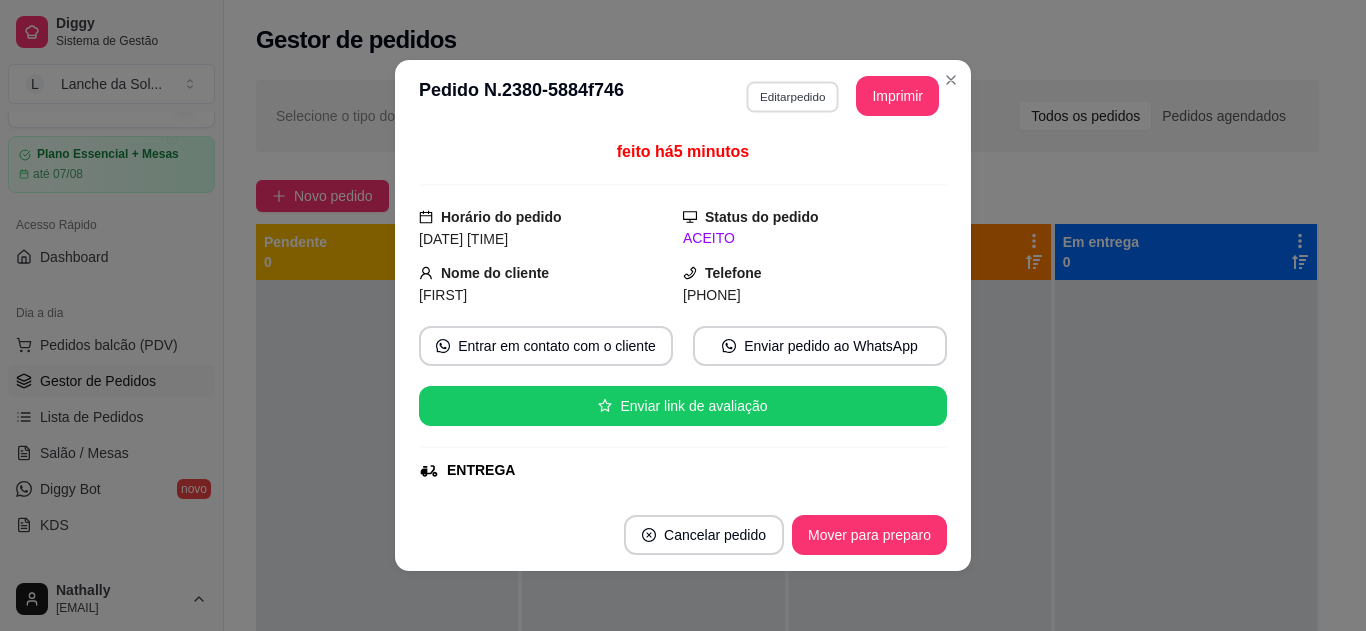 click on "Editar  pedido" at bounding box center [792, 96] 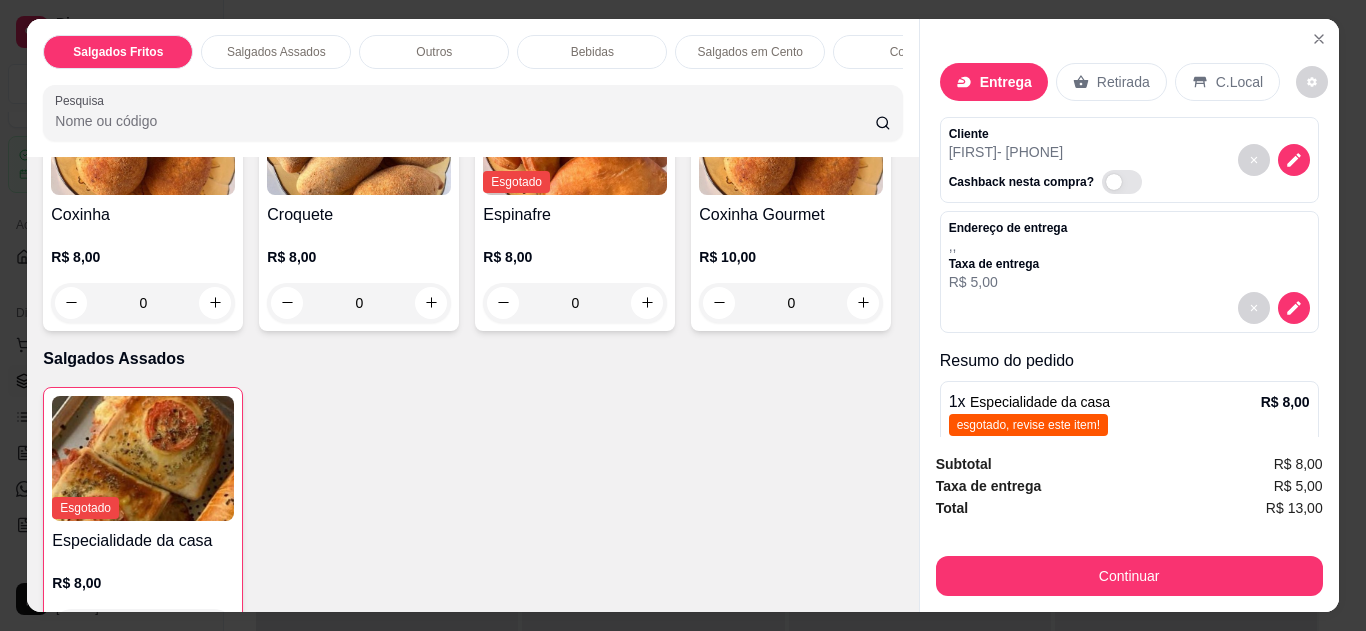 scroll, scrollTop: 193, scrollLeft: 0, axis: vertical 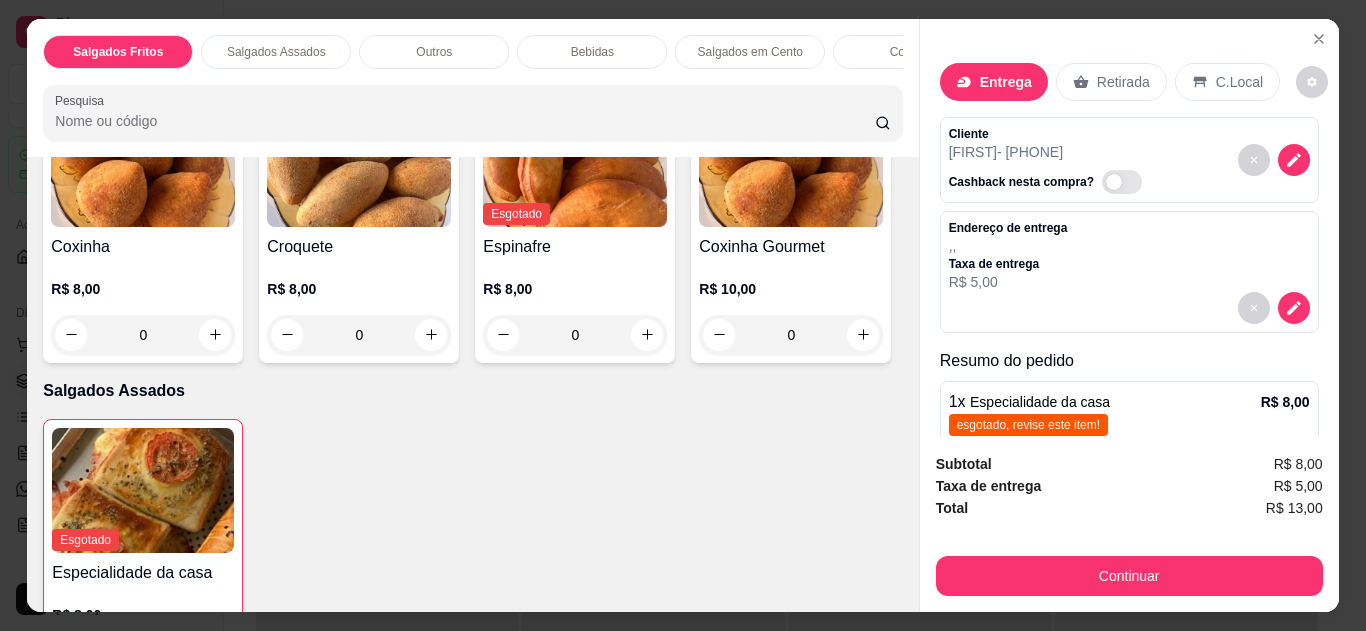 click 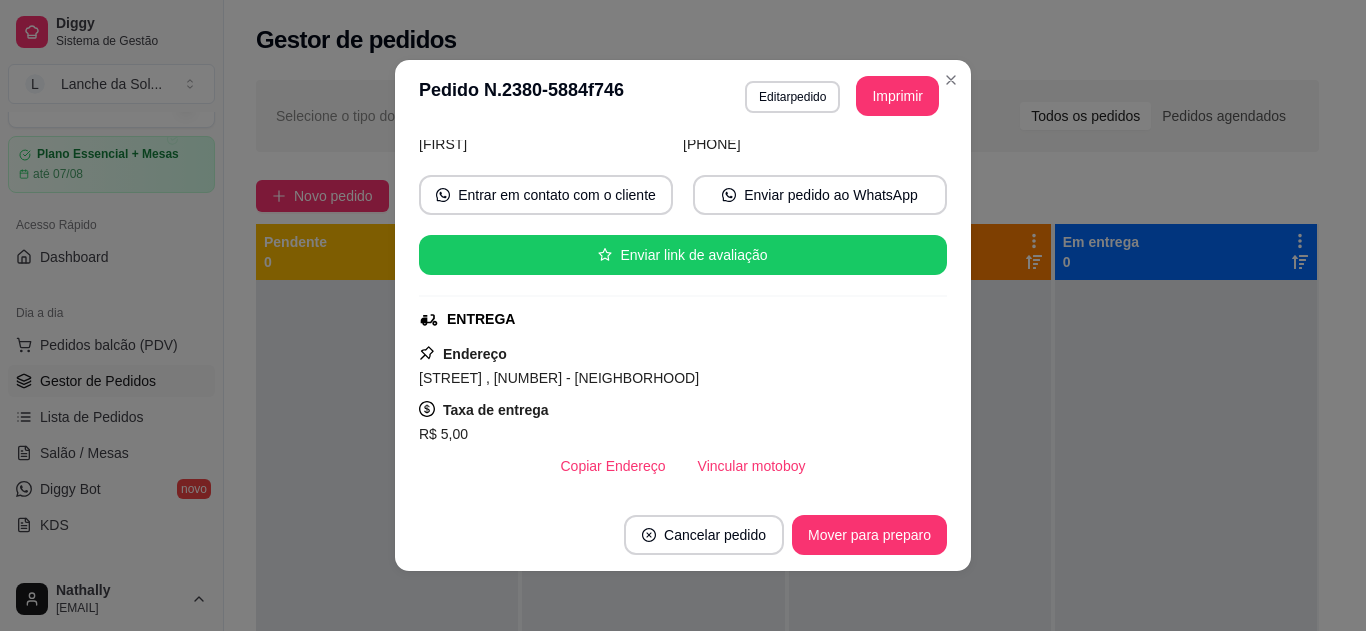 scroll, scrollTop: 158, scrollLeft: 0, axis: vertical 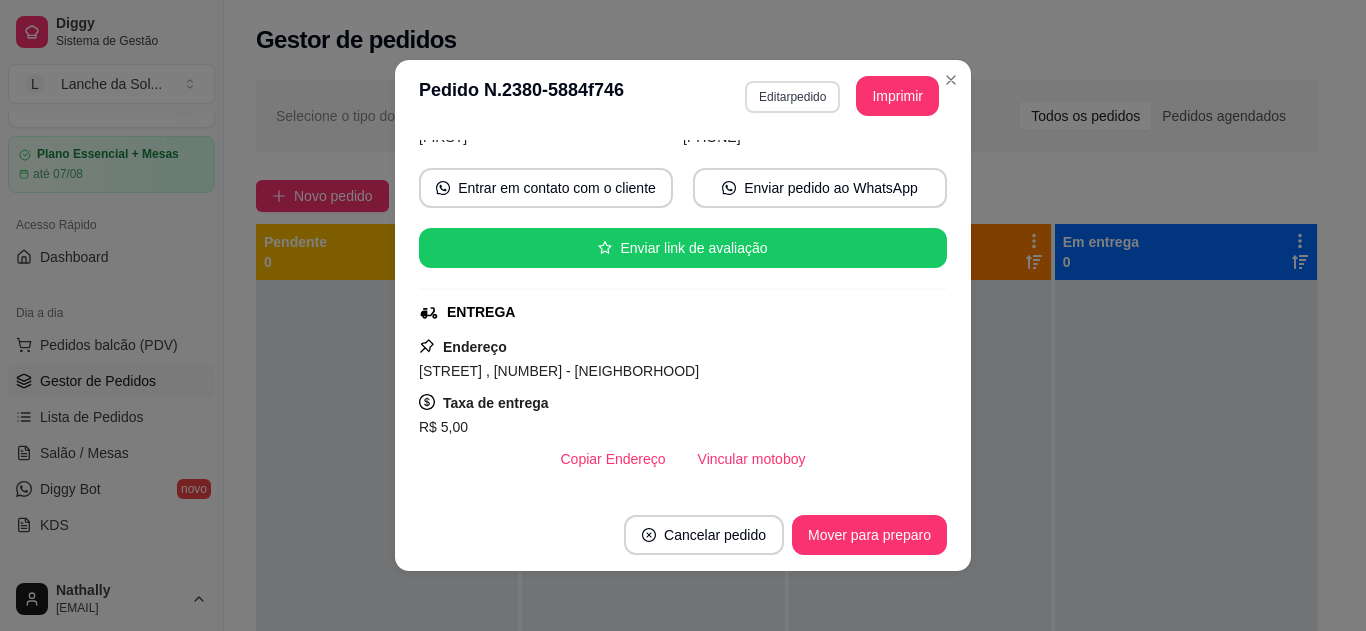 click on "Editar  pedido" at bounding box center [792, 97] 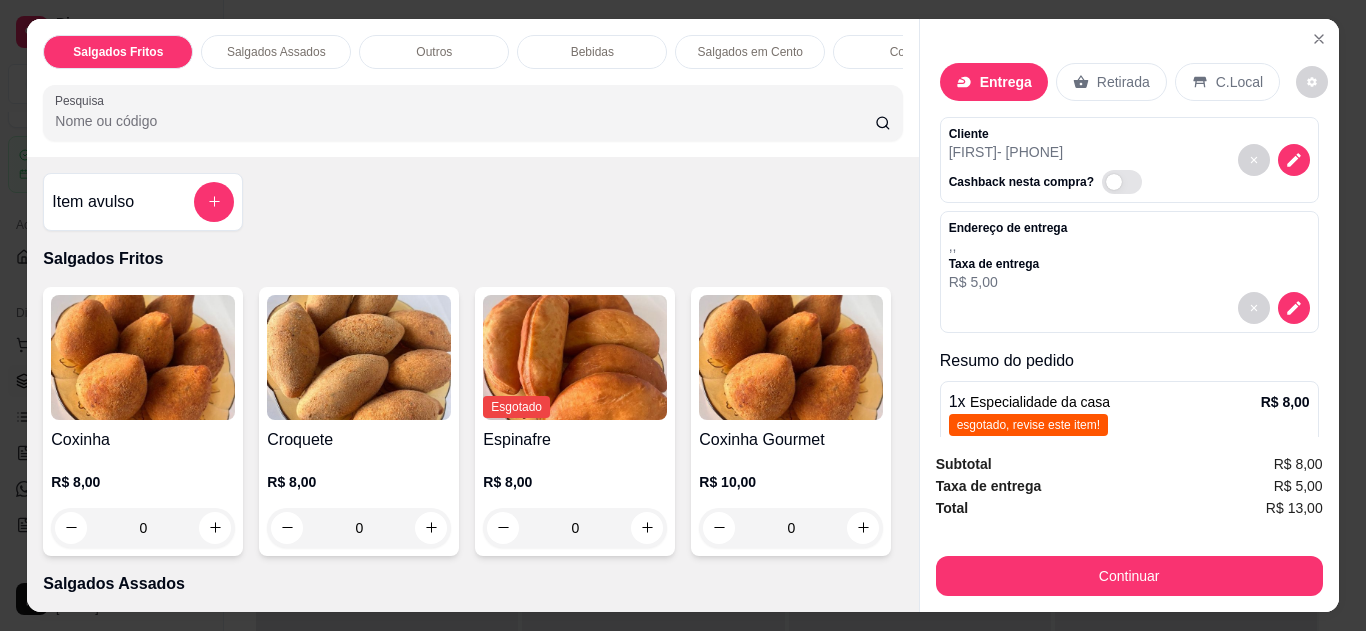 scroll, scrollTop: 169, scrollLeft: 0, axis: vertical 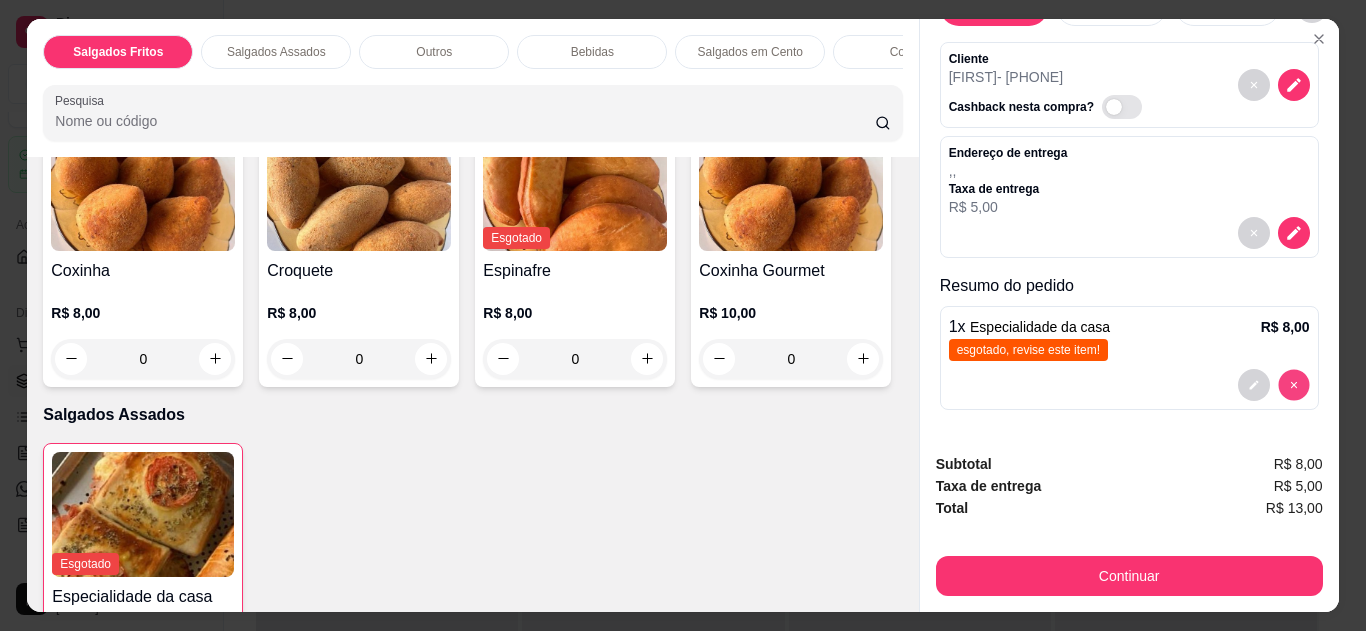 type on "0" 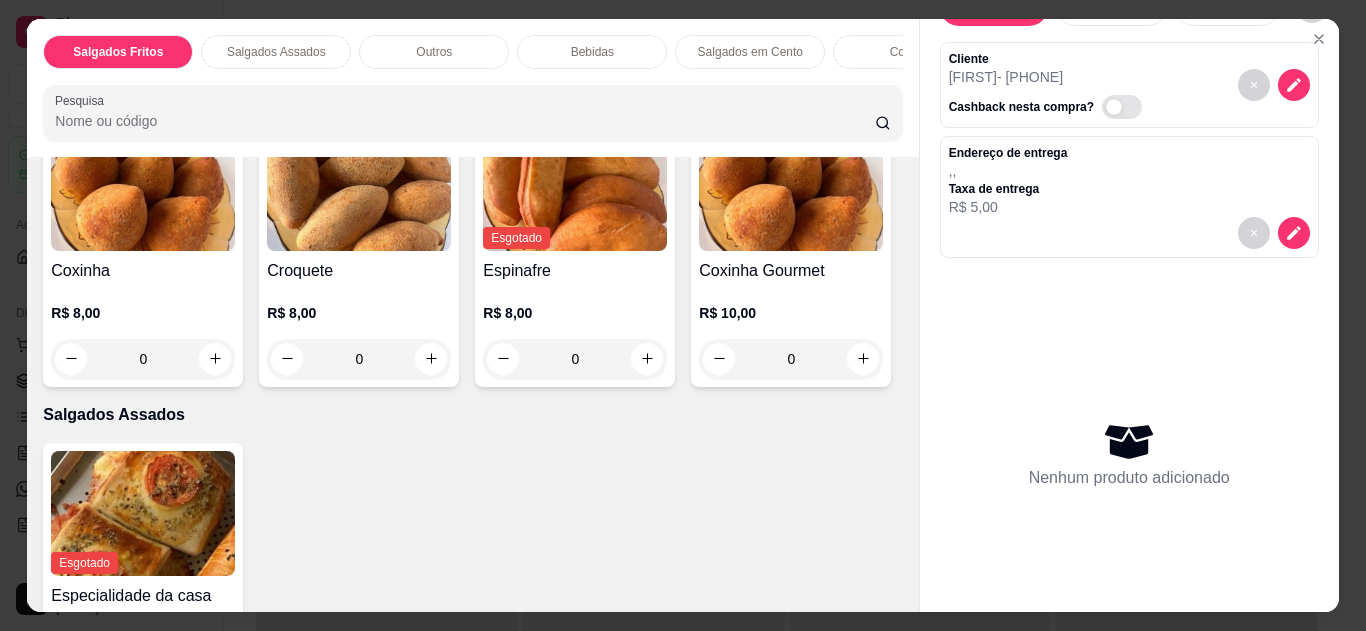 scroll, scrollTop: 306, scrollLeft: 0, axis: vertical 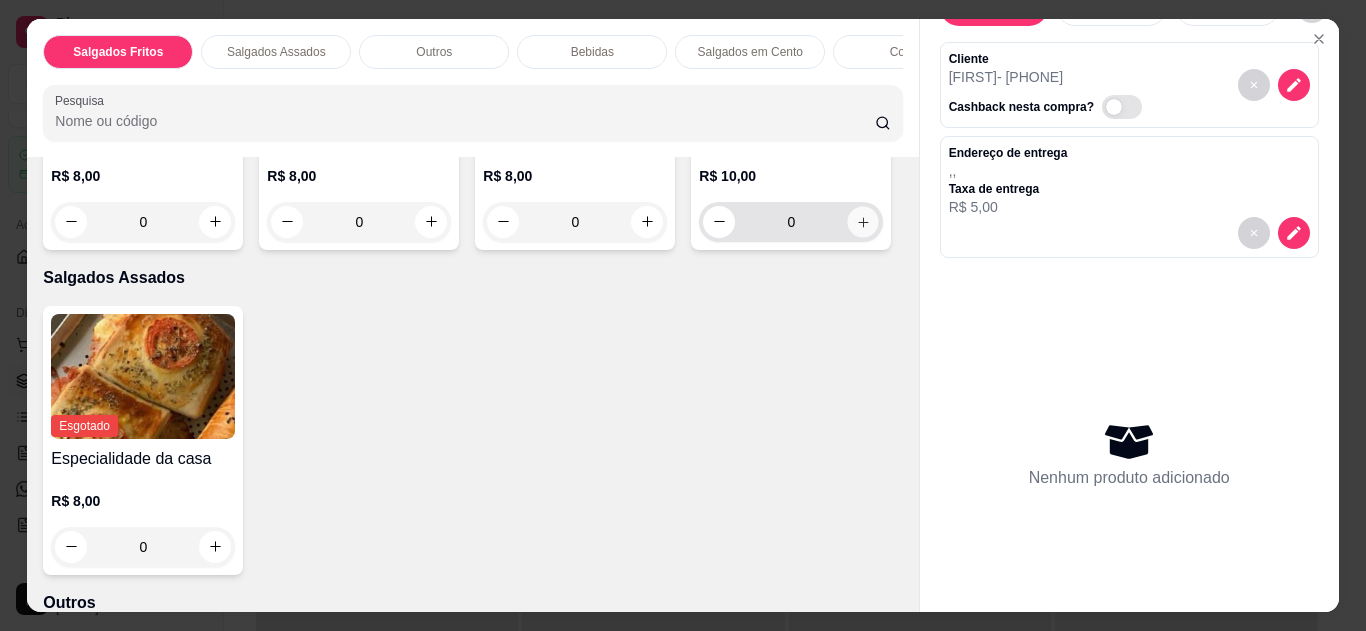 click 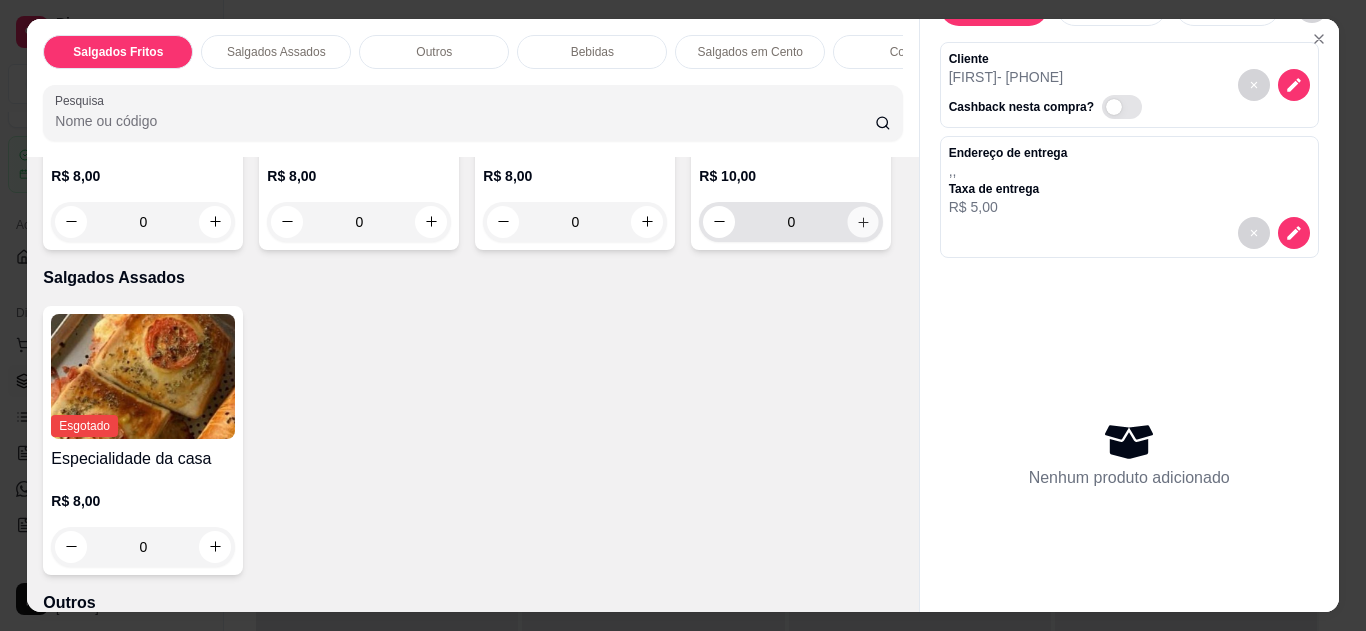 type on "1" 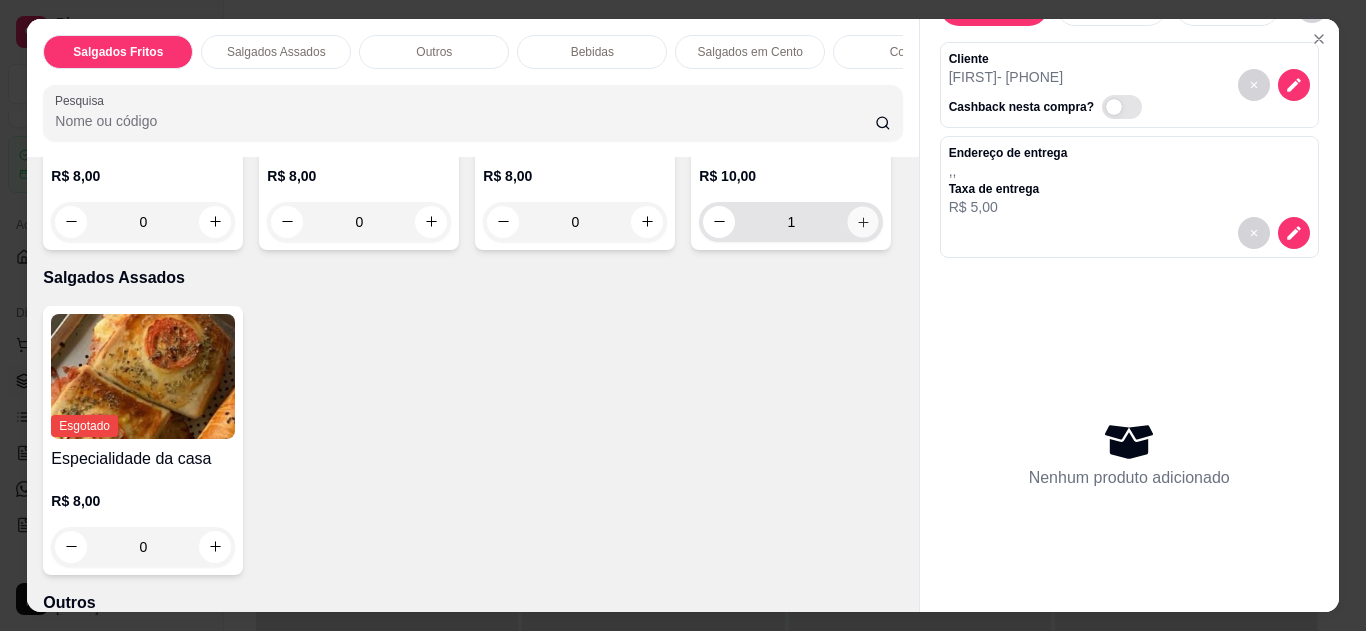 scroll, scrollTop: 54, scrollLeft: 0, axis: vertical 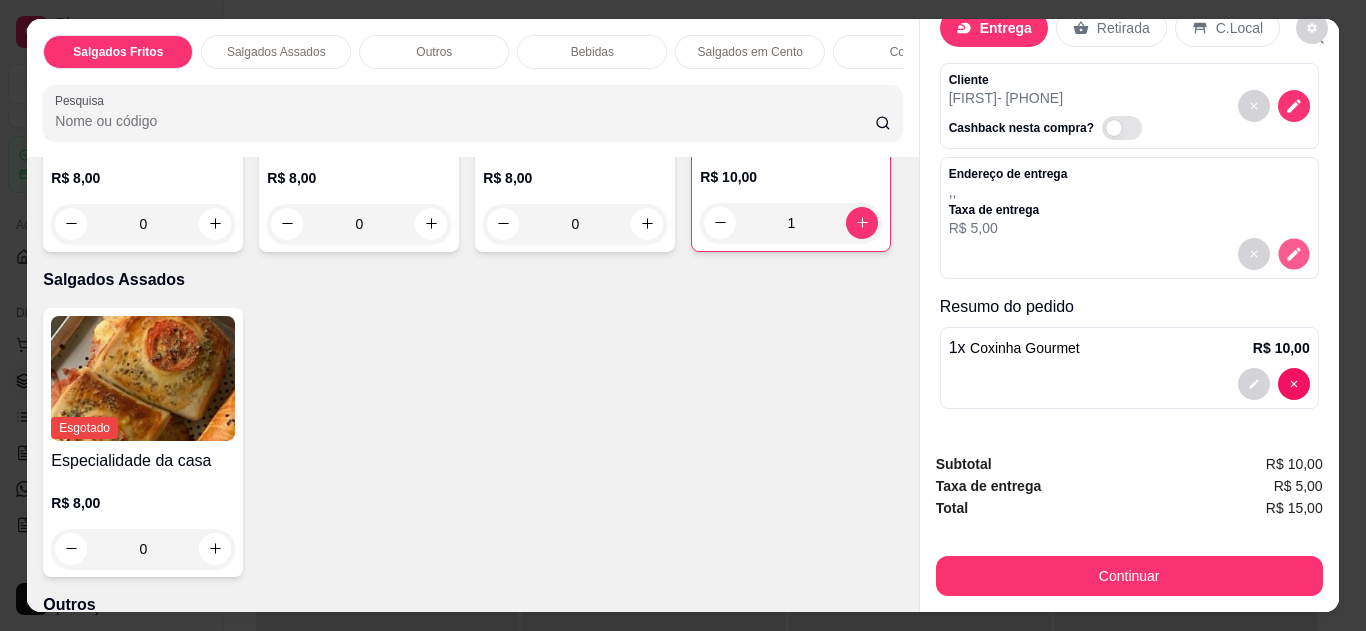 click 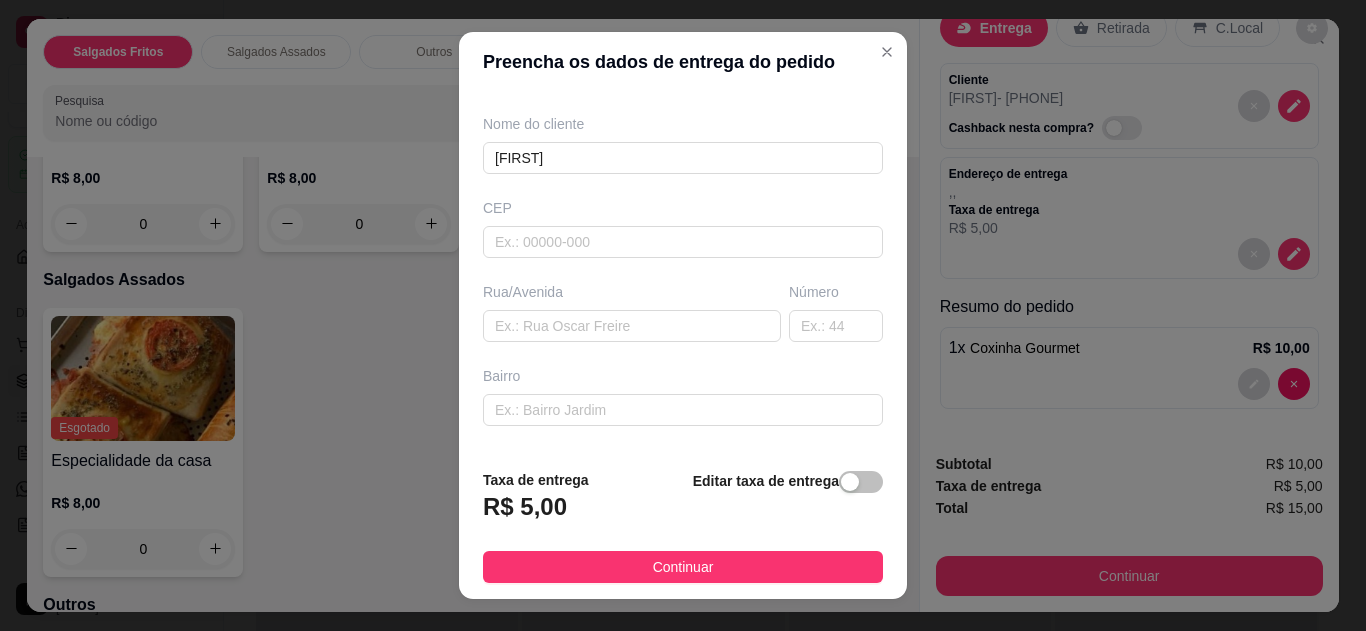 scroll, scrollTop: 186, scrollLeft: 0, axis: vertical 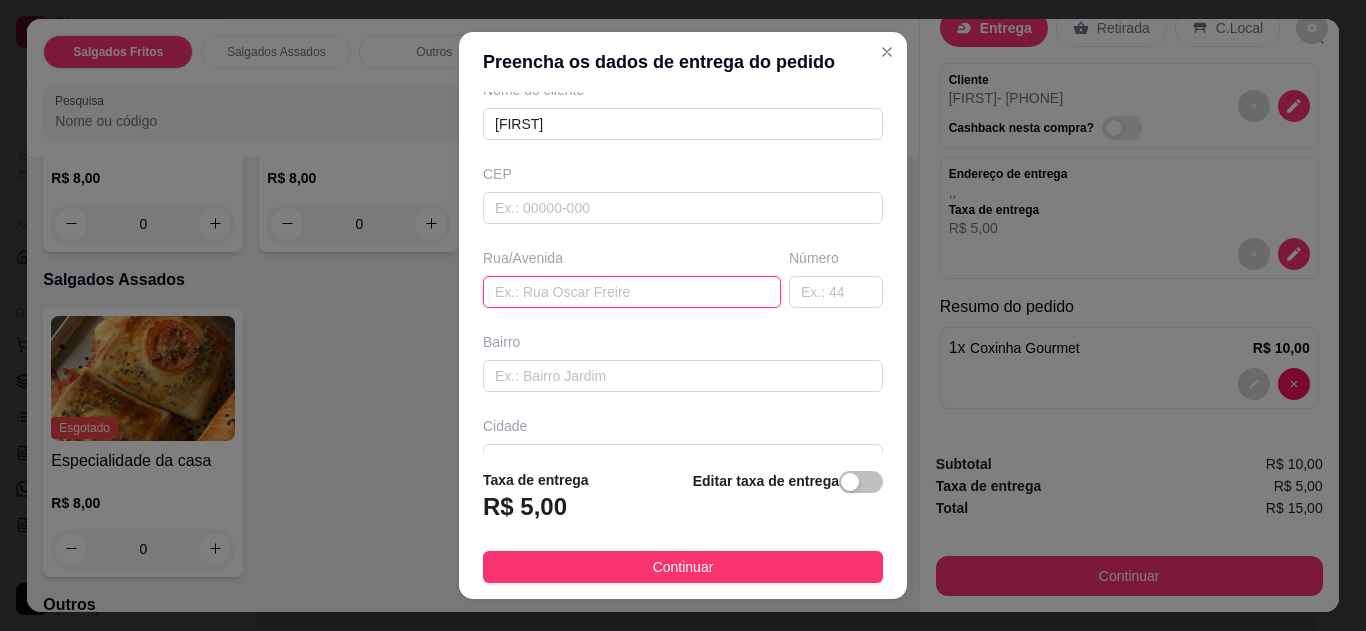 click at bounding box center (632, 292) 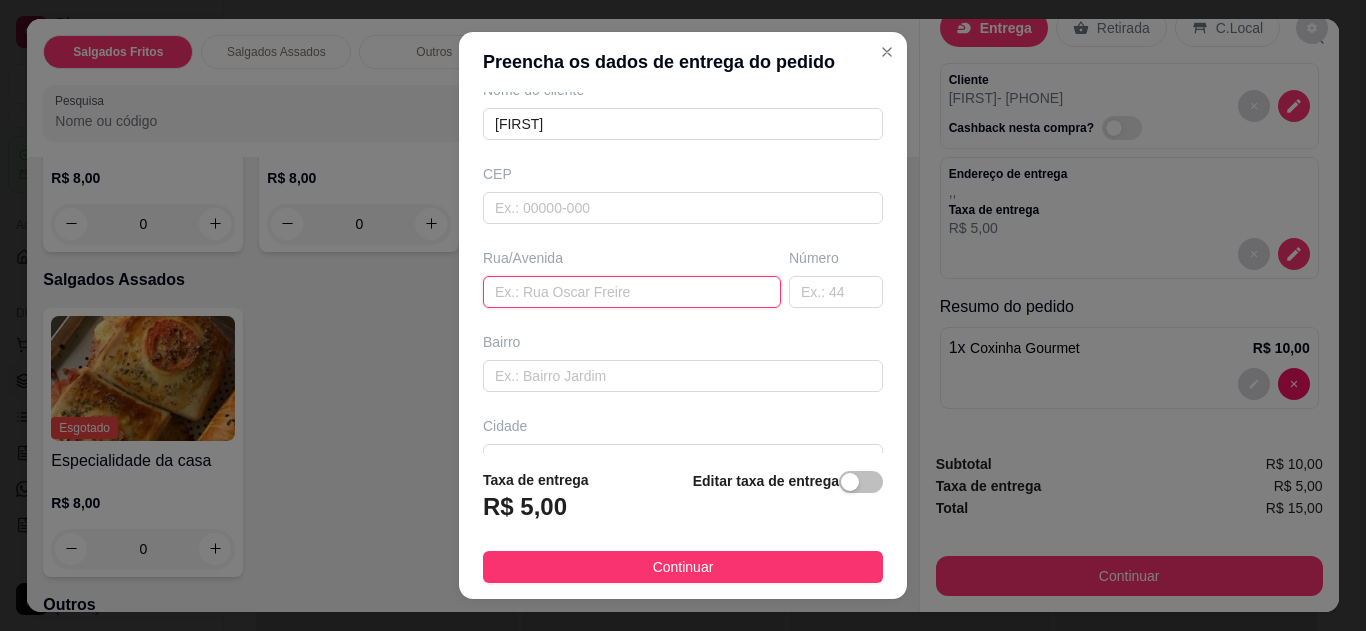 type on "b" 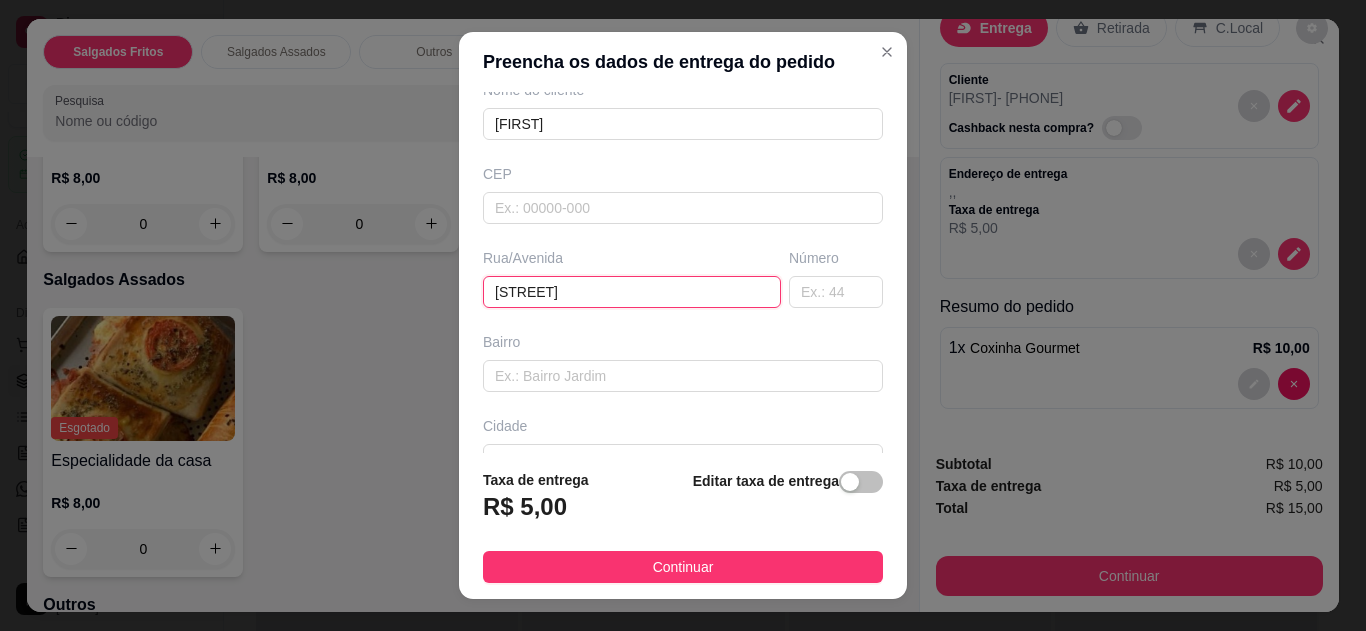 type on "[STREET]" 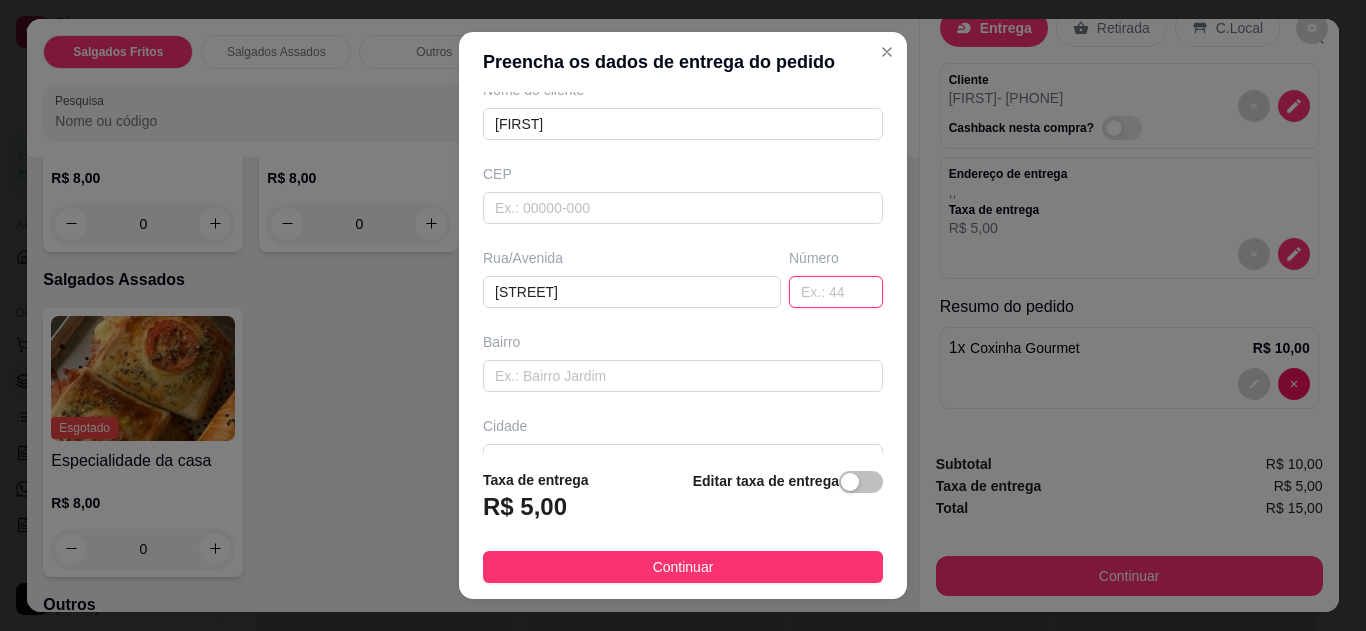 click at bounding box center [836, 292] 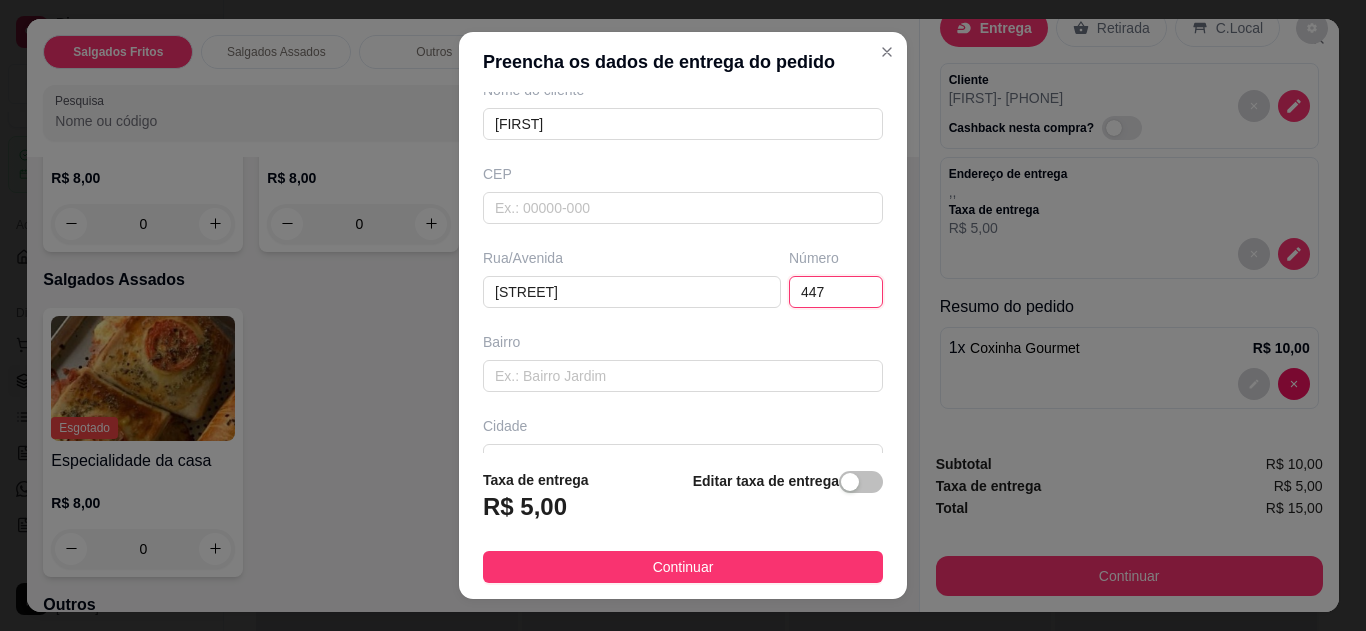 type on "447" 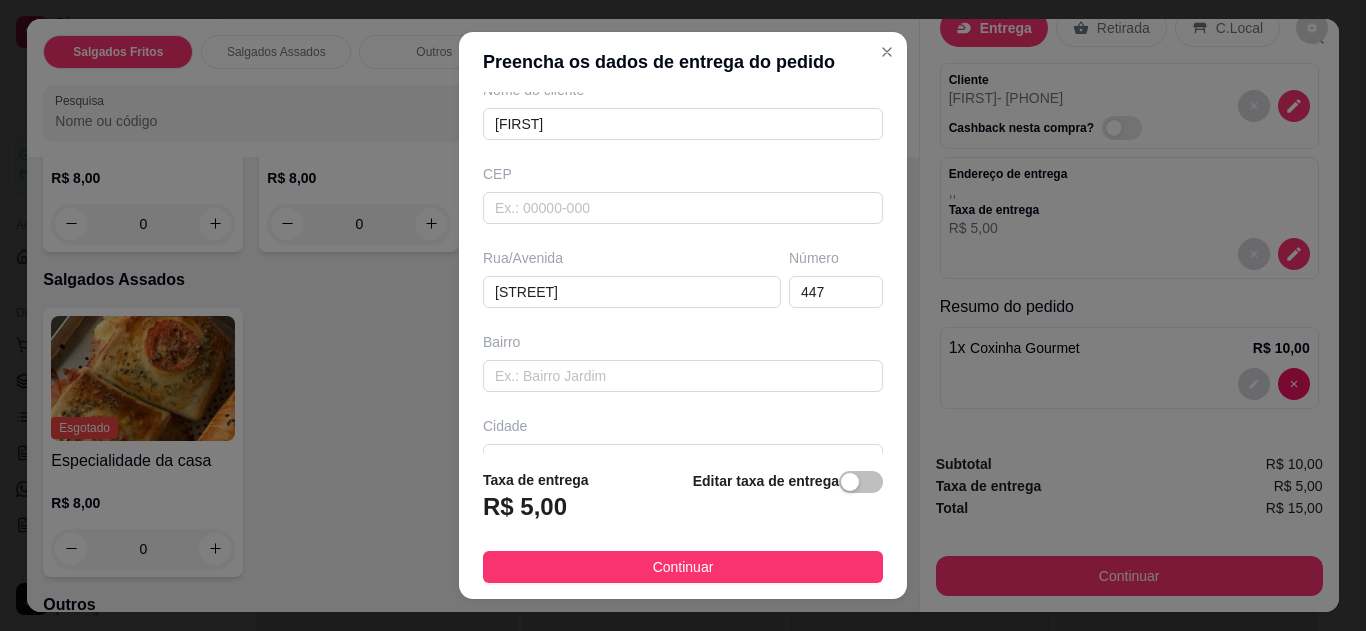 click on "Continuar" at bounding box center (683, 567) 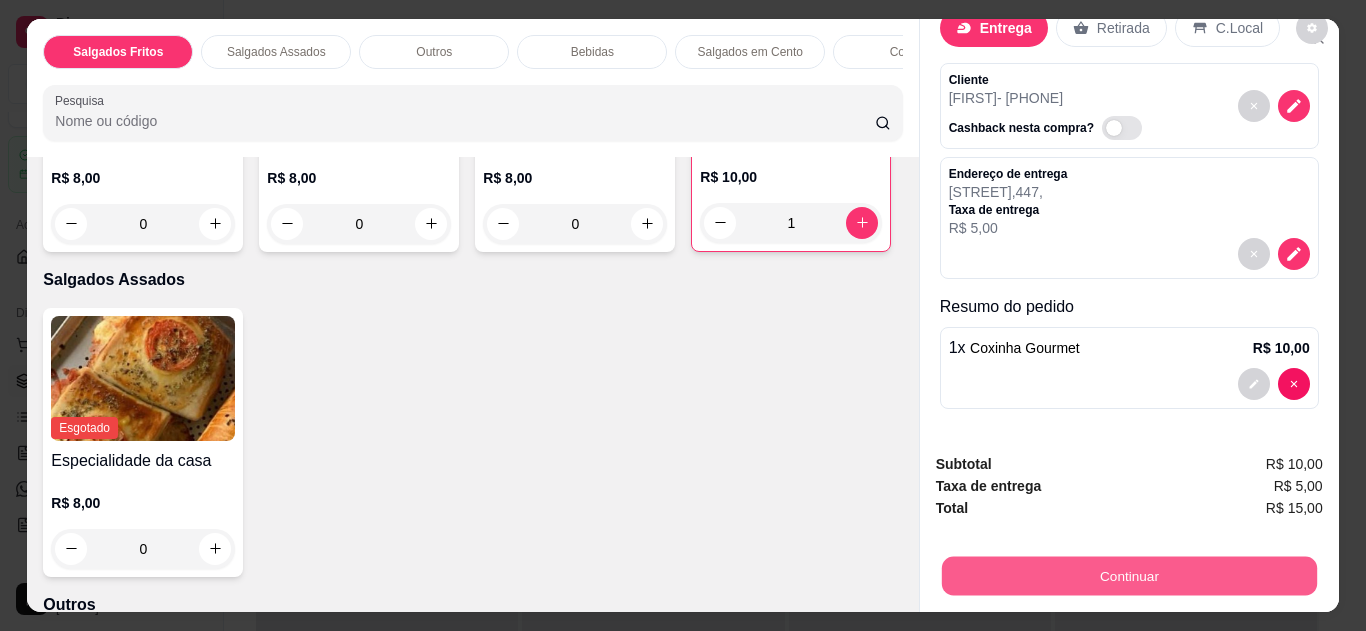 click on "Continuar" at bounding box center [1128, 576] 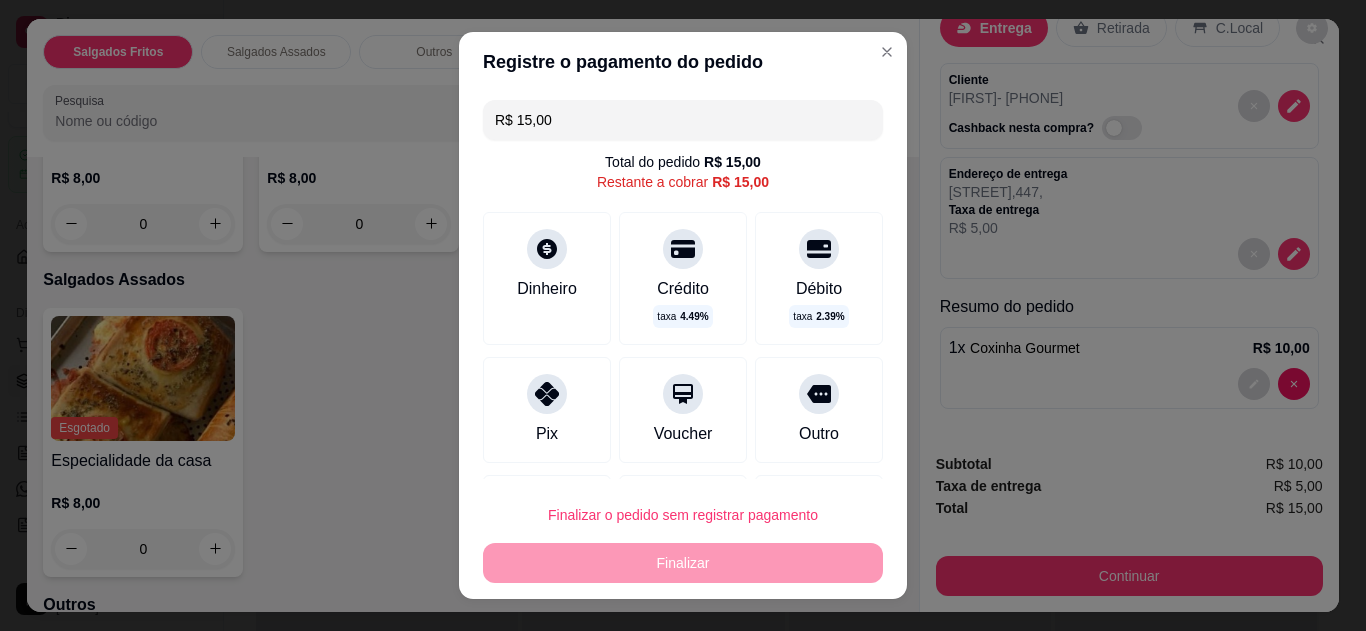 click 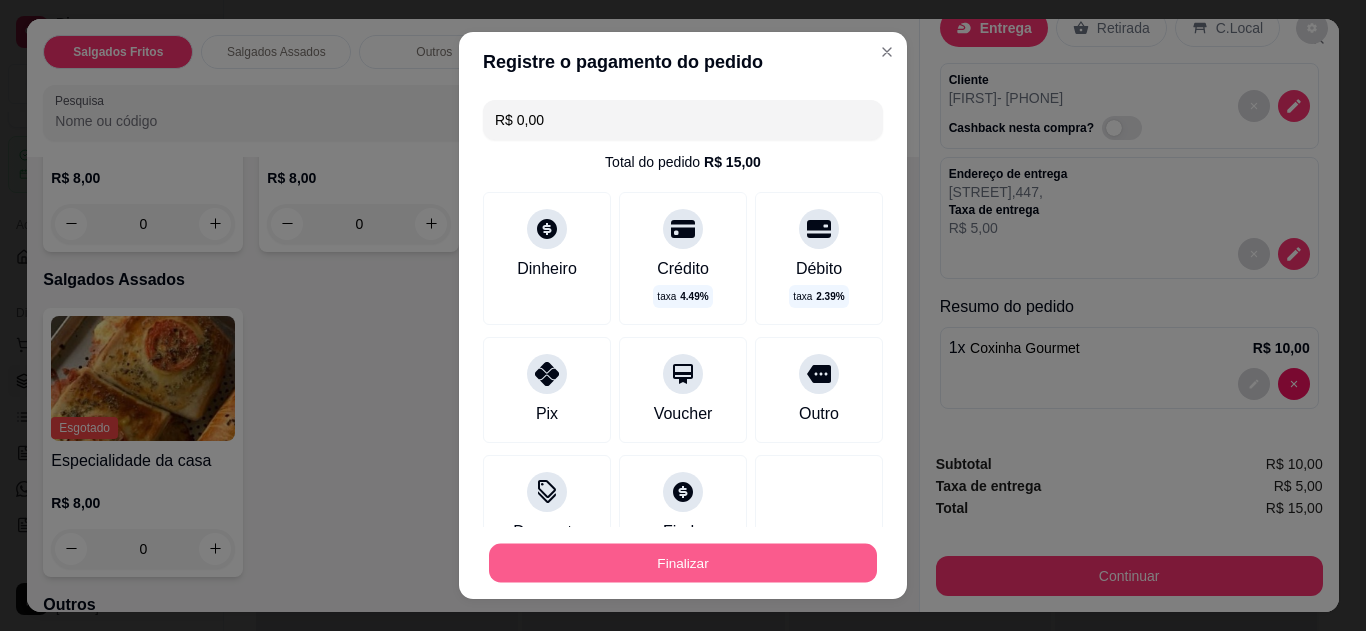 click on "Finalizar" at bounding box center (683, 563) 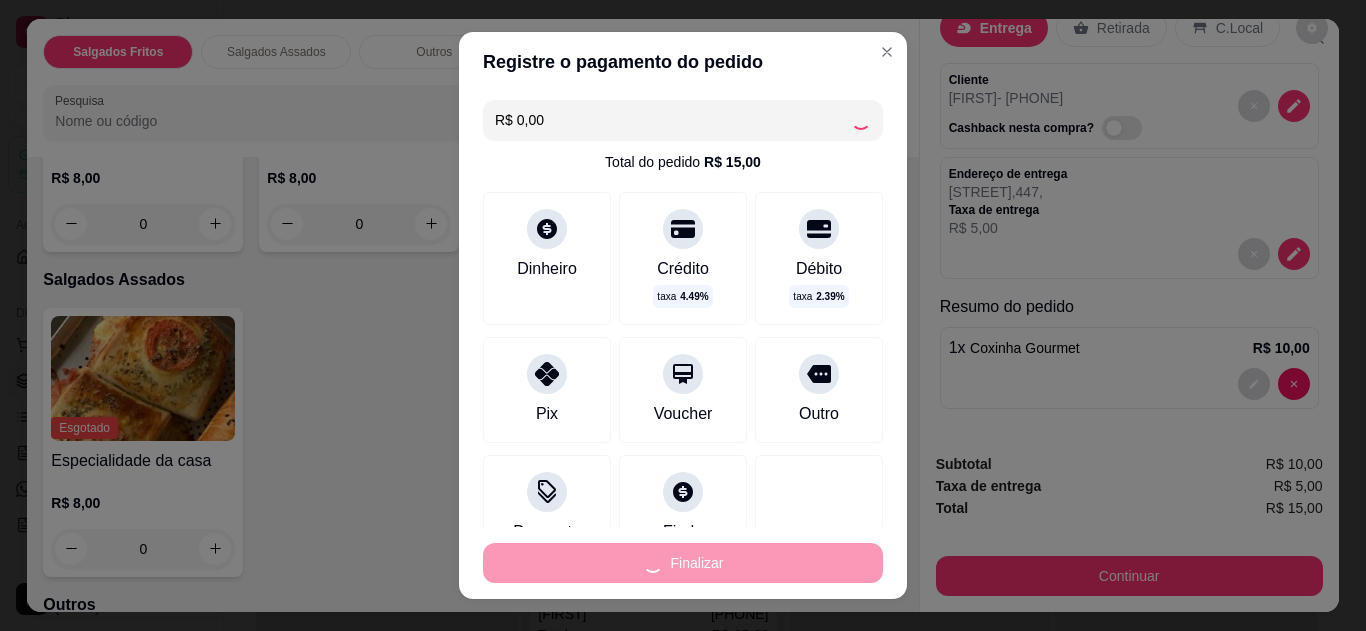 type on "0" 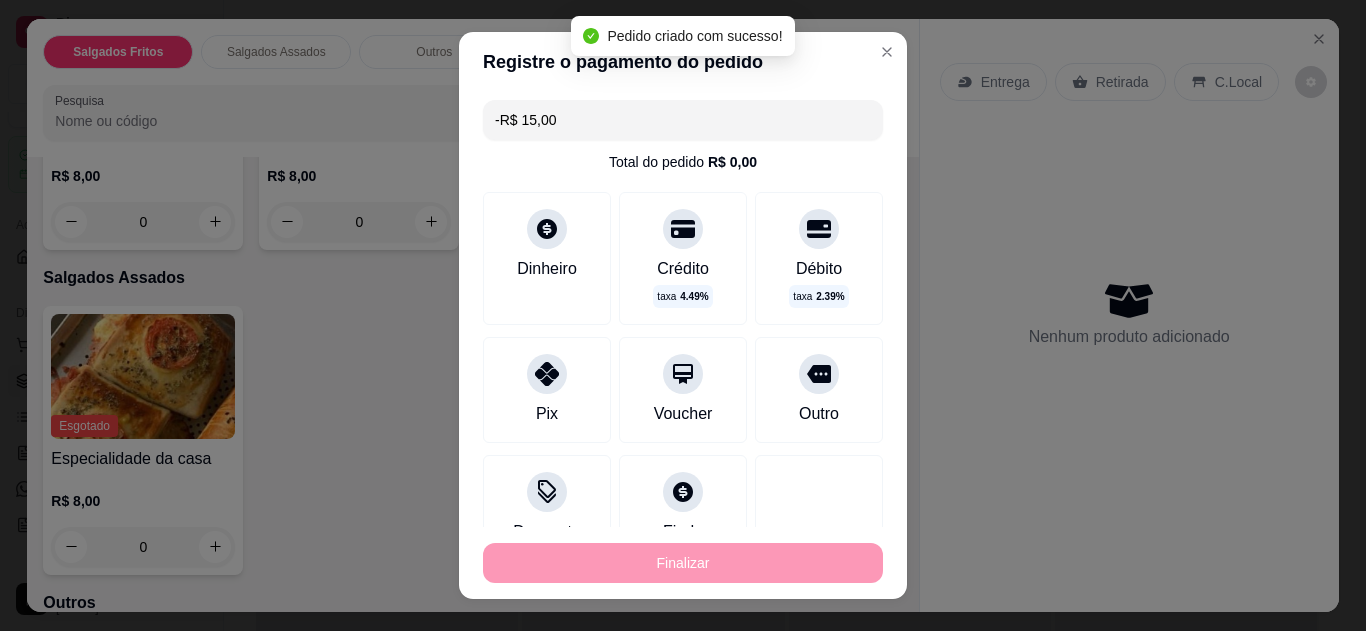 scroll, scrollTop: 0, scrollLeft: 0, axis: both 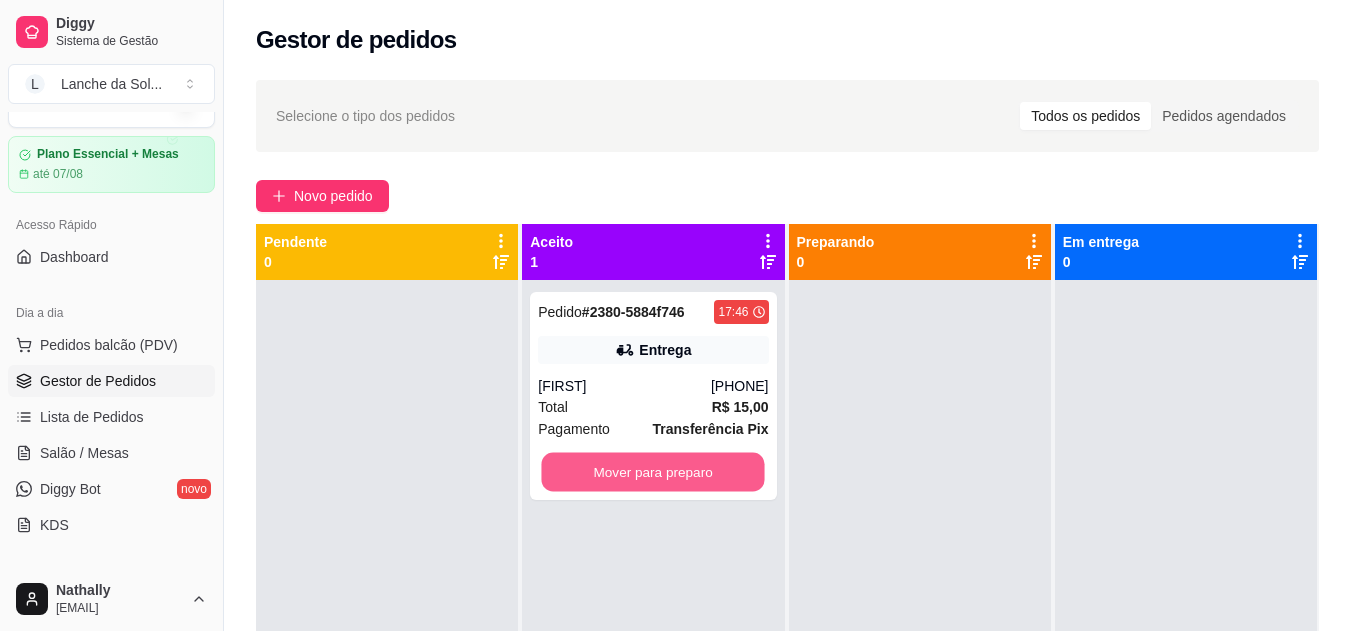 click on "Mover para preparo" at bounding box center (653, 472) 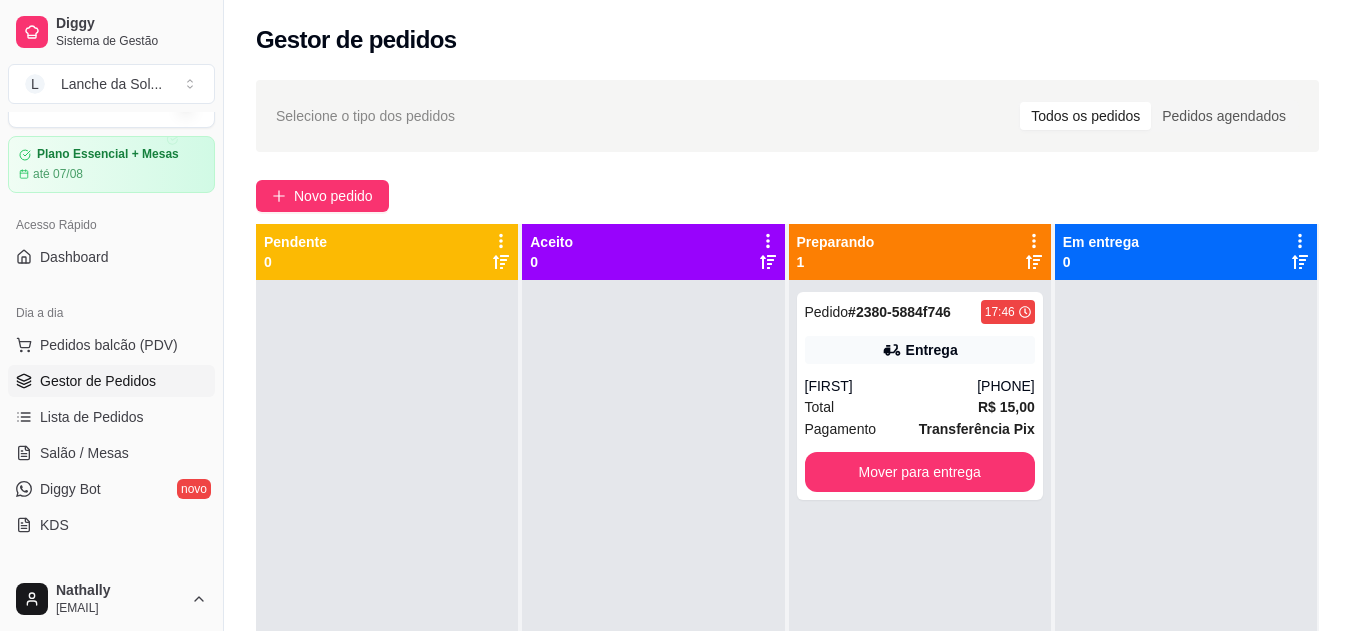 click on "Pedidos balcão (PDV)" at bounding box center (109, 345) 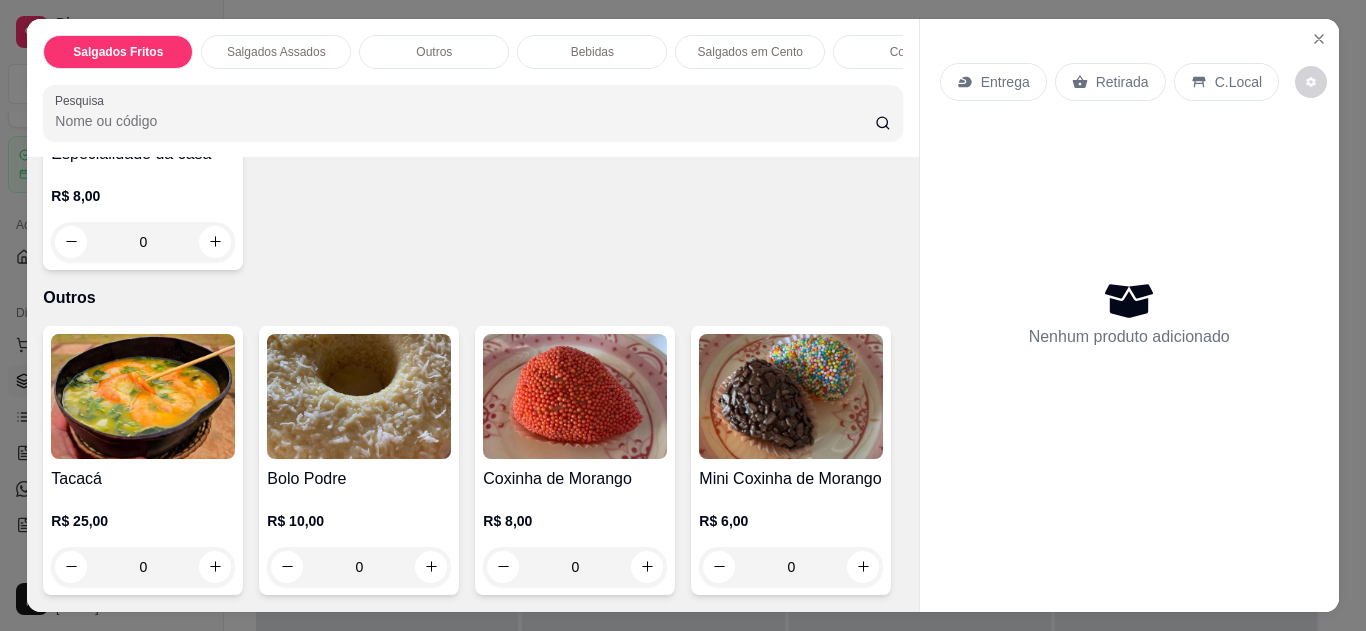 scroll, scrollTop: 748, scrollLeft: 0, axis: vertical 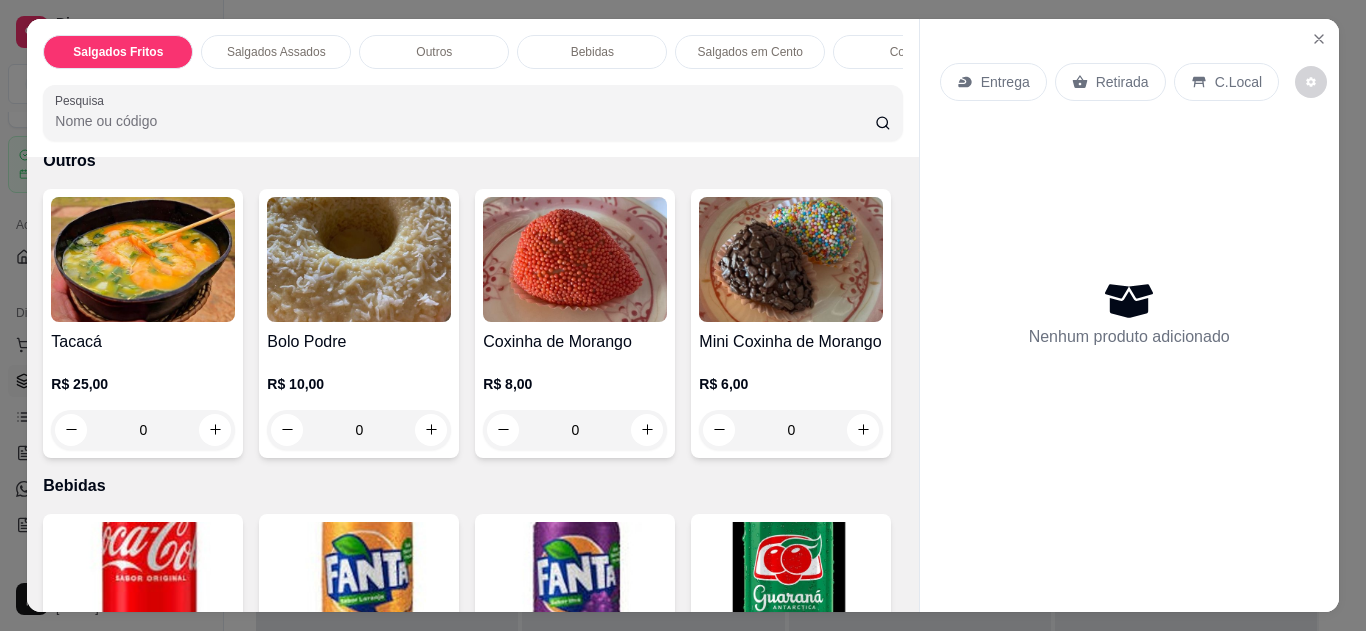 click 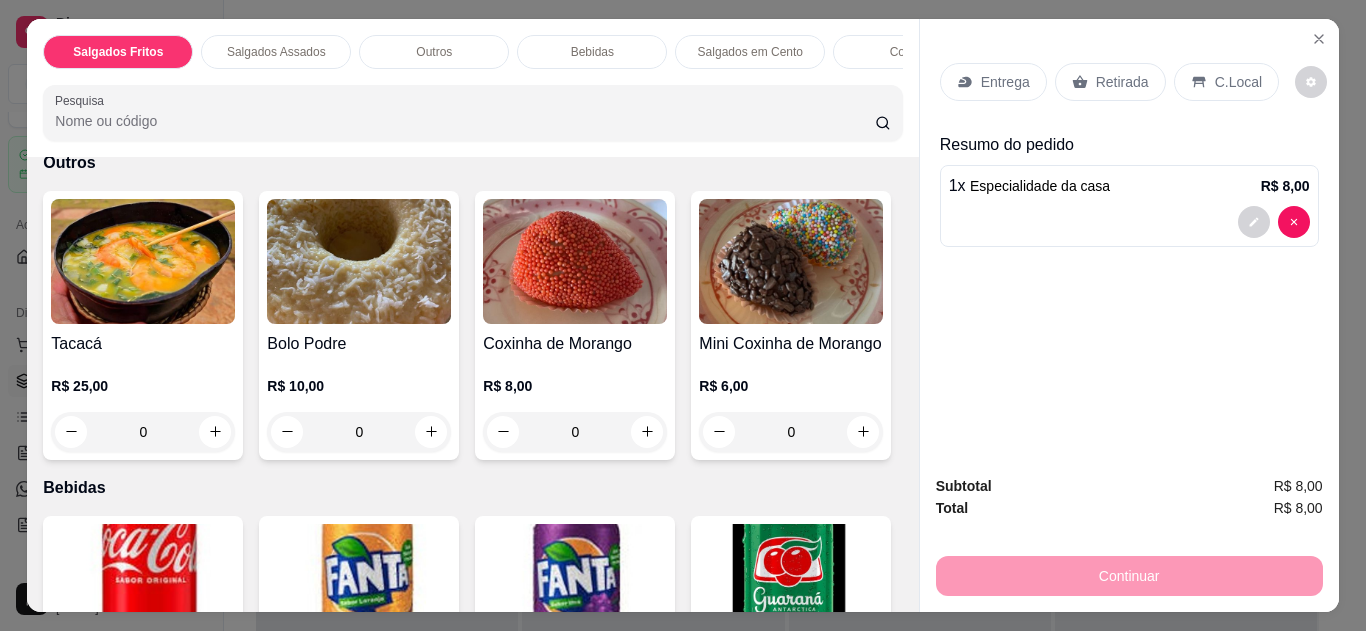 scroll, scrollTop: 749, scrollLeft: 0, axis: vertical 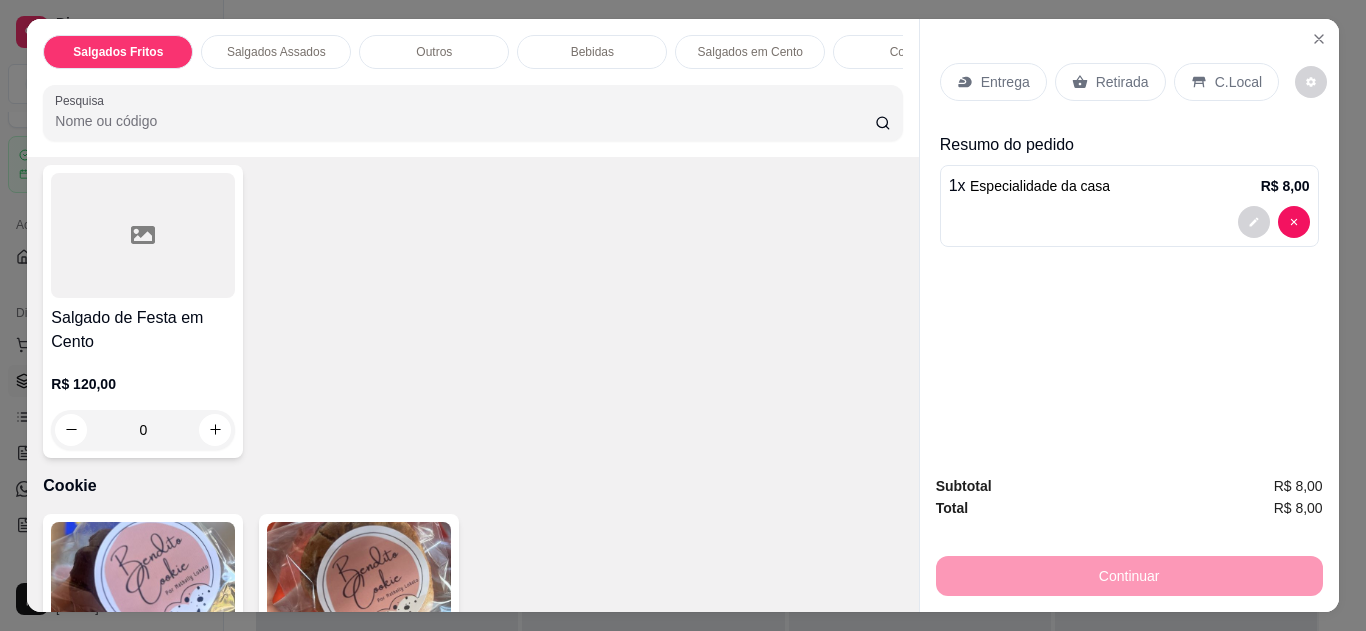 click 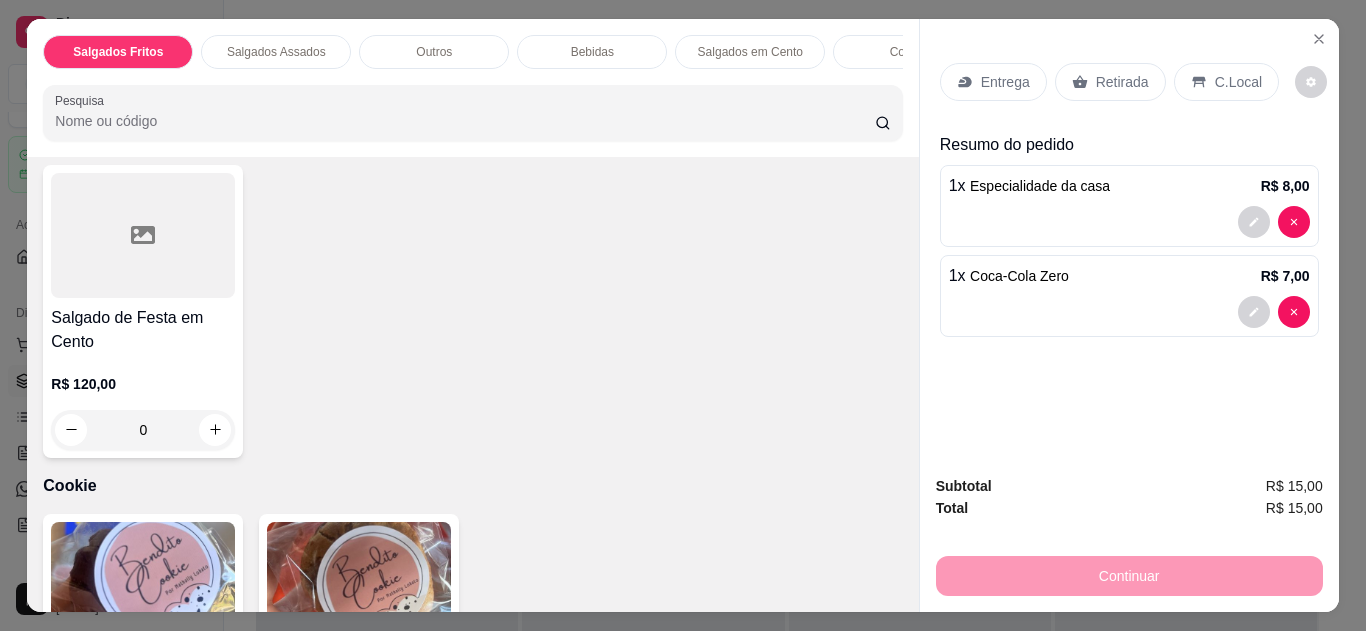 click on "C.Local" at bounding box center [1238, 82] 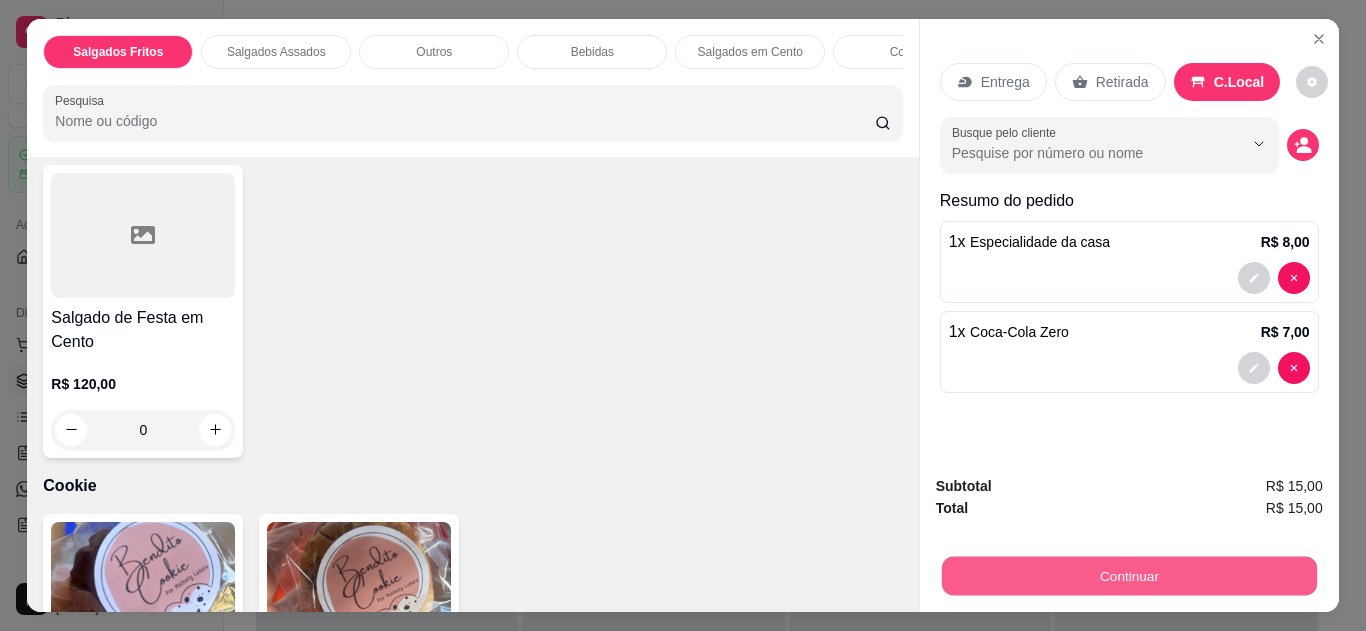 click on "Continuar" at bounding box center [1128, 576] 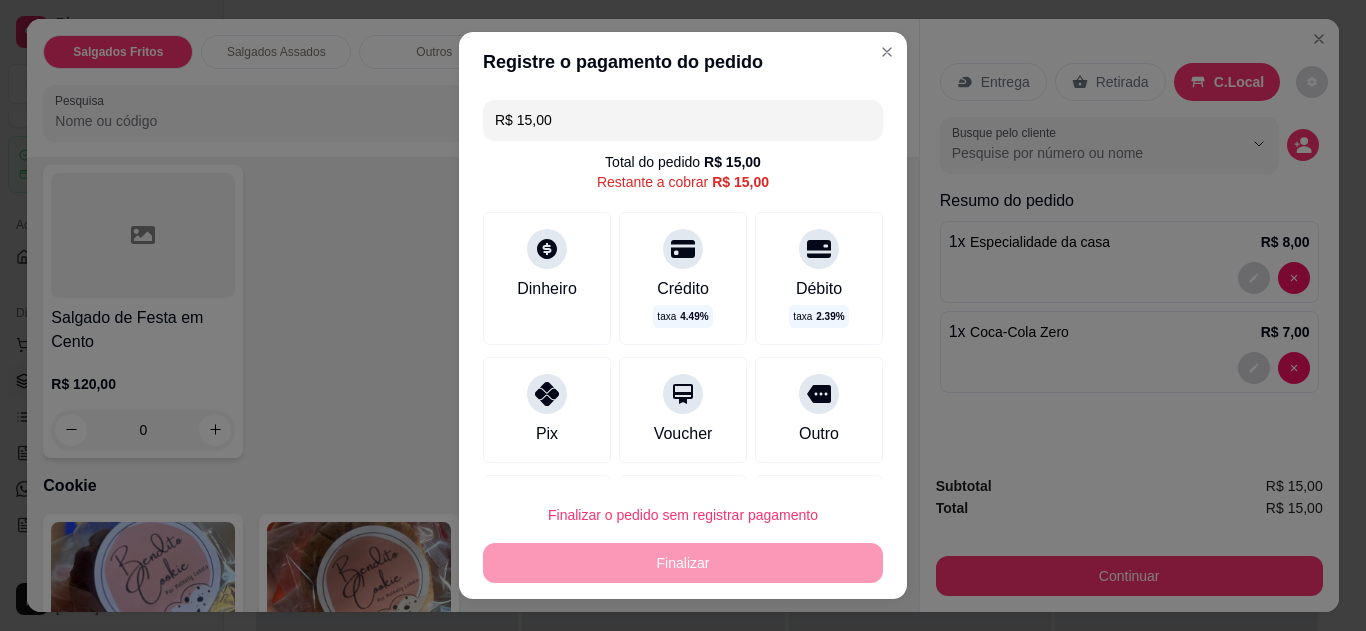 click 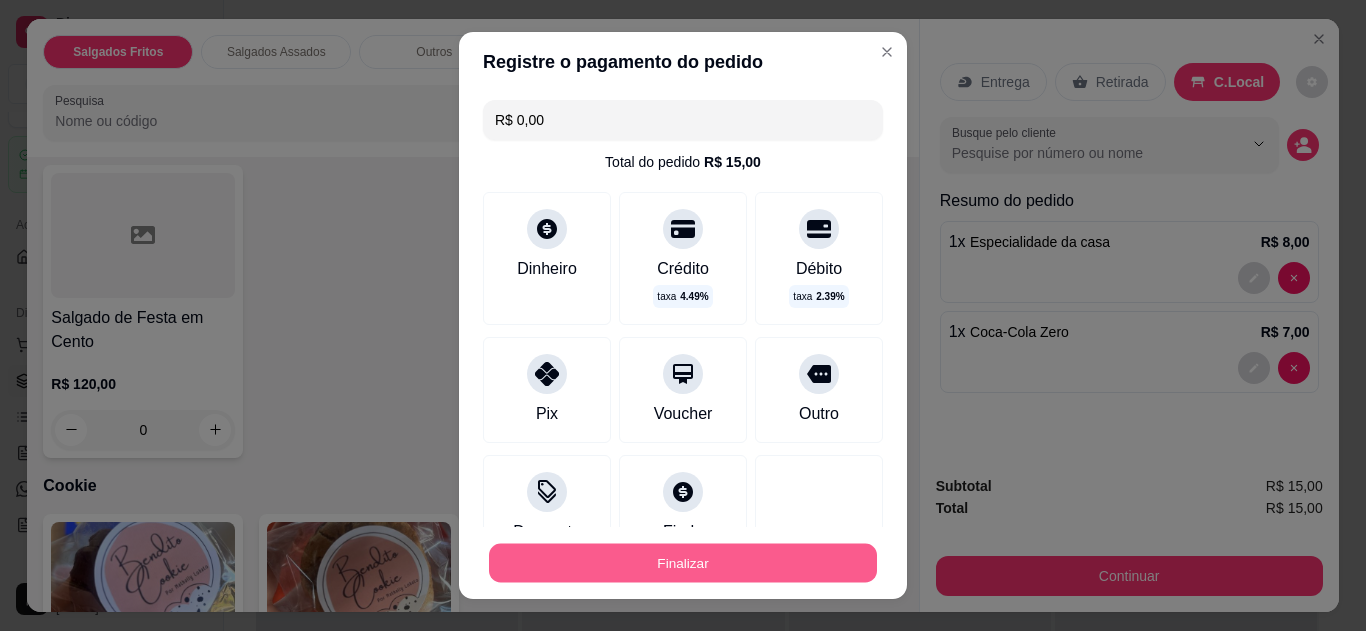 click on "Finalizar" at bounding box center [683, 563] 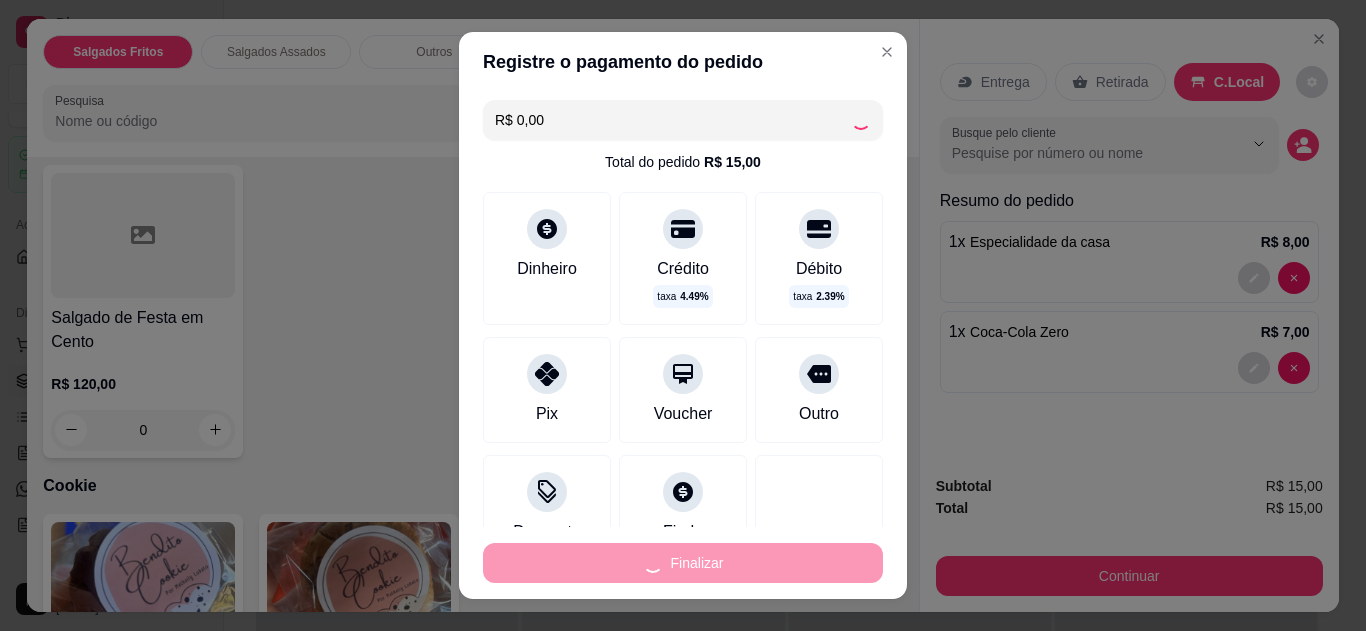 type on "0" 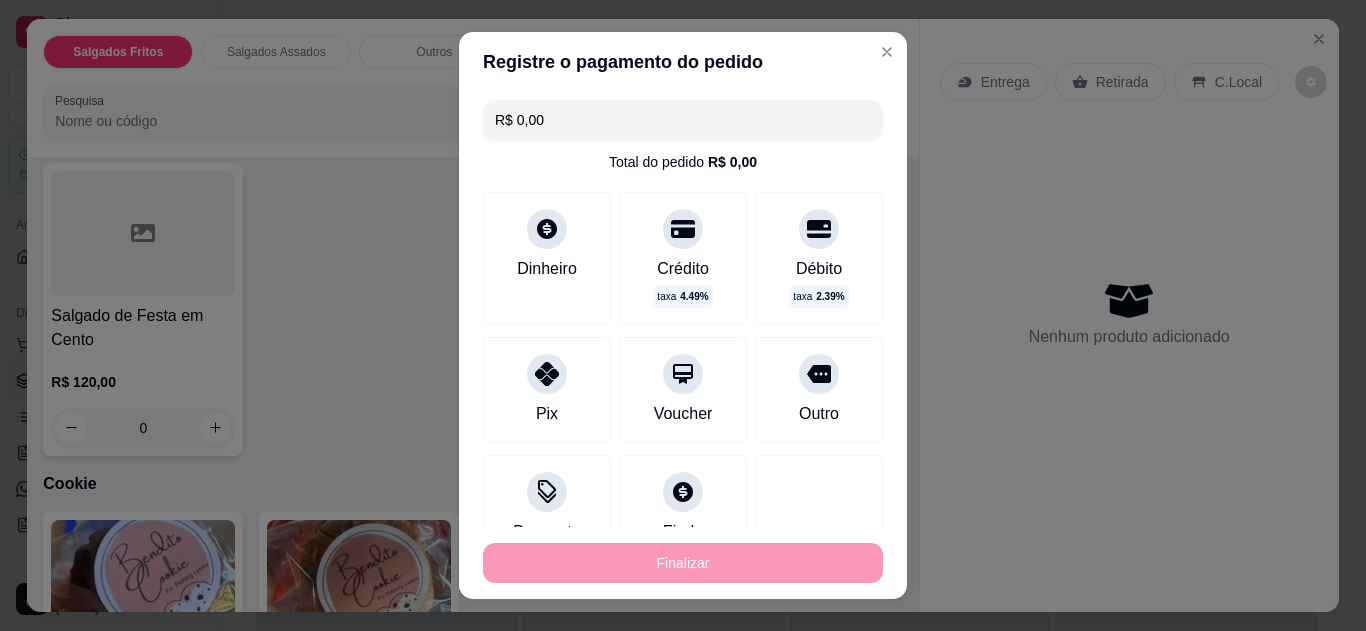 type on "-R$ 15,00" 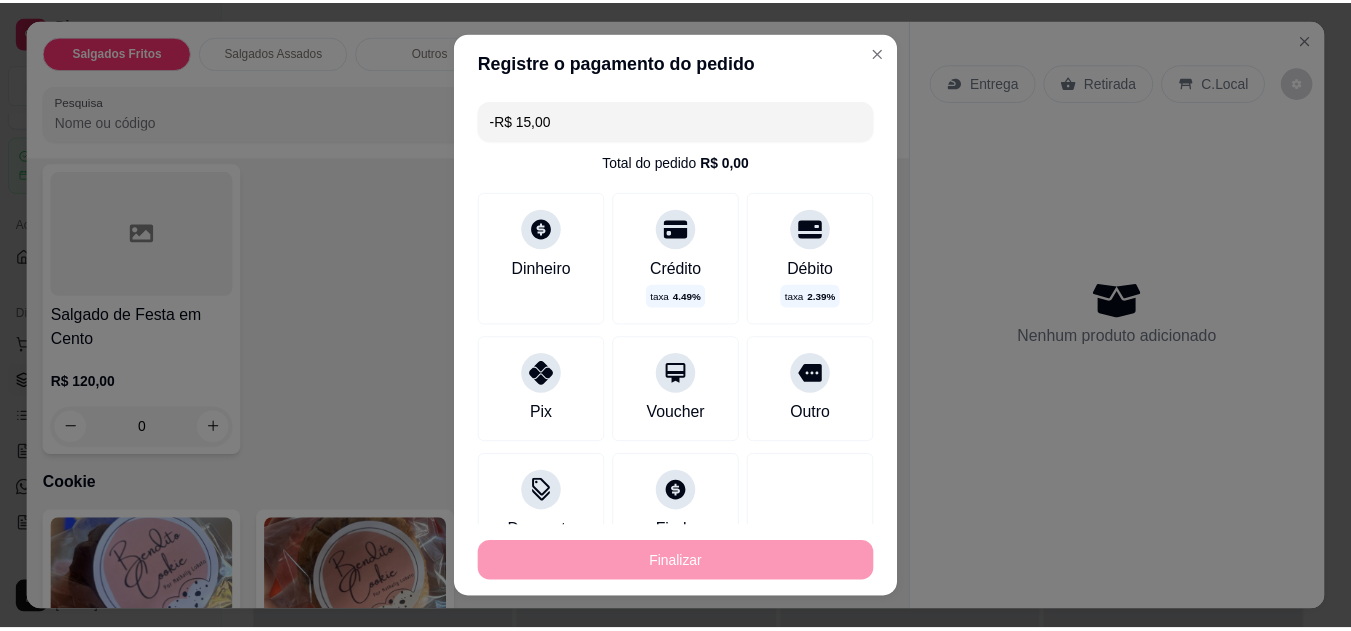 scroll, scrollTop: 2016, scrollLeft: 0, axis: vertical 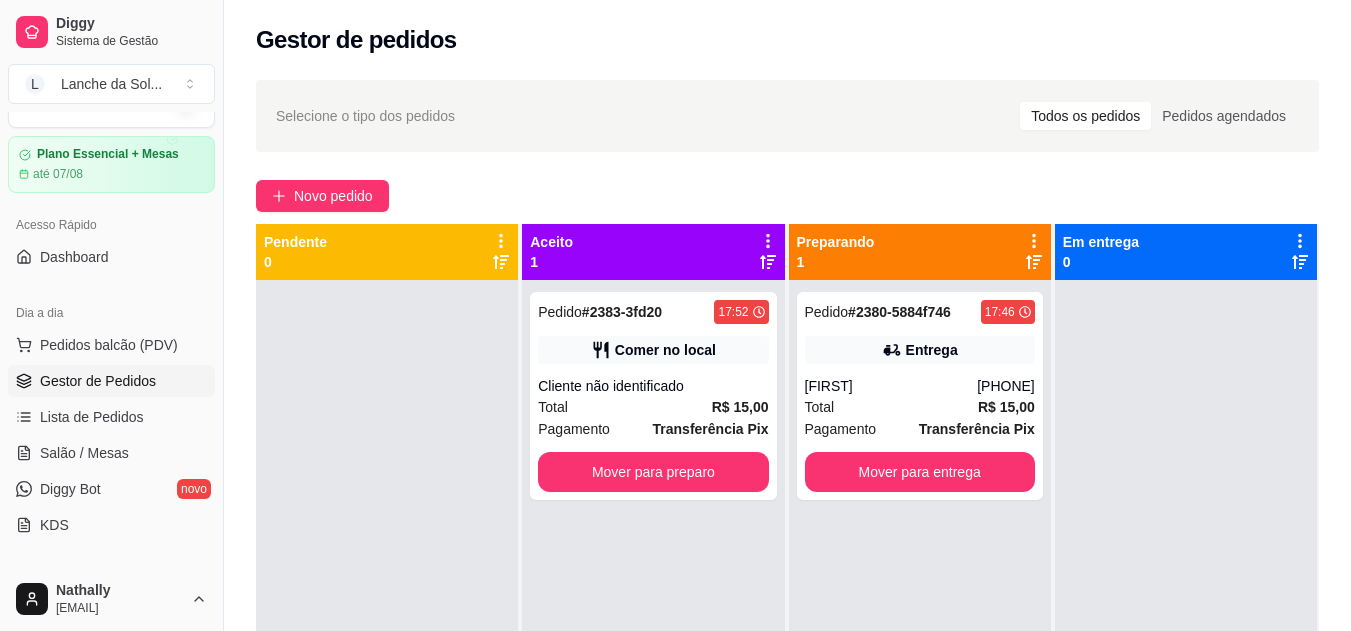 click on "Gestor de pedidos" at bounding box center [787, 34] 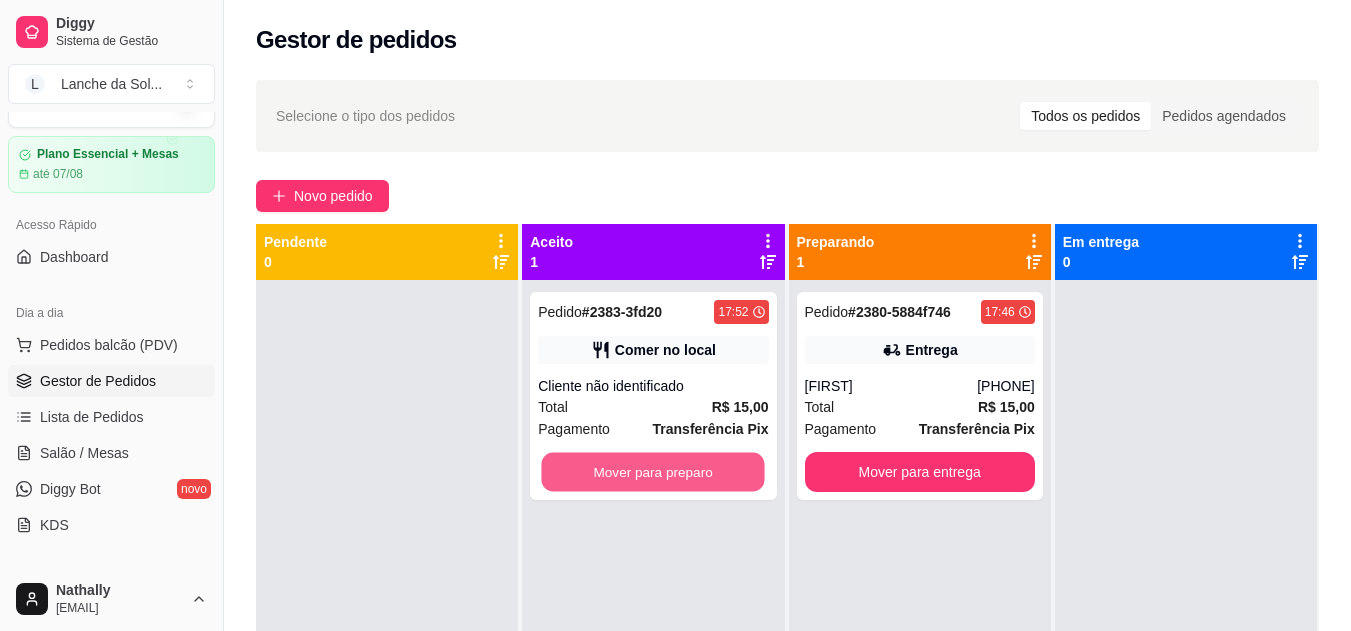 click on "Mover para preparo" at bounding box center [653, 472] 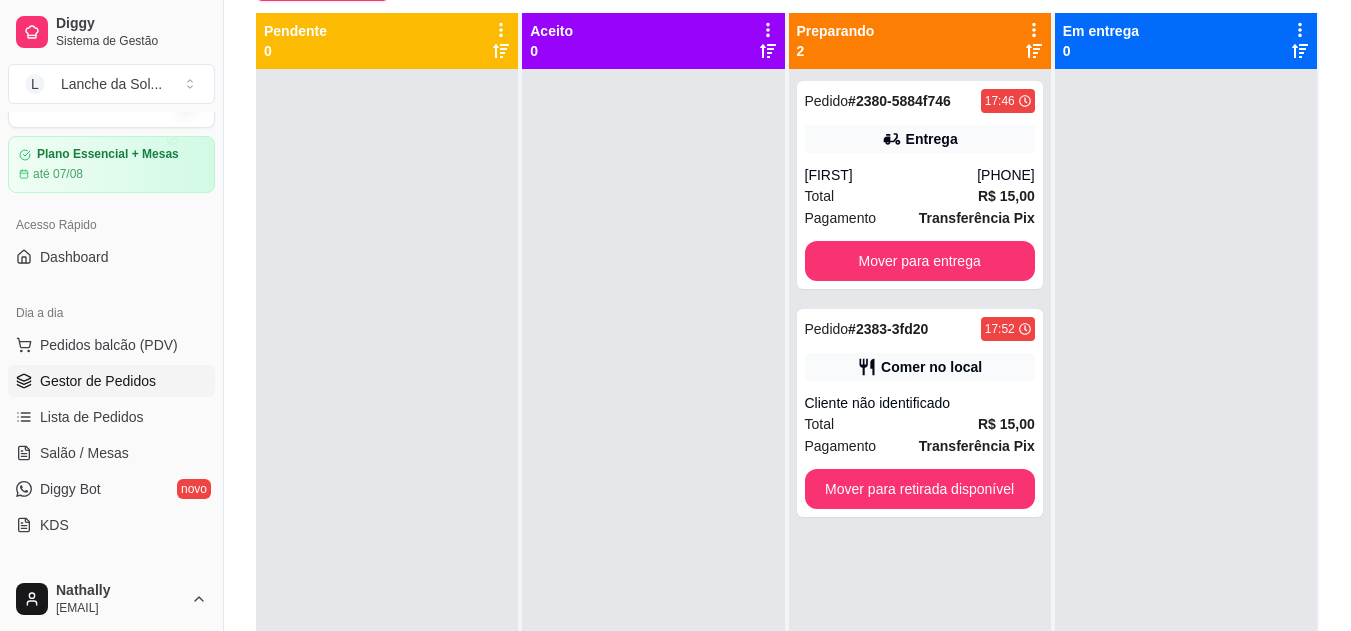 scroll, scrollTop: 233, scrollLeft: 0, axis: vertical 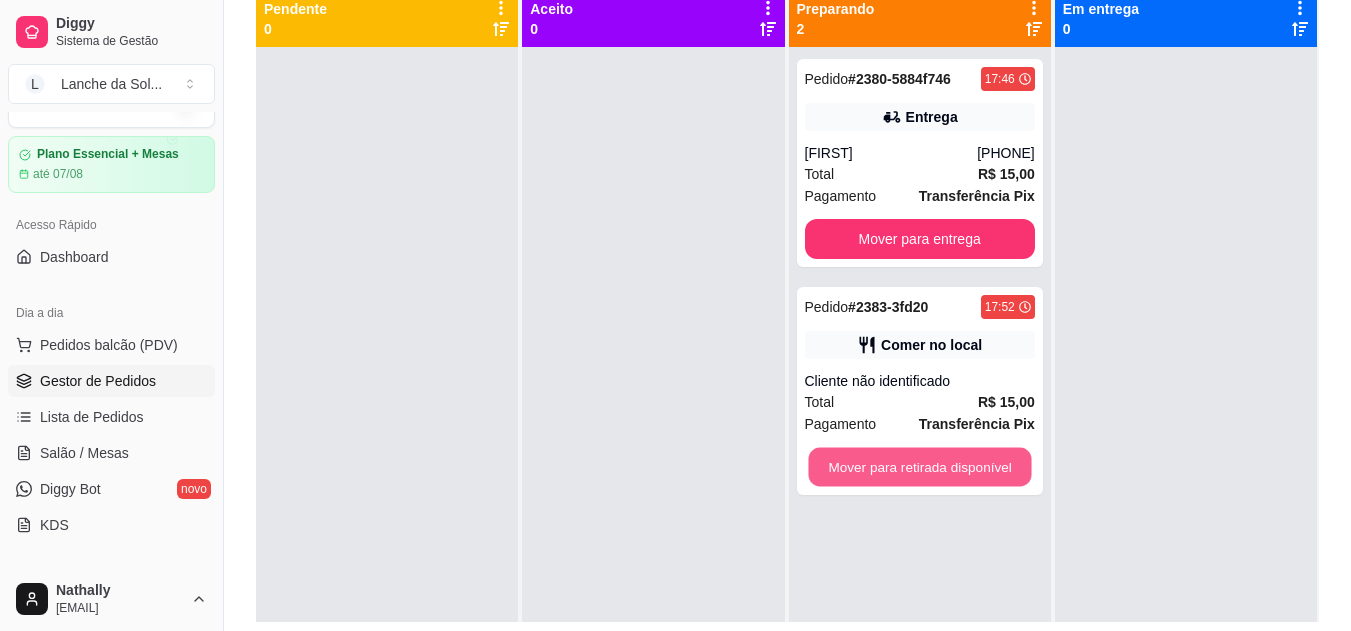 click on "Mover para retirada disponível" at bounding box center [919, 467] 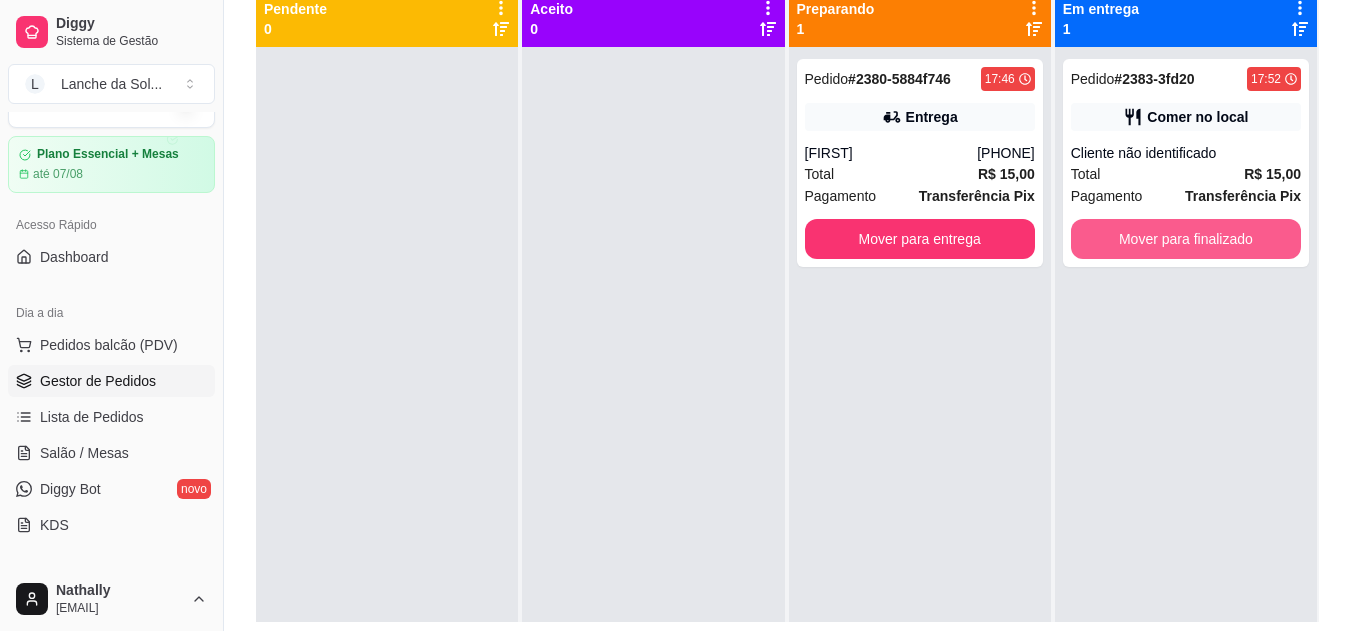 click on "Mover para finalizado" at bounding box center (1186, 239) 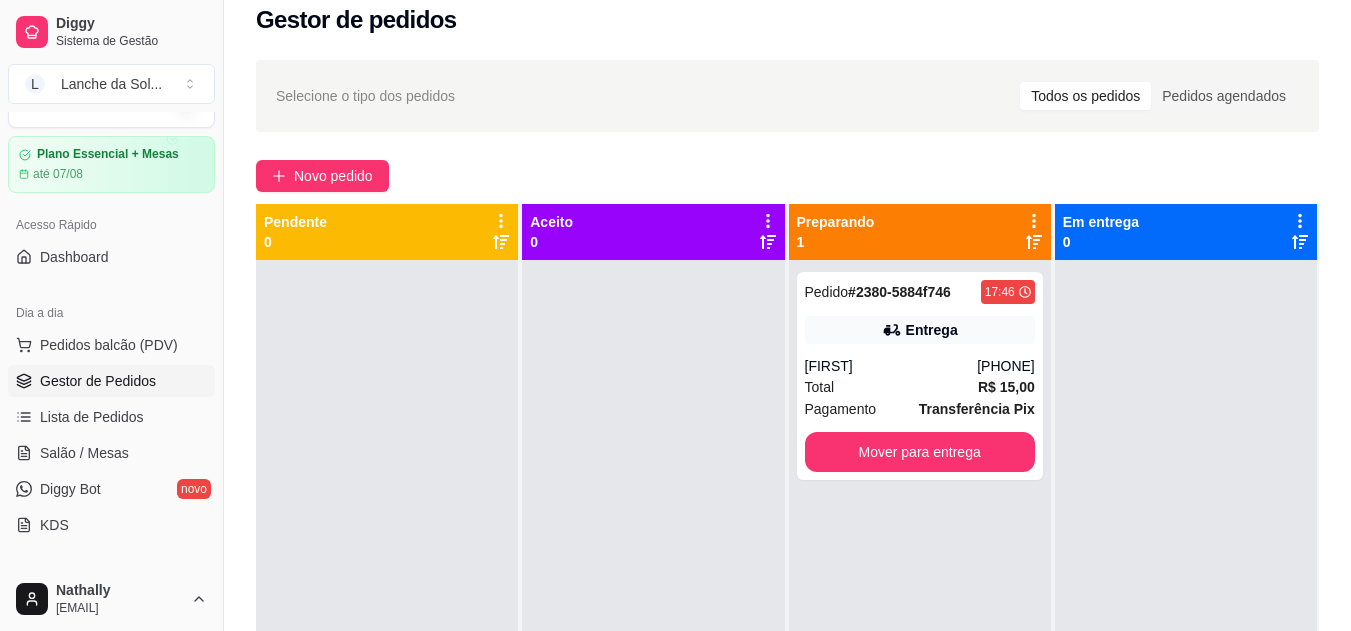 scroll, scrollTop: 0, scrollLeft: 0, axis: both 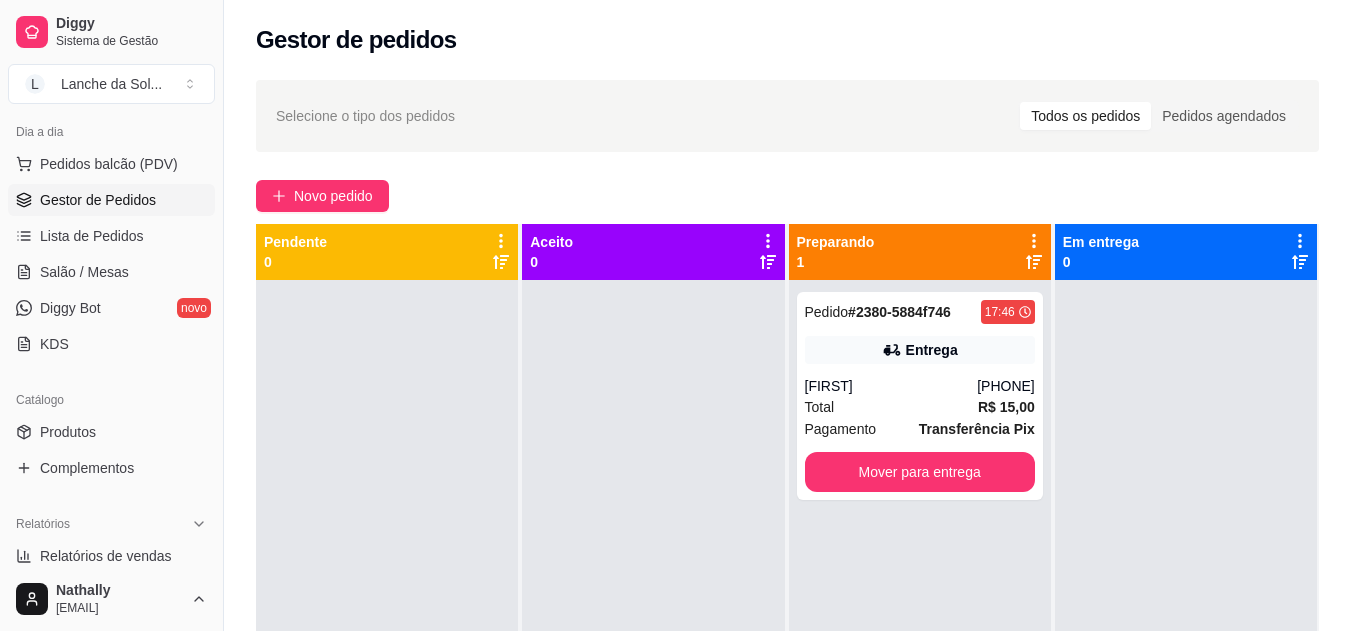 click on "Produtos" at bounding box center [111, 432] 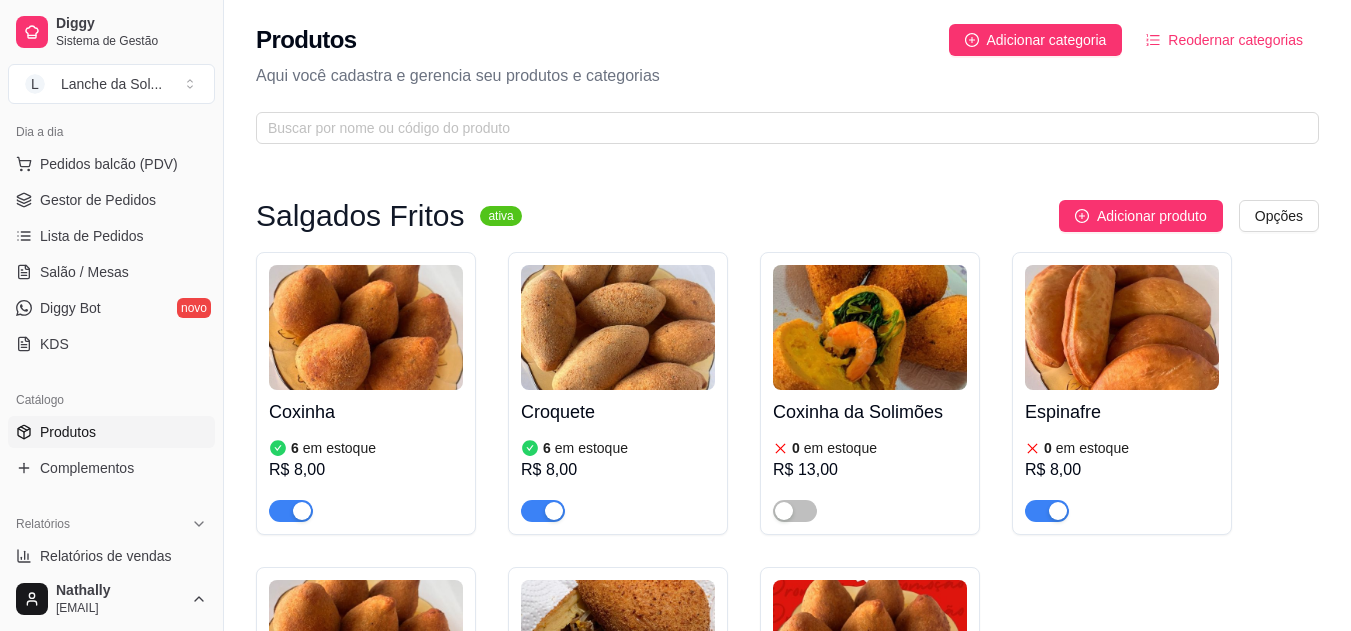 click at bounding box center (1058, 511) 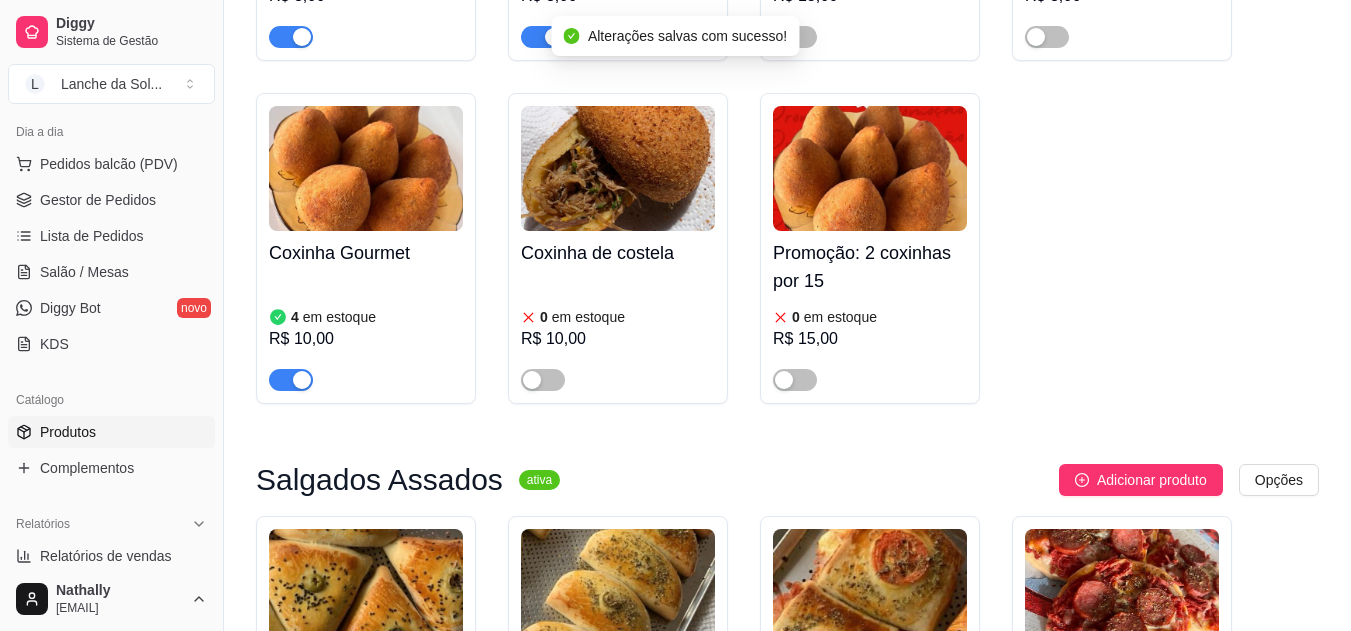 scroll, scrollTop: 529, scrollLeft: 0, axis: vertical 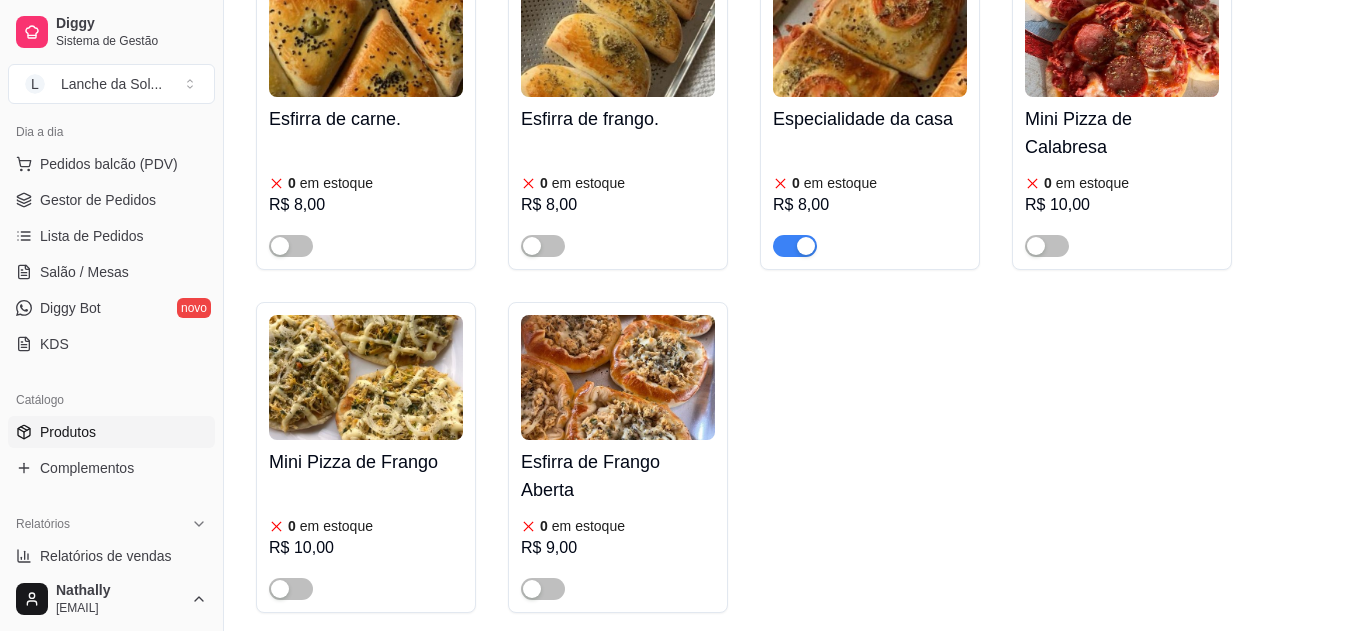 click at bounding box center [806, 246] 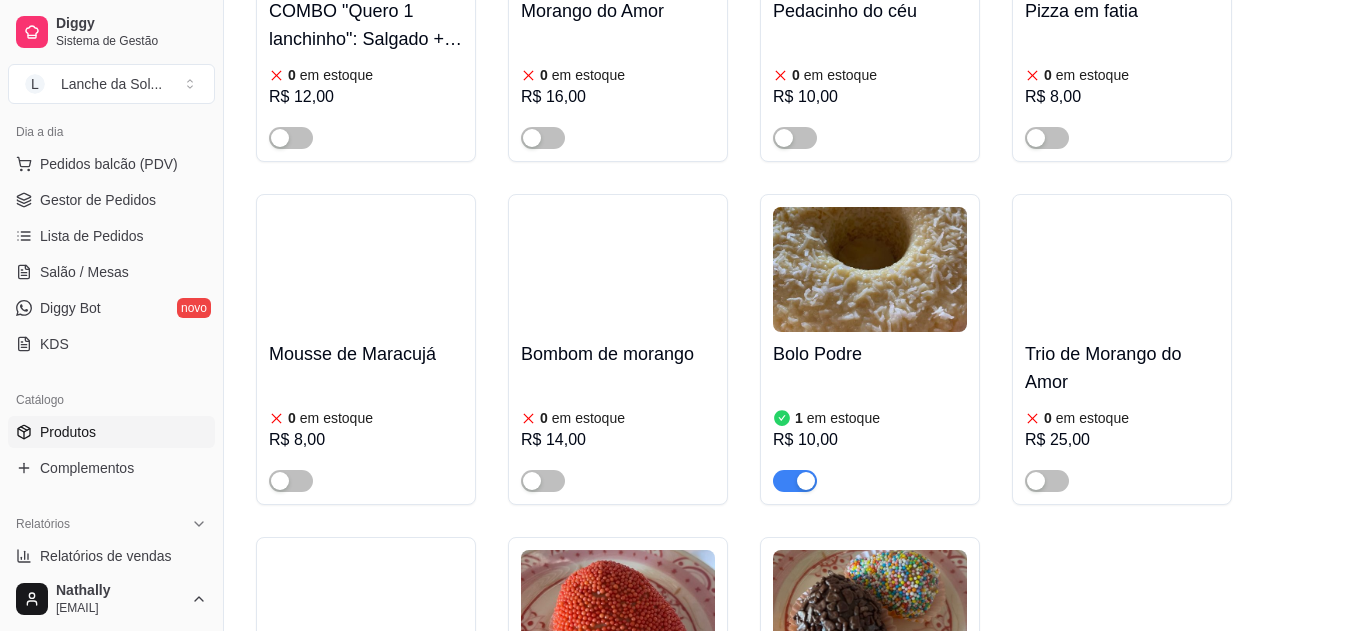scroll, scrollTop: 4408, scrollLeft: 0, axis: vertical 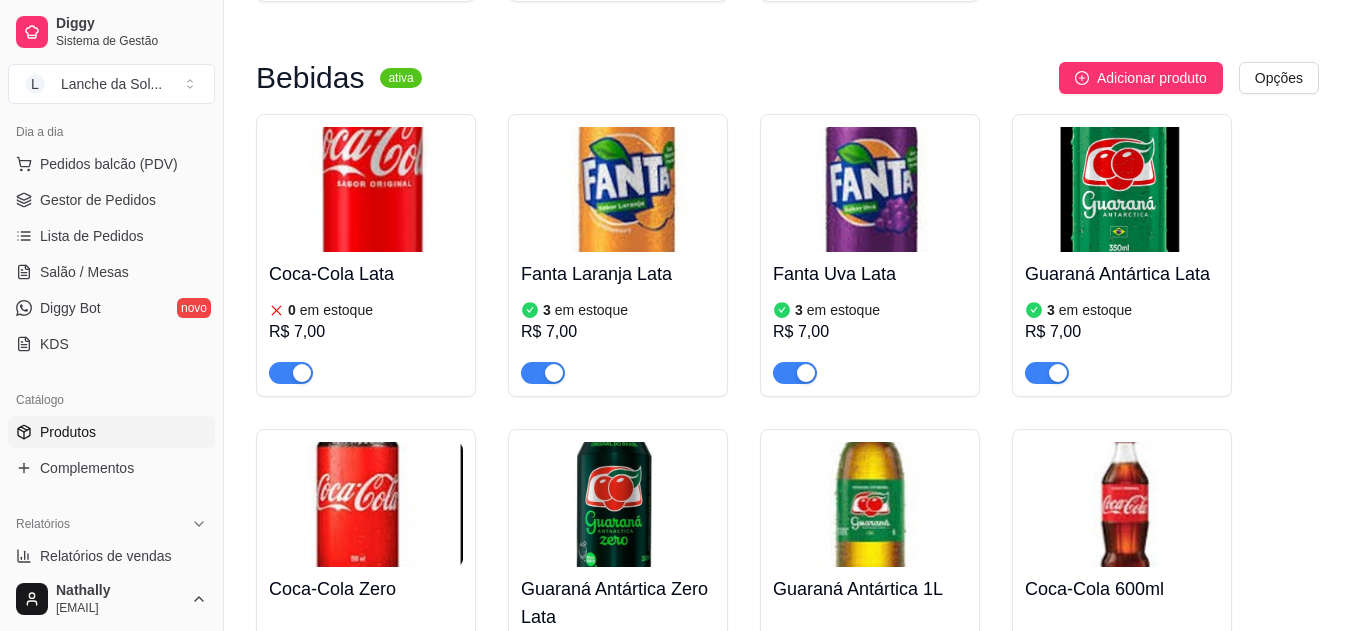 click at bounding box center [302, 373] 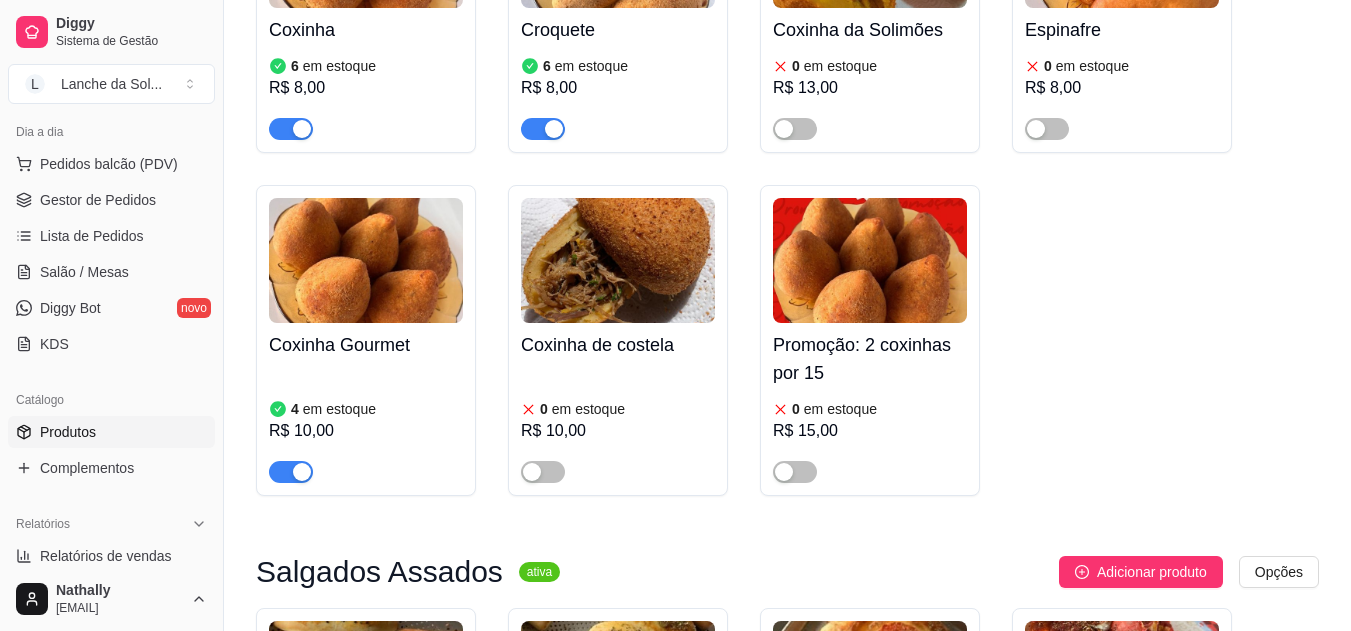 scroll, scrollTop: 0, scrollLeft: 0, axis: both 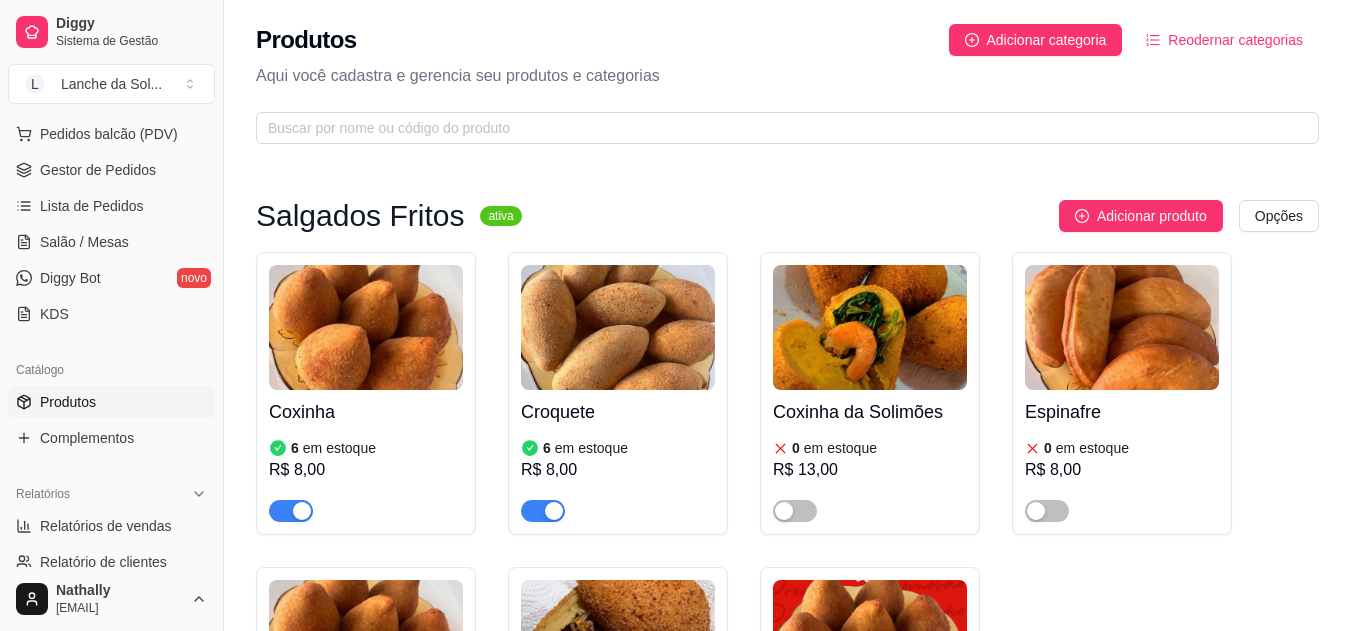 click on "Lista de Pedidos" at bounding box center (92, 206) 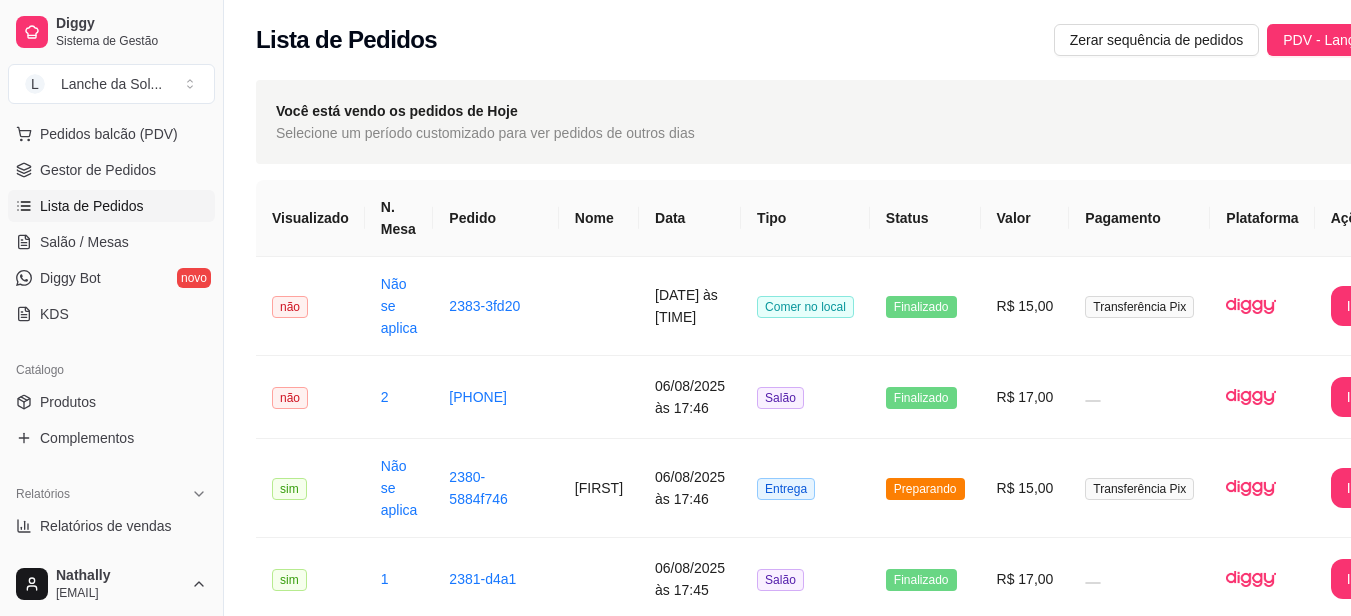 click on "Salão / Mesas" at bounding box center [111, 242] 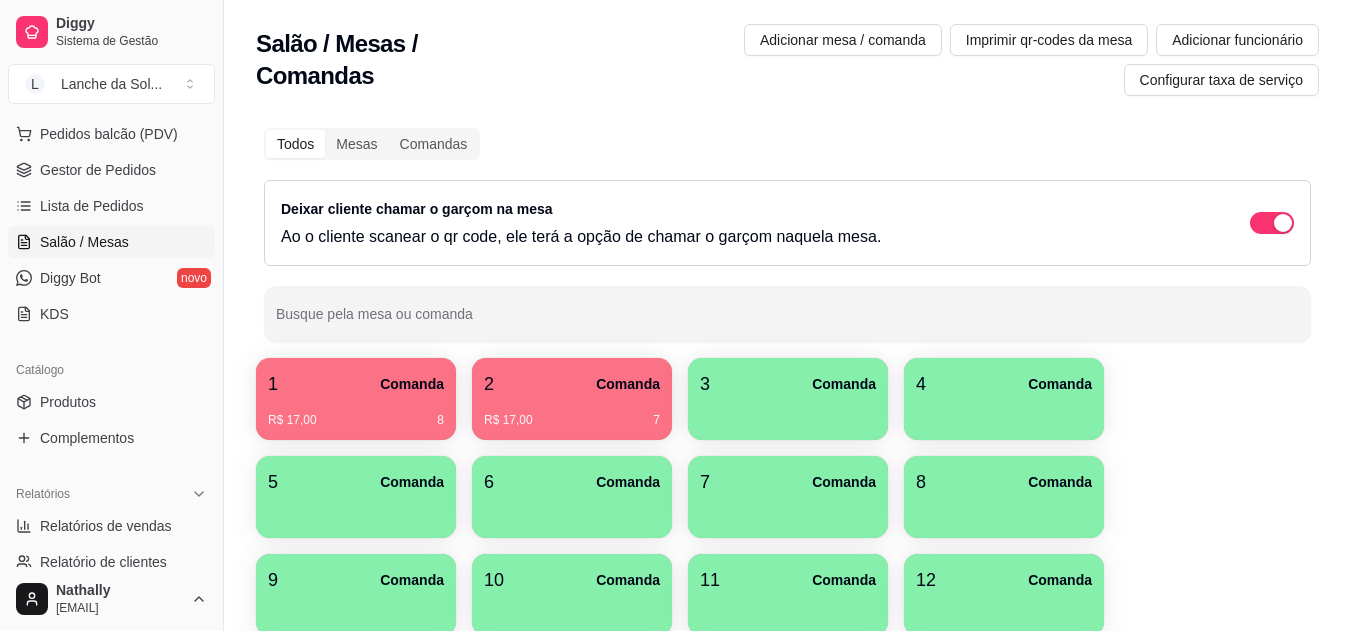click at bounding box center [788, 413] 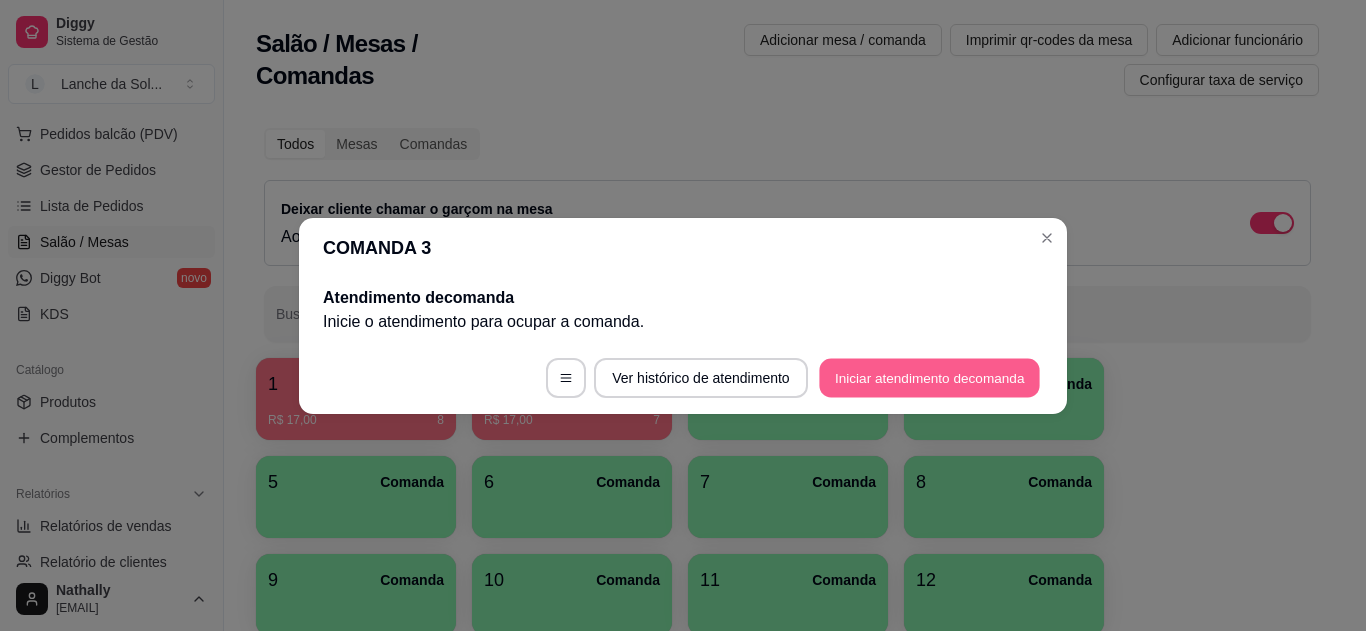 click on "Iniciar atendimento de  comanda" at bounding box center (929, 377) 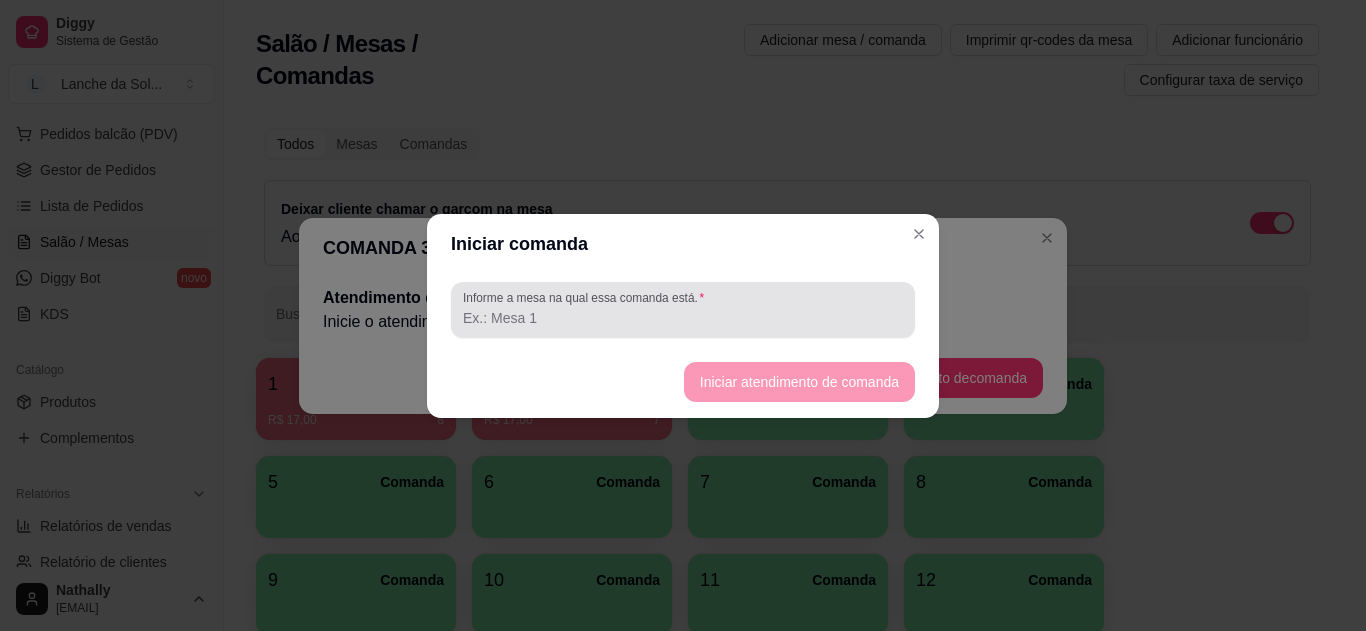 click on "Informe a mesa na qual essa comanda está." at bounding box center [683, 310] 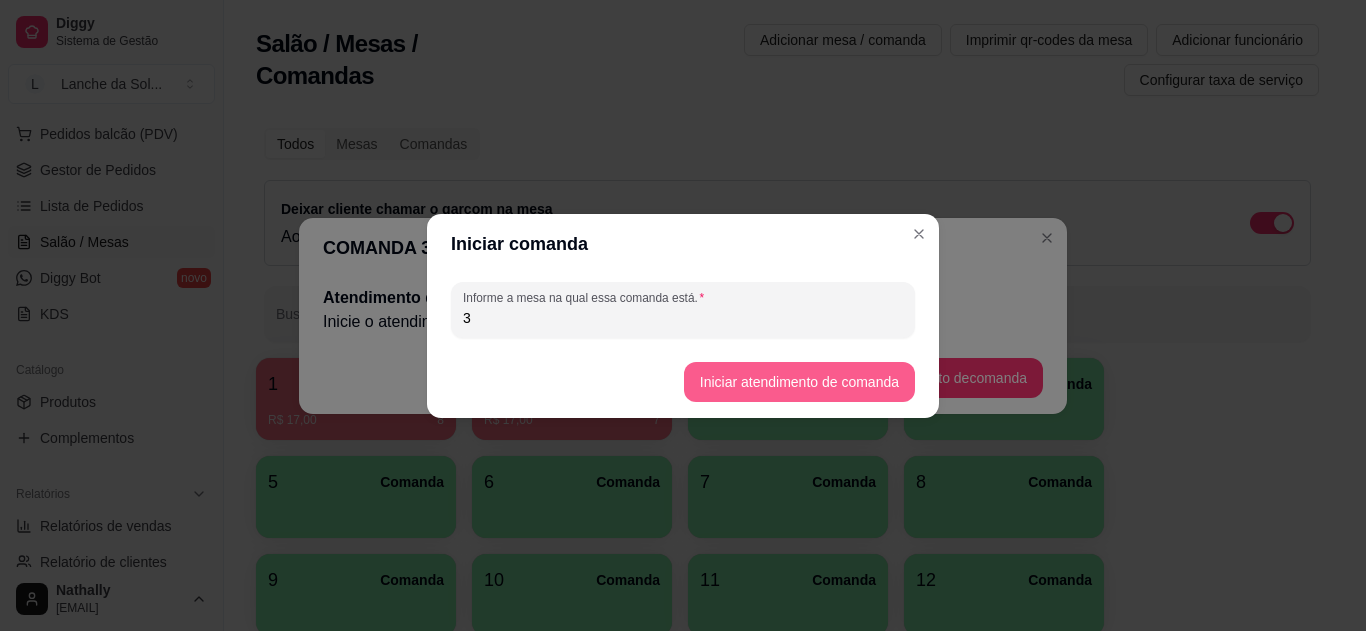 type on "3" 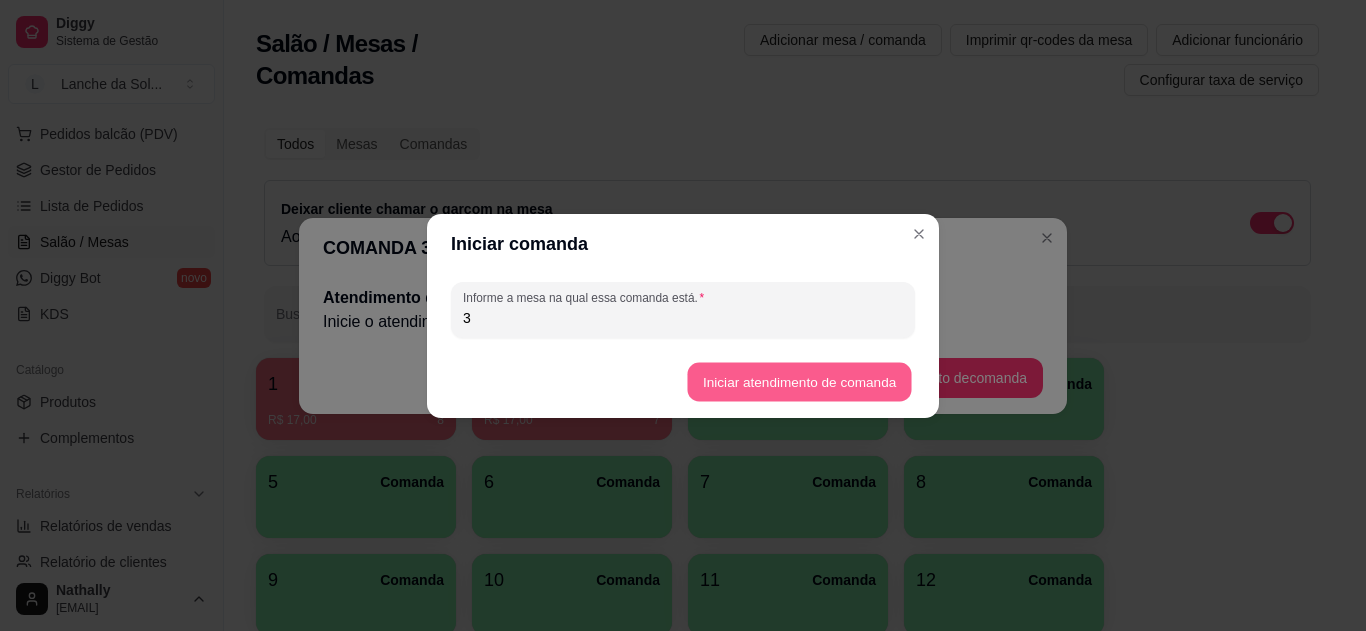 click on "Iniciar atendimento de comanda" at bounding box center [799, 381] 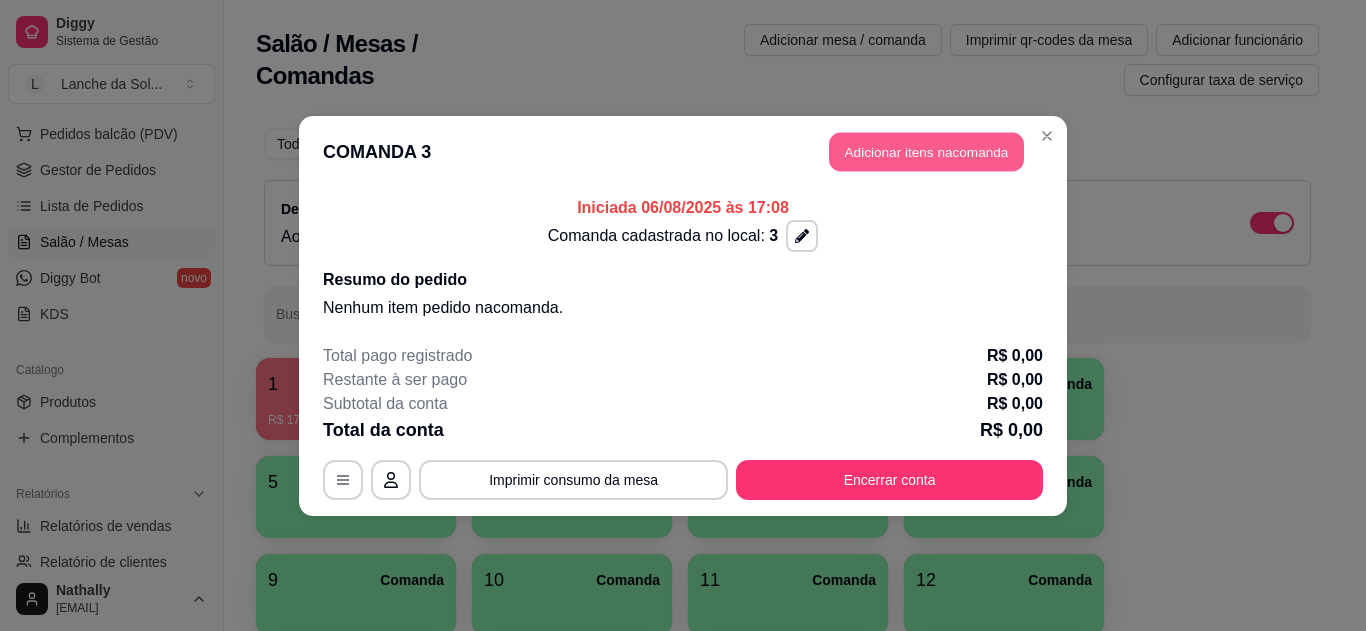 click on "Adicionar itens na  comanda" at bounding box center [926, 151] 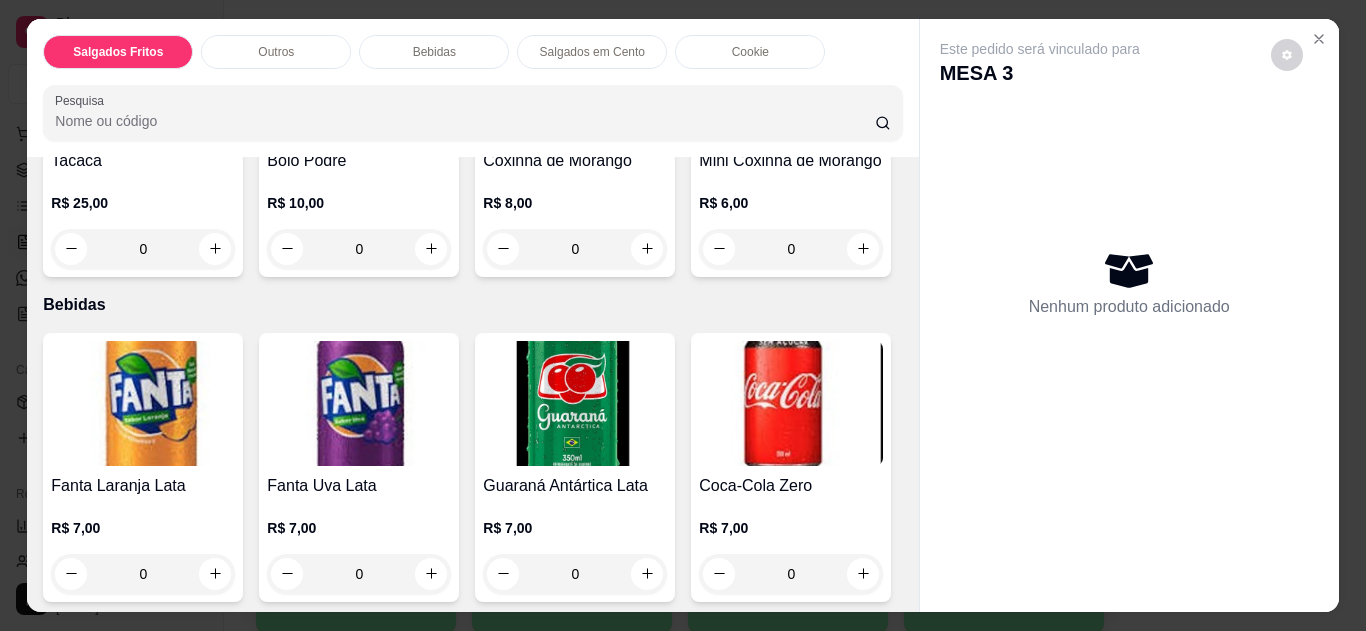 scroll, scrollTop: 497, scrollLeft: 0, axis: vertical 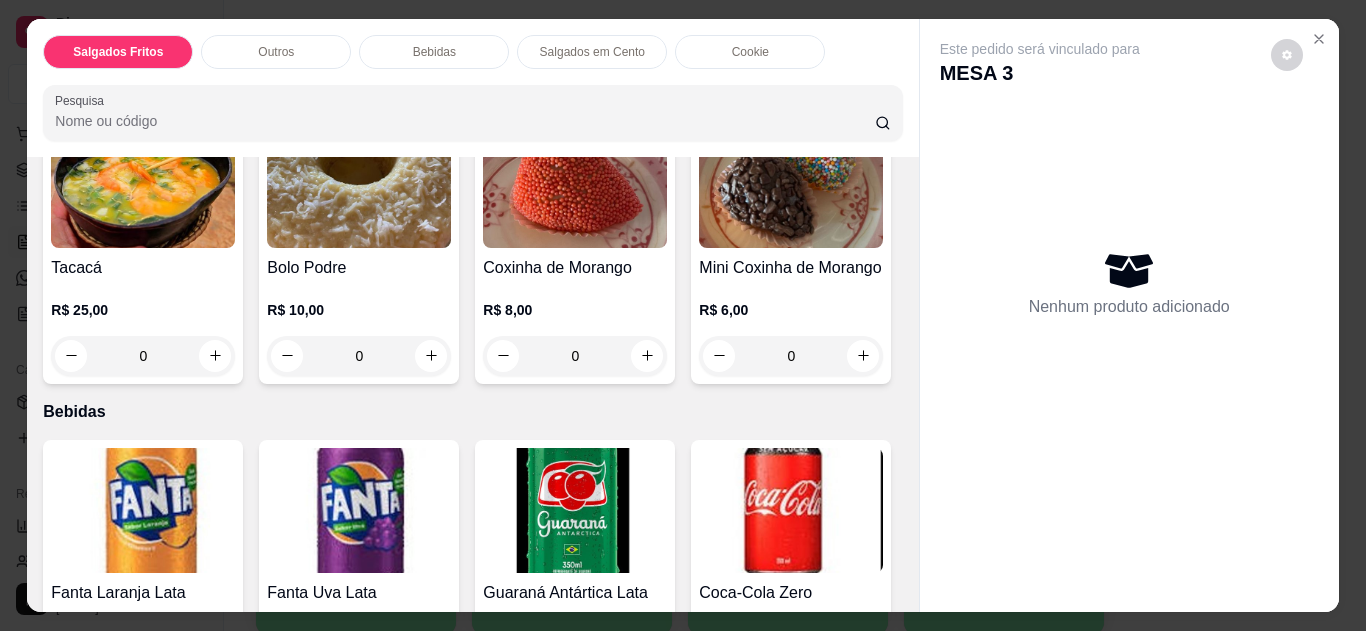 click on "0" at bounding box center (143, 356) 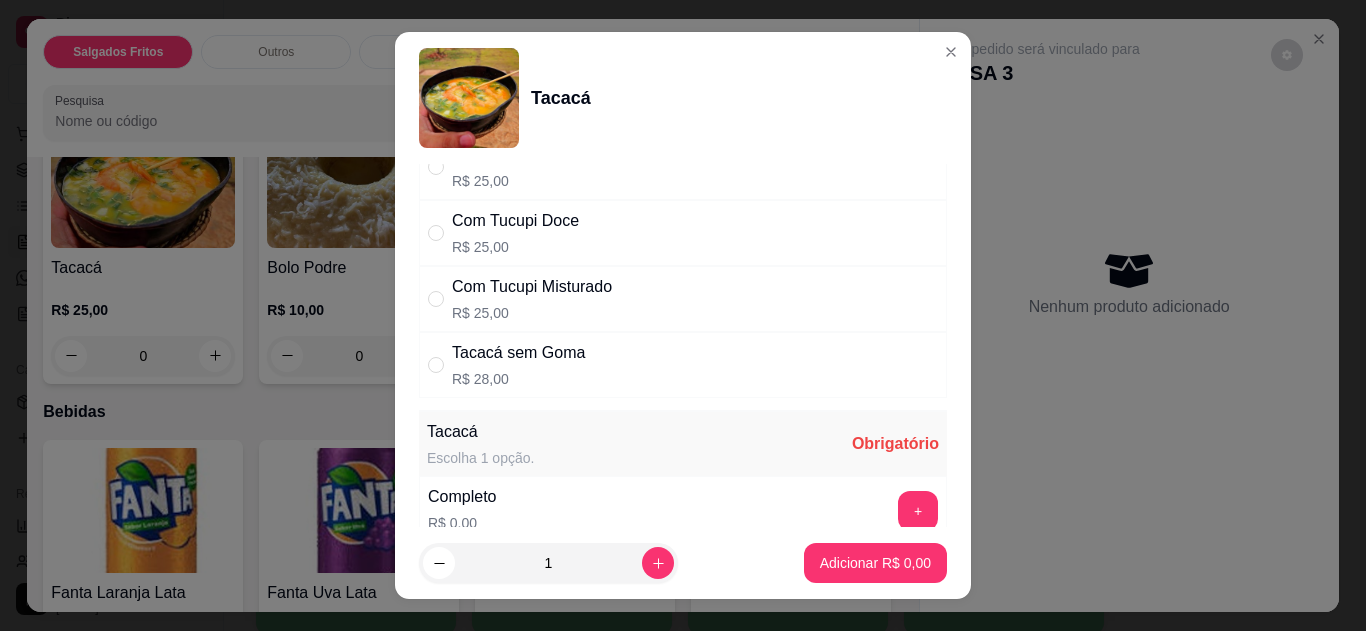 scroll, scrollTop: 93, scrollLeft: 0, axis: vertical 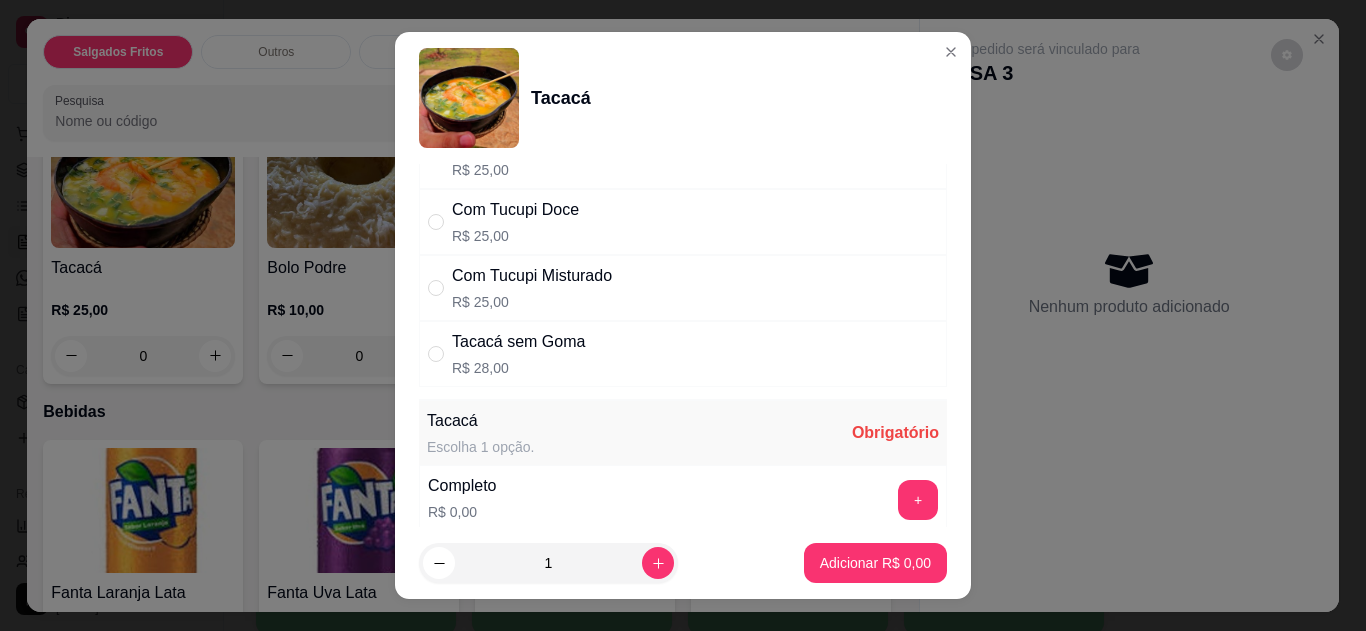 click at bounding box center (436, 288) 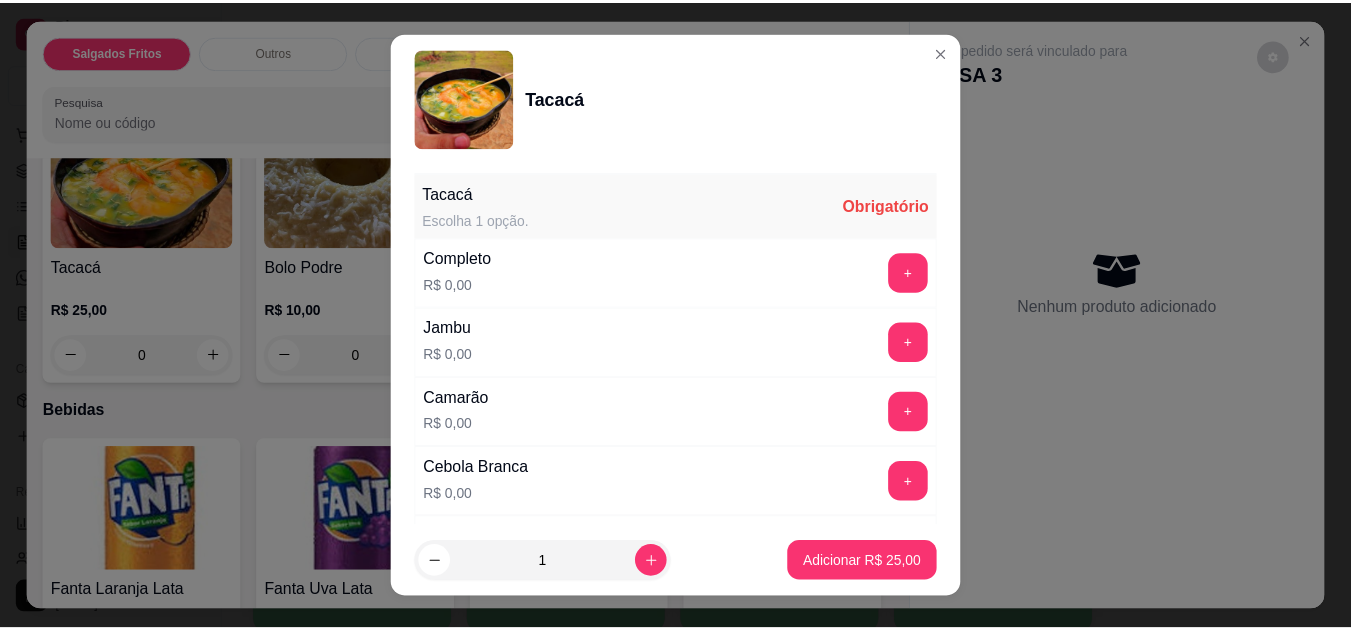 scroll, scrollTop: 328, scrollLeft: 0, axis: vertical 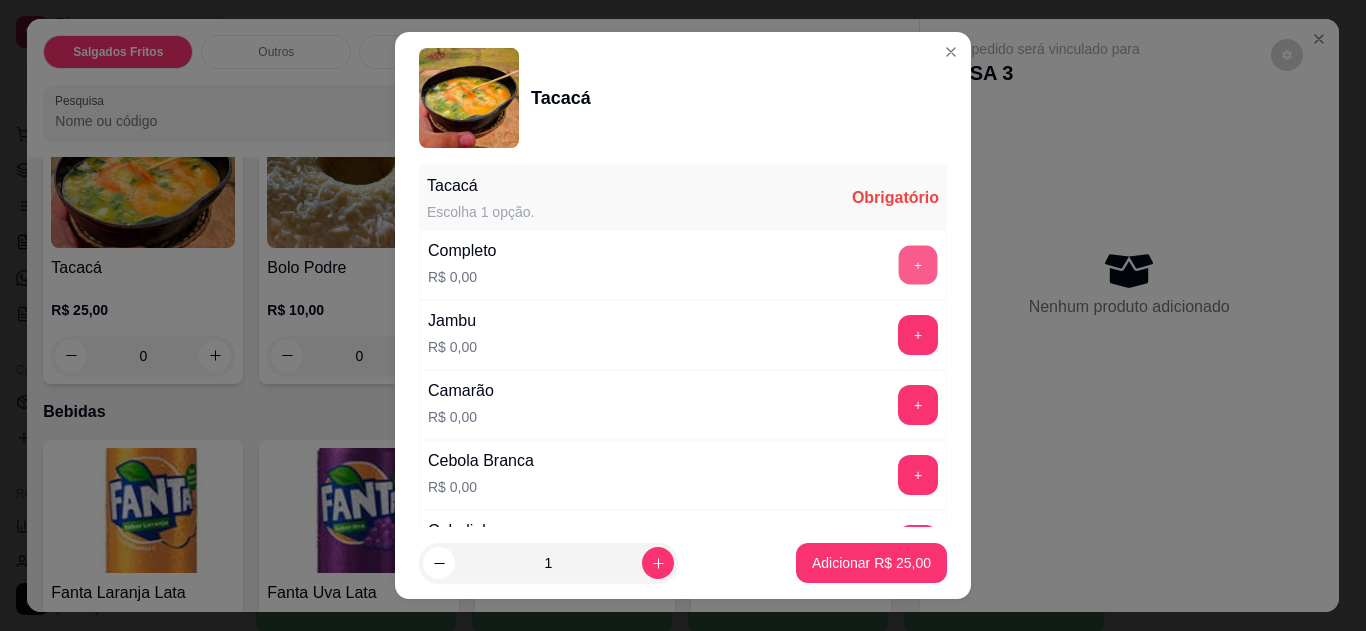 click on "+" at bounding box center [918, 264] 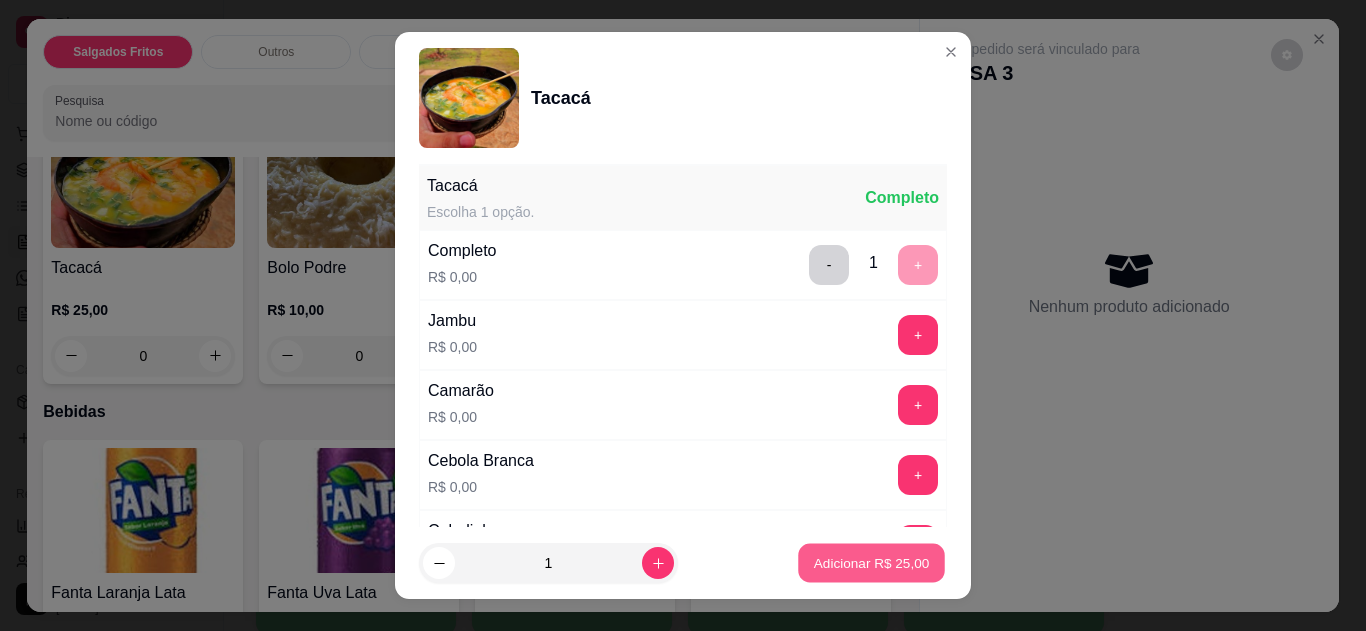 click on "Adicionar   R$ 25,00" at bounding box center [872, 563] 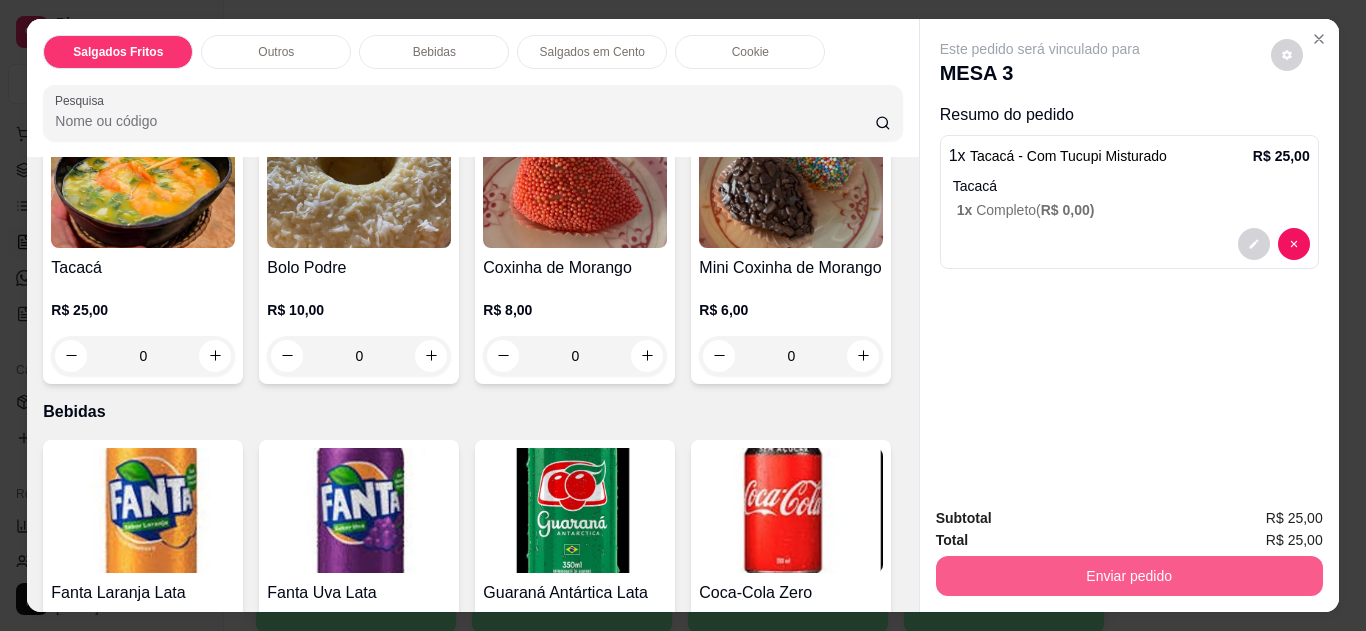 drag, startPoint x: 986, startPoint y: 590, endPoint x: 1010, endPoint y: 571, distance: 30.610456 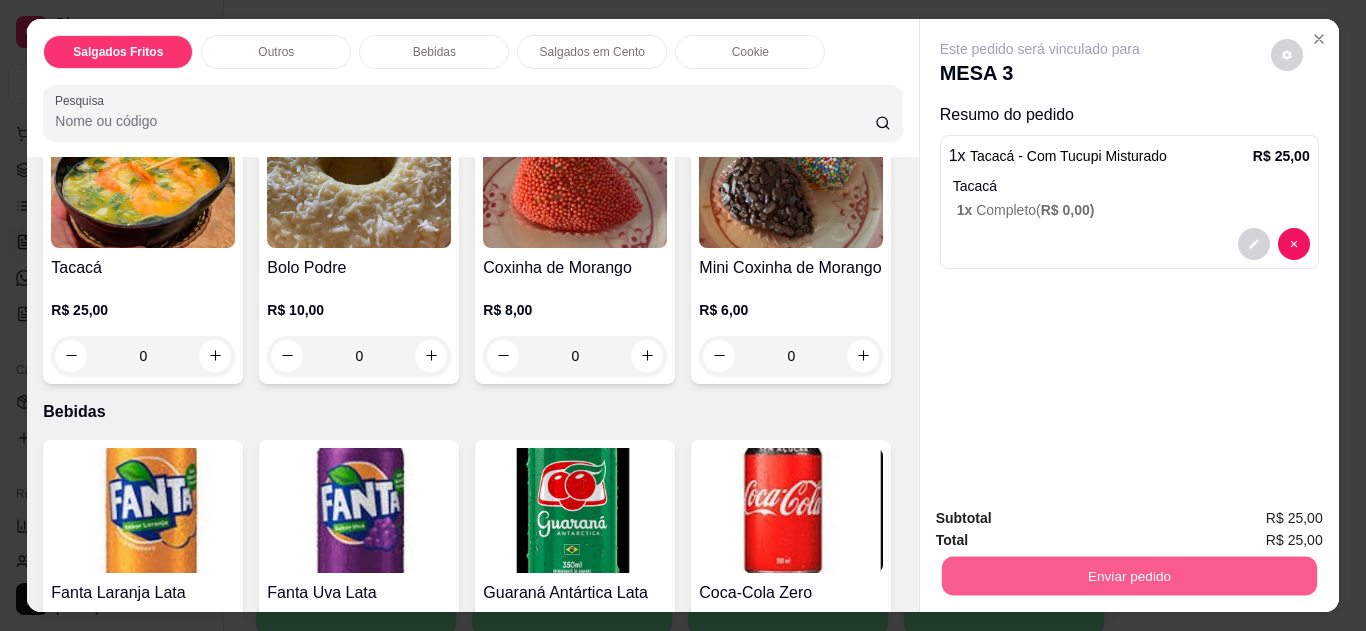 click on "Enviar pedido" at bounding box center [1128, 576] 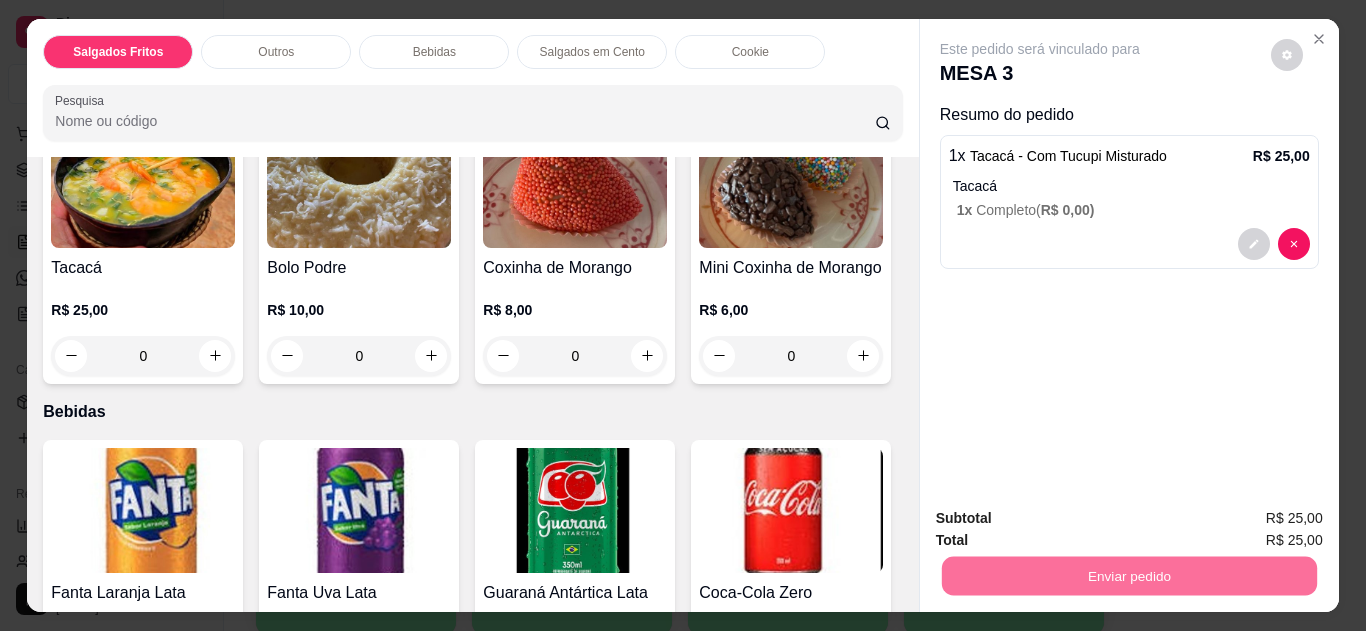 click on "Não registrar e enviar pedido" at bounding box center (1063, 519) 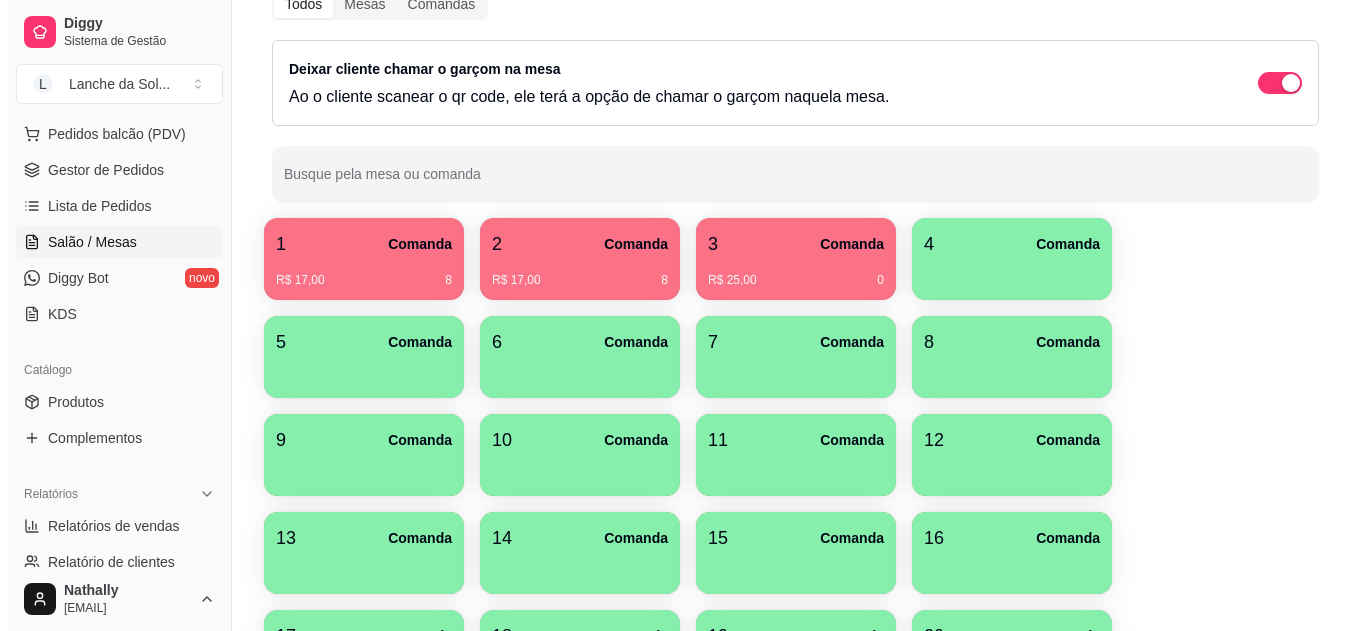 scroll, scrollTop: 0, scrollLeft: 0, axis: both 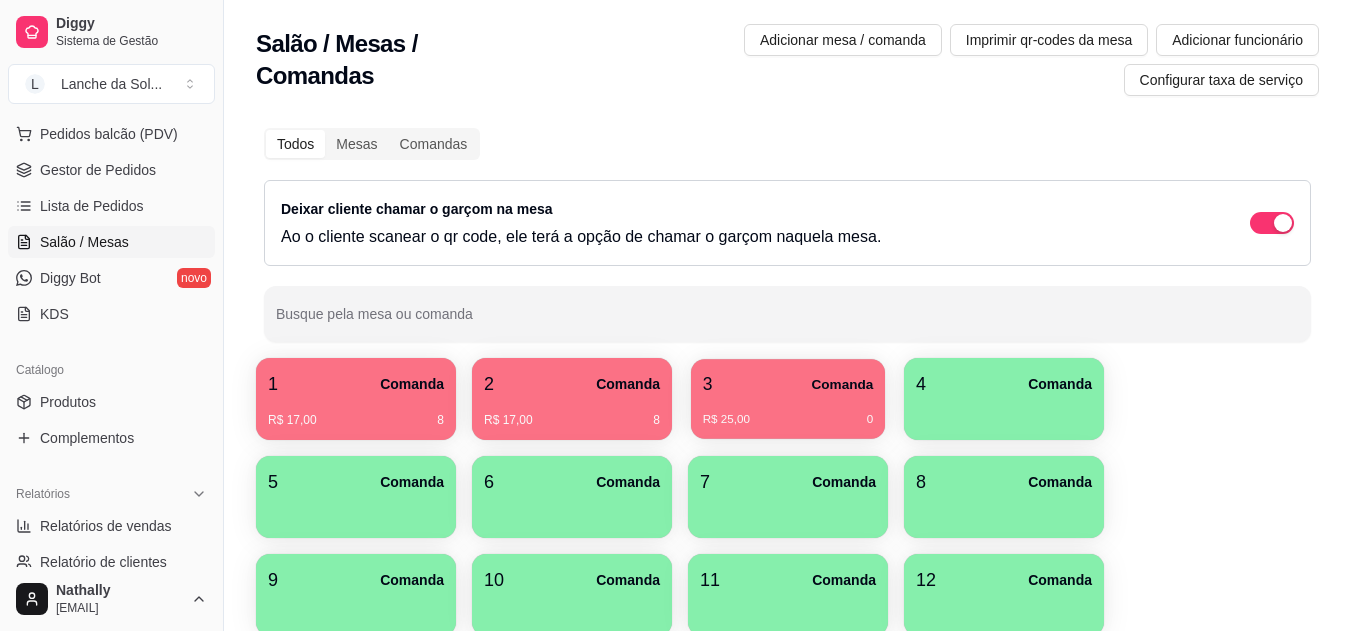 click on "Comanda" at bounding box center [842, 384] 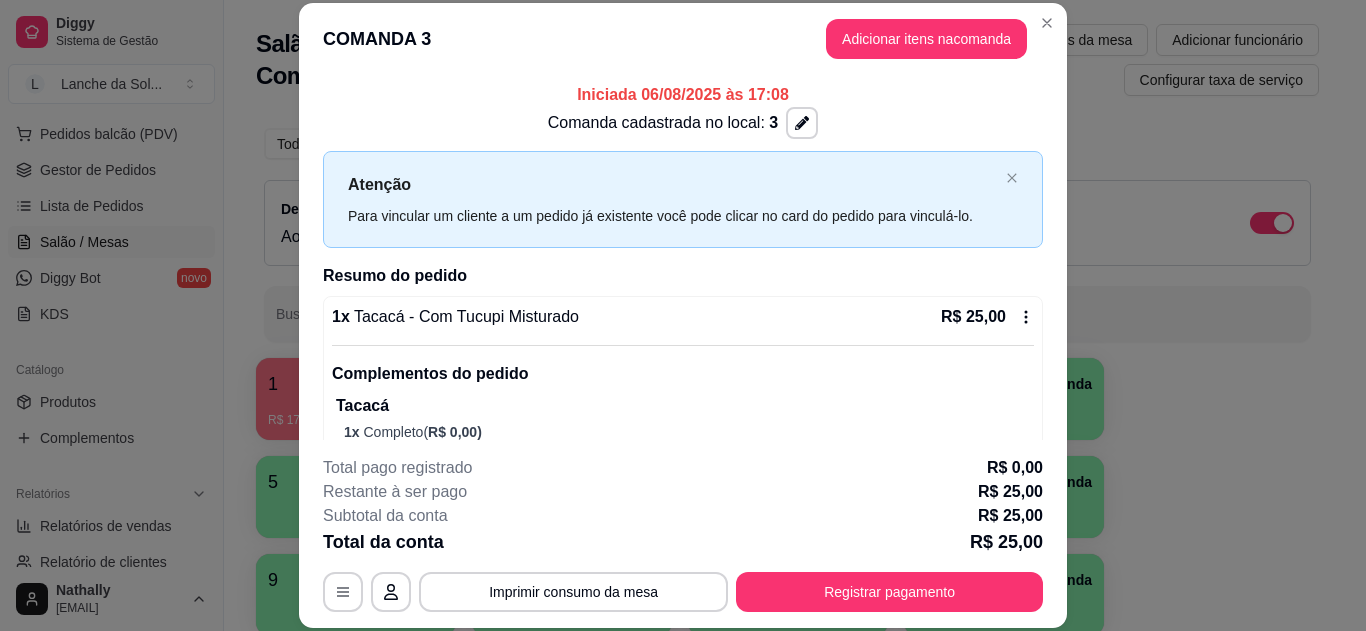 click on "Complementos do pedido" at bounding box center (683, 374) 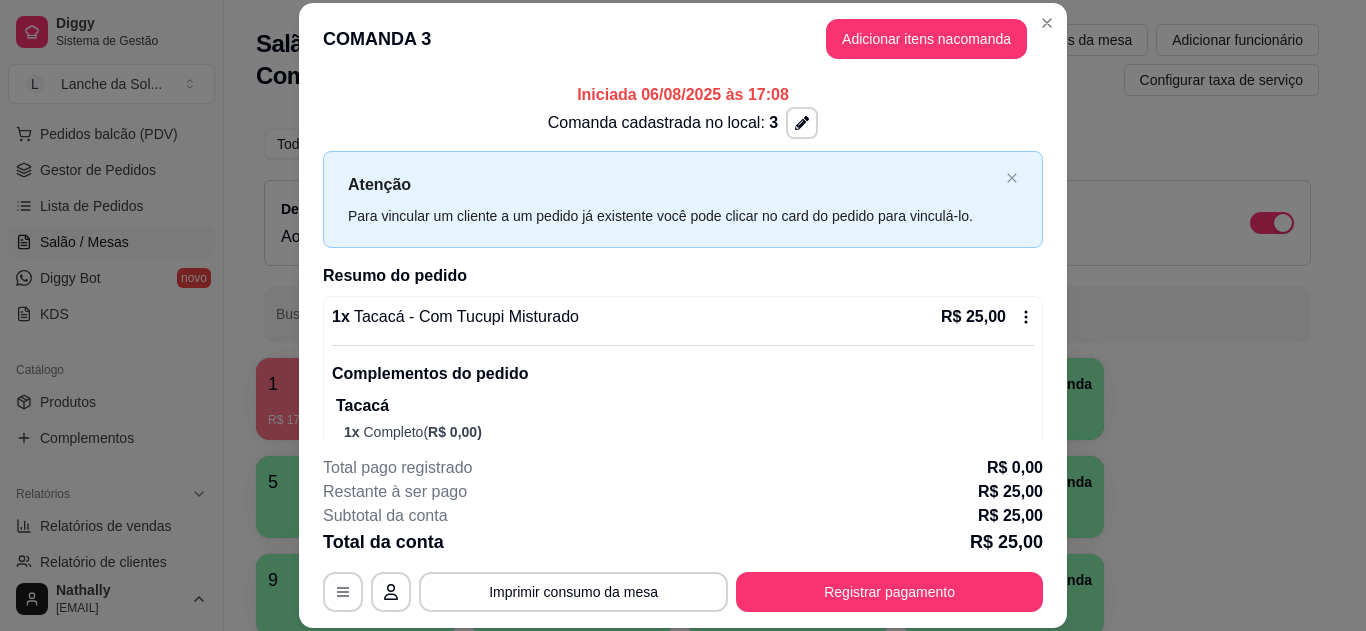 scroll, scrollTop: 47, scrollLeft: 0, axis: vertical 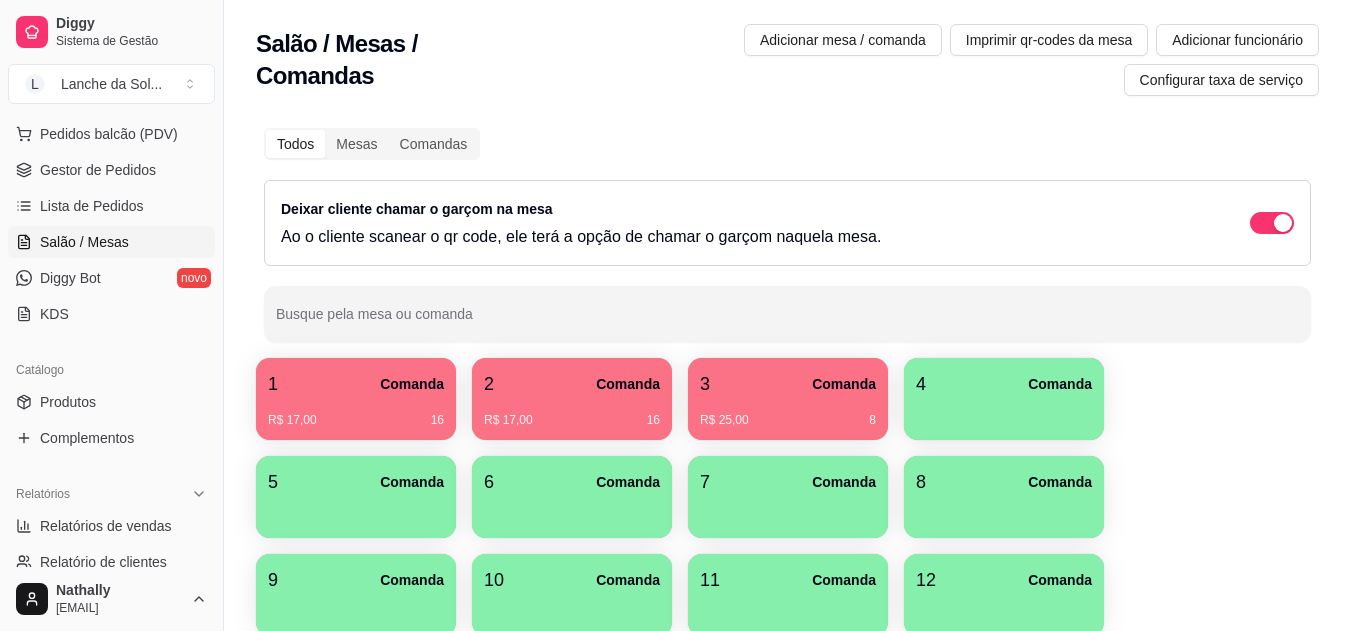 click on "6 Comanda" at bounding box center [572, 497] 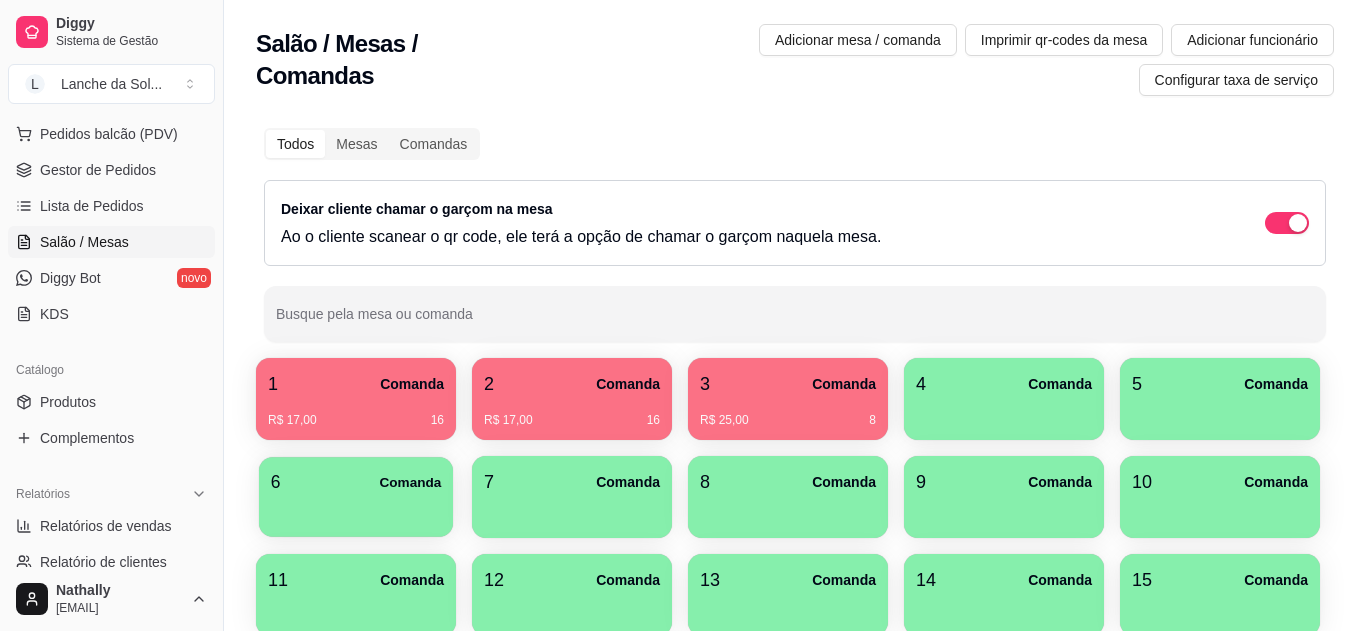 click on "Diggy Sistema de Gestão L Lanche da Sol ... Loja  aberta Plano Essencial + Mesas até 07/08 Acesso Rápido Dashboard Dia a dia Pedidos balcão (PDV) Gestor de Pedidos Lista de Pedidos Salão / Mesas Diggy Bot novo KDS Catálogo Produtos Complementos Relatórios Relatórios de vendas Relatório de clientes Relatório de mesas Relatório de fidelidade novo Gerenciar Entregadores novo Nota Fiscal (NFC-e) Controle de caixa Controle de fiado Cupons Clientes Estoque Configurações Diggy Planos Precisa de ajuda? [FIRST] [LAST] Toggle Sidebar Sistema de Gestão Diggy Salão / Mesas / Comandas Adicionar mesa / comanda Imprimir qr-codes da mesa Adicionar funcionário Configurar taxa de serviço Todos Mesas Comandas Deixar cliente chamar o garçom na mesa Ao o cliente scanear o qr code, ele terá a opção de chamar o garçom naquela mesa. Busque pela mesa ou comanda
1 Comanda R$ 17,00 16 2 Comanda R$ 17,00 16 3 Comanda R$ 25,00 8 4 Comanda 5 Comanda 6 Comanda 7 Comanda 8 Comanda 9 10" at bounding box center [683, 315] 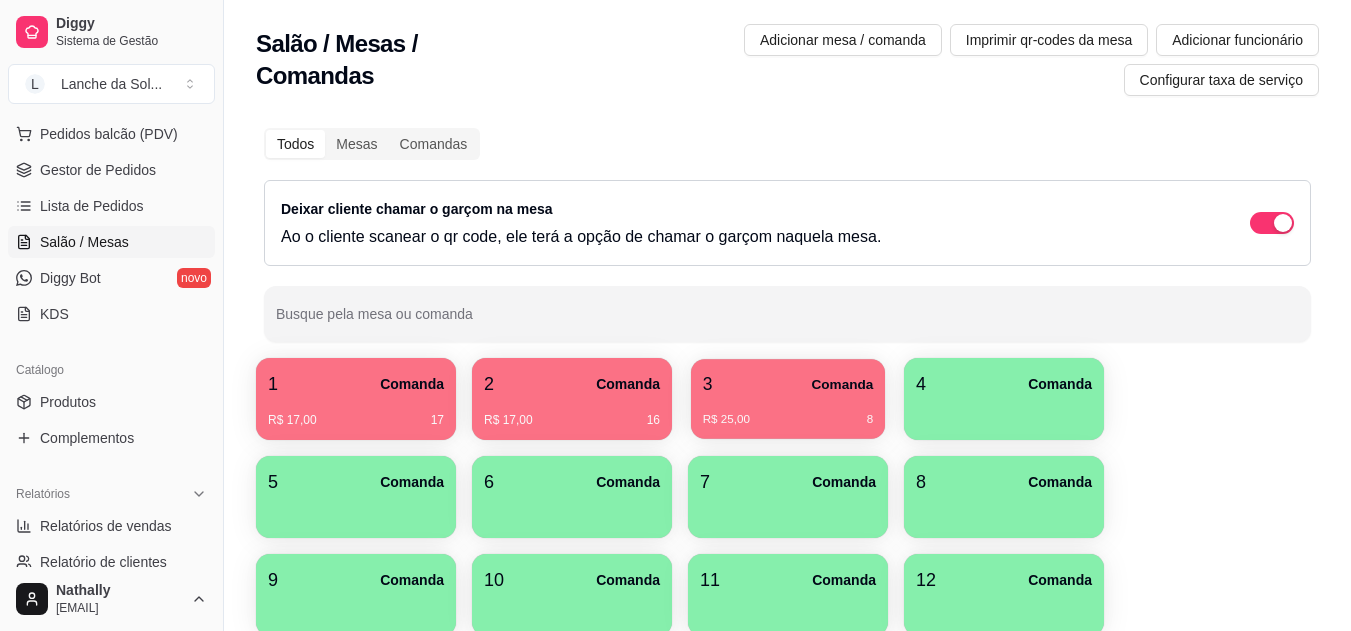 click on "R$ 25,00 8" at bounding box center (788, 412) 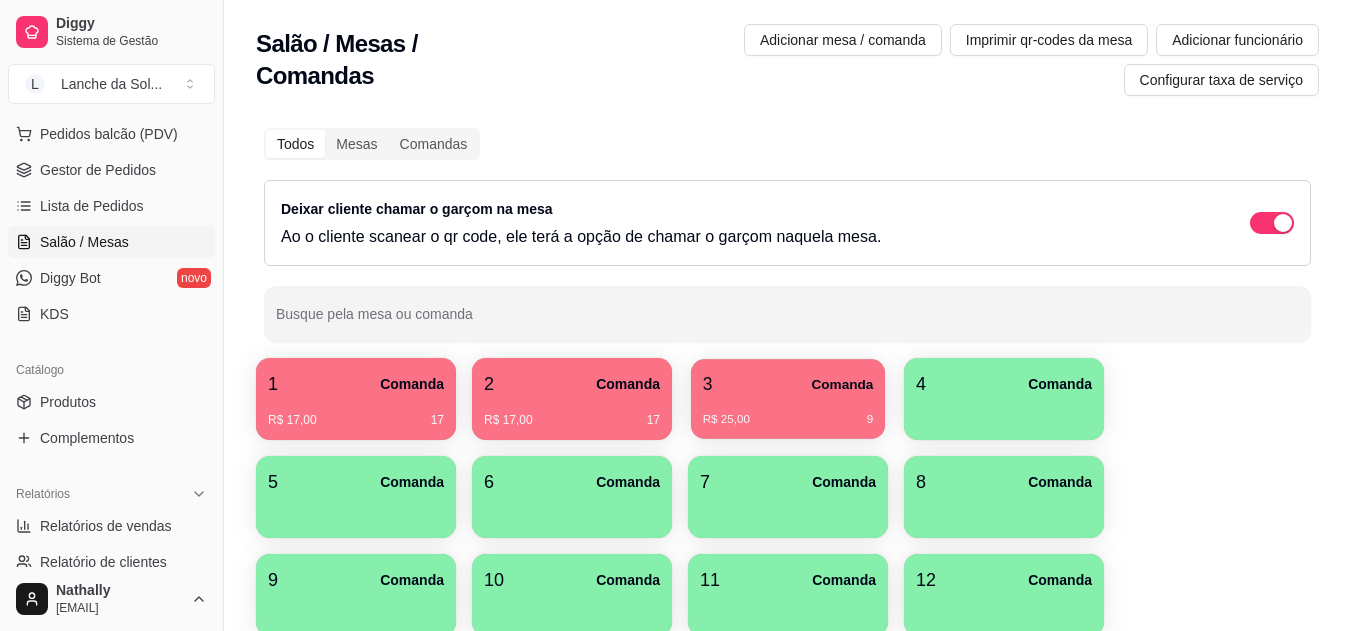 click on "3 Comanda" at bounding box center (788, 384) 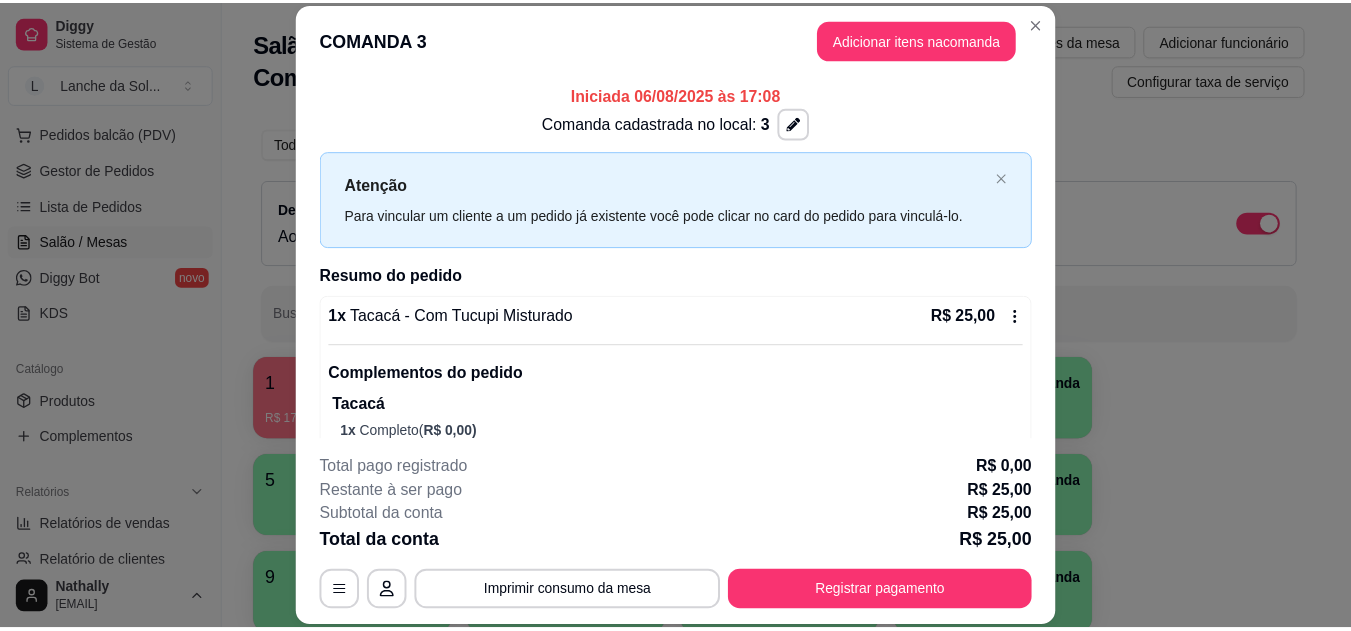 scroll, scrollTop: 47, scrollLeft: 0, axis: vertical 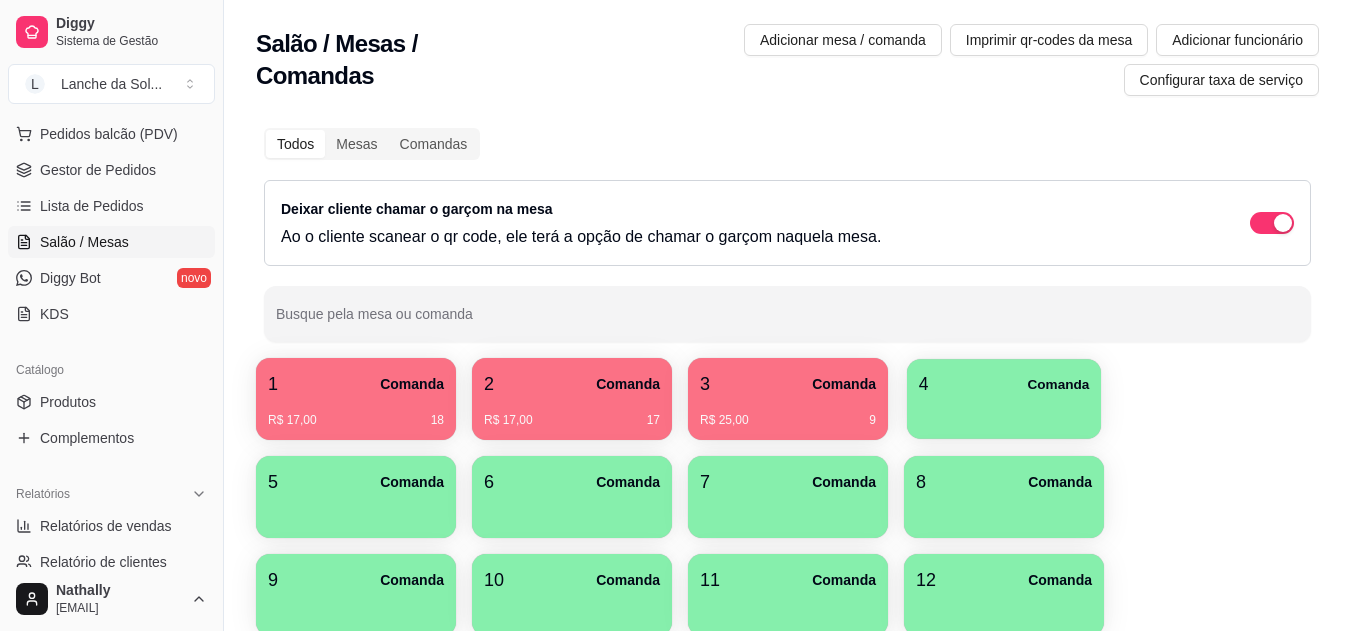 click on "4 Comanda" at bounding box center (1004, 384) 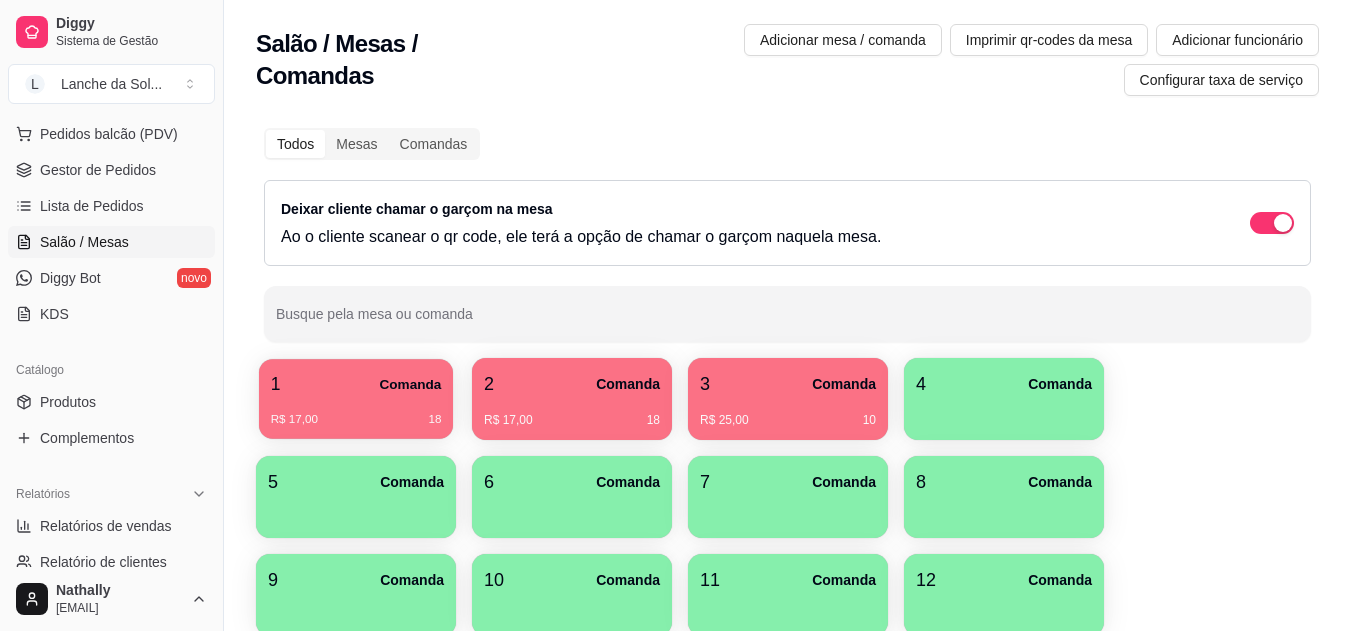 click on "Comanda" at bounding box center [410, 384] 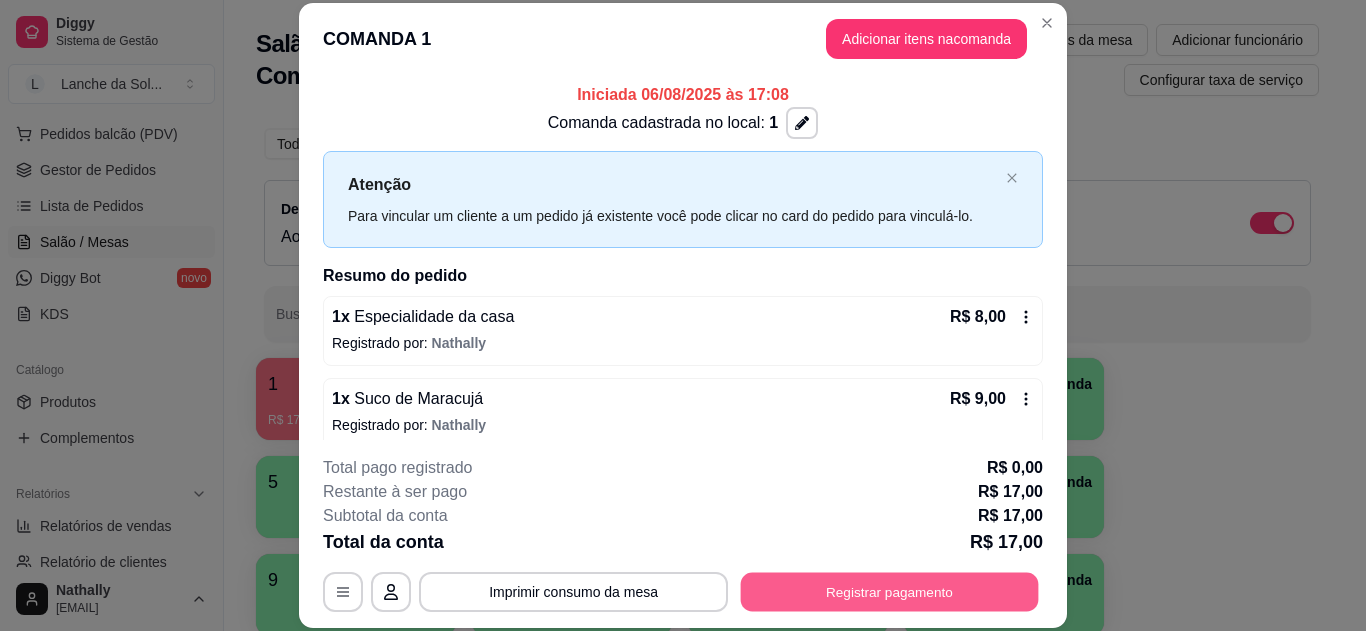 click on "Registrar pagamento" at bounding box center [890, 591] 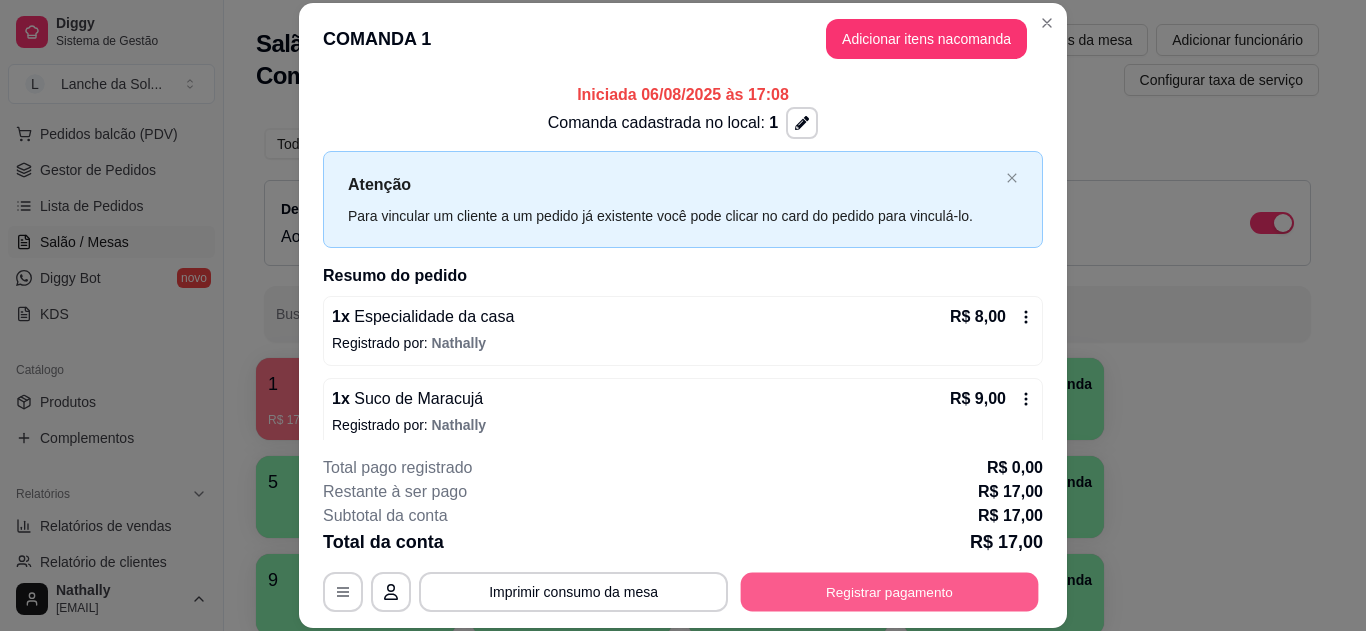 click on "Registrar pagamento" at bounding box center [890, 591] 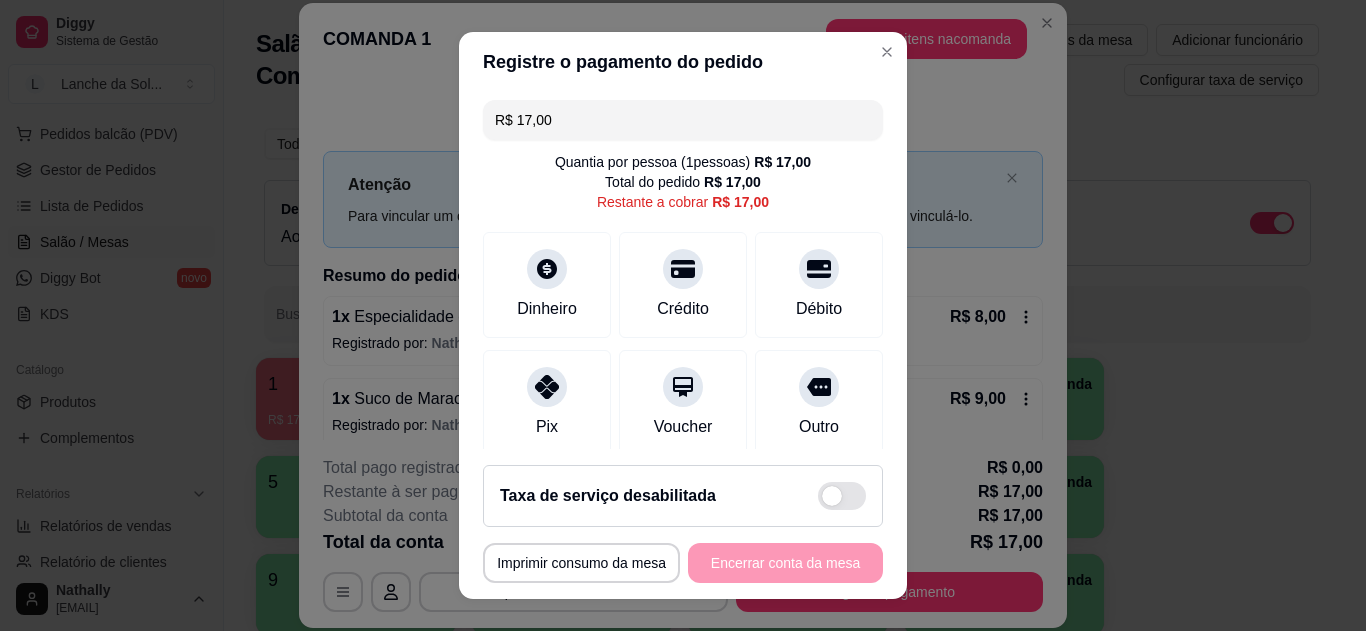 click on "Pix" at bounding box center [547, 403] 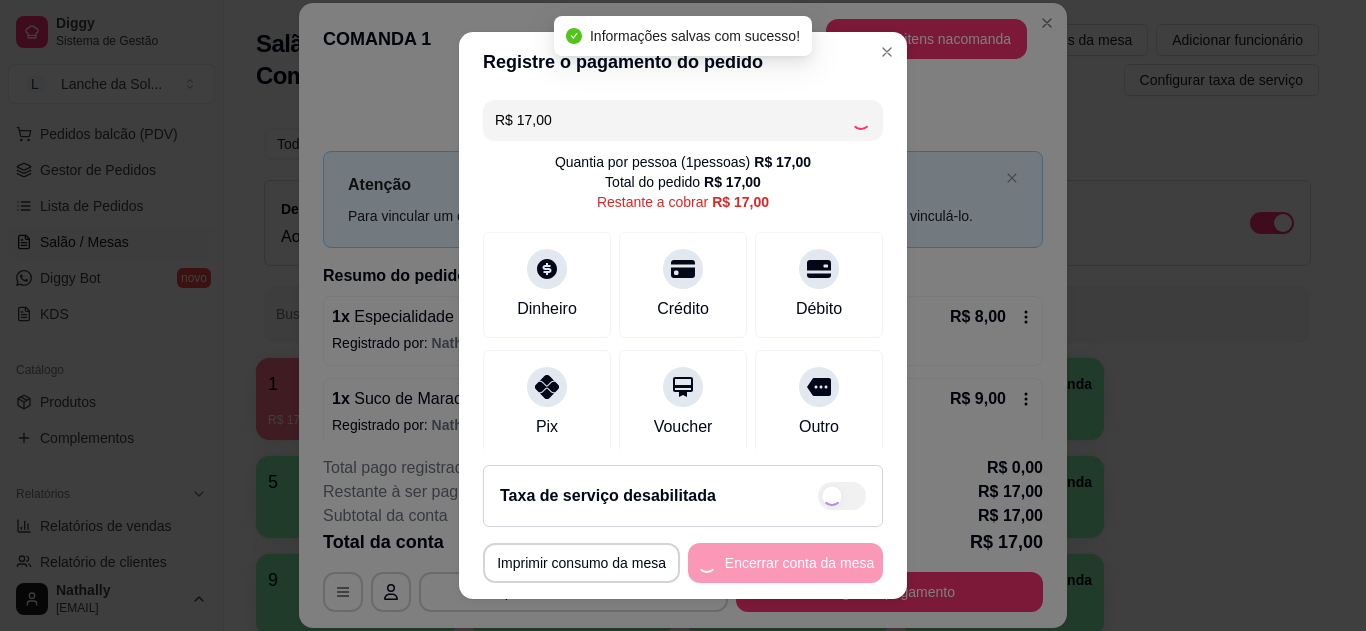 type on "R$ 0,00" 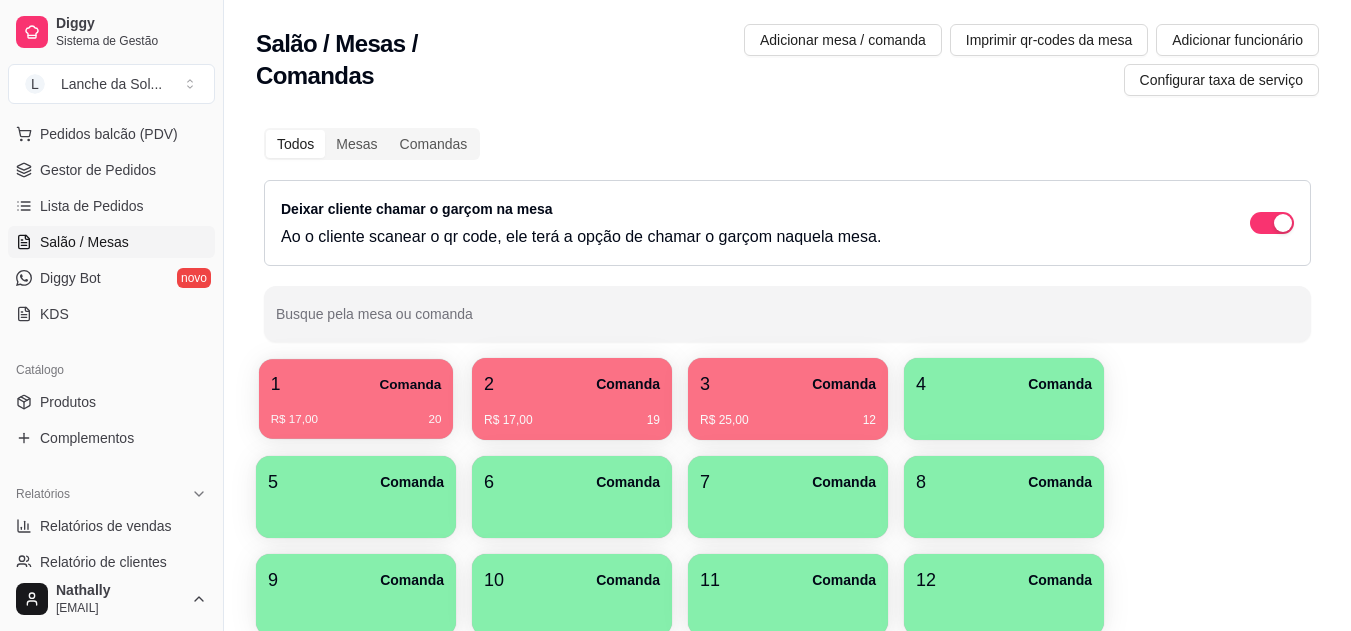 click on "Comanda" at bounding box center [410, 384] 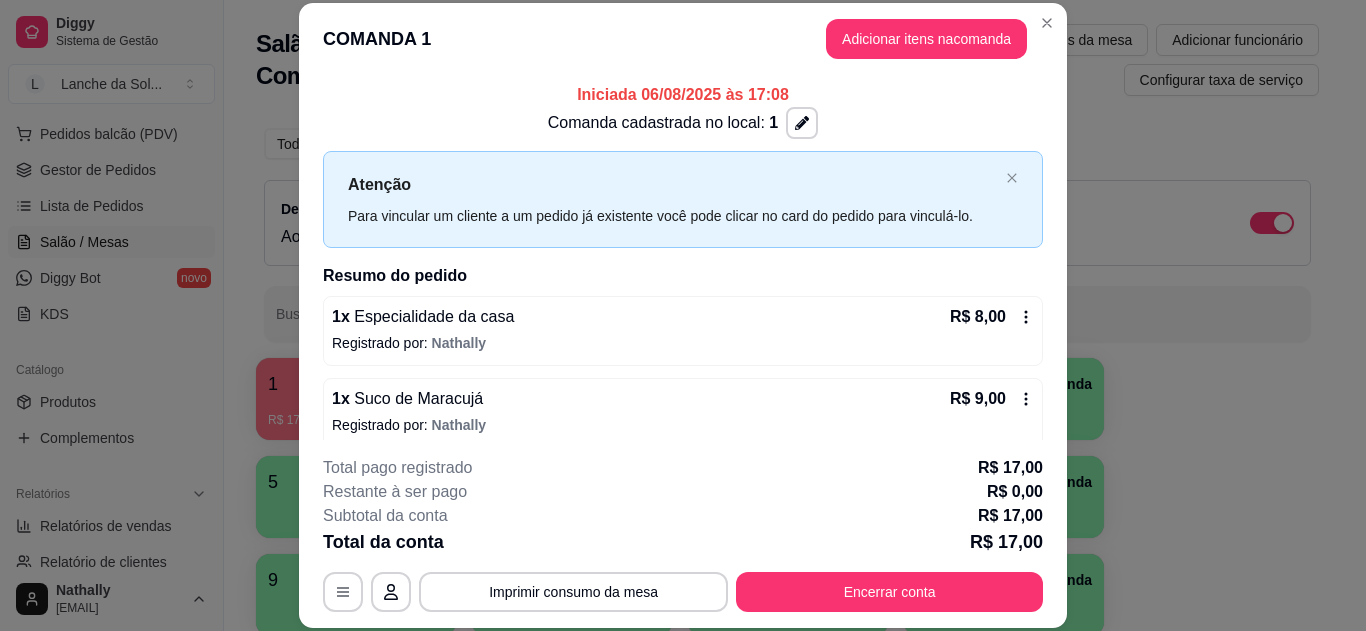 click on "**********" at bounding box center (683, 534) 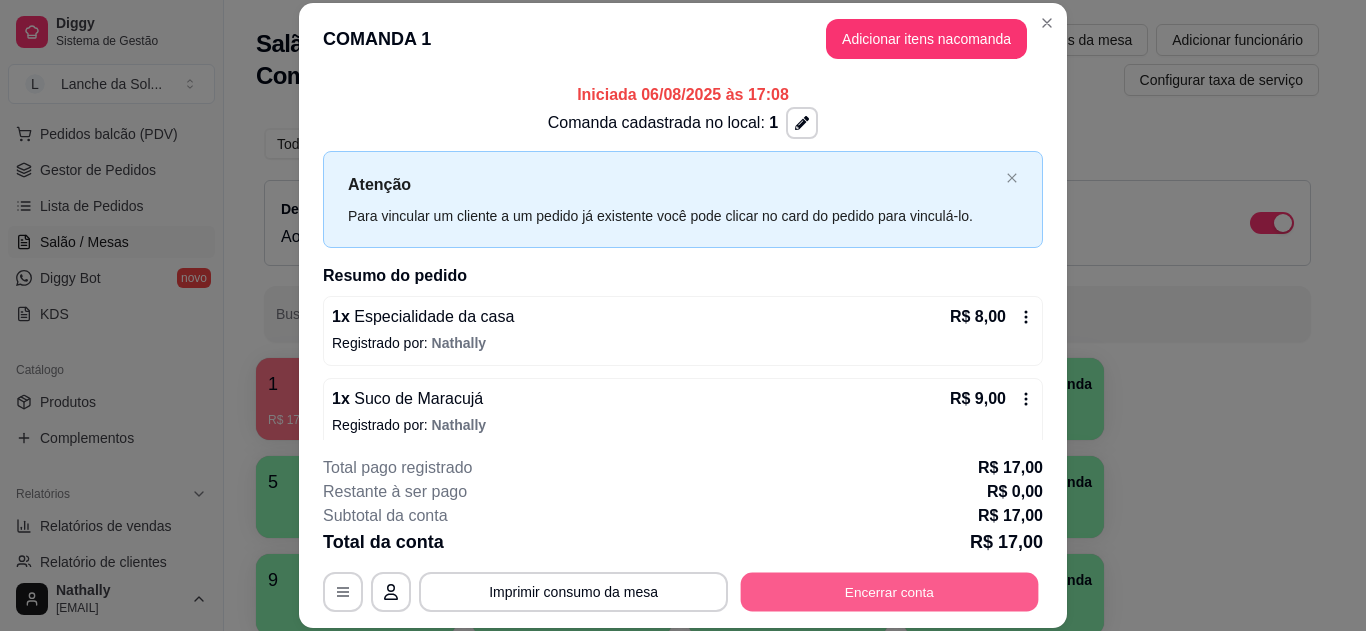 click on "Encerrar conta" at bounding box center (890, 591) 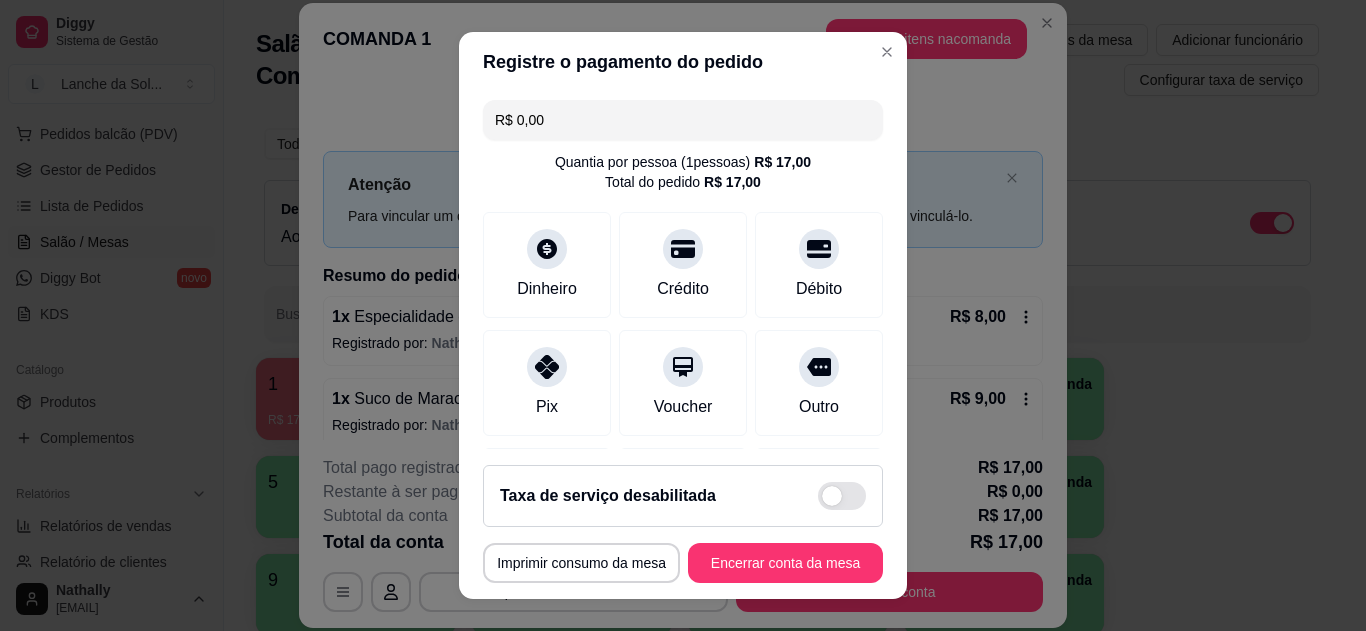 click at bounding box center (547, 249) 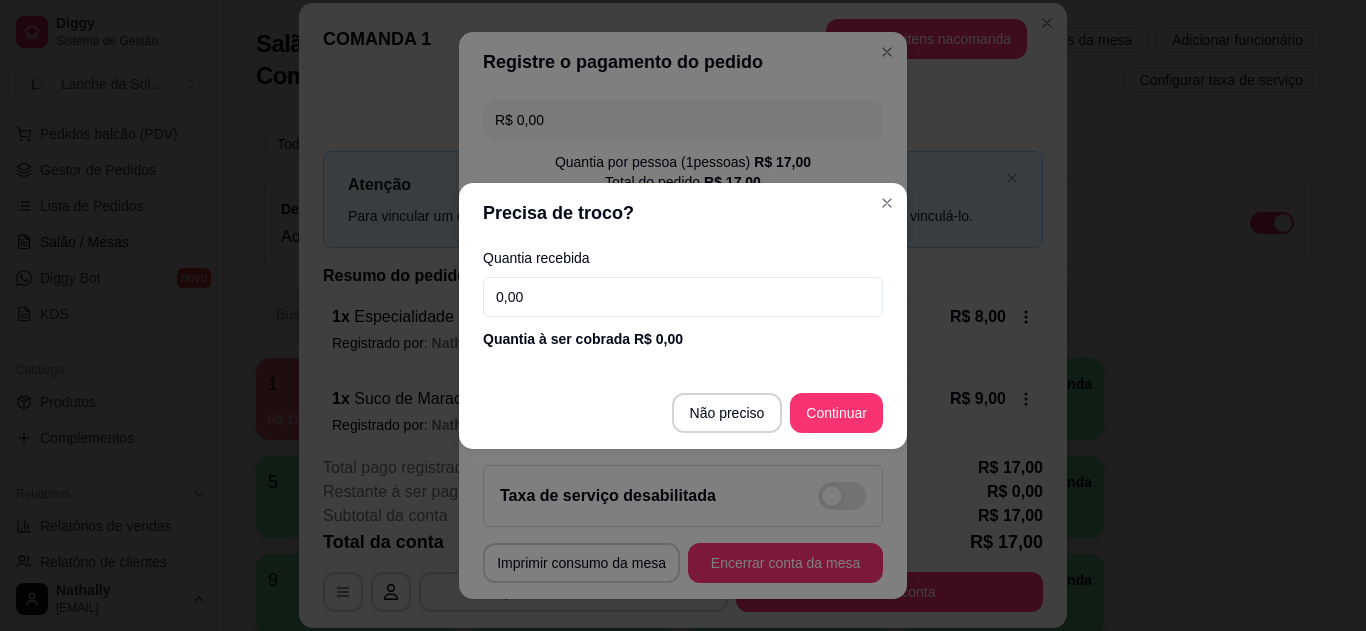 click on "0,00" at bounding box center [683, 297] 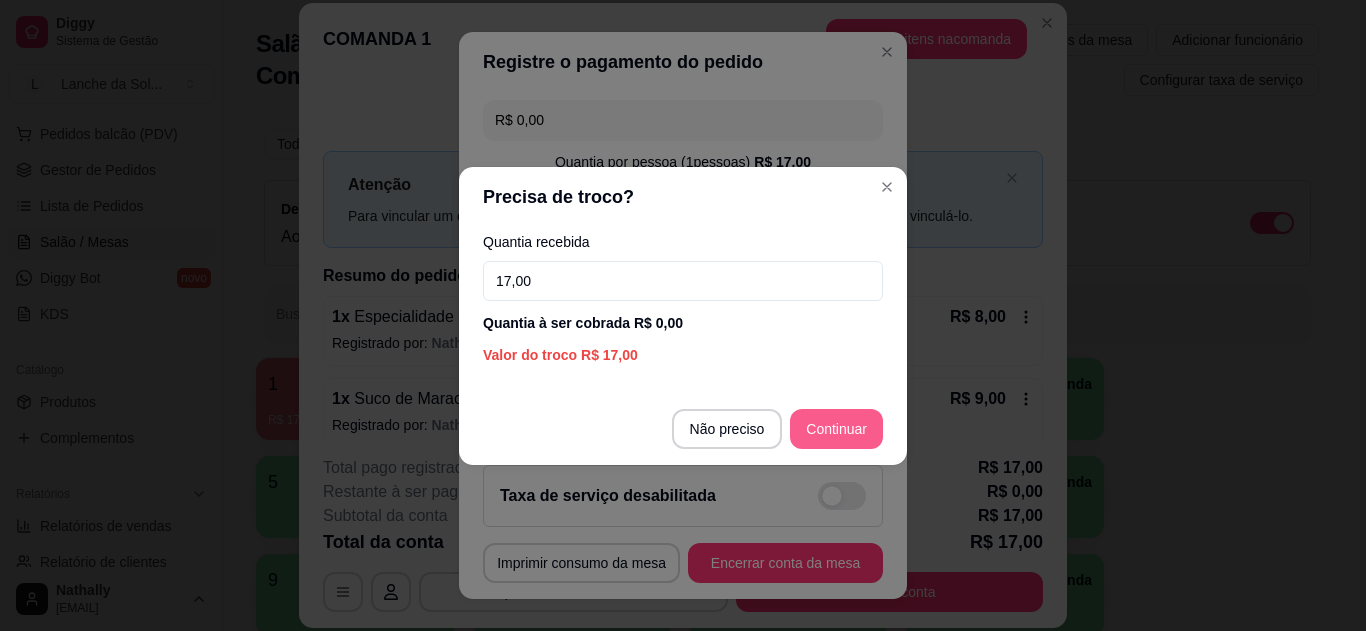 type on "17,00" 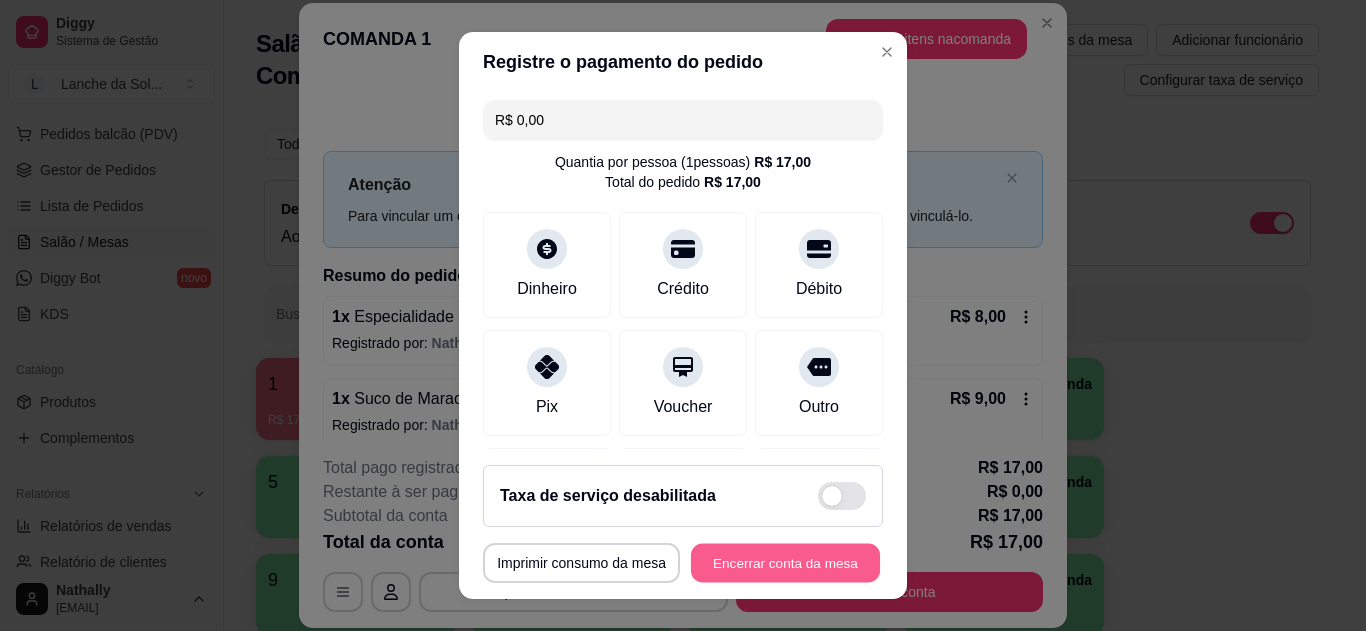 click on "Encerrar conta da mesa" at bounding box center (785, 563) 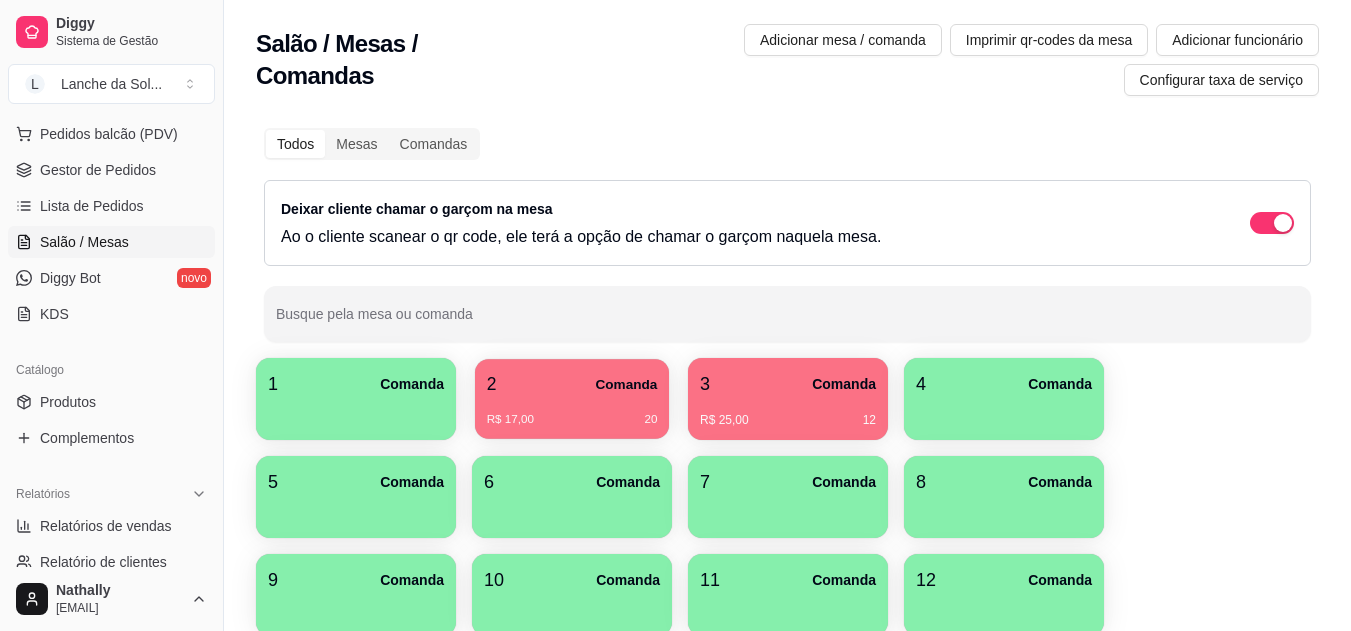 click on "2 Comanda" at bounding box center (572, 384) 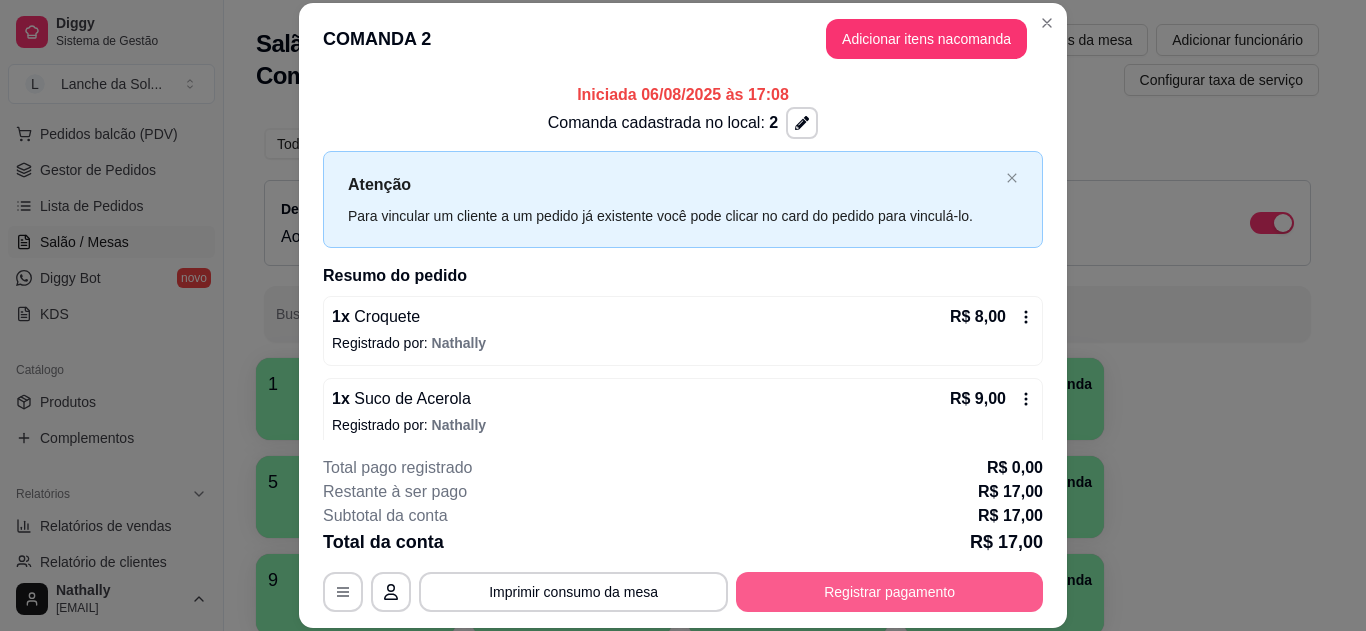 click on "Registrar pagamento" at bounding box center (889, 592) 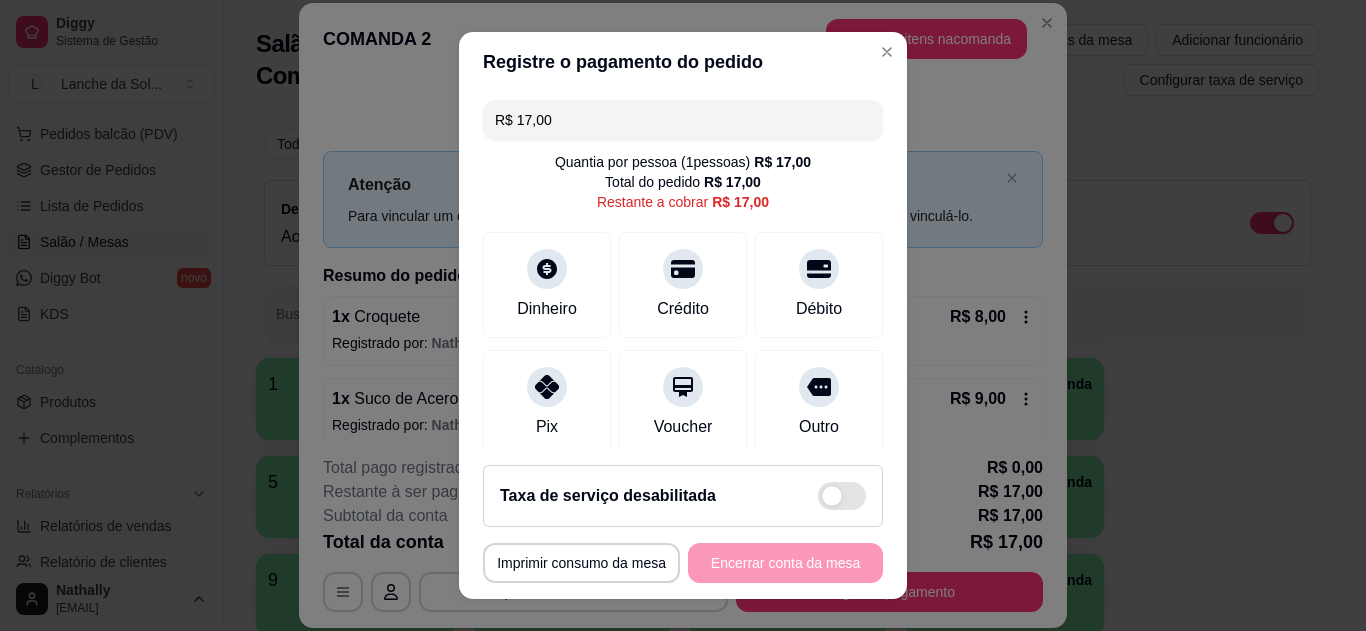 click on "Dinheiro" at bounding box center [547, 309] 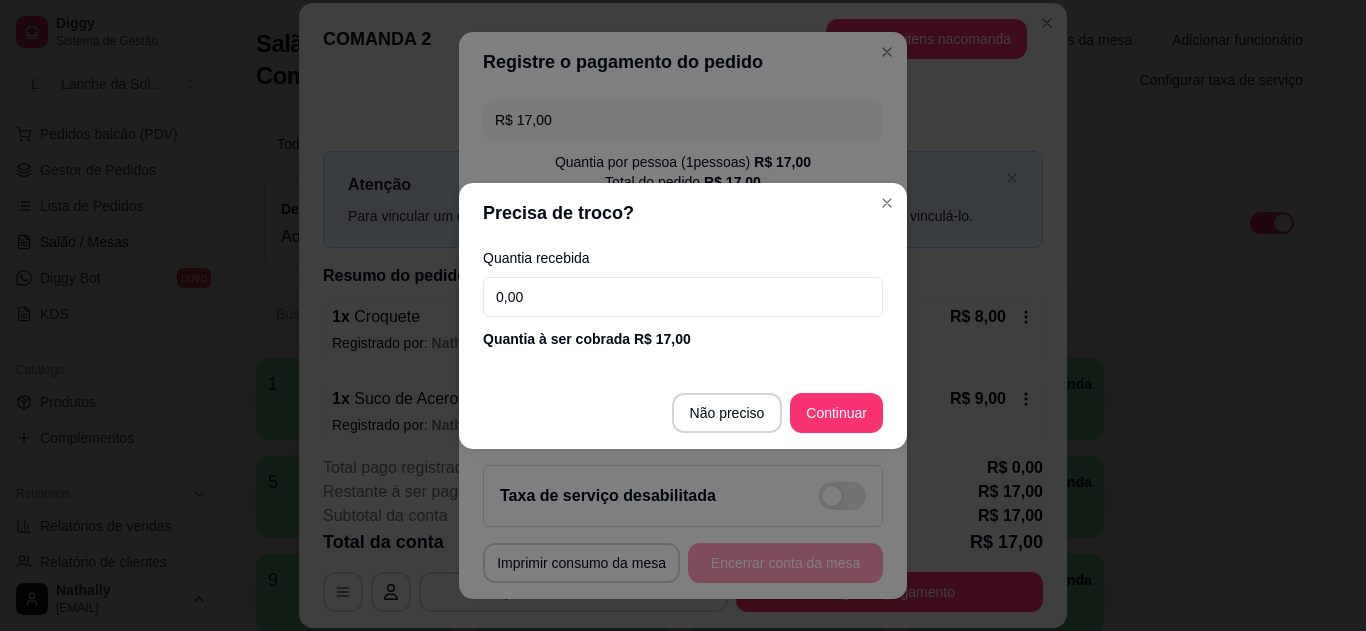 click on "0,00" at bounding box center [683, 297] 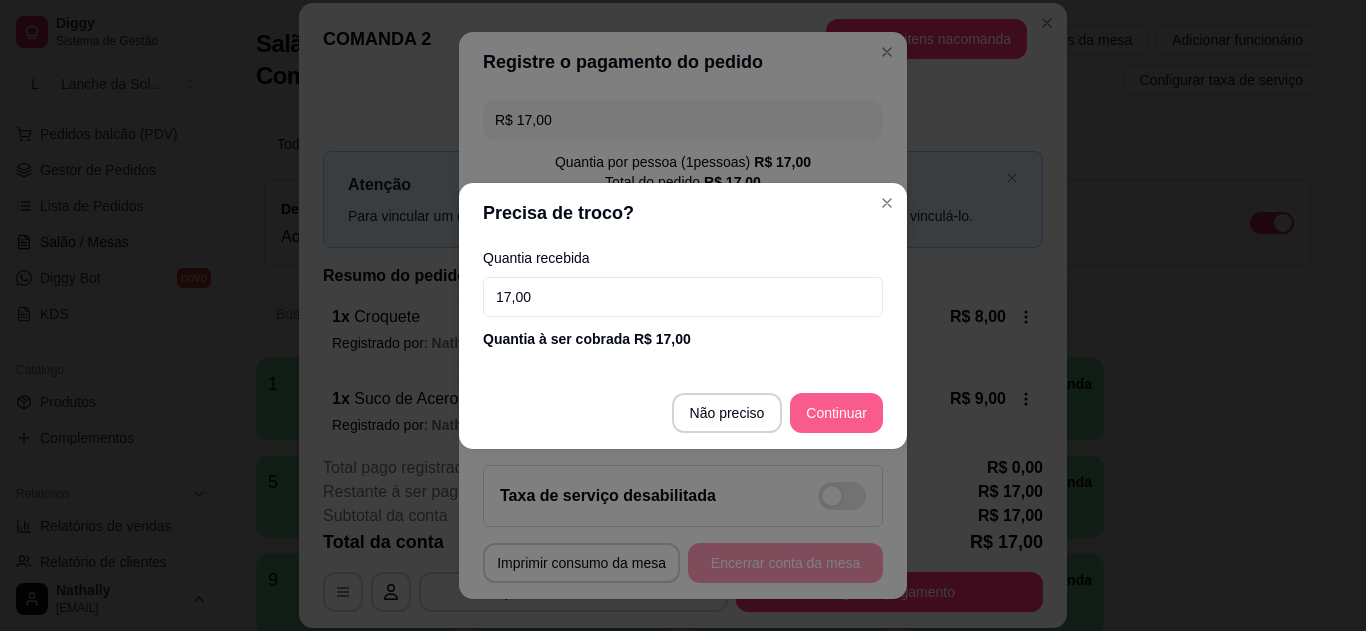 type on "17,00" 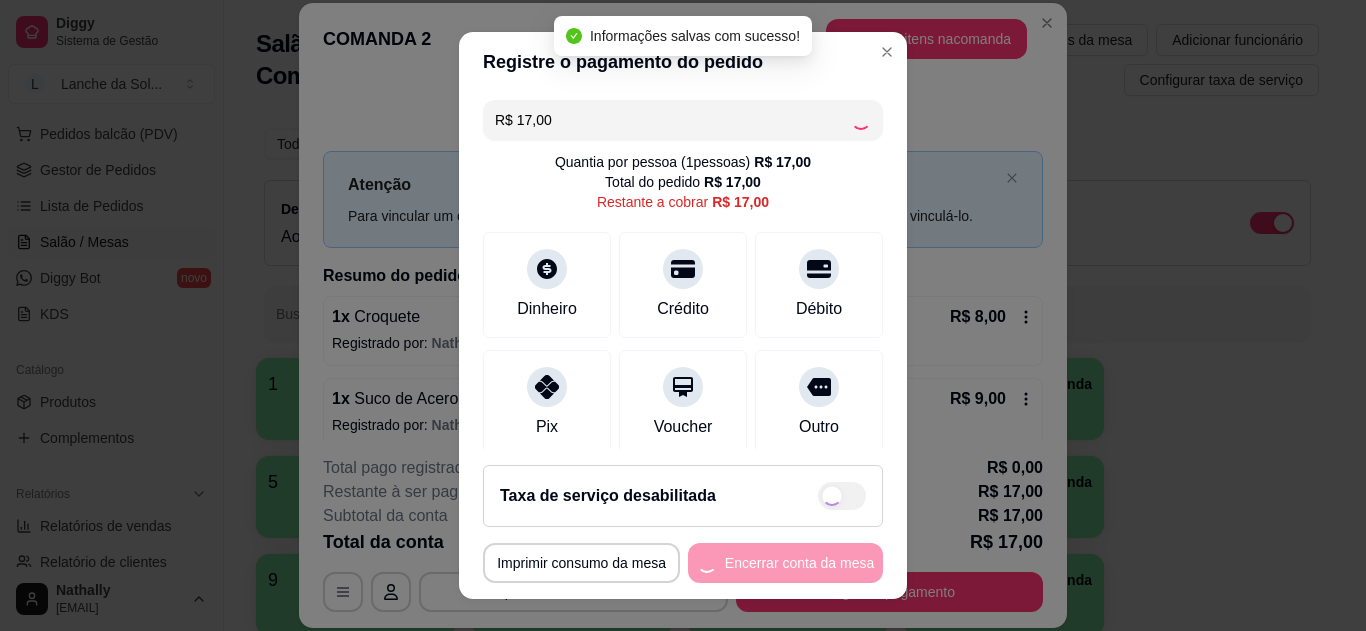 type on "R$ 0,00" 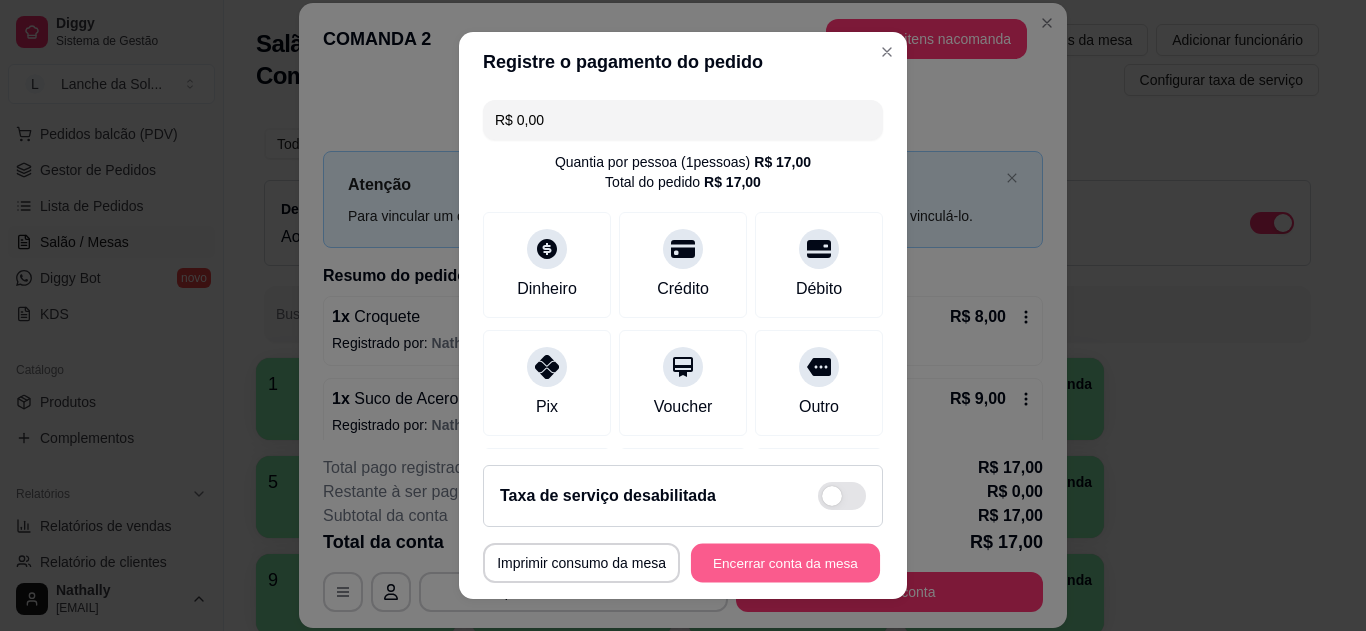 click on "Encerrar conta da mesa" at bounding box center [785, 563] 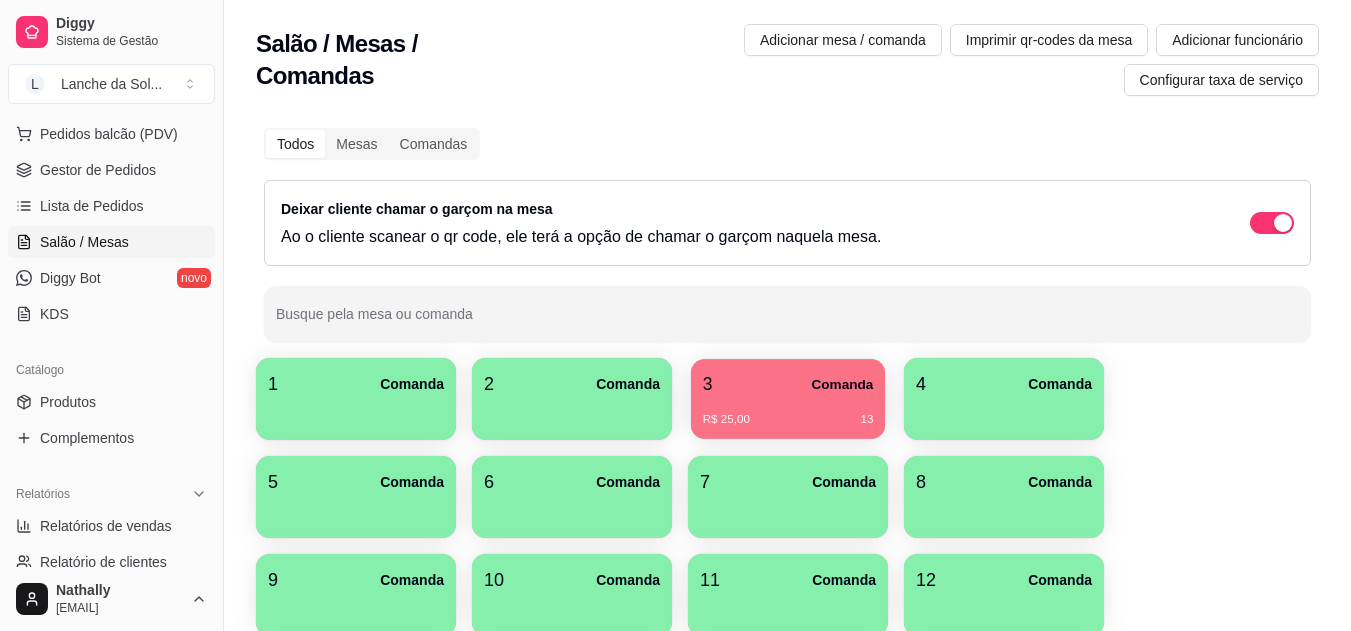 click on "3 Comanda" at bounding box center (788, 384) 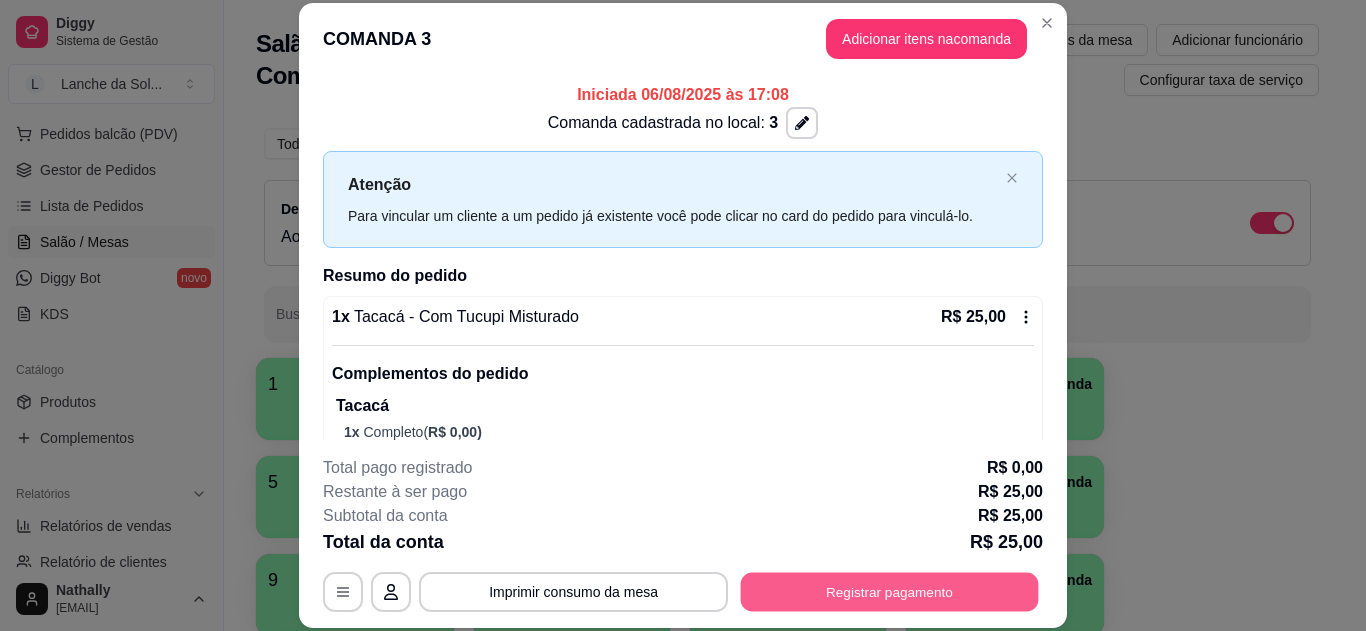 click on "Registrar pagamento" at bounding box center [890, 591] 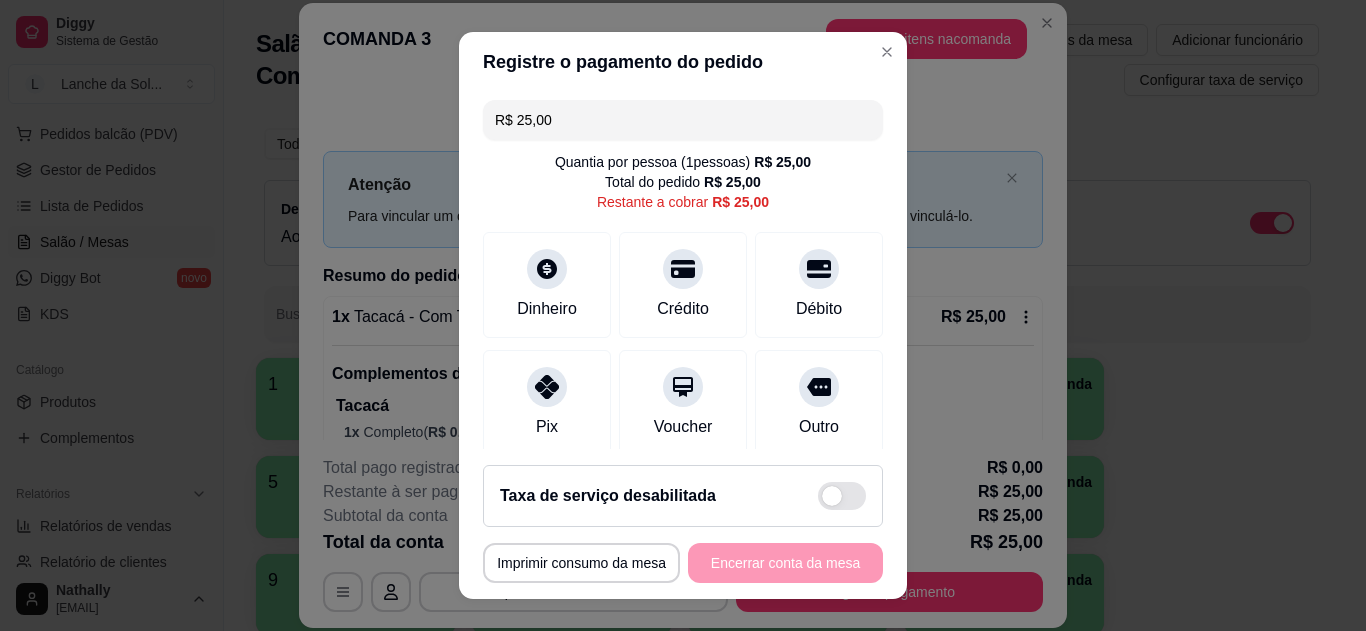 click at bounding box center (547, 269) 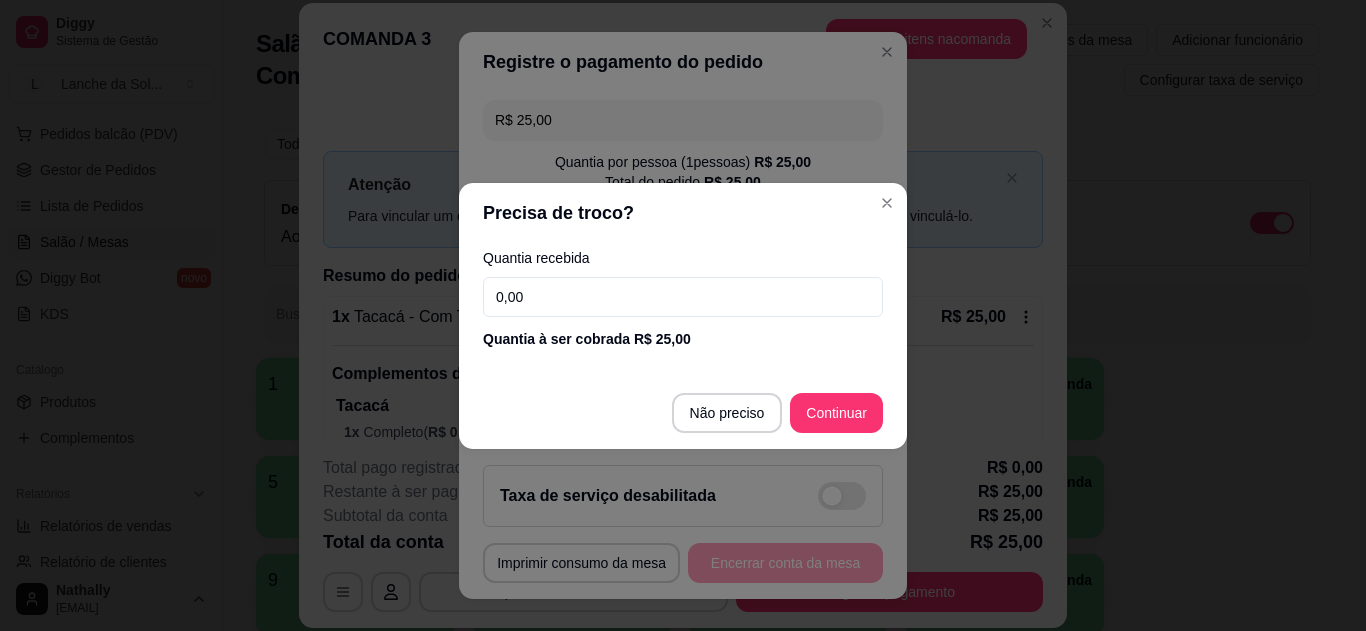 click on "0,00" at bounding box center (683, 297) 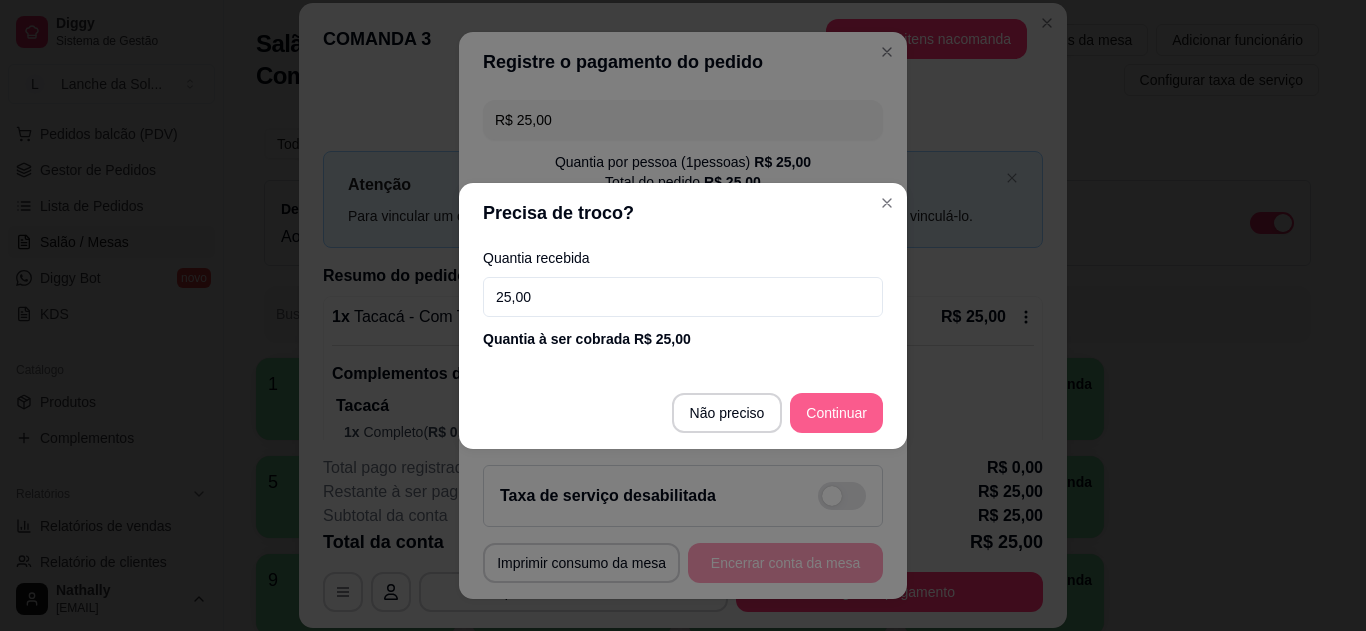 type on "25,00" 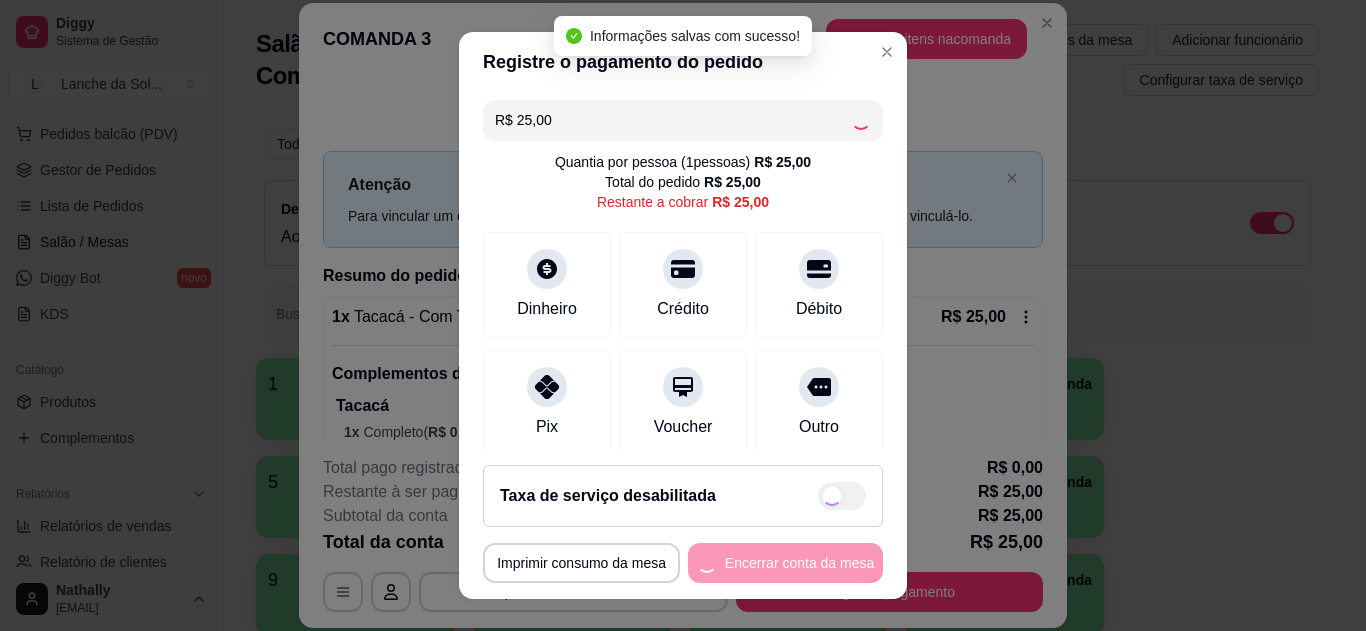 type on "R$ 0,00" 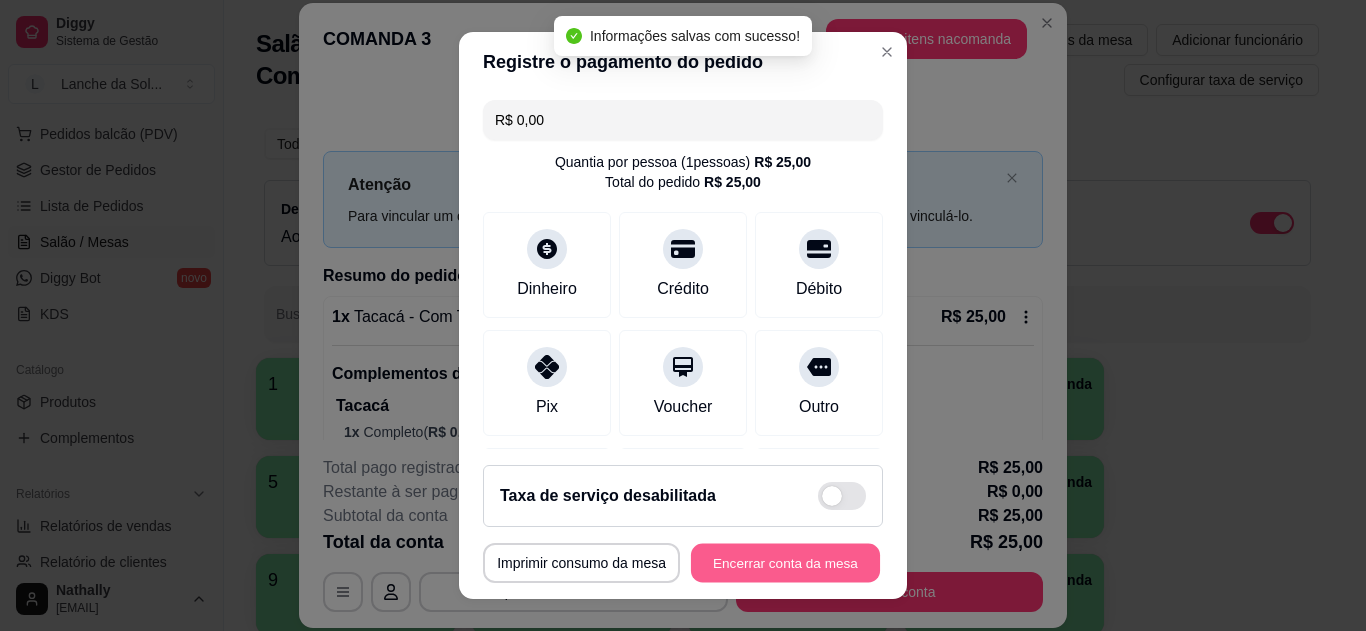 click on "Encerrar conta da mesa" at bounding box center [785, 563] 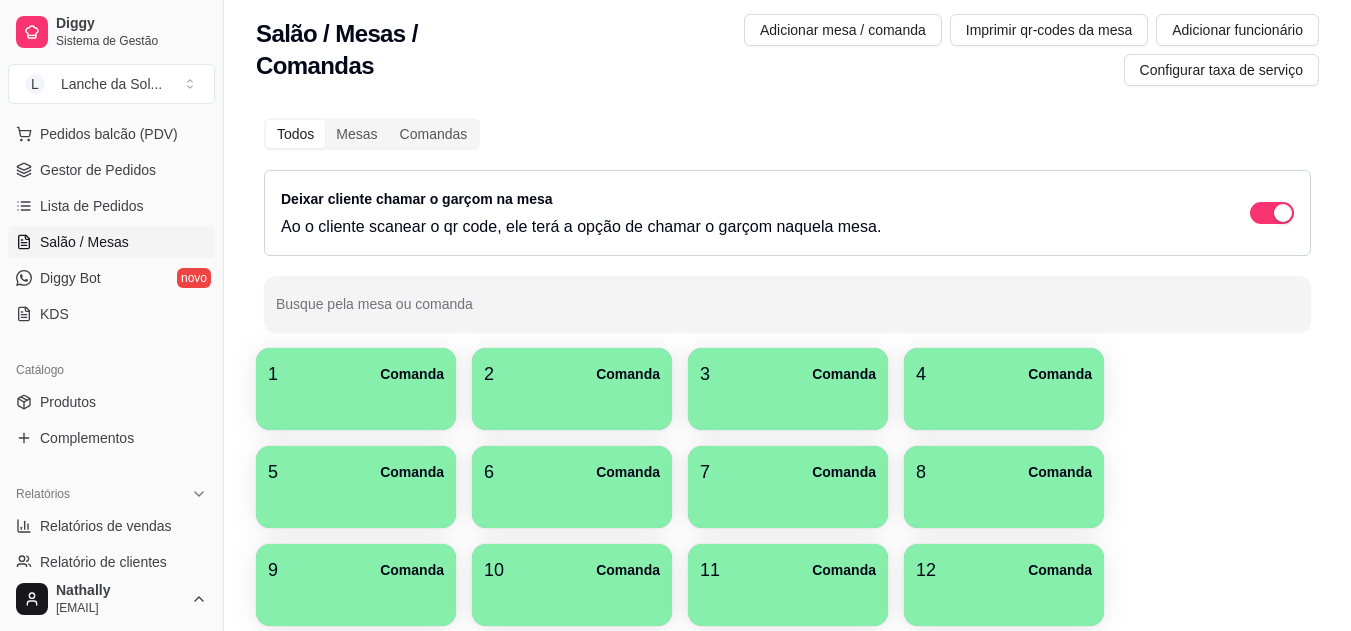 scroll, scrollTop: 0, scrollLeft: 0, axis: both 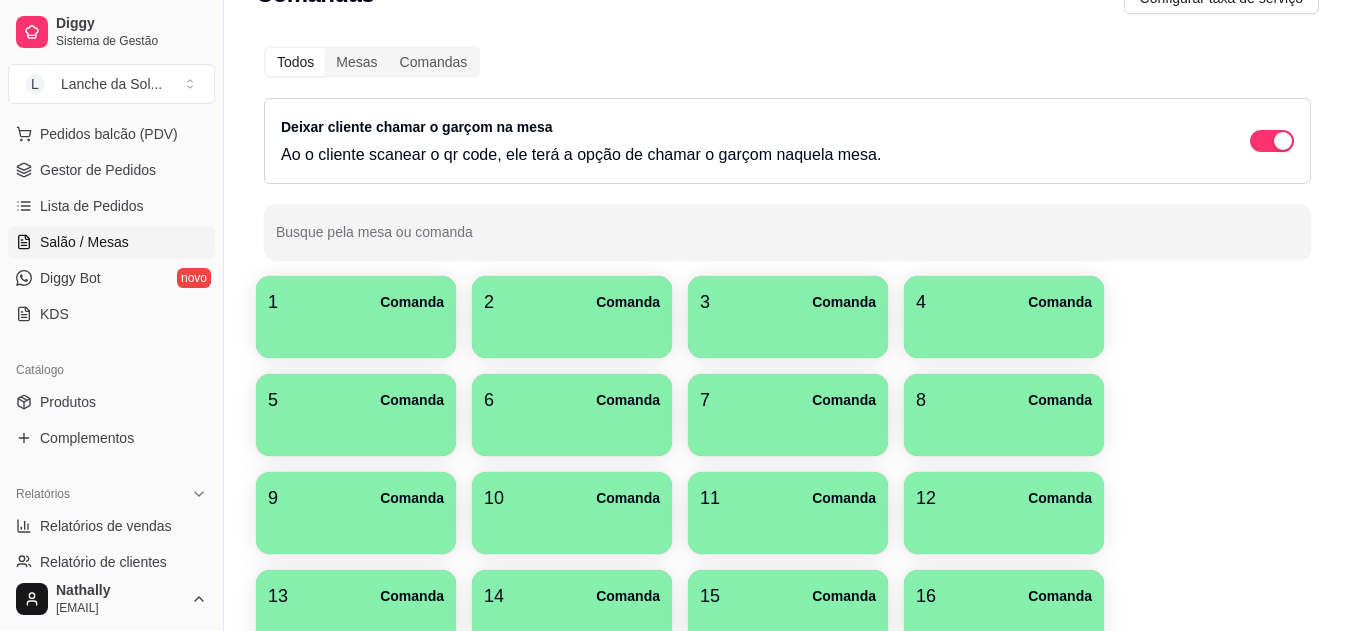 click at bounding box center [223, 315] 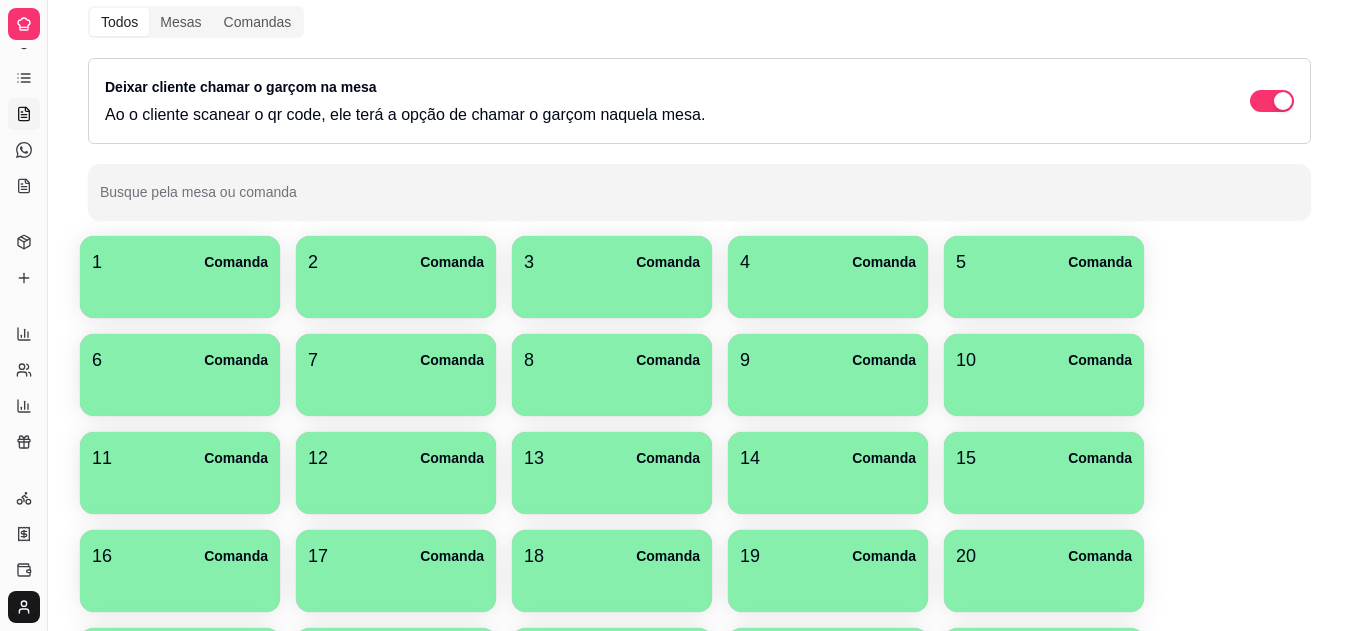 click at bounding box center (47, 315) 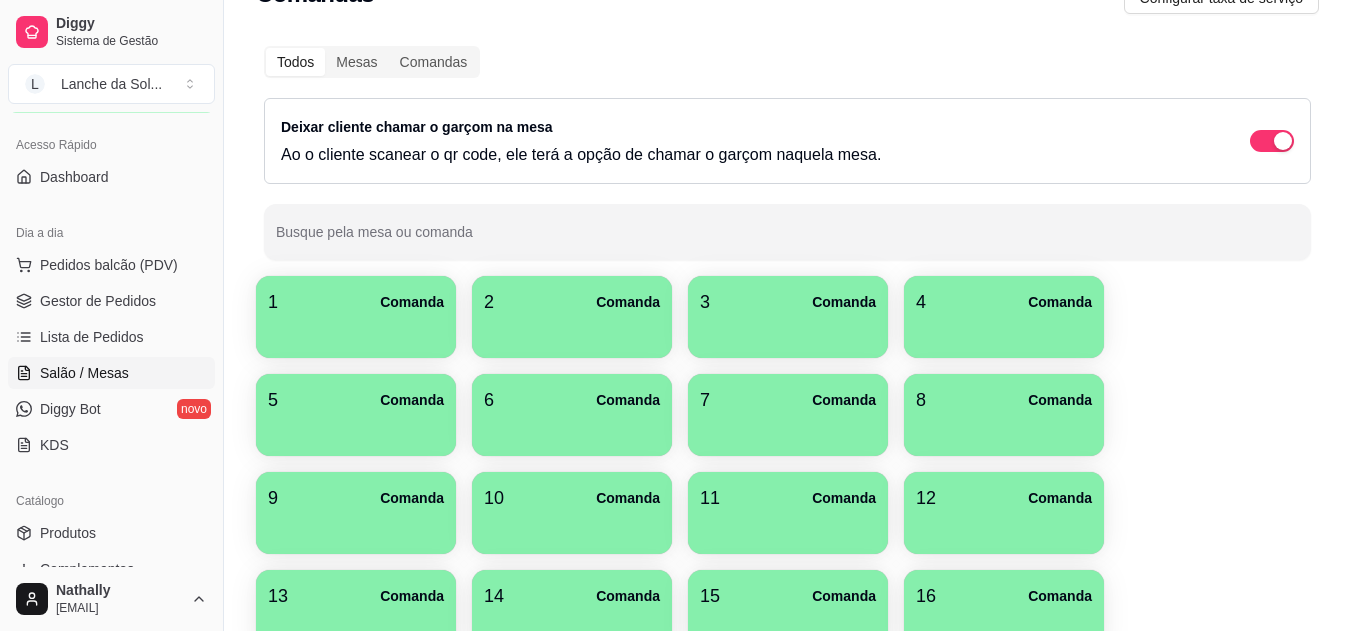 scroll, scrollTop: 108, scrollLeft: 0, axis: vertical 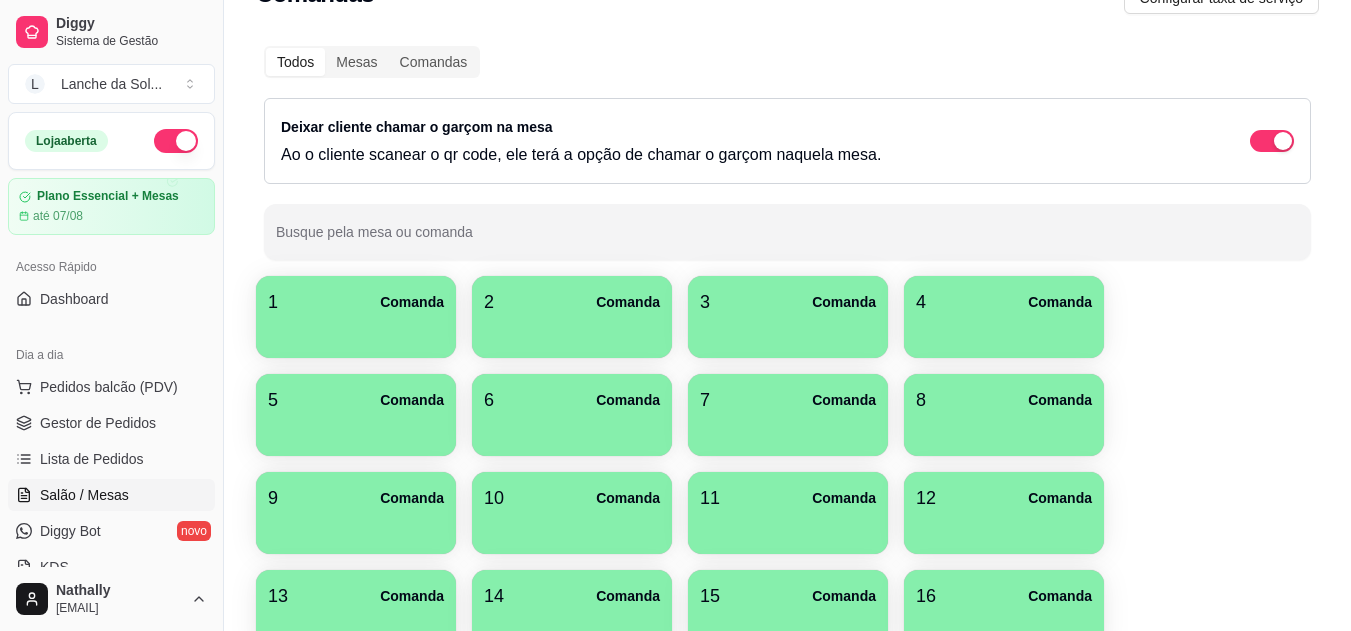 click at bounding box center (223, 315) 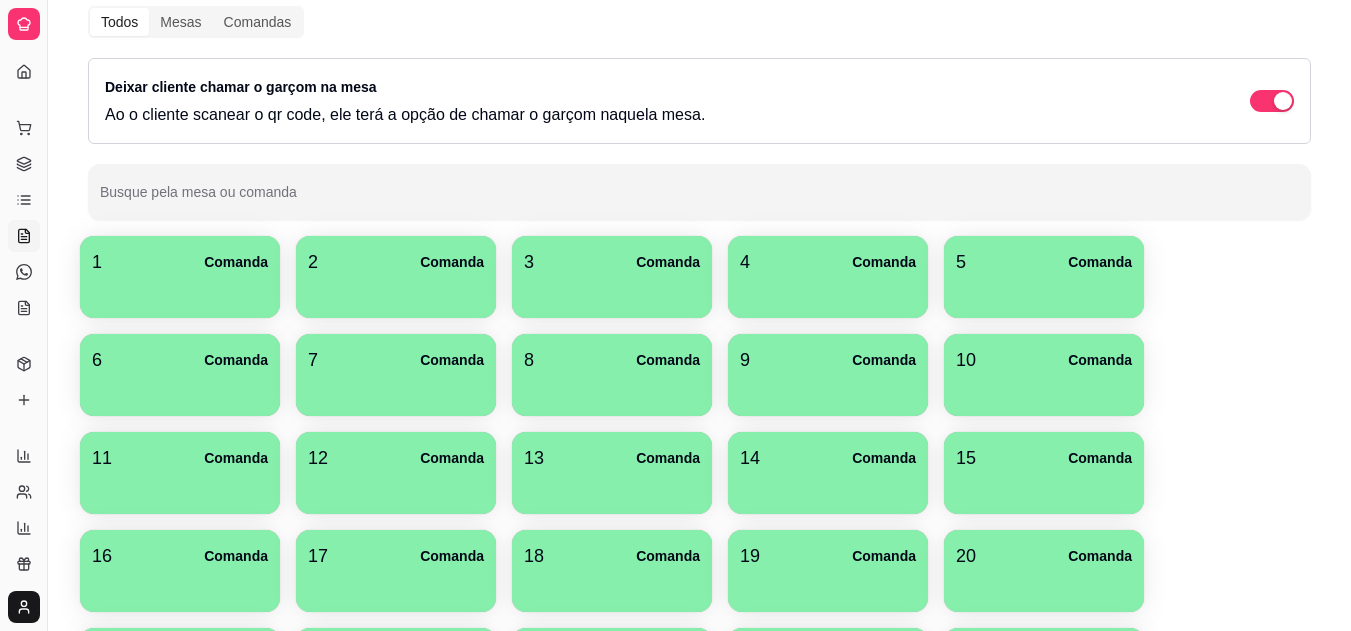 click 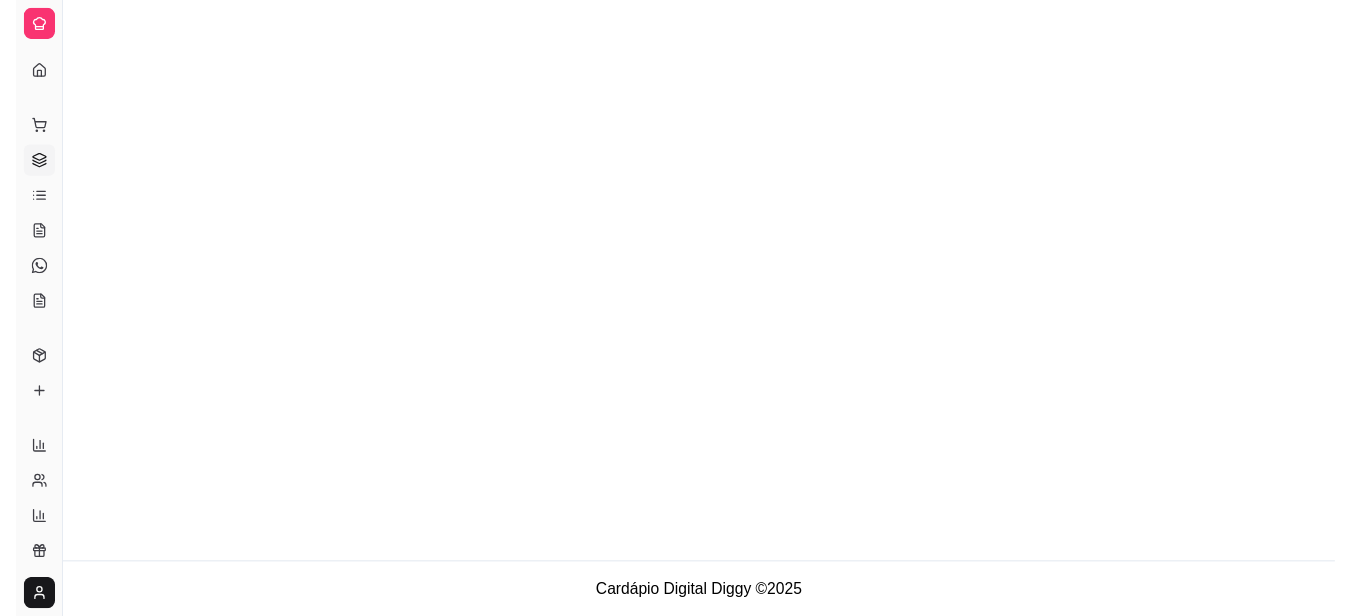 scroll, scrollTop: 0, scrollLeft: 0, axis: both 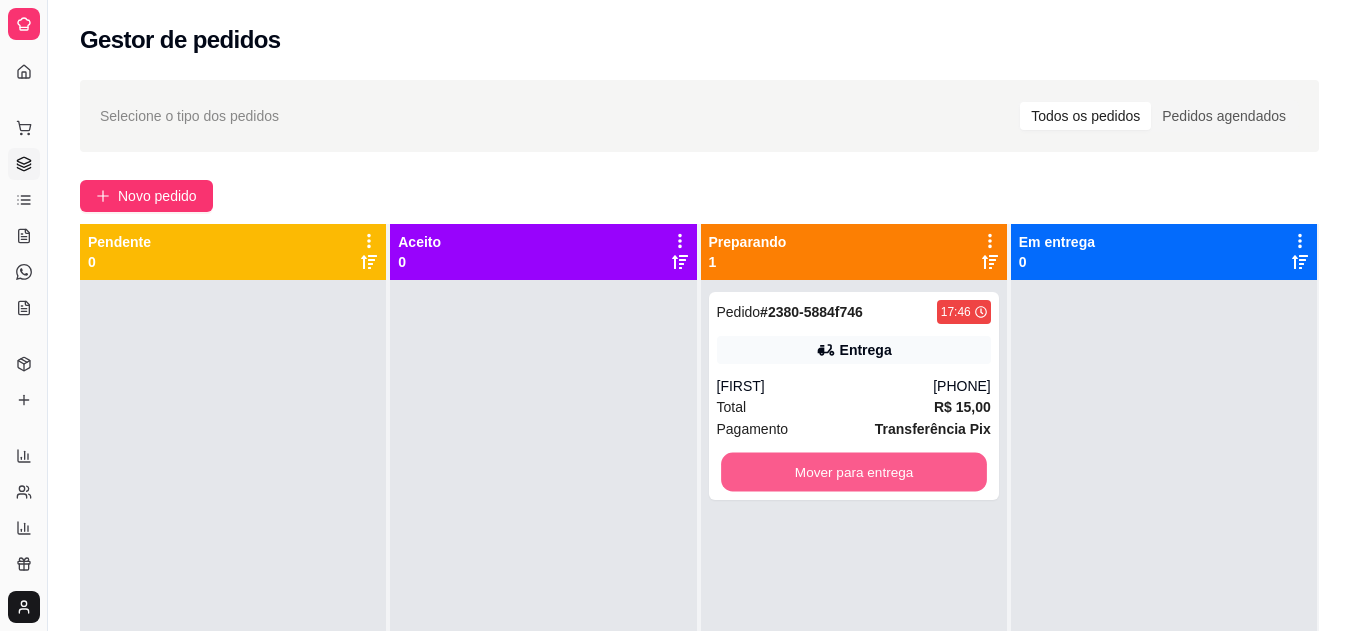 click on "Mover para entrega" at bounding box center (854, 472) 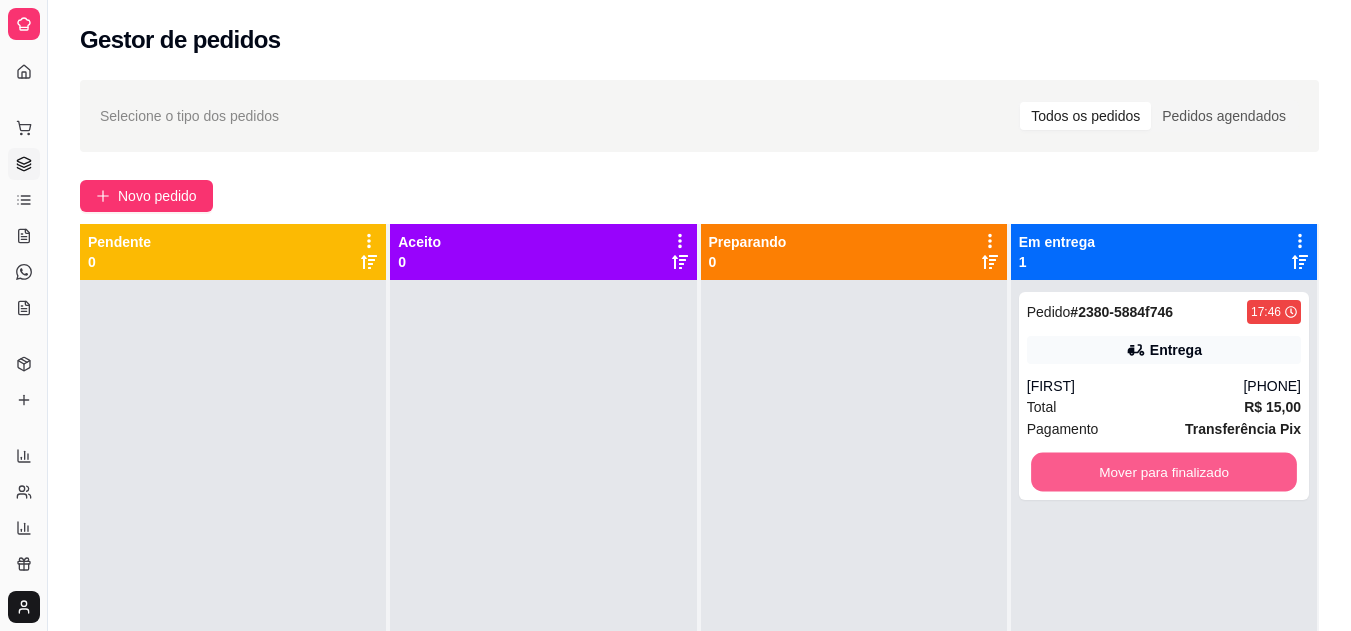 click on "Mover para finalizado" at bounding box center [1164, 472] 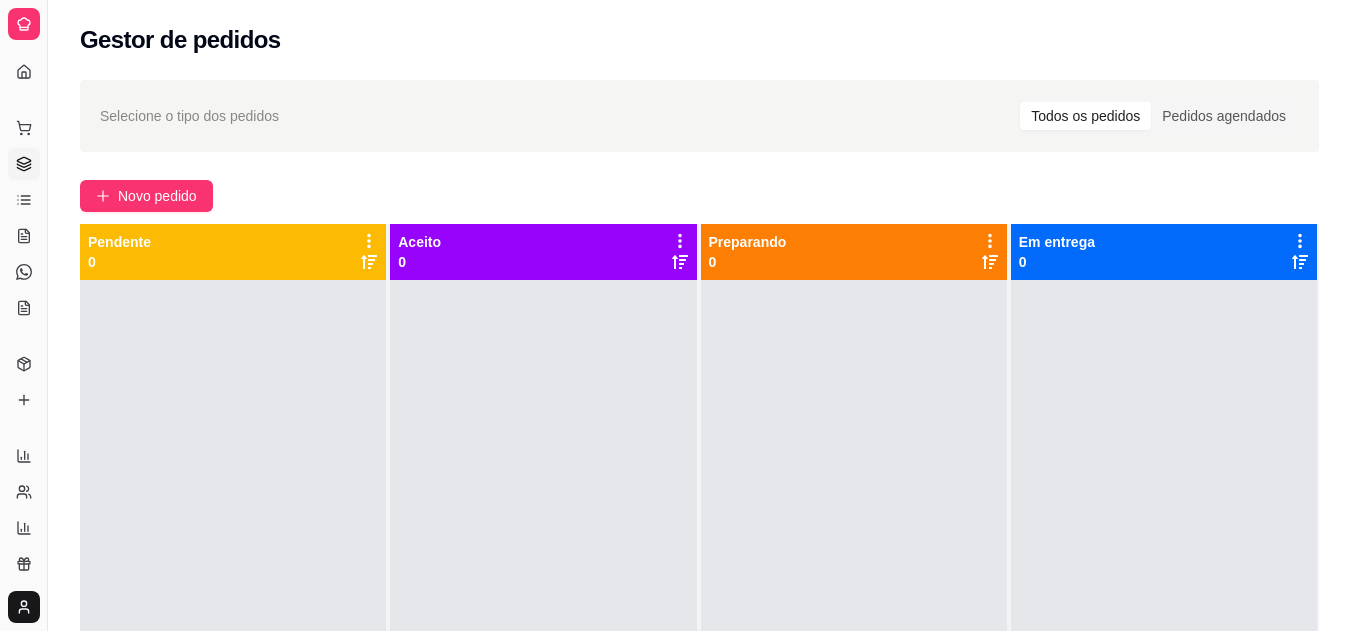 click 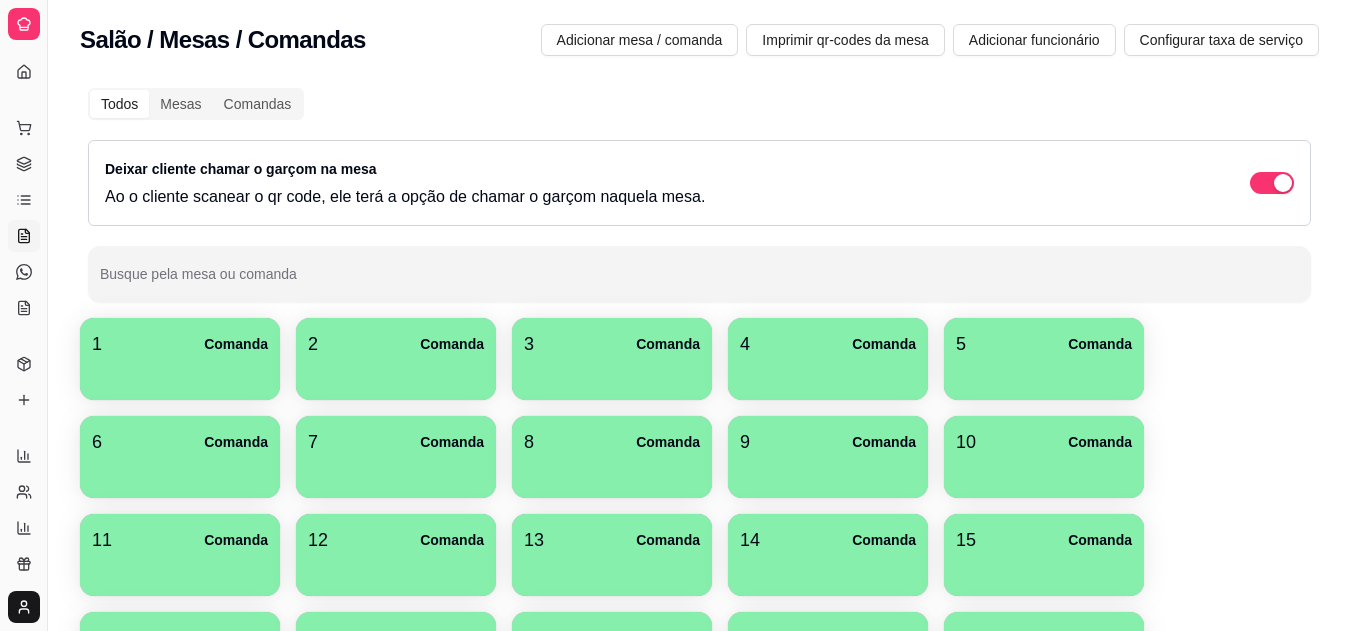 click 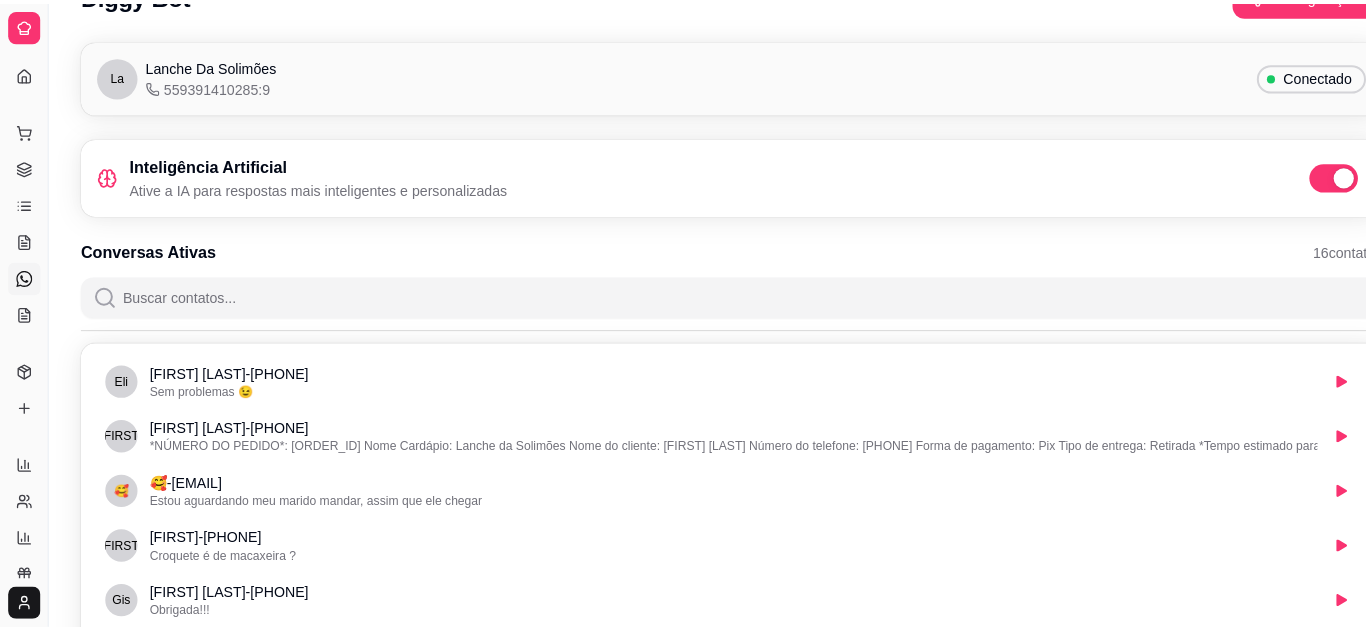 scroll, scrollTop: 0, scrollLeft: 0, axis: both 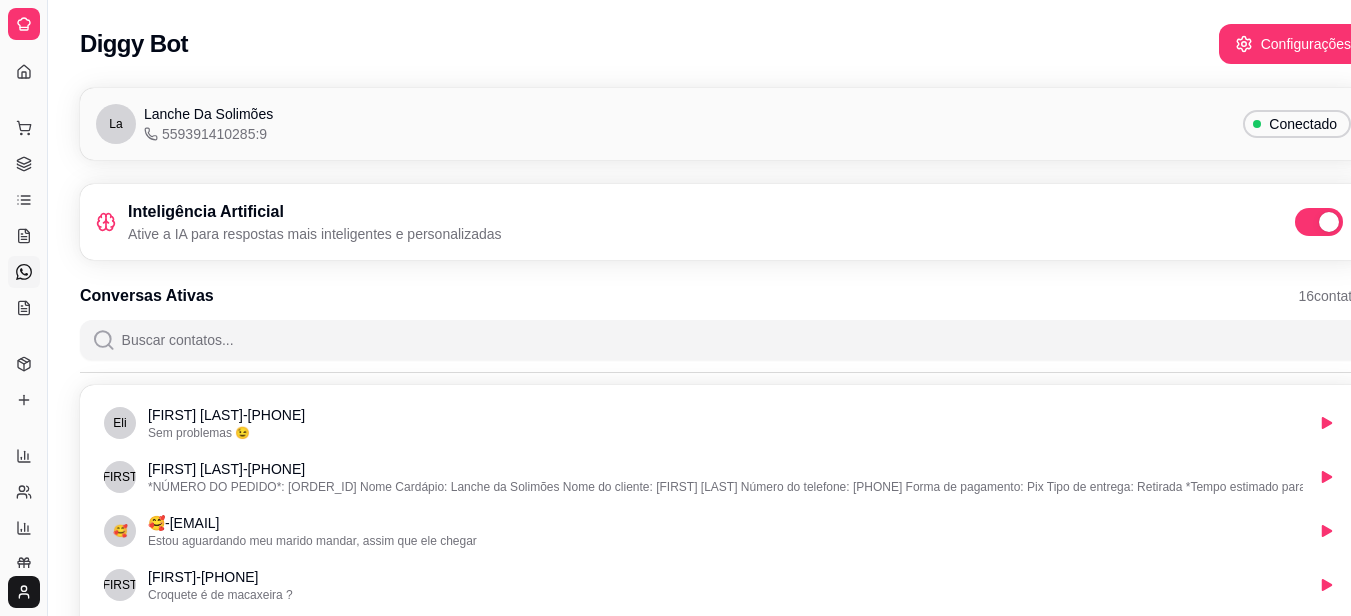 click on "Gestor de Pedidos" at bounding box center (24, 164) 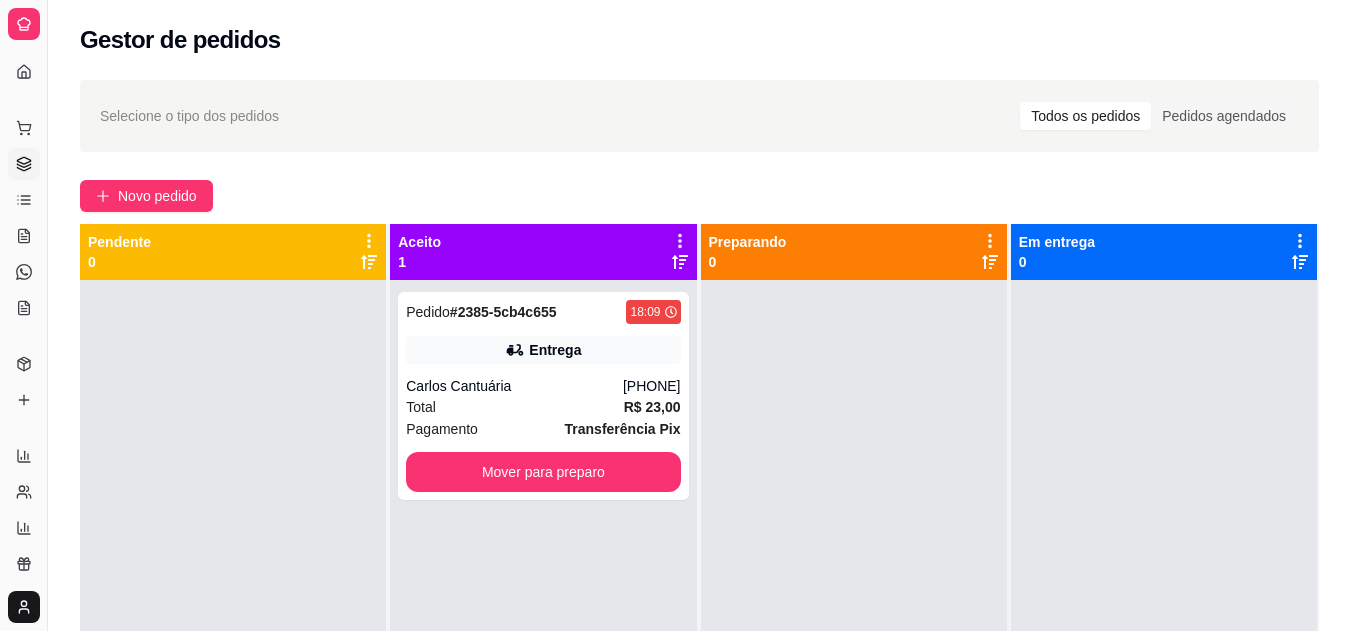 click on "Total R$ 23,00" at bounding box center (543, 407) 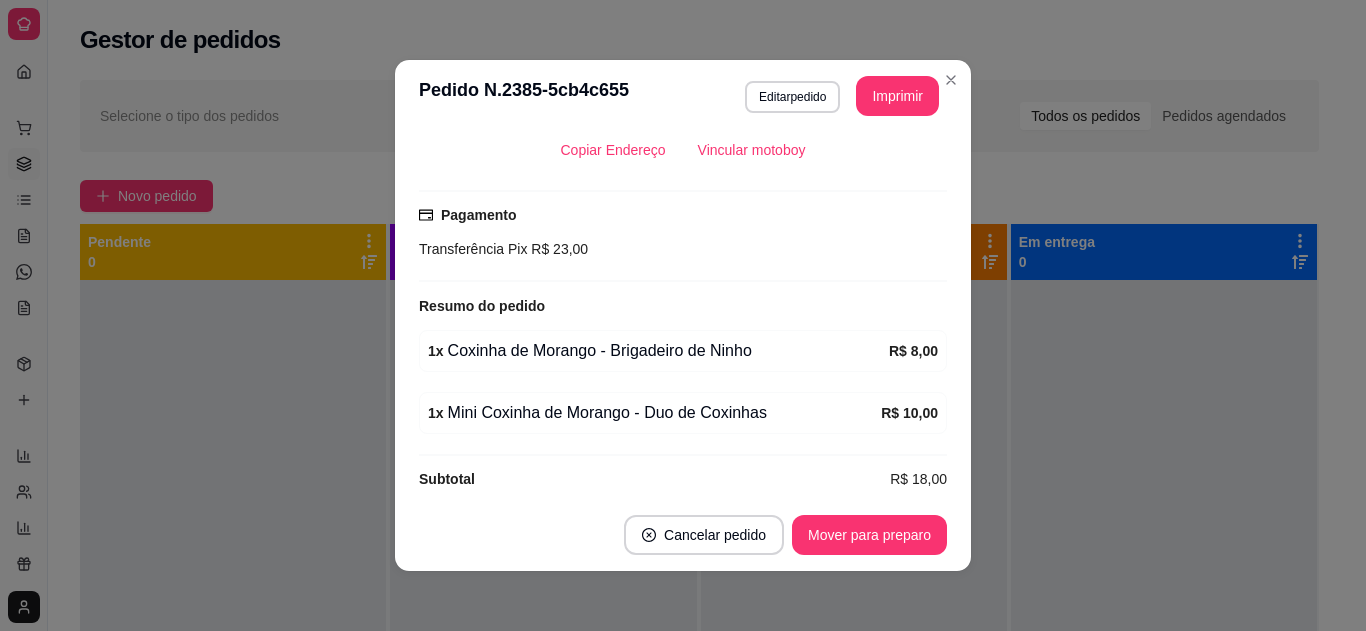 scroll, scrollTop: 480, scrollLeft: 0, axis: vertical 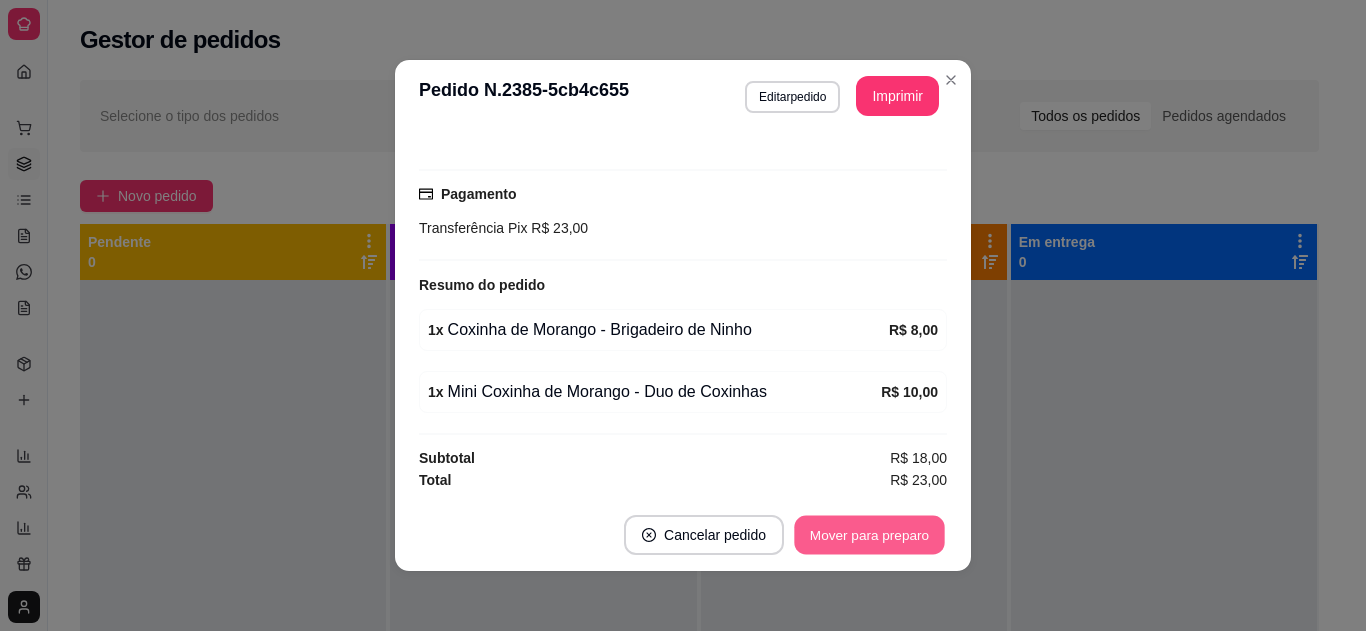 click on "Mover para preparo" at bounding box center (869, 535) 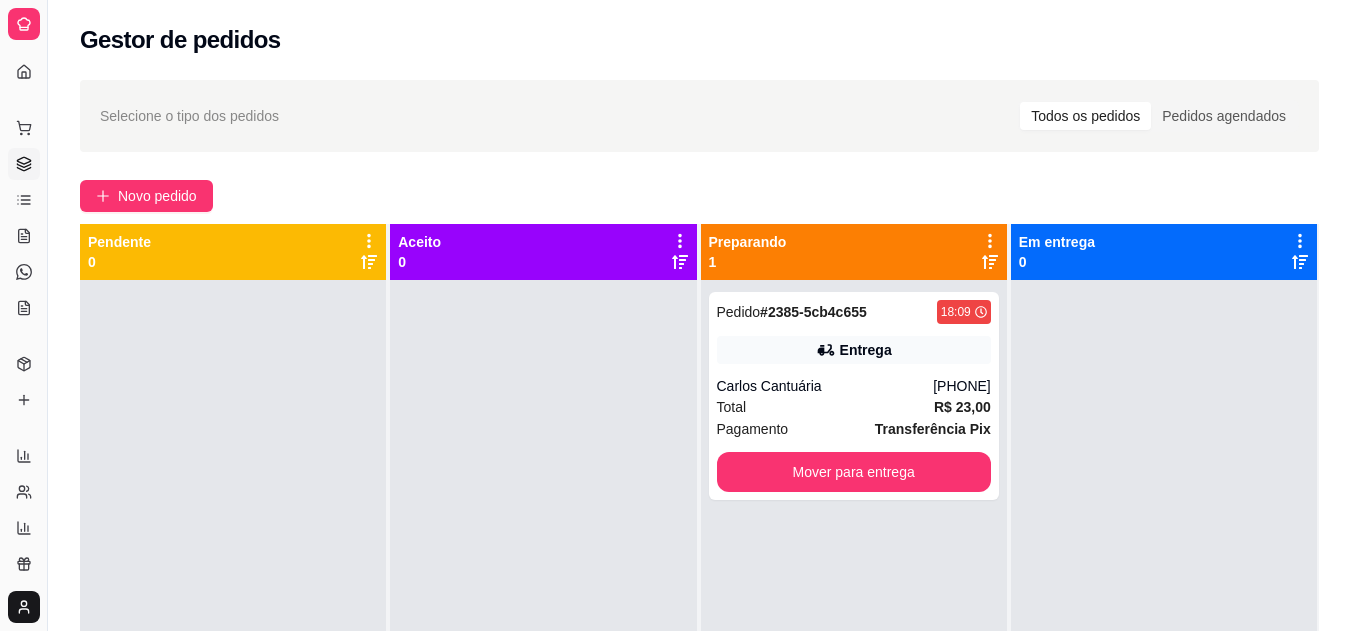click on "Aceito 0" at bounding box center [543, 252] 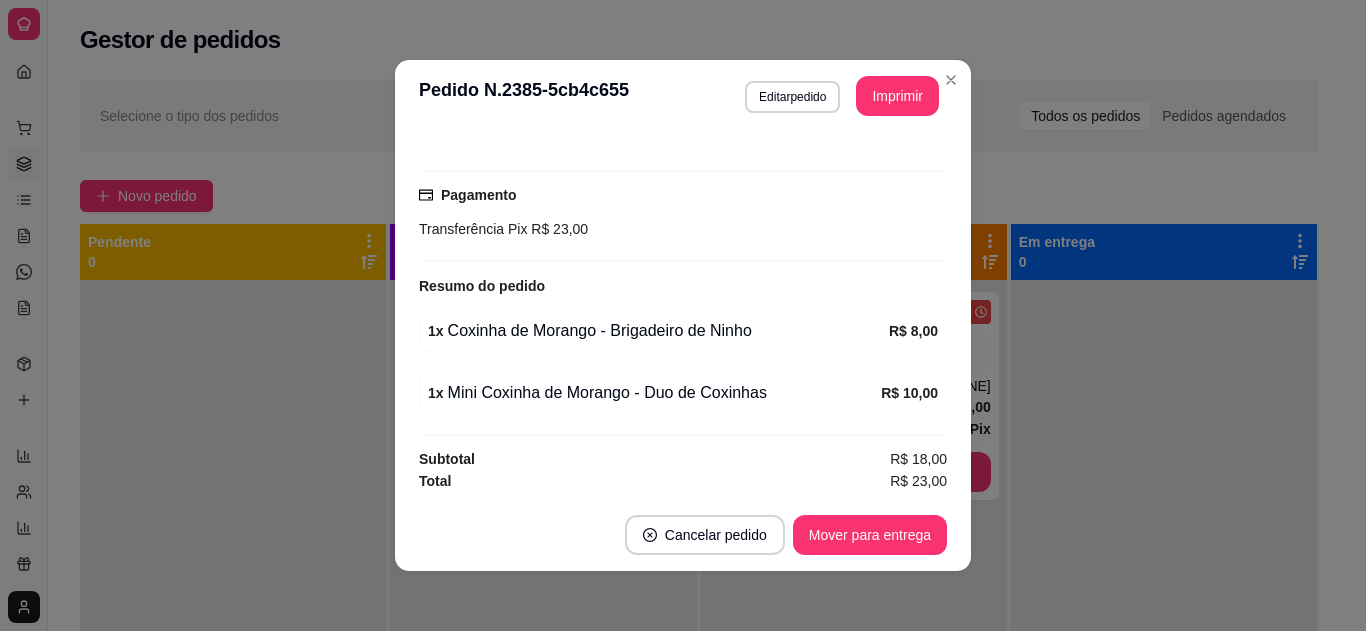 scroll, scrollTop: 488, scrollLeft: 0, axis: vertical 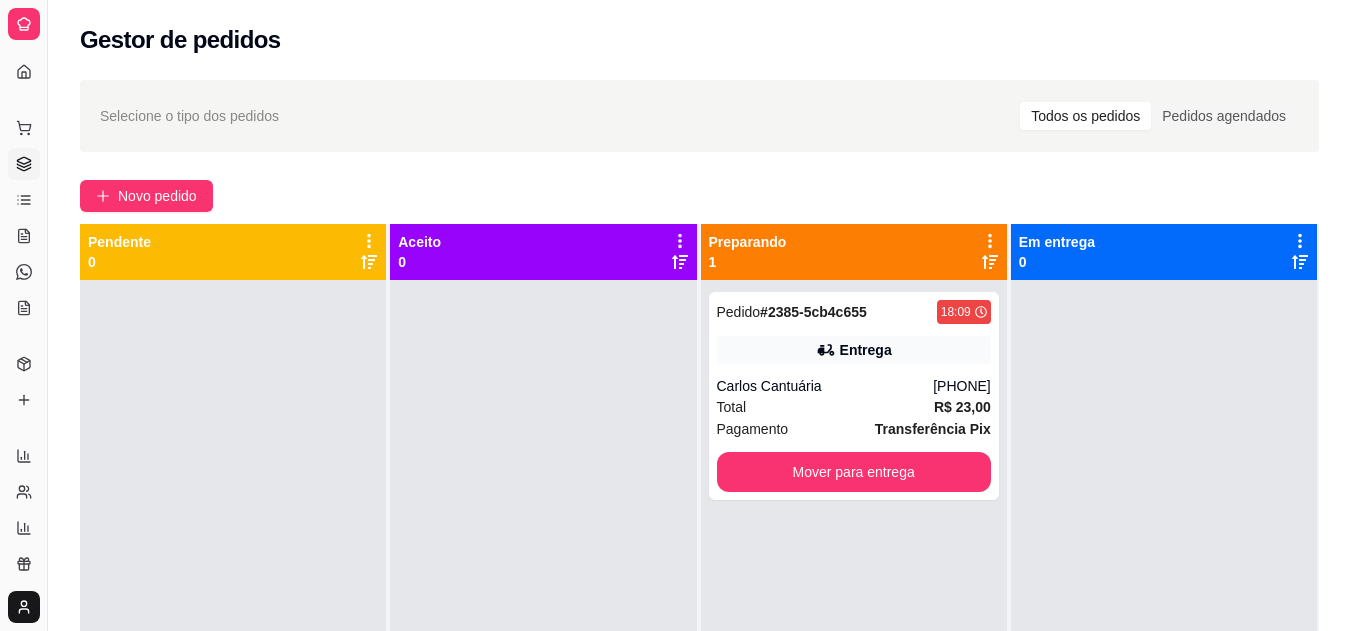 click on "Dia a dia" at bounding box center (23, 96) 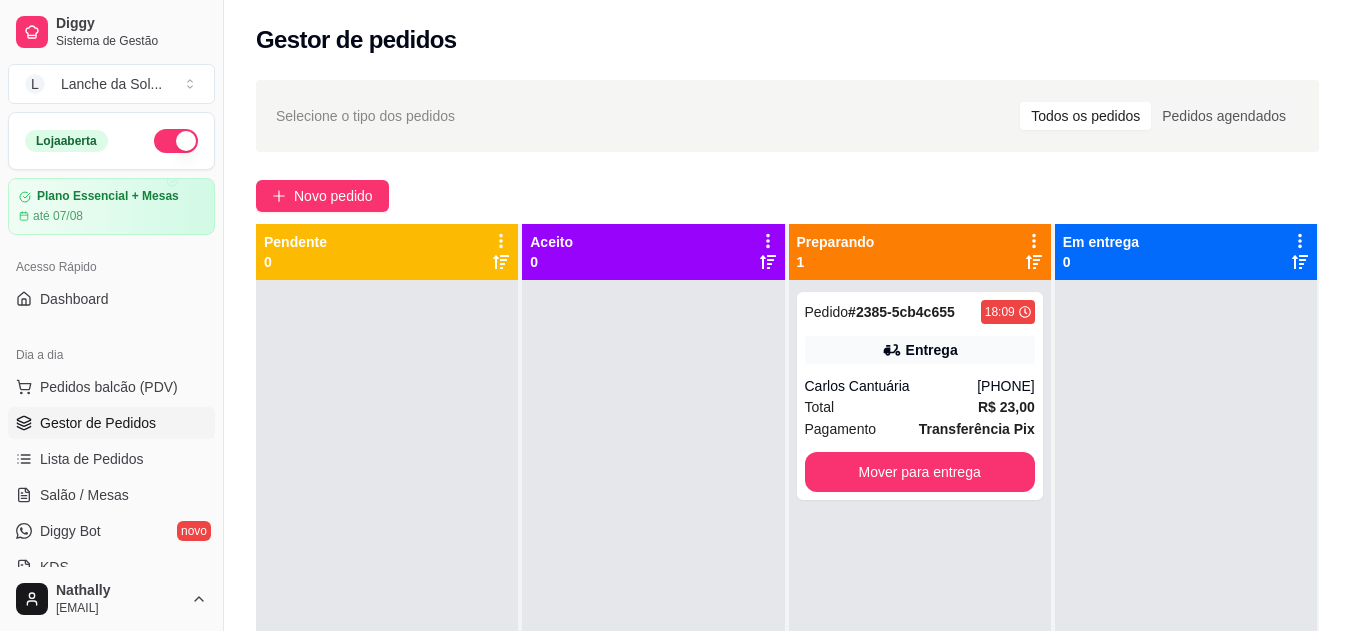 click on "Salão / Mesas" at bounding box center [84, 495] 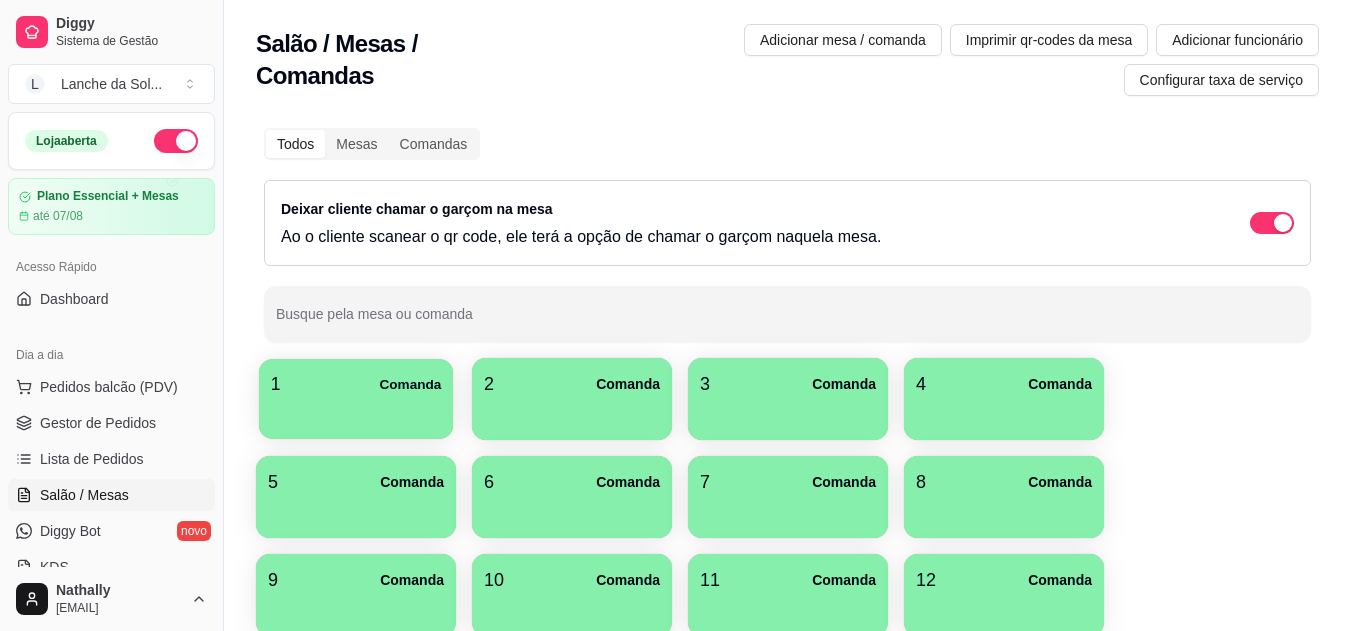 click on "1 Comanda" at bounding box center [356, 399] 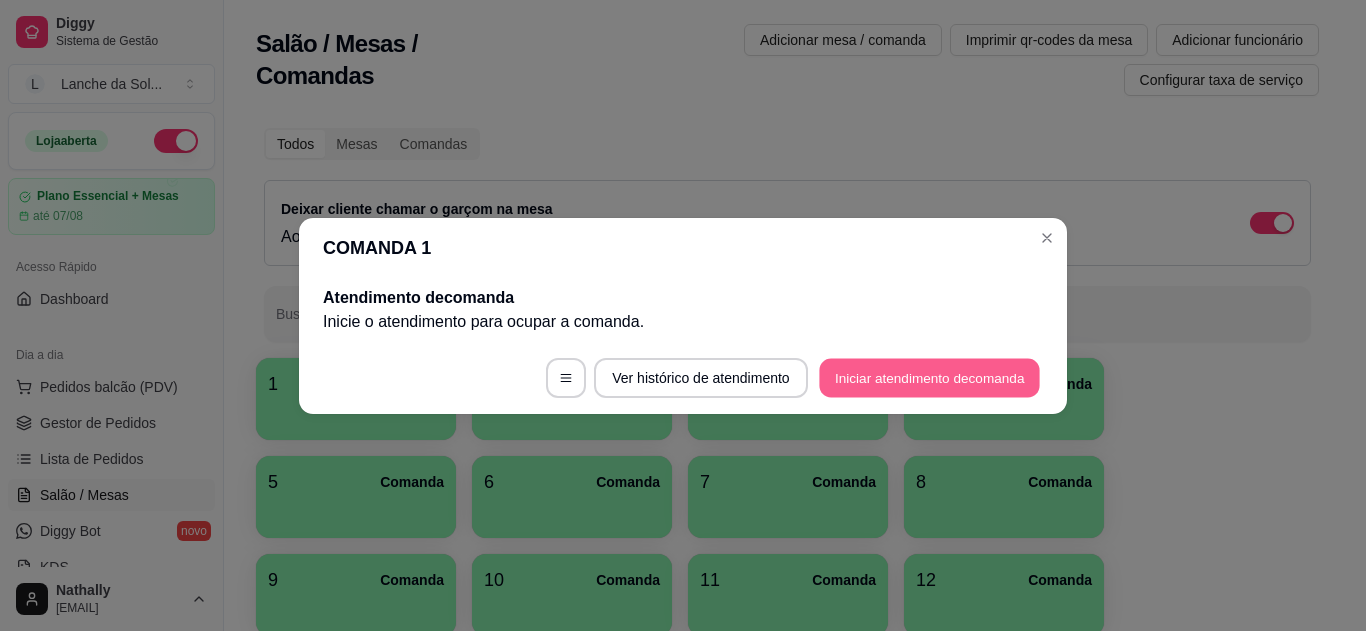 click on "Iniciar atendimento de  comanda" at bounding box center [929, 377] 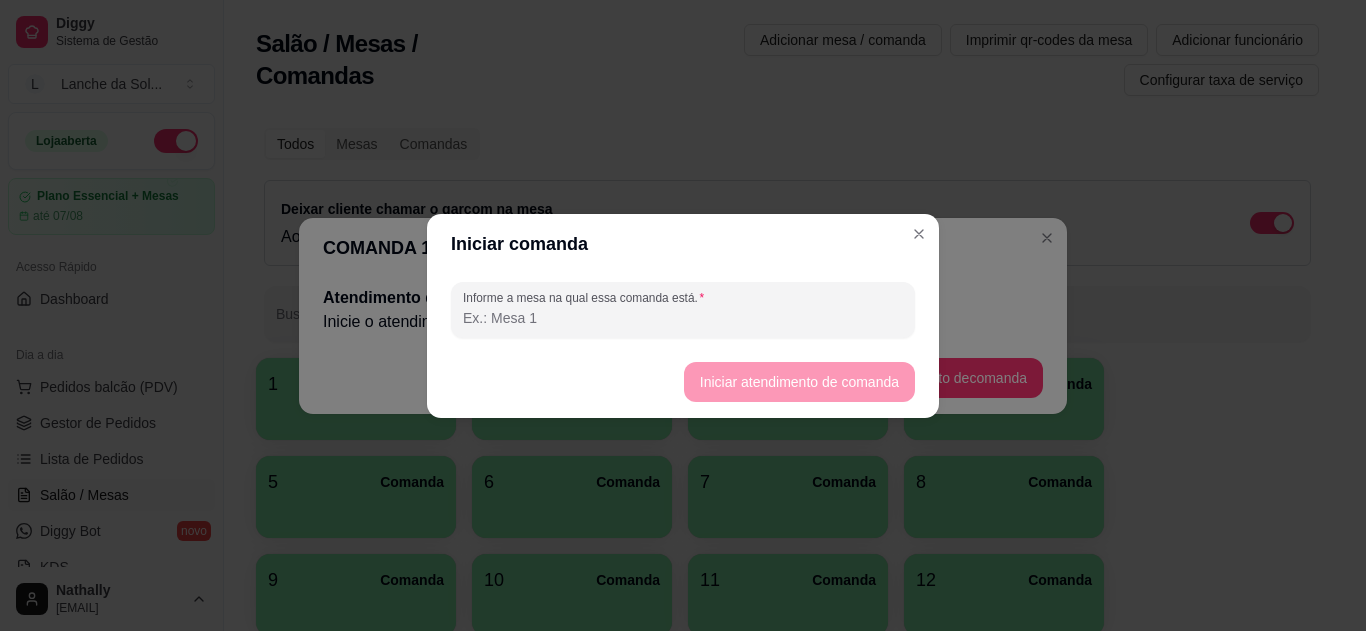 click on "Informe a mesa na qual essa comanda está." at bounding box center (683, 318) 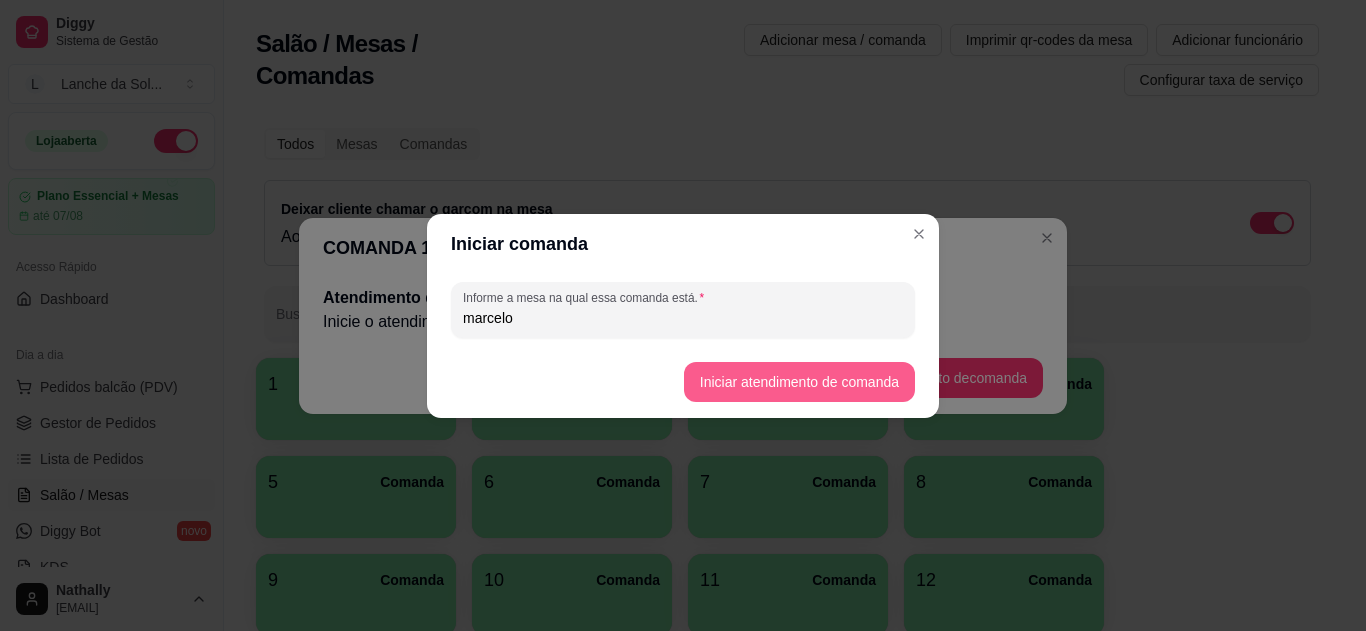 type on "marcelo" 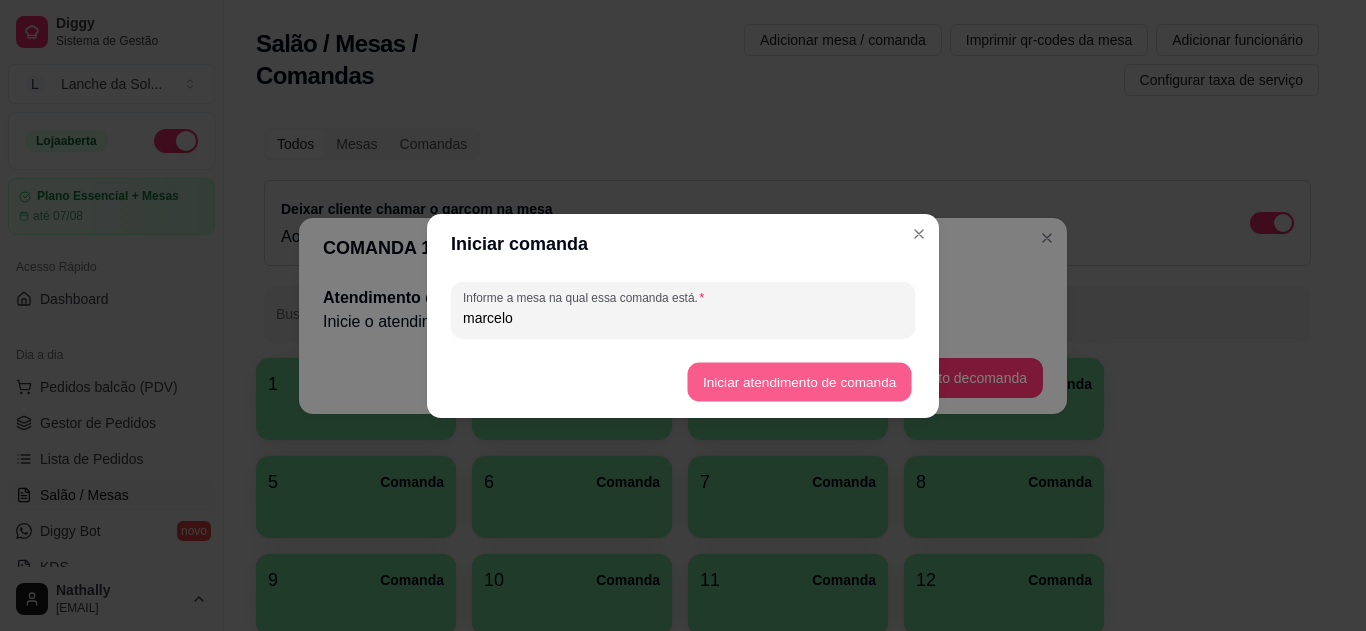 click on "Iniciar atendimento de comanda" at bounding box center [799, 381] 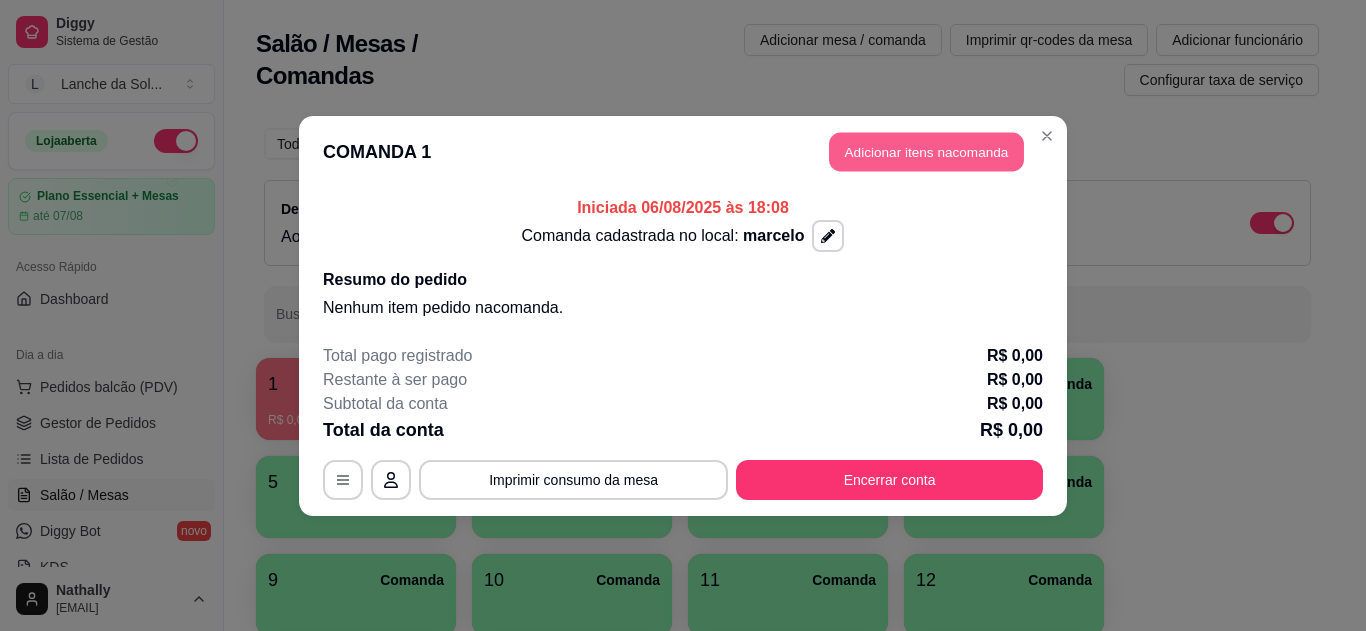 click on "Adicionar itens na  comanda" at bounding box center (926, 151) 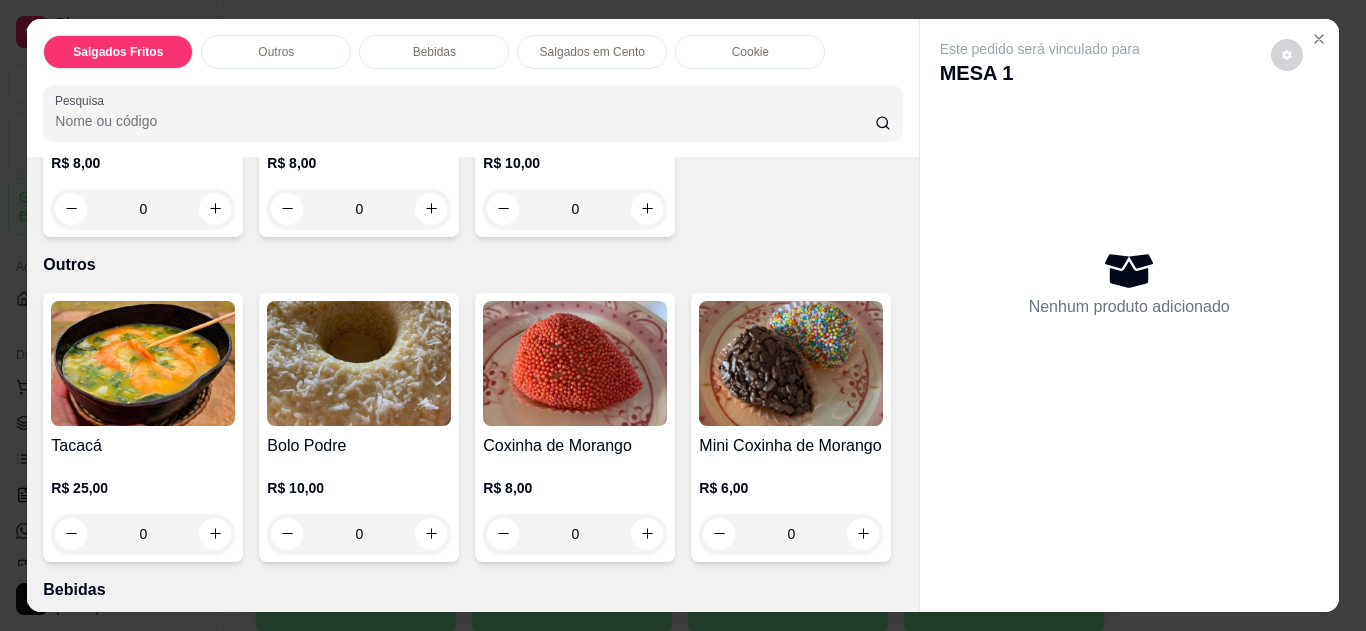 scroll, scrollTop: 320, scrollLeft: 0, axis: vertical 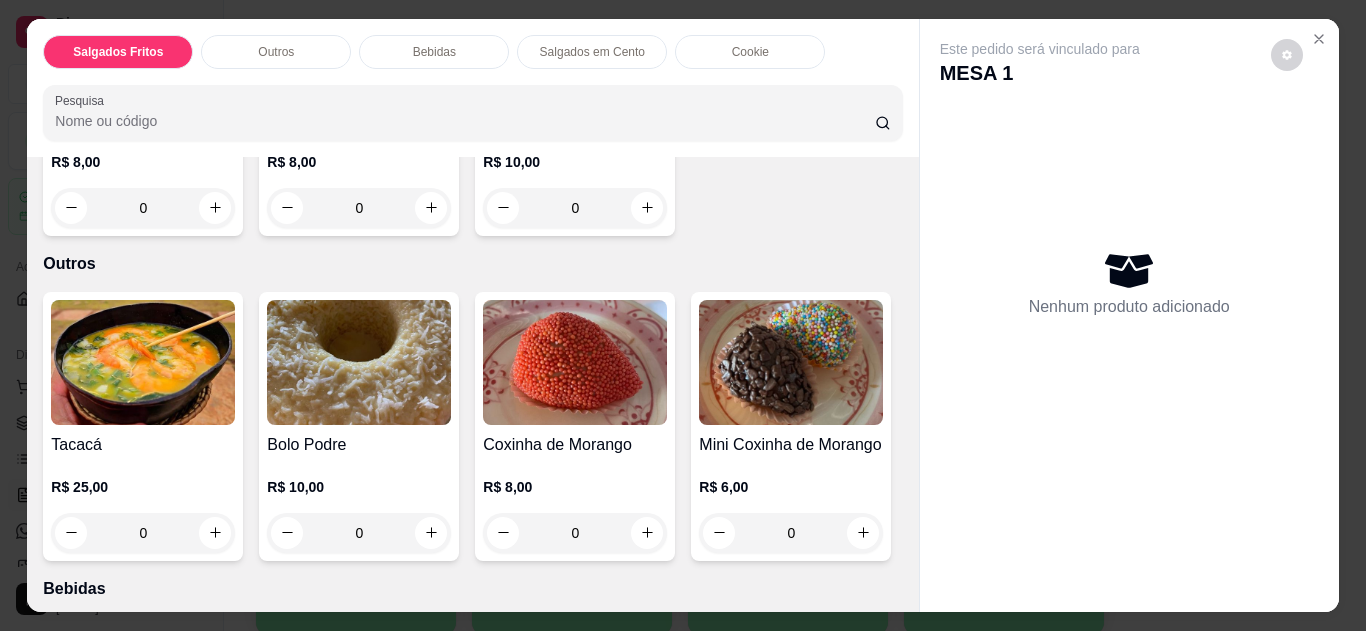 click on "0" at bounding box center (143, 533) 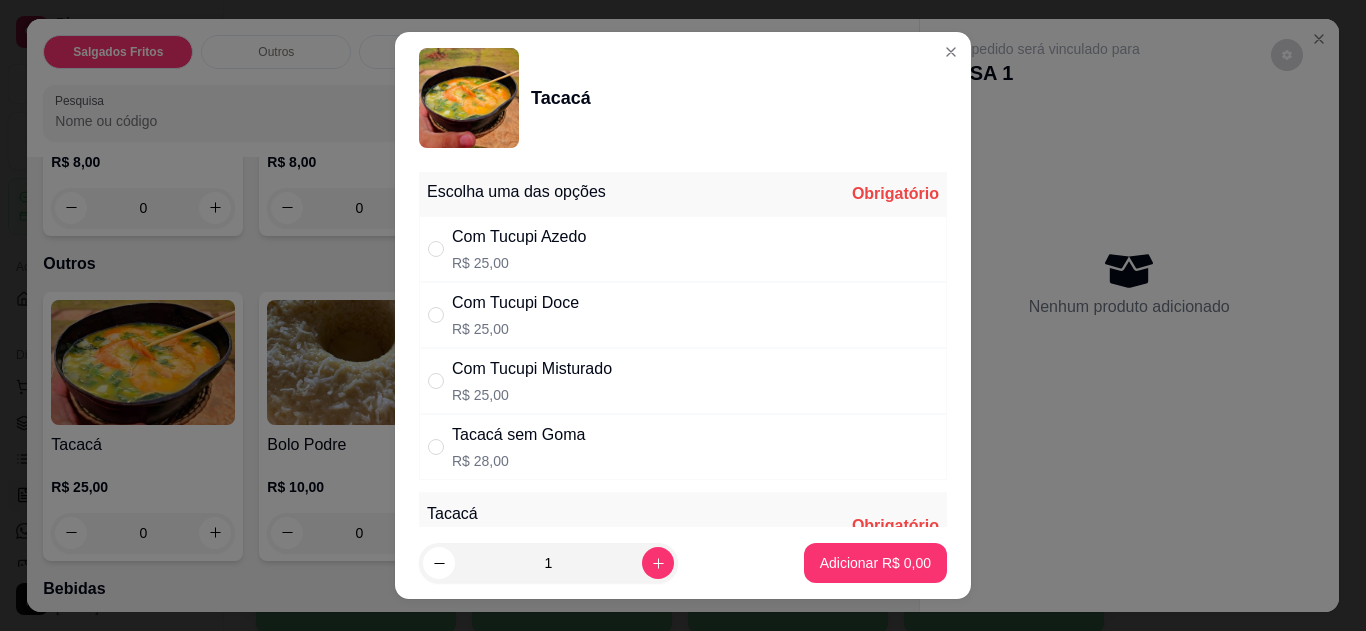 click on "Com Tucupi Misturado  R$ 25,00" at bounding box center [683, 381] 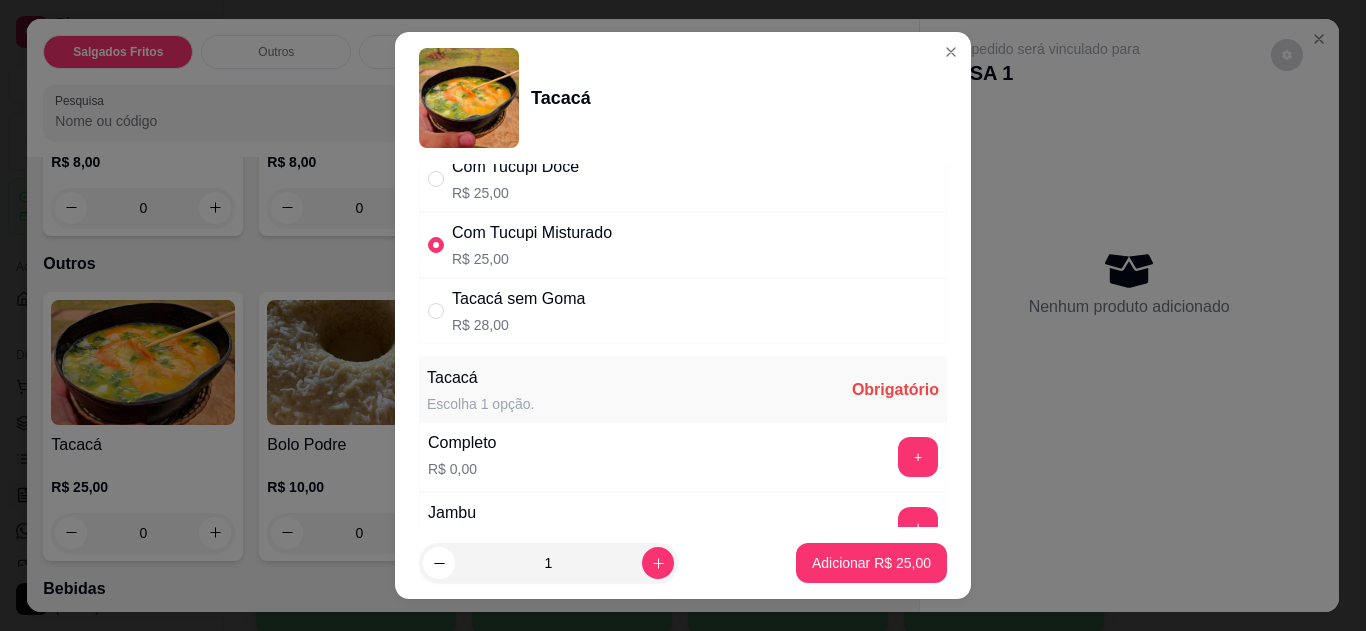 scroll, scrollTop: 160, scrollLeft: 0, axis: vertical 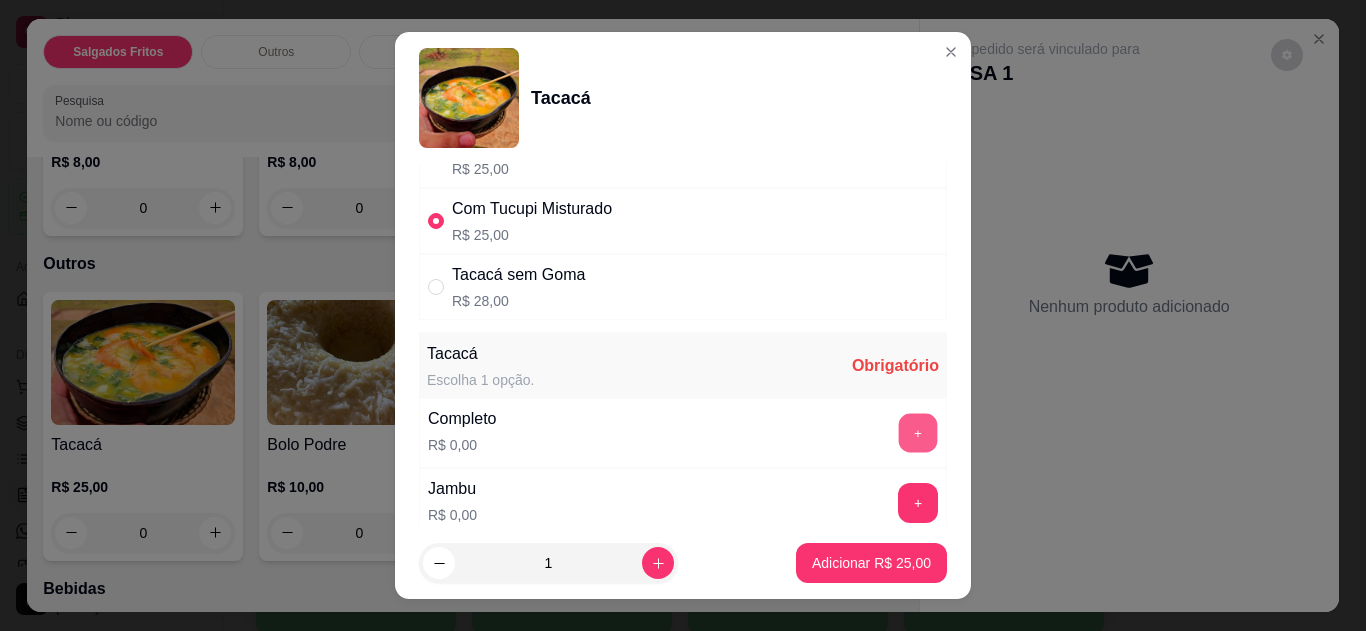 click on "+" at bounding box center (918, 432) 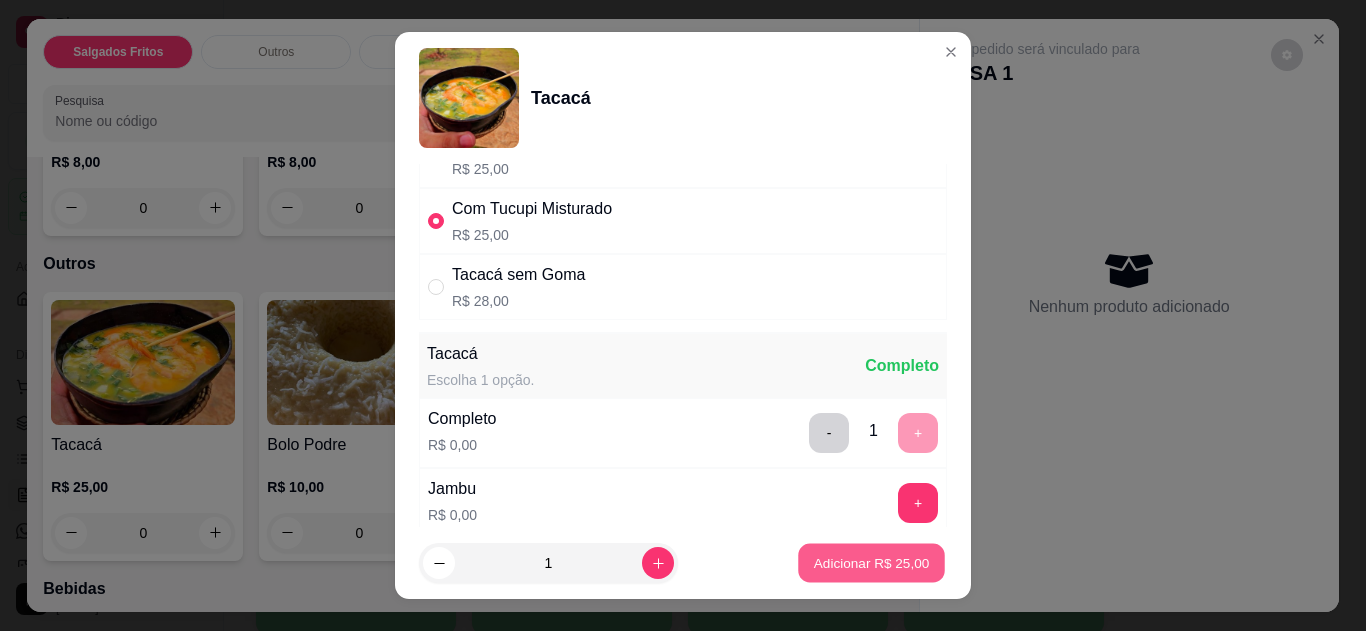 click on "Adicionar   R$ 25,00" at bounding box center [872, 563] 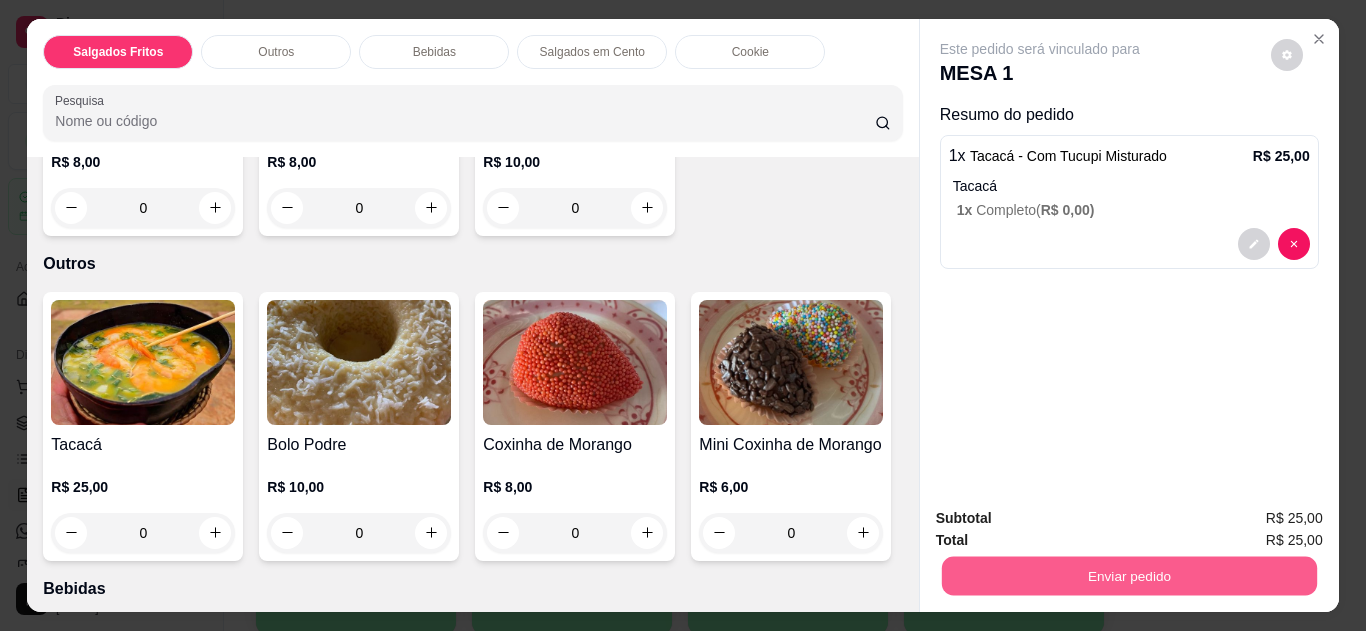 click on "Enviar pedido" at bounding box center (1128, 576) 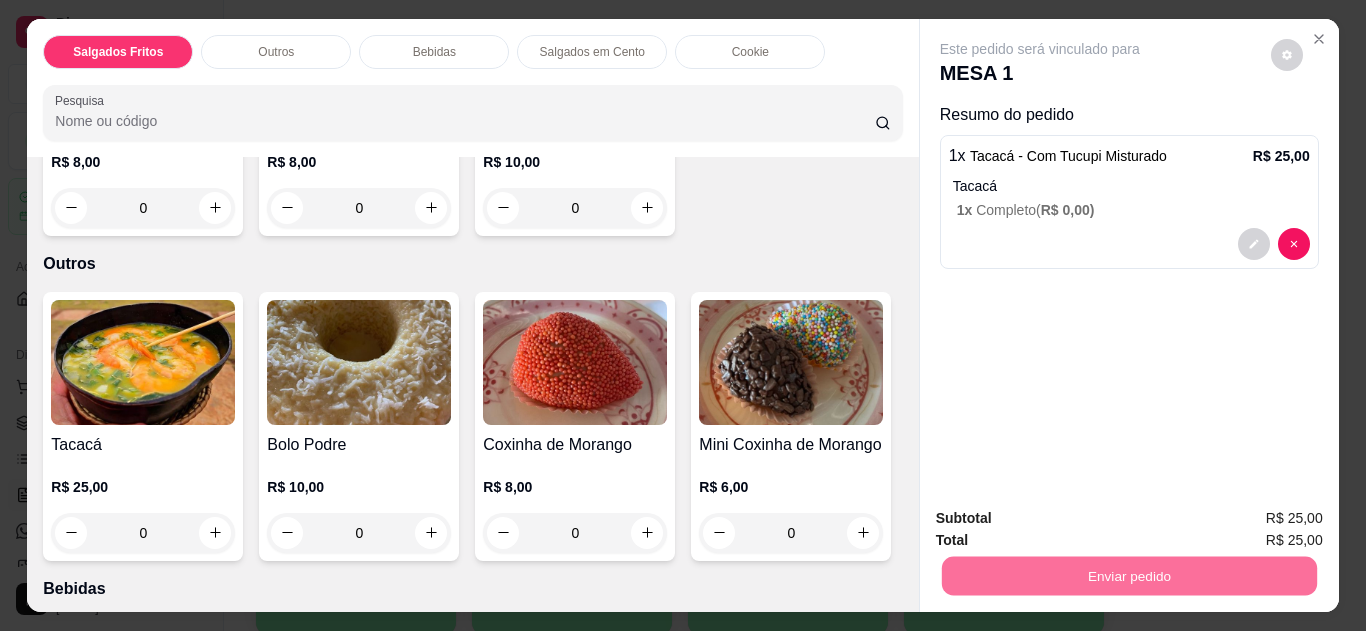 click on "Não registrar e enviar pedido" at bounding box center (1063, 519) 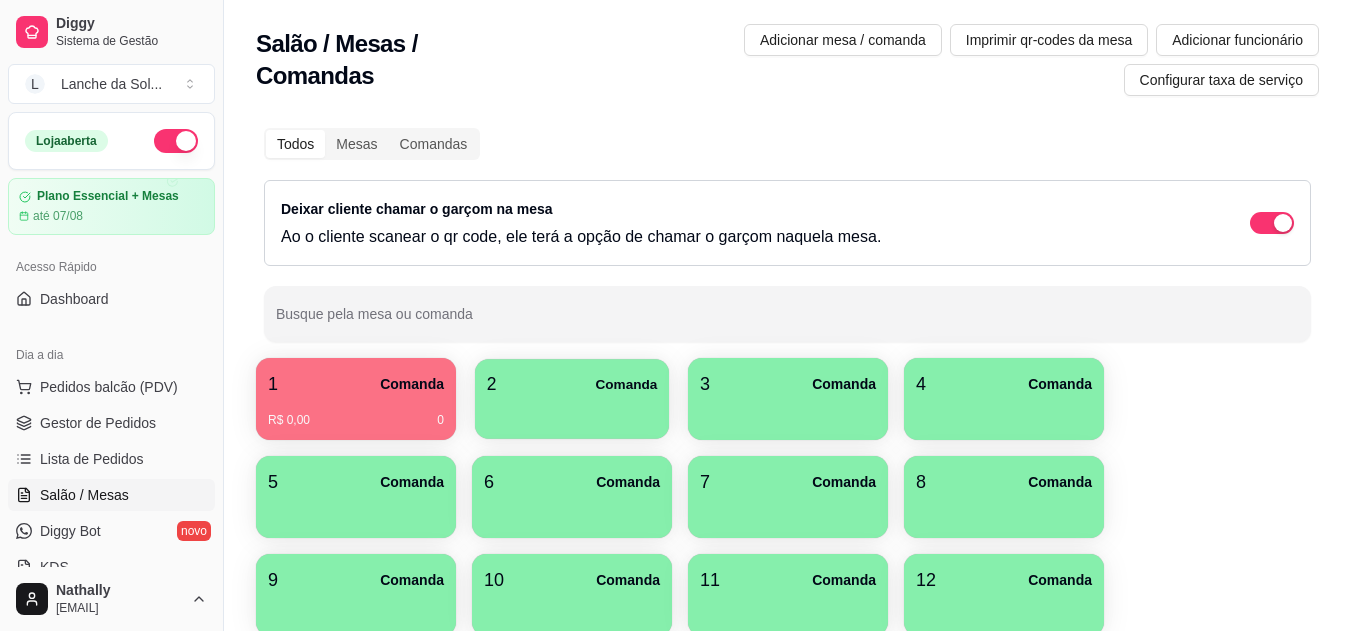 click at bounding box center (572, 412) 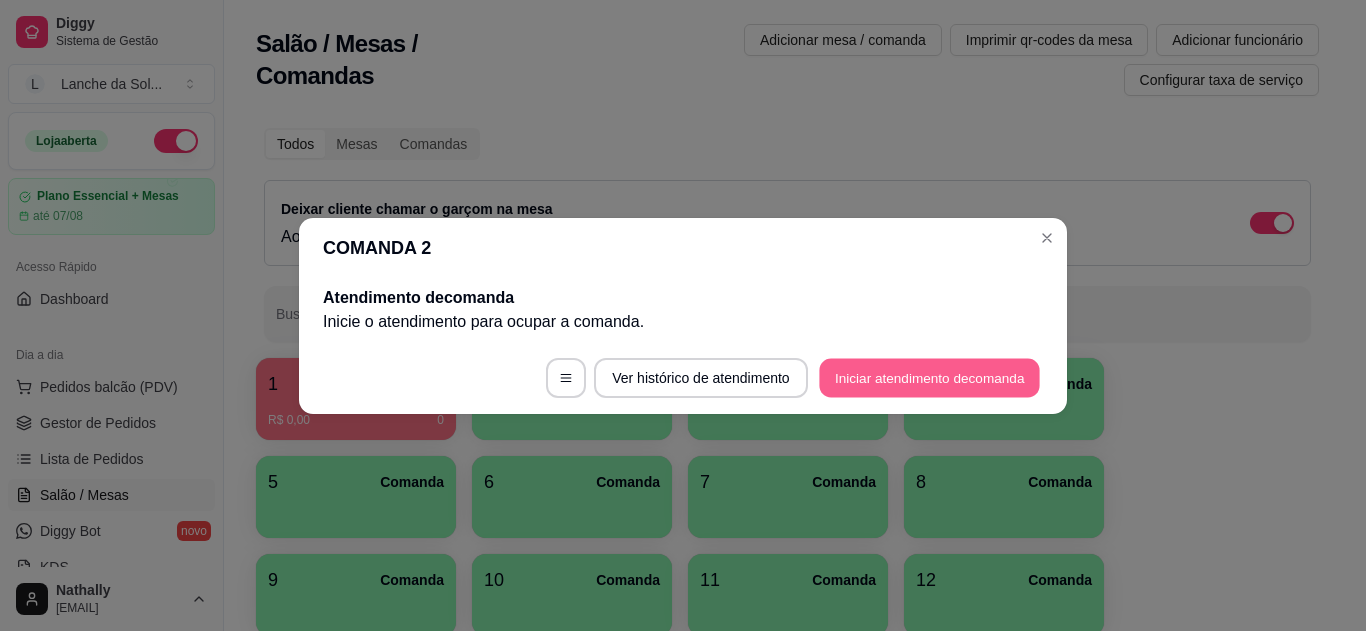click on "Iniciar atendimento de  comanda" at bounding box center [929, 377] 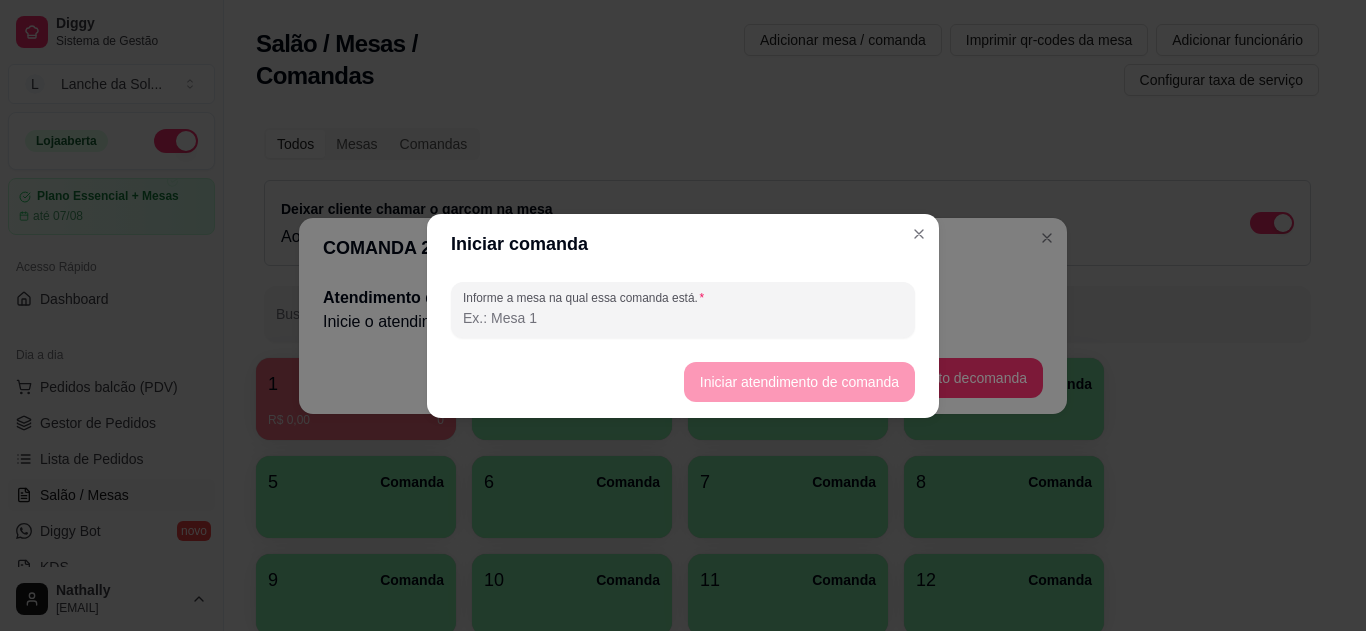 click on "Informe a mesa na qual essa comanda está." at bounding box center (683, 318) 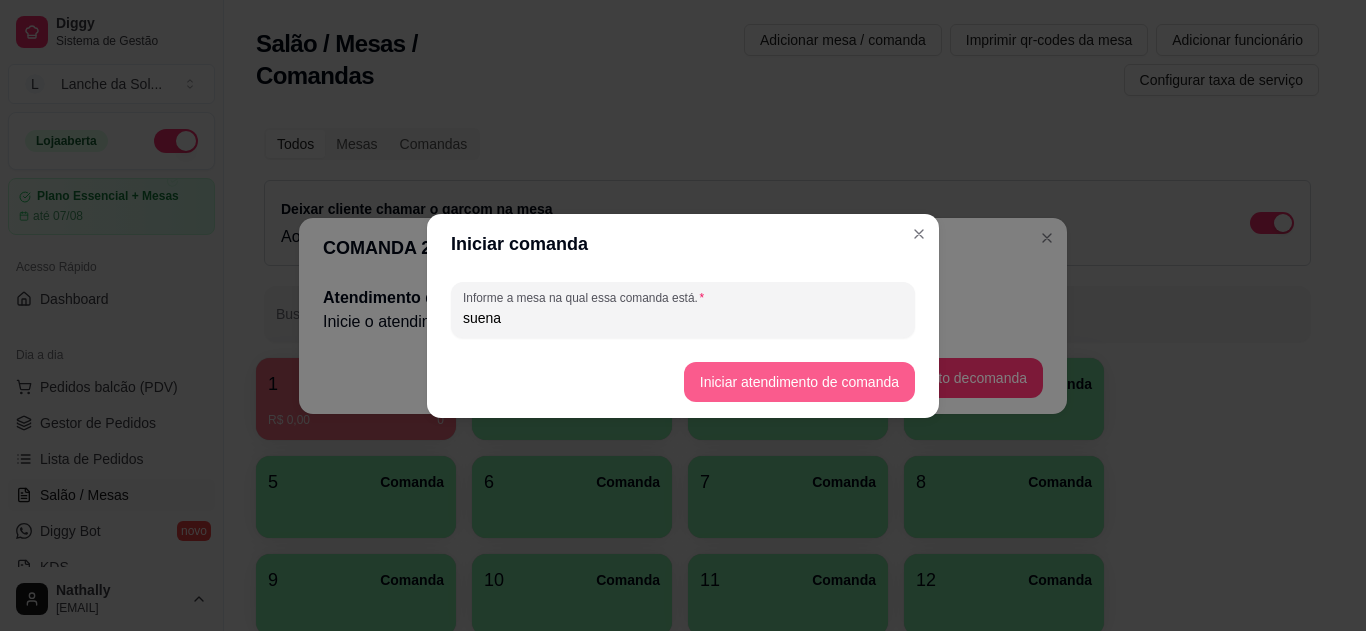 type on "suena" 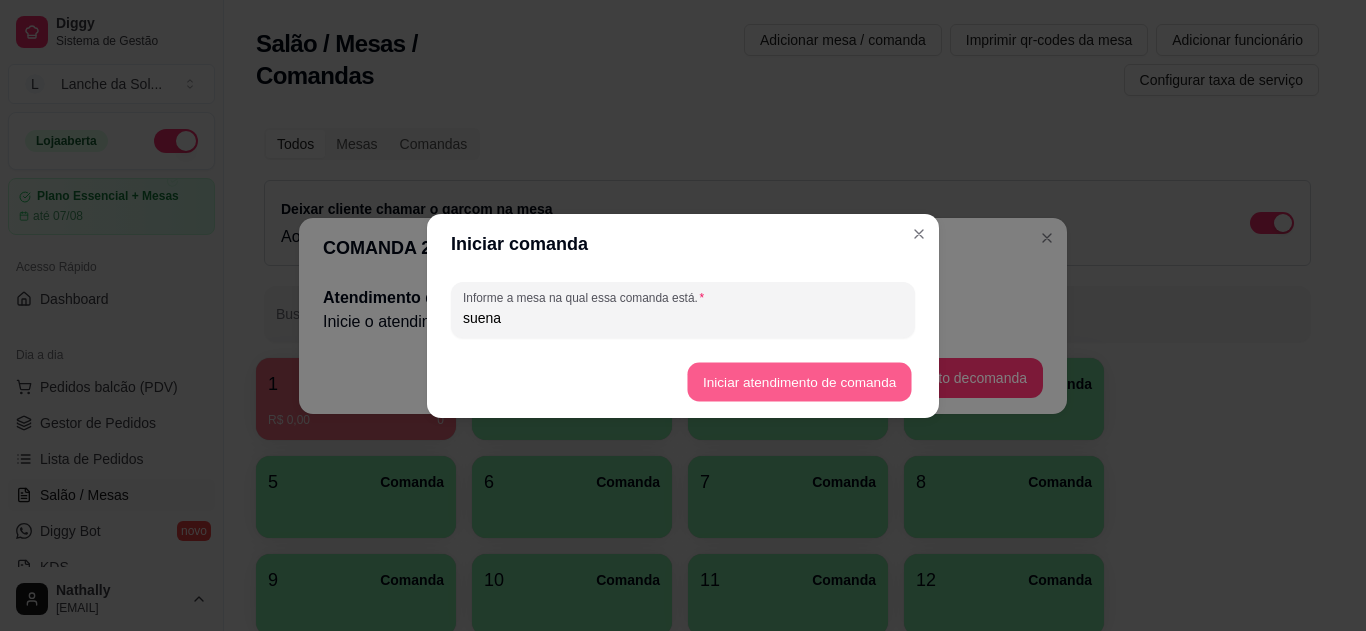 click on "Iniciar atendimento de comanda" at bounding box center (799, 381) 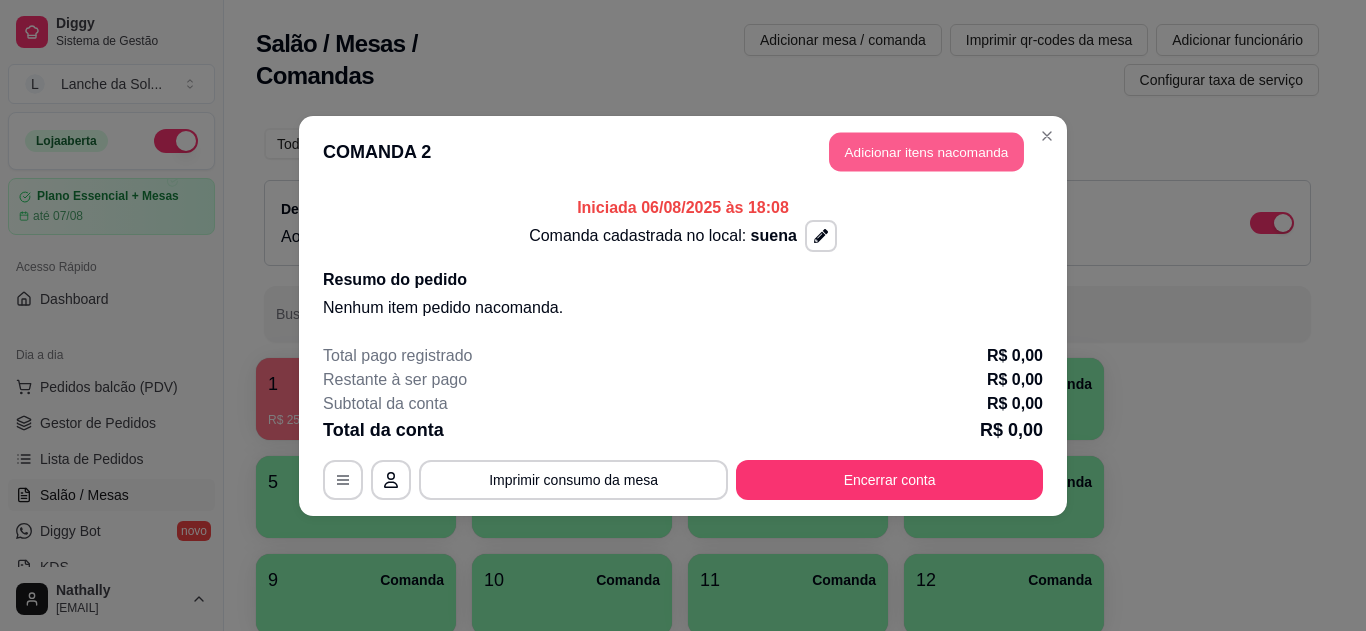 click on "Adicionar itens na  comanda" at bounding box center (926, 151) 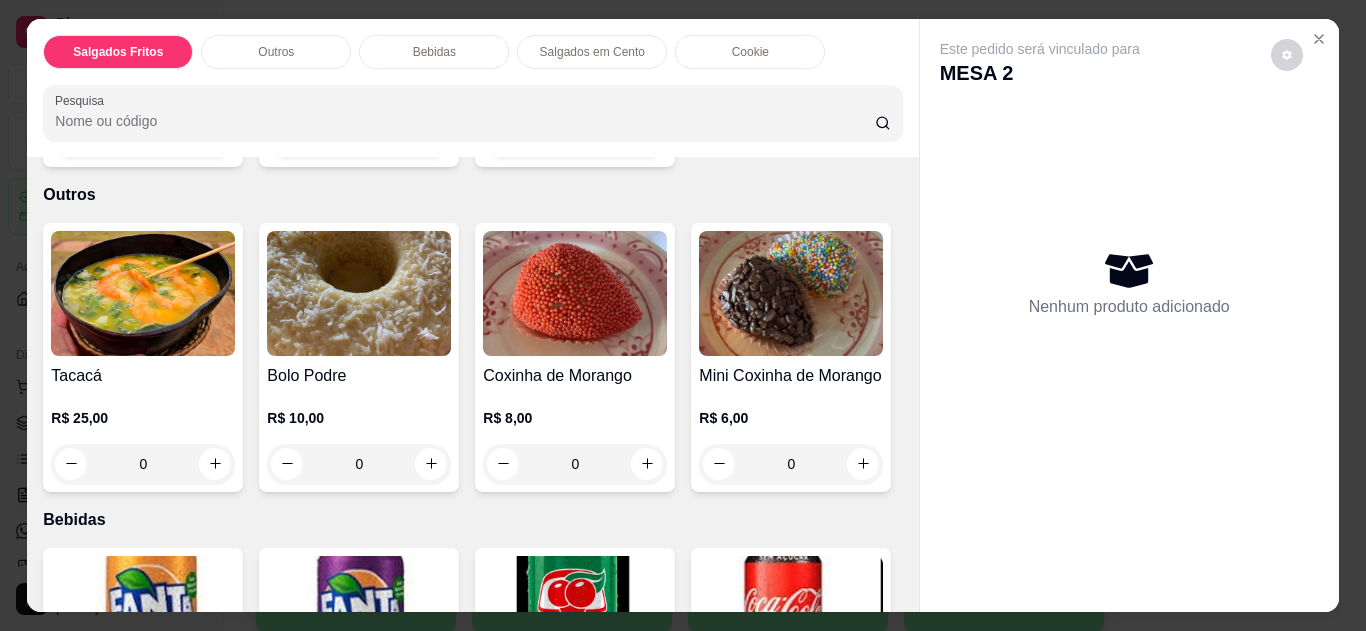 scroll, scrollTop: 400, scrollLeft: 0, axis: vertical 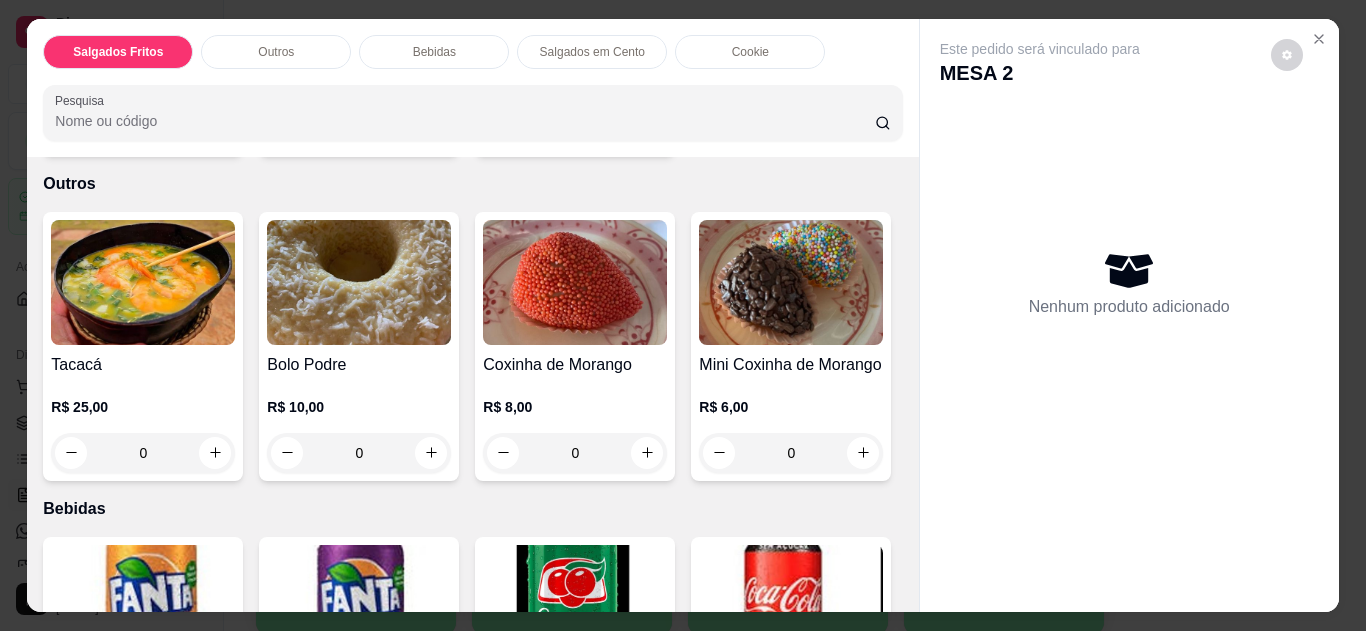 click on "0" at bounding box center [143, 453] 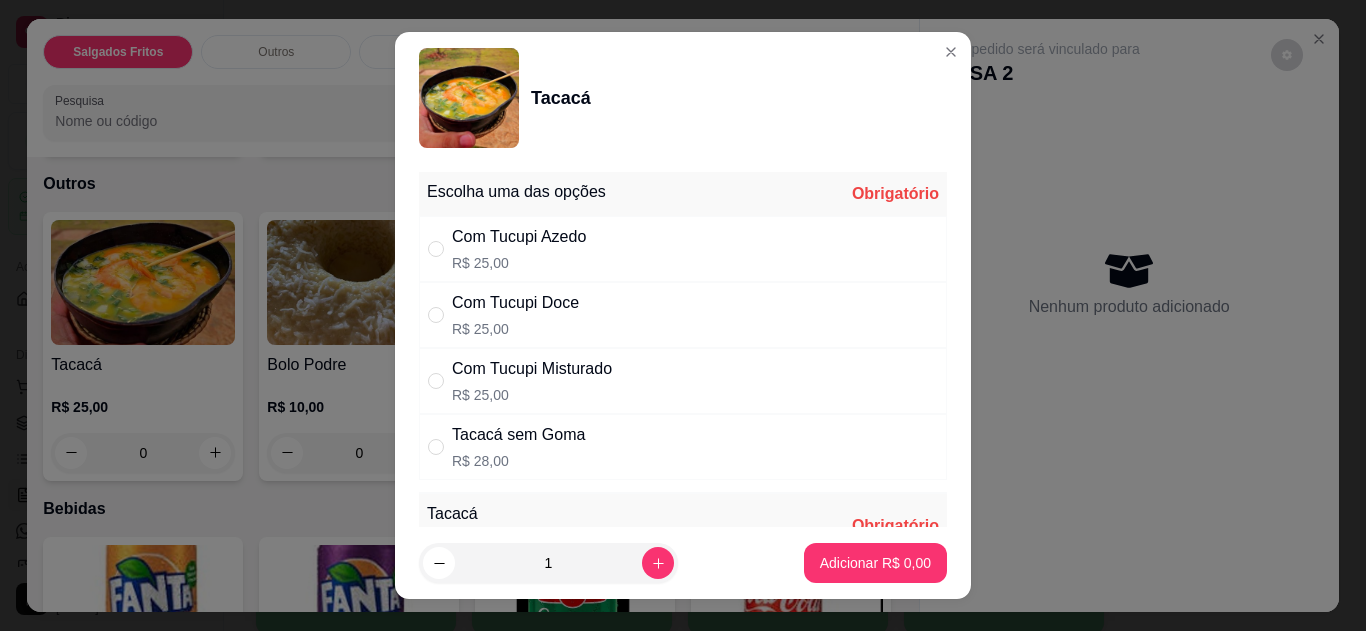 click on "Com Tucupi Doce R$ 25,00" at bounding box center [683, 315] 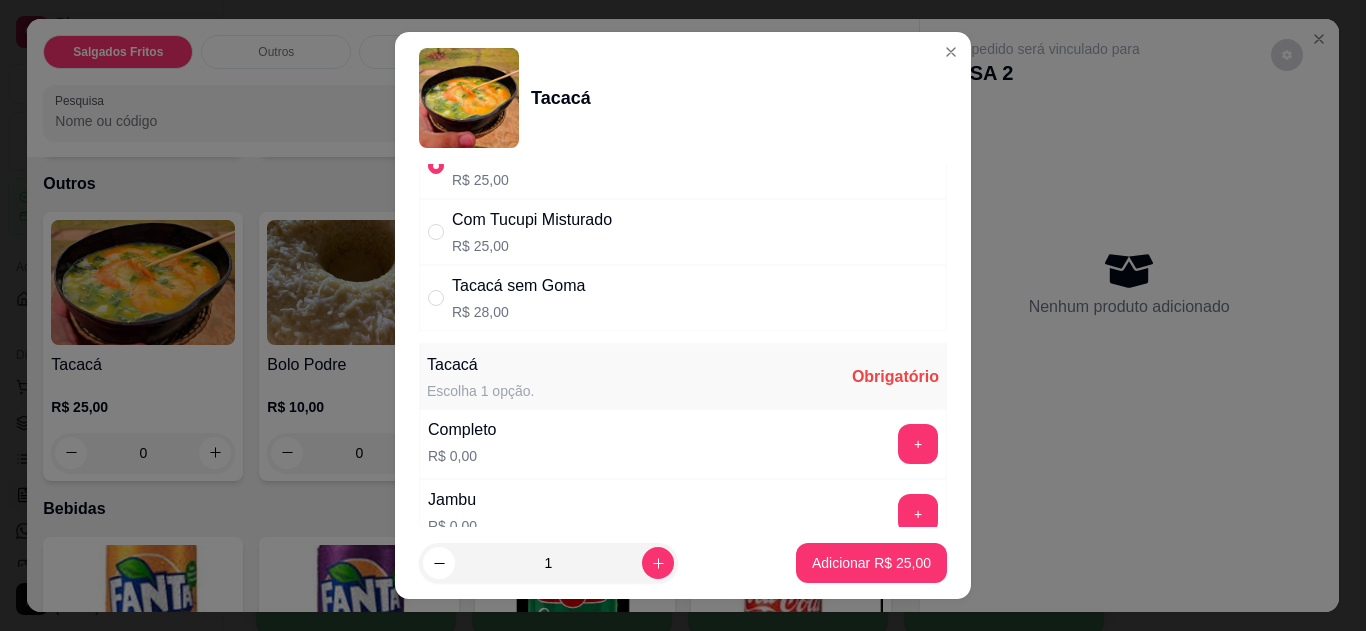 scroll, scrollTop: 160, scrollLeft: 0, axis: vertical 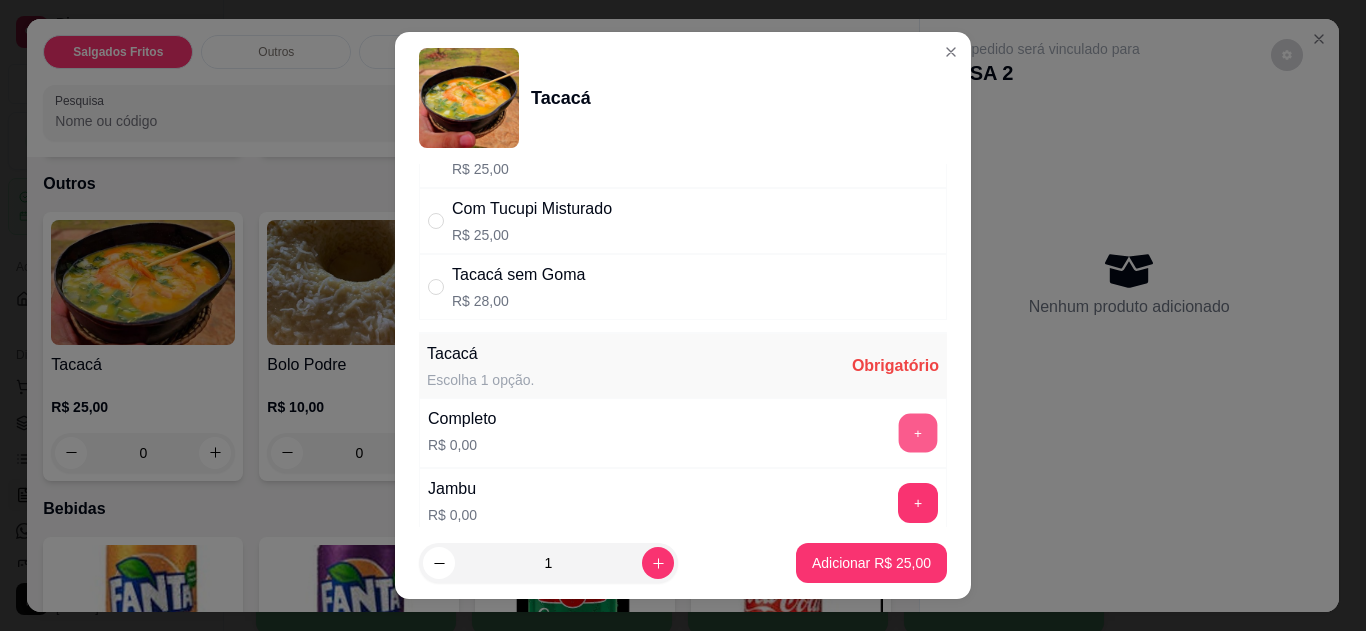 click on "+" at bounding box center (918, 432) 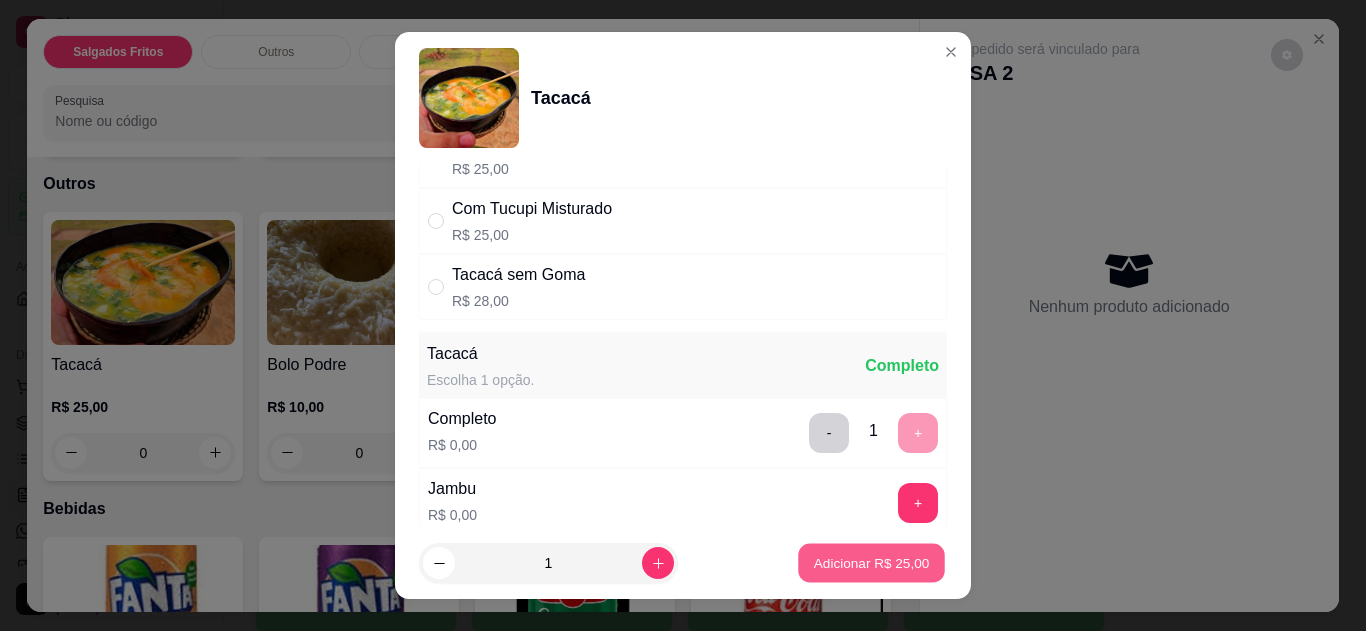 click on "Adicionar   R$ 25,00" at bounding box center [872, 563] 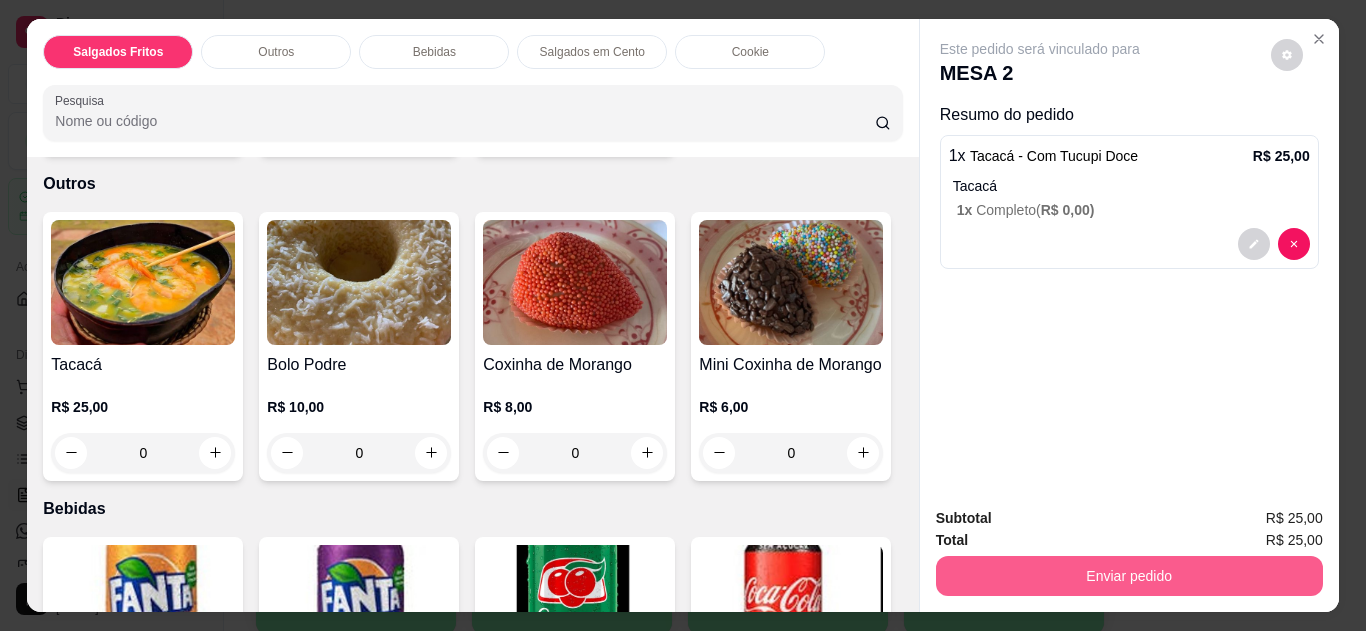 click on "Enviar pedido" at bounding box center (1129, 576) 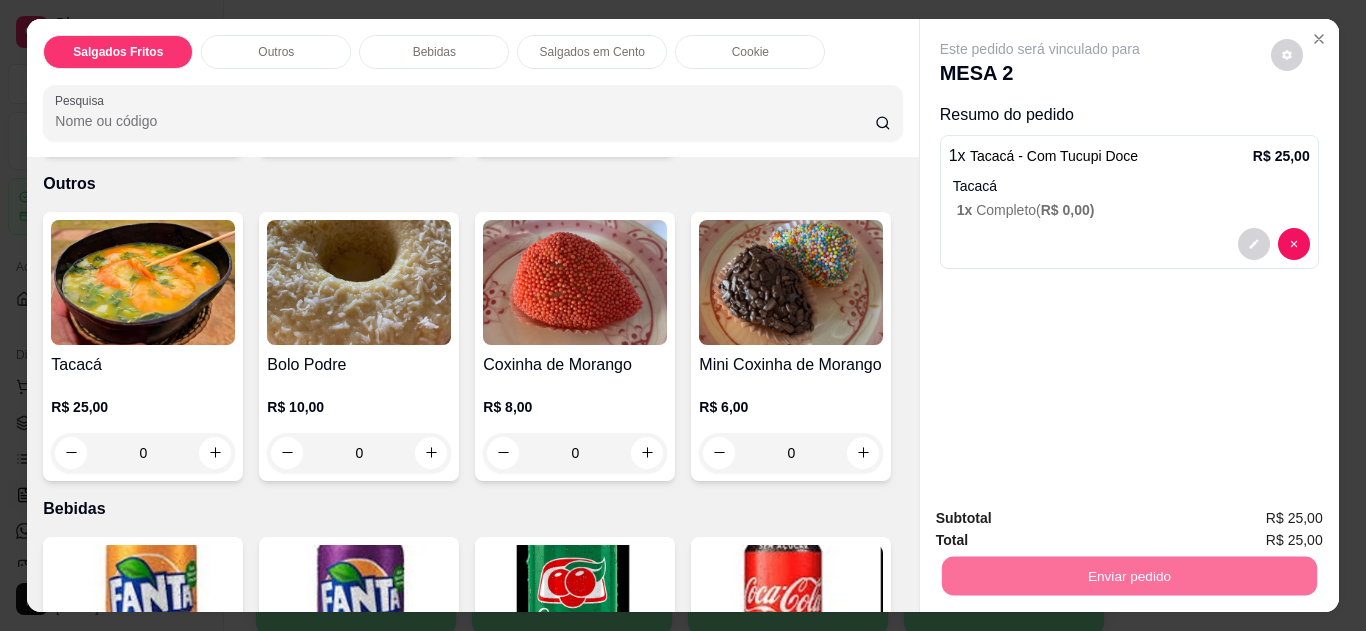 click on "Não registrar e enviar pedido" at bounding box center [1063, 519] 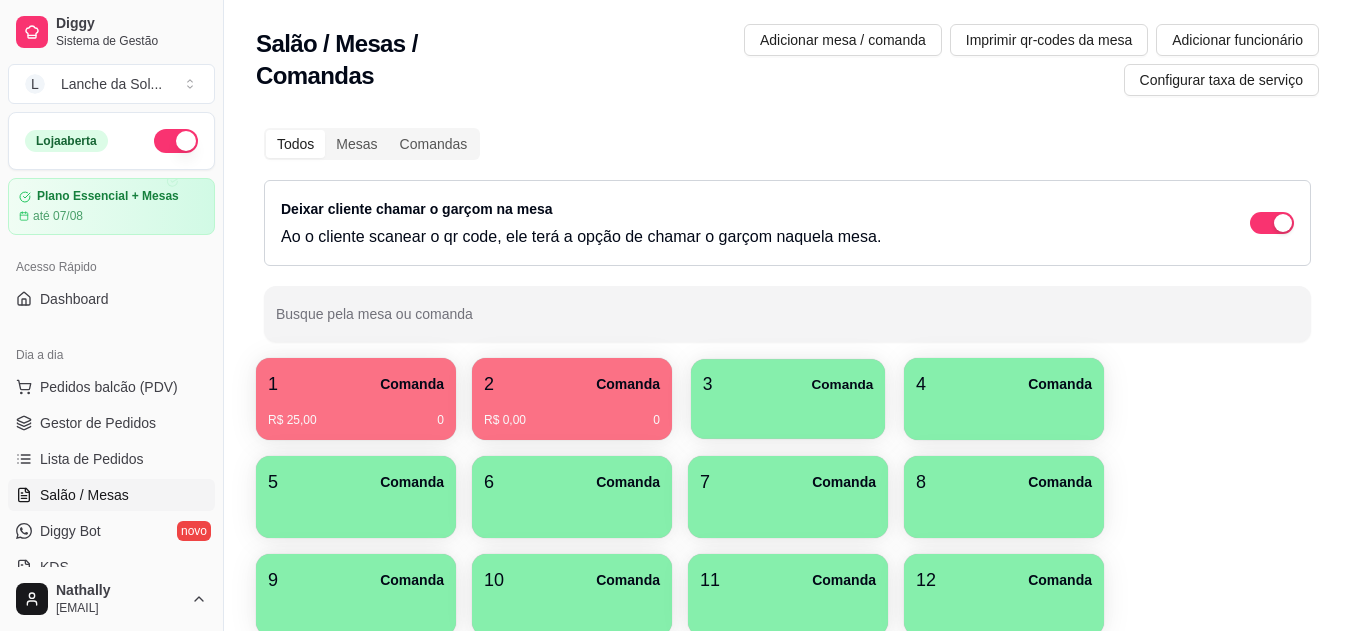 click on "3 Comanda" at bounding box center [788, 384] 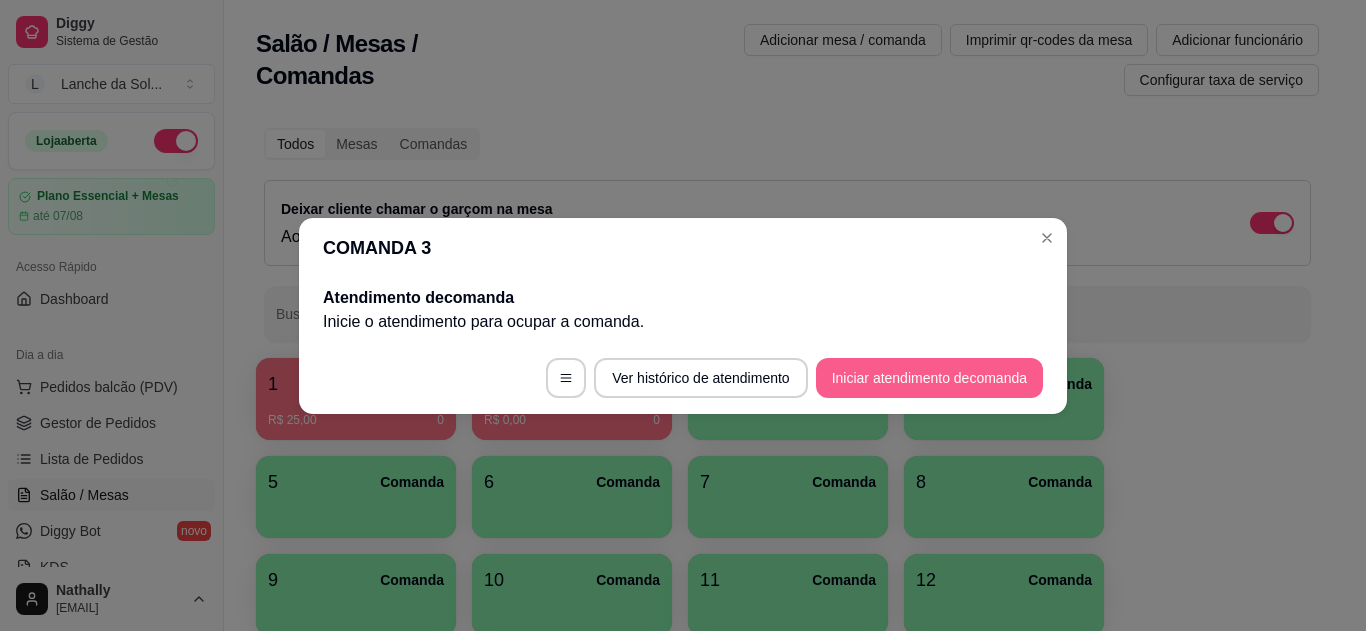 click on "Iniciar atendimento de  comanda" at bounding box center [929, 378] 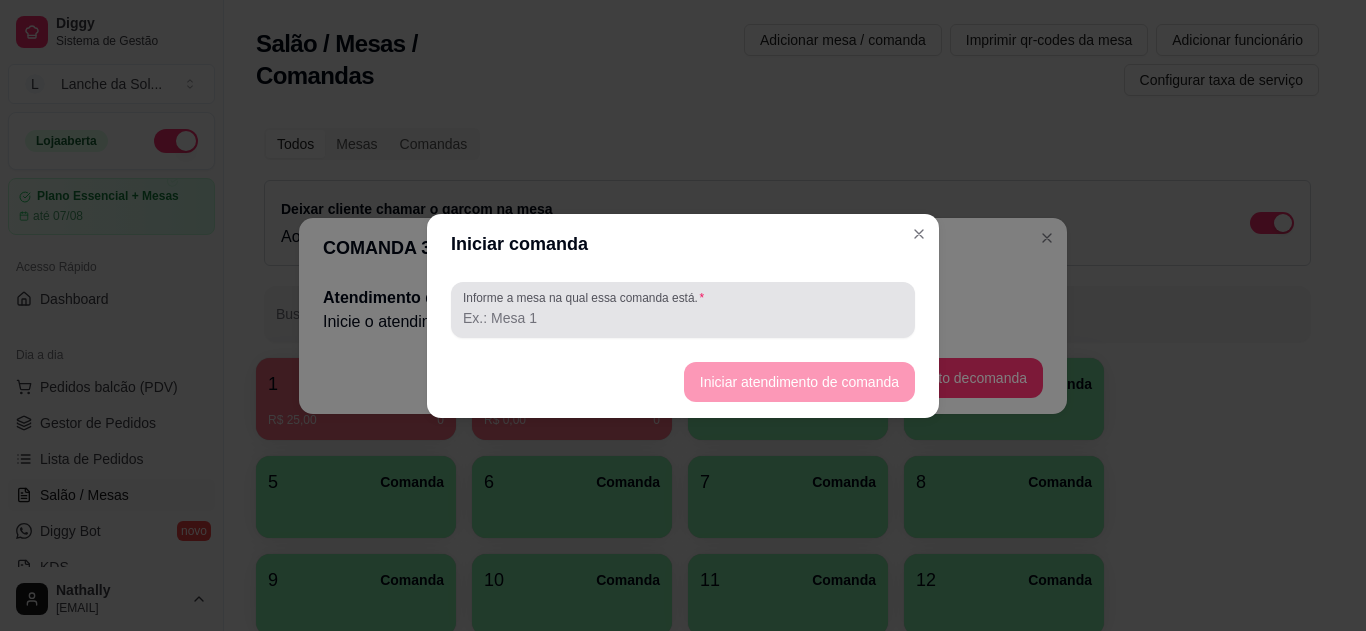 click at bounding box center [683, 310] 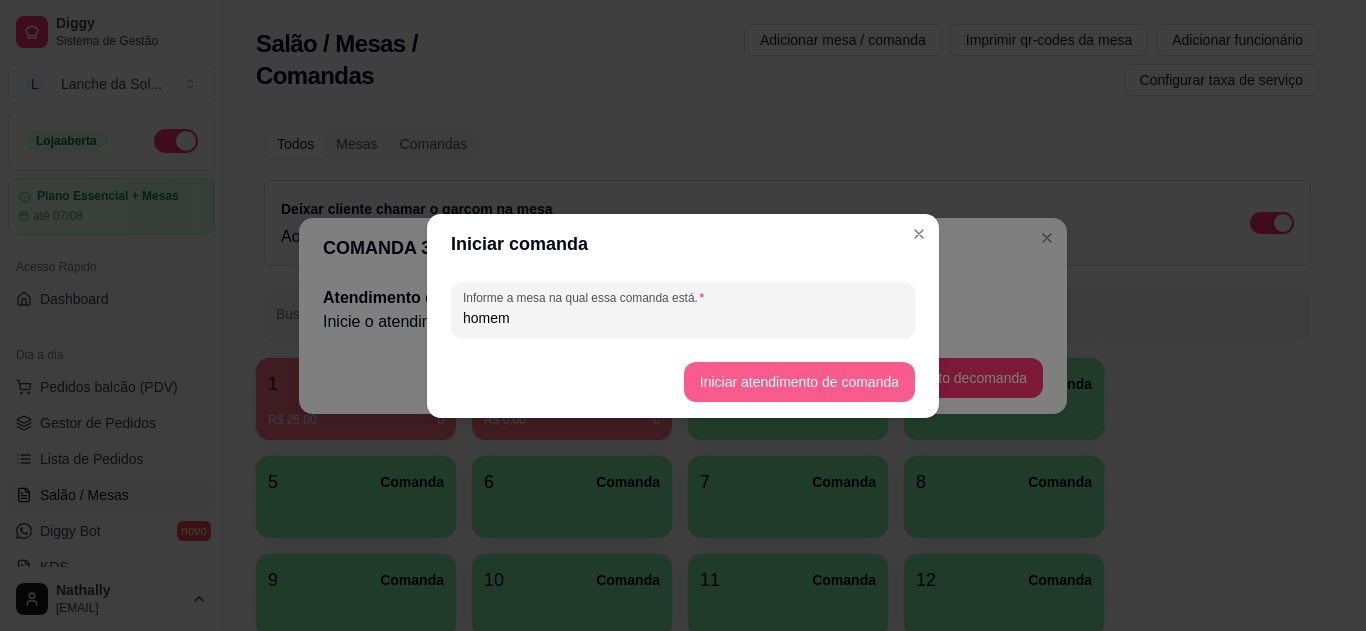 type on "homem" 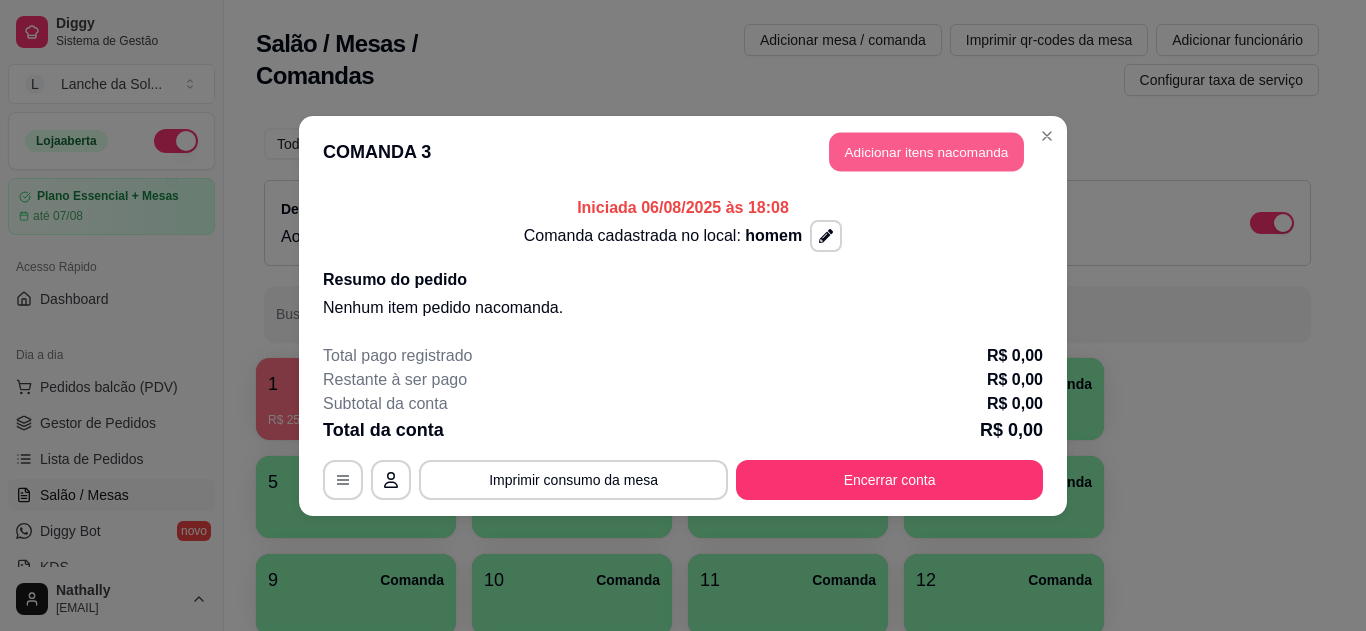 click on "Adicionar itens na  comanda" at bounding box center [926, 151] 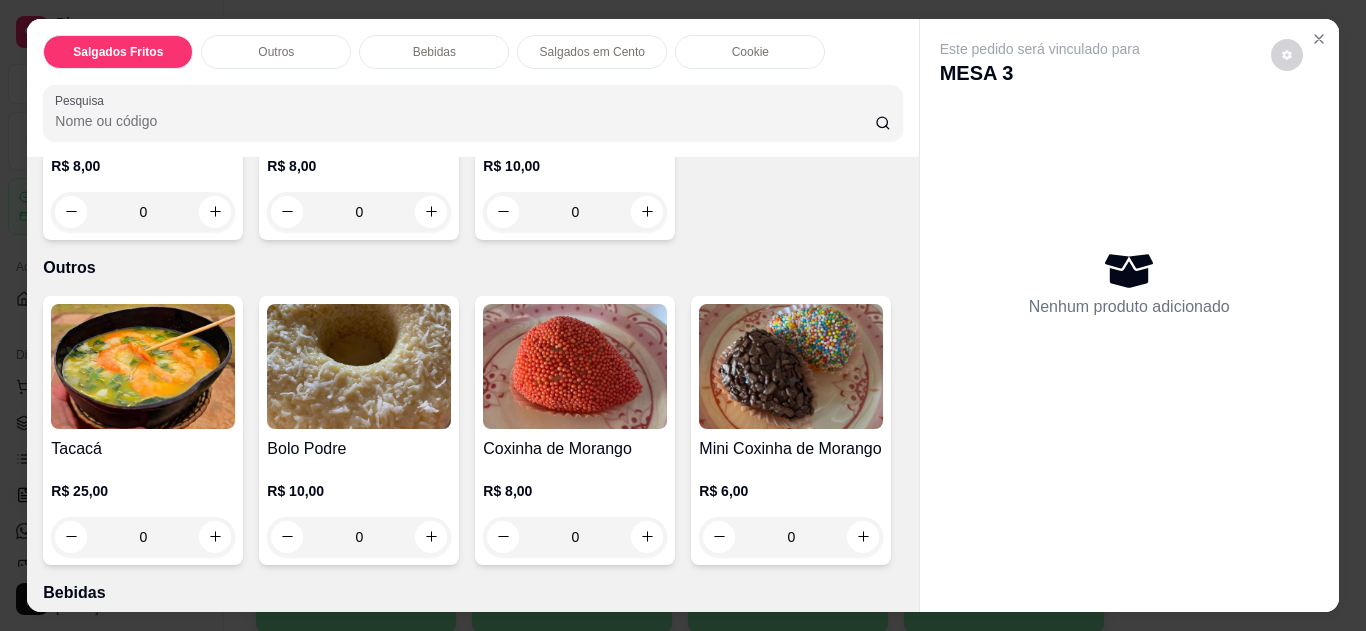 scroll, scrollTop: 360, scrollLeft: 0, axis: vertical 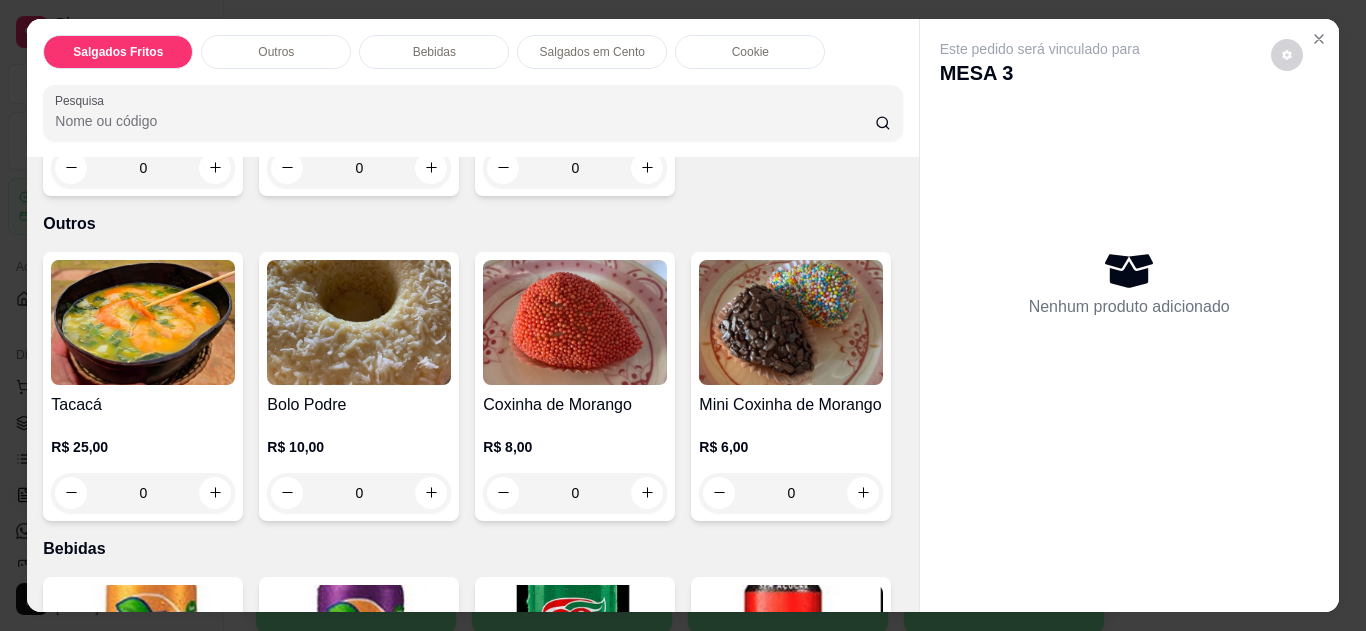 click on "0" at bounding box center [143, 493] 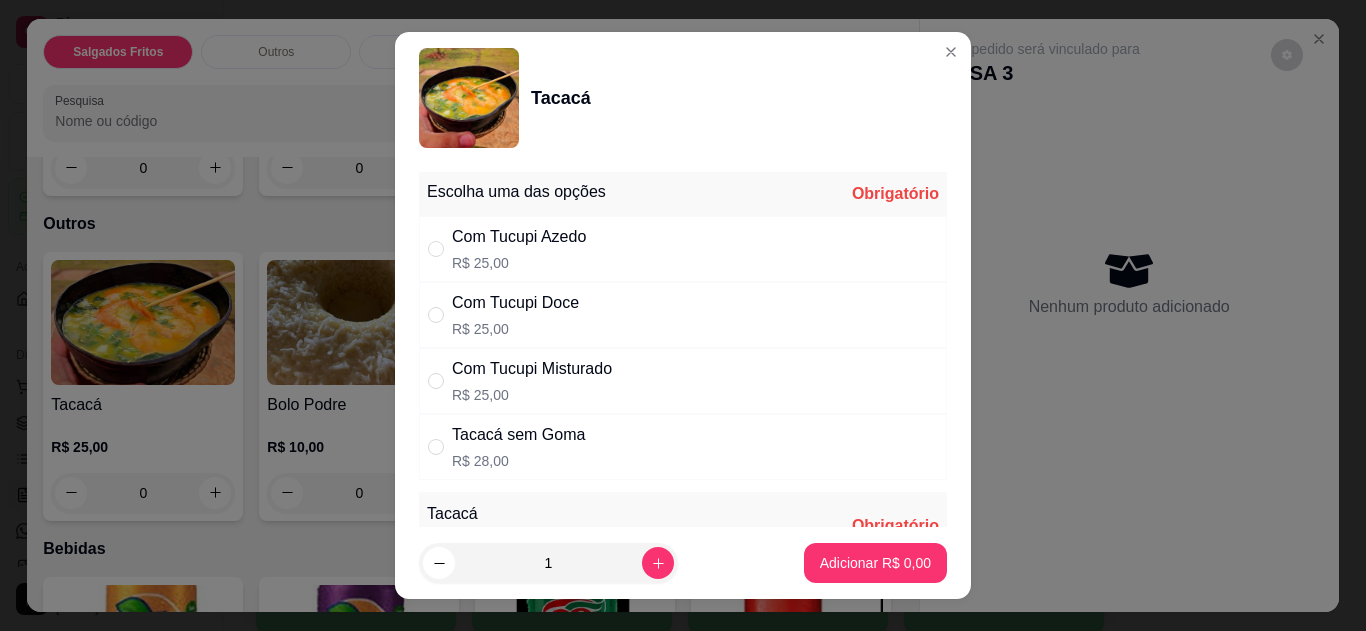 click on "Com Tucupi Doce R$ 25,00" at bounding box center [683, 315] 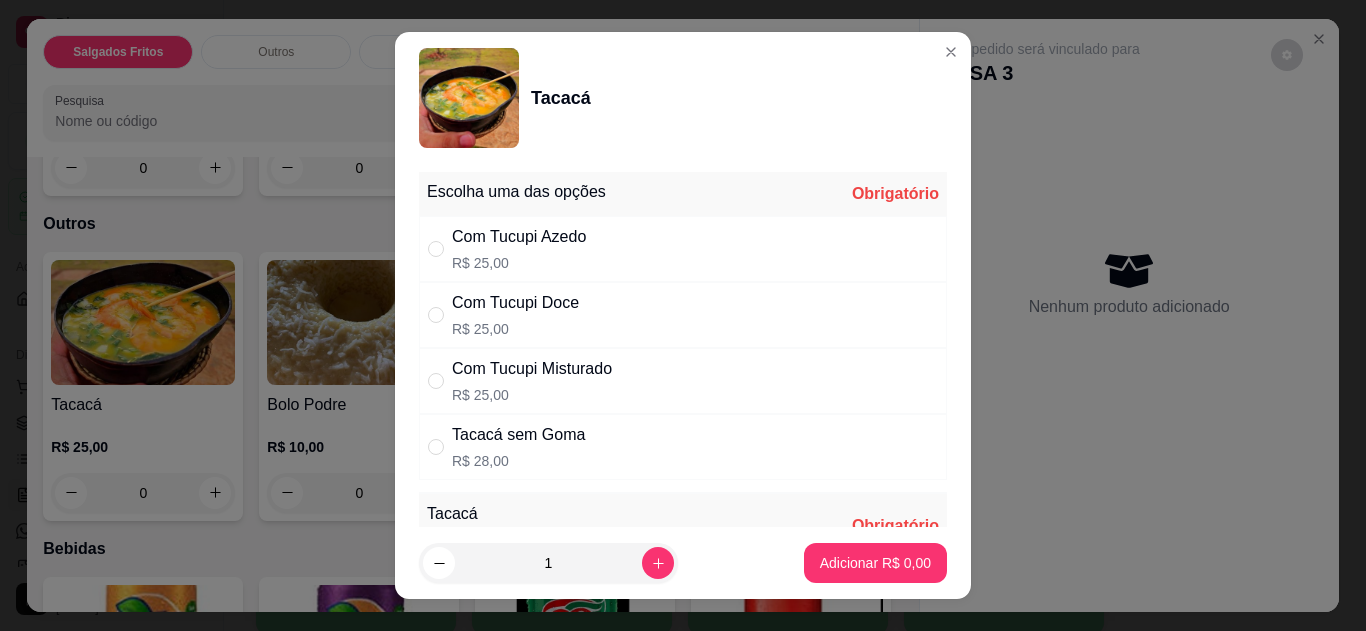 radio on "true" 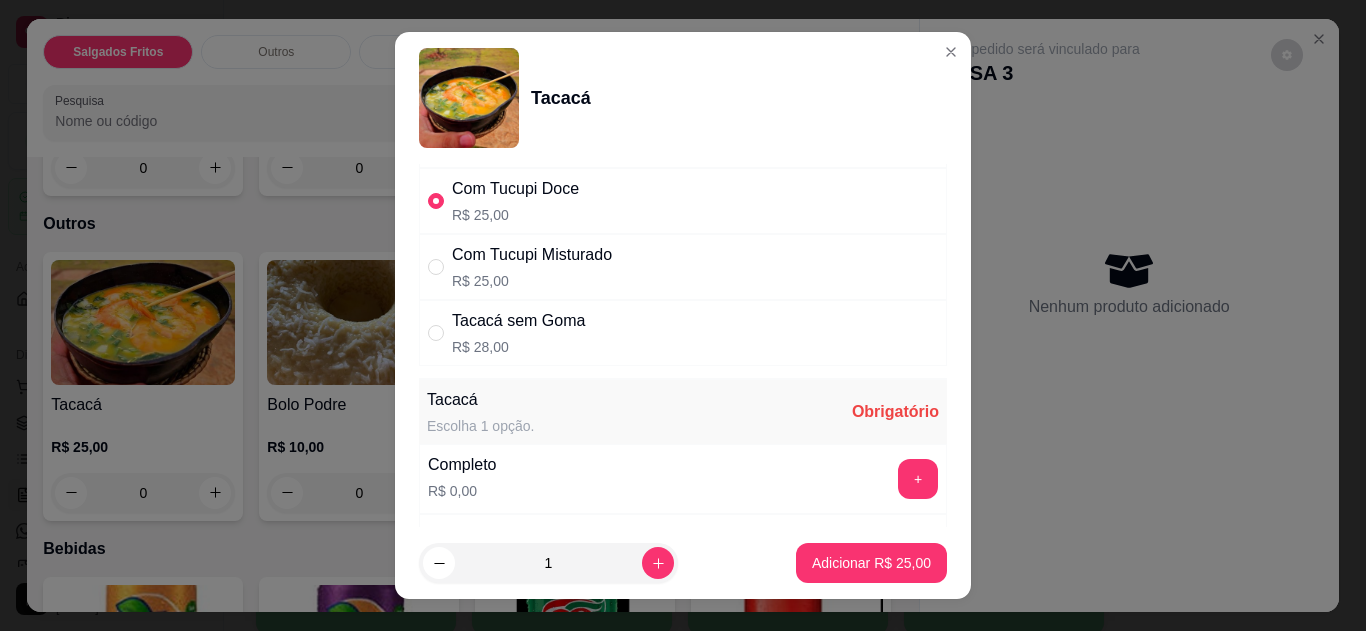 scroll, scrollTop: 120, scrollLeft: 0, axis: vertical 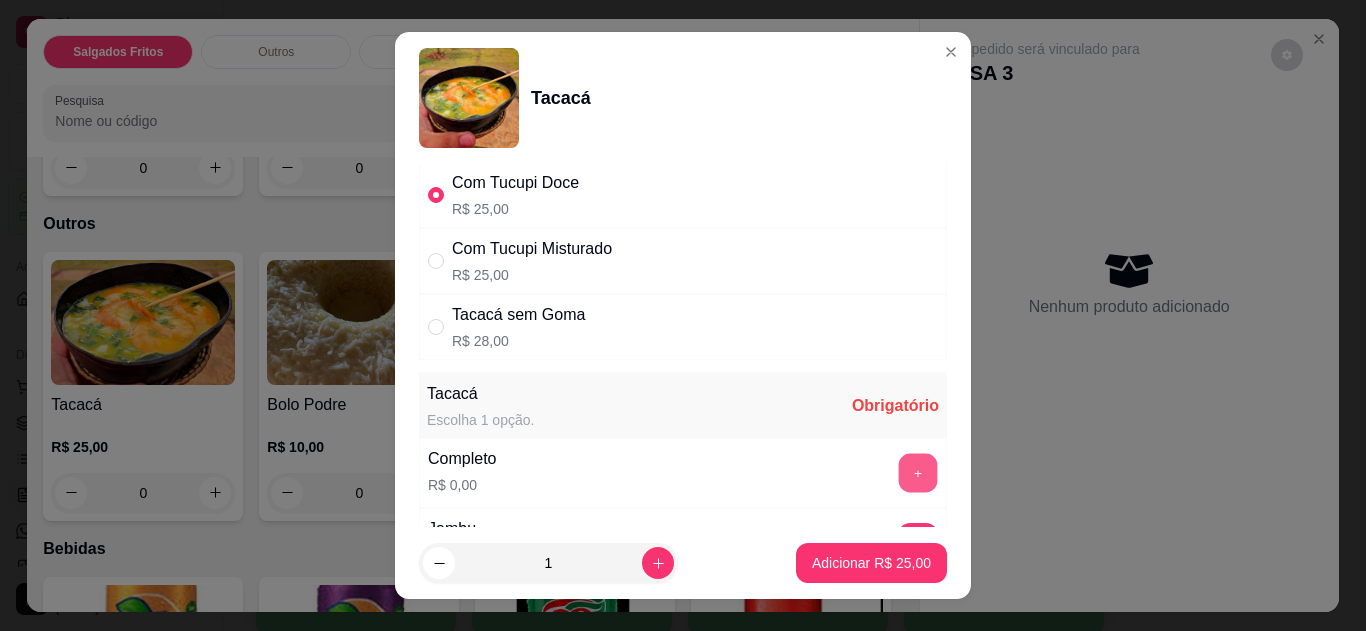 click on "+" at bounding box center (918, 472) 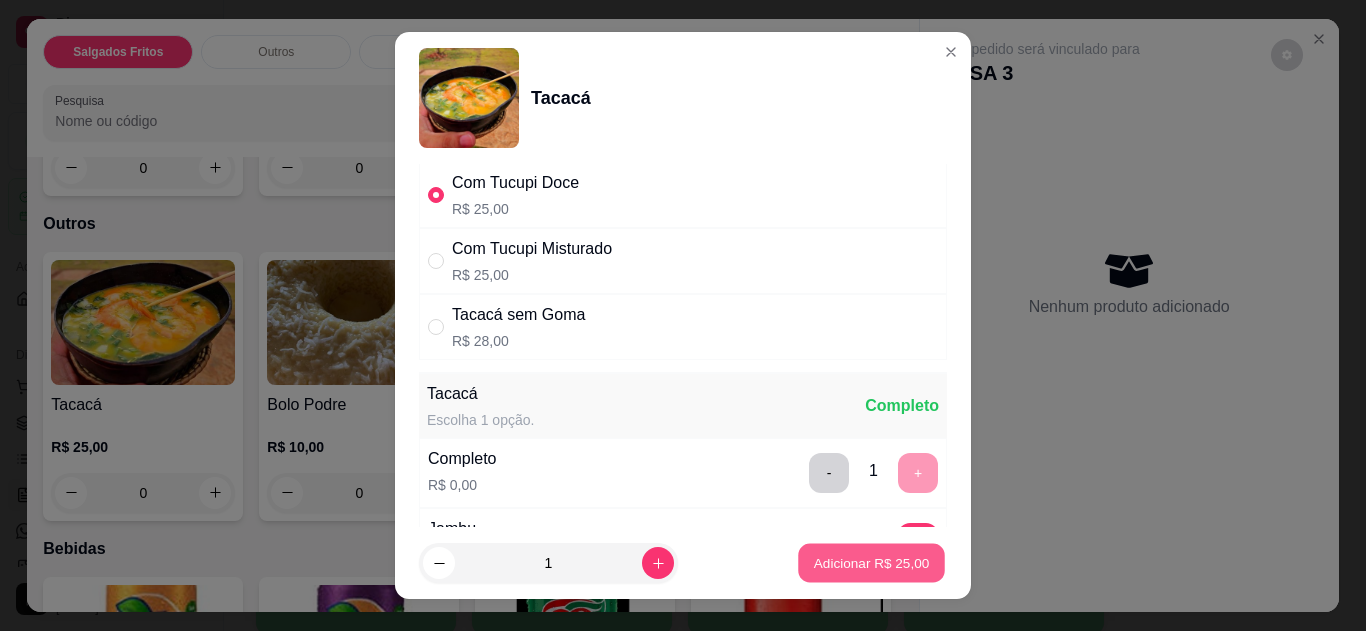 click on "Adicionar   R$ 25,00" at bounding box center [872, 563] 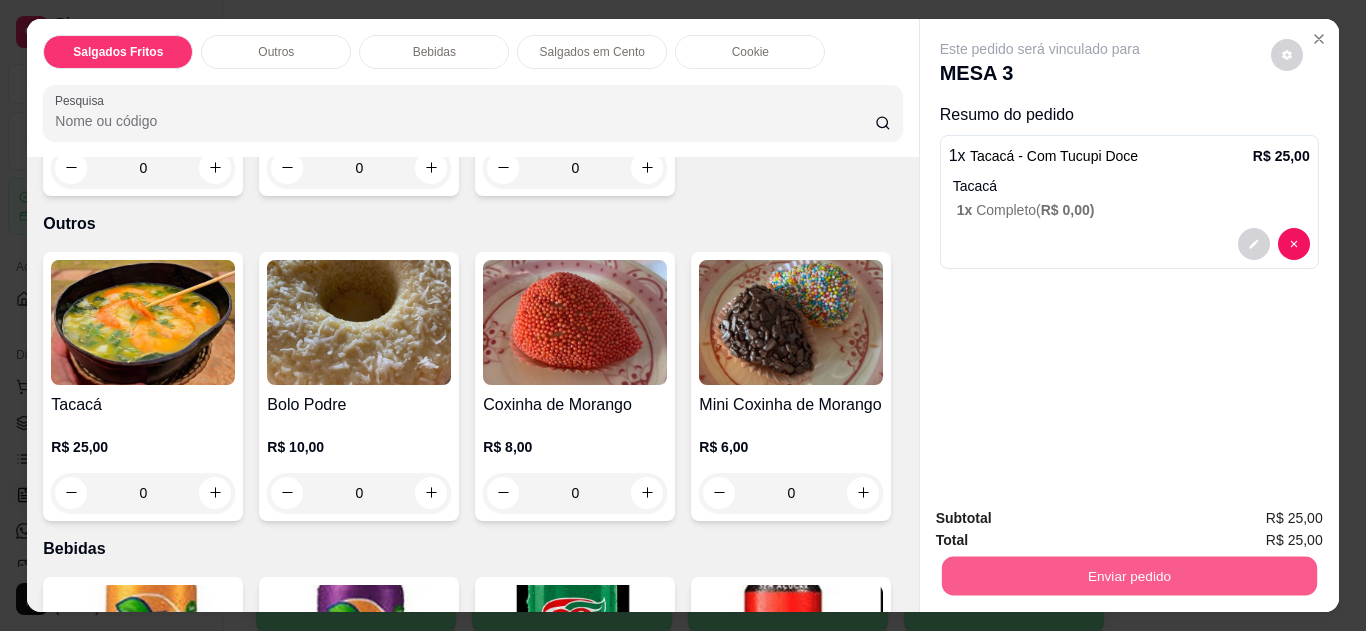 click on "Enviar pedido" at bounding box center [1128, 576] 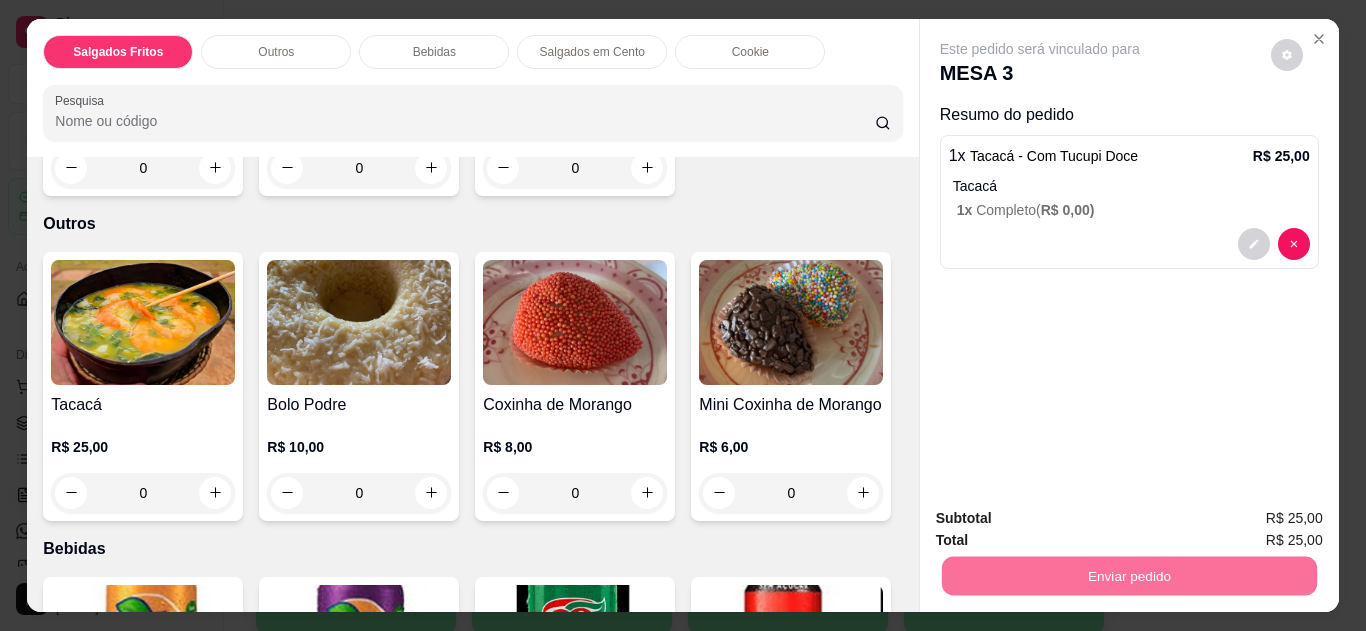 click on "Não registrar e enviar pedido" at bounding box center [1063, 519] 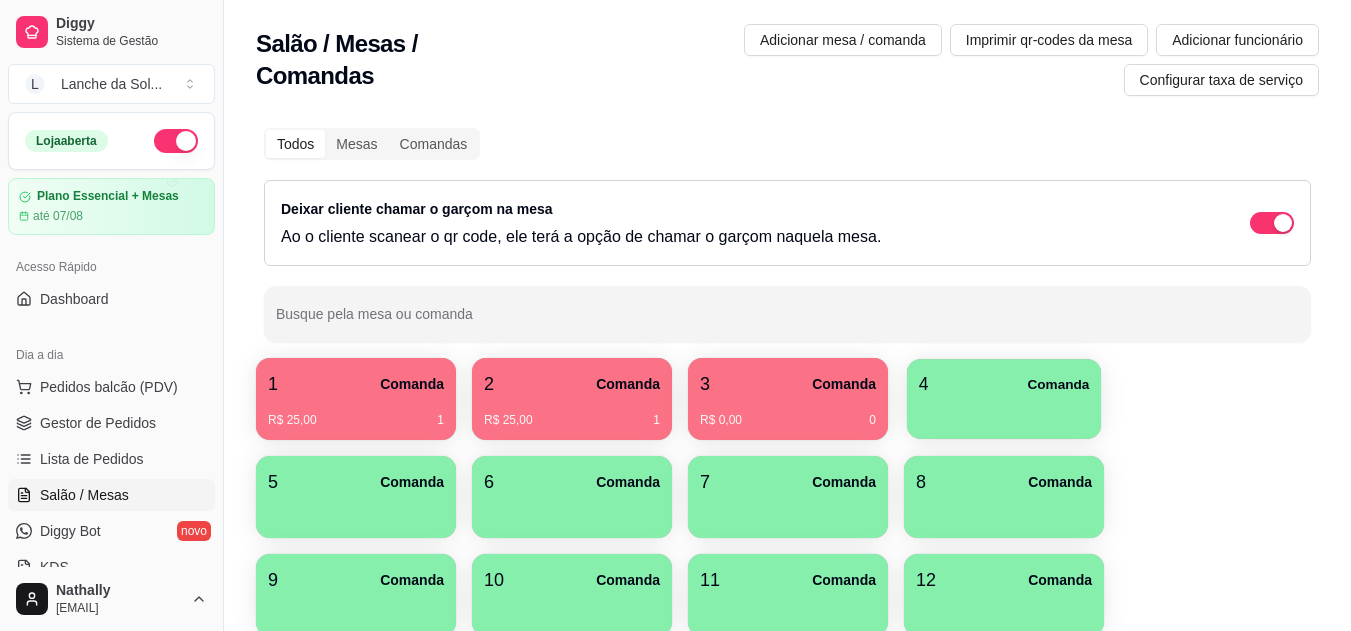click at bounding box center [1004, 412] 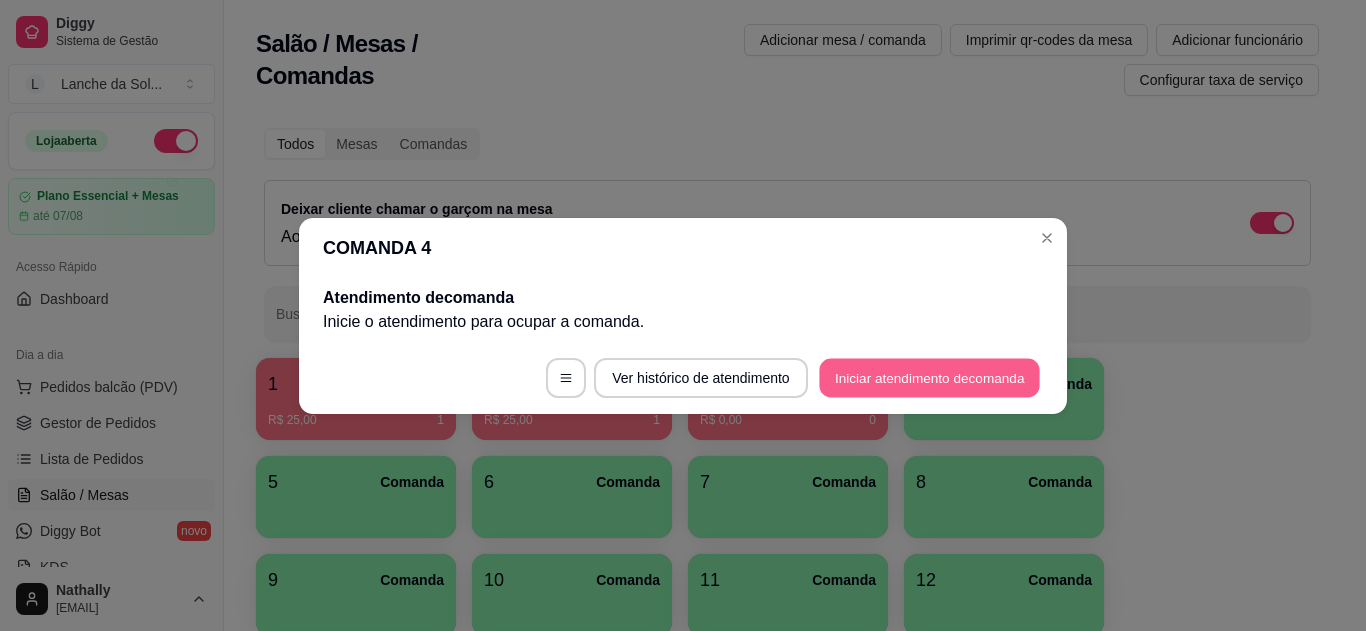 click on "Iniciar atendimento de  comanda" at bounding box center (929, 377) 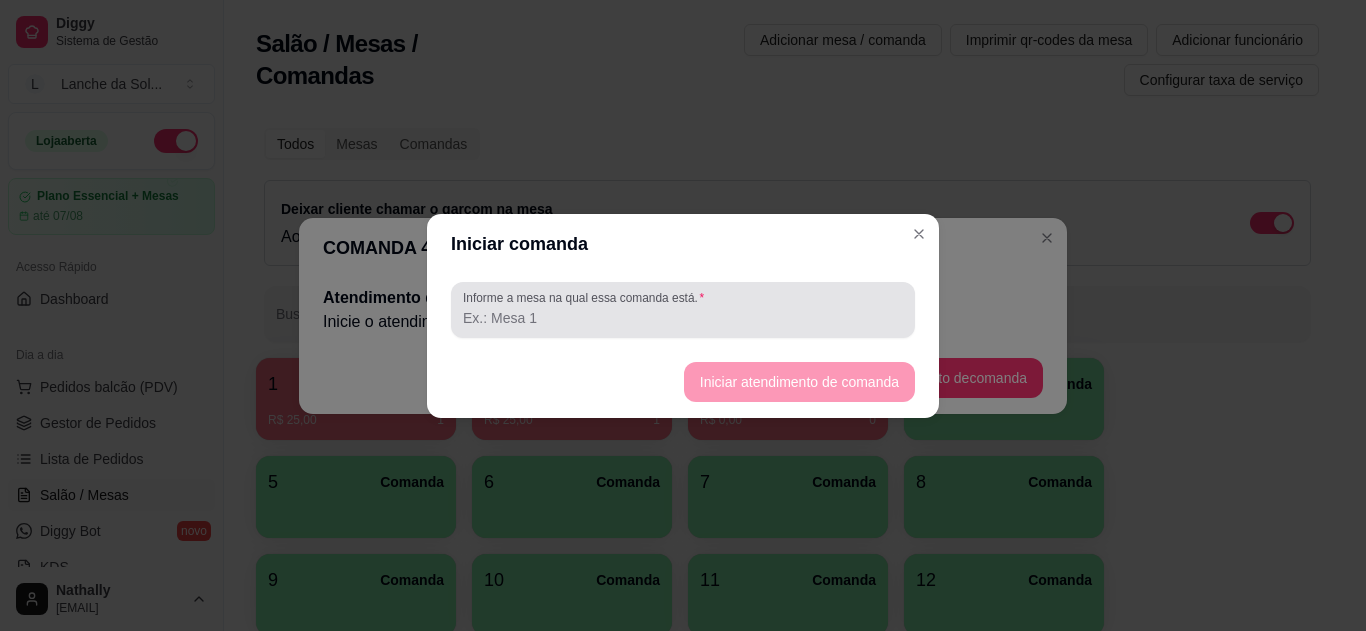 click on "Informe a mesa na qual essa comanda está." at bounding box center (683, 310) 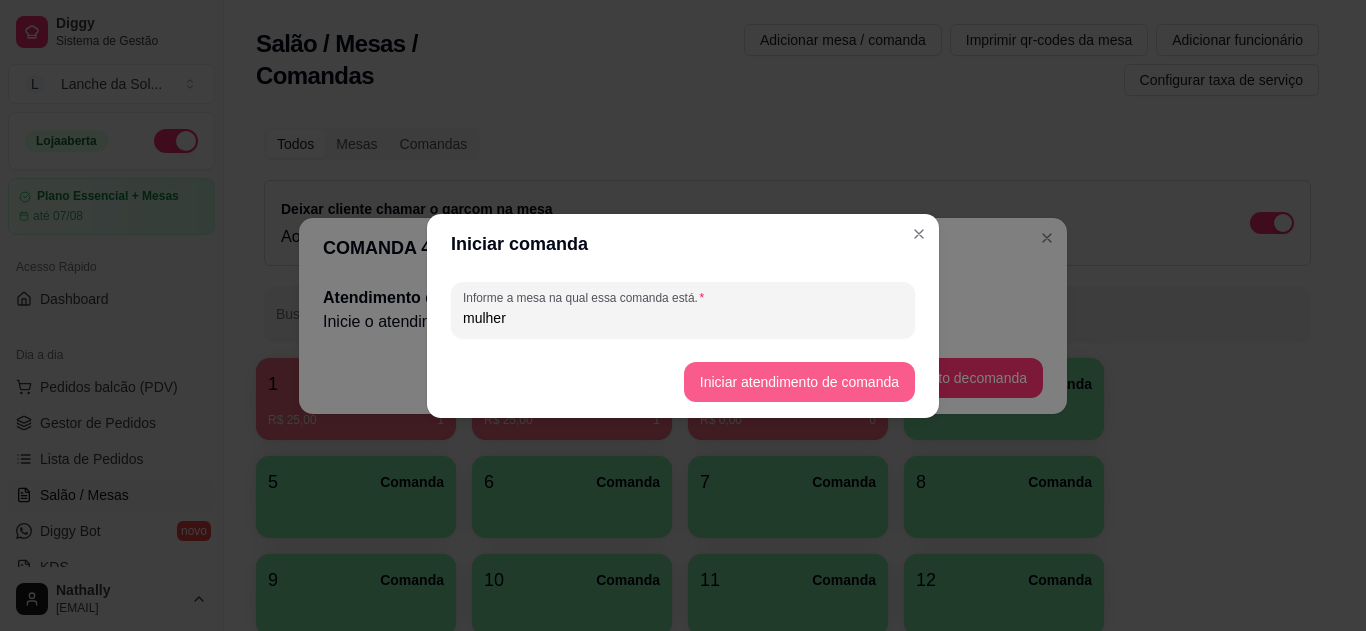 type on "mulher" 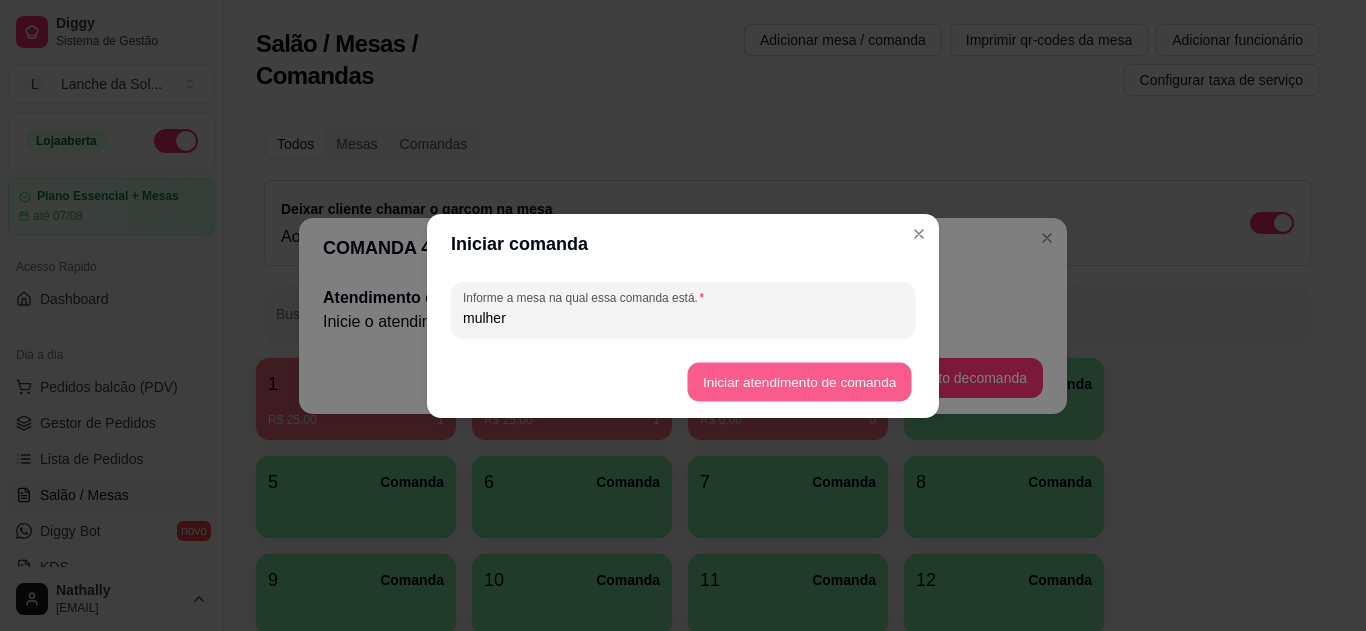 click on "Iniciar atendimento de comanda" at bounding box center [799, 381] 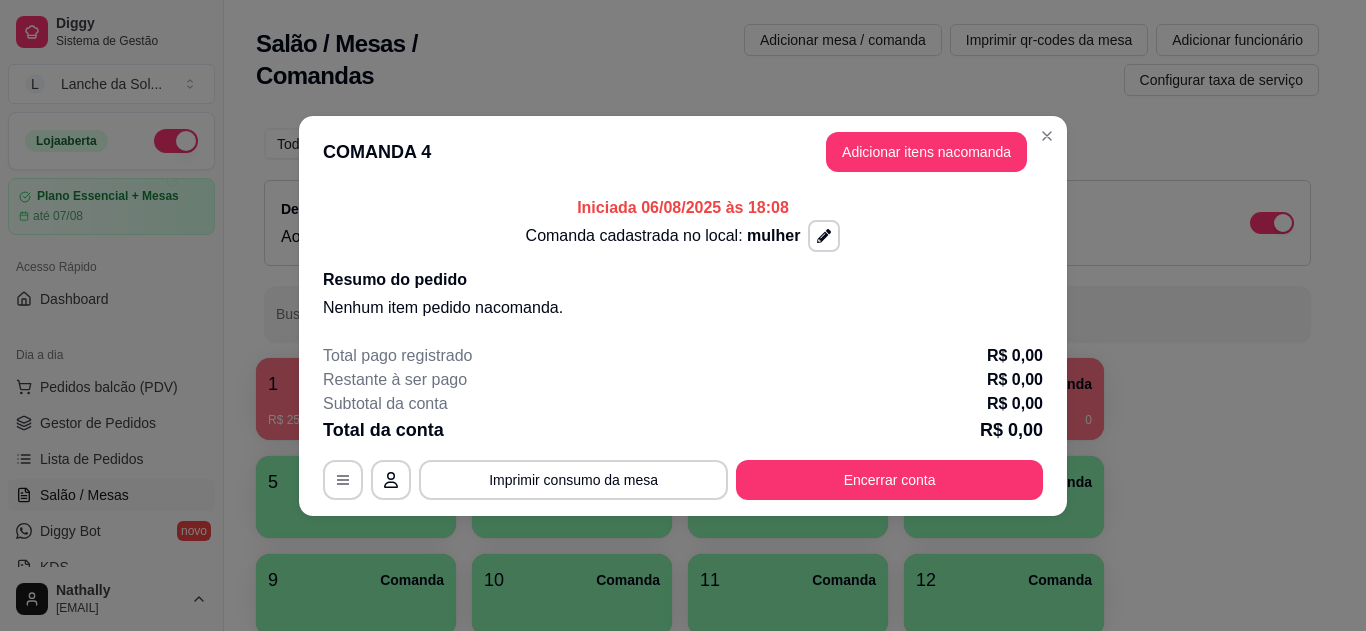 click on "COMANDA 4 Adicionar itens na  comanda" at bounding box center [683, 152] 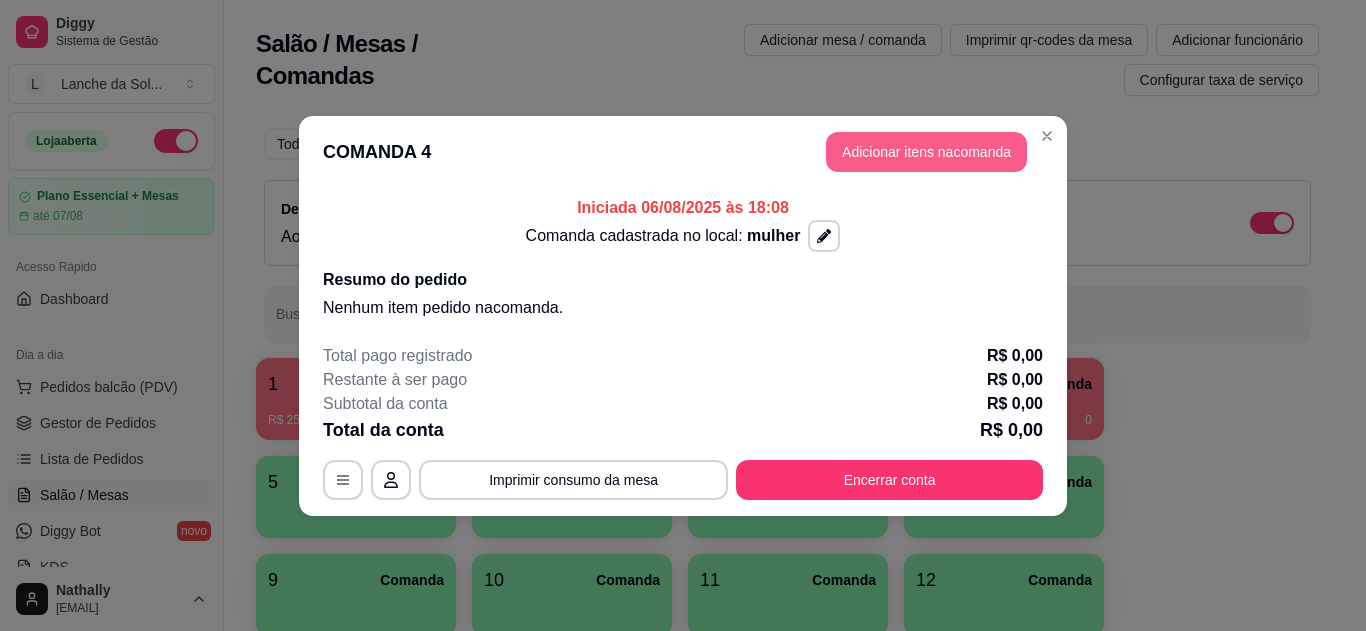 drag, startPoint x: 915, startPoint y: 172, endPoint x: 849, endPoint y: 124, distance: 81.608826 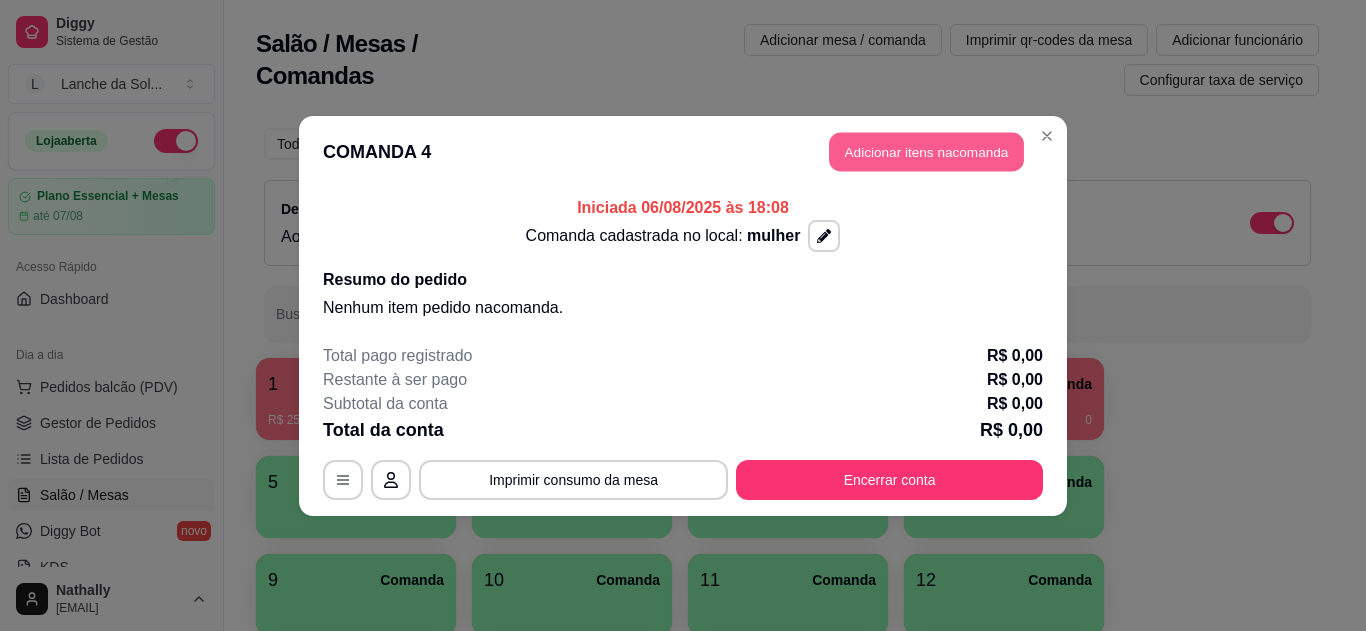 click on "Adicionar itens na  comanda" at bounding box center (926, 151) 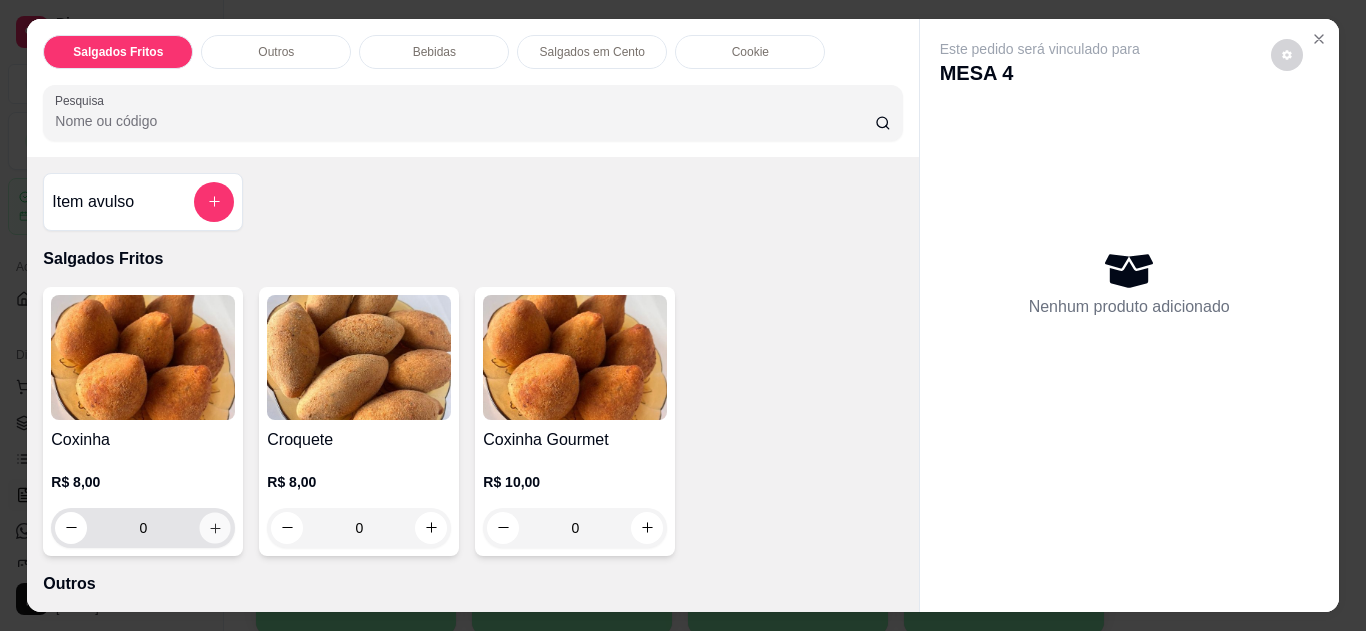 click at bounding box center (215, 527) 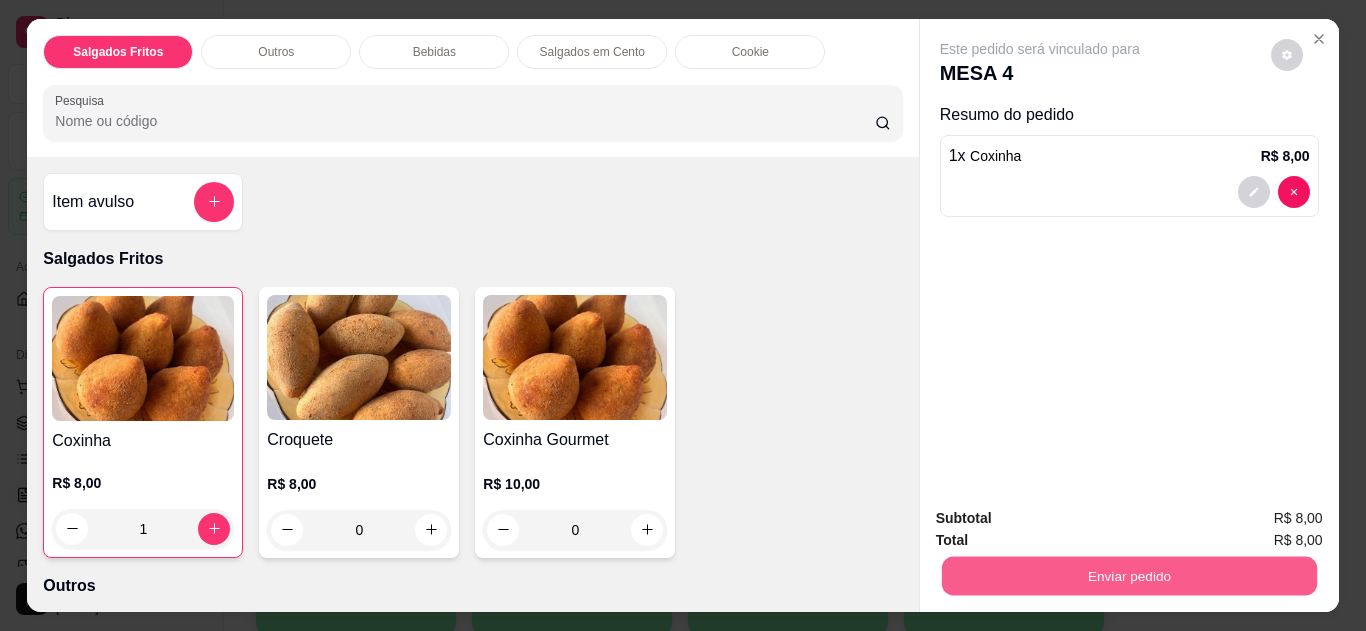 click on "Enviar pedido" at bounding box center [1128, 576] 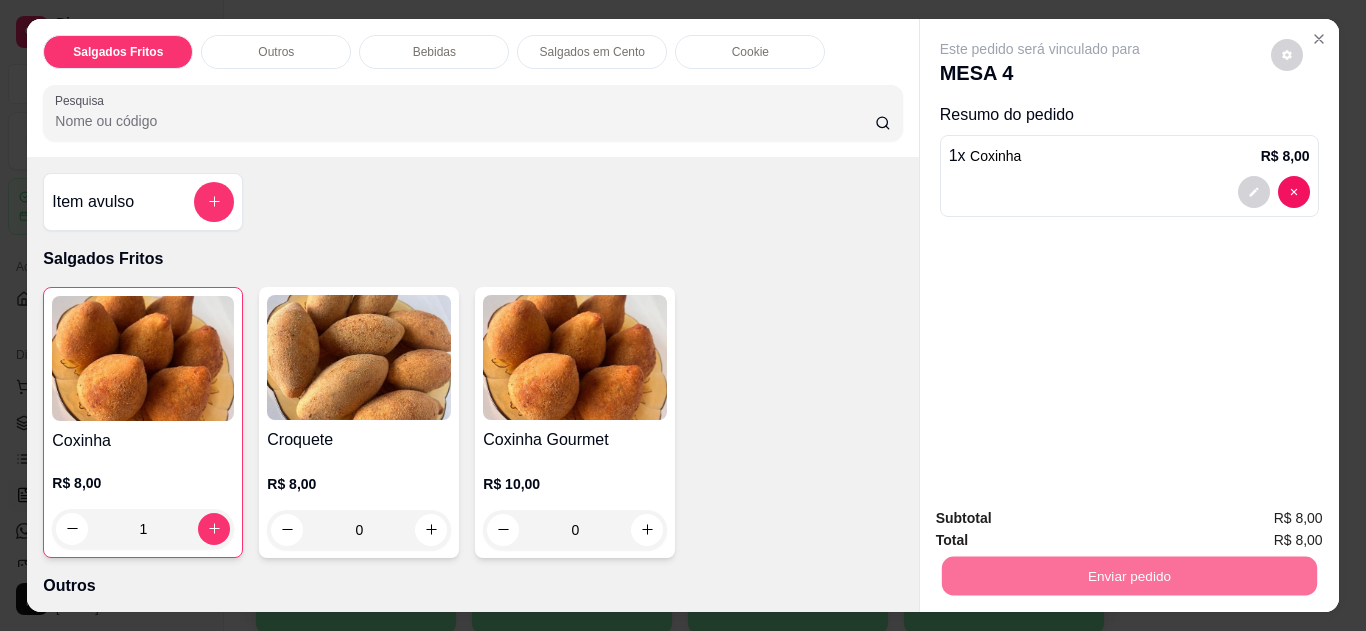 click on "Coxinha    R$ 8,00 1 Croquete   R$ 8,00 0 Coxinha Gourmet   R$ 10,00 0" at bounding box center (472, 422) 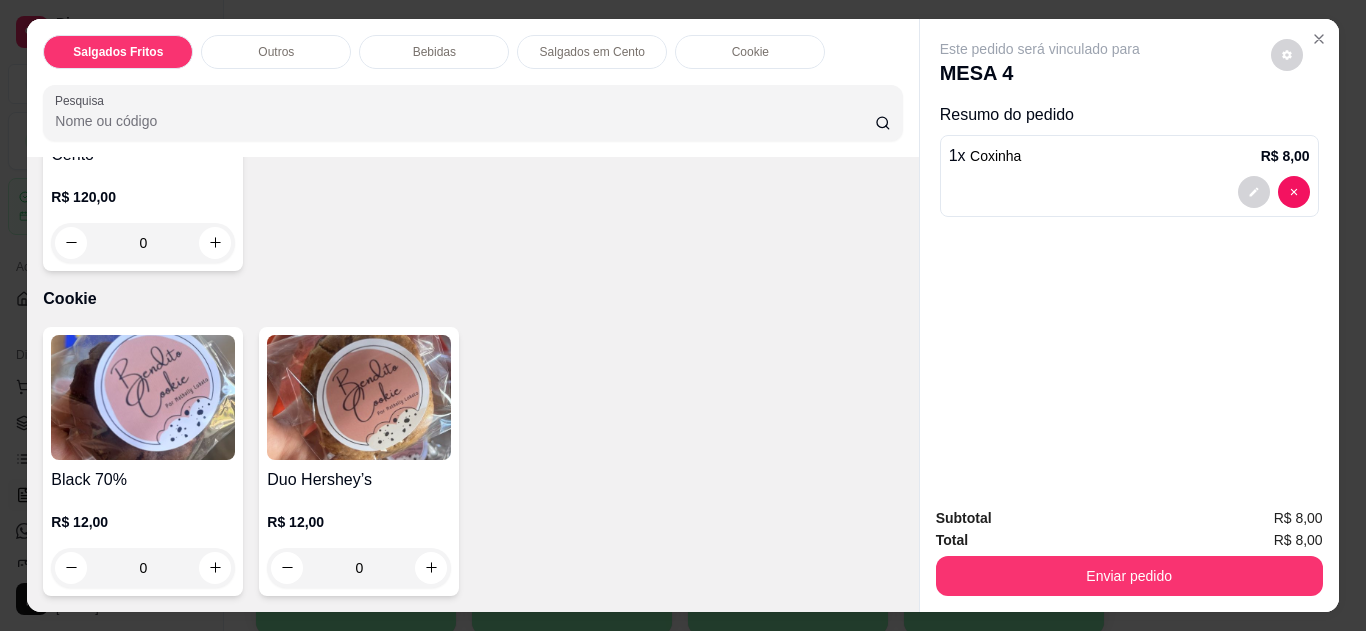 scroll, scrollTop: 1600, scrollLeft: 0, axis: vertical 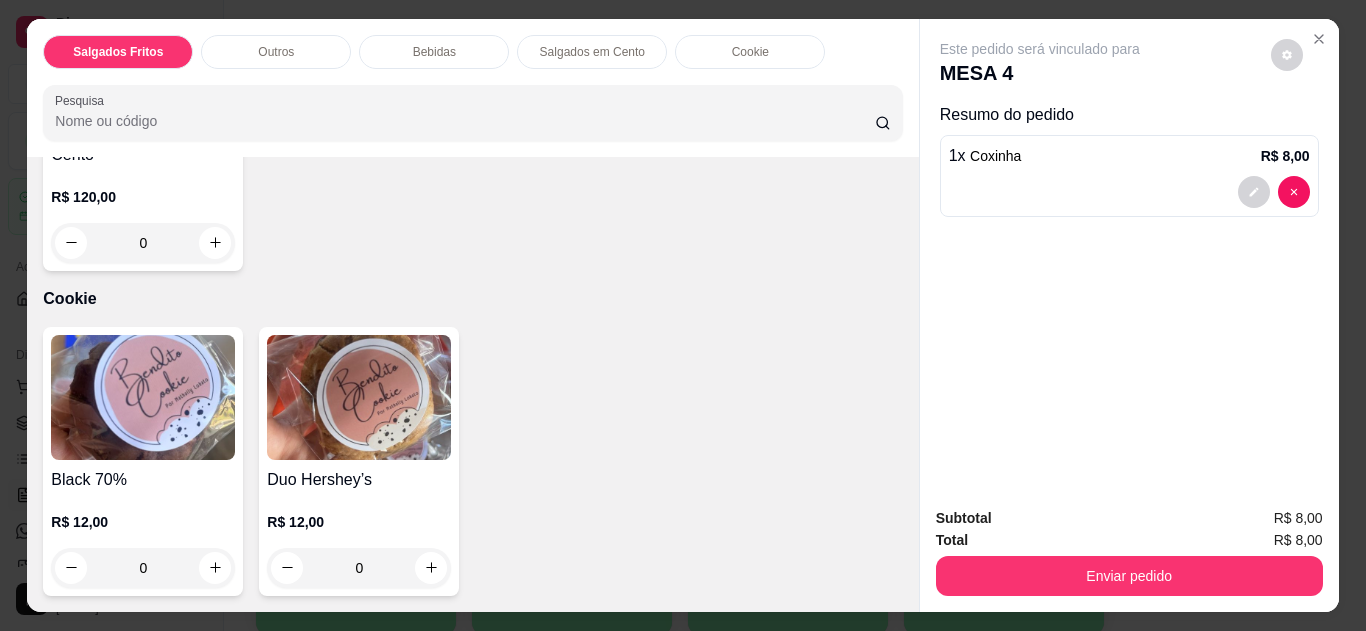 type on "1" 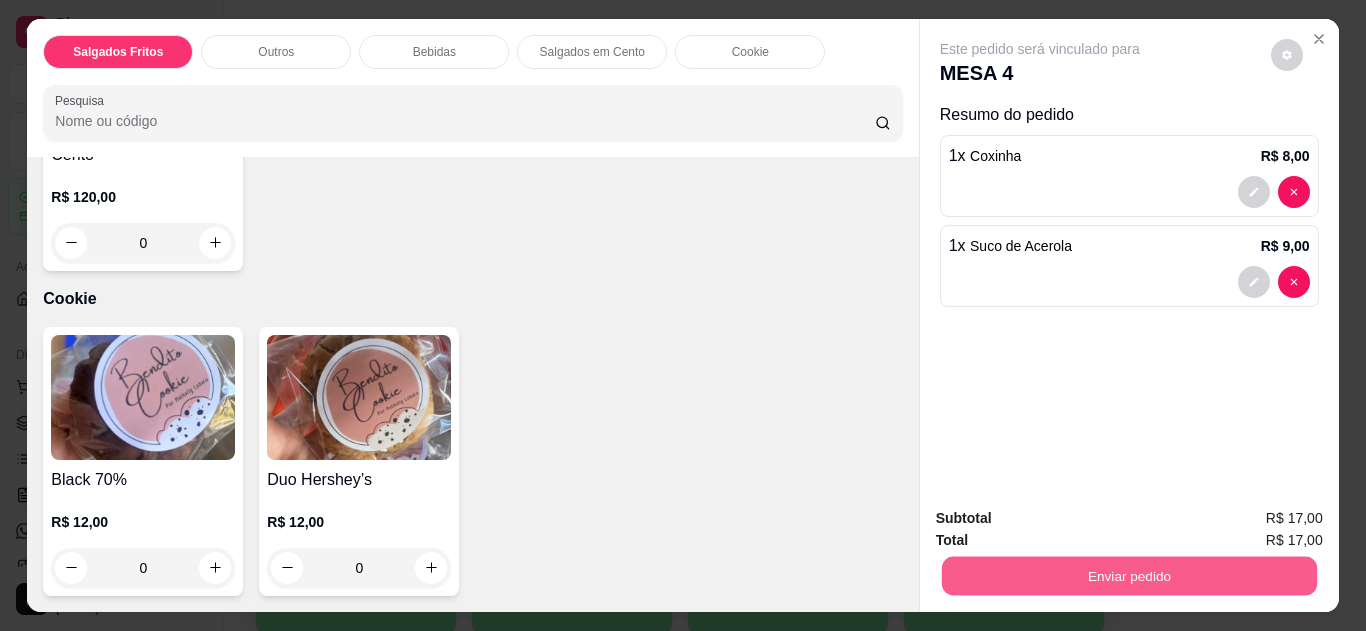 click on "Enviar pedido" at bounding box center (1128, 576) 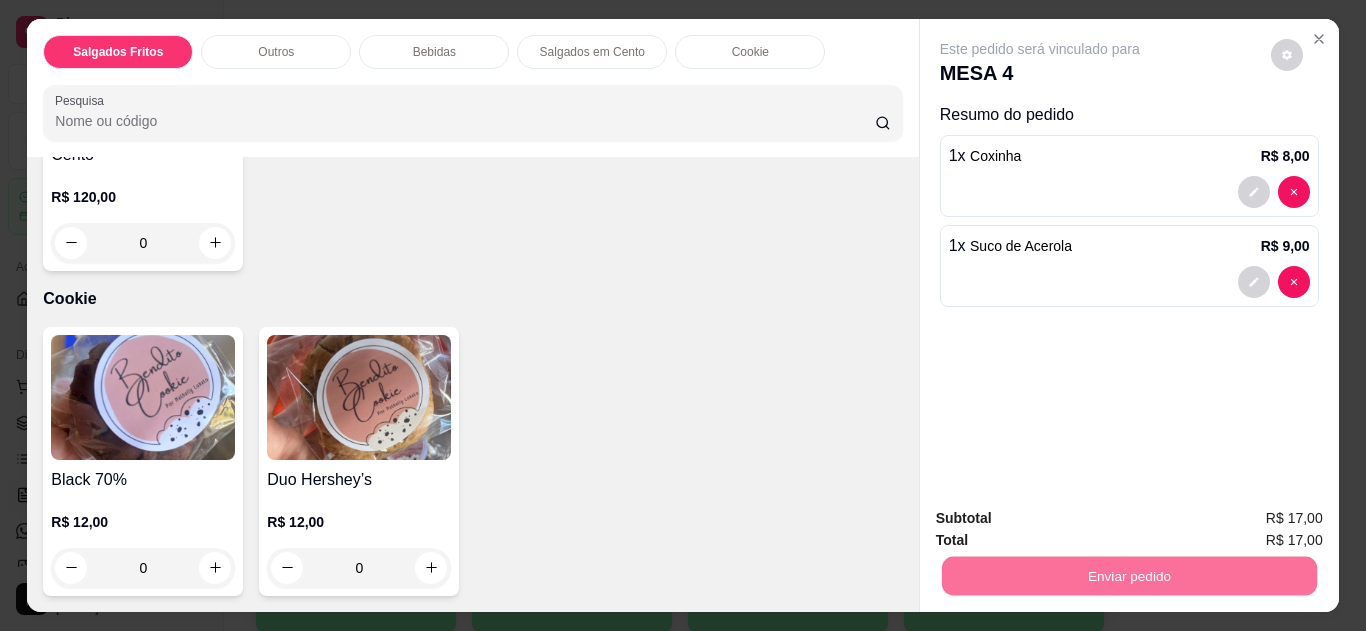click on "Não registrar e enviar pedido" at bounding box center (1063, 519) 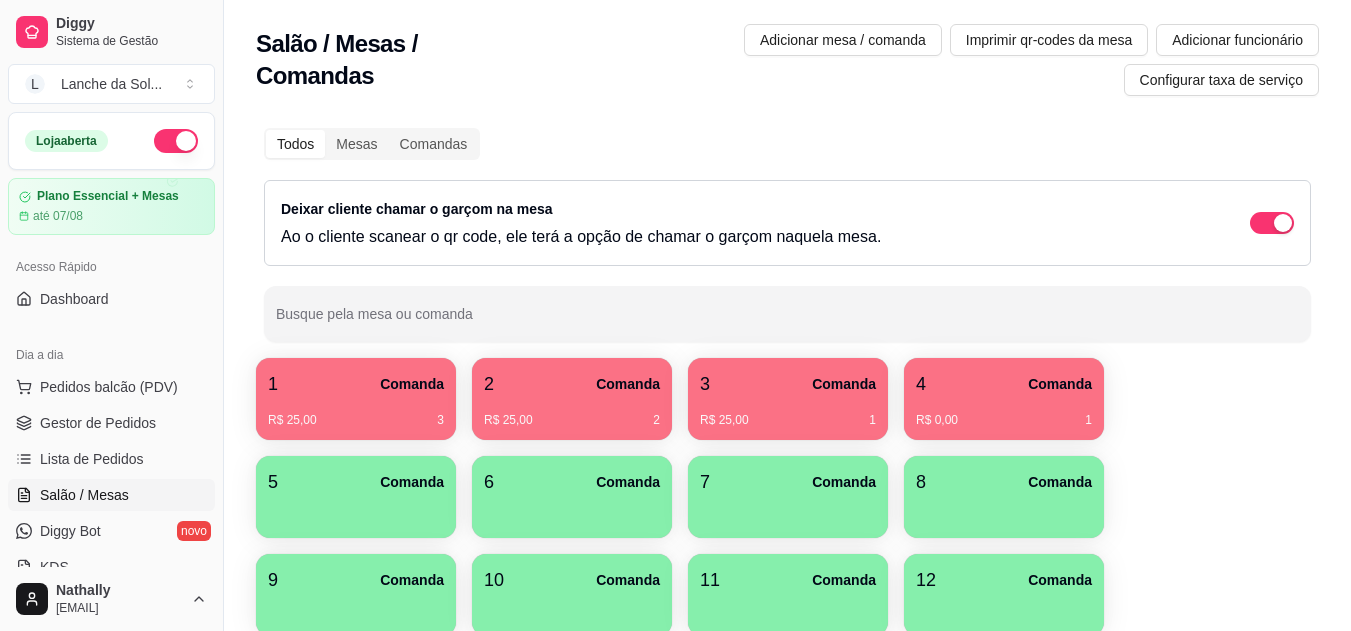 click on "Pedidos balcão (PDV)" at bounding box center (109, 387) 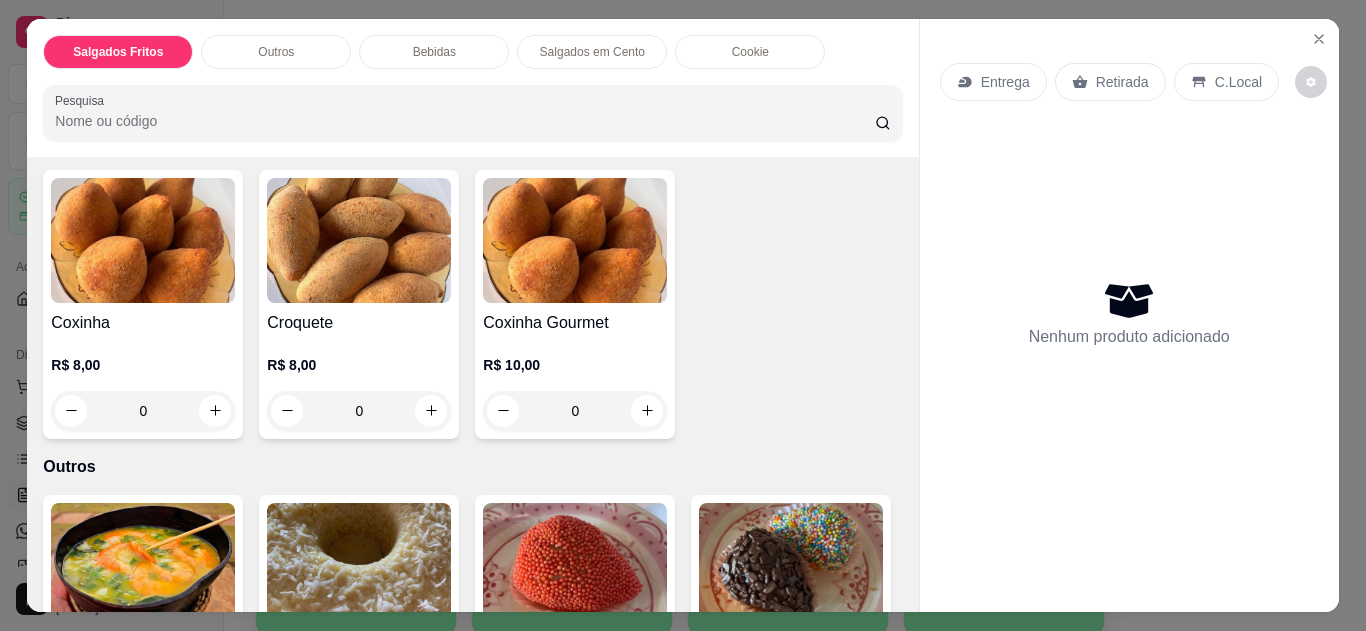 scroll, scrollTop: 120, scrollLeft: 0, axis: vertical 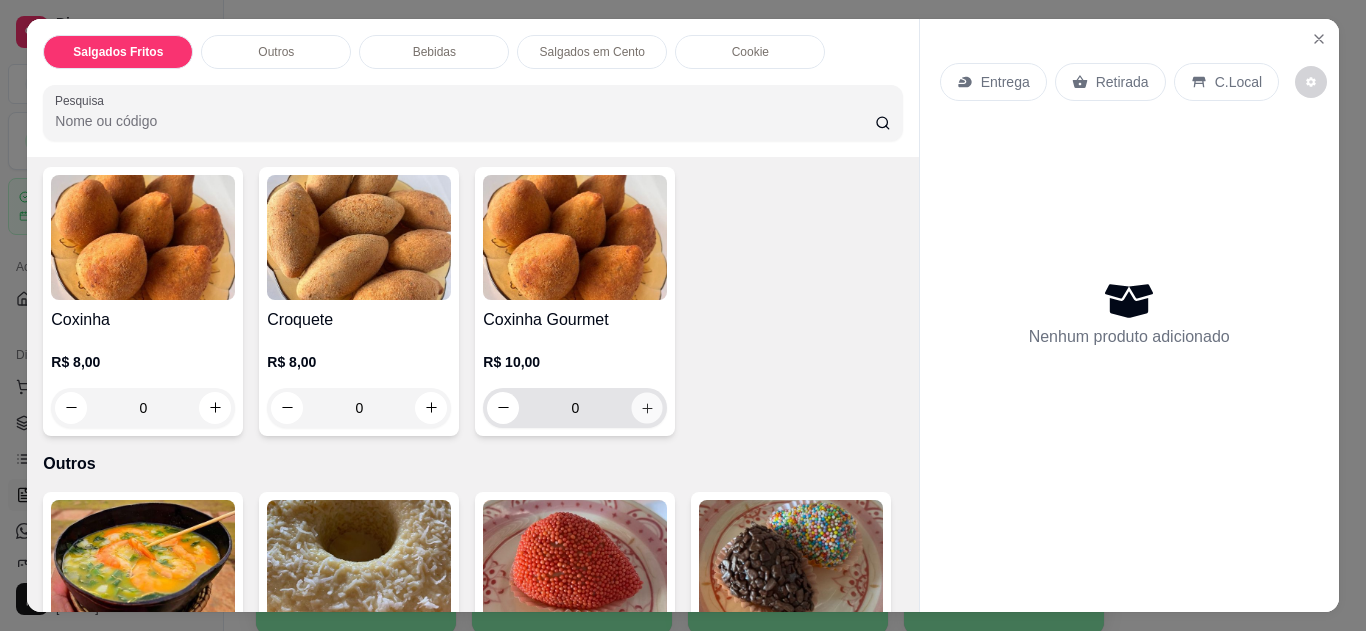 click 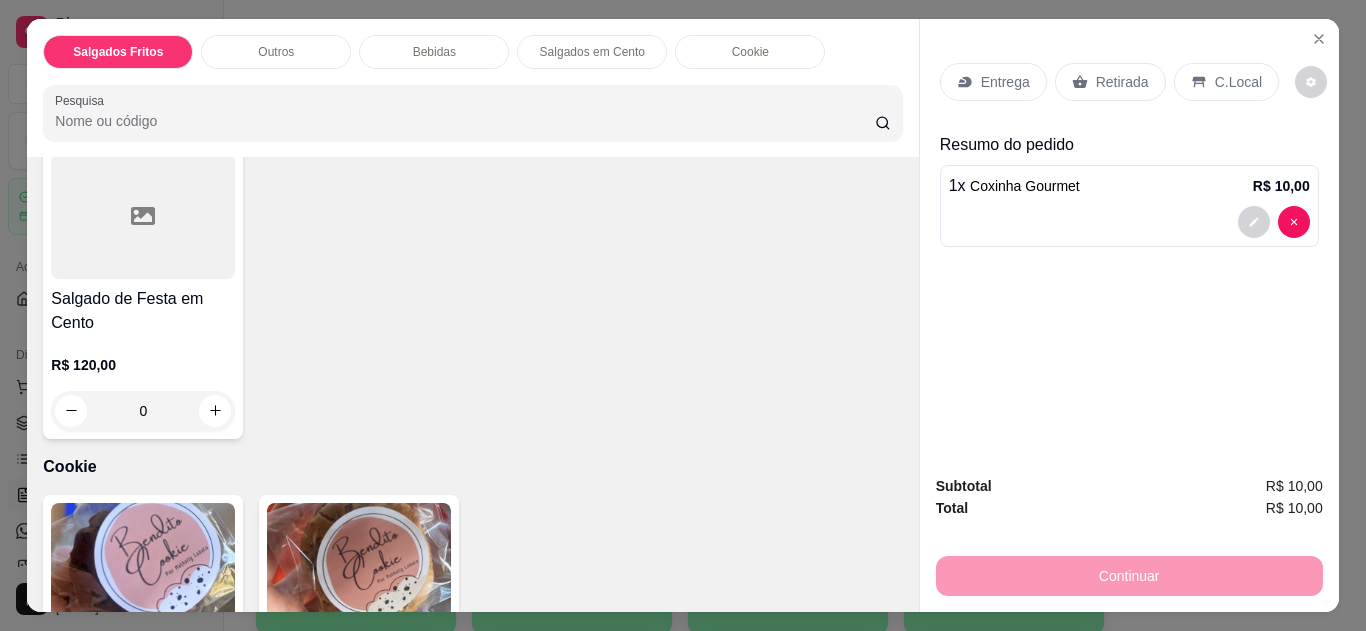 scroll, scrollTop: 1440, scrollLeft: 0, axis: vertical 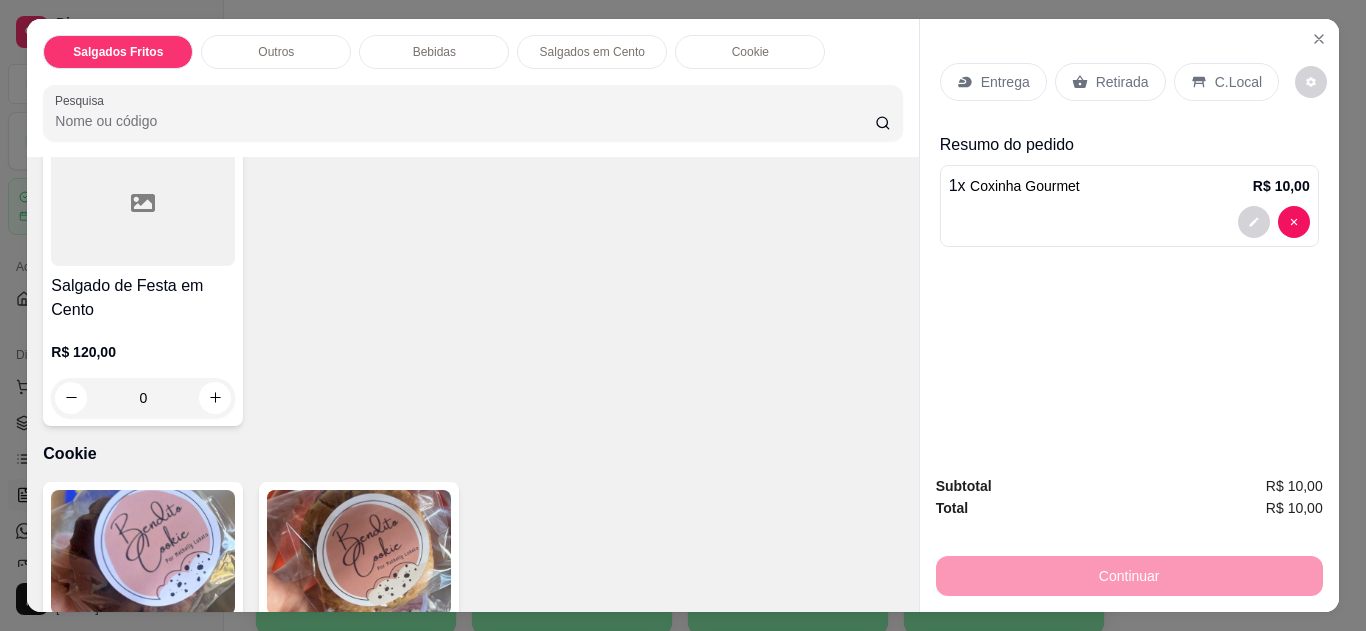 click on "R$ 9,00 0" at bounding box center (791, 21) 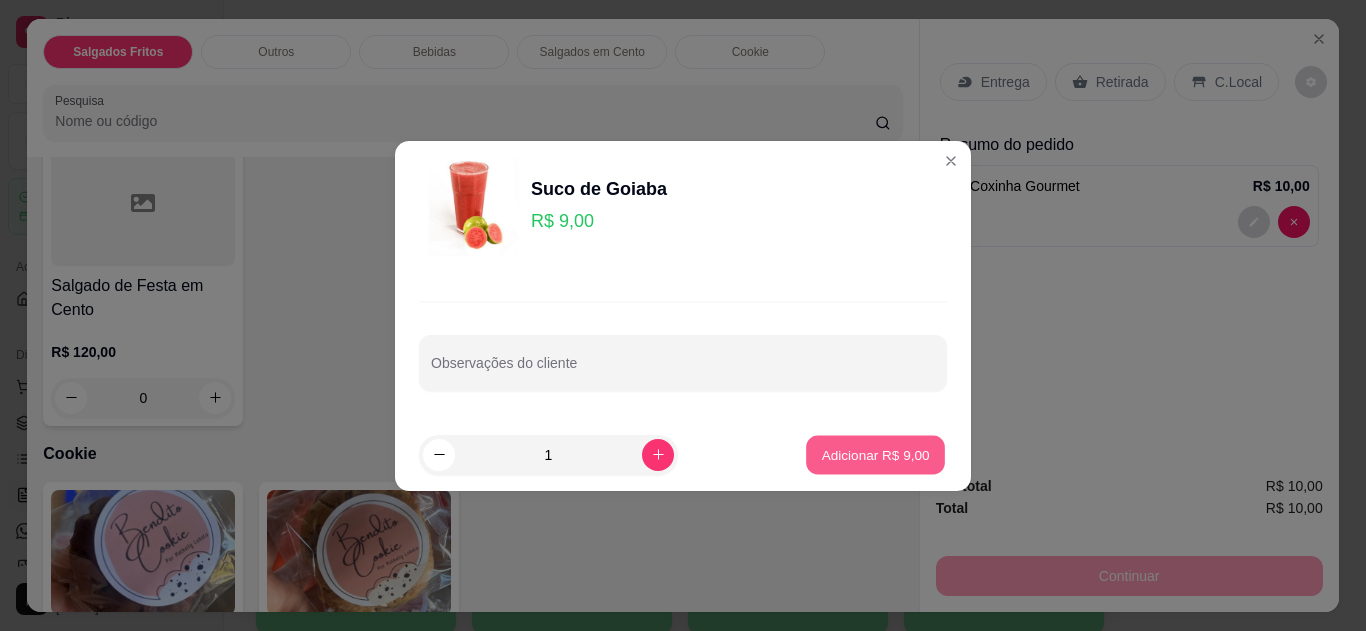 click on "Adicionar   R$ 9,00" at bounding box center [875, 454] 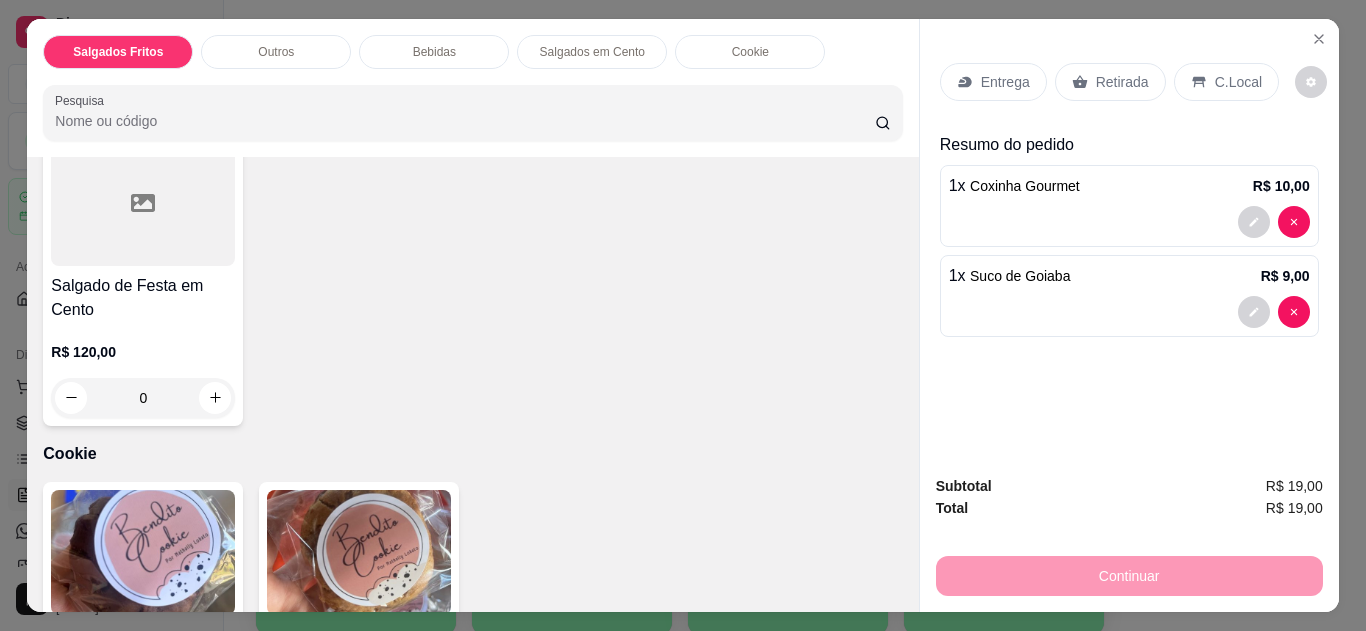 click 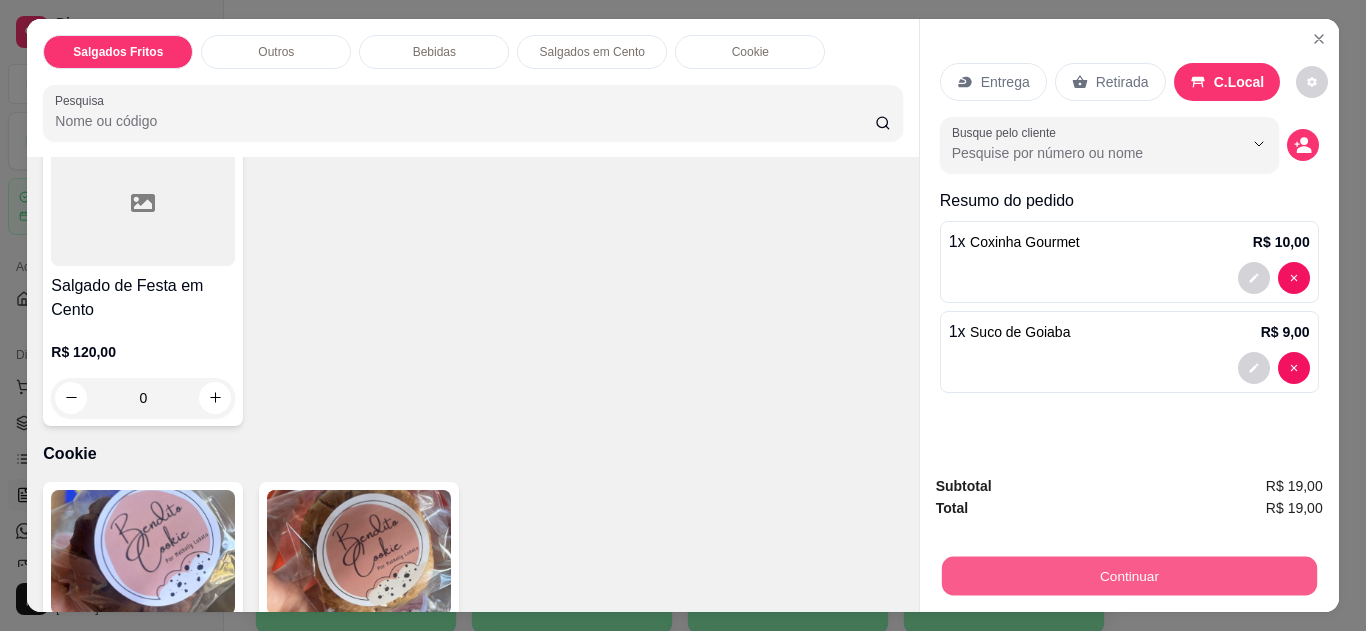 click on "Continuar" at bounding box center (1128, 576) 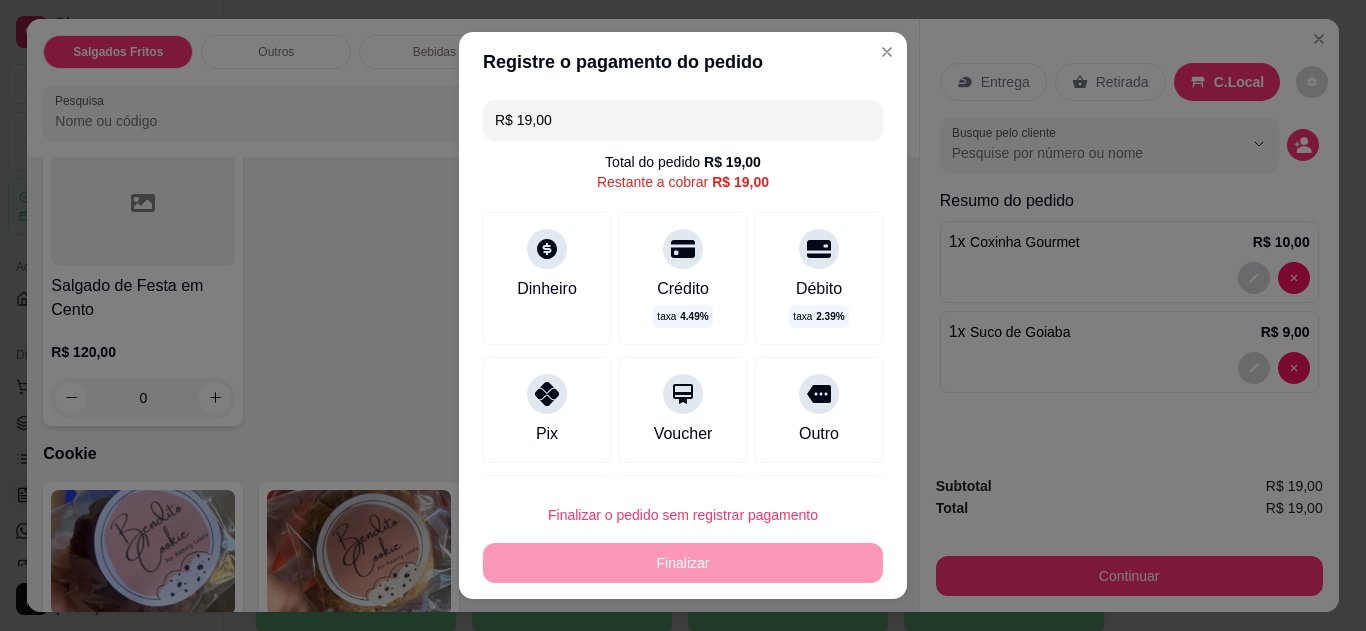 click on "Pix" at bounding box center (547, 410) 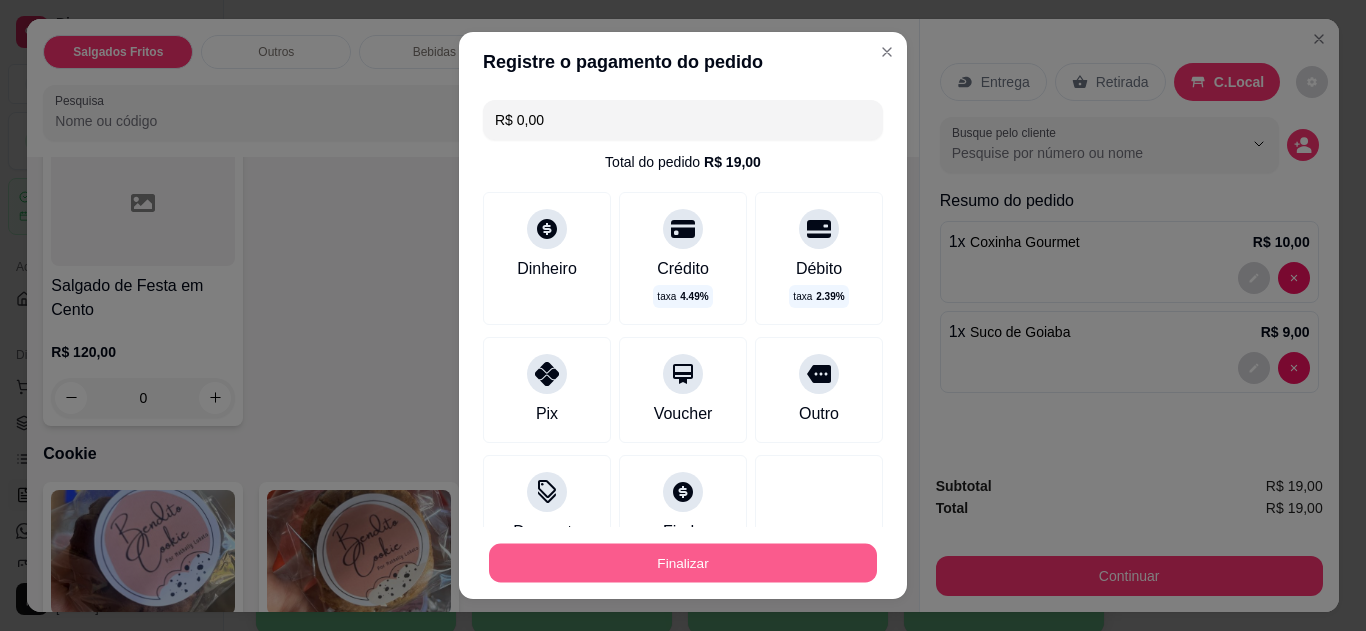click on "Finalizar" at bounding box center [683, 563] 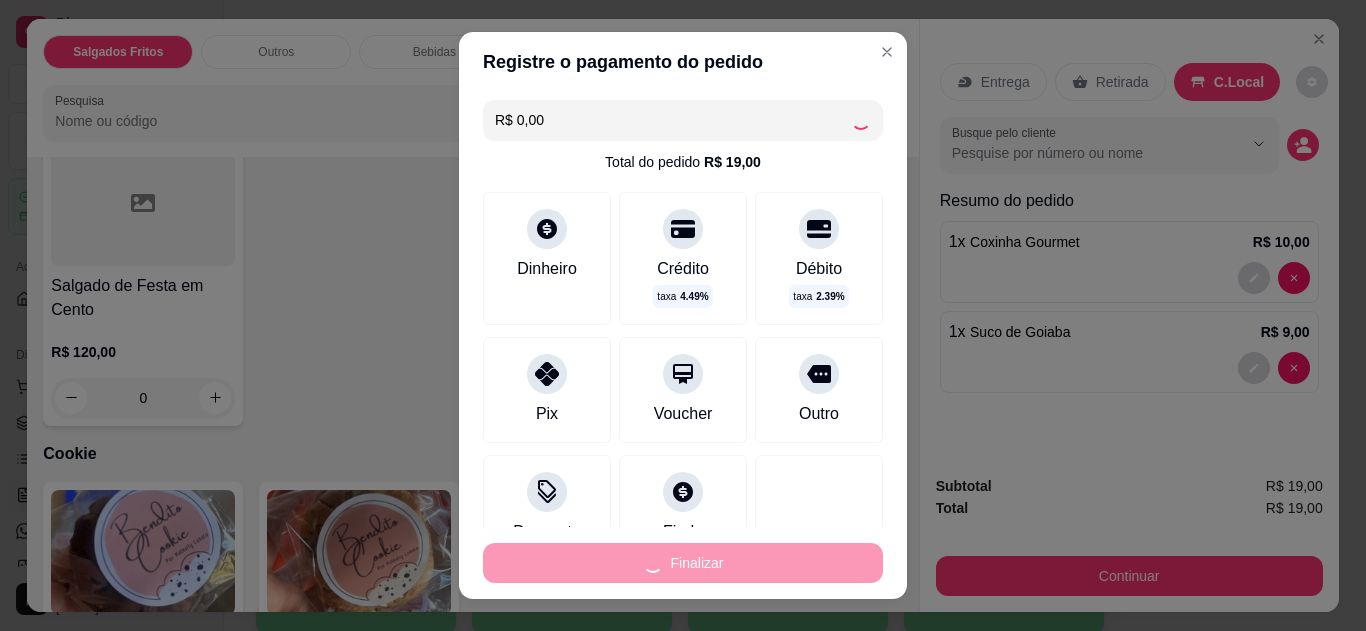 type on "0" 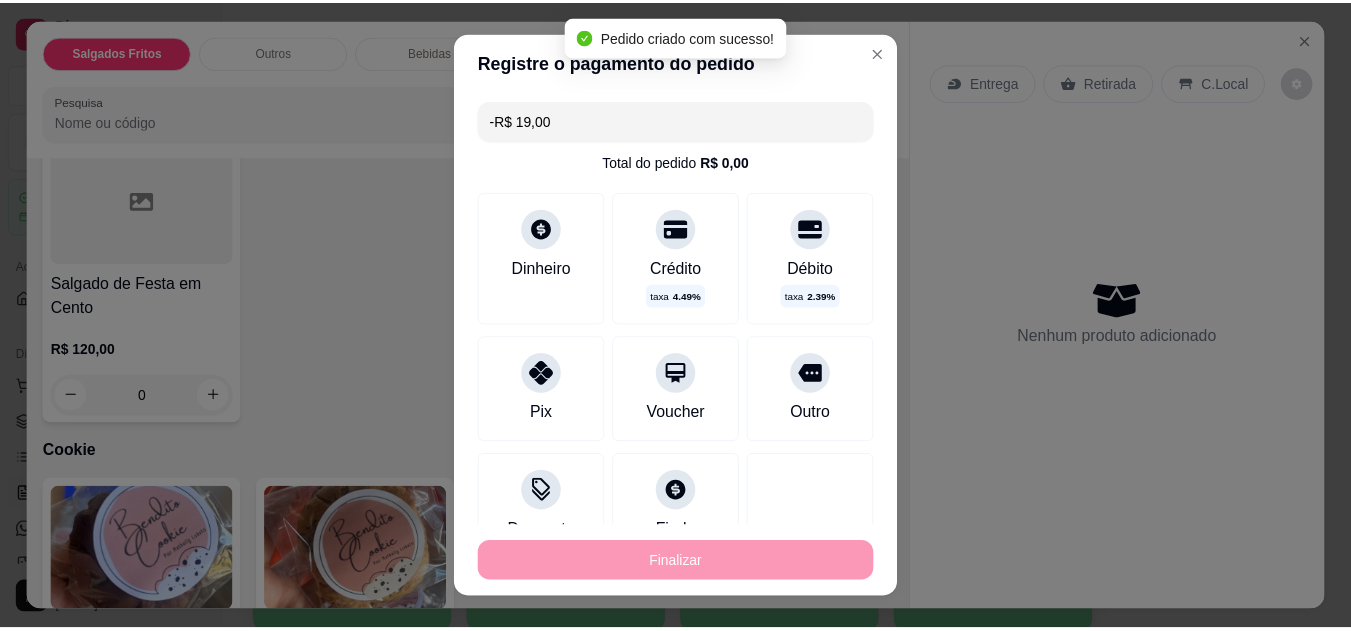 scroll, scrollTop: 1438, scrollLeft: 0, axis: vertical 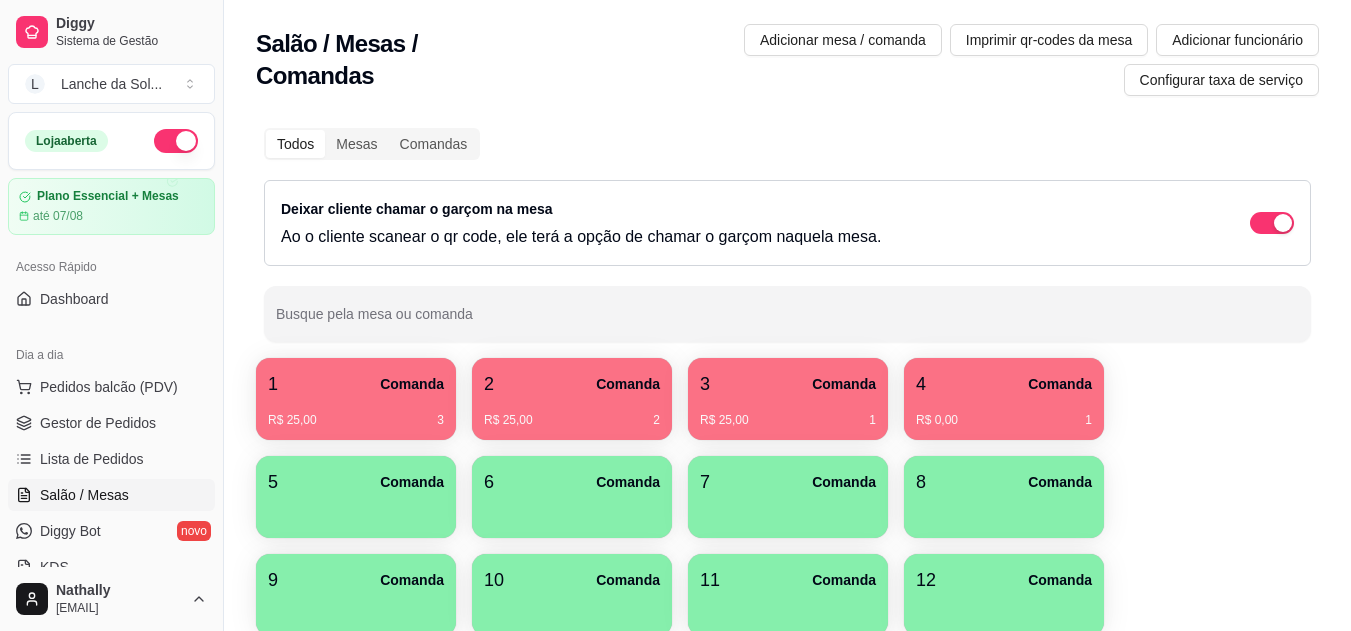 click on "Gestor de Pedidos" at bounding box center (111, 423) 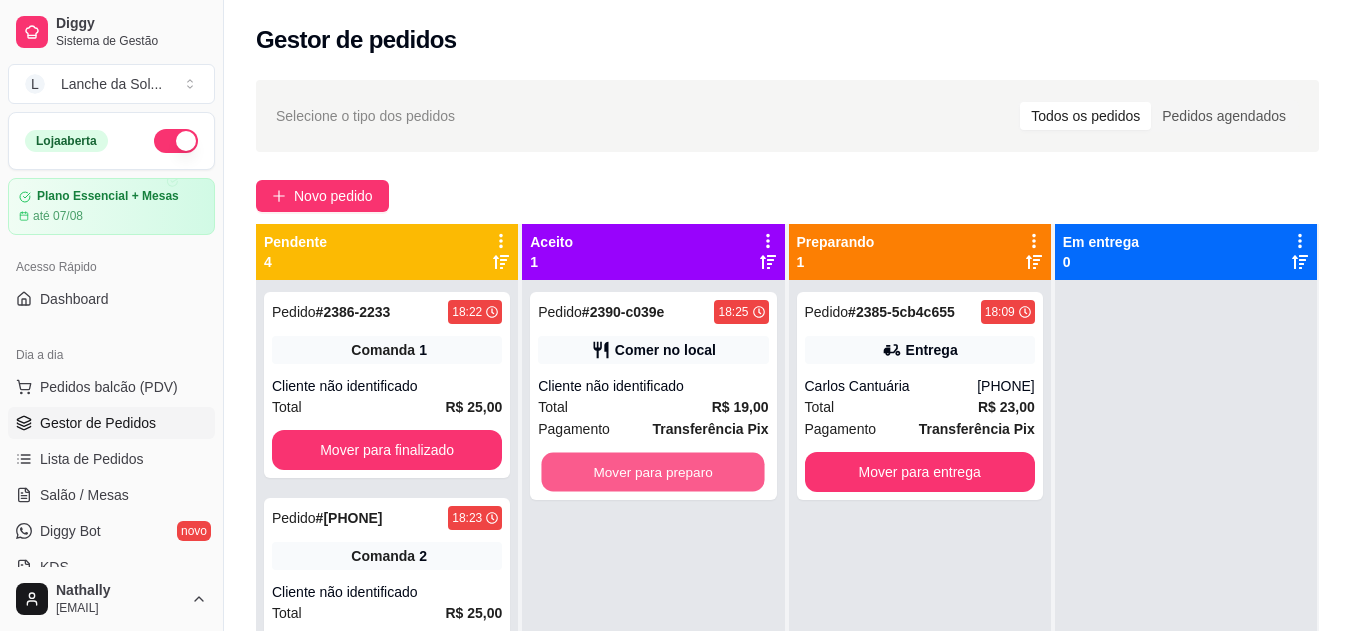 click on "Mover para preparo" at bounding box center (653, 472) 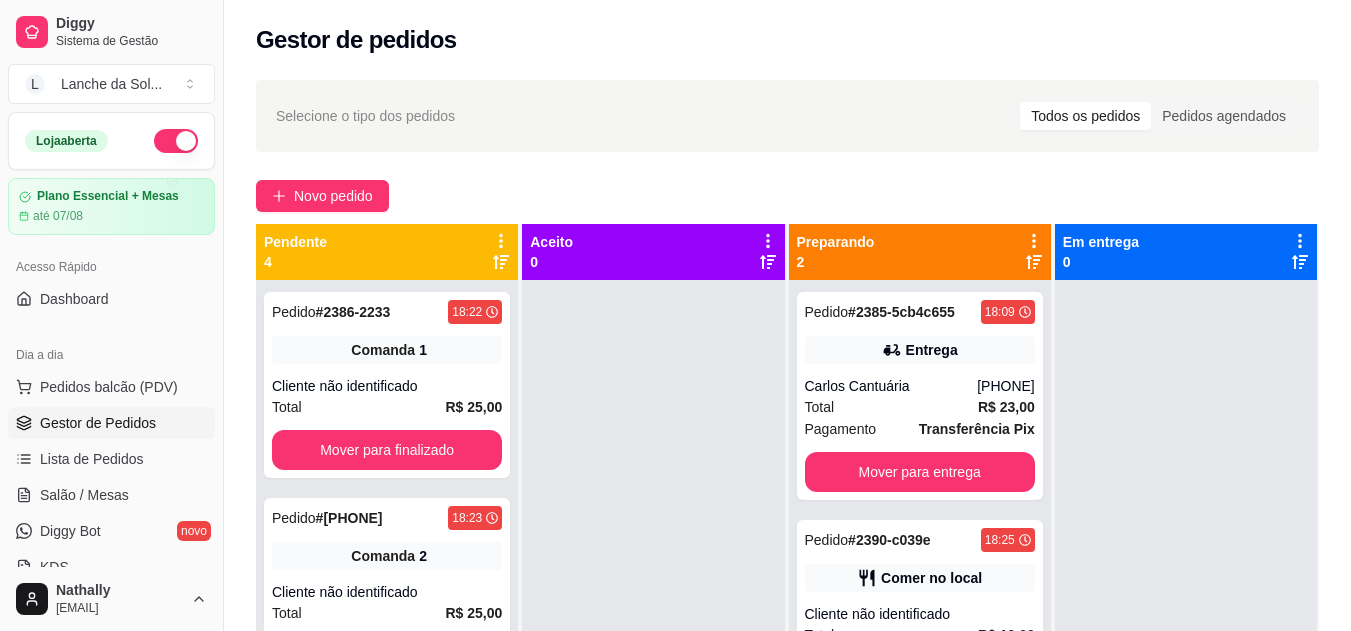 click on "# 2390-c039e" at bounding box center [889, 540] 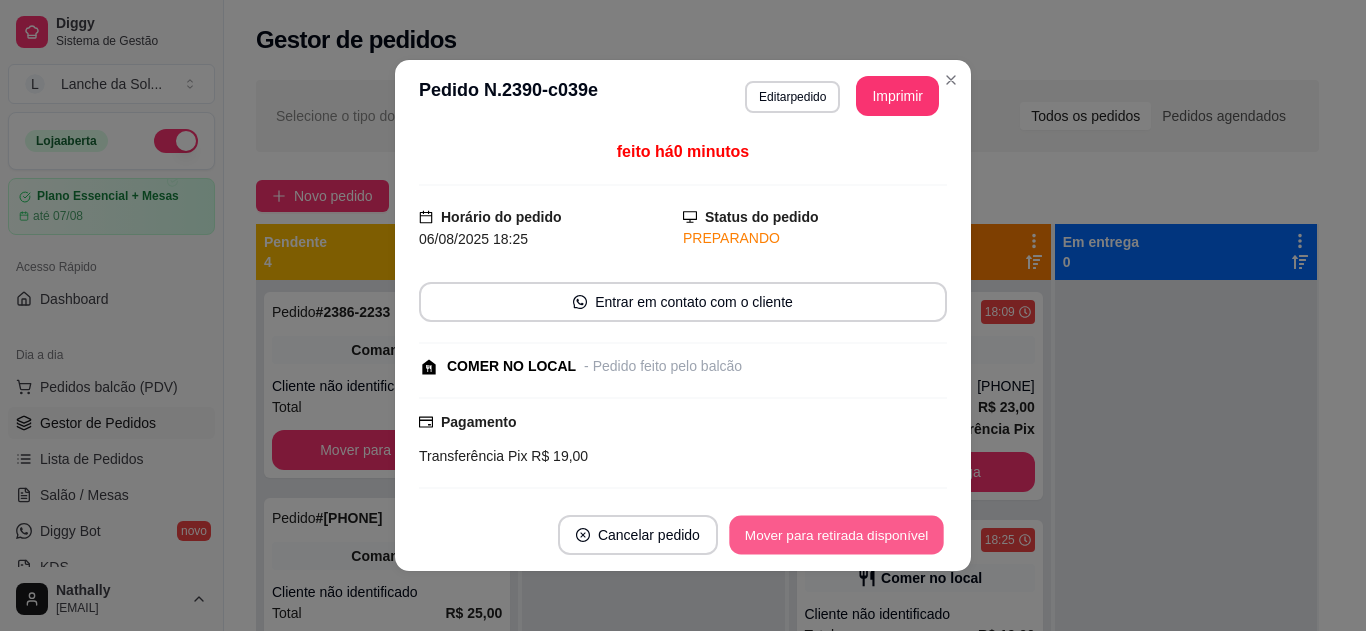 click on "Mover para retirada disponível" at bounding box center [836, 535] 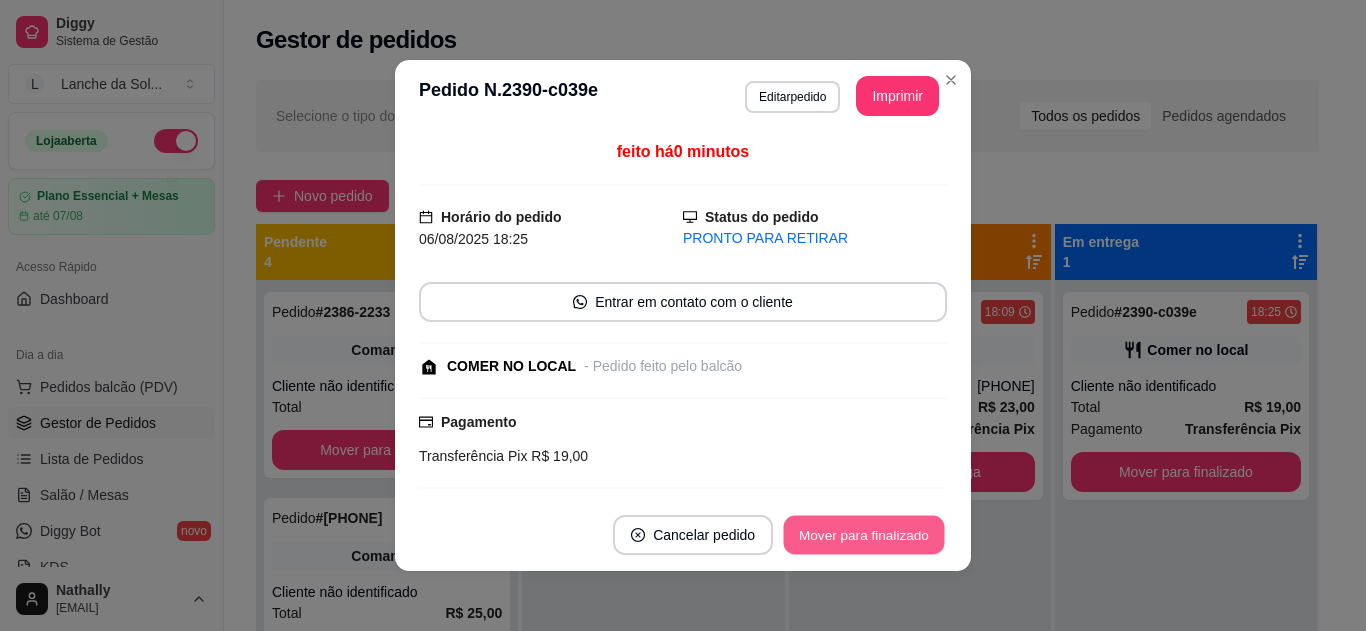 click on "Mover para finalizado" at bounding box center (864, 535) 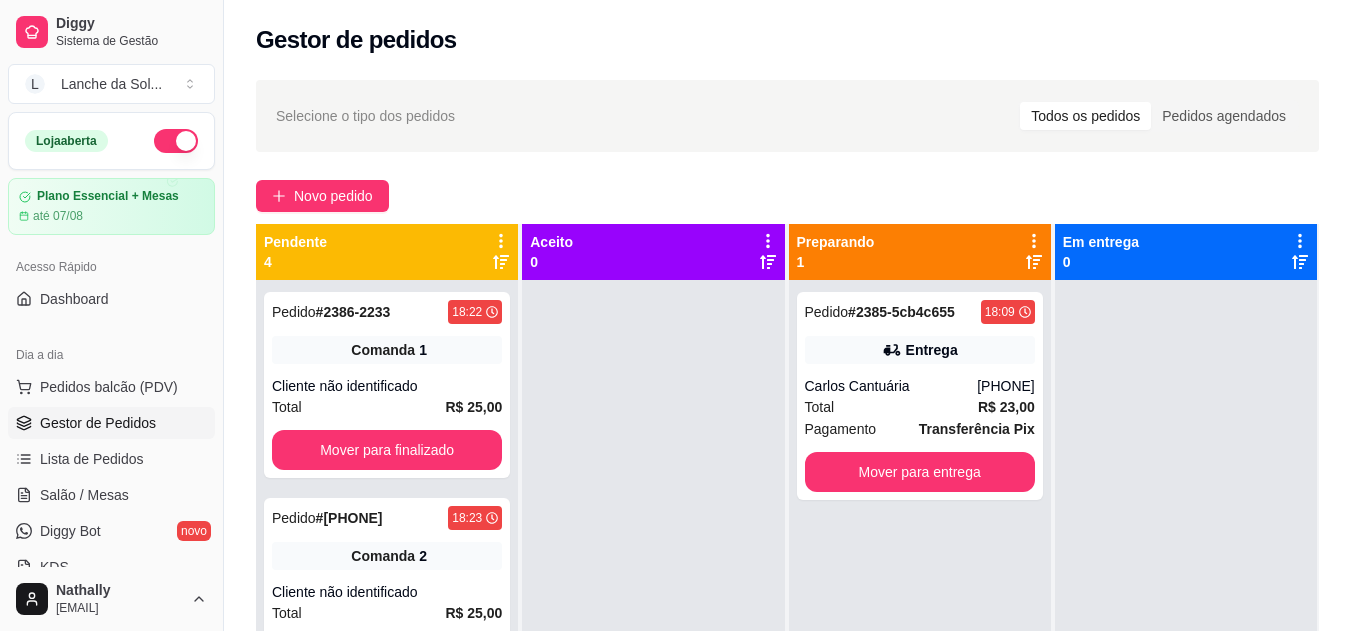 click on "Pedidos balcão (PDV)" at bounding box center [109, 387] 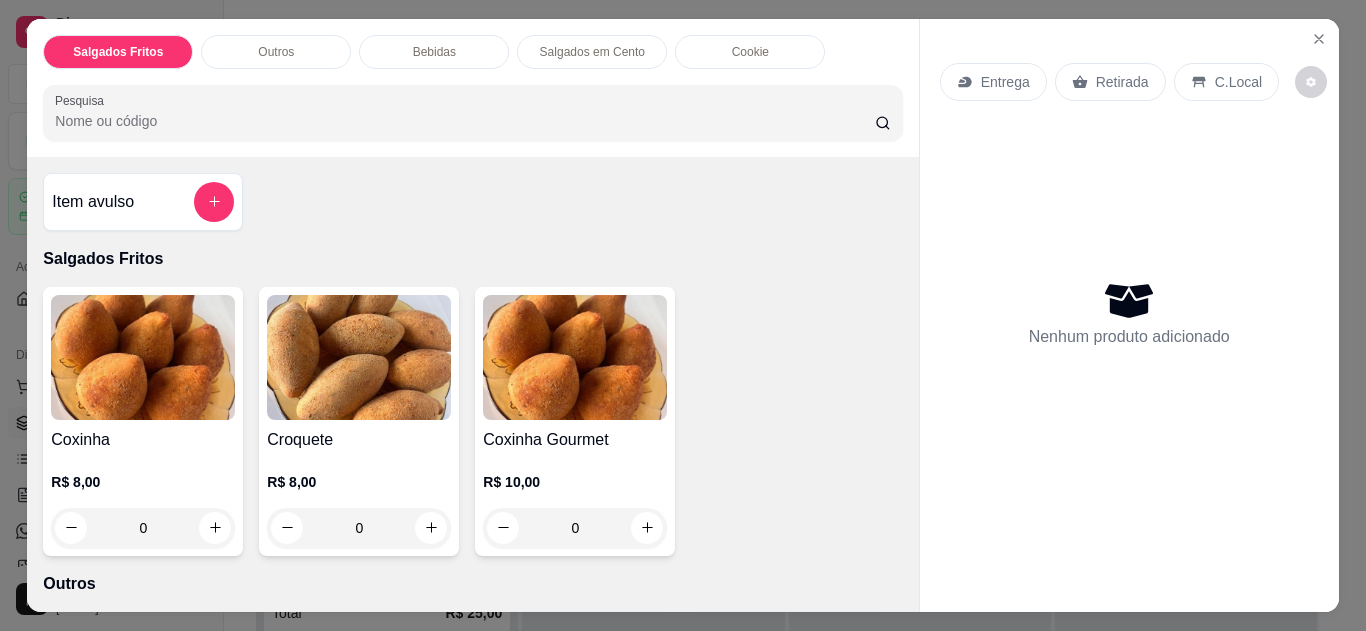 click 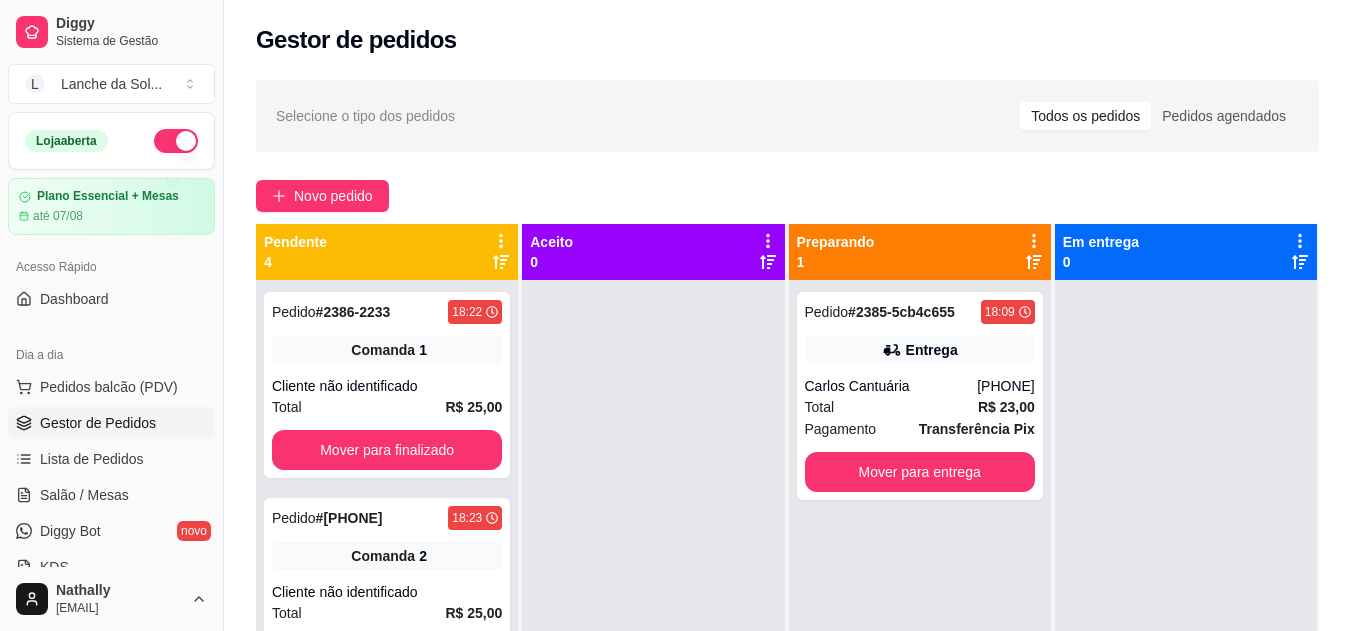 click on "Salão / Mesas" at bounding box center (84, 495) 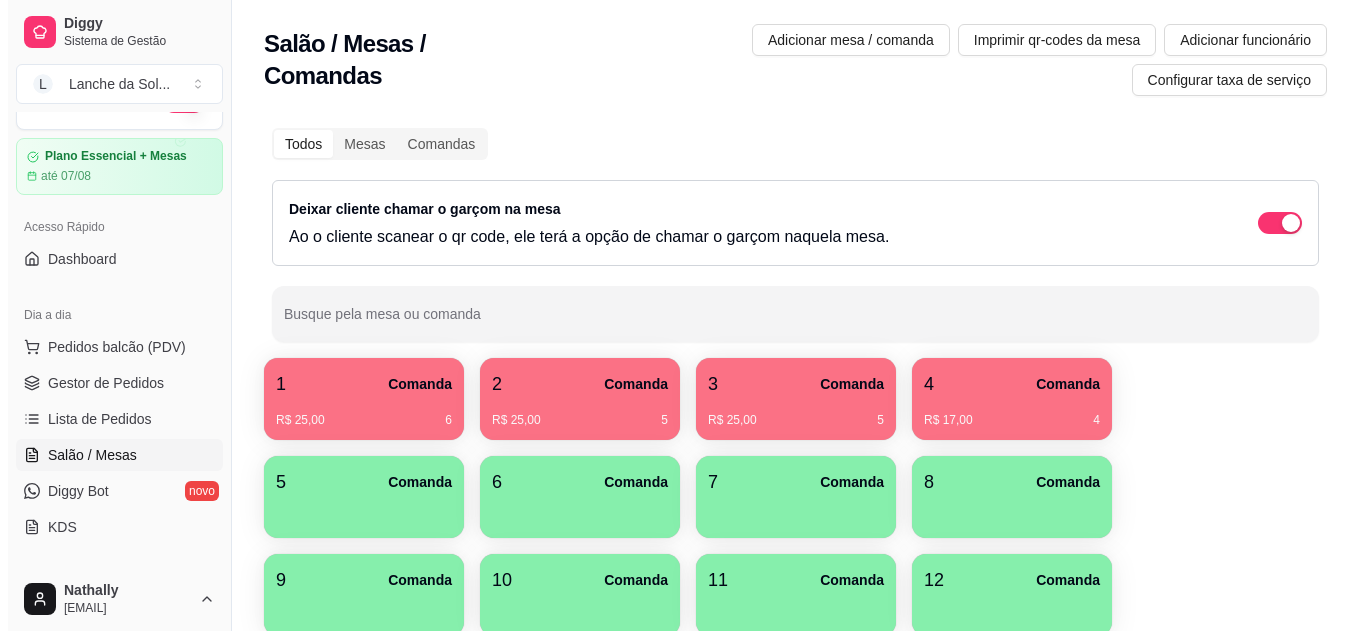 scroll, scrollTop: 80, scrollLeft: 0, axis: vertical 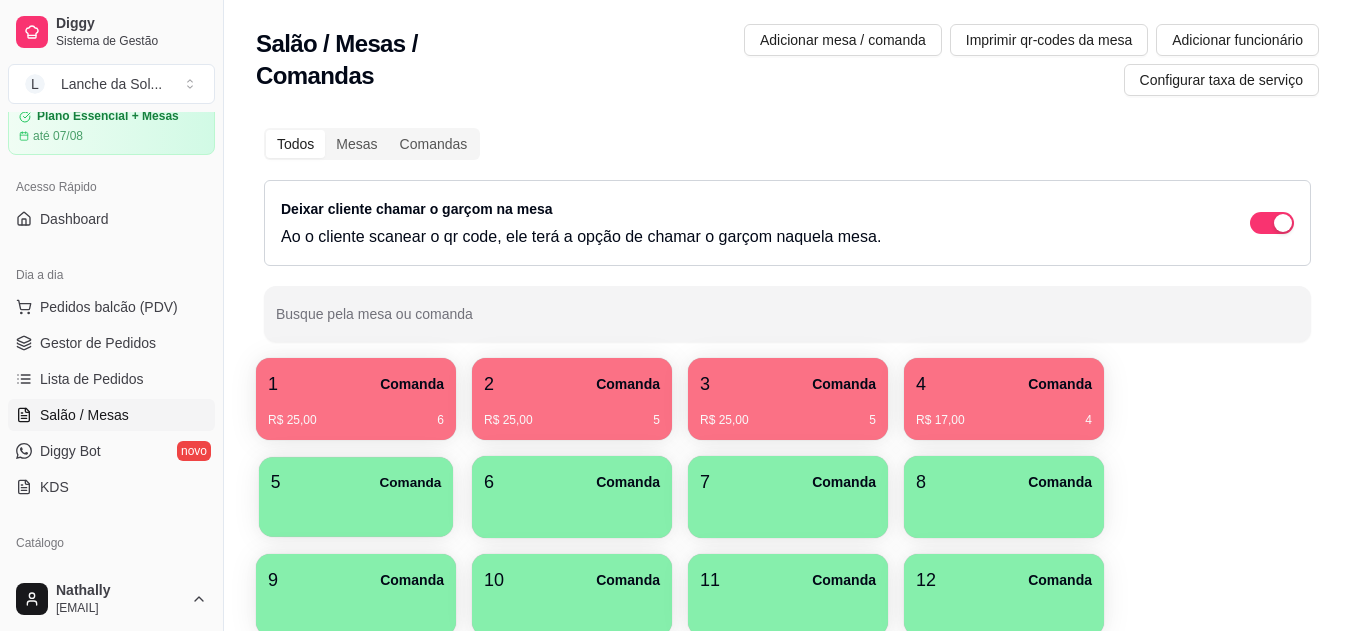 click at bounding box center (356, 510) 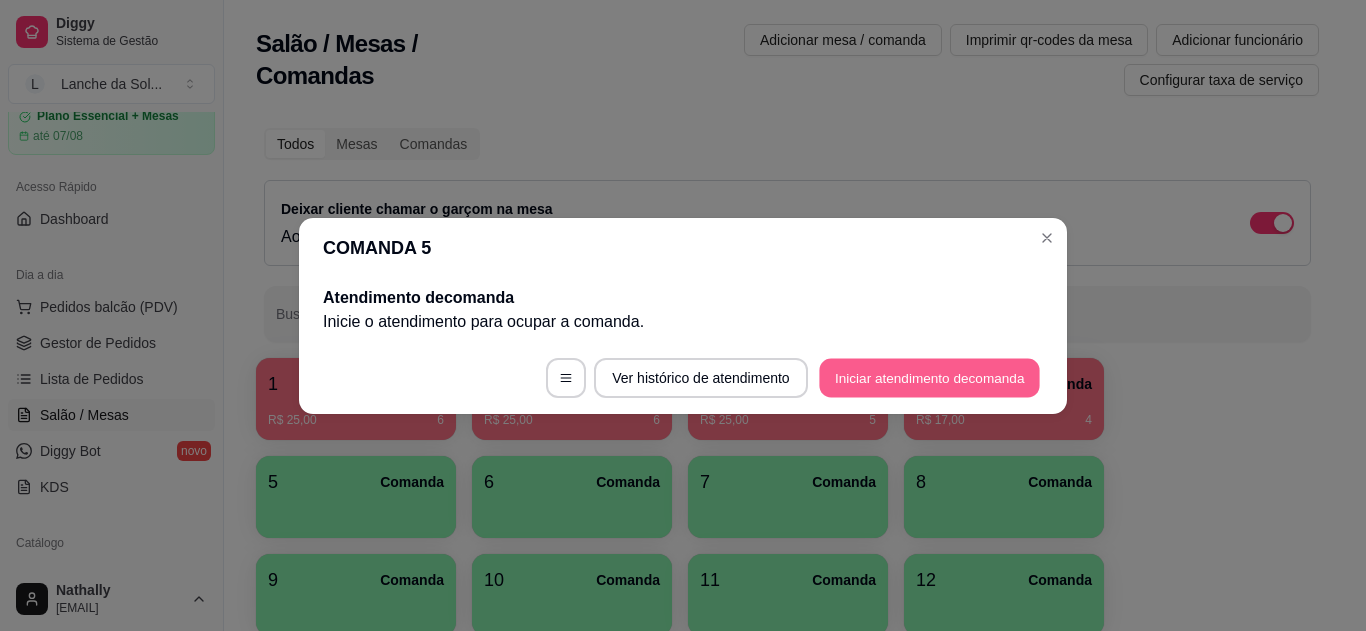 click on "Iniciar atendimento de  comanda" at bounding box center [929, 377] 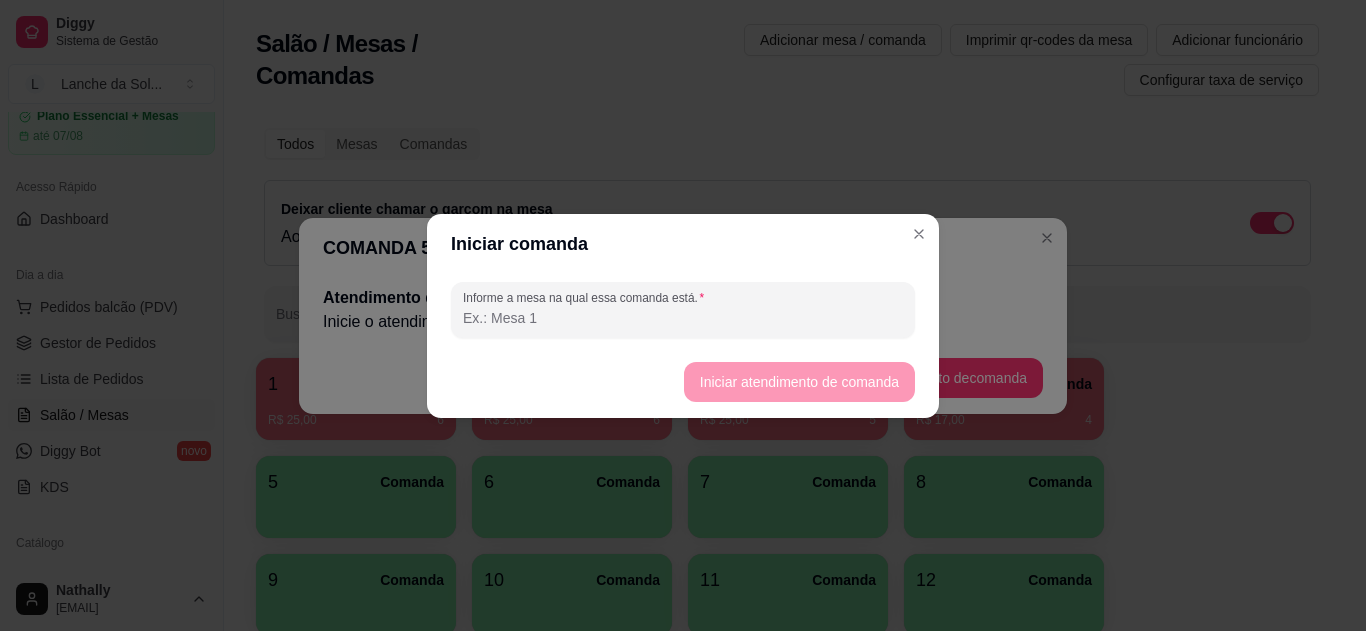 click on "Informe a mesa na qual essa comanda está." at bounding box center (683, 318) 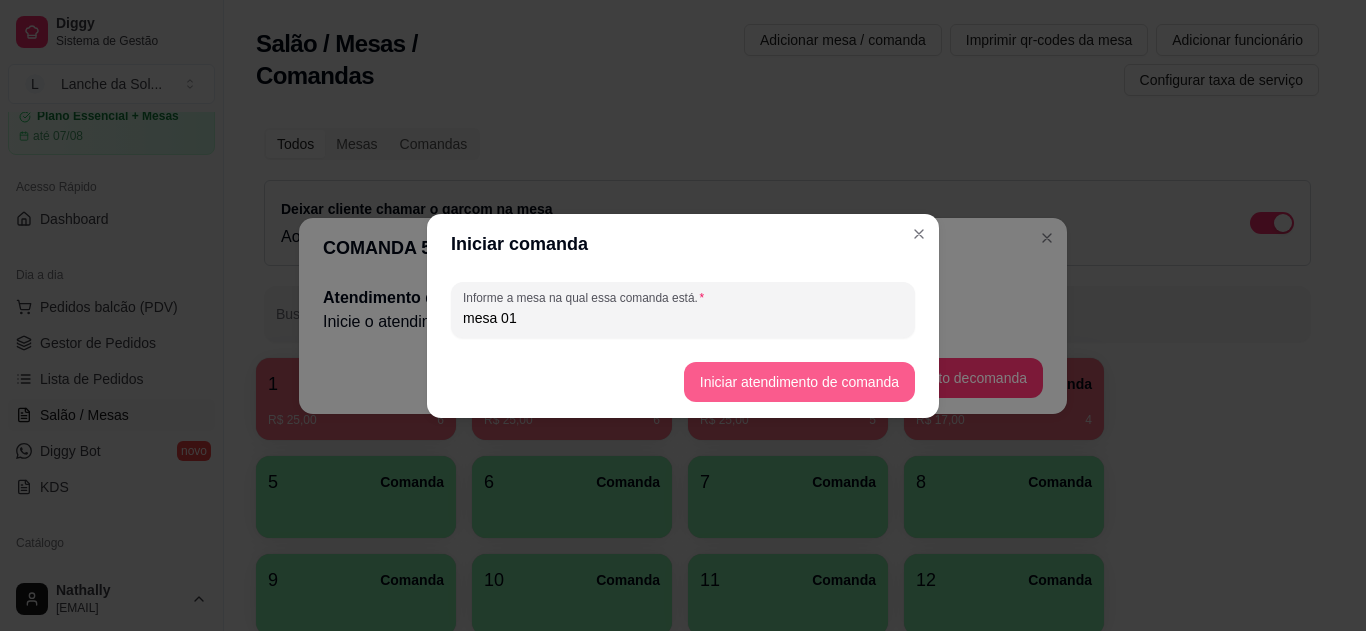 type on "mesa 01" 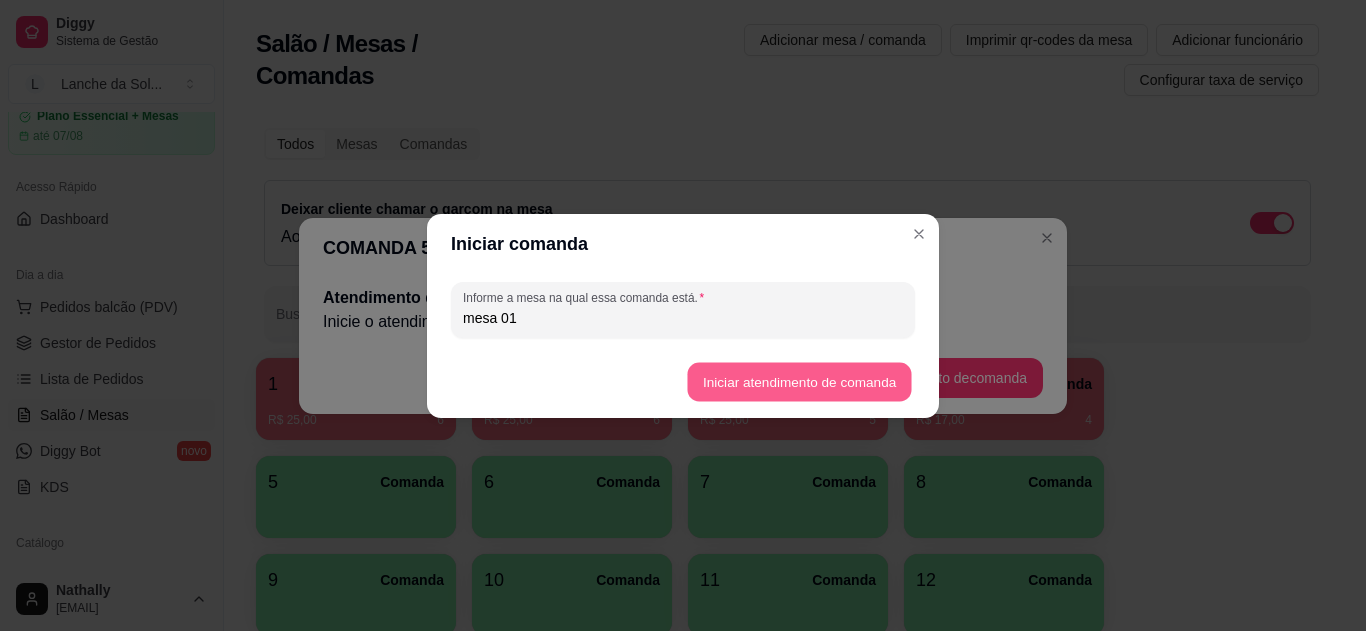 click on "Iniciar atendimento de comanda" at bounding box center (799, 381) 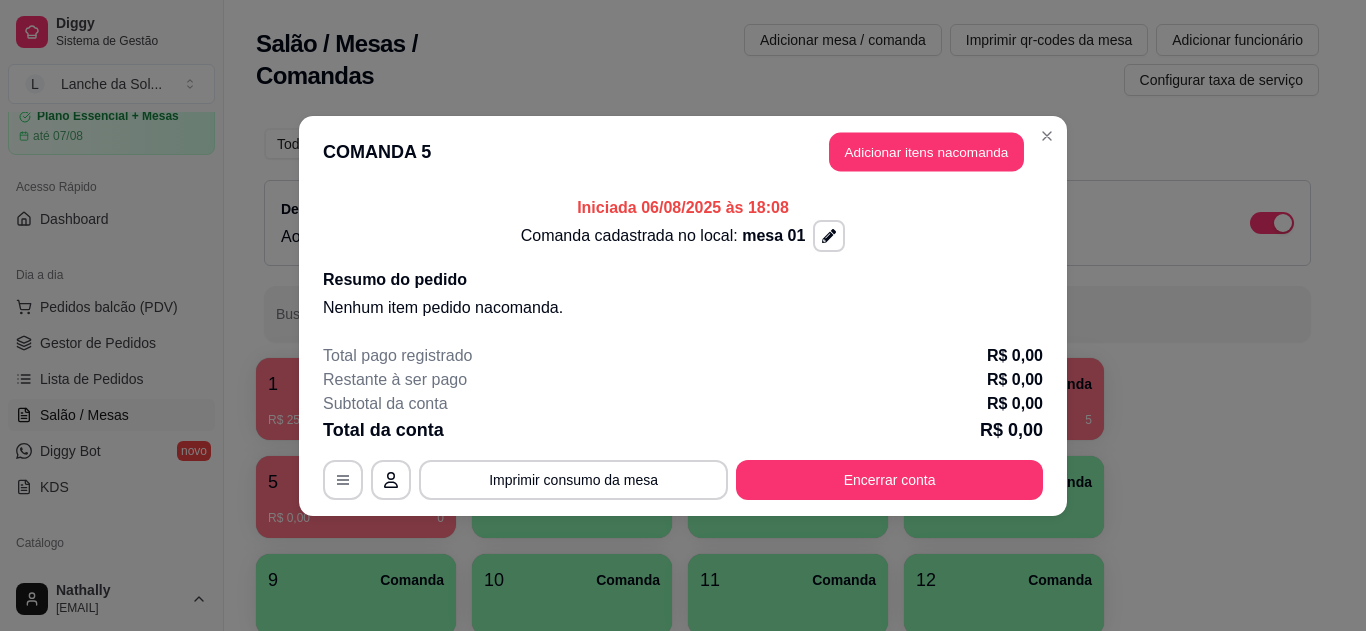 click on "Adicionar itens na  comanda" at bounding box center (926, 151) 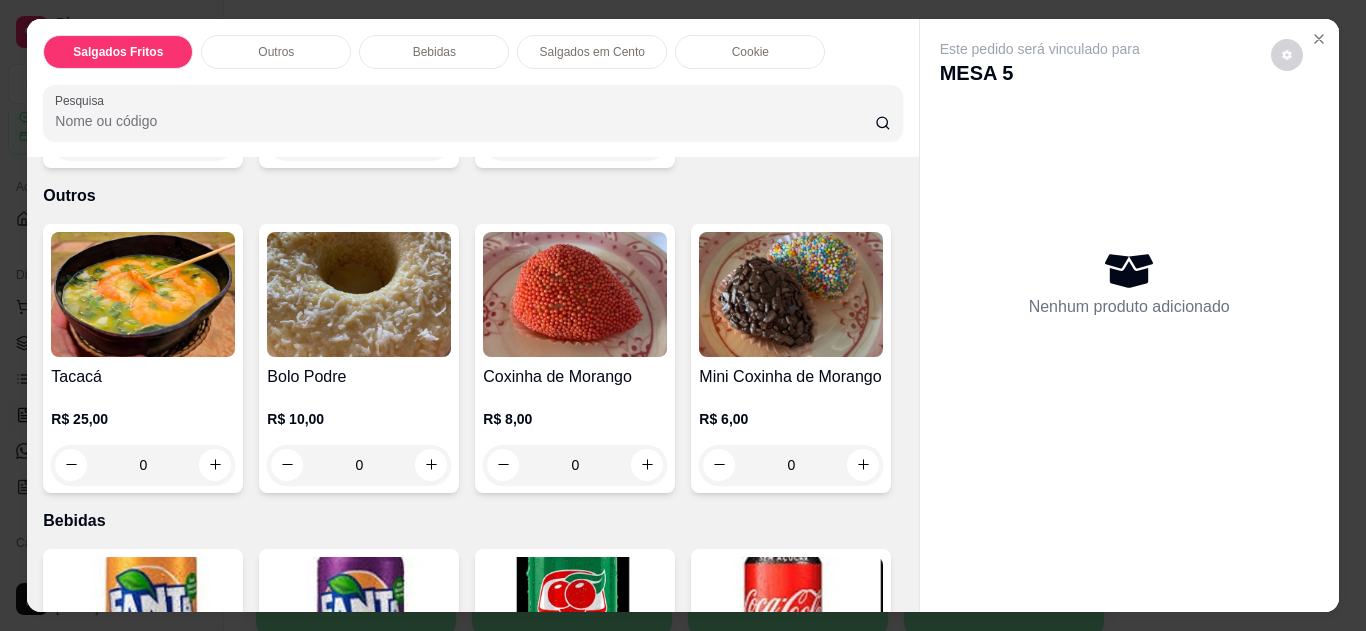 scroll, scrollTop: 400, scrollLeft: 0, axis: vertical 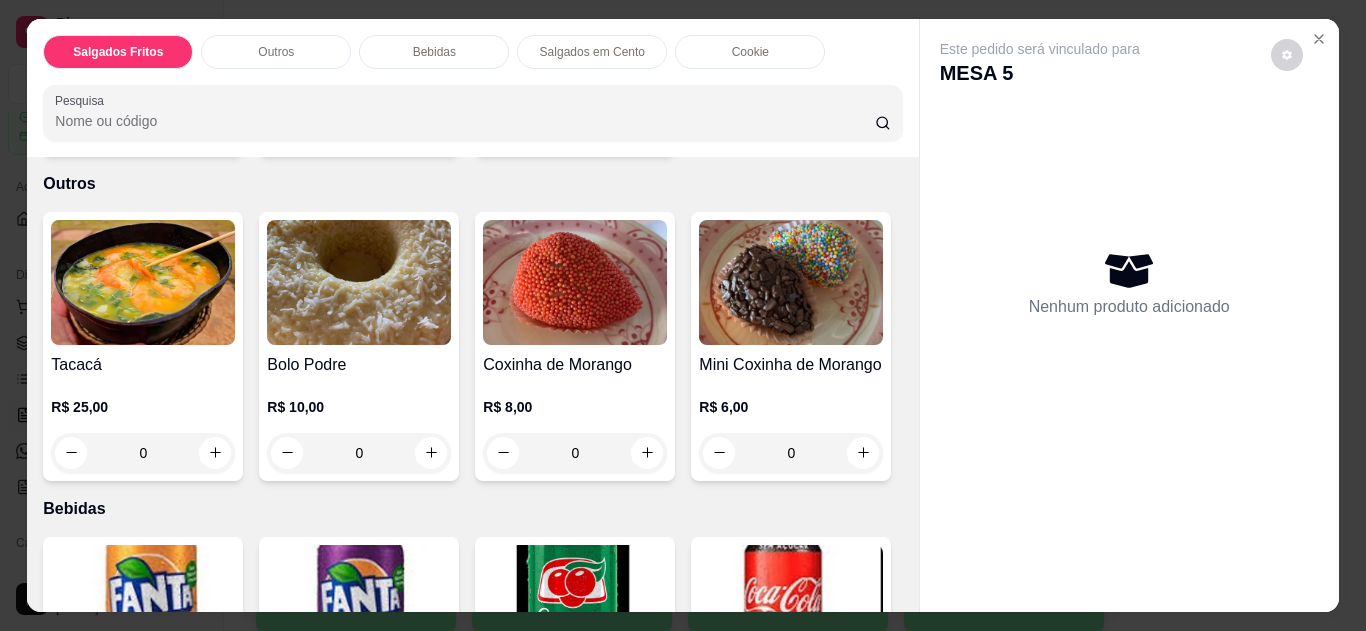 click on "0" at bounding box center (143, 453) 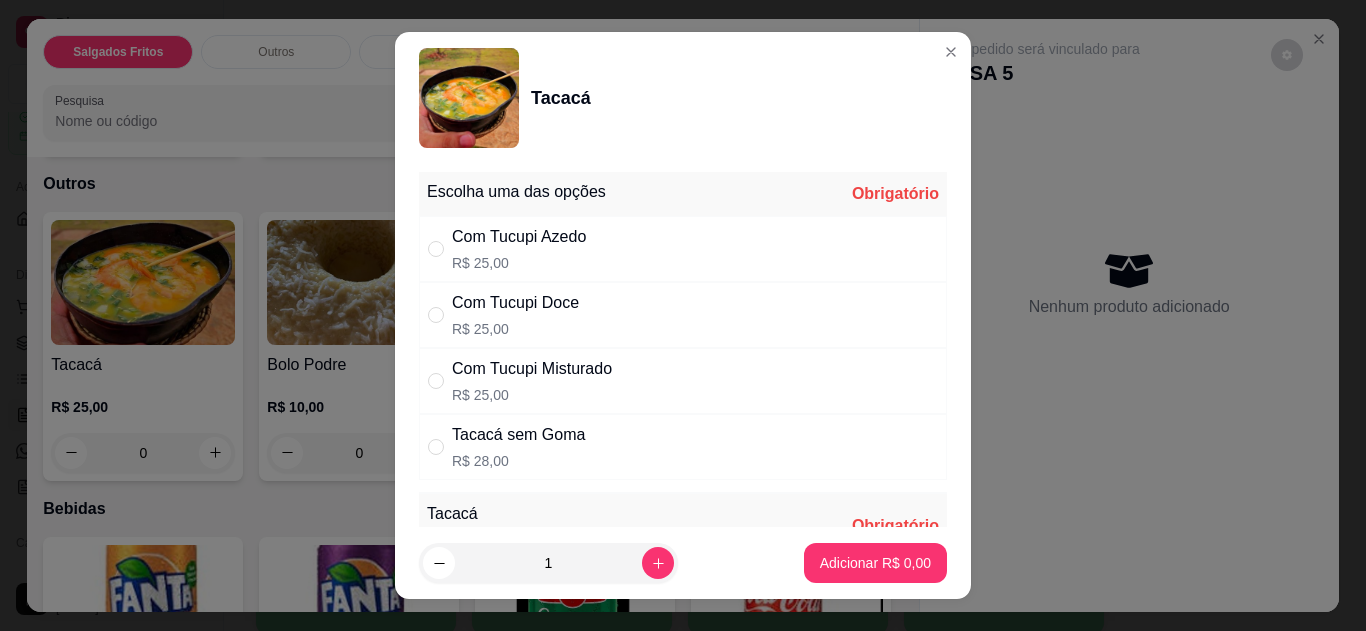 click on "Com Tucupi Misturado" at bounding box center (532, 369) 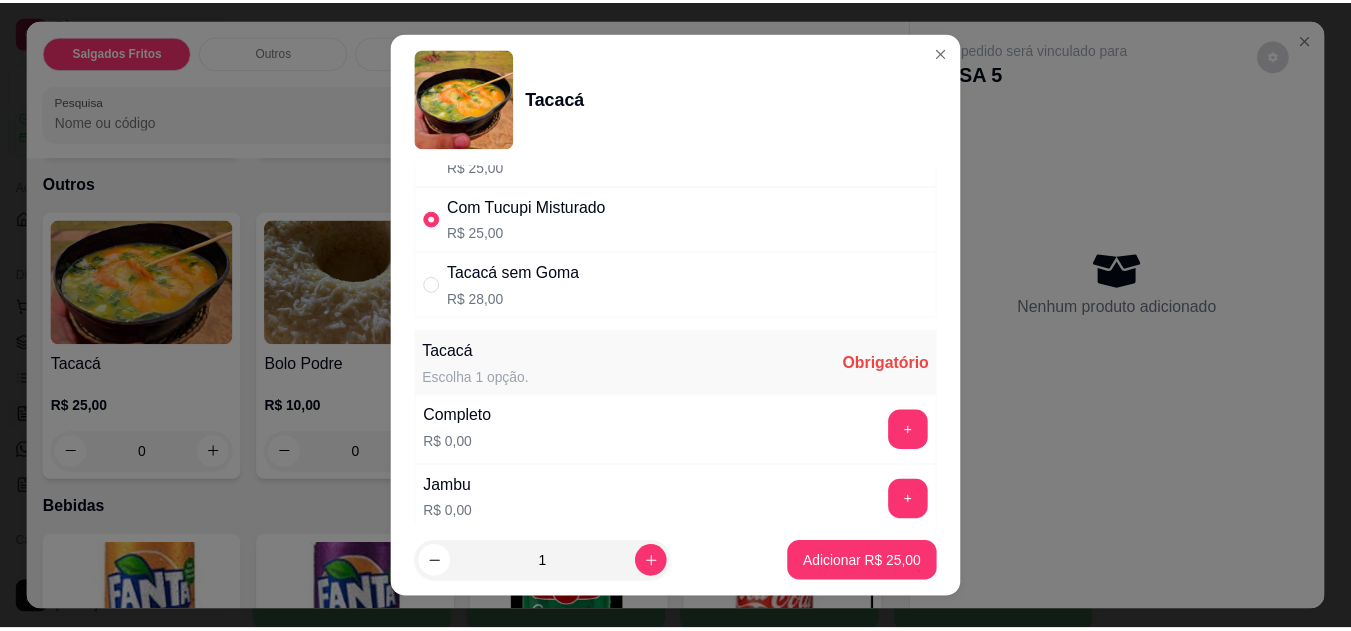 scroll, scrollTop: 200, scrollLeft: 0, axis: vertical 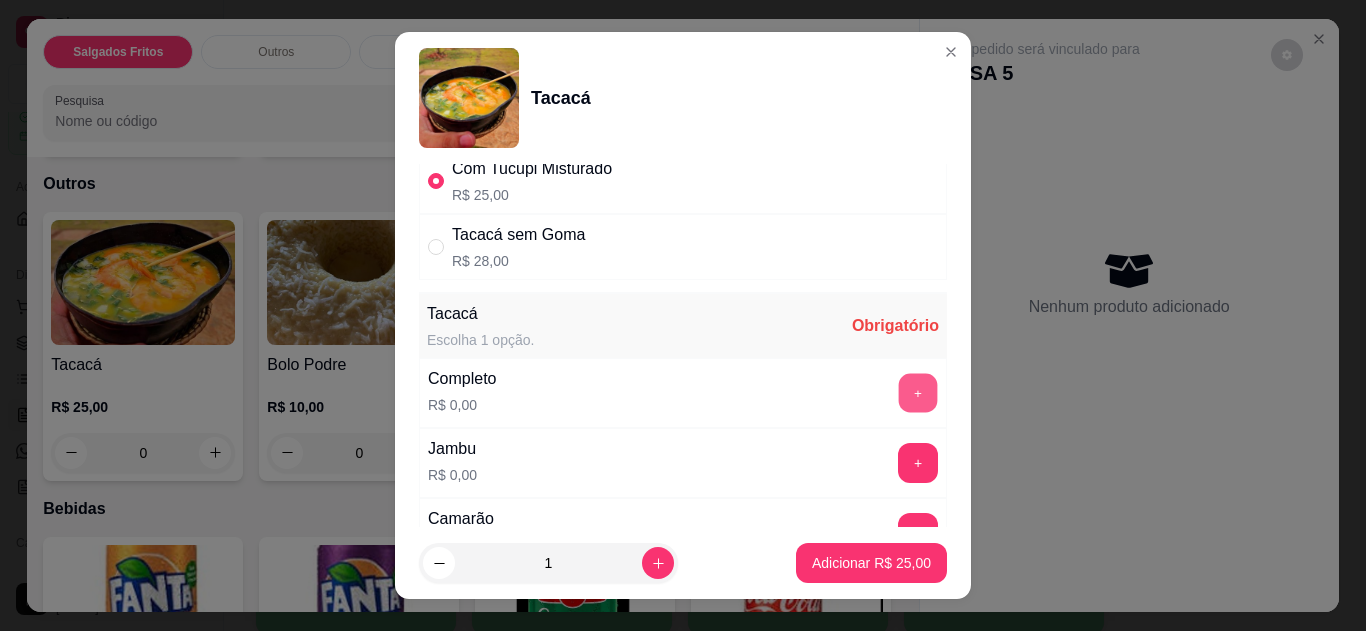 click on "+" at bounding box center (918, 392) 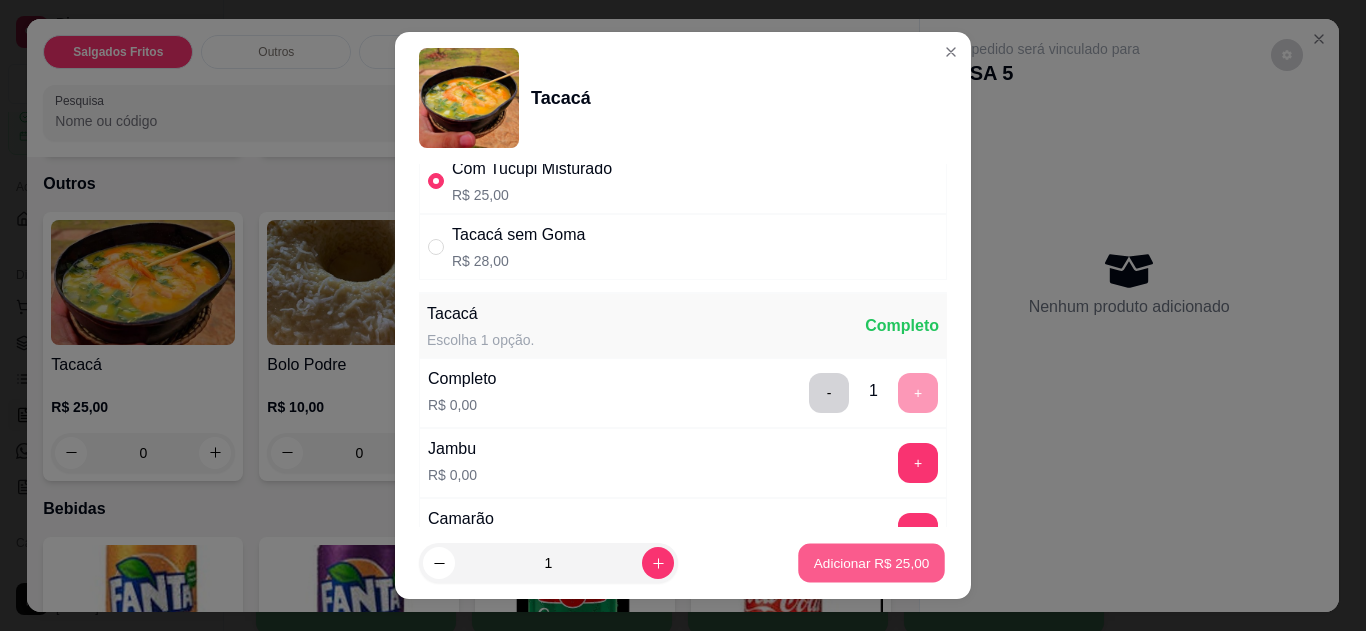 click on "Adicionar   R$ 25,00" at bounding box center [872, 563] 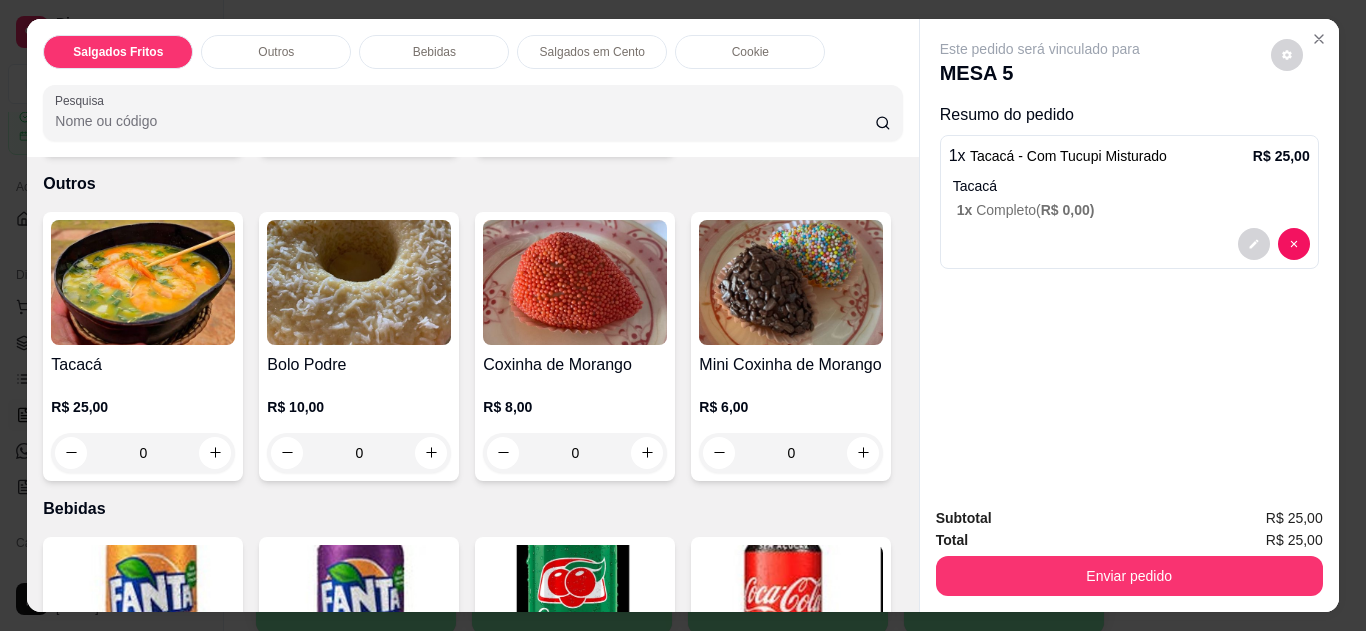 click at bounding box center (791, 282) 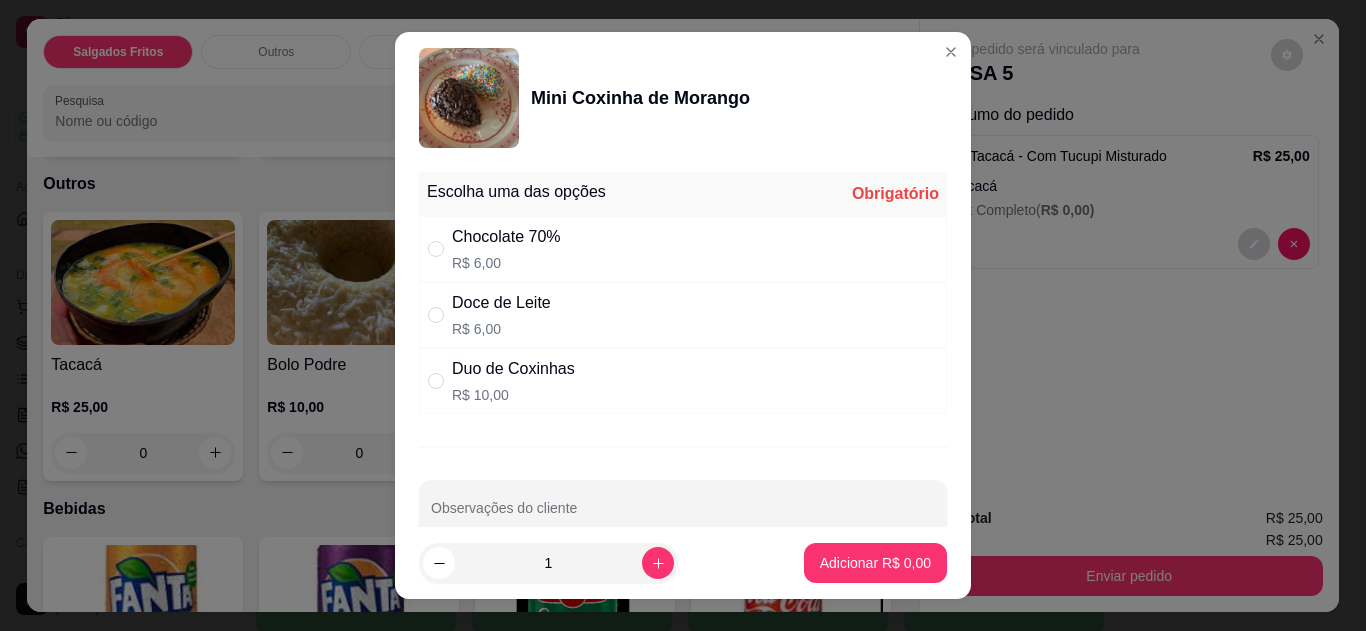 click on "Duo de Coxinhas R$ 10,00" at bounding box center [683, 381] 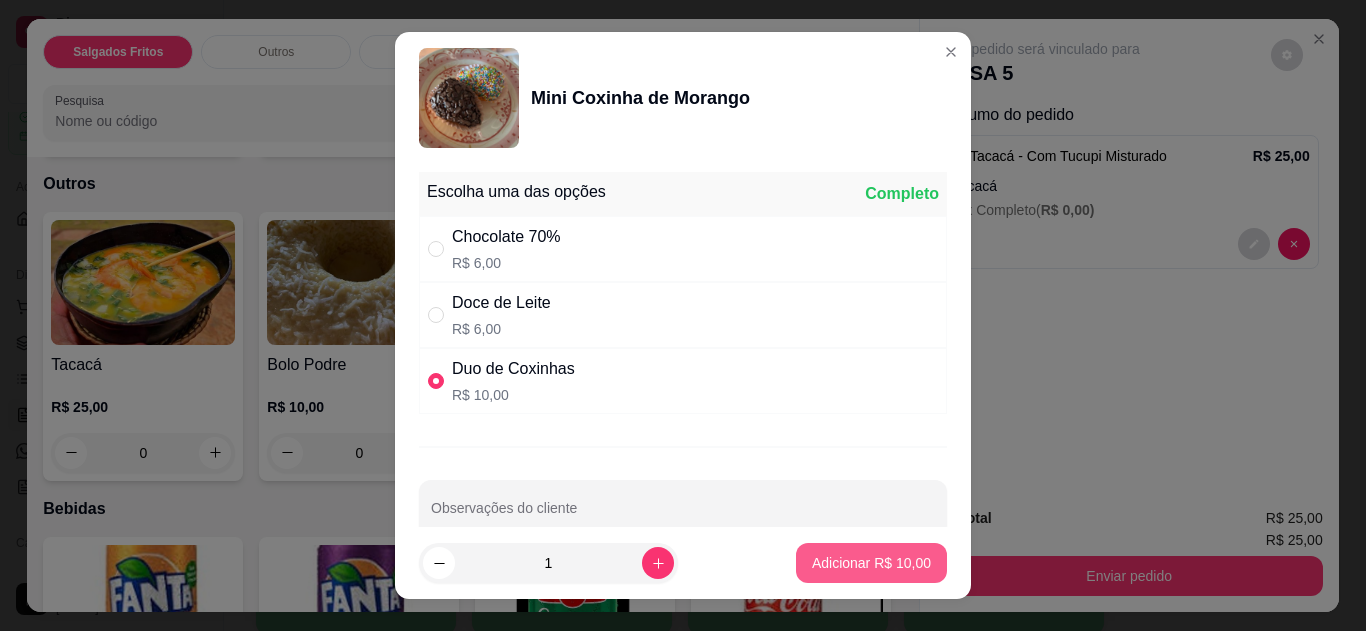 click on "Adicionar   R$ 10,00" at bounding box center (871, 563) 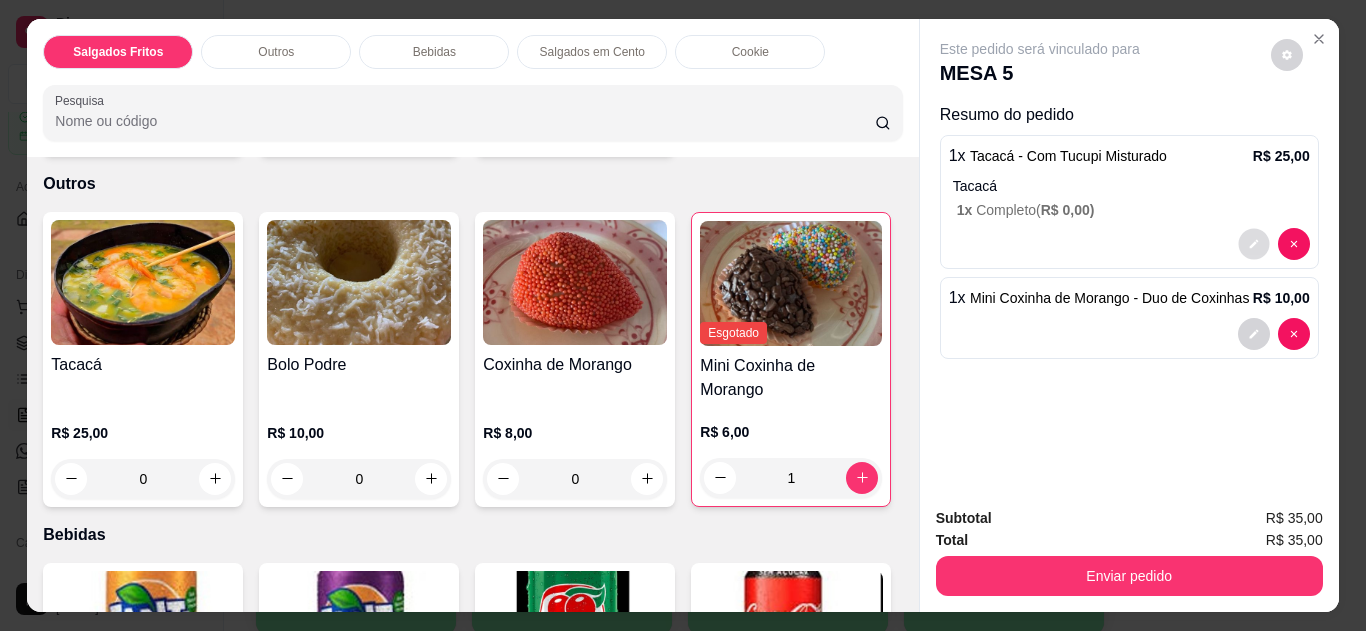 click at bounding box center (1253, 243) 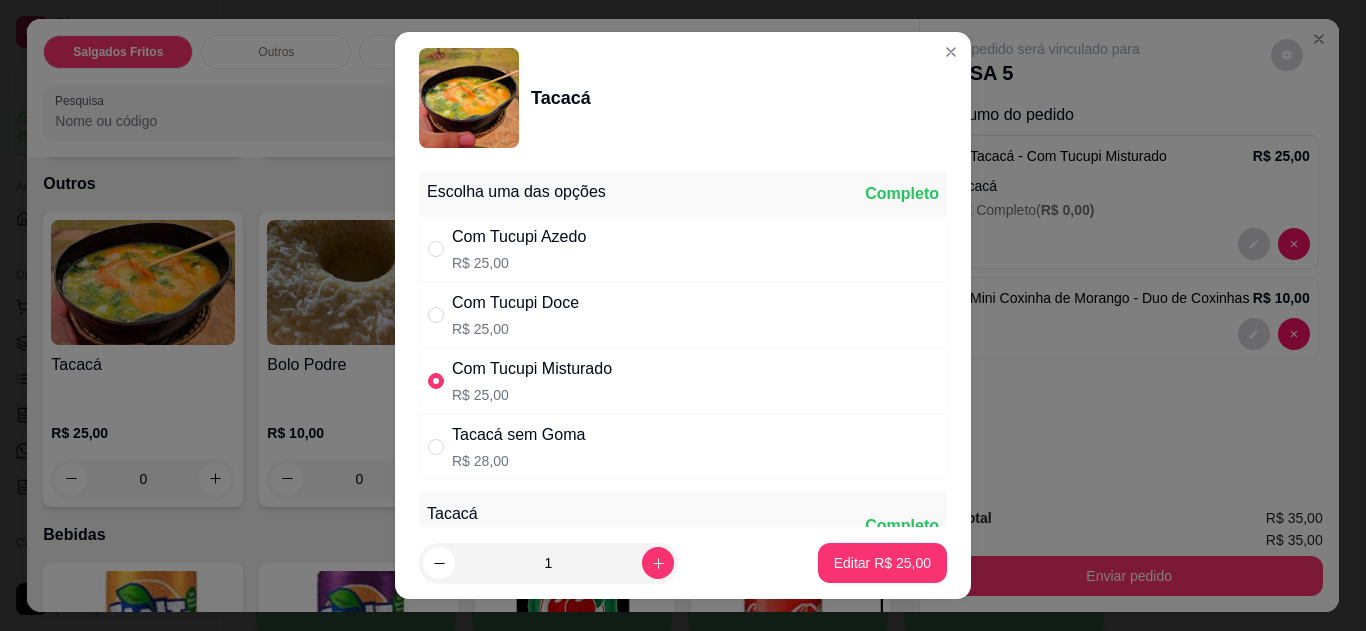 click on "Com Tucupi Misturado" at bounding box center (532, 369) 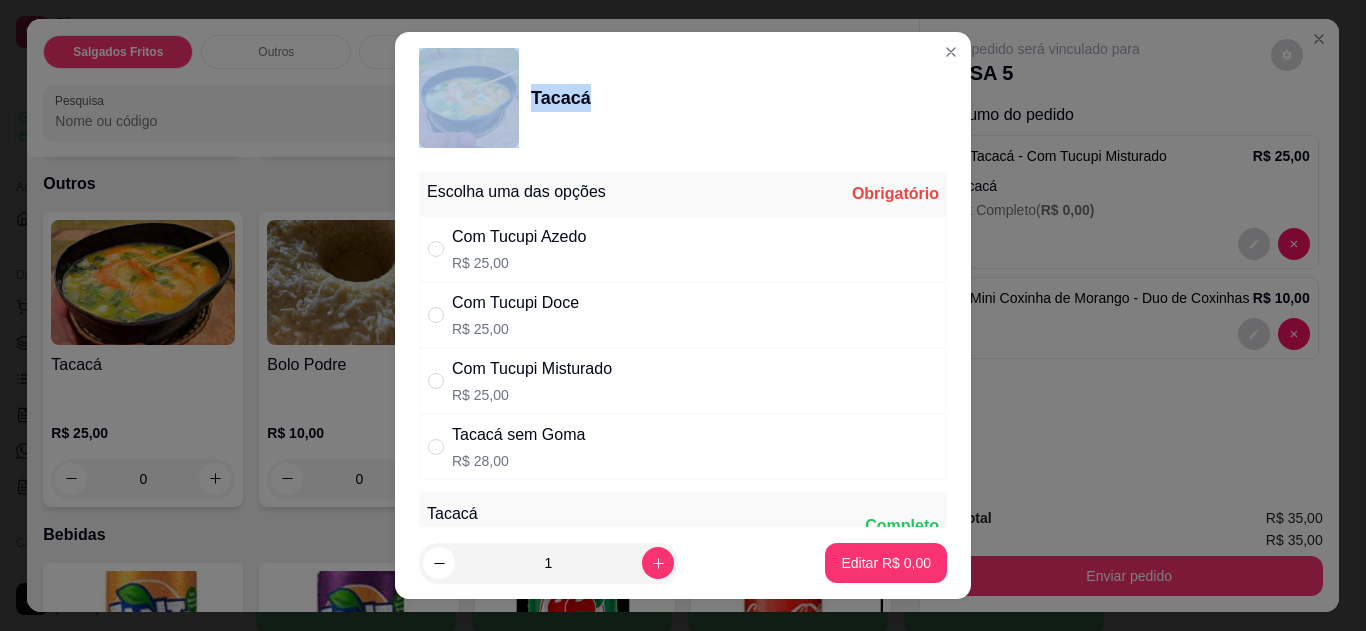 drag, startPoint x: 924, startPoint y: 69, endPoint x: 924, endPoint y: 47, distance: 22 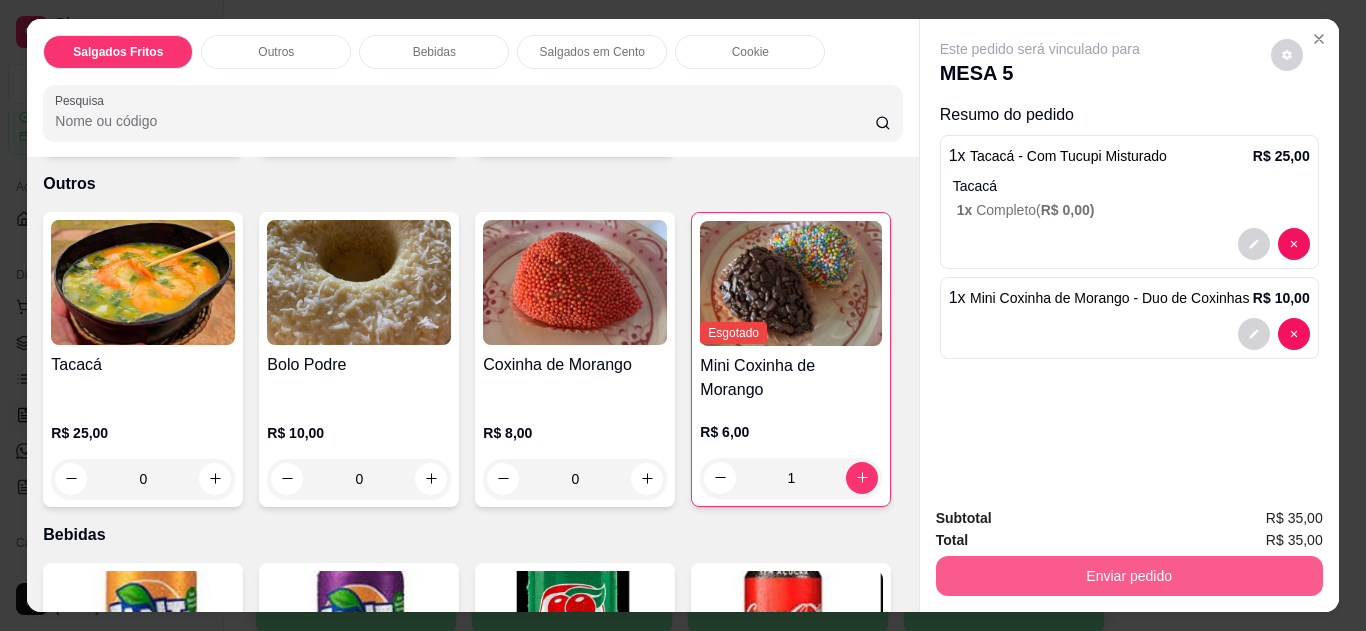 click on "Enviar pedido" at bounding box center (1129, 576) 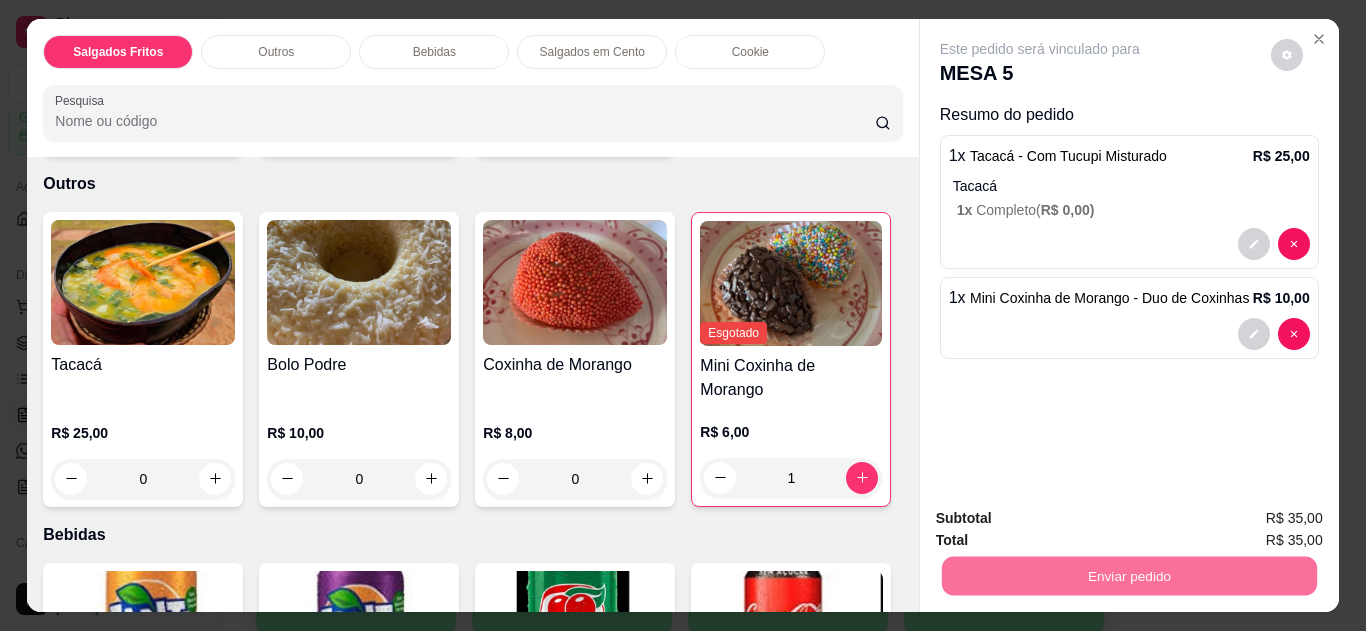 click on "Não registrar e enviar pedido" at bounding box center (1063, 519) 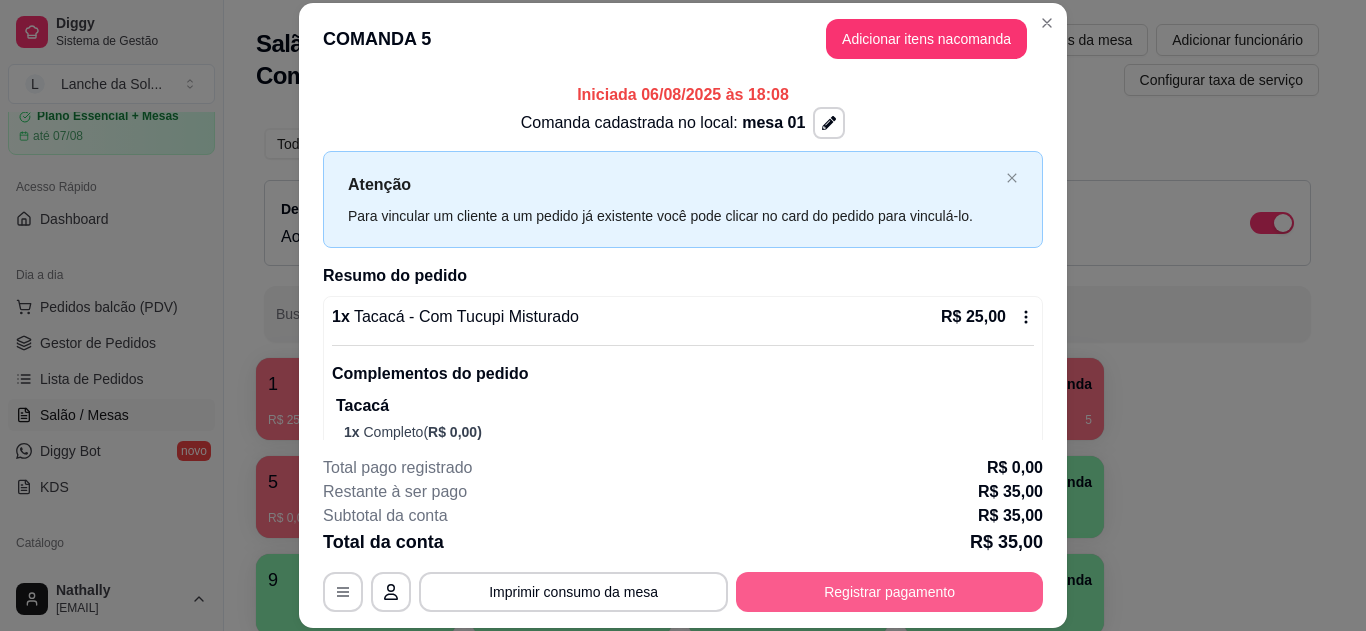 click on "Registrar pagamento" at bounding box center (889, 592) 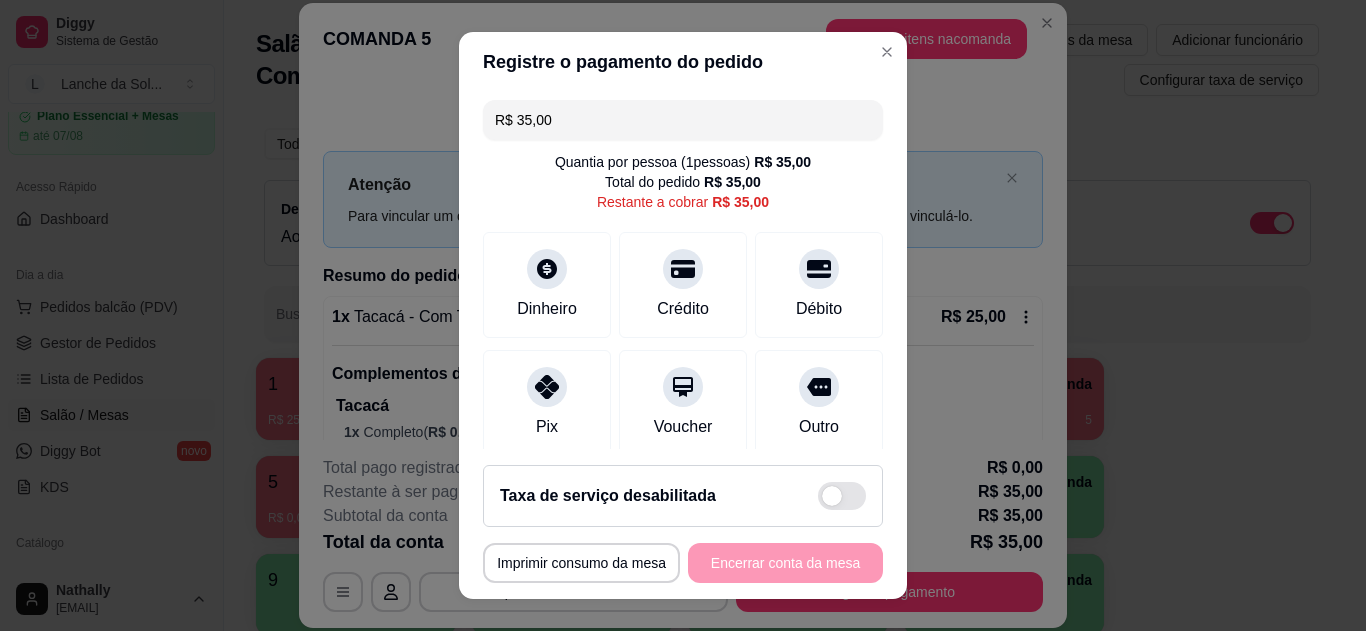 click at bounding box center (547, 387) 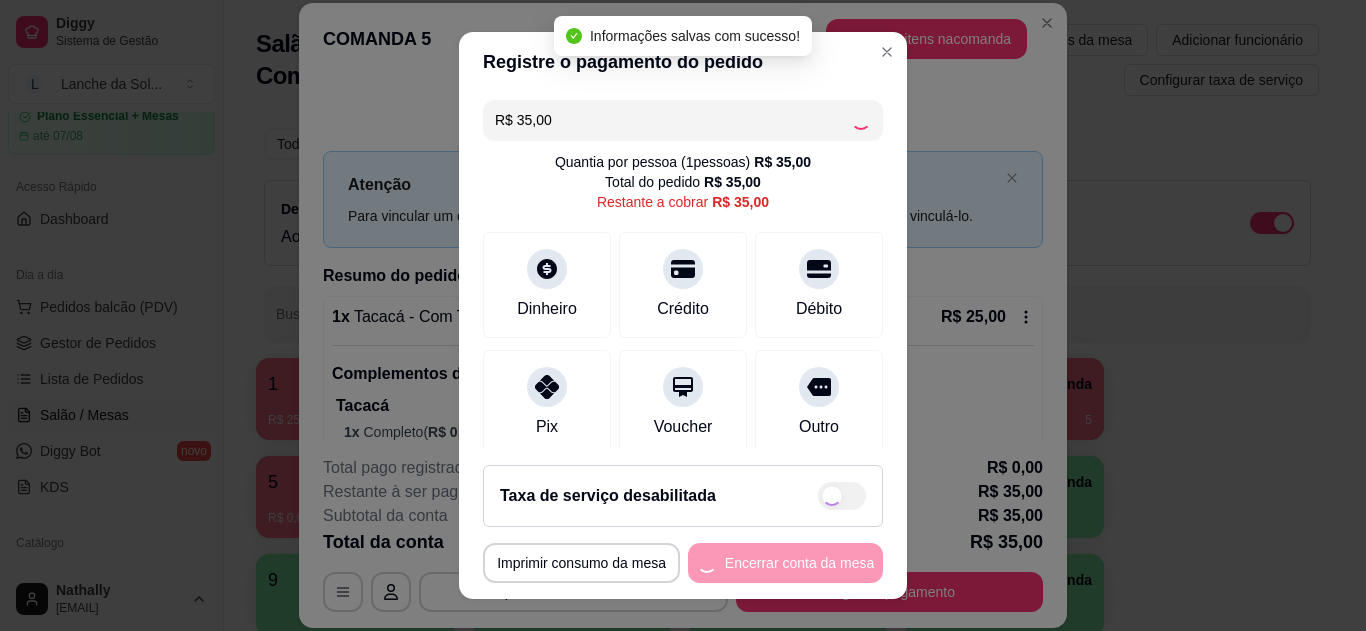 type on "R$ 0,00" 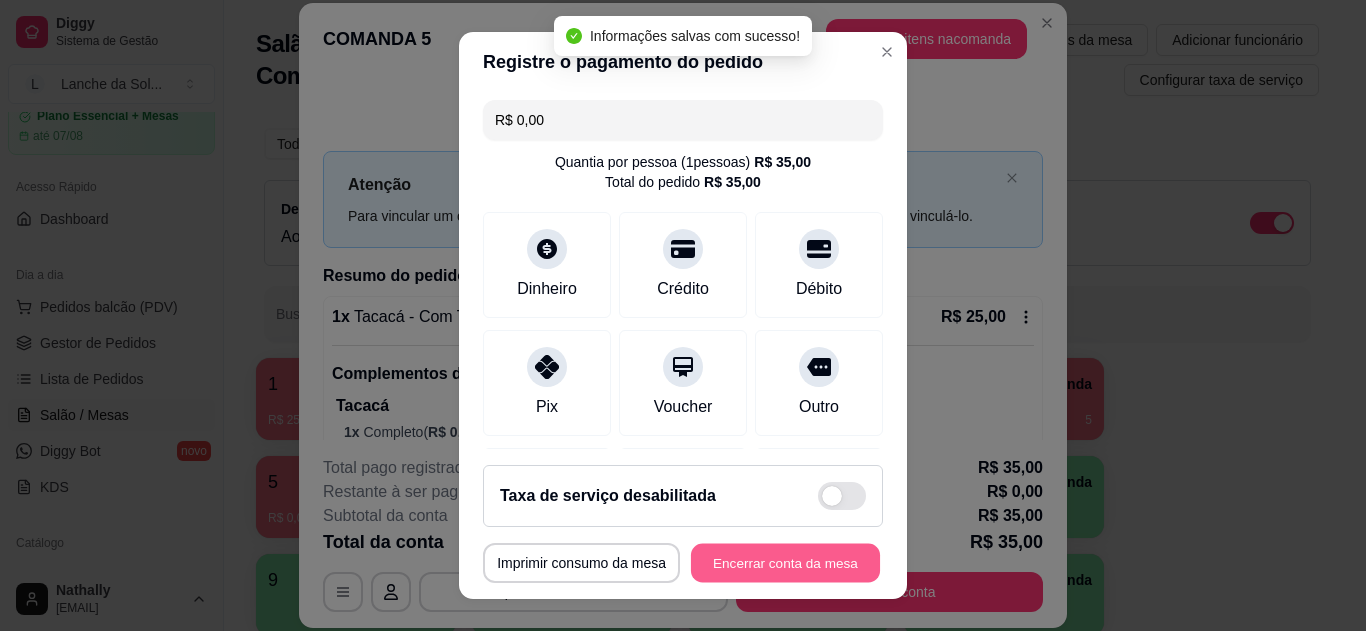 click on "Encerrar conta da mesa" at bounding box center [785, 563] 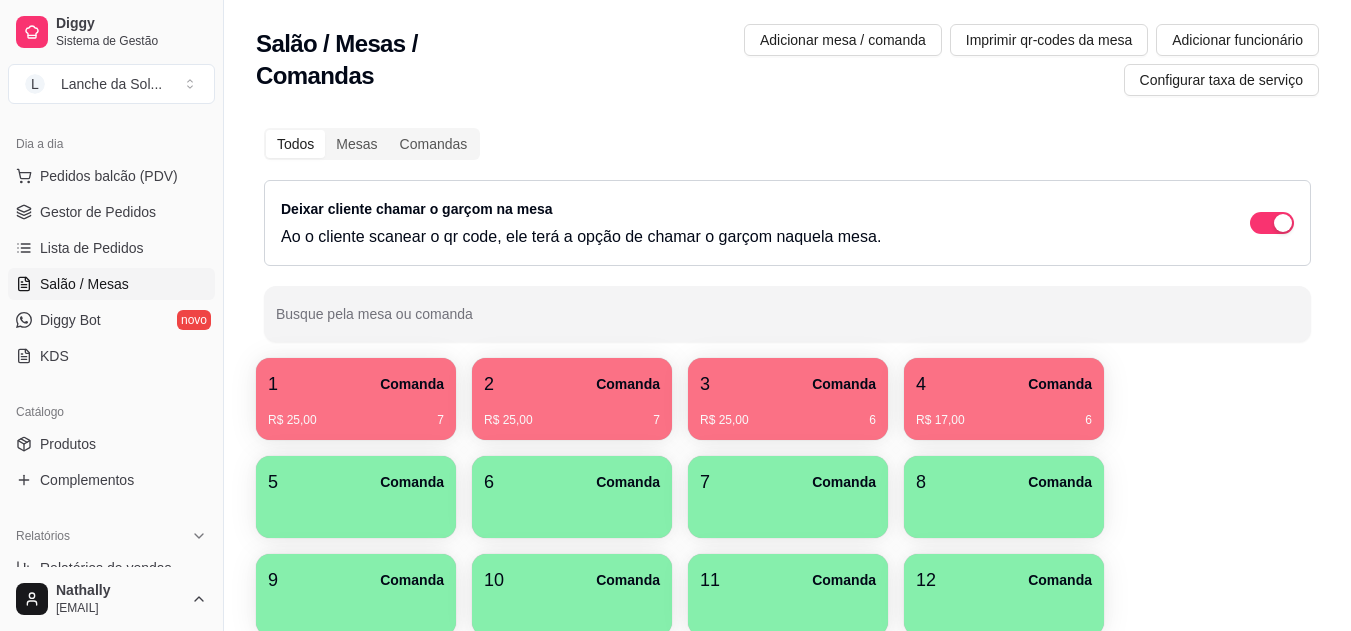 scroll, scrollTop: 240, scrollLeft: 0, axis: vertical 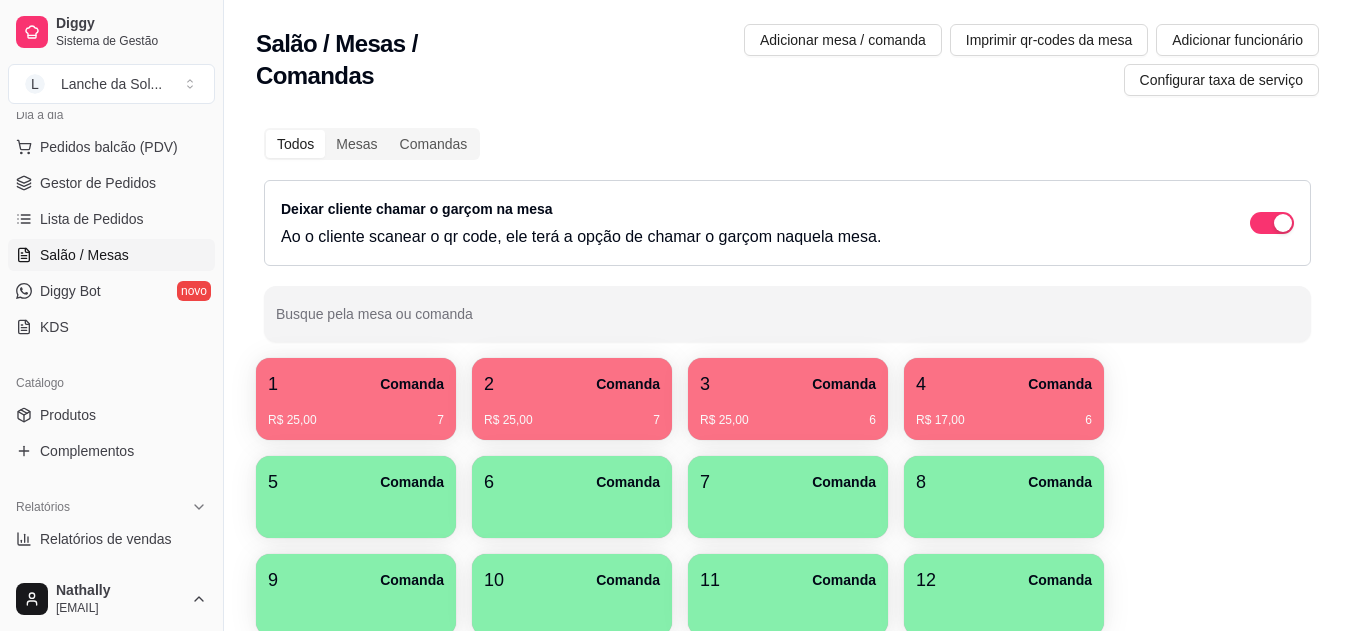 click on "Produtos" at bounding box center (111, 415) 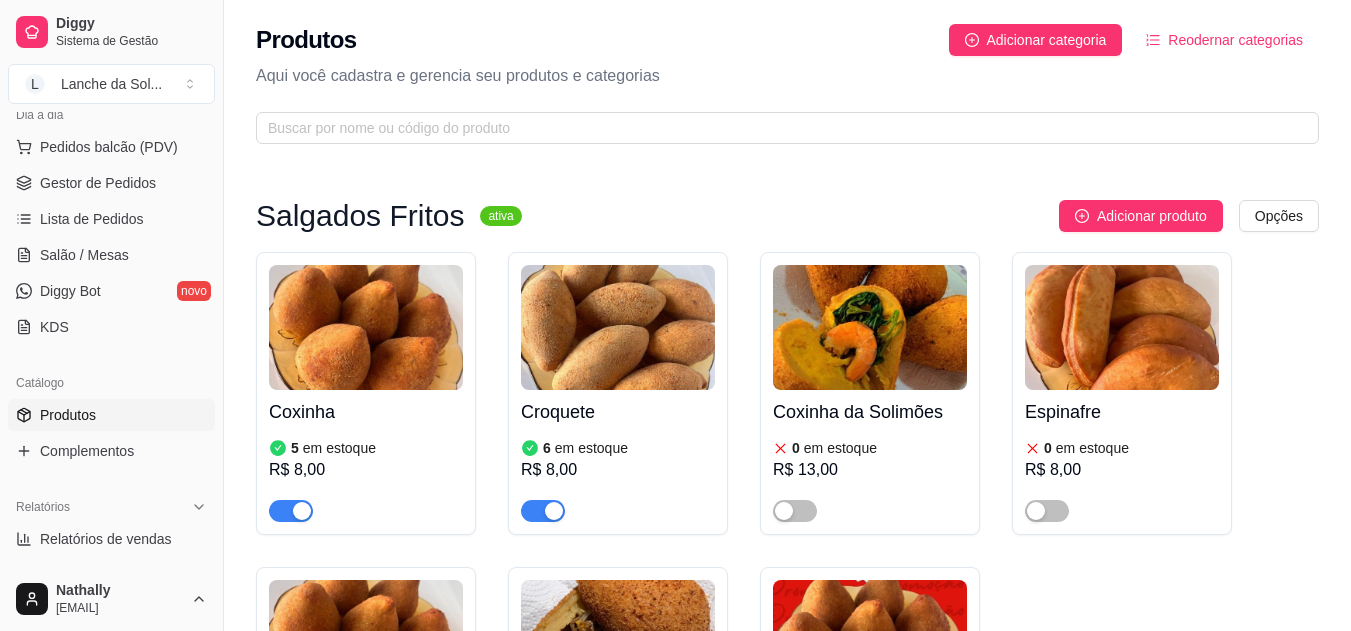 click on "Espinafre   0 em estoque R$ 8,00" at bounding box center [1122, 456] 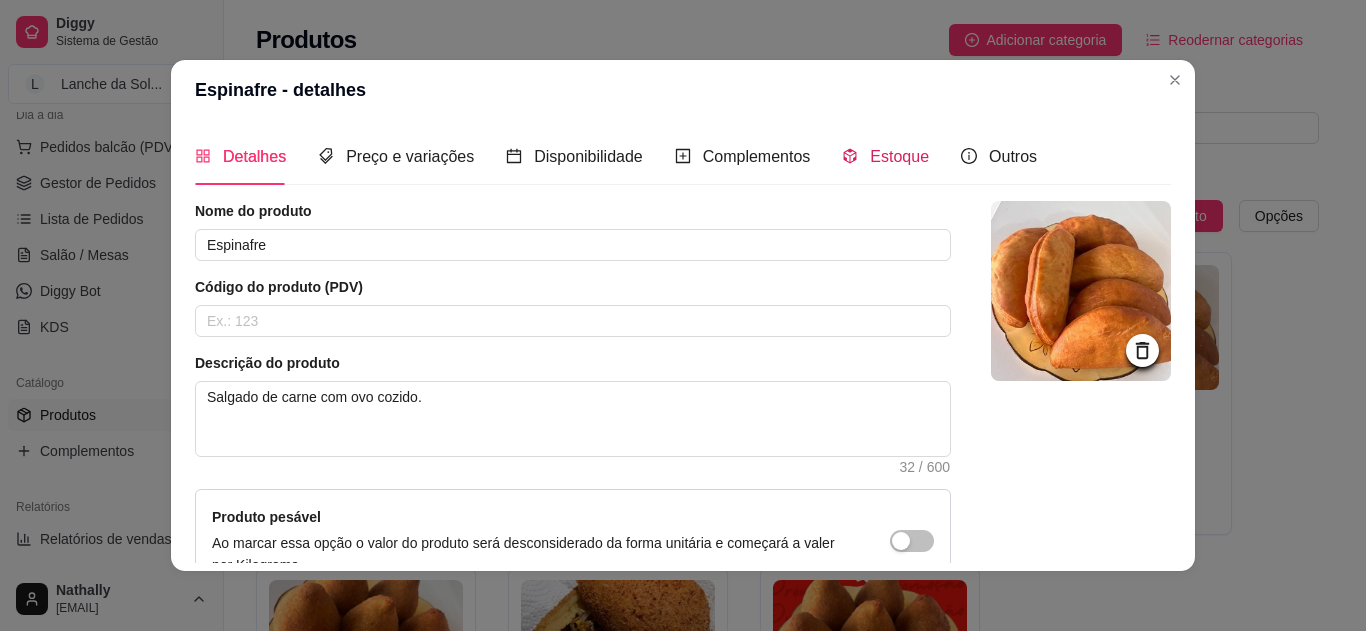 click on "Estoque" at bounding box center [899, 156] 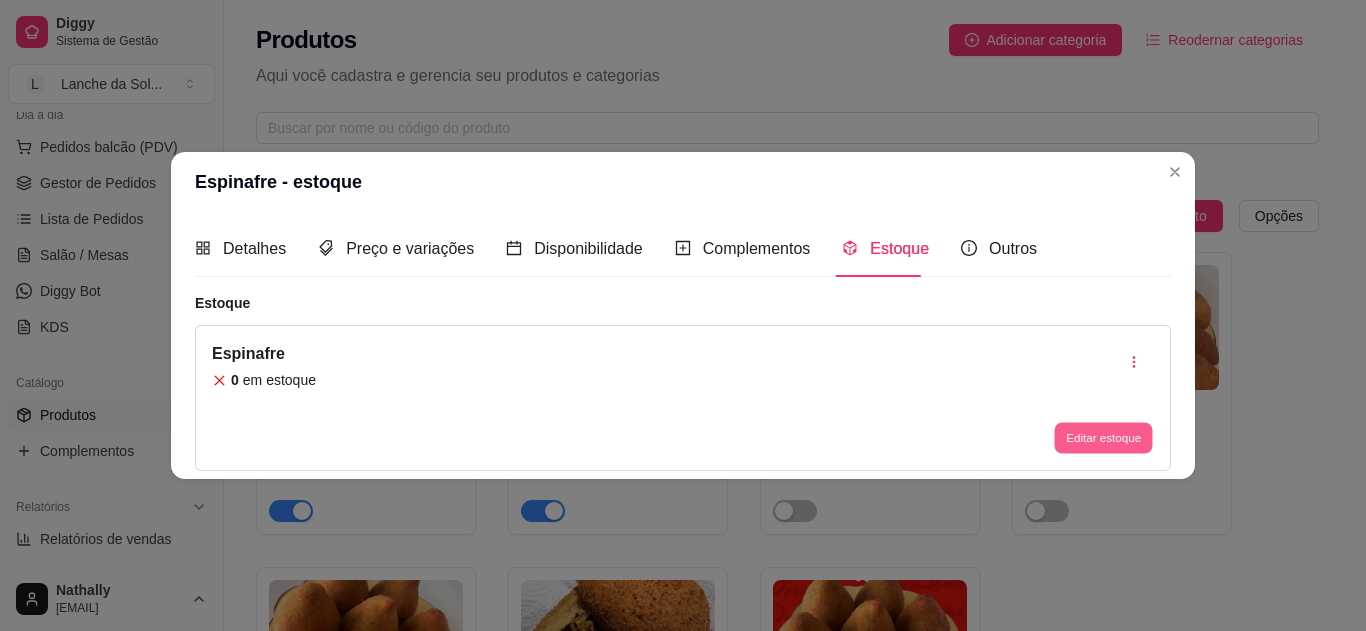 click on "Editar estoque" at bounding box center [1103, 438] 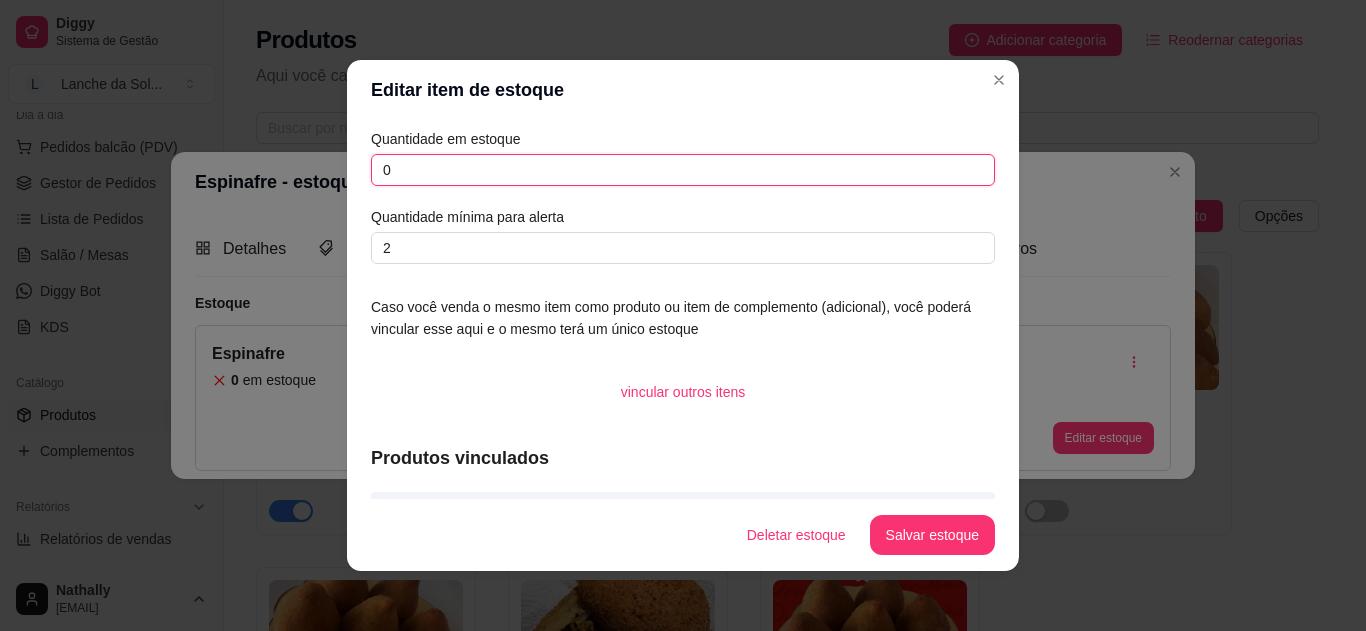 click on "0" at bounding box center (683, 170) 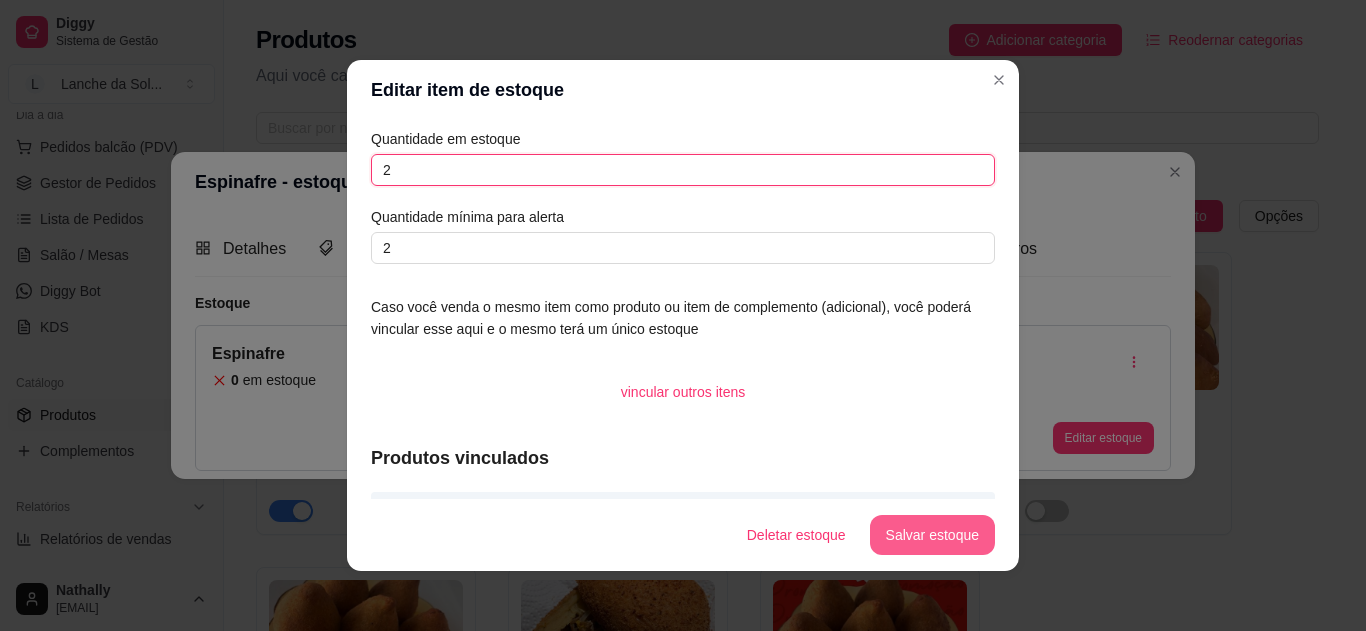 type on "2" 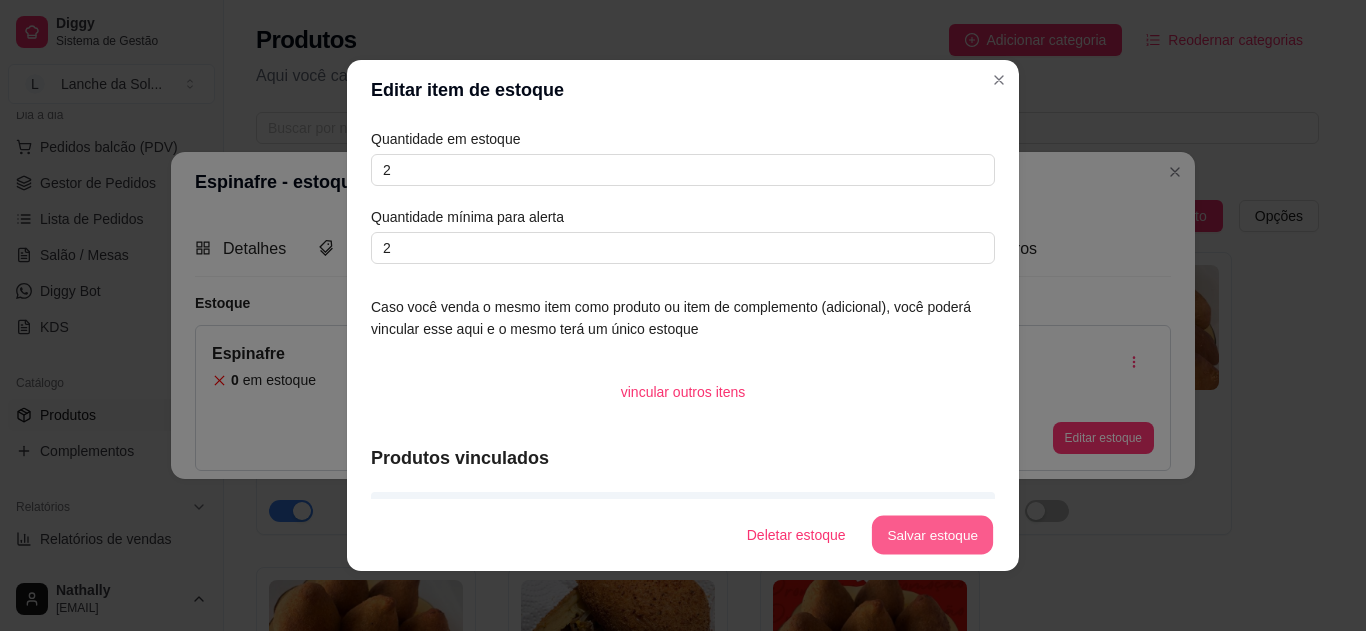click on "Salvar estoque" at bounding box center [932, 535] 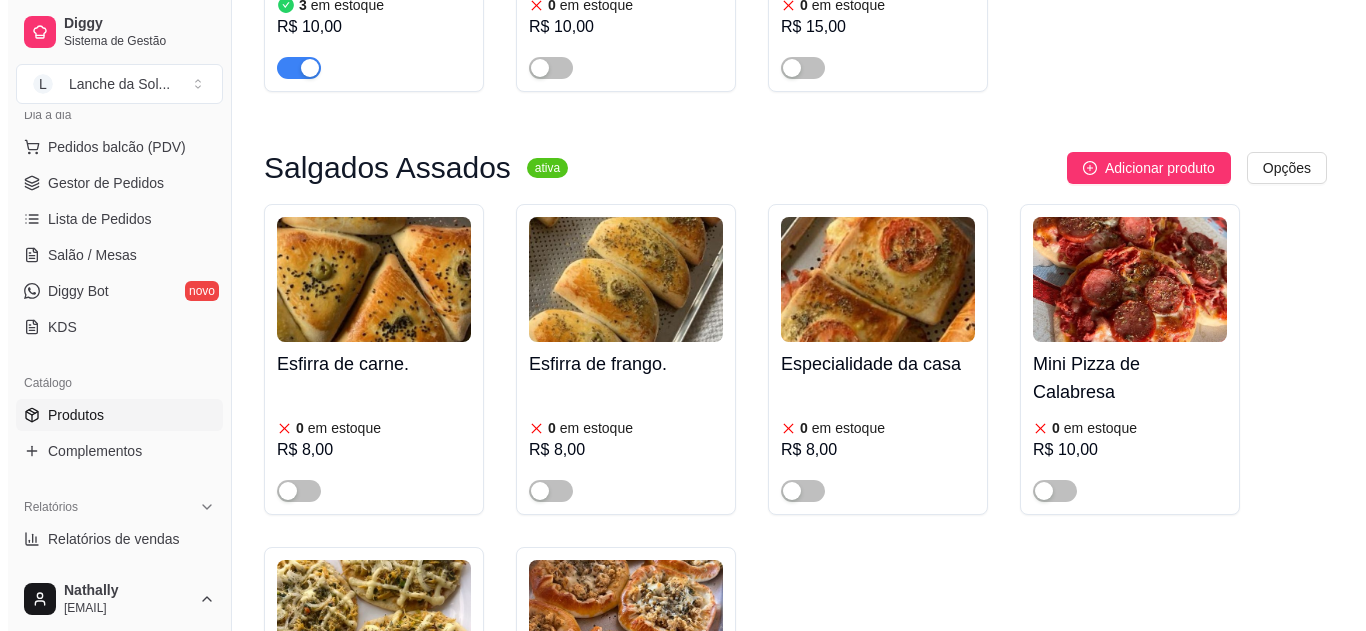 scroll, scrollTop: 800, scrollLeft: 0, axis: vertical 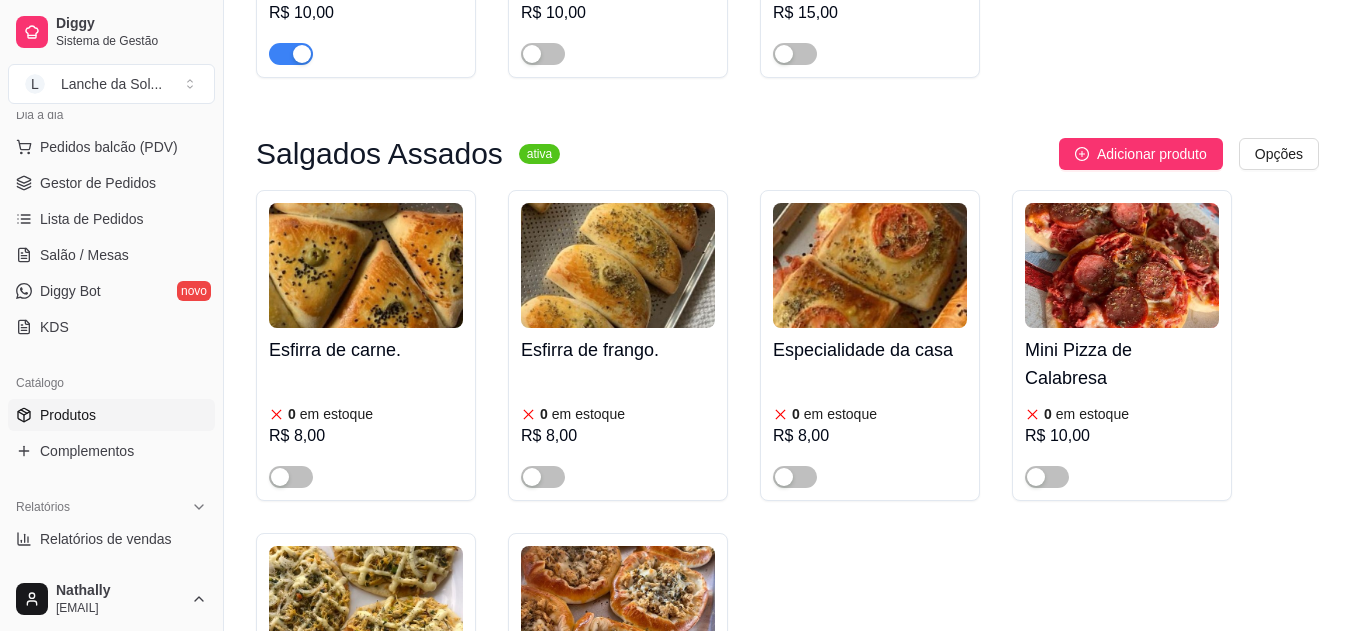 click on "Especialidade da casa   0 em estoque R$ 8,00" at bounding box center [870, 345] 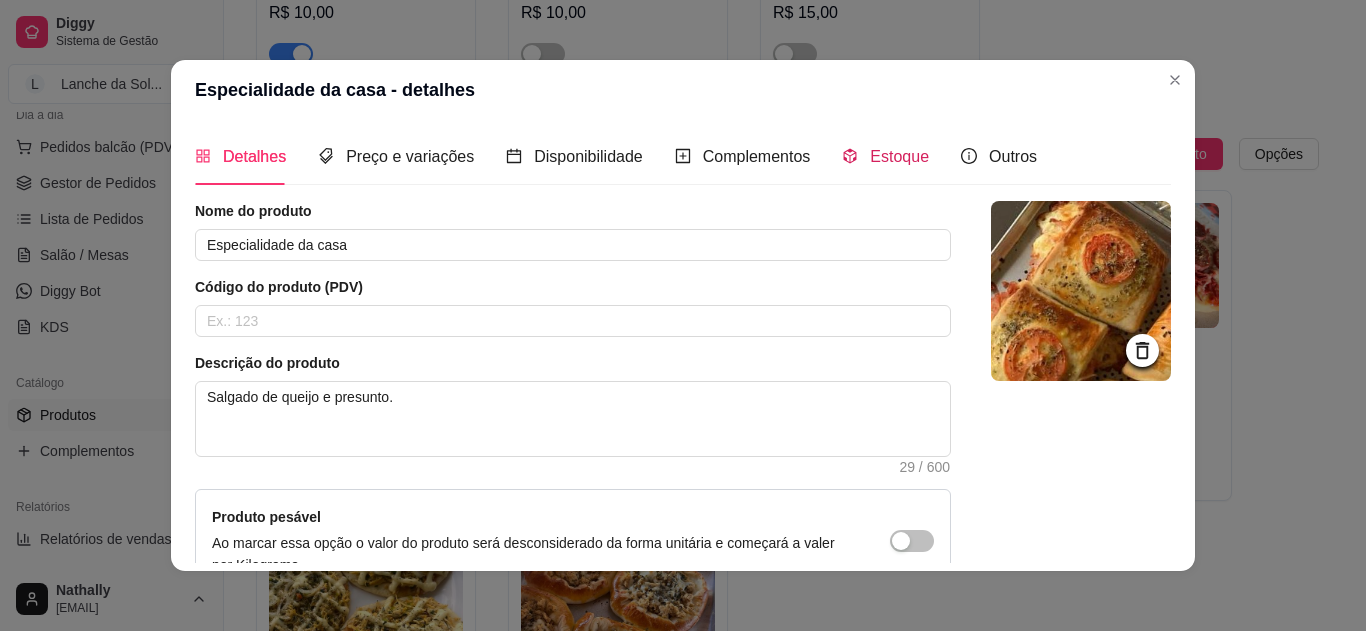 click on "Estoque" at bounding box center [899, 156] 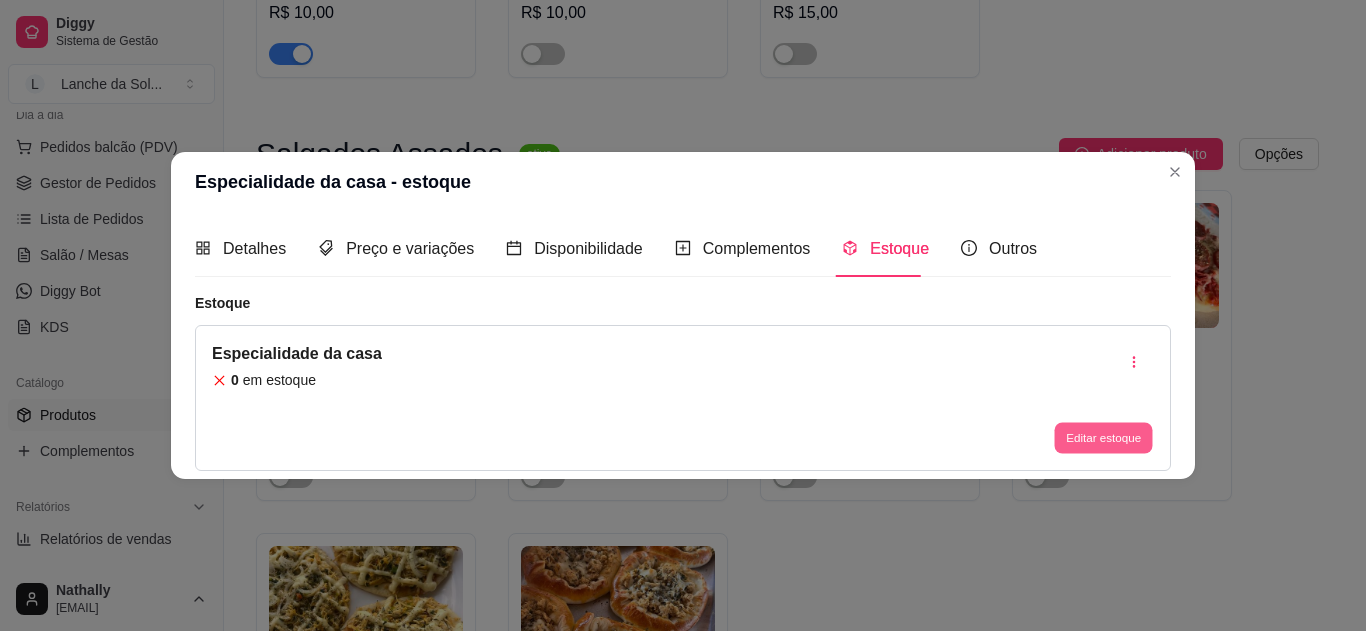 click on "Editar estoque" at bounding box center [1103, 438] 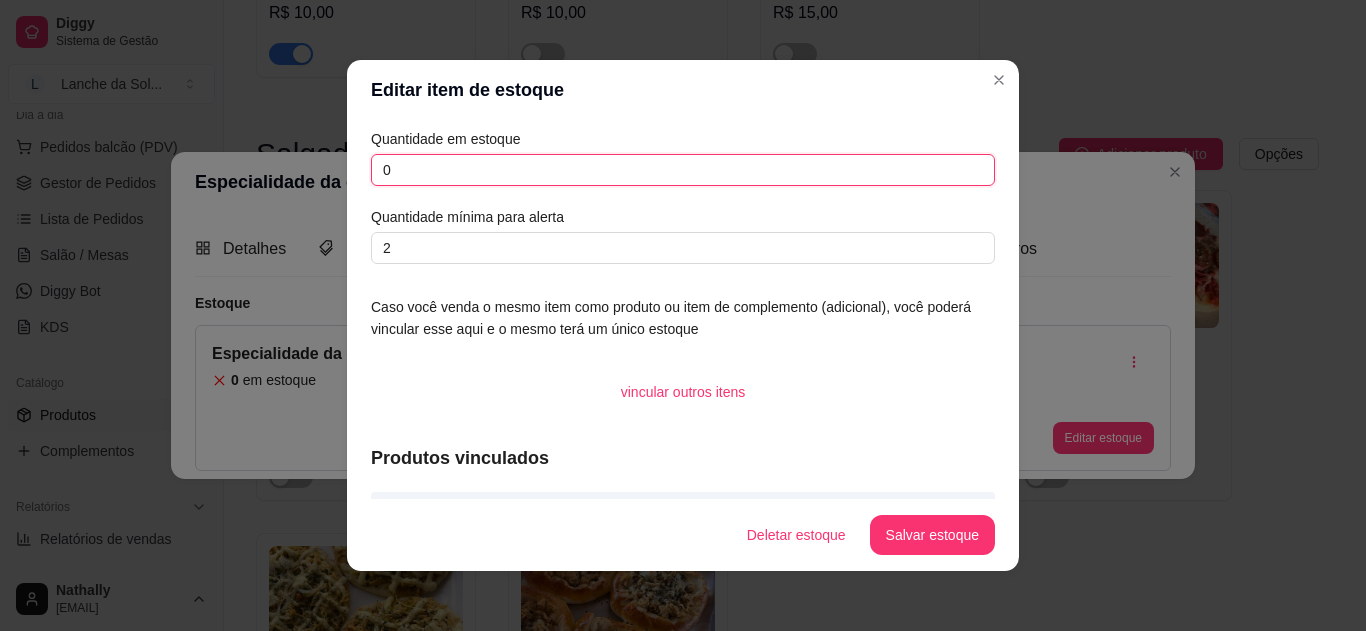 click on "0" at bounding box center [683, 170] 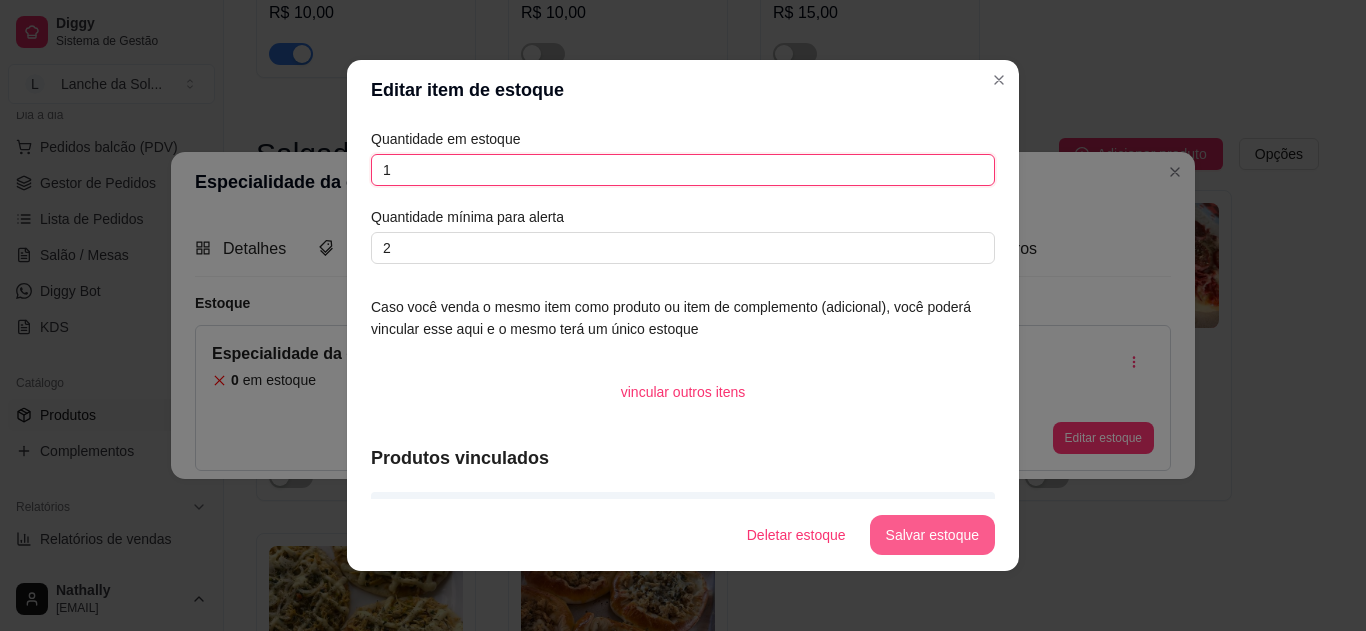 type on "1" 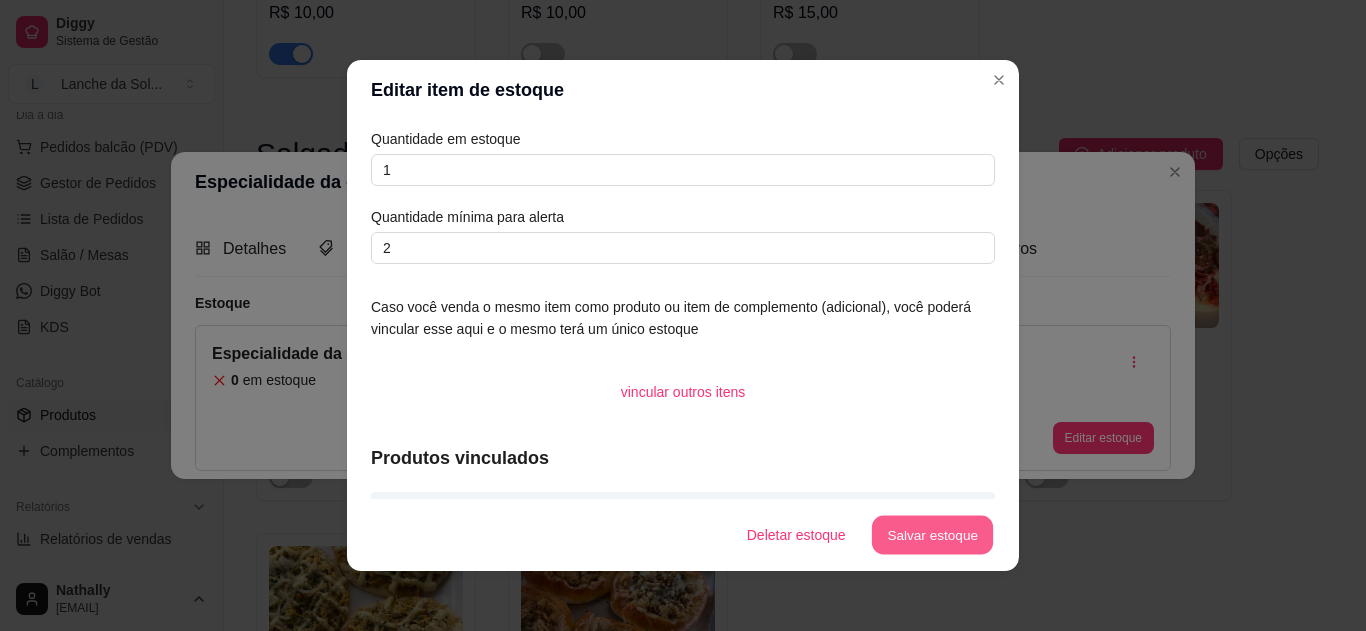 click on "Salvar estoque" at bounding box center [932, 535] 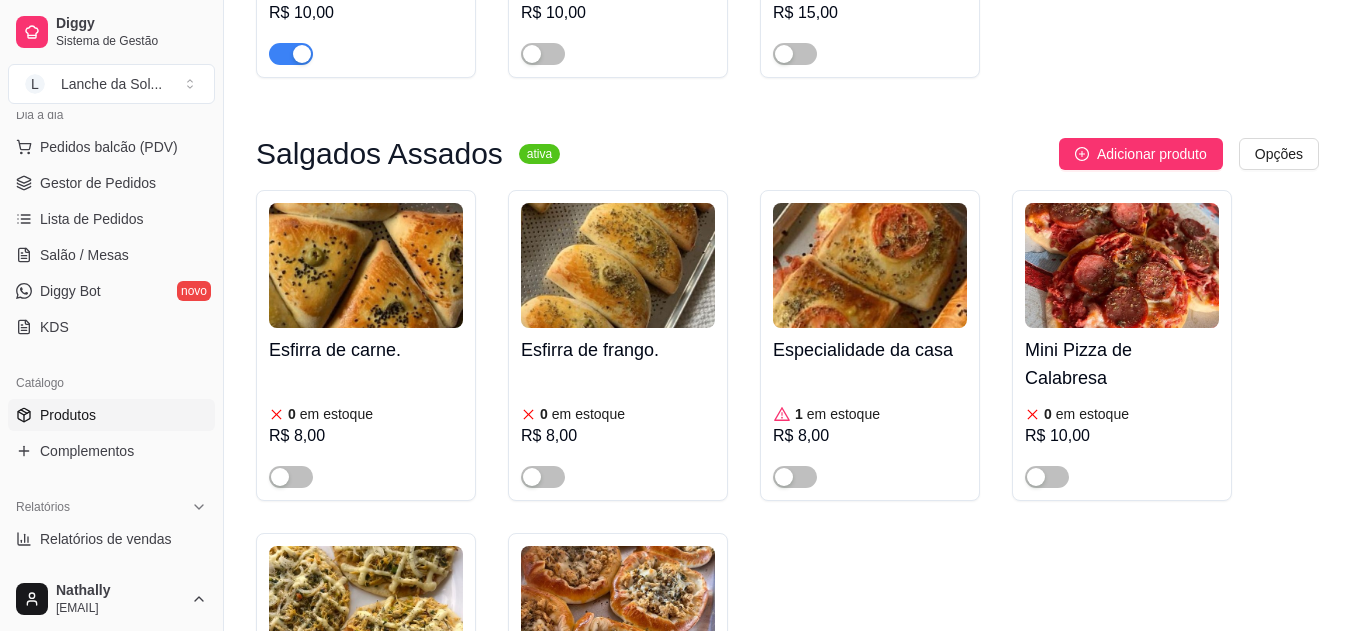 click on "Pedidos balcão (PDV)" at bounding box center [109, 147] 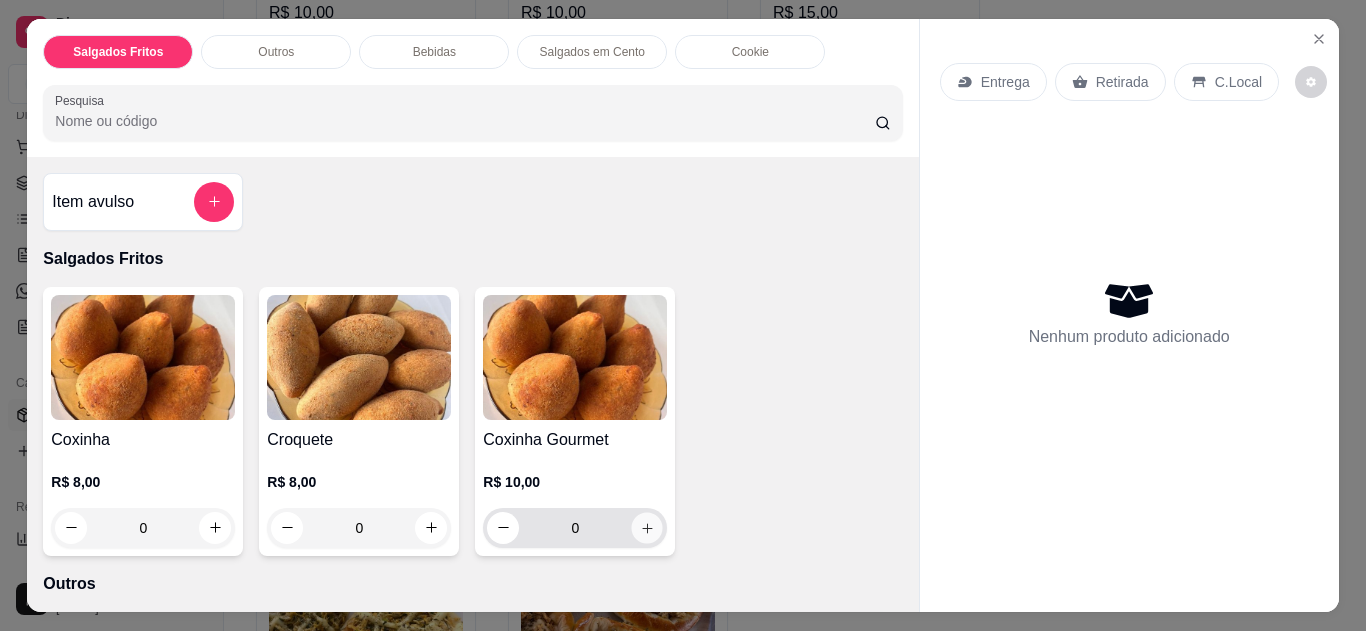 click 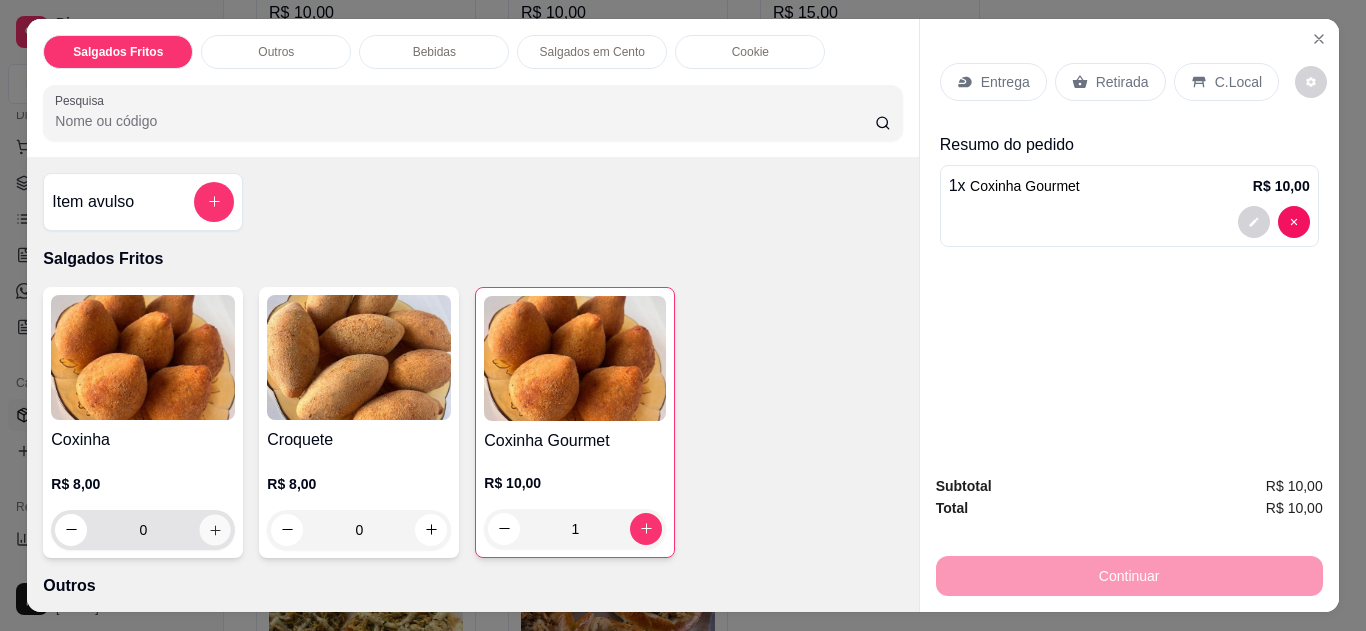 click 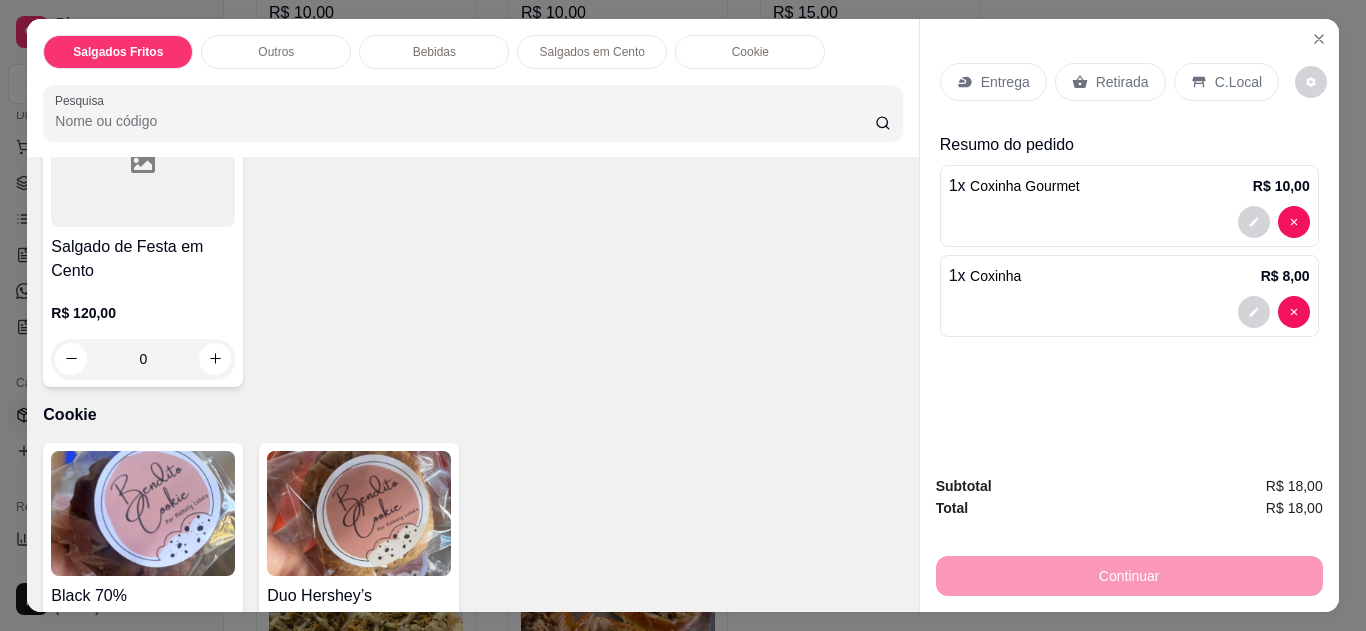scroll, scrollTop: 1480, scrollLeft: 0, axis: vertical 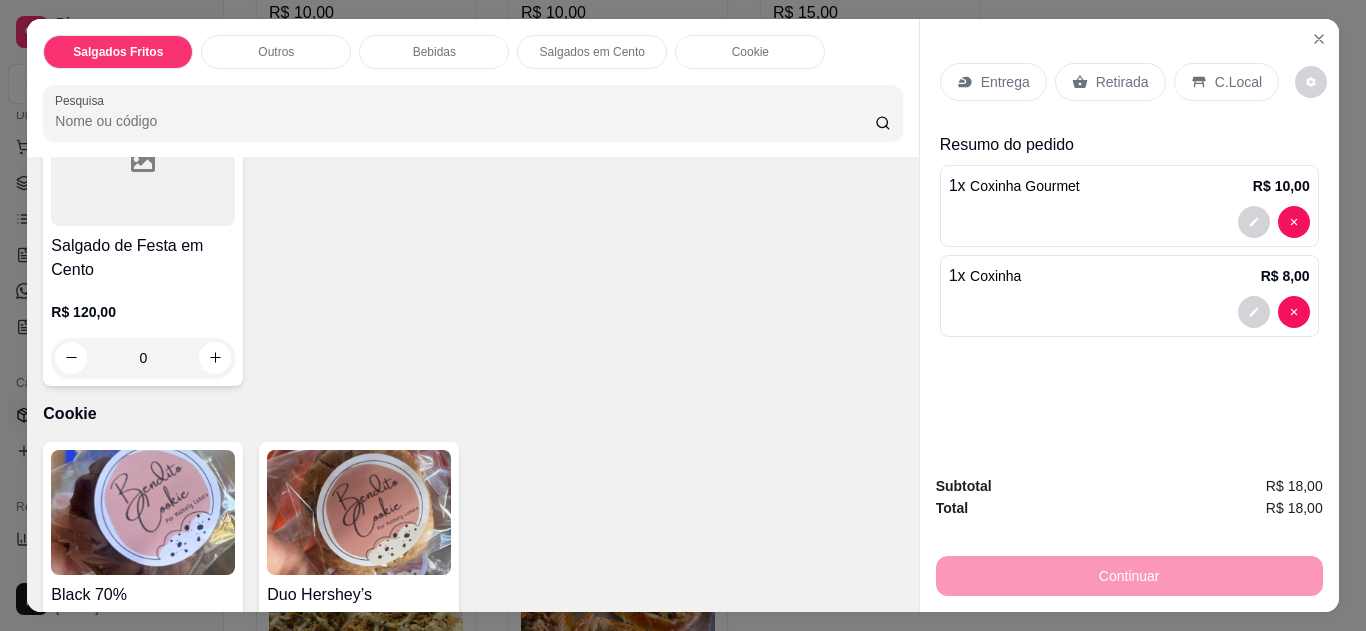 click 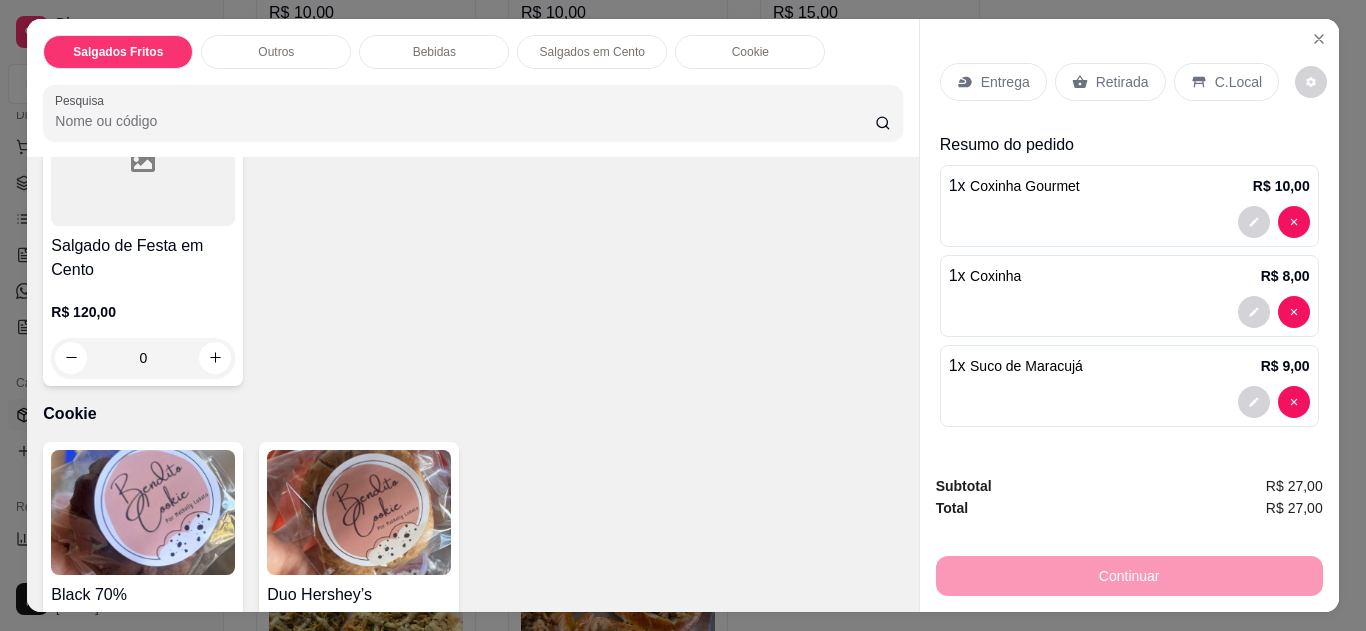 click 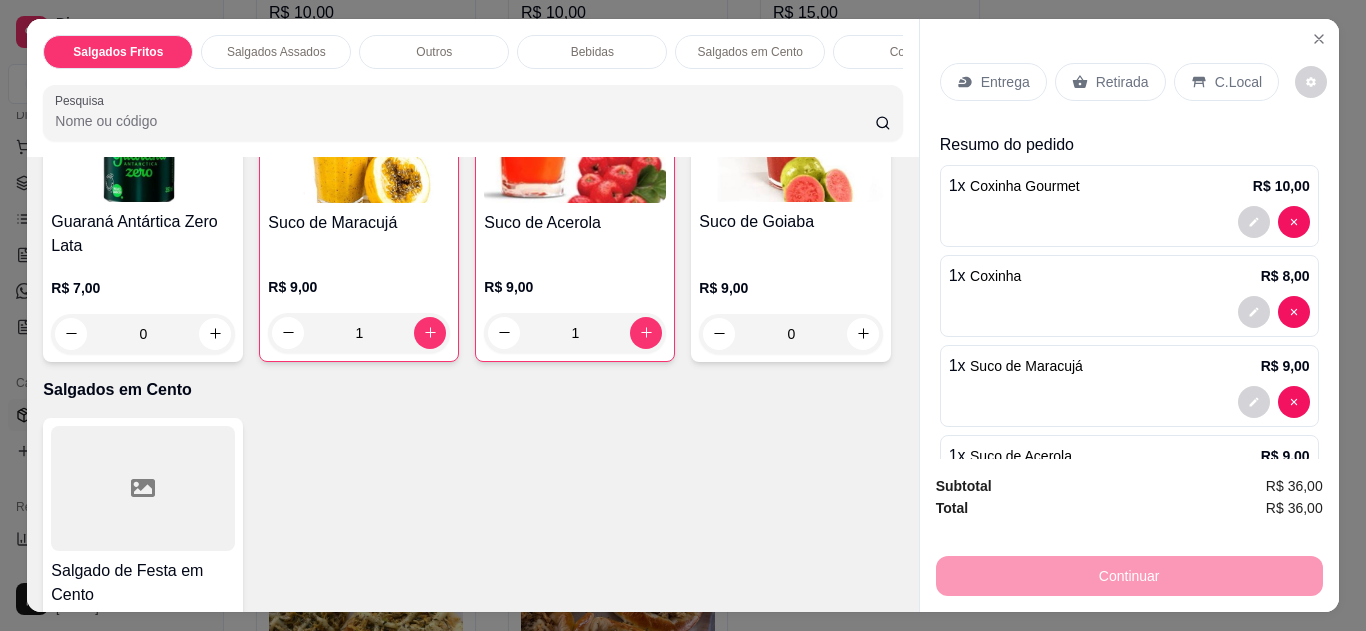 scroll, scrollTop: 2092, scrollLeft: 0, axis: vertical 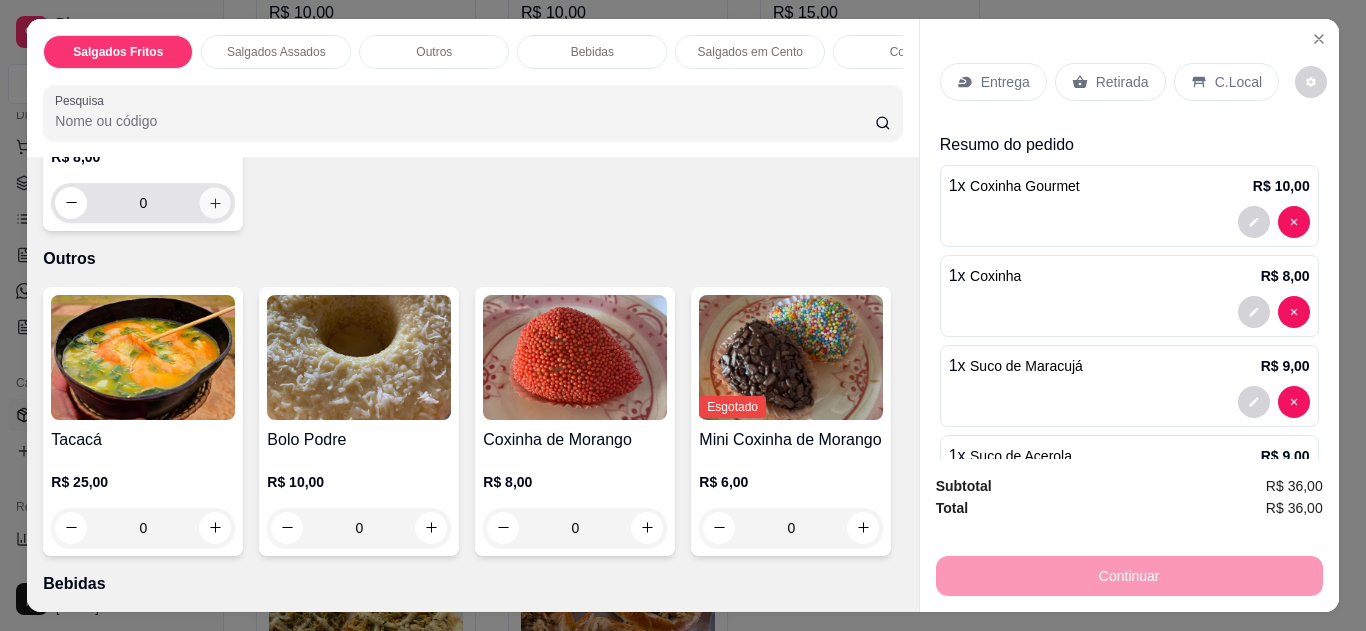 click 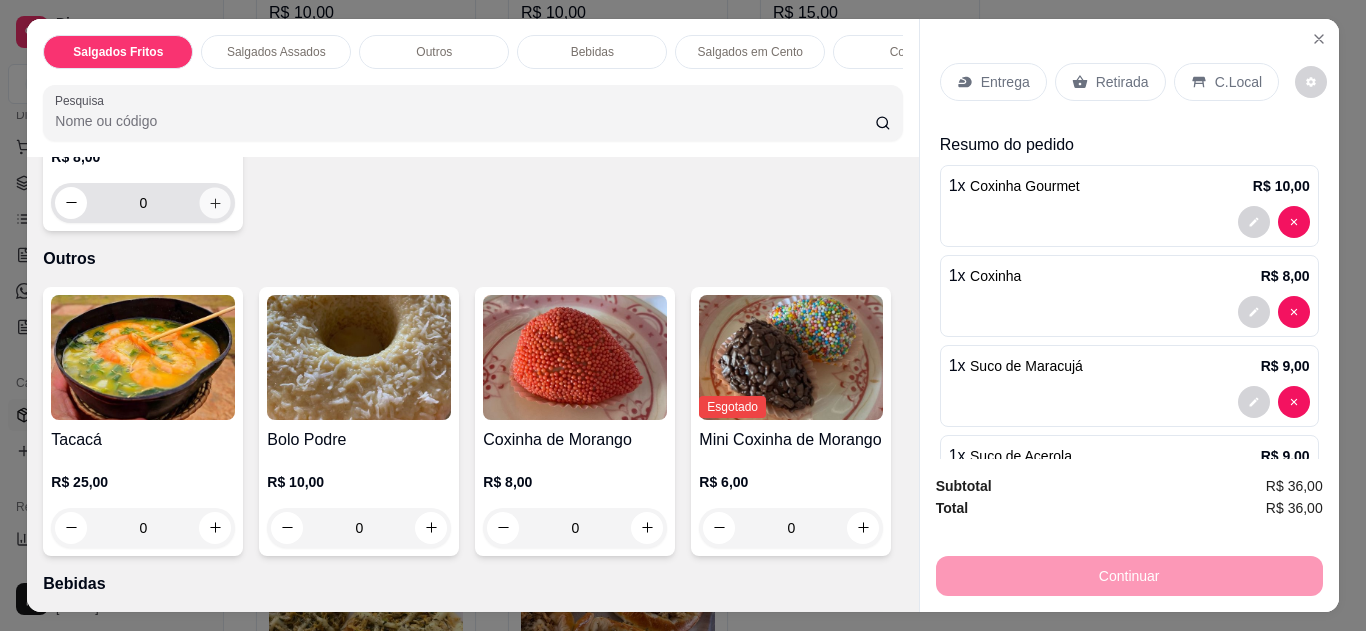 type on "1" 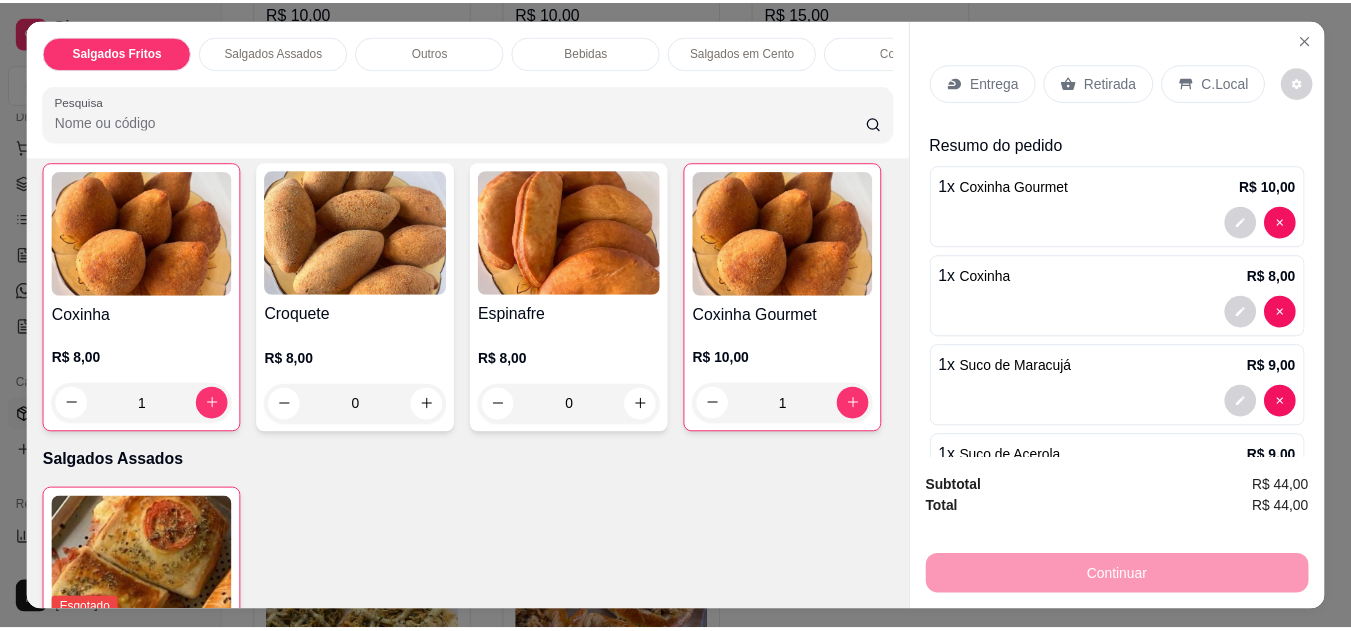 scroll, scrollTop: 92, scrollLeft: 0, axis: vertical 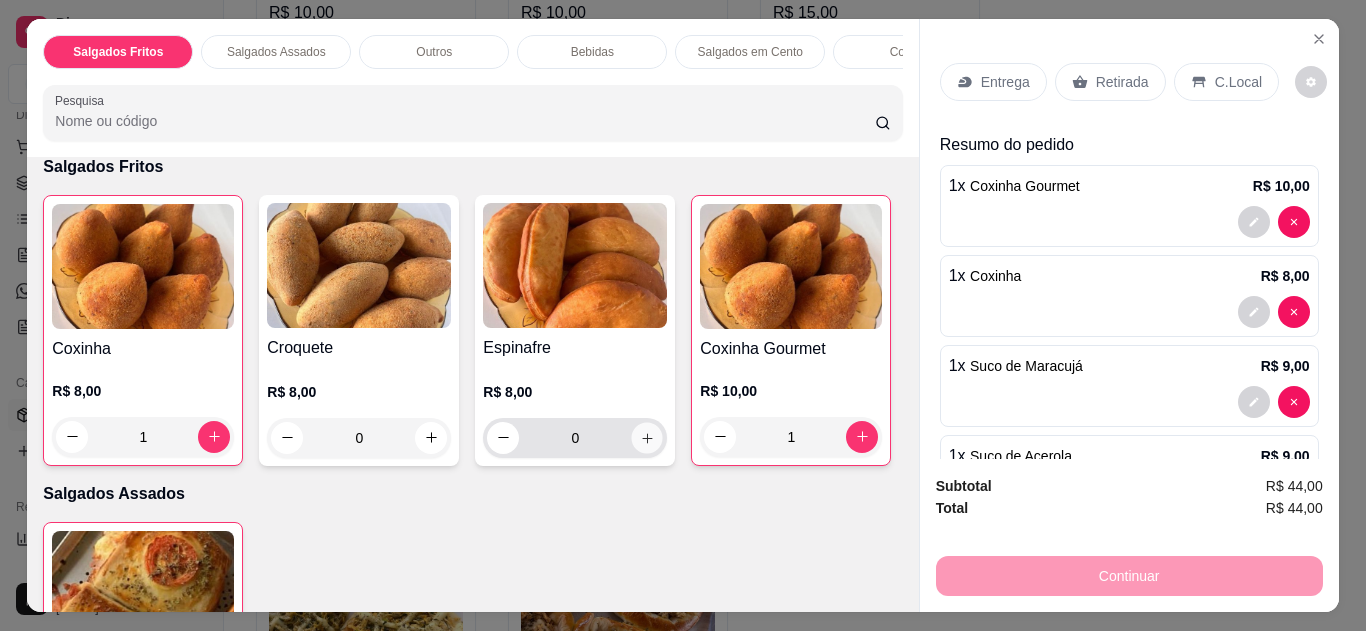 click 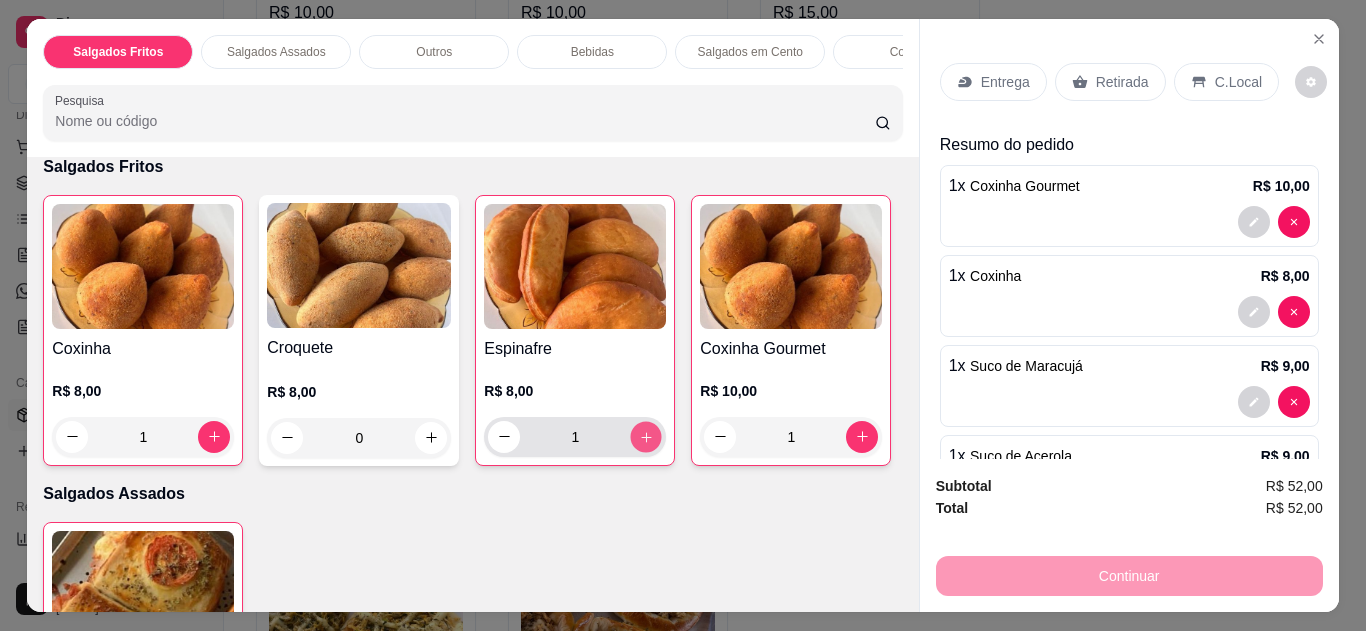 click at bounding box center [646, 436] 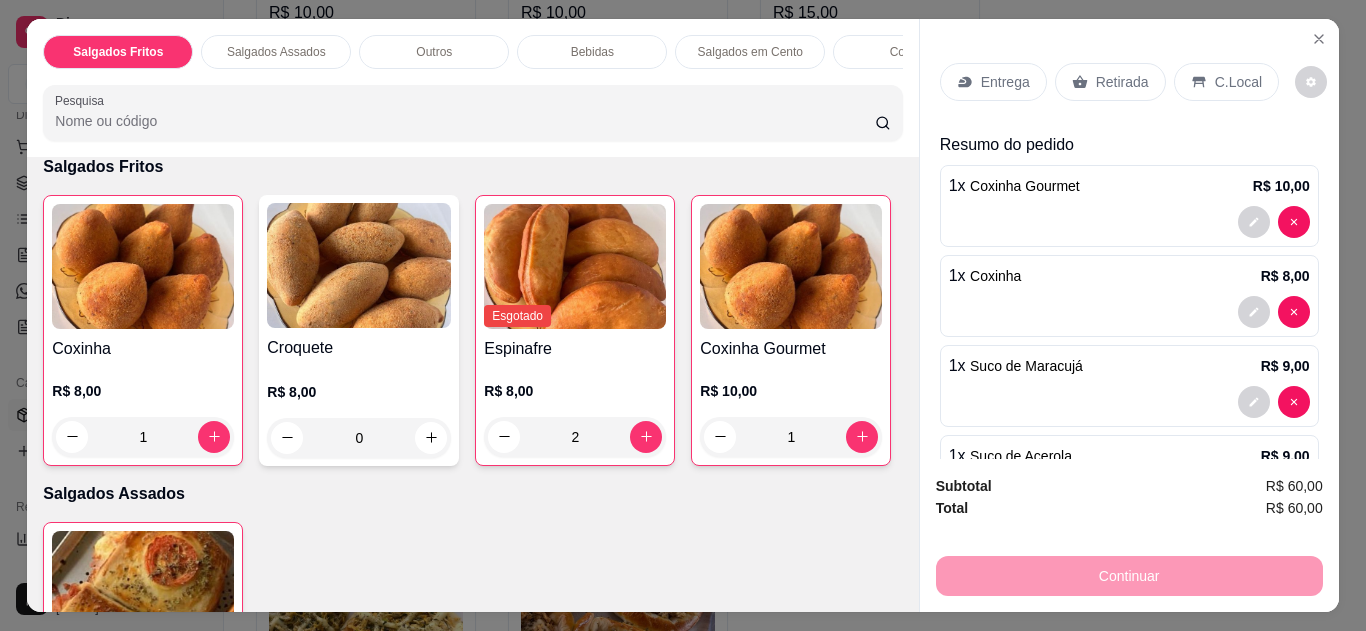 click on "C.Local" at bounding box center (1238, 82) 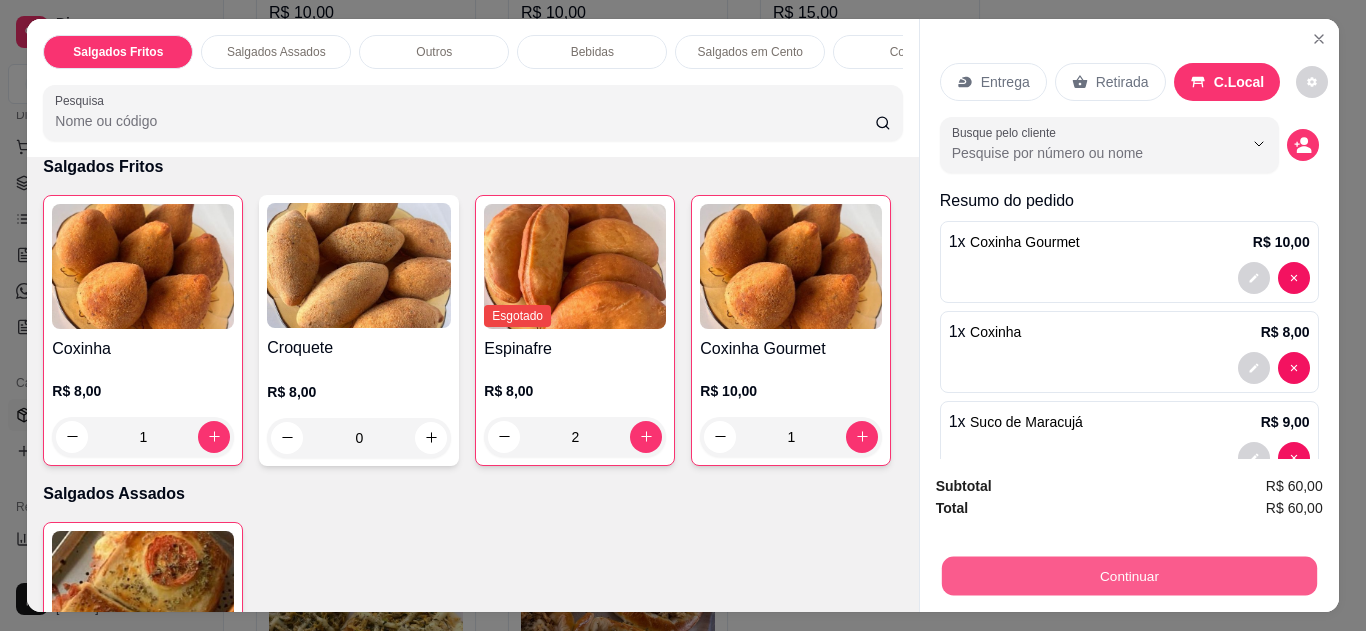 click on "Continuar" at bounding box center [1128, 576] 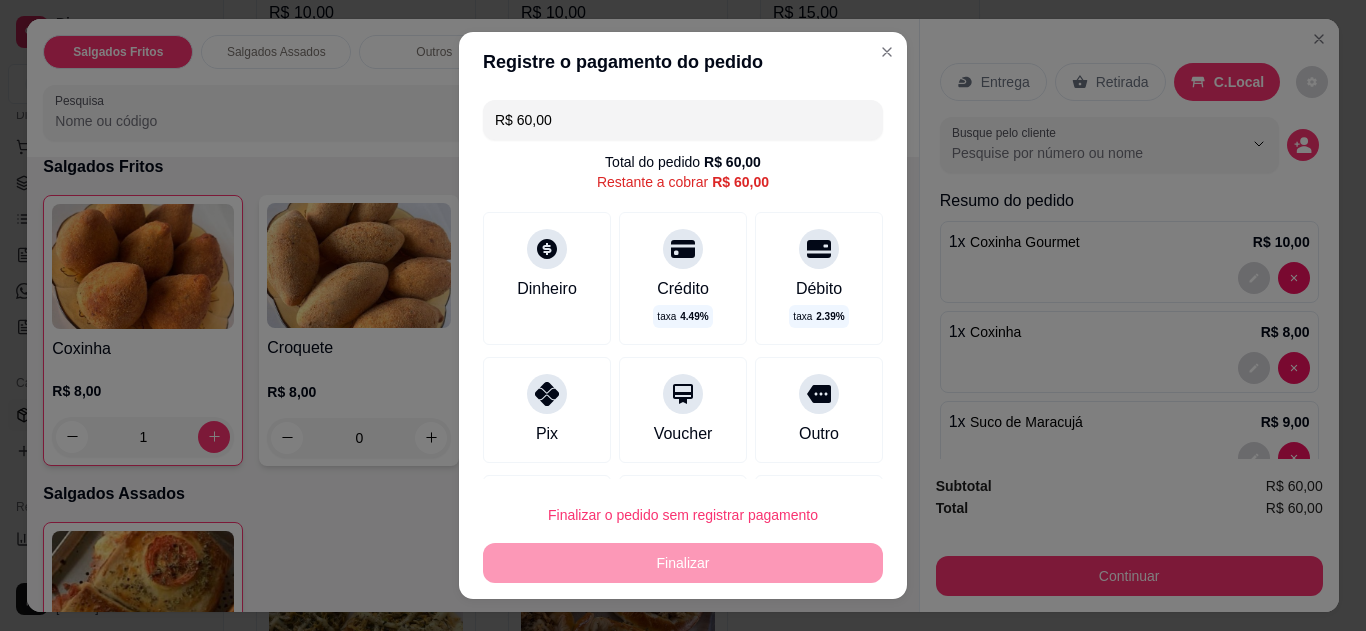 click on "Pix" at bounding box center (547, 410) 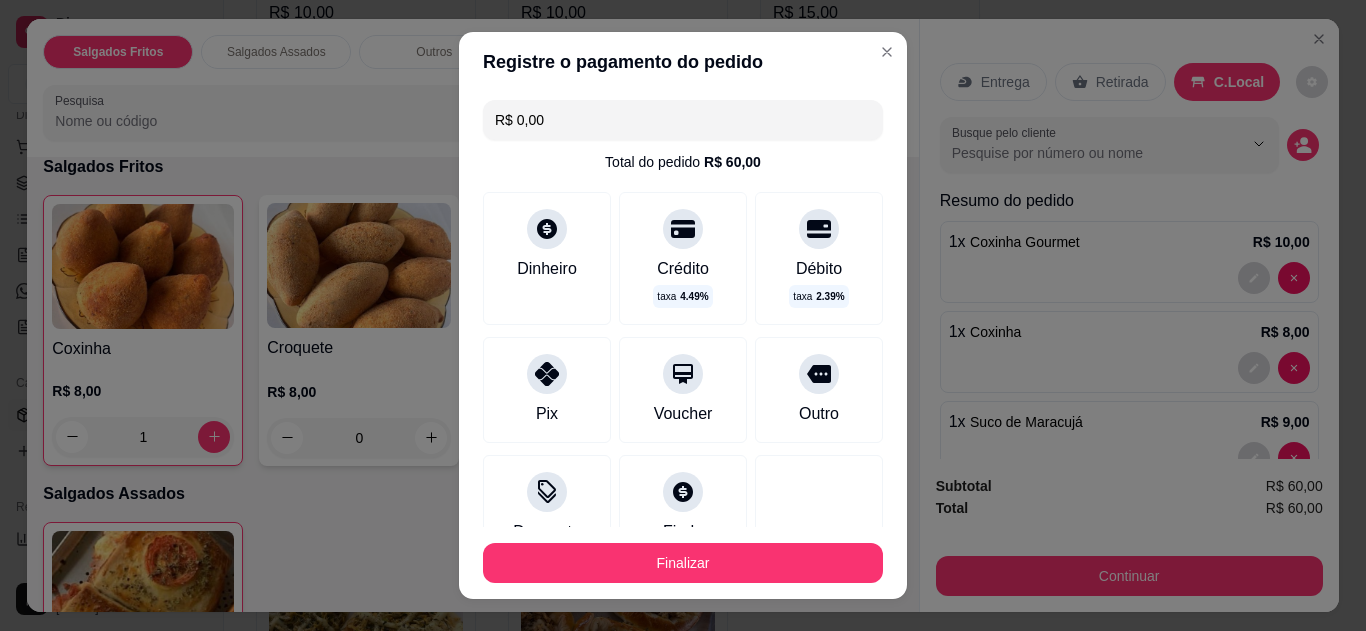 type on "R$ 0,00" 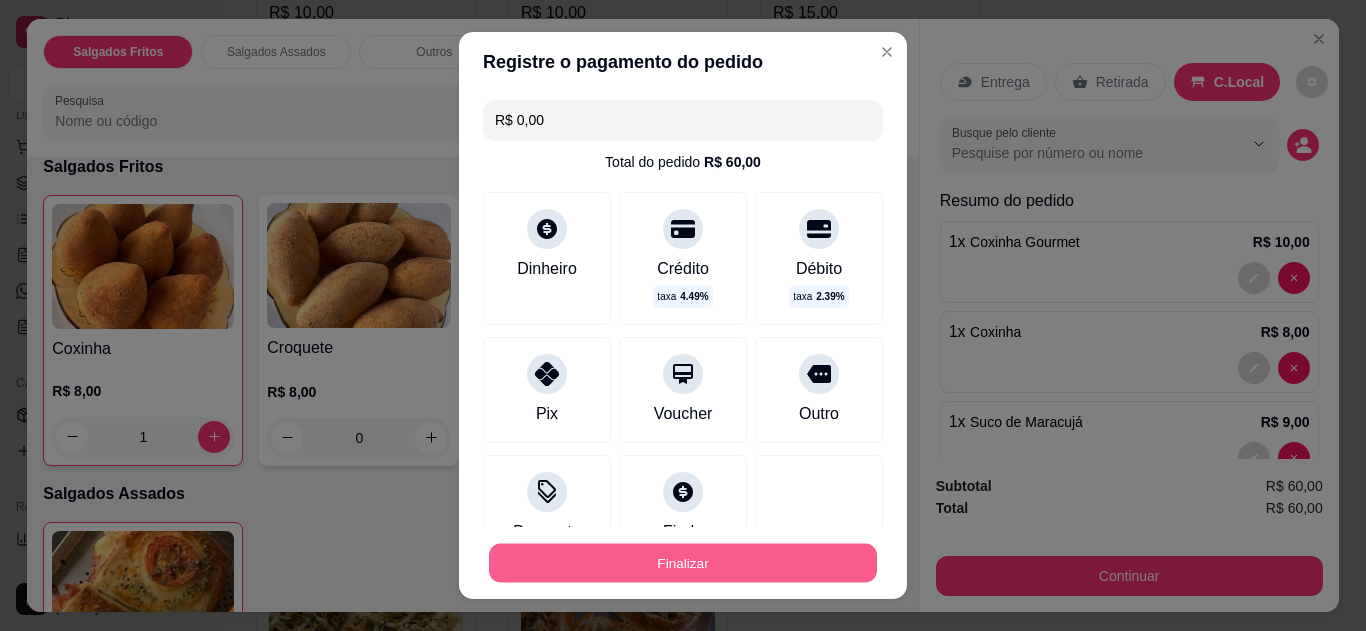 click on "Finalizar" at bounding box center (683, 563) 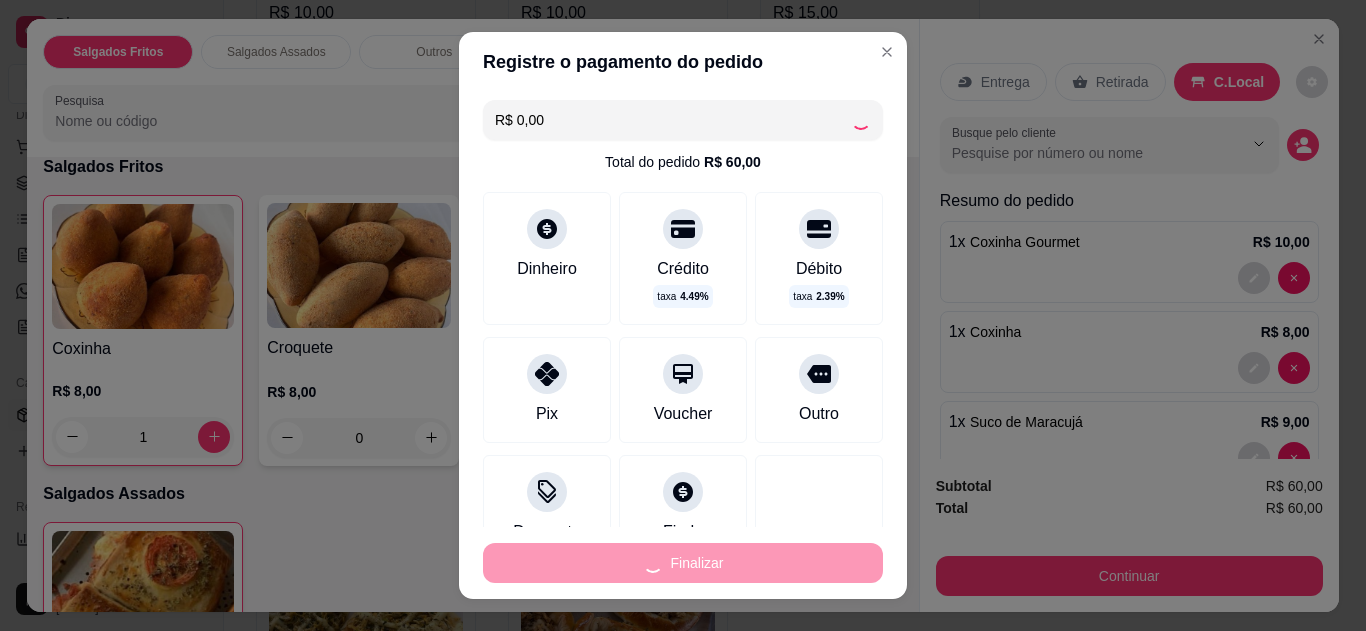 type on "0" 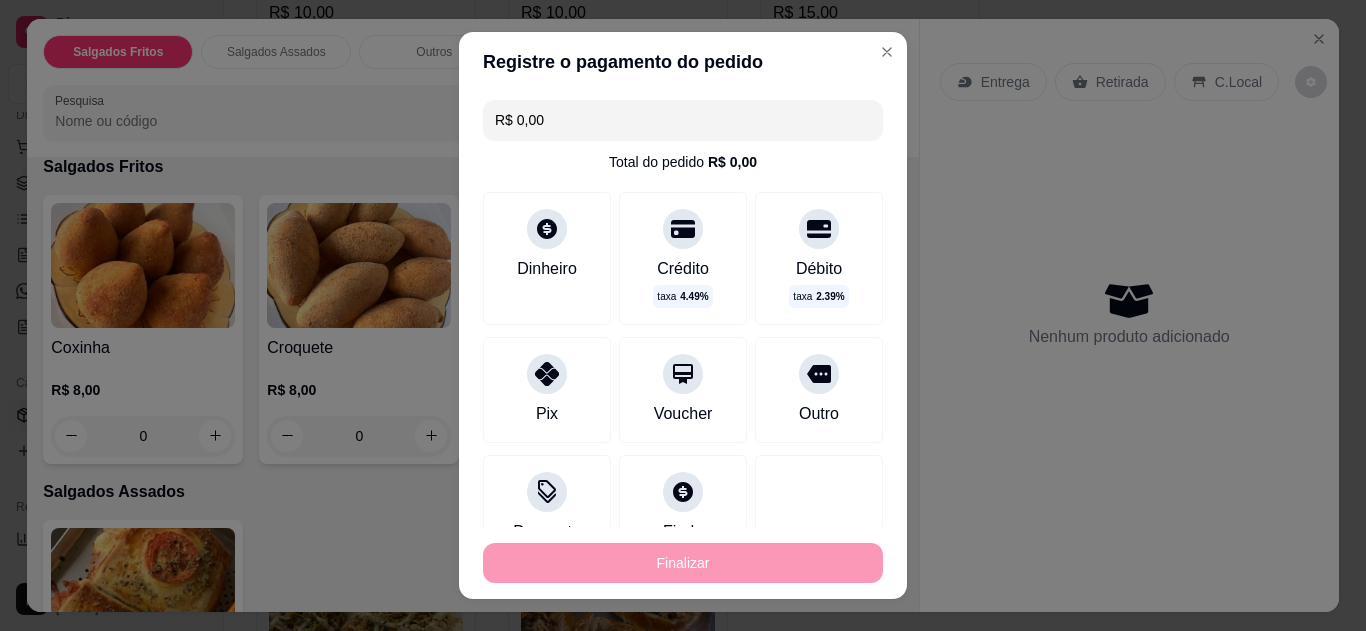 type on "-R$ 60,00" 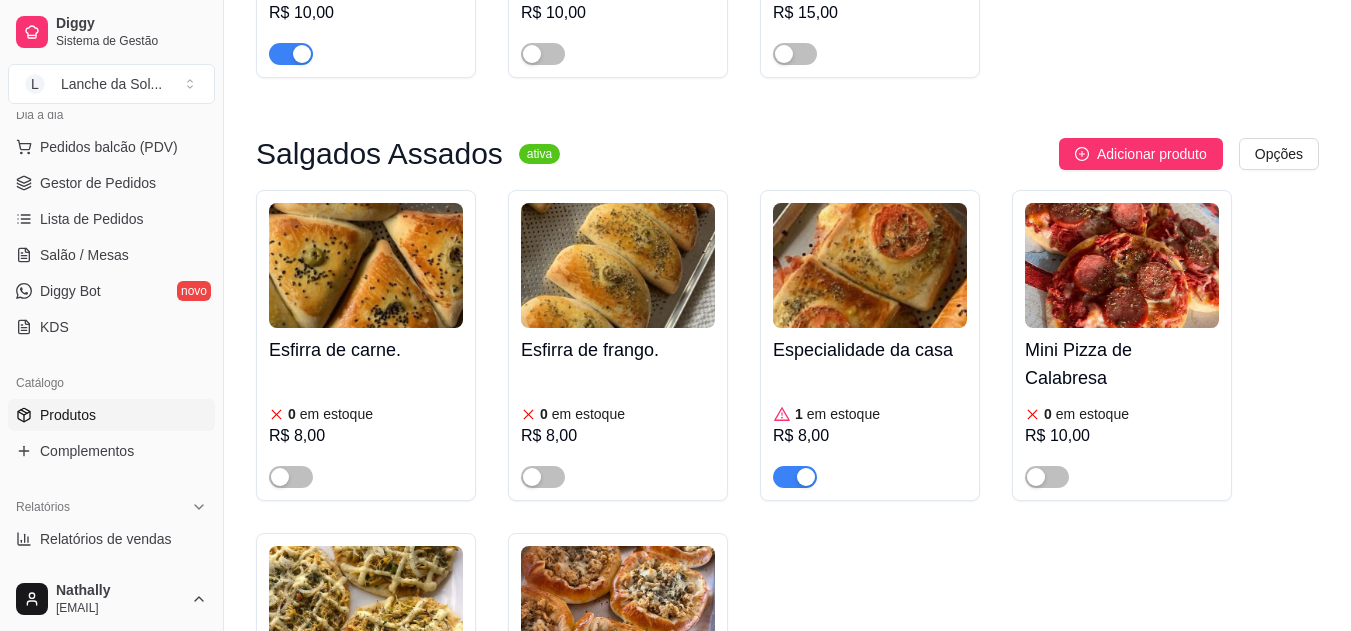 click at bounding box center (806, 477) 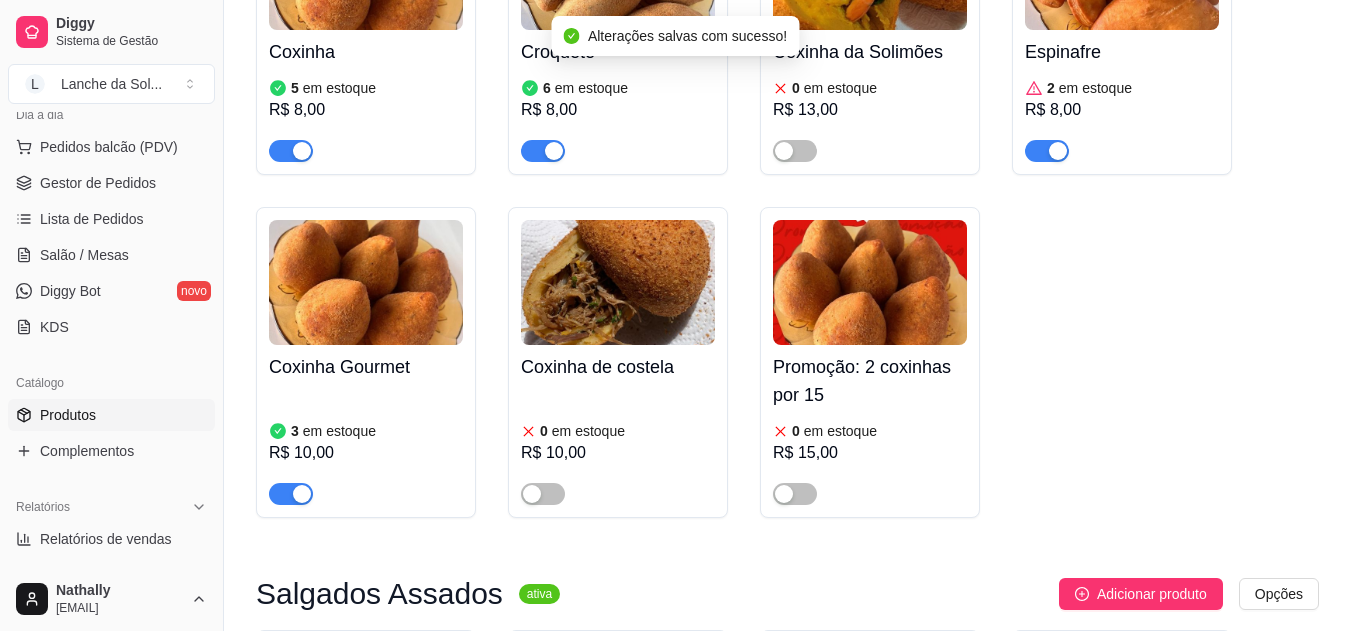 scroll, scrollTop: 293, scrollLeft: 0, axis: vertical 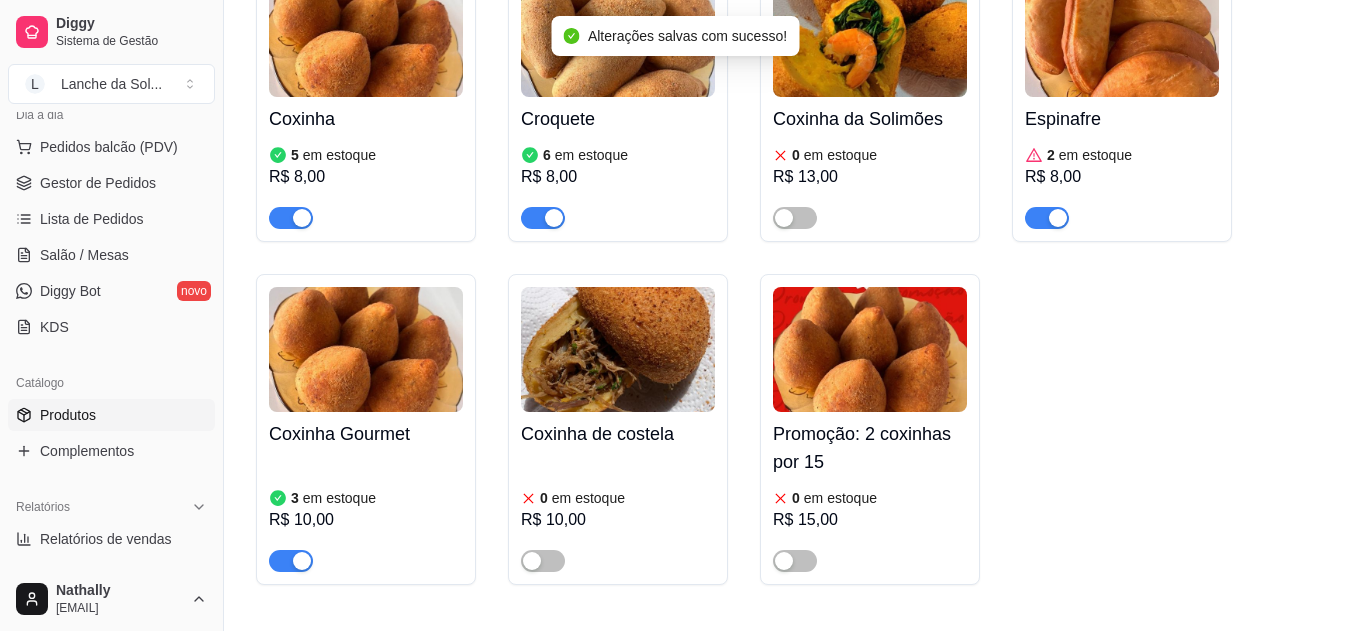 click at bounding box center (1047, 218) 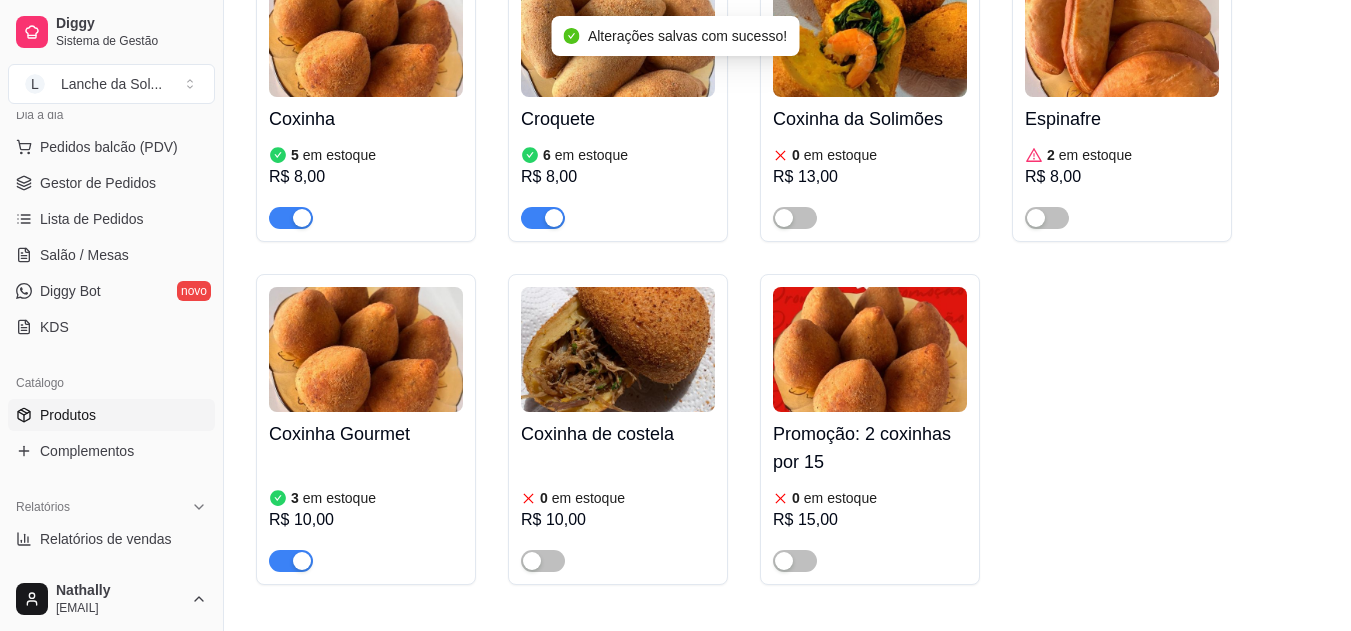 click on "Gestor de Pedidos" at bounding box center (98, 183) 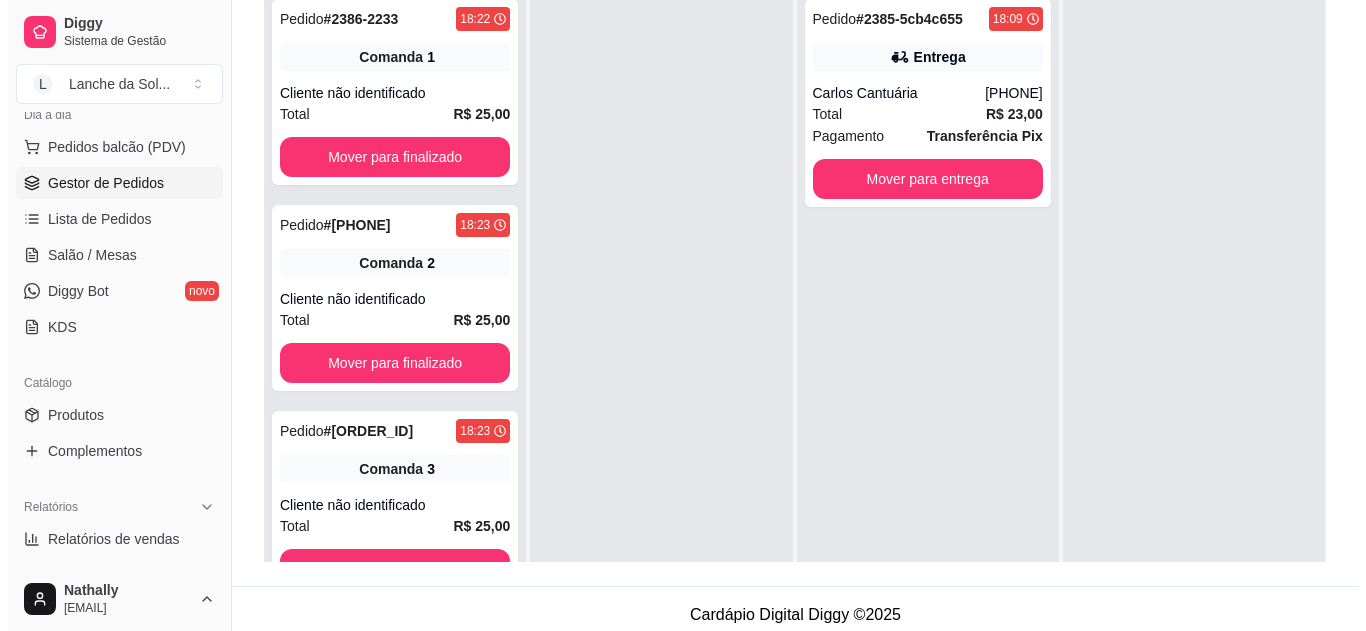 scroll, scrollTop: 0, scrollLeft: 0, axis: both 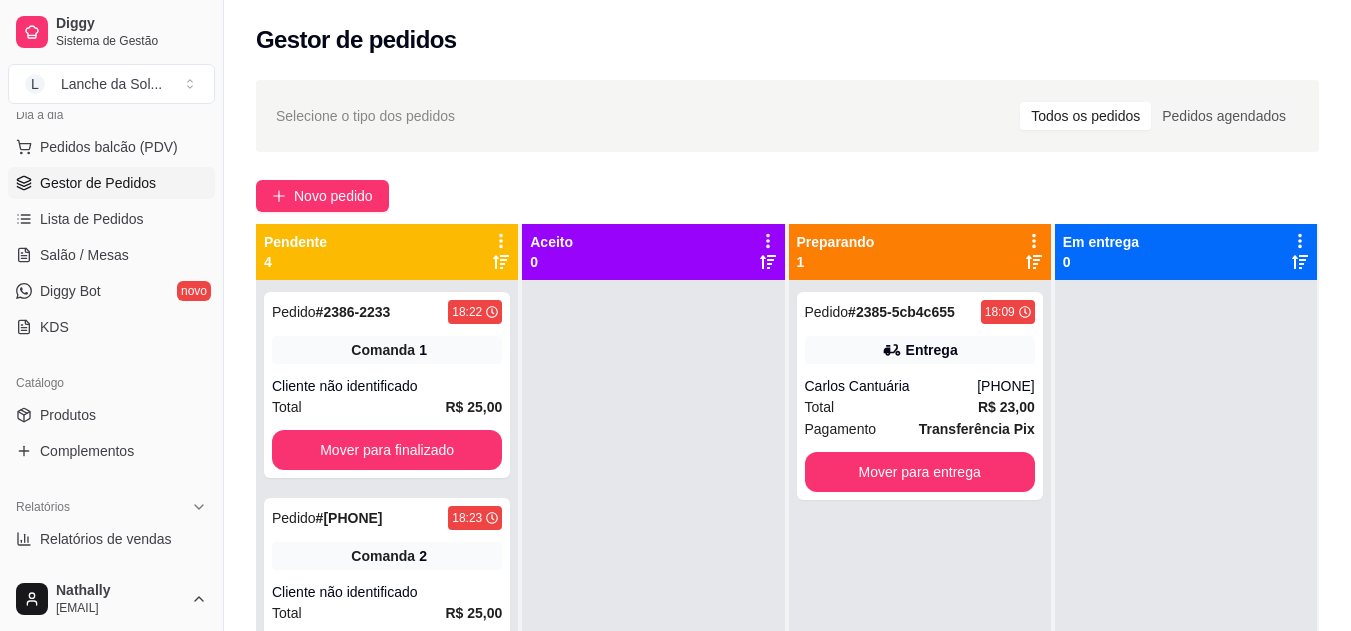 drag, startPoint x: 95, startPoint y: 190, endPoint x: 526, endPoint y: 342, distance: 457.01752 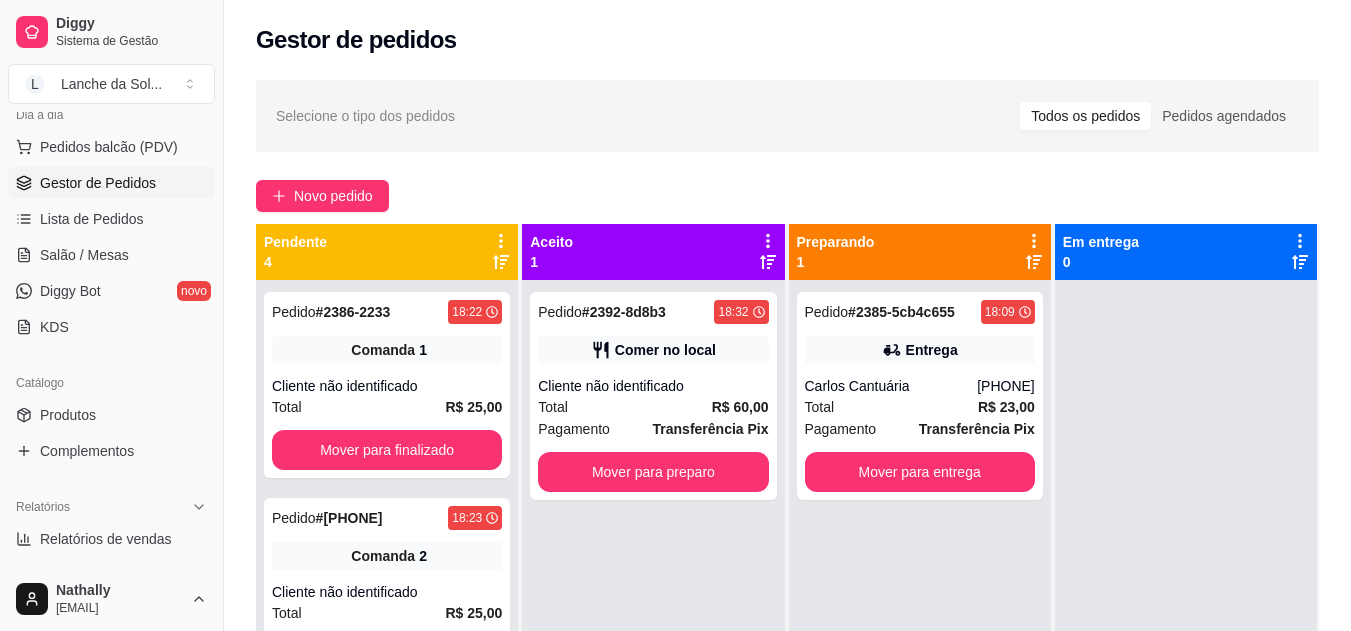 click on "Total R$ 23,00" at bounding box center [920, 407] 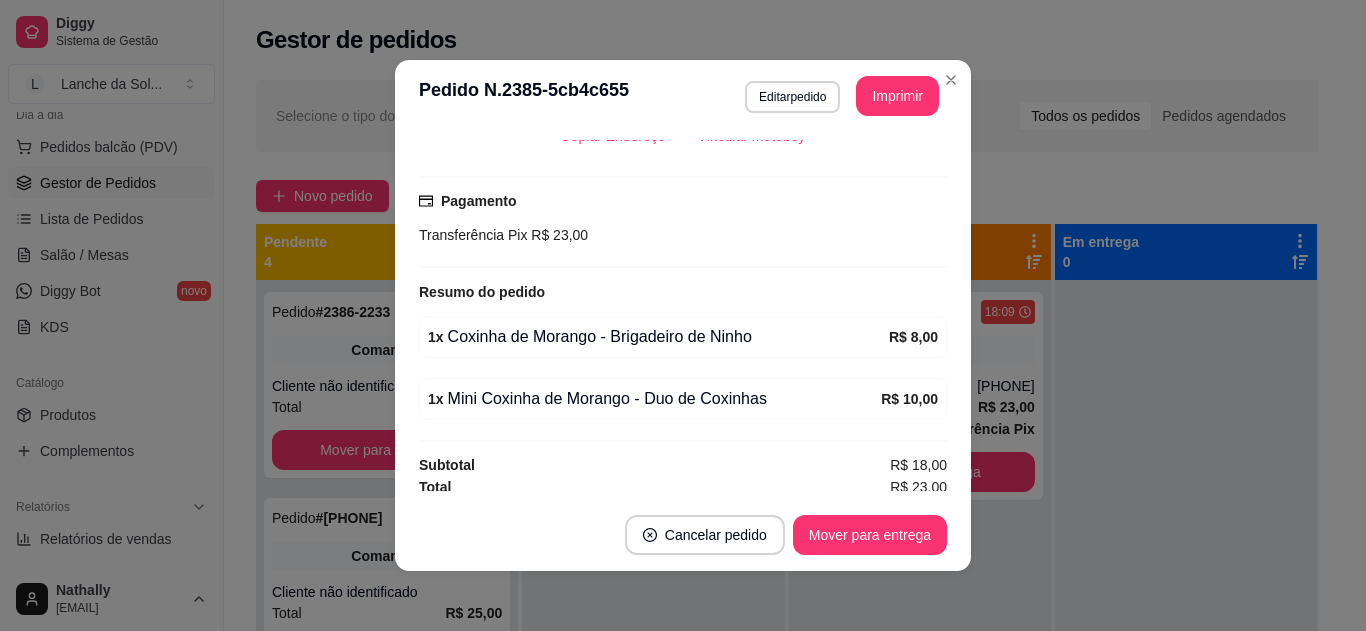 scroll, scrollTop: 488, scrollLeft: 0, axis: vertical 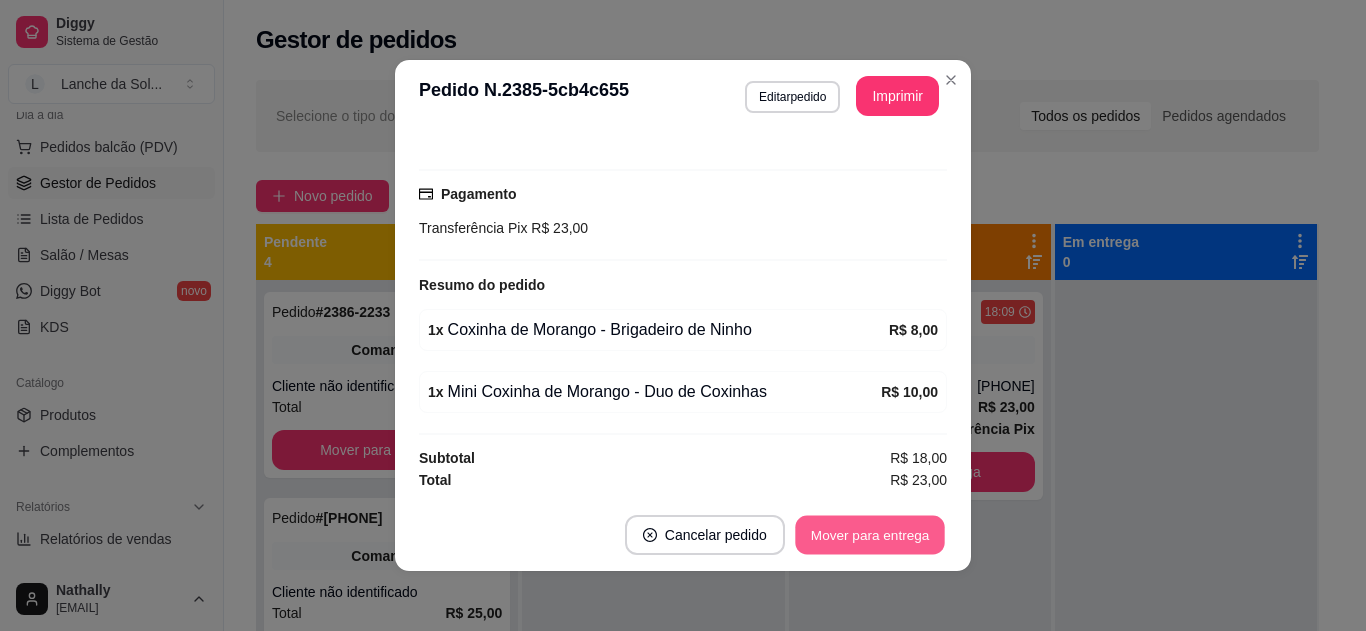click on "Mover para entrega" at bounding box center [870, 535] 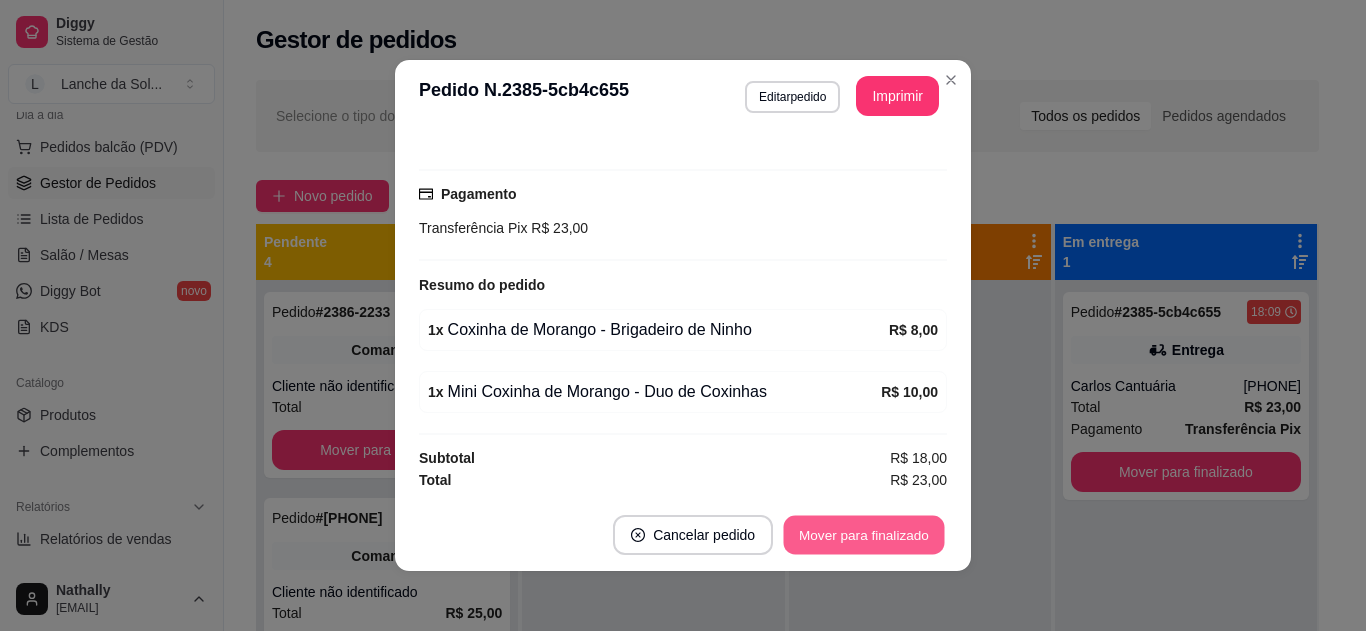 click on "Mover para finalizado" at bounding box center [864, 535] 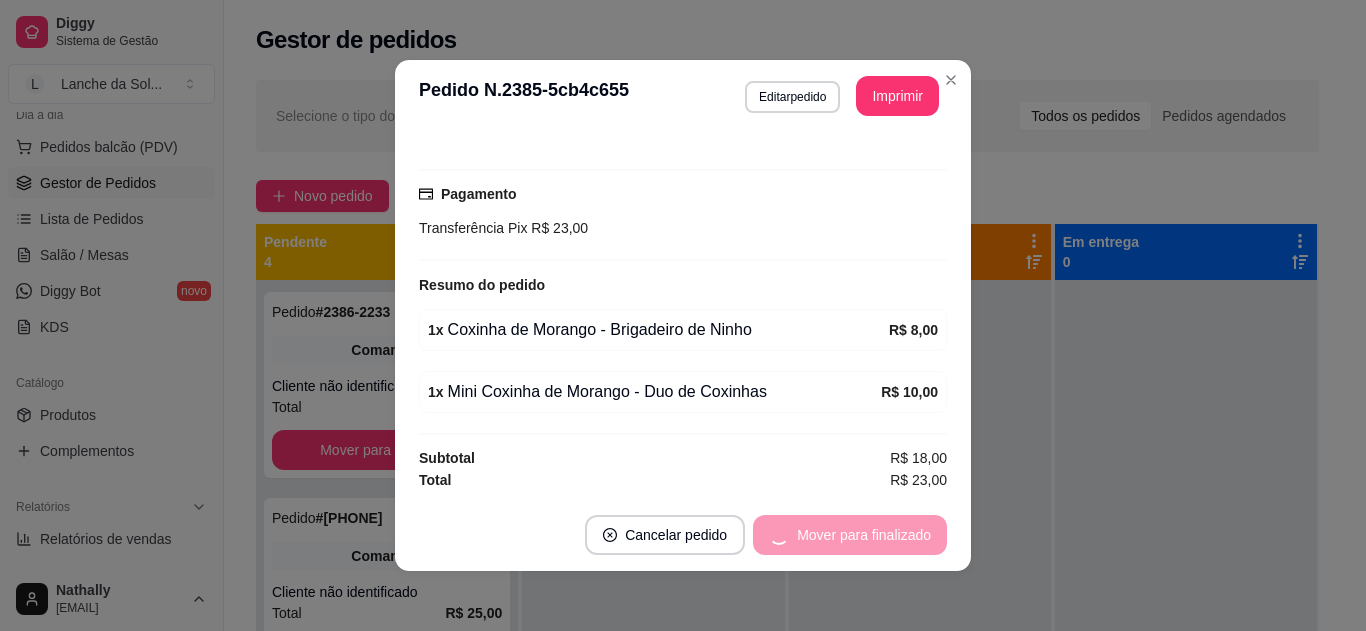 scroll, scrollTop: 442, scrollLeft: 0, axis: vertical 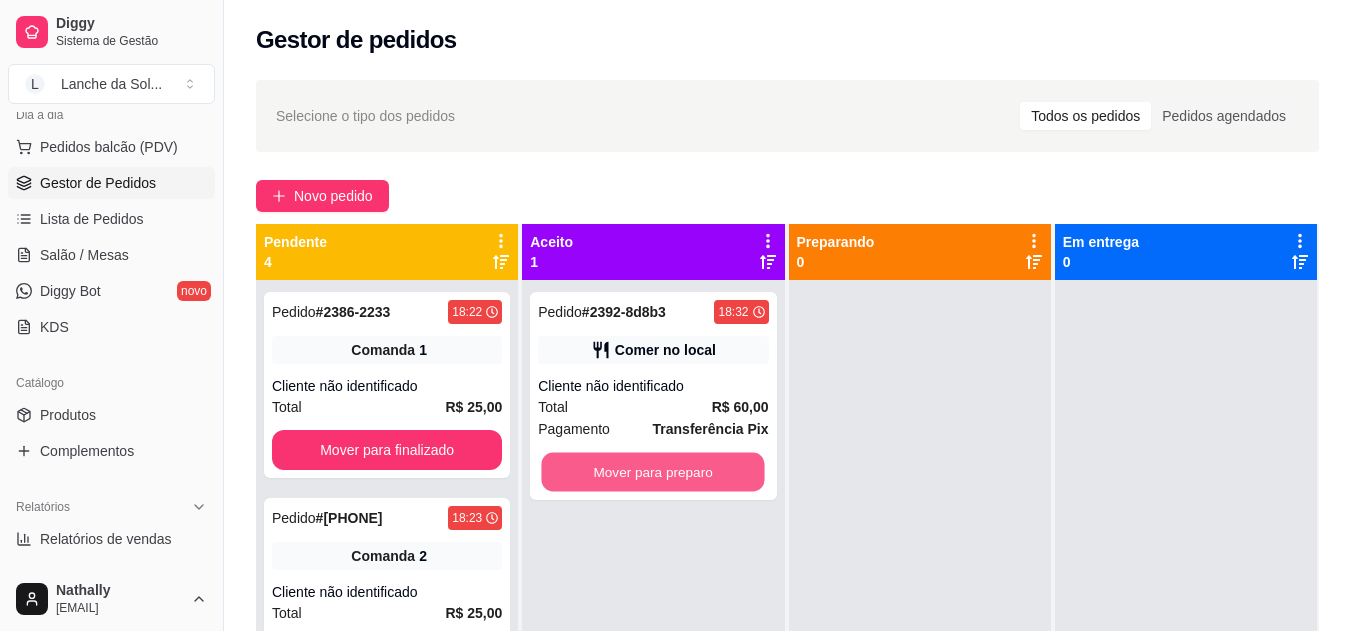 click on "Mover para preparo" at bounding box center (653, 472) 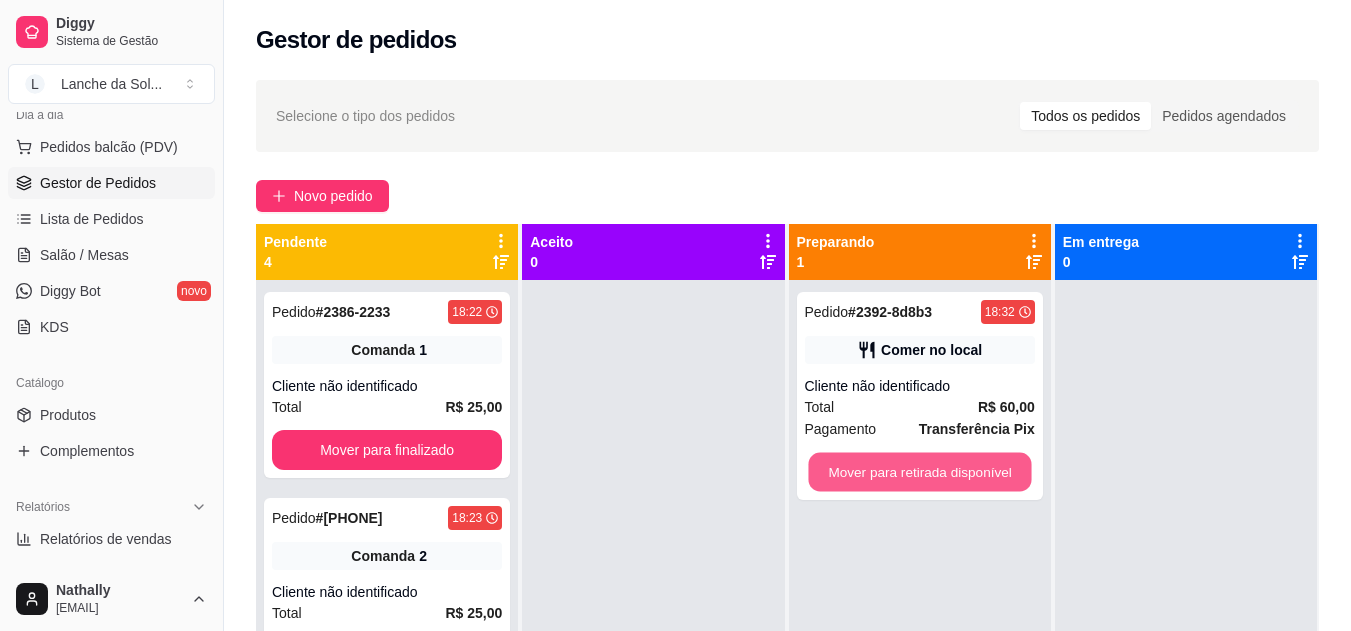 click on "Mover para retirada disponível" at bounding box center [919, 472] 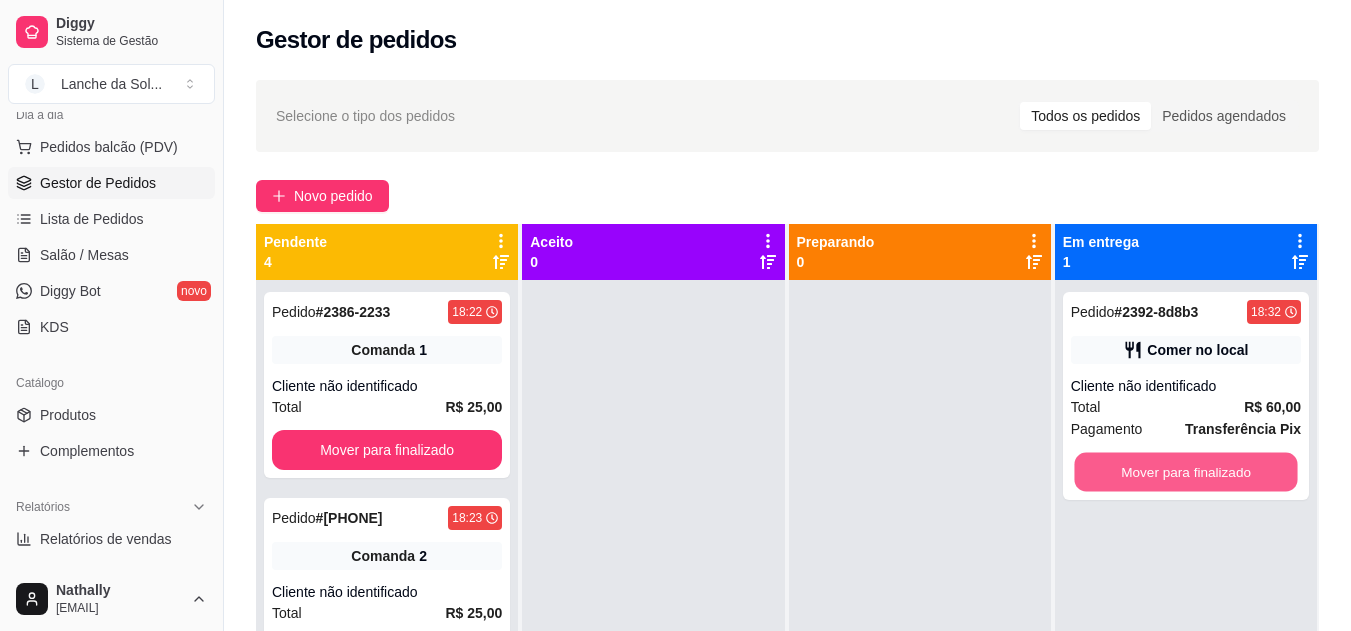 click on "Mover para finalizado" at bounding box center (1185, 472) 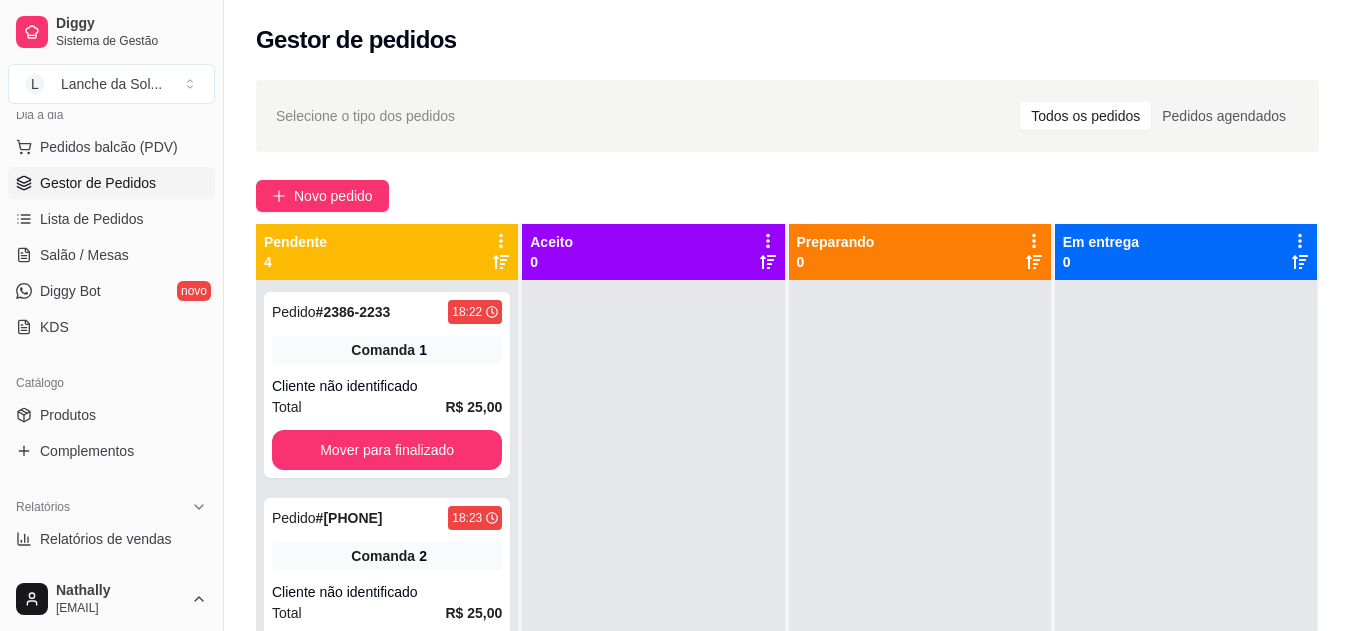 click on "Salão / Mesas" at bounding box center (111, 255) 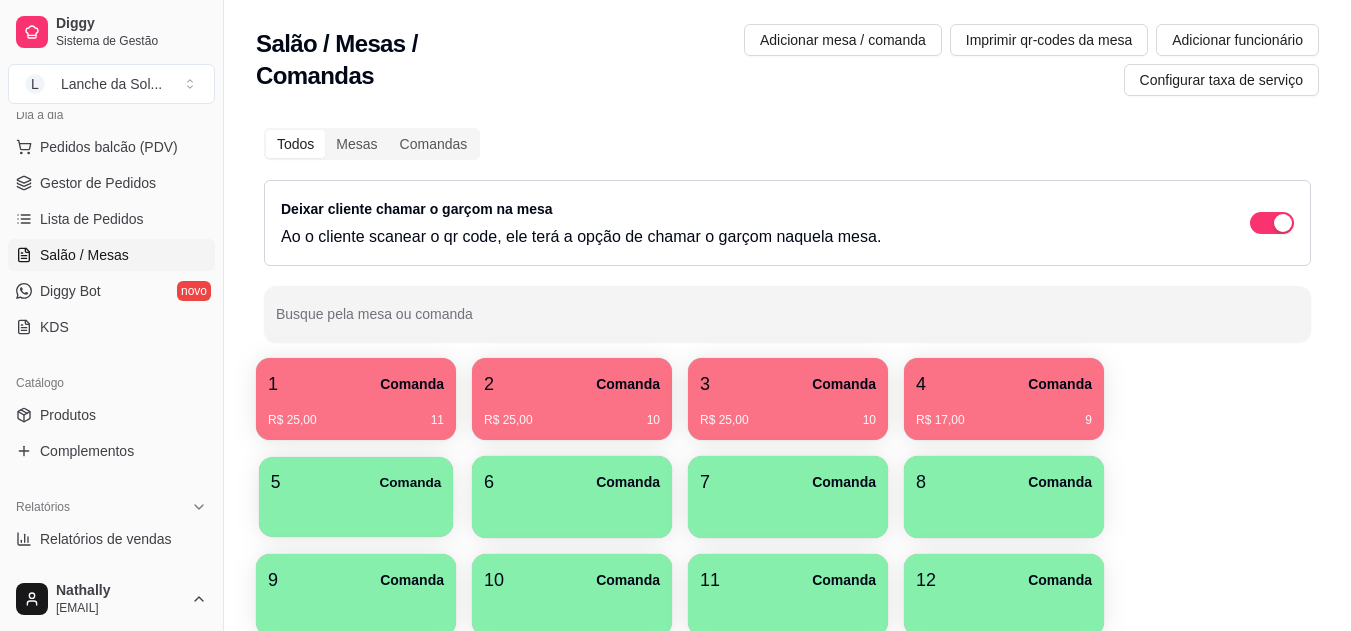 click at bounding box center (356, 510) 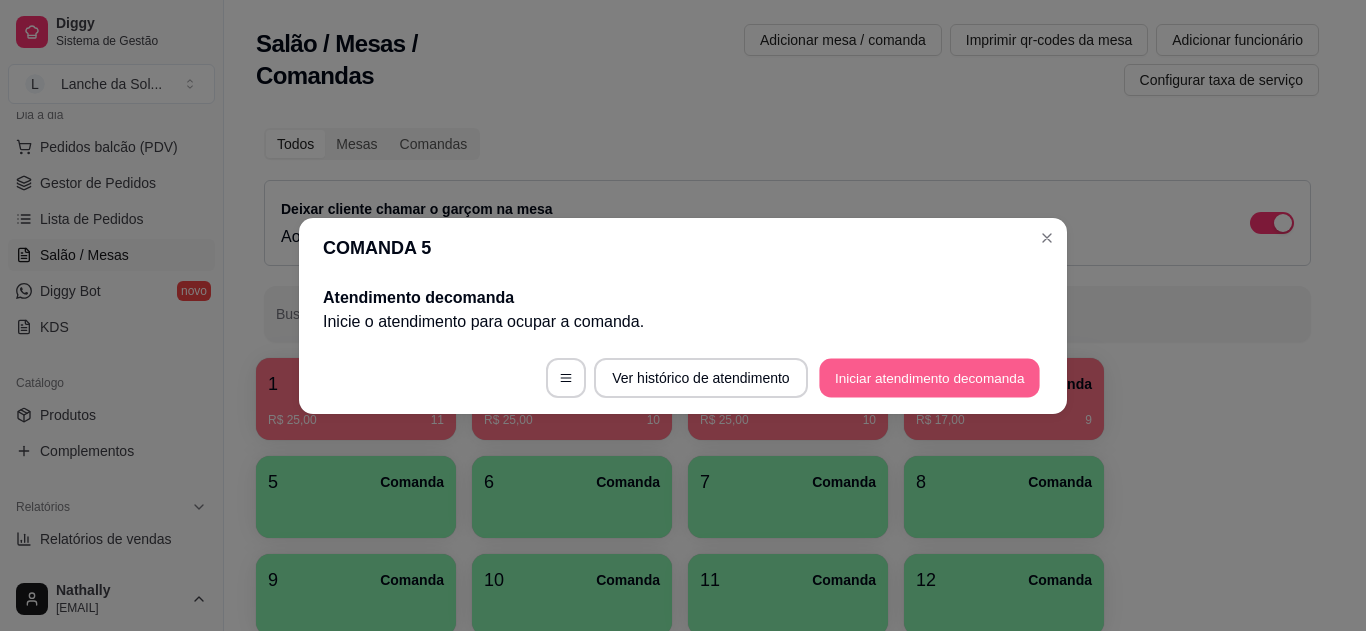 click on "Iniciar atendimento de  comanda" at bounding box center (929, 377) 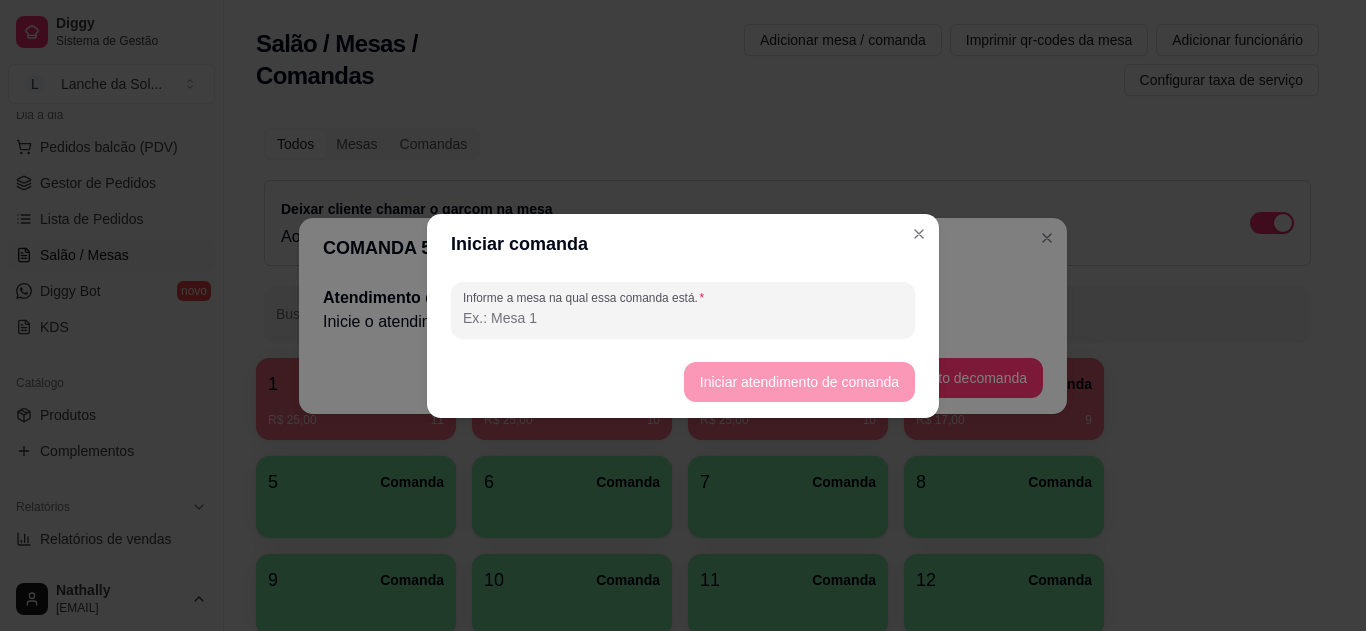 click on "Informe a mesa na qual essa comanda está." at bounding box center (683, 318) 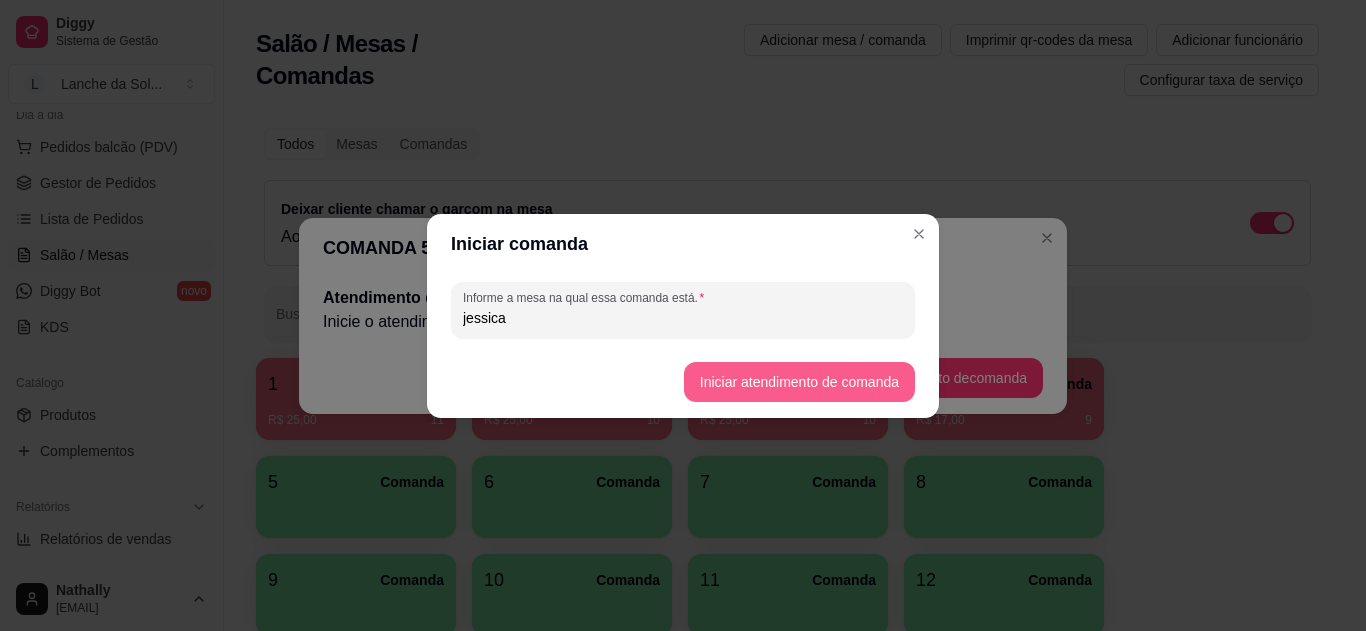 type on "jessica" 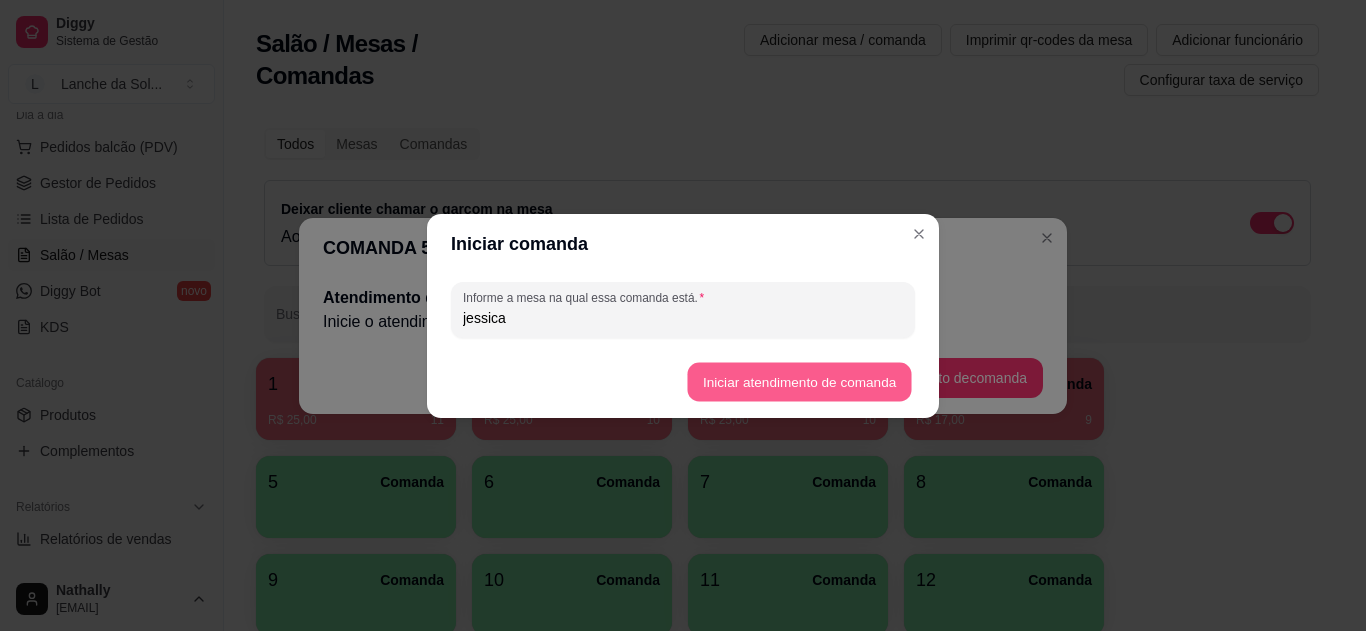 click on "Iniciar atendimento de comanda" at bounding box center [799, 381] 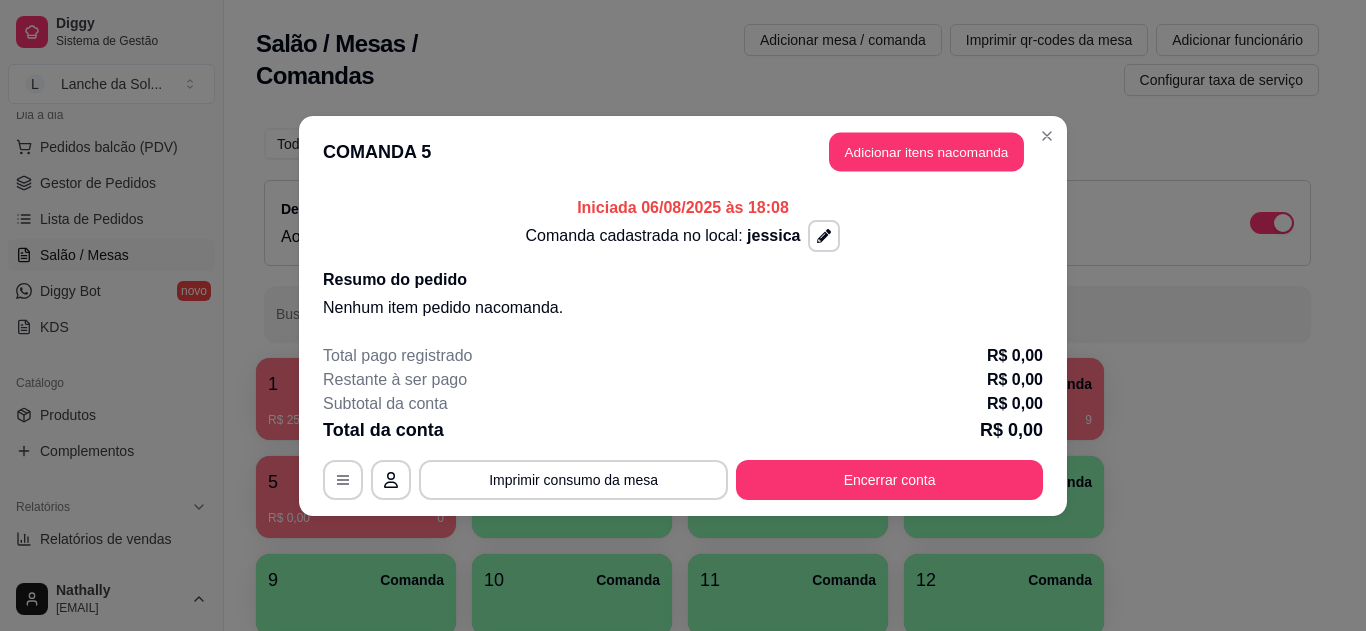 click on "Adicionar itens na  comanda" at bounding box center (926, 151) 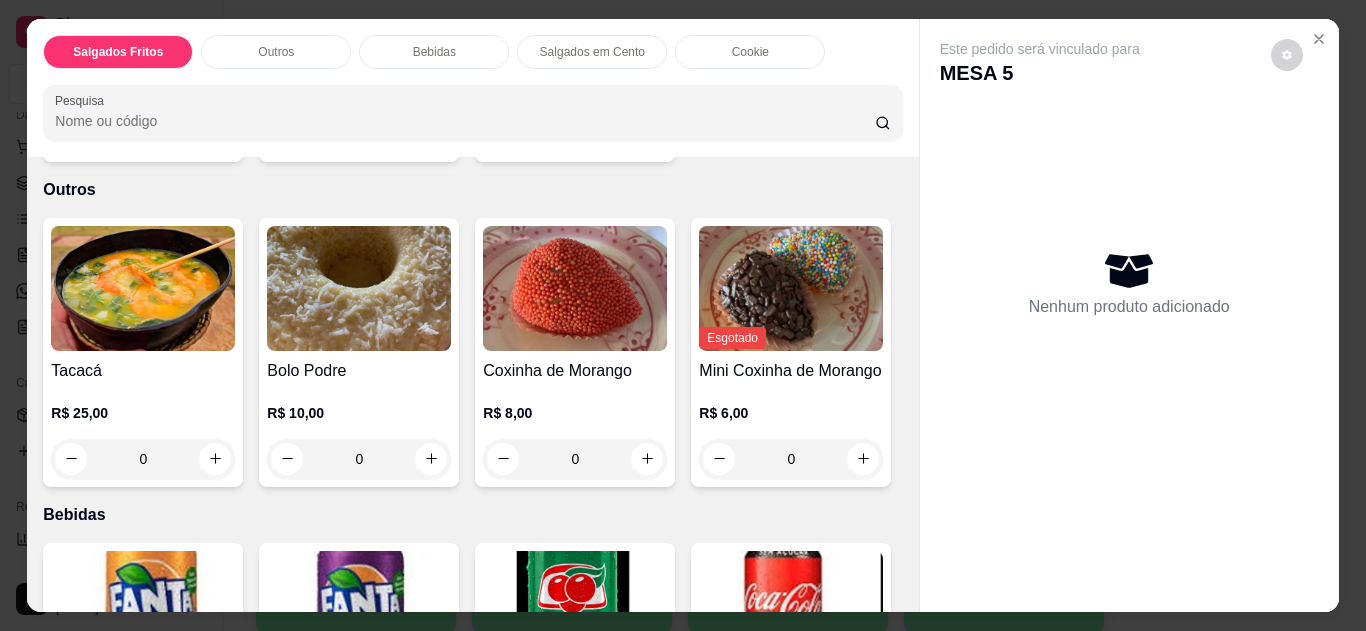 scroll, scrollTop: 400, scrollLeft: 0, axis: vertical 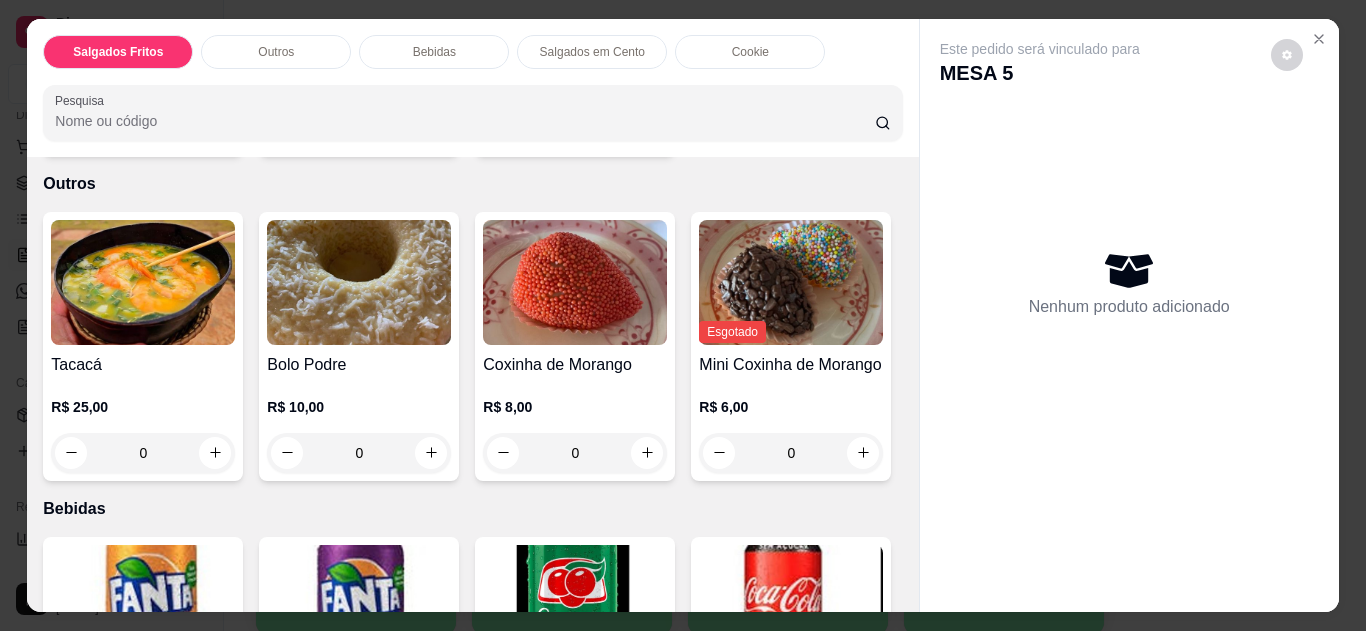 click on "0" at bounding box center (143, 453) 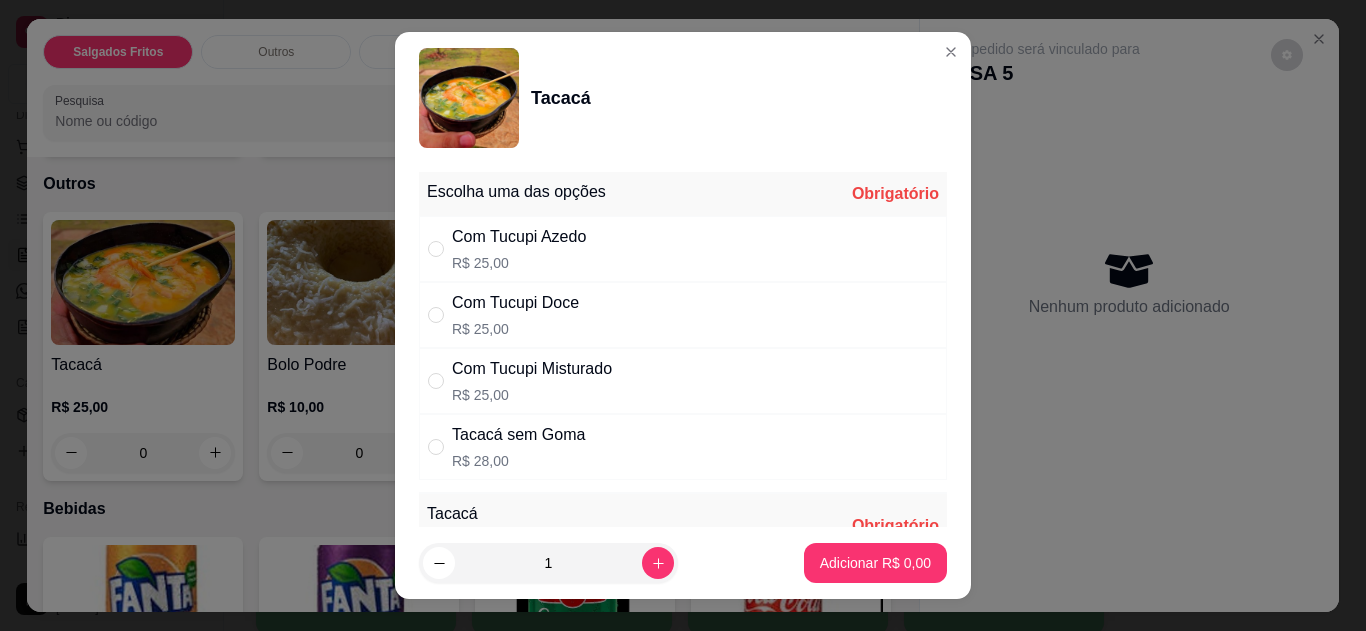 click on "Com Tucupi Misturado" at bounding box center [532, 369] 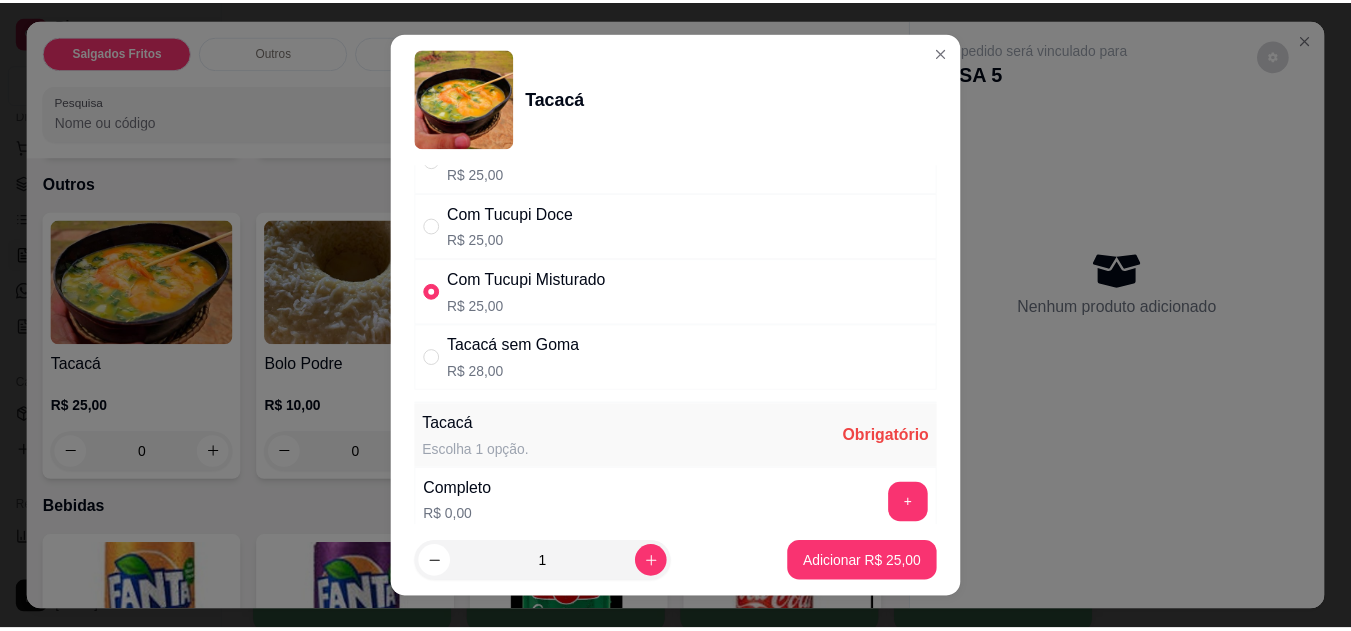 scroll, scrollTop: 120, scrollLeft: 0, axis: vertical 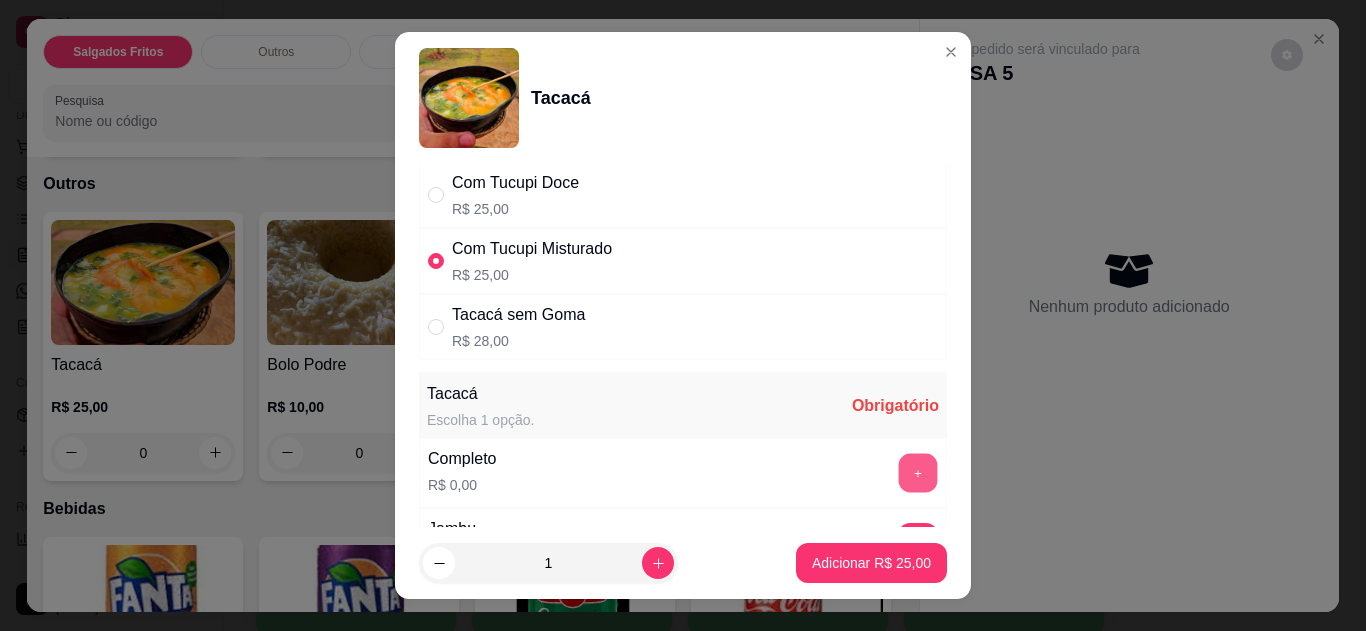 click on "+" at bounding box center (918, 472) 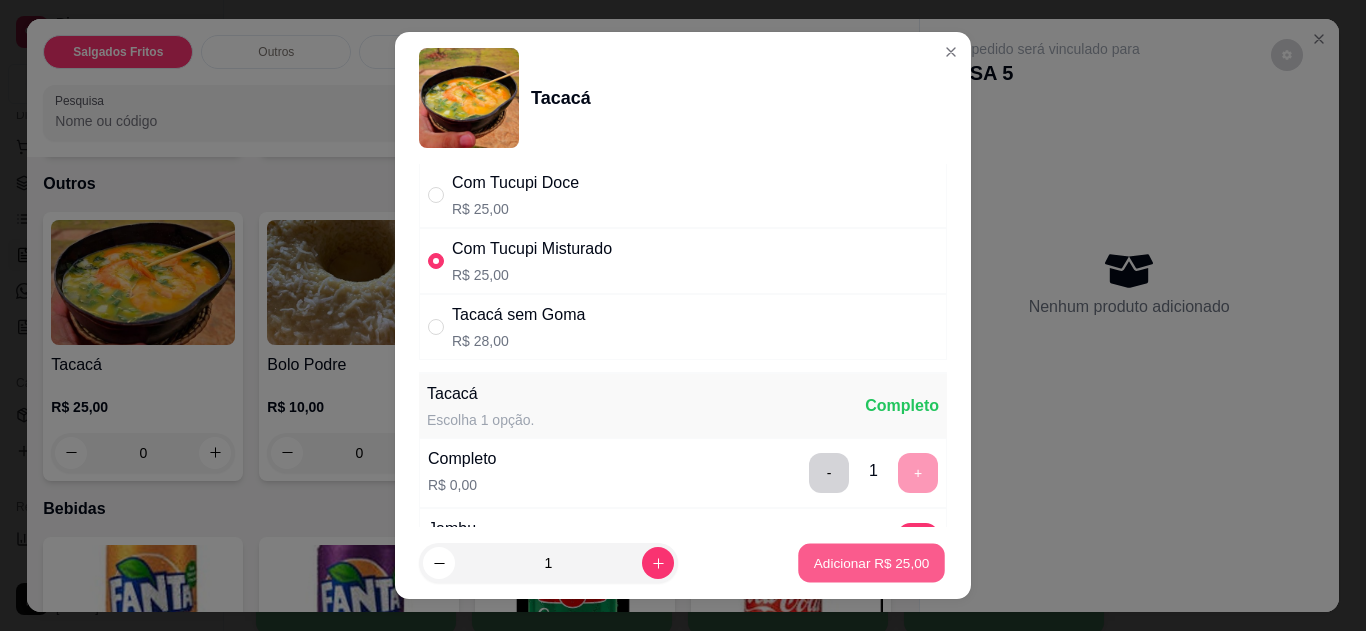 click on "Adicionar   R$ 25,00" at bounding box center (871, 563) 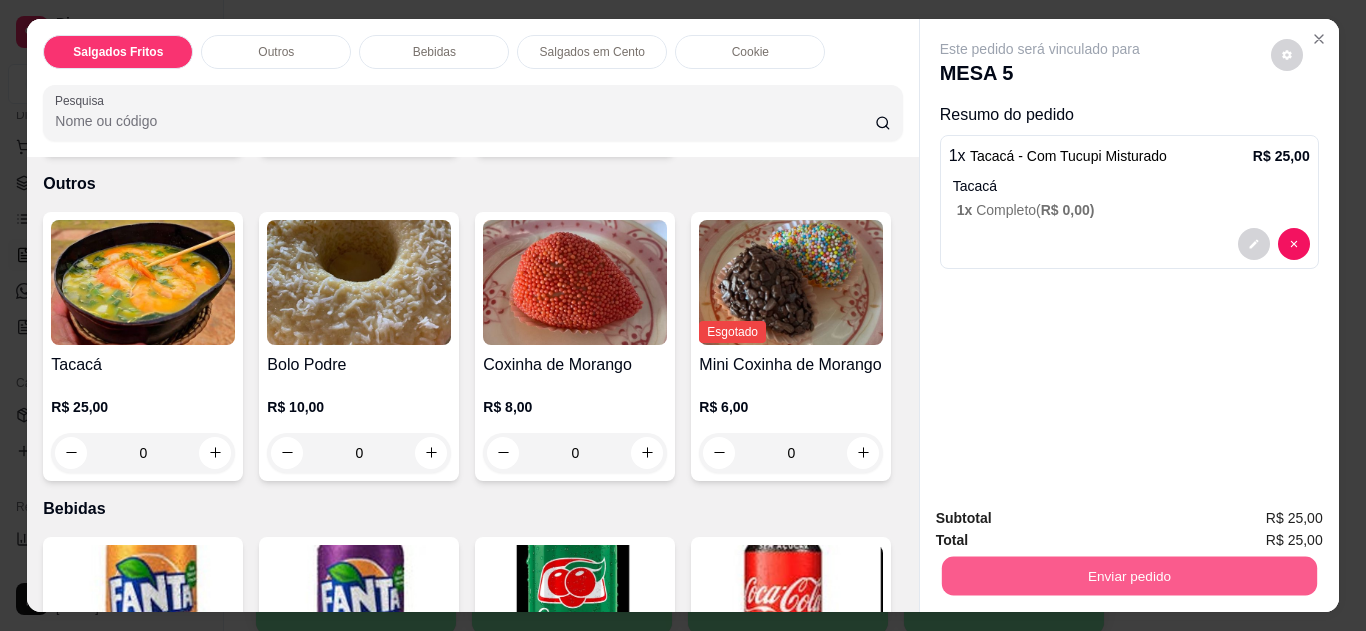 click on "Enviar pedido" at bounding box center (1128, 576) 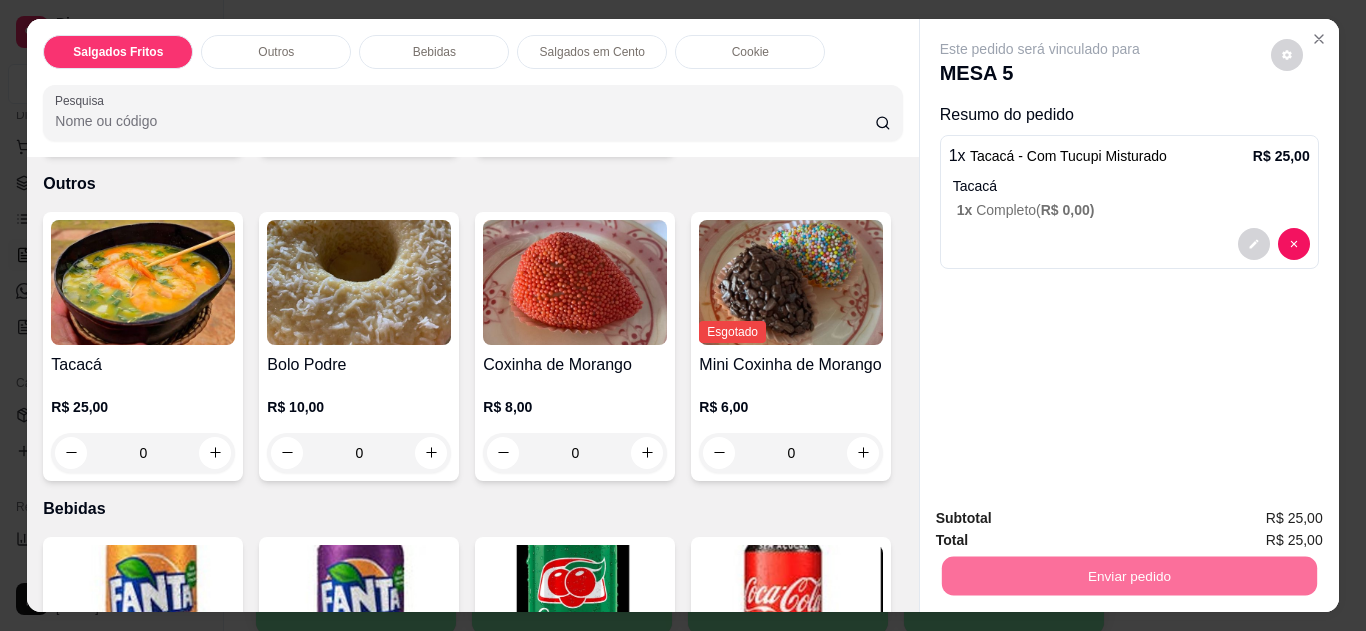 click on "Não registrar e enviar pedido" at bounding box center (1063, 519) 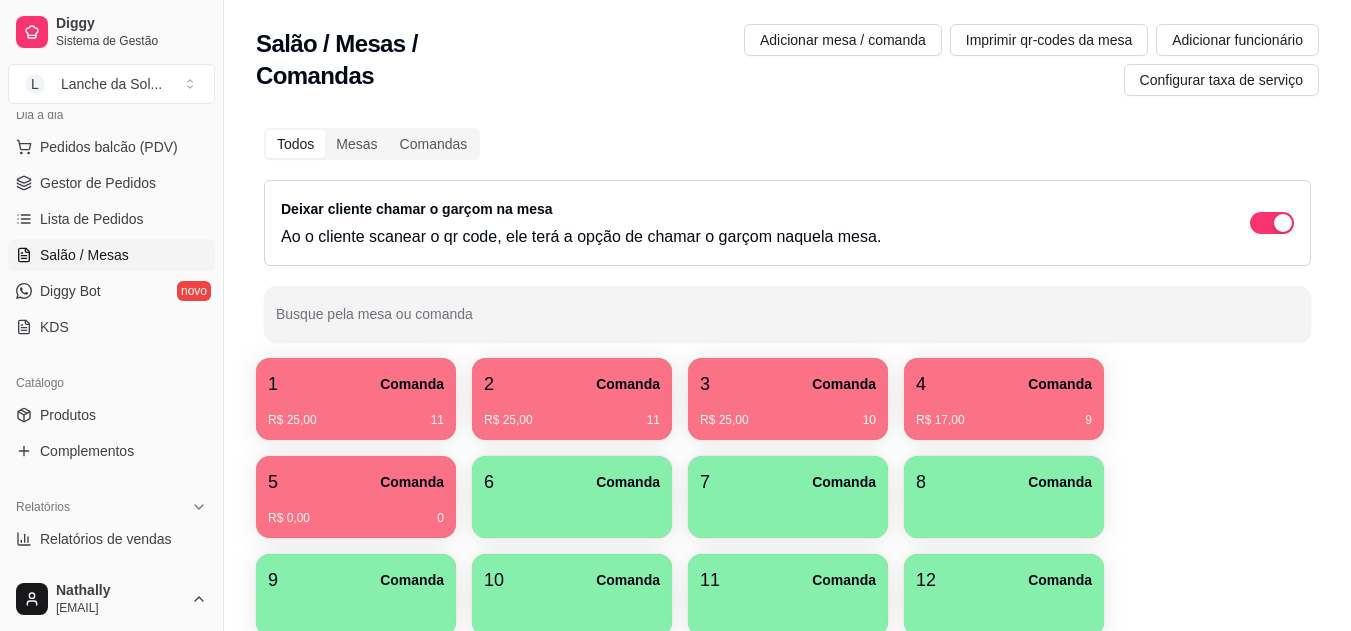 click on "Gestor de Pedidos" at bounding box center (98, 183) 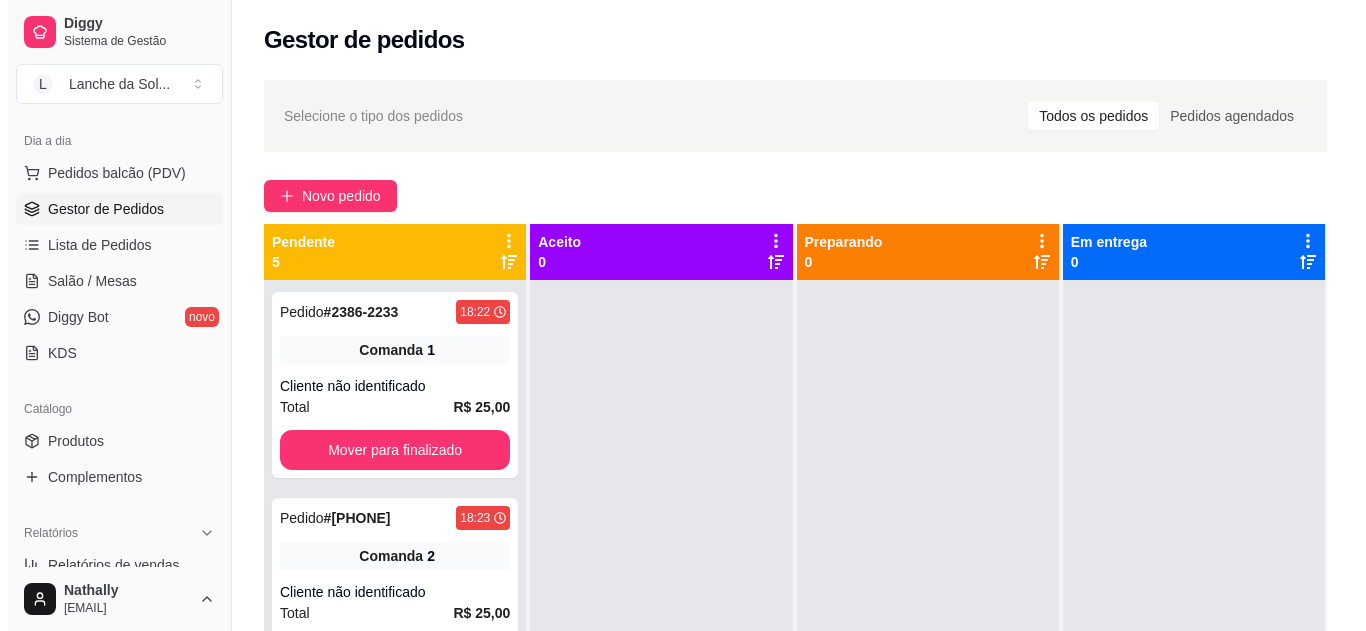 scroll, scrollTop: 200, scrollLeft: 0, axis: vertical 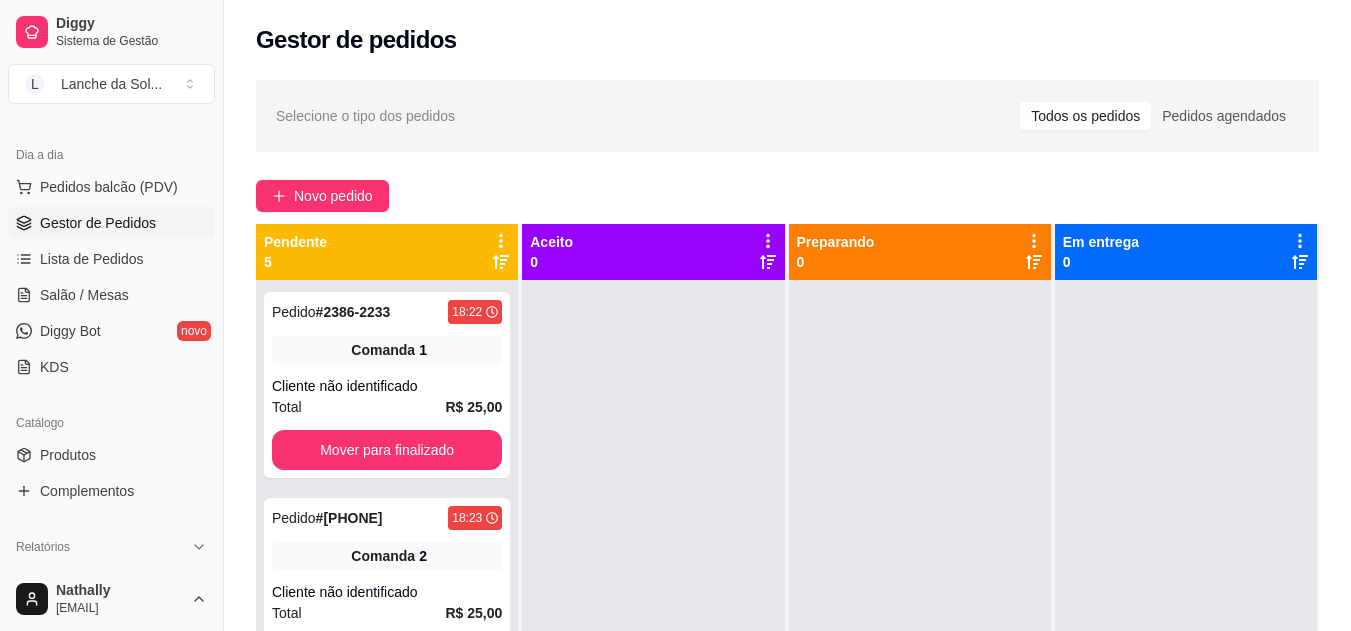 click on "Lista de Pedidos" at bounding box center (111, 259) 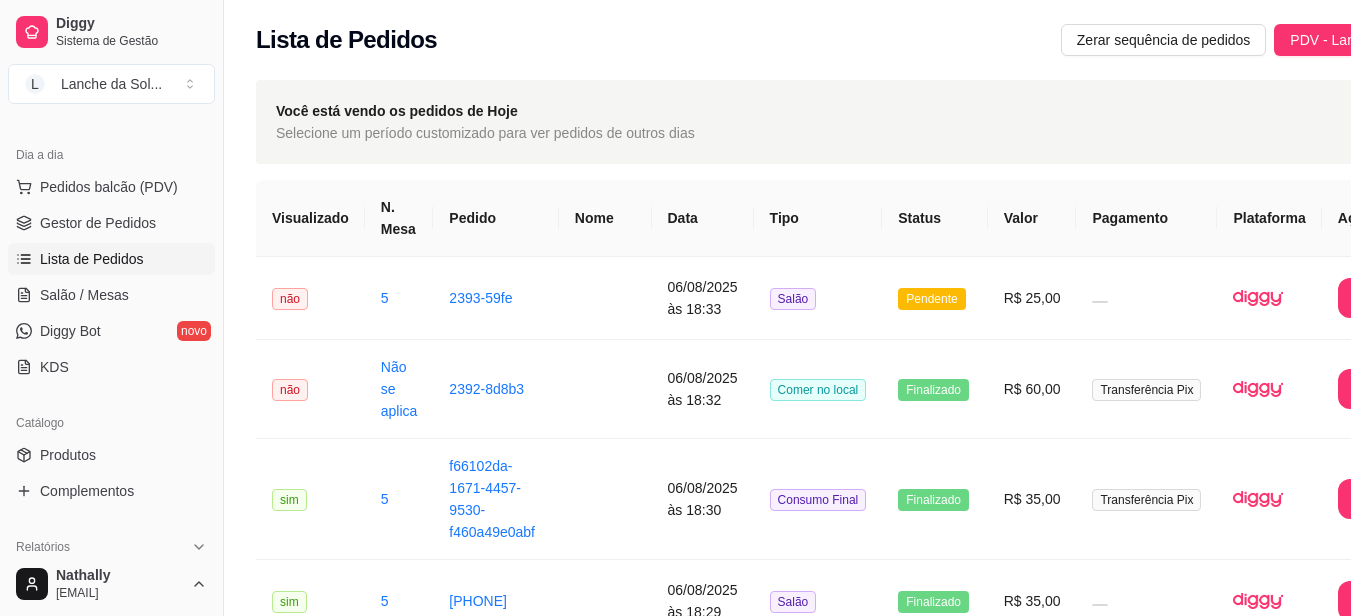 click on "Gestor de Pedidos" at bounding box center [98, 223] 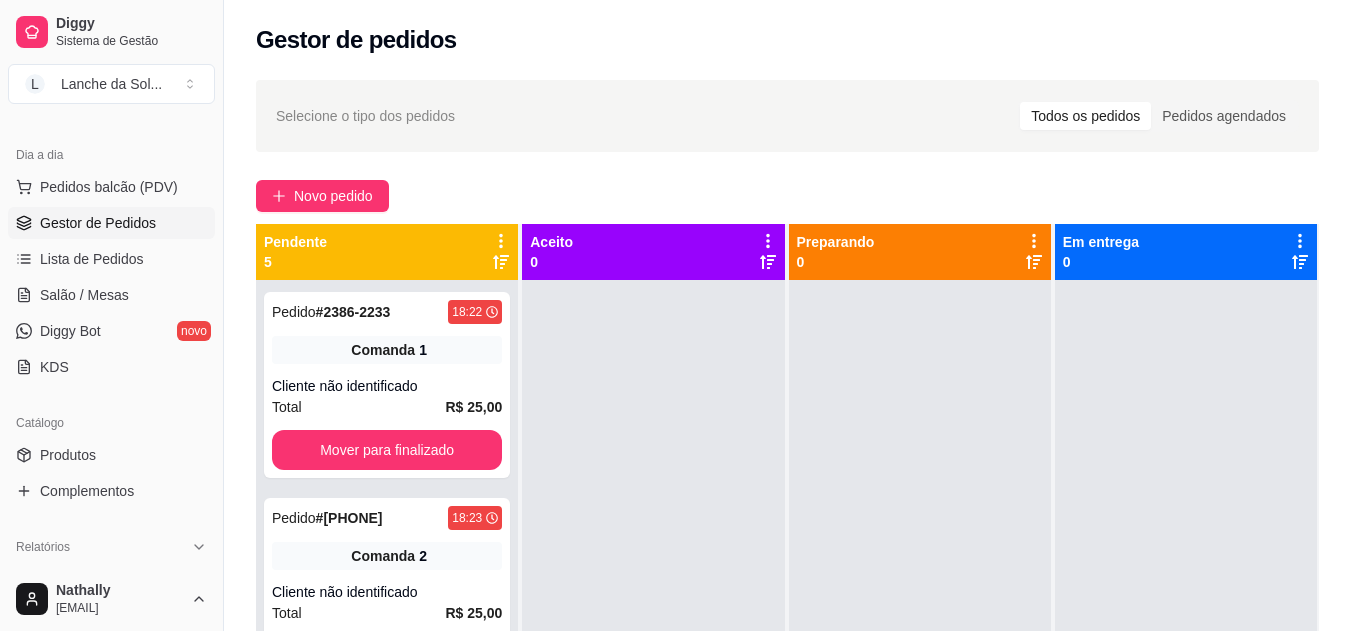 click on "Salão / Mesas" at bounding box center [84, 295] 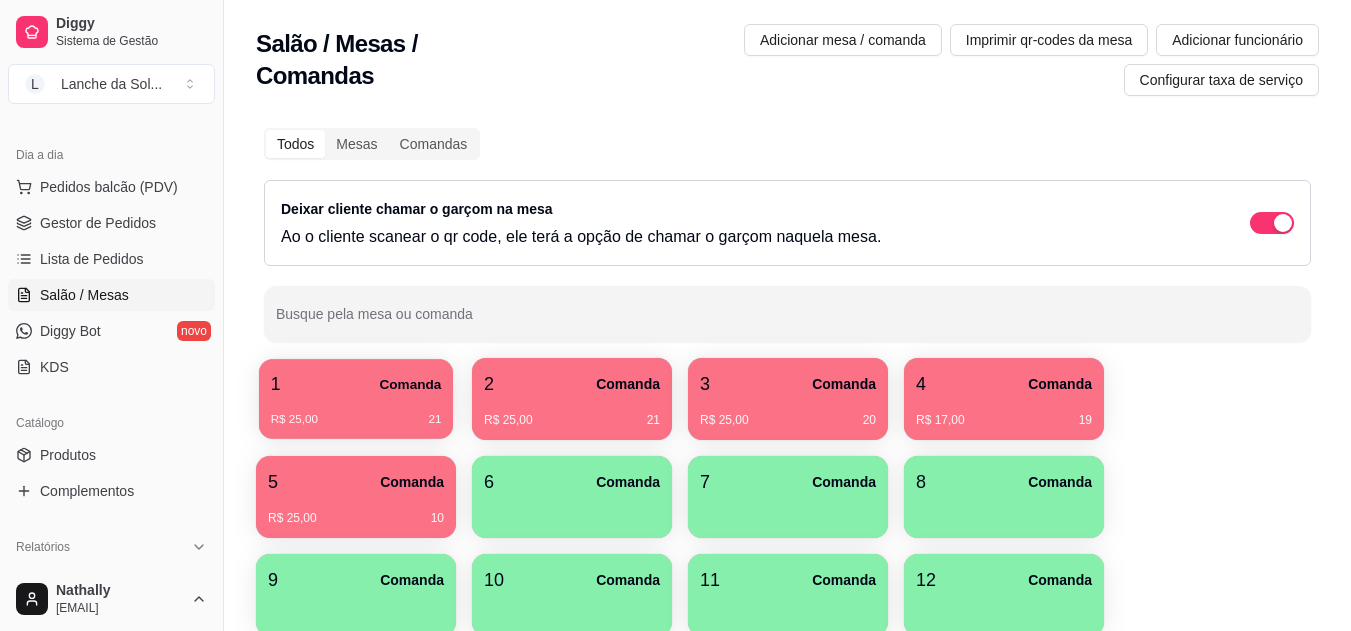 click on "1 Comanda" at bounding box center [356, 384] 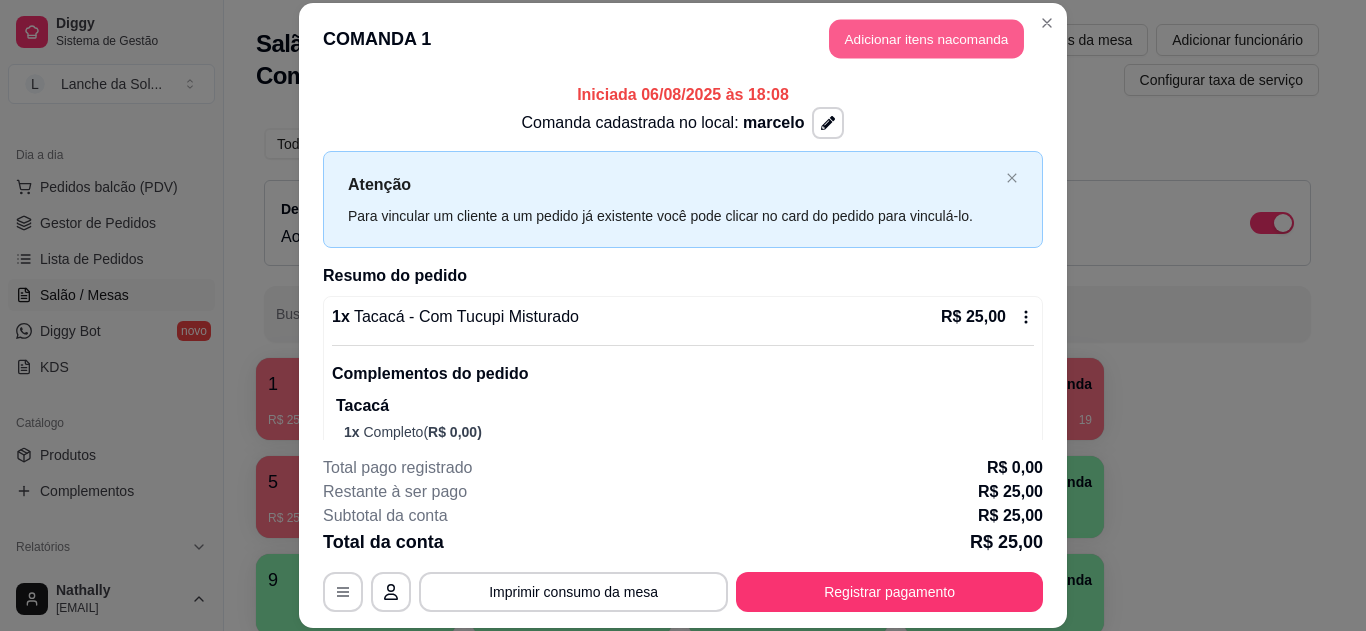 click on "Adicionar itens na  comanda" at bounding box center (926, 39) 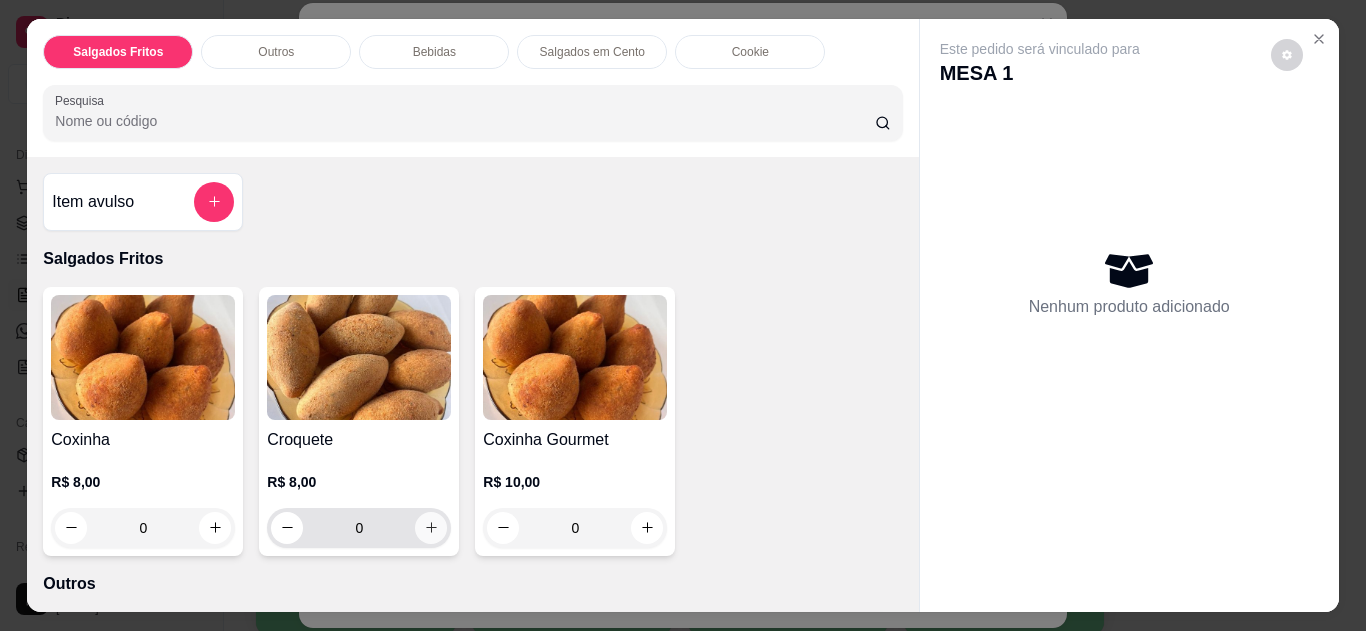 click 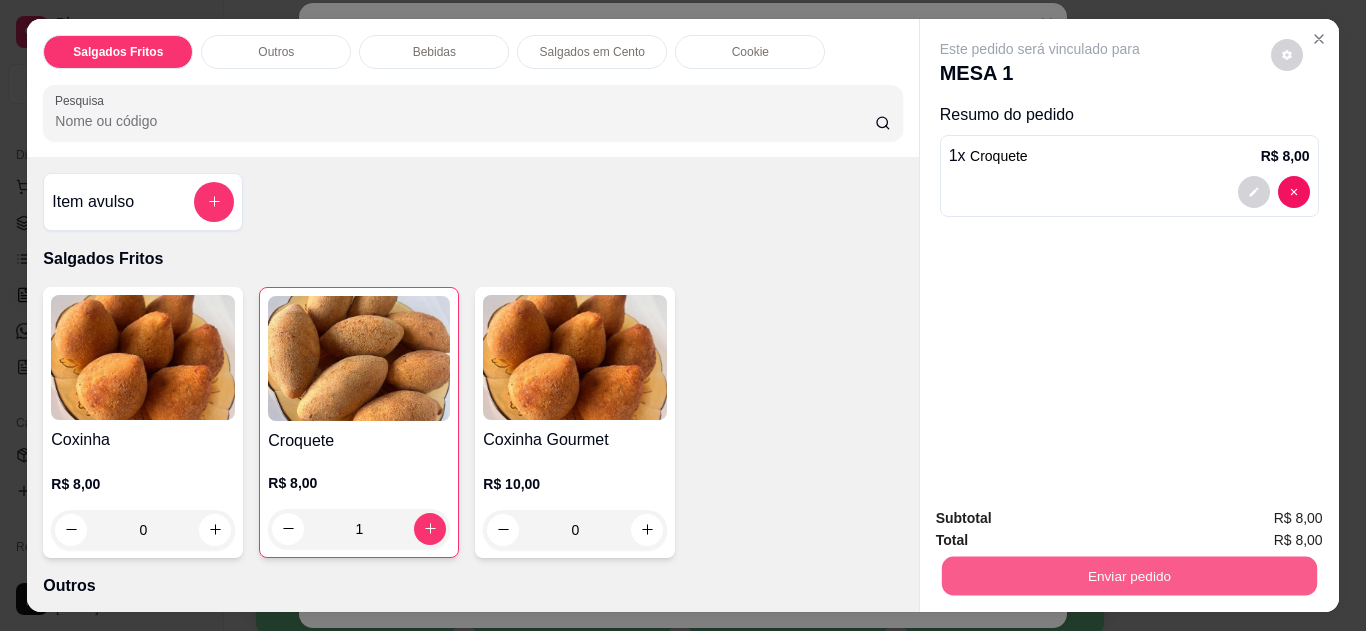 click on "Enviar pedido" at bounding box center (1128, 576) 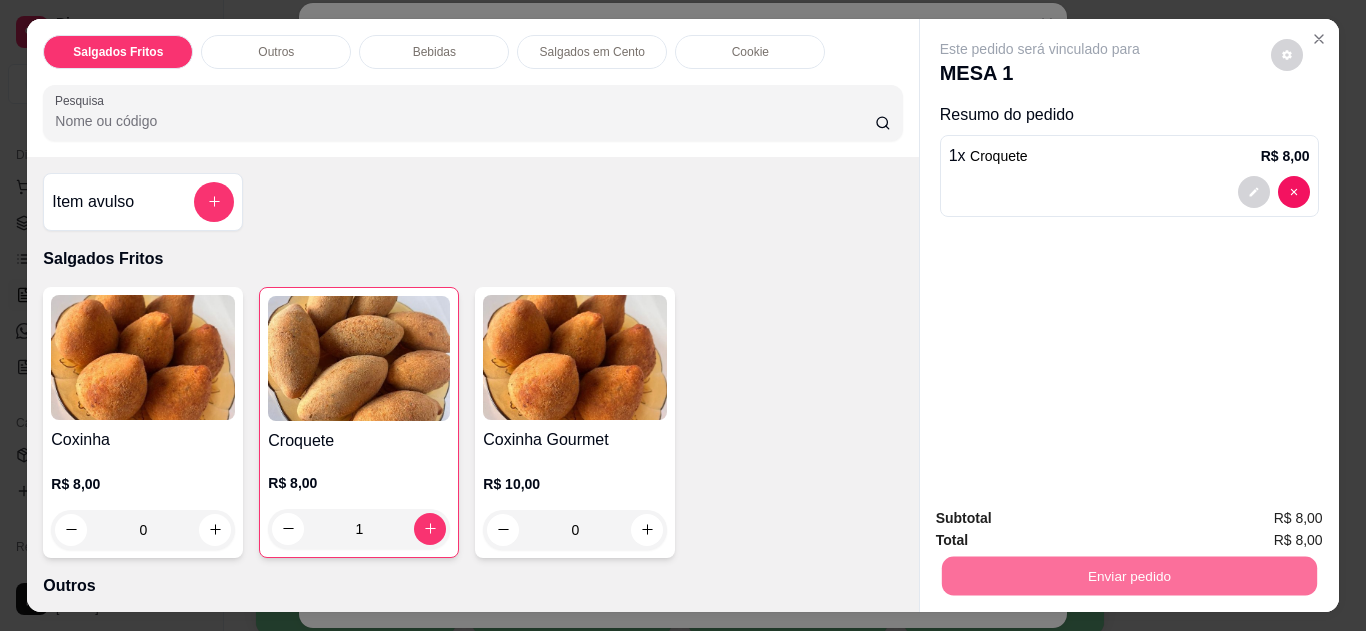 click on "Não registrar e enviar pedido" at bounding box center [1063, 519] 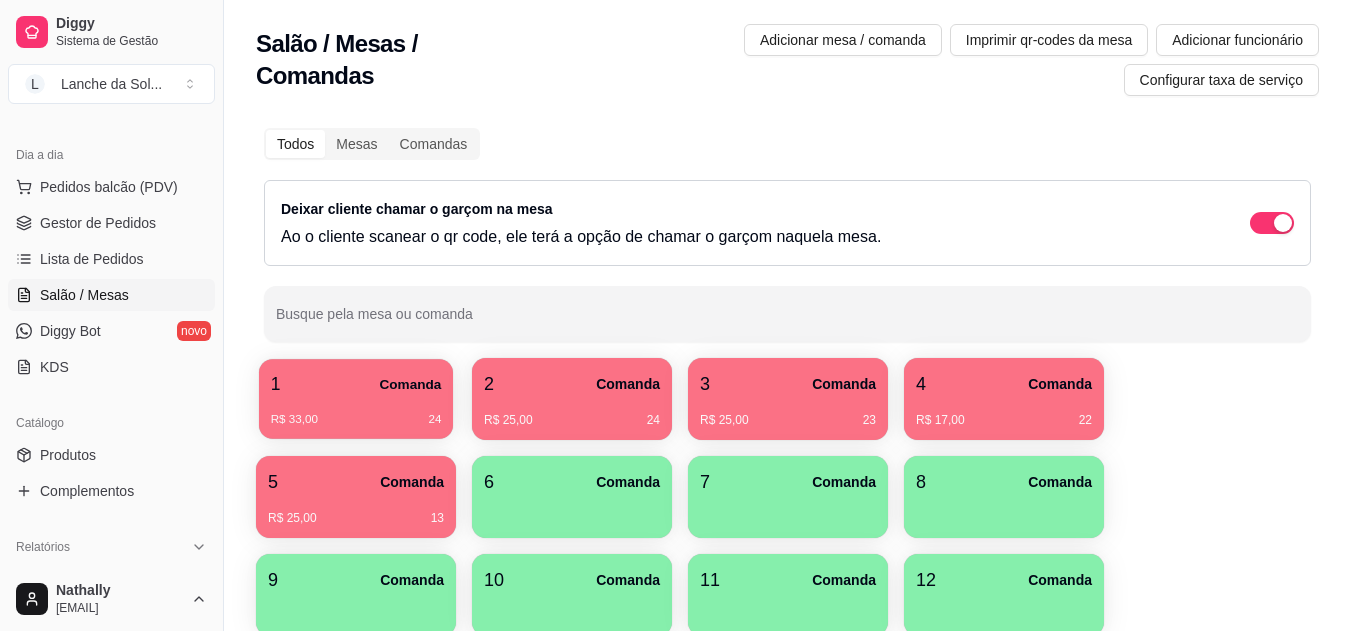 click on "R$ 33,00 24" at bounding box center [356, 420] 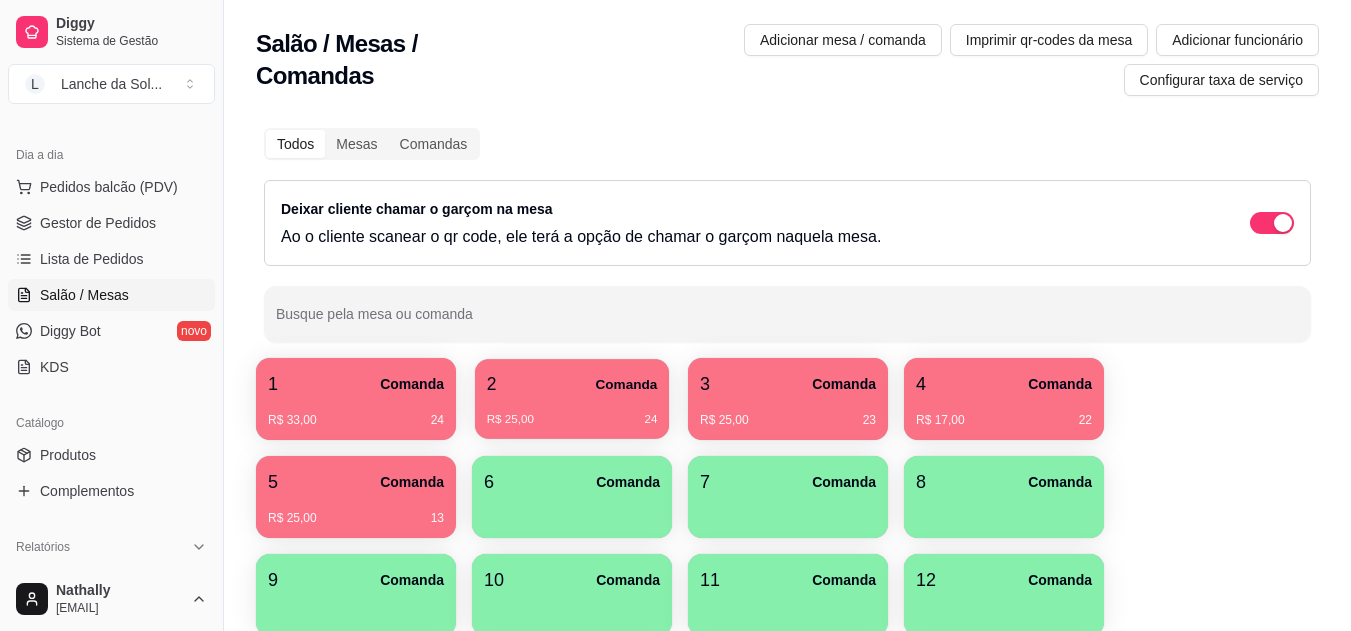 click on "2 Comanda R$ 25,00 24" at bounding box center [572, 399] 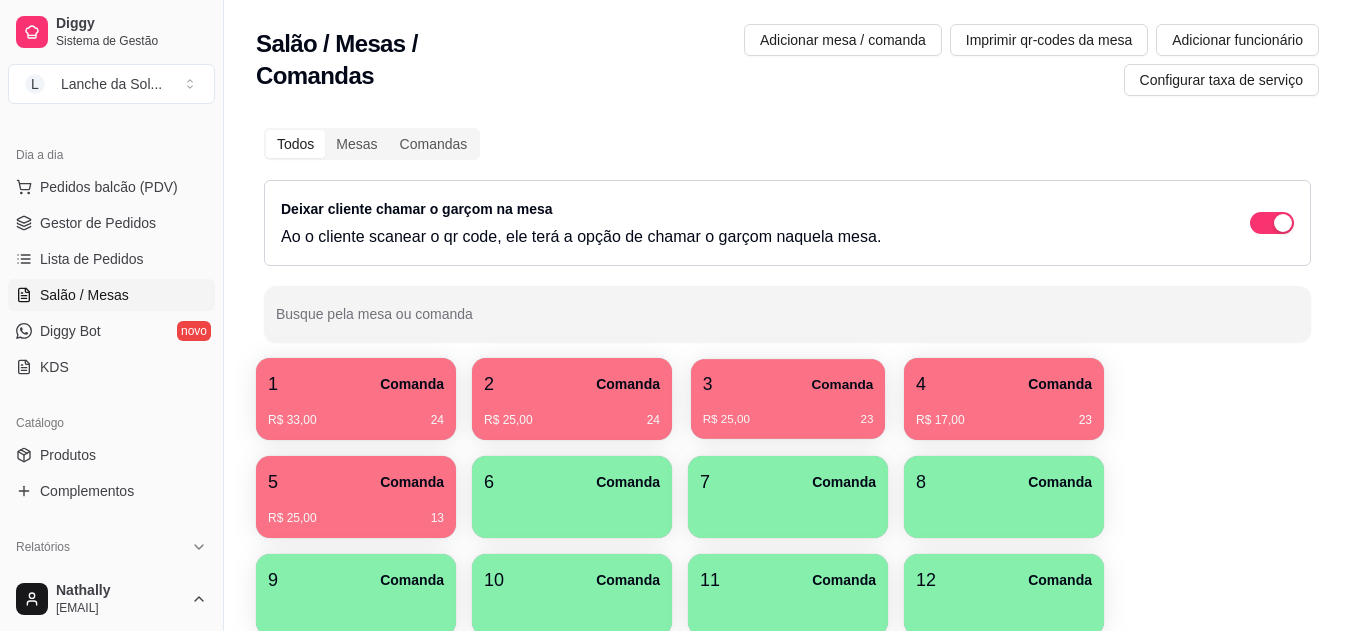 click on "R$ 25,00" at bounding box center (726, 420) 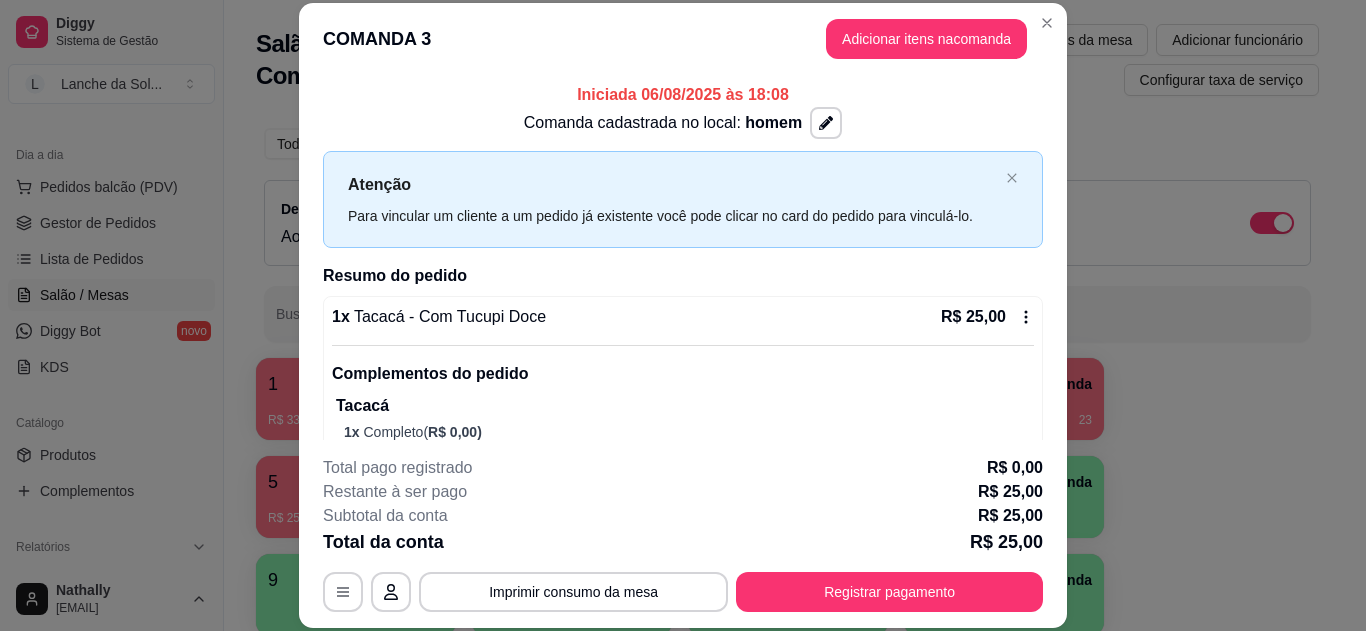 scroll, scrollTop: 47, scrollLeft: 0, axis: vertical 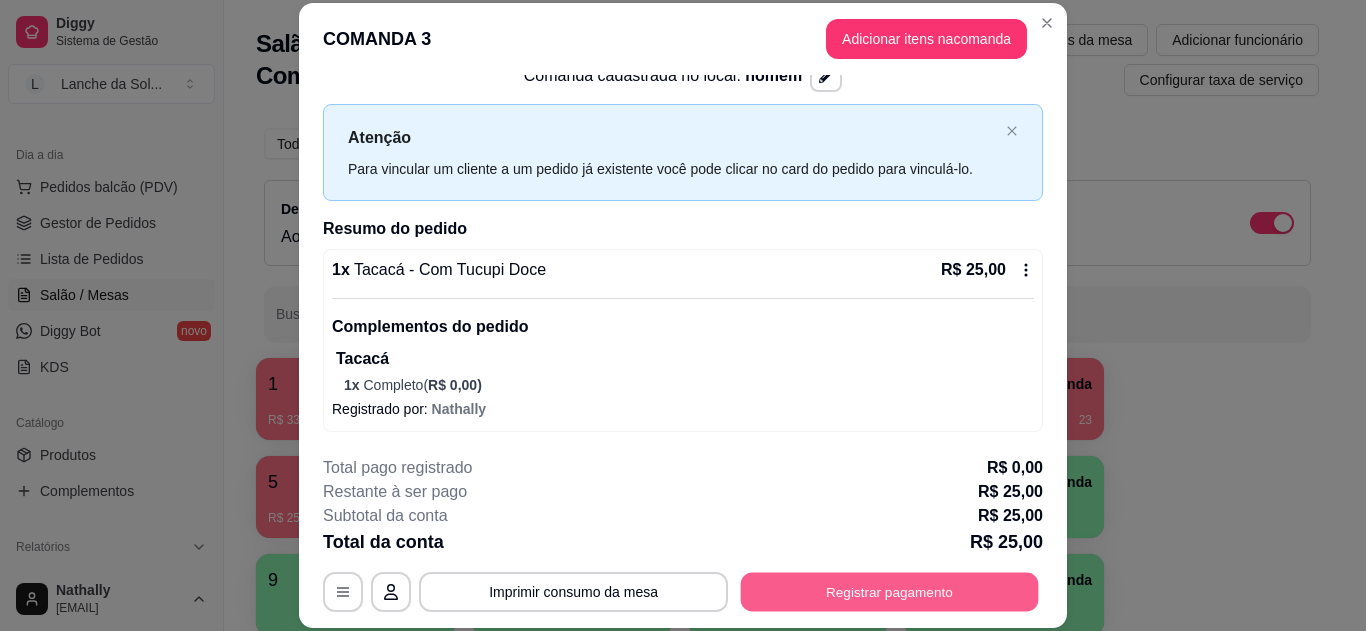 click on "Registrar pagamento" at bounding box center (890, 591) 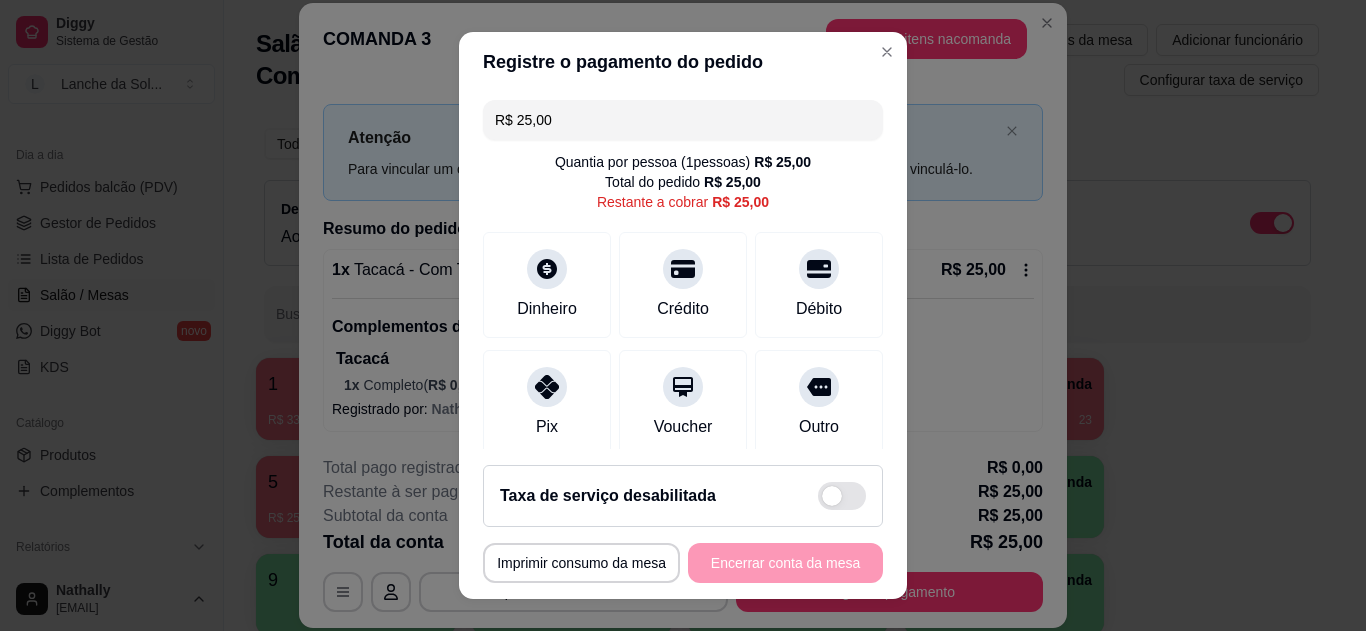 drag, startPoint x: 595, startPoint y: 422, endPoint x: 539, endPoint y: 402, distance: 59.464275 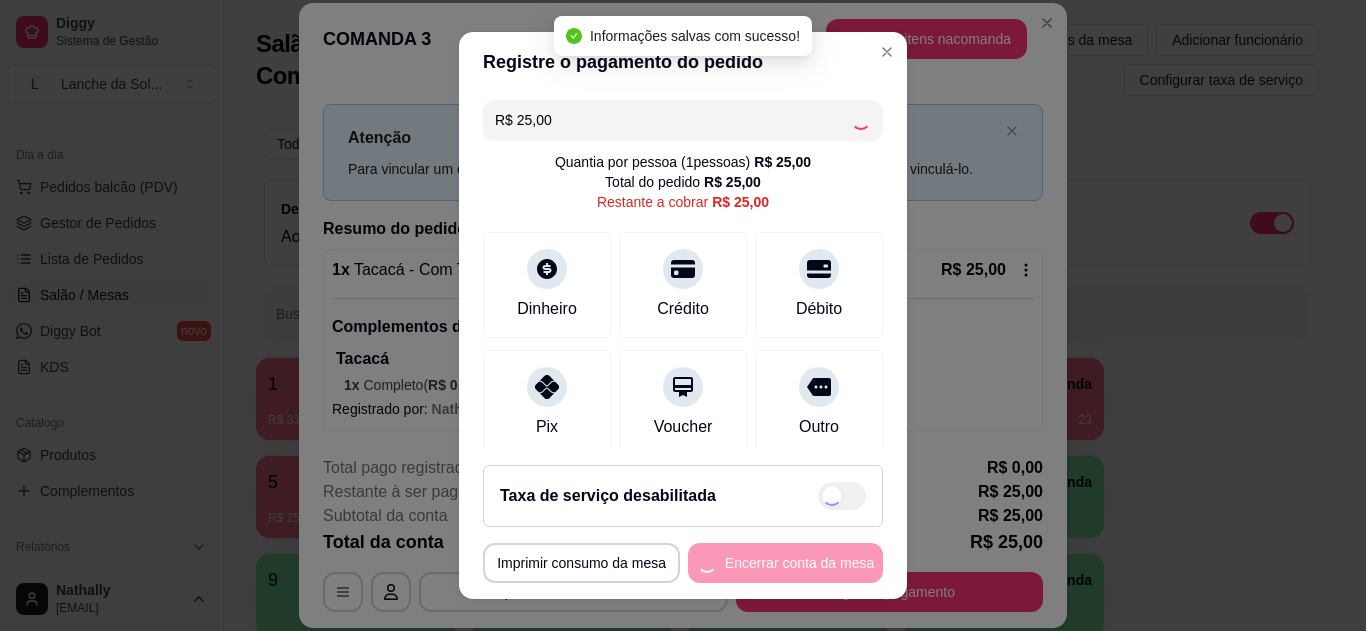 type on "R$ 0,00" 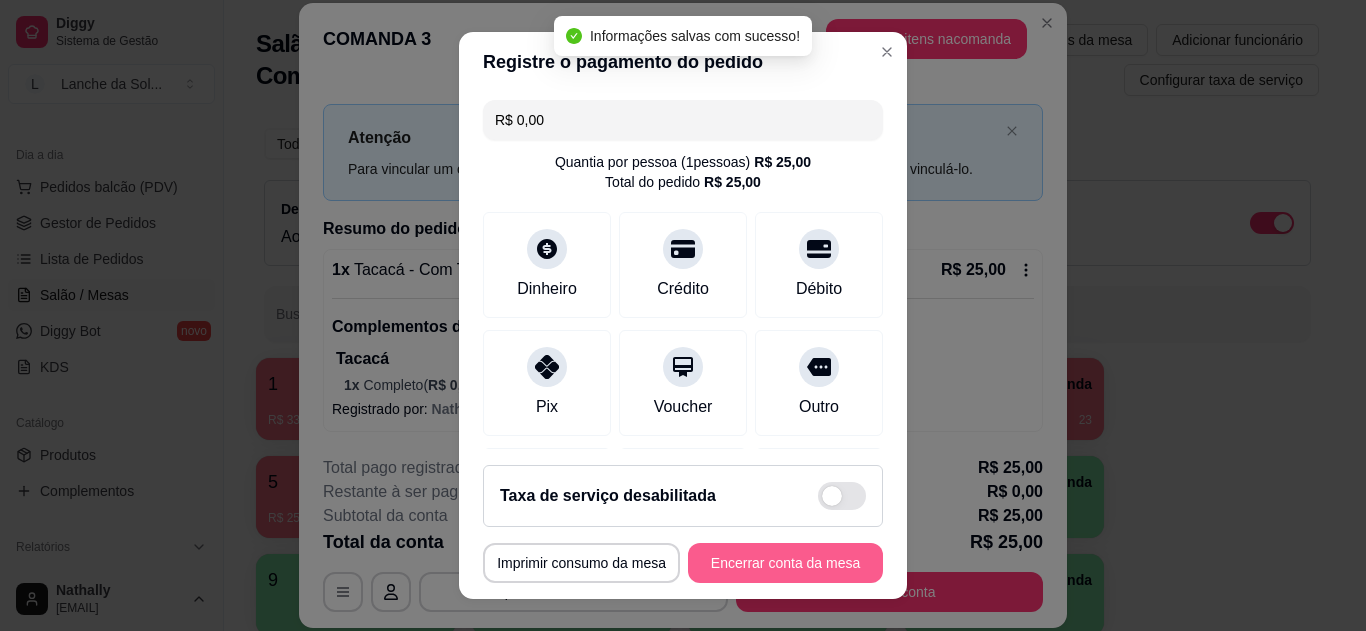 click on "**********" at bounding box center (683, 563) 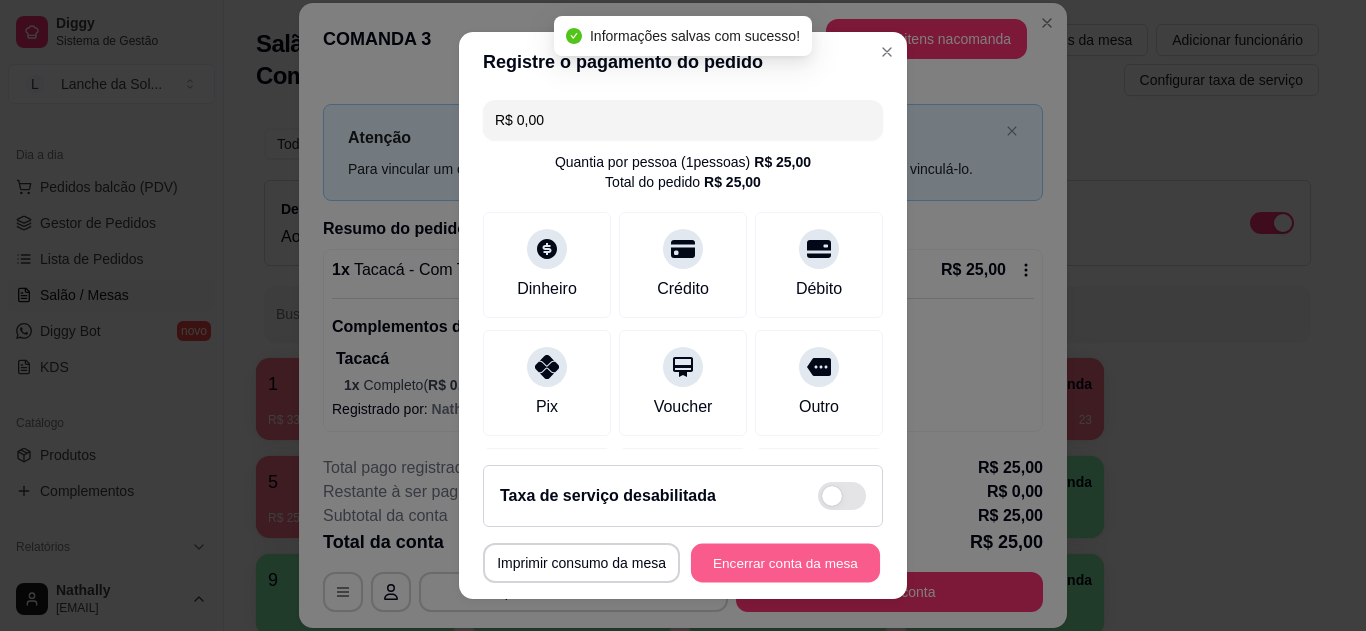 click on "Encerrar conta da mesa" at bounding box center [785, 563] 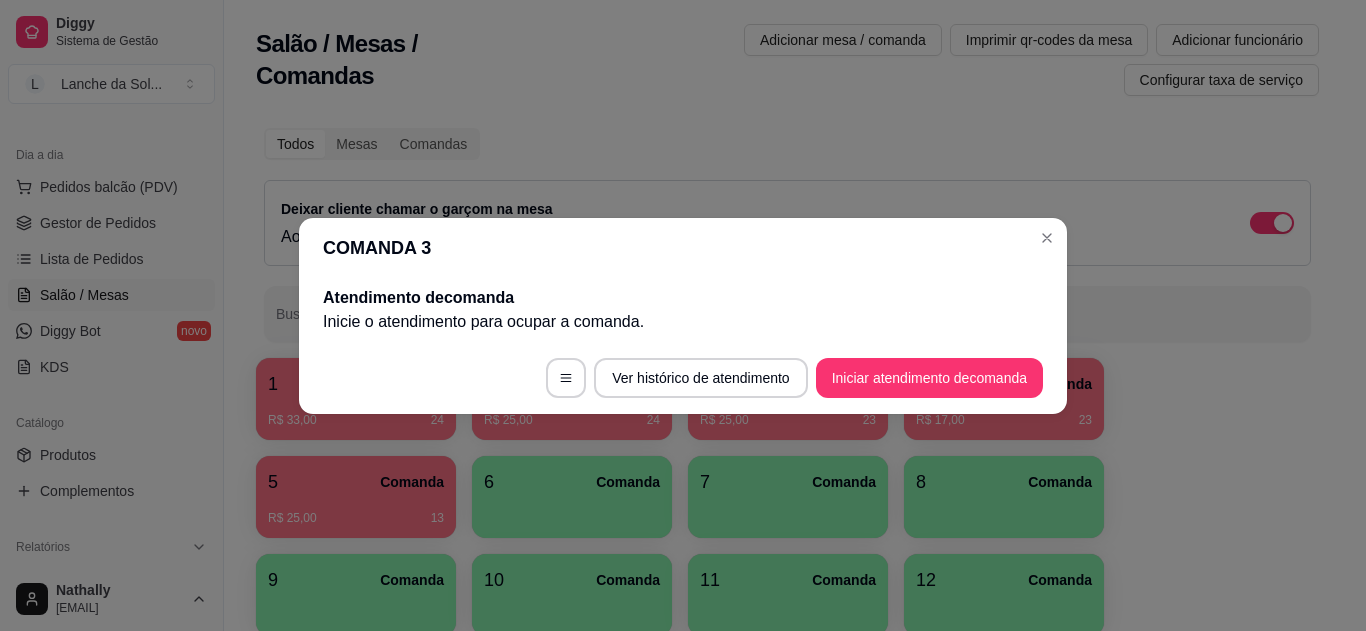 scroll, scrollTop: 0, scrollLeft: 0, axis: both 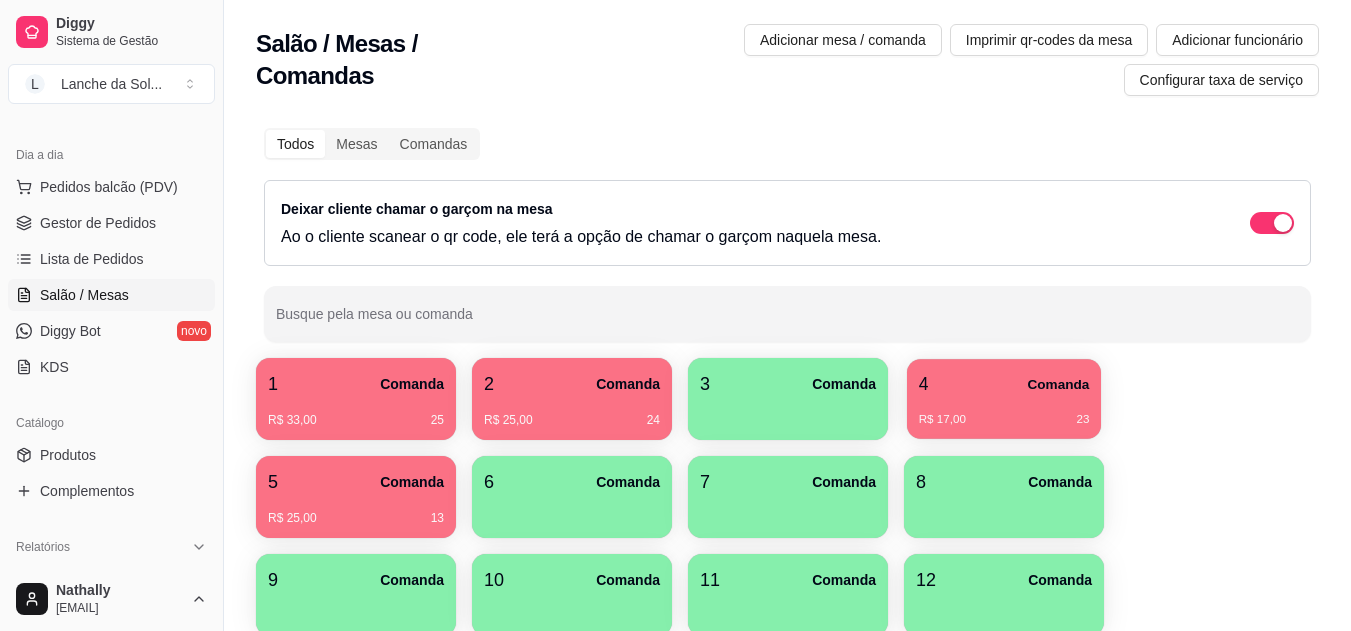 click on "R$ 17,00 23" at bounding box center [1004, 420] 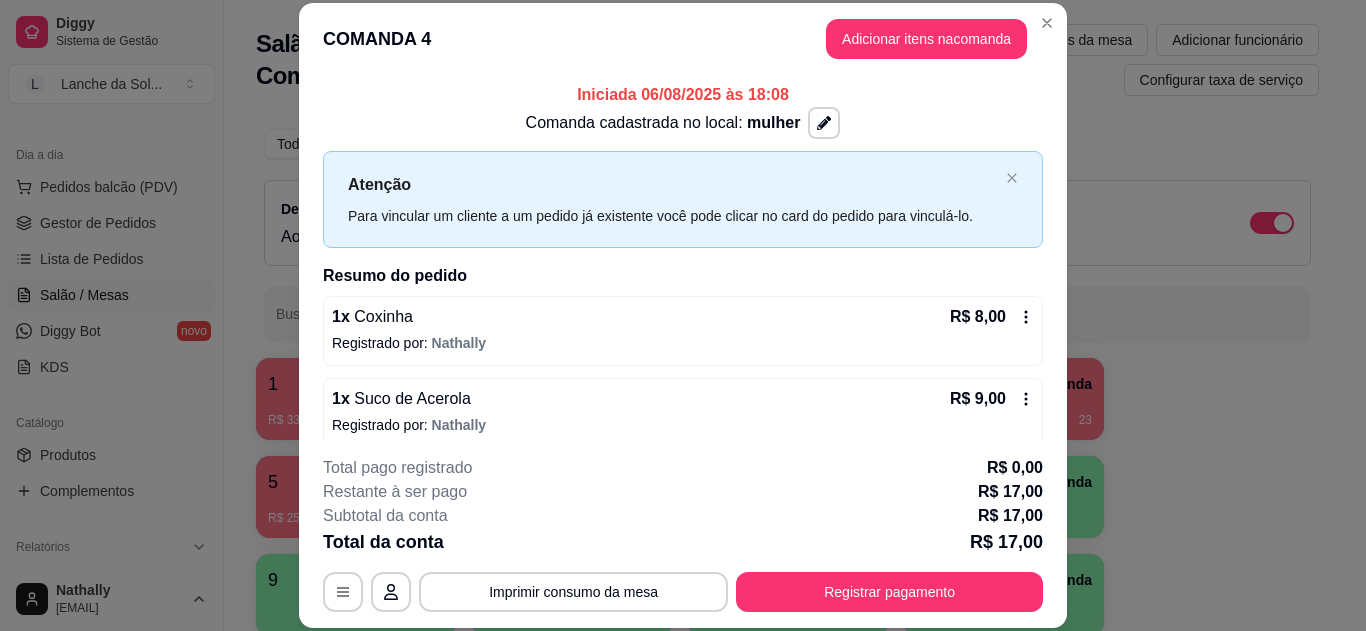 scroll, scrollTop: 16, scrollLeft: 0, axis: vertical 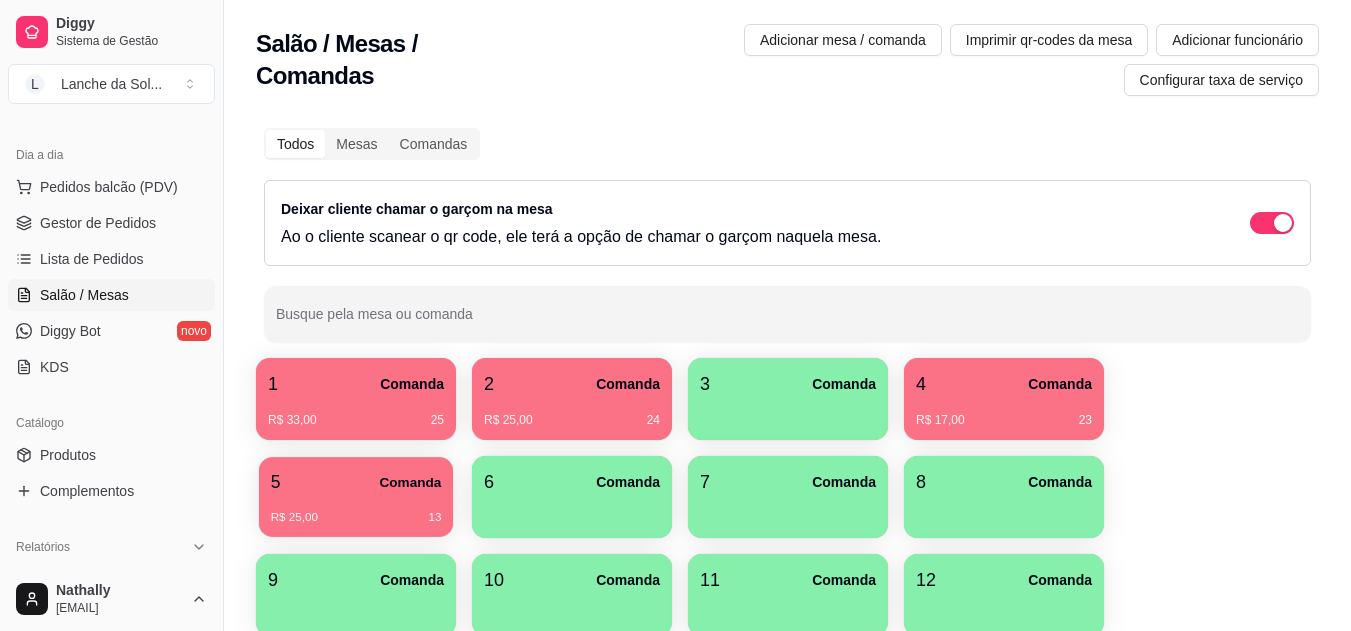 click on "5 Comanda" at bounding box center (356, 482) 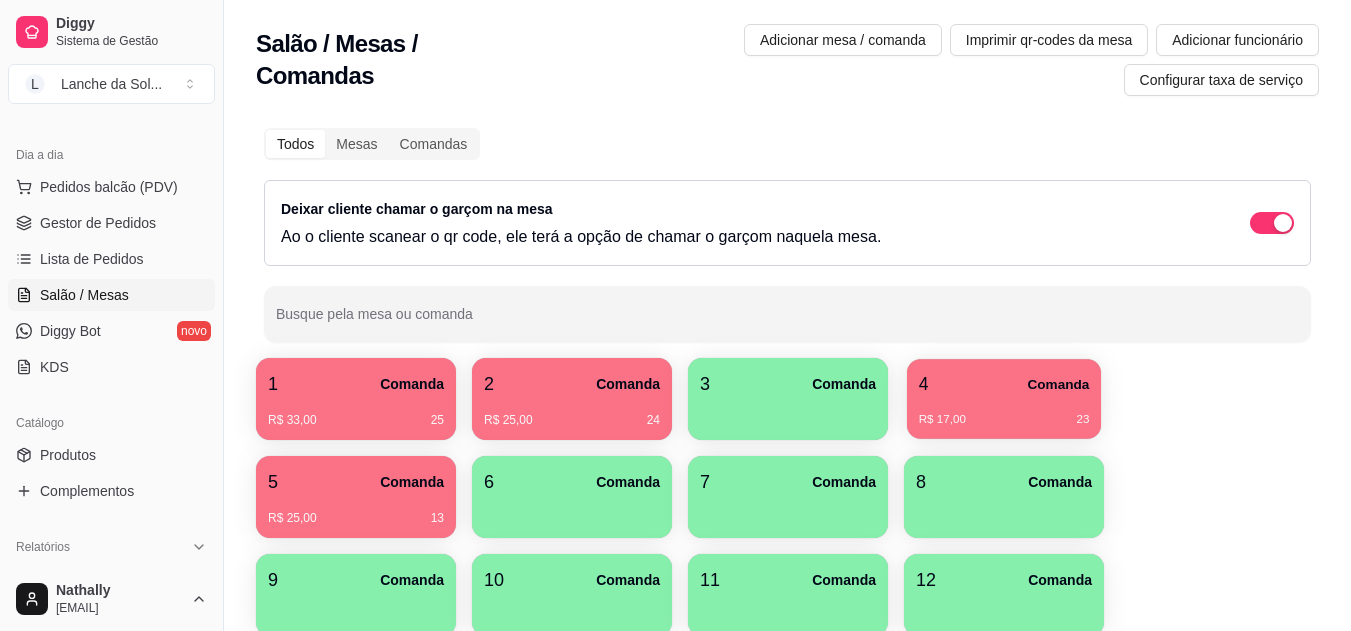 click on "R$ 17,00" at bounding box center (942, 420) 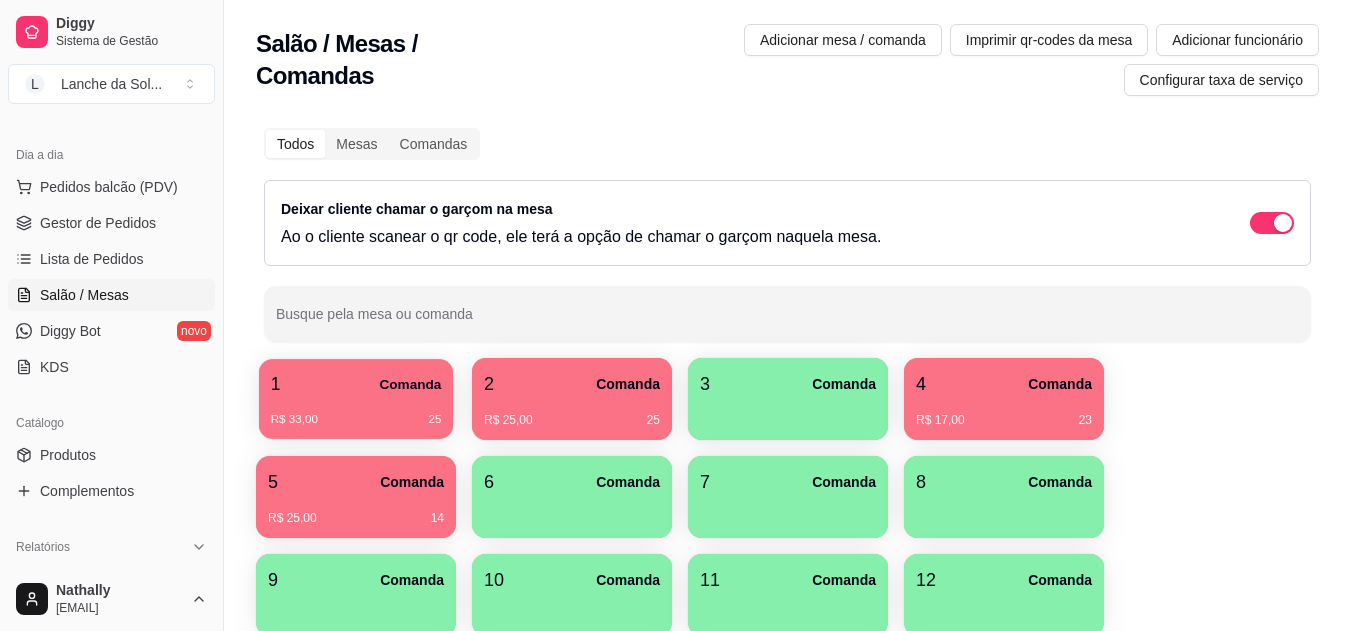 click on "R$ 33,00 25" at bounding box center [356, 420] 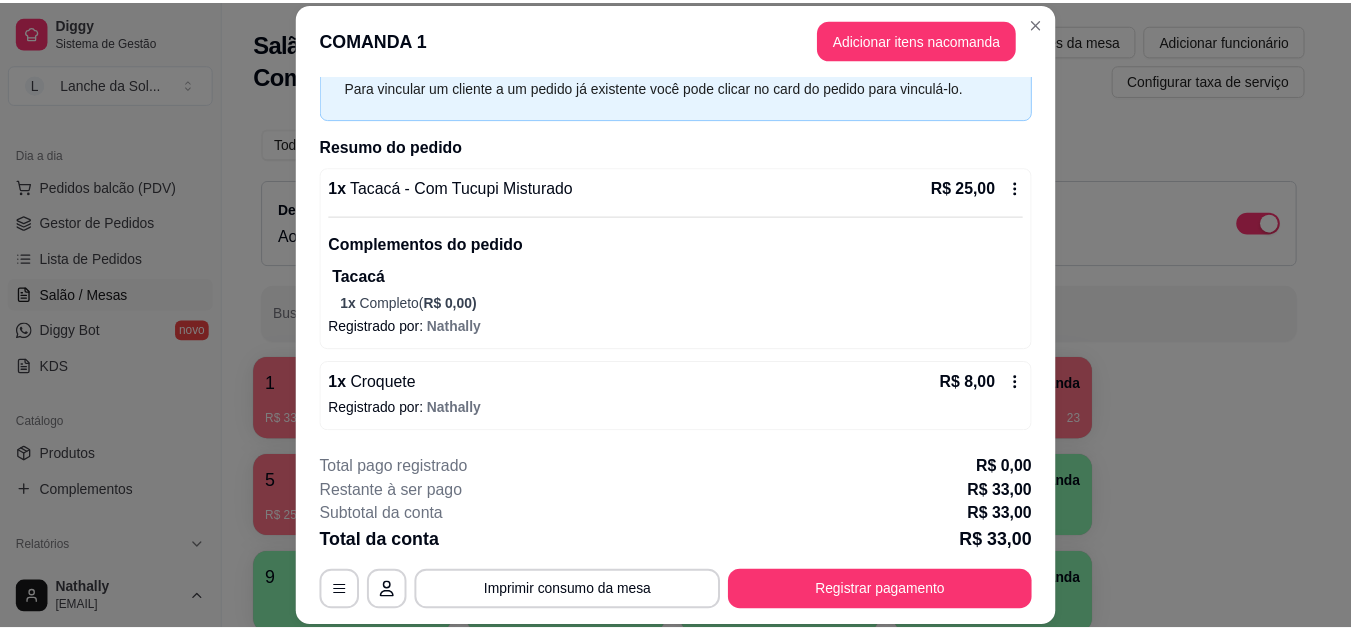 scroll, scrollTop: 0, scrollLeft: 0, axis: both 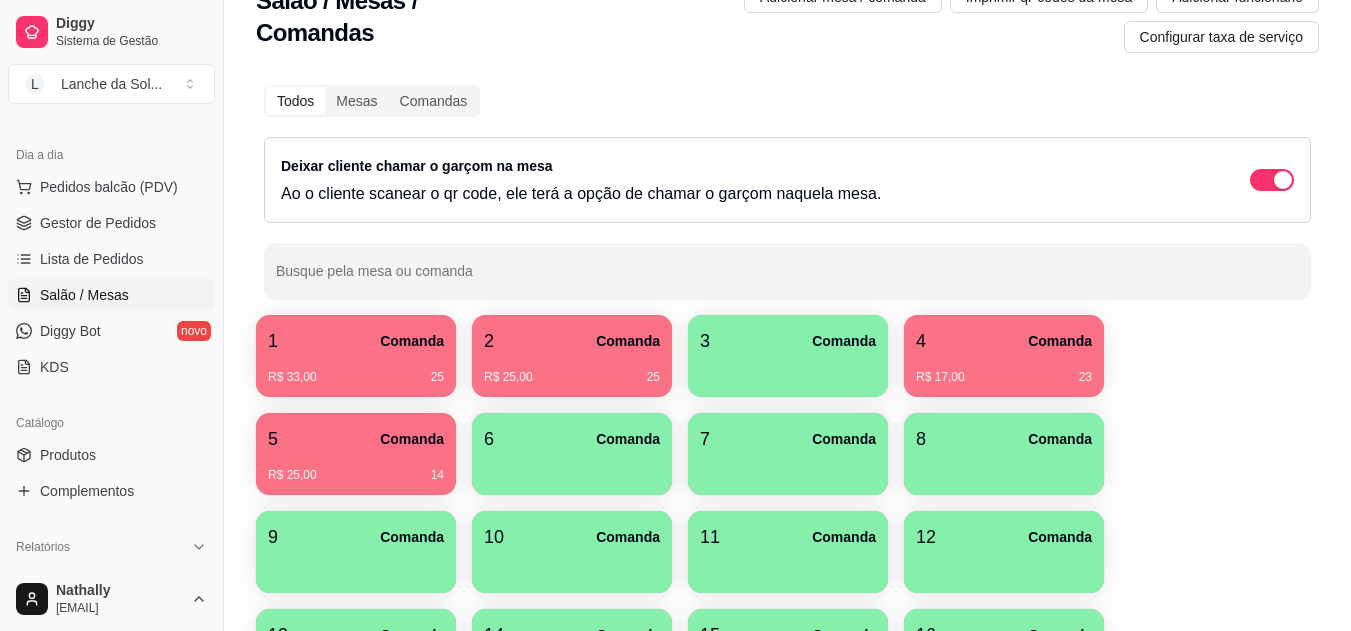click on "Gestor de Pedidos" at bounding box center [98, 223] 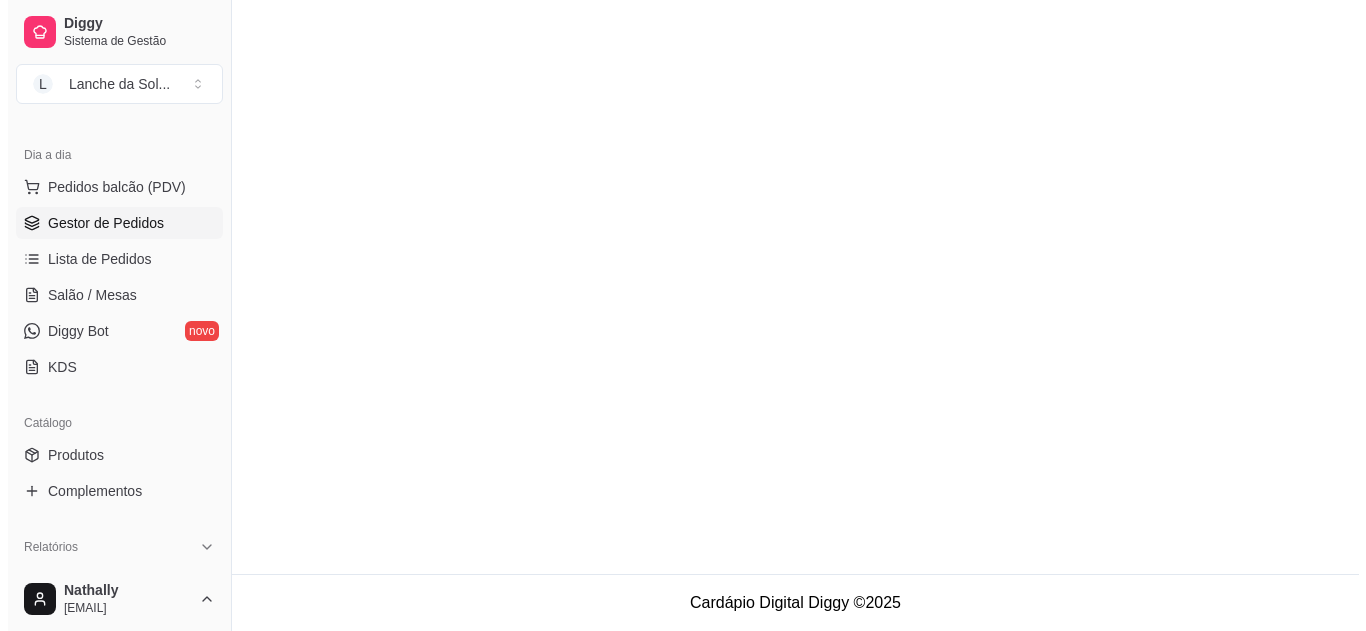 scroll, scrollTop: 0, scrollLeft: 0, axis: both 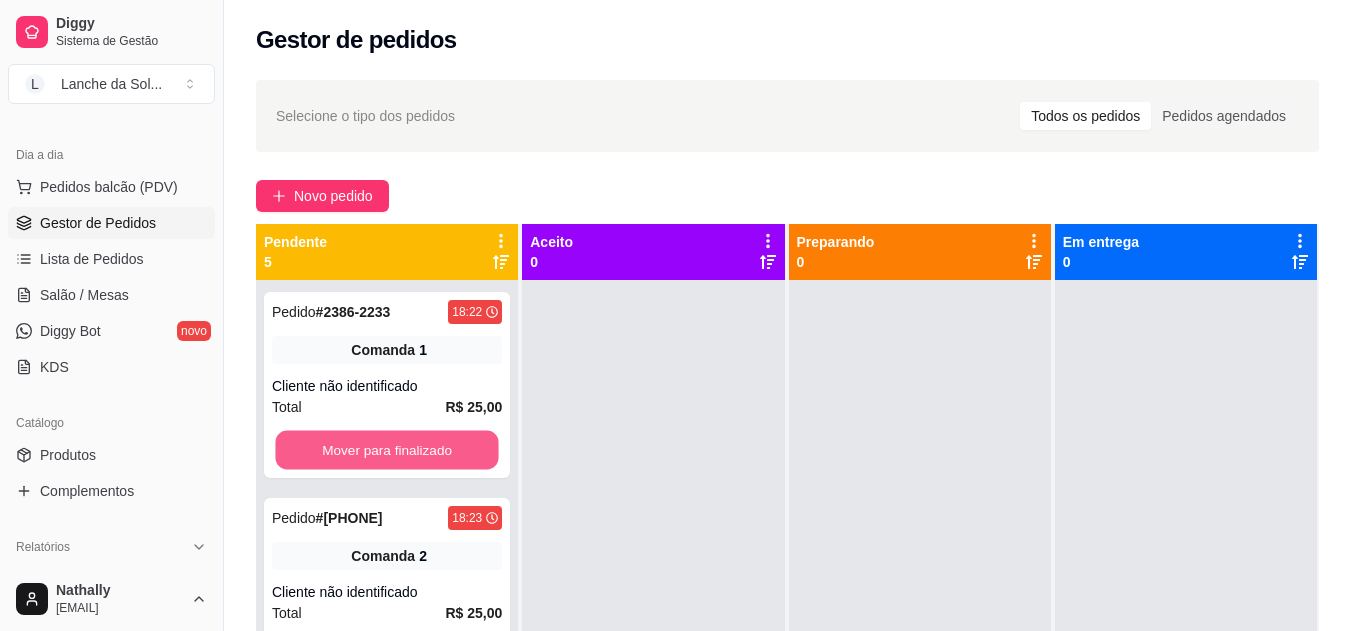 click on "Mover para finalizado" at bounding box center (386, 450) 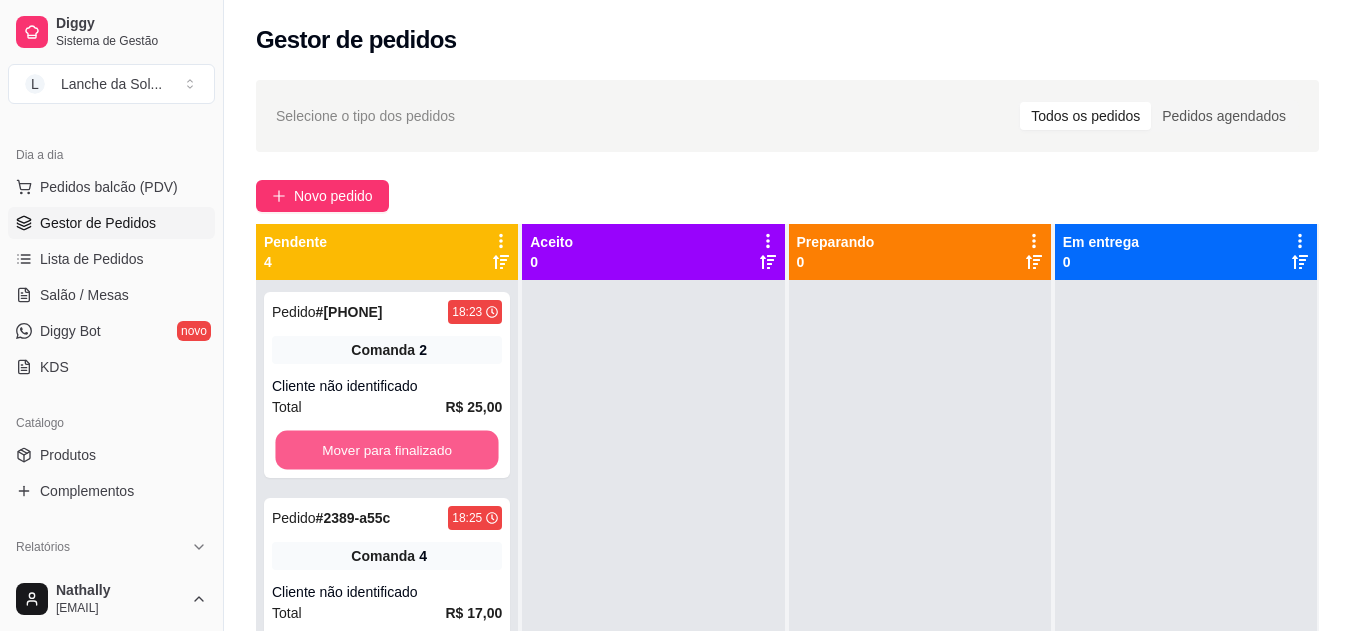 click on "Mover para finalizado" at bounding box center [386, 450] 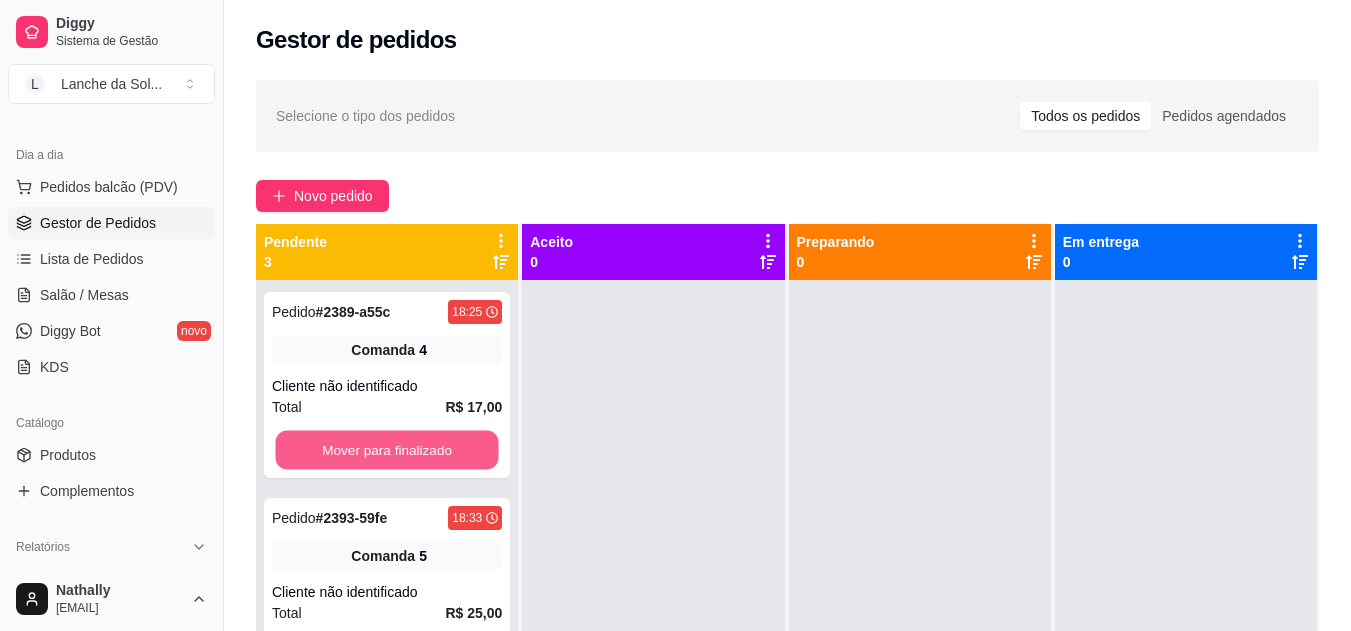 click on "Mover para finalizado" at bounding box center (386, 450) 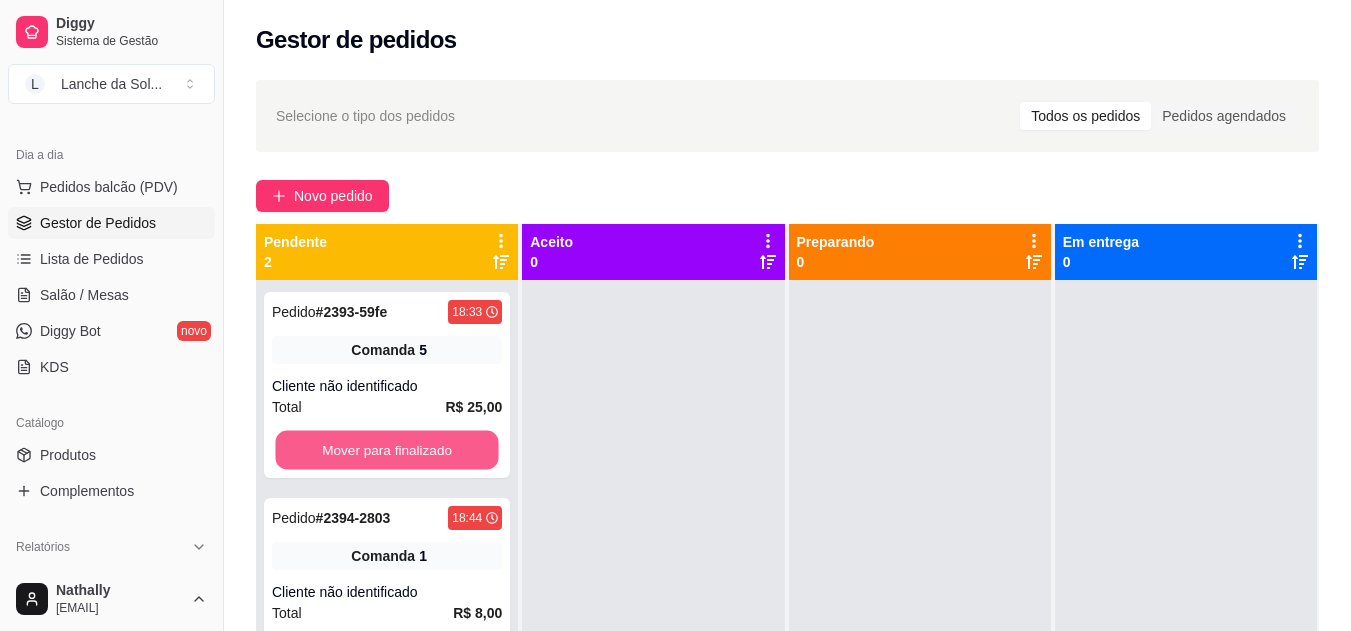 click on "Mover para finalizado" at bounding box center (386, 450) 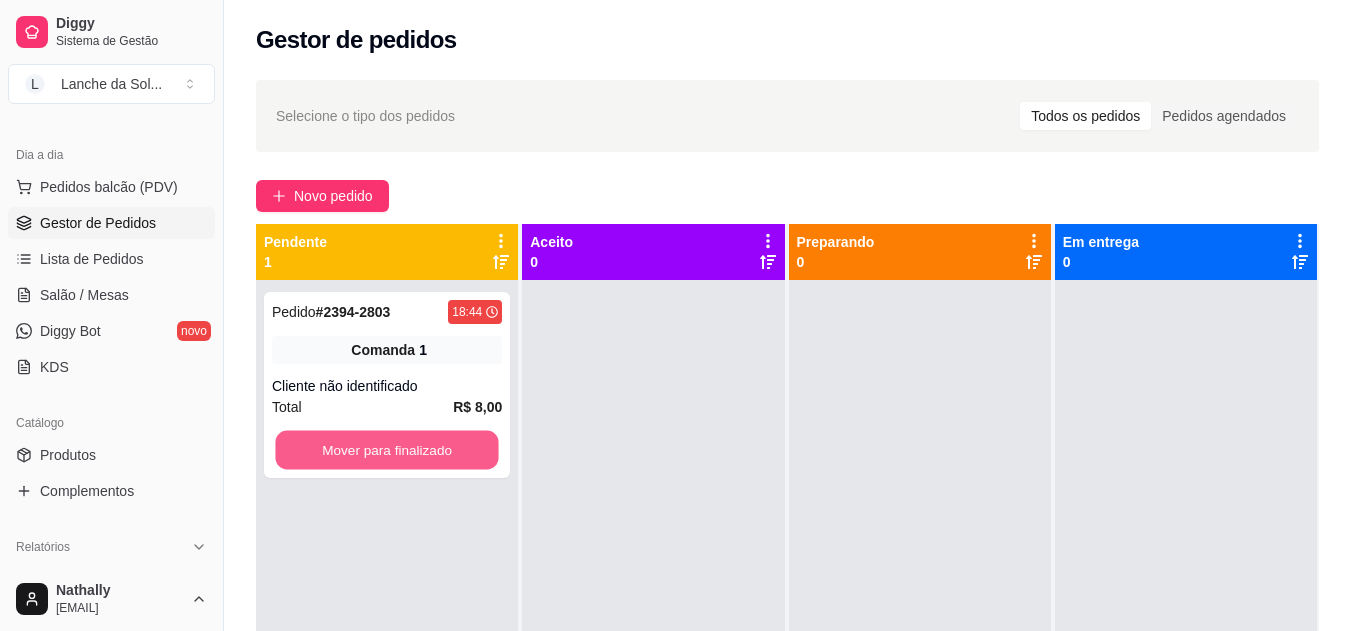 click on "Mover para finalizado" at bounding box center [386, 450] 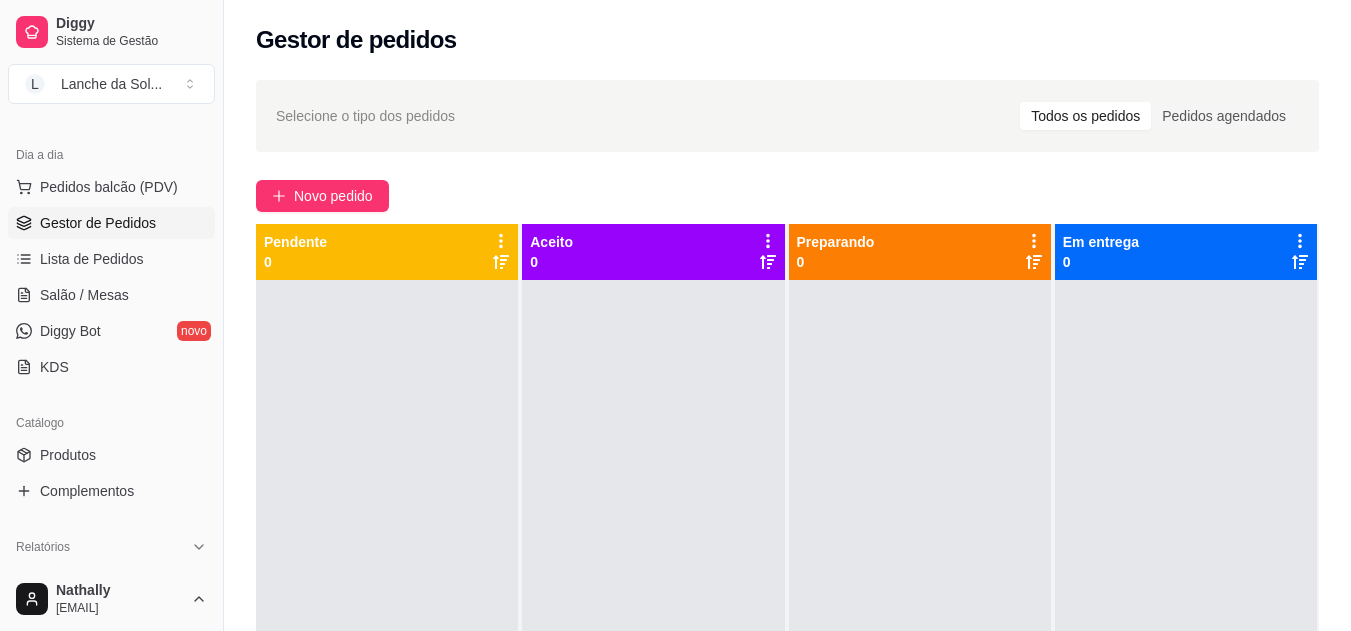 click on "Salão / Mesas" at bounding box center (84, 295) 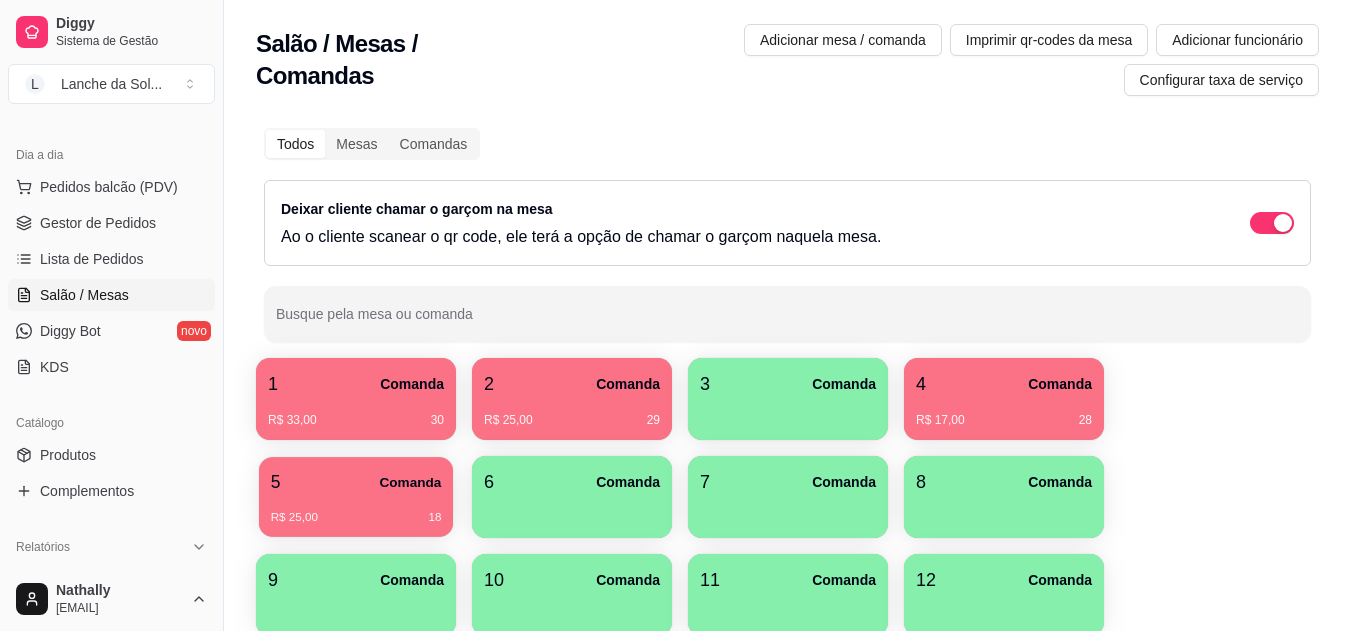 click on "R$ 25,00 18" at bounding box center (356, 510) 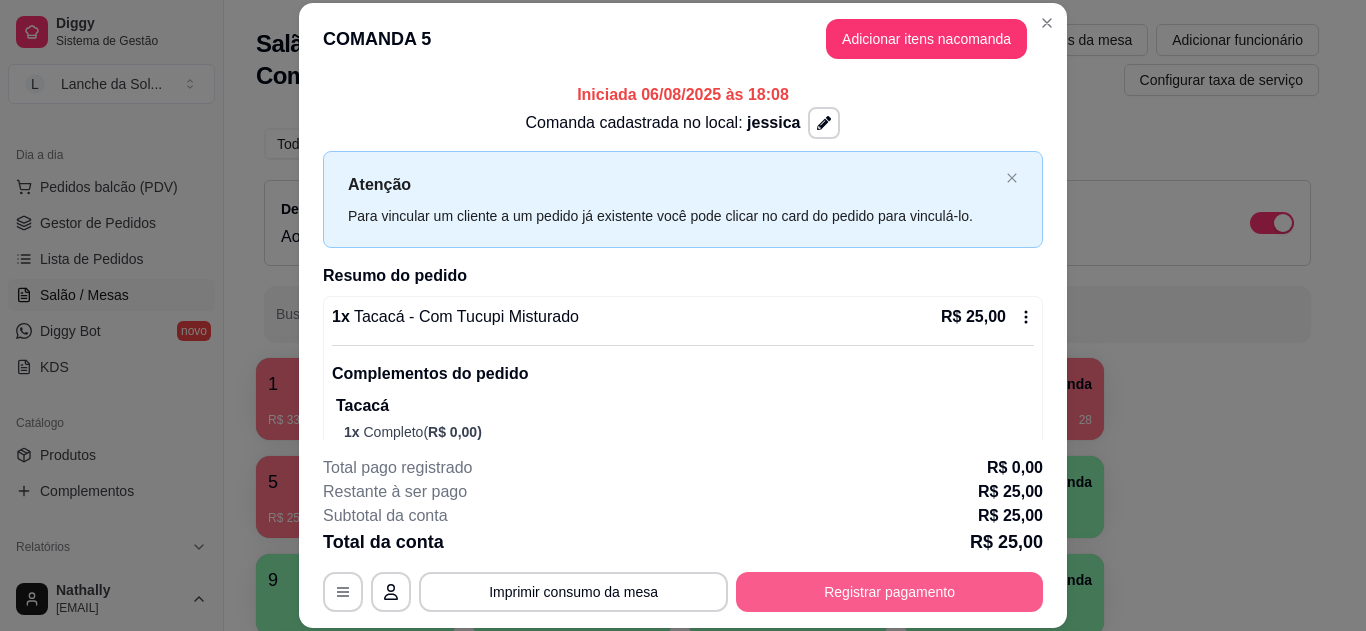 click on "Registrar pagamento" at bounding box center [889, 592] 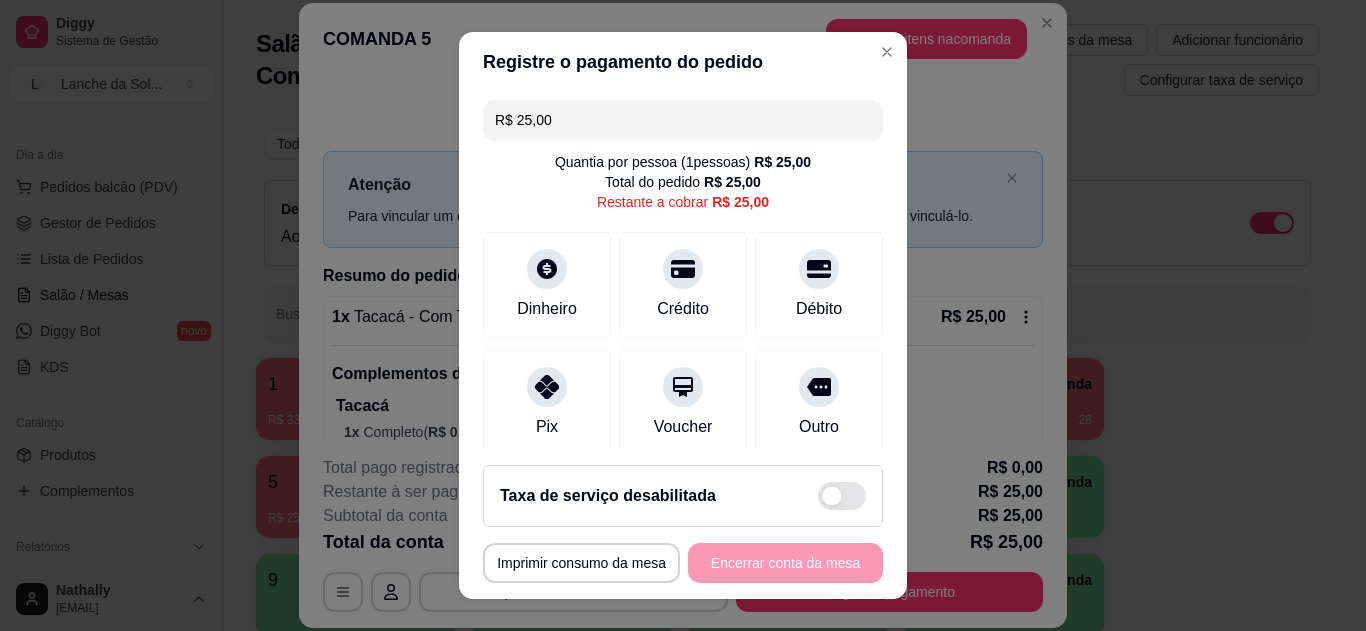 click 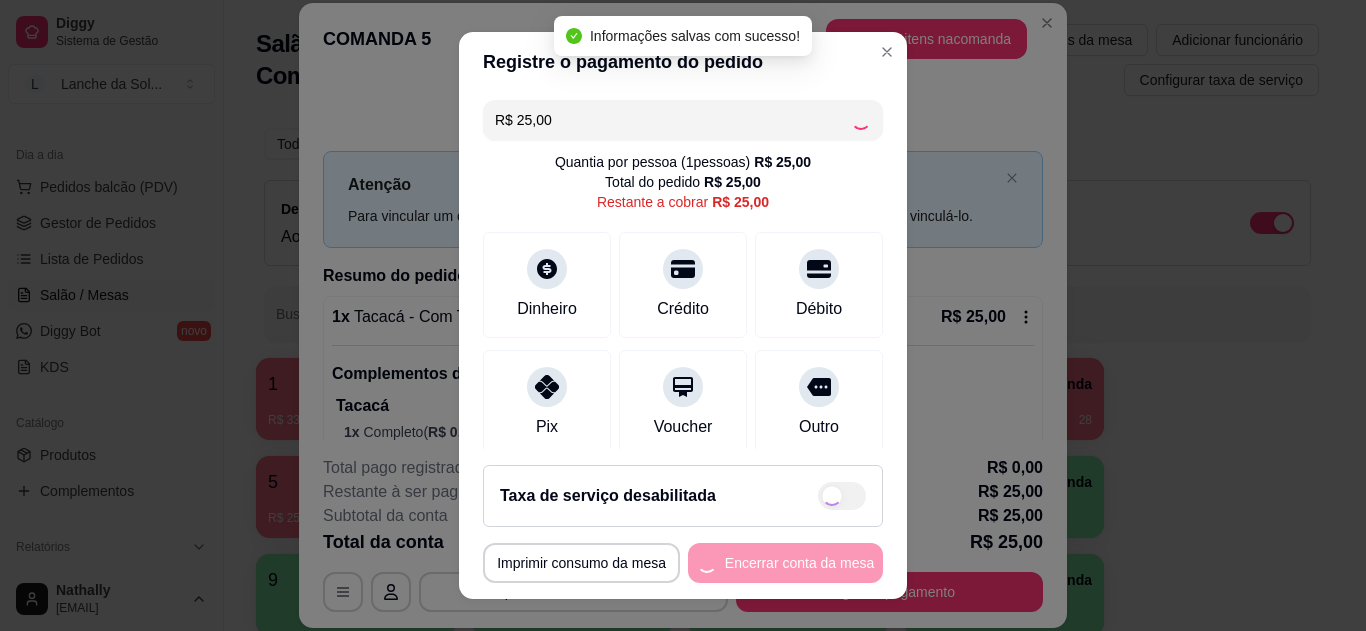 type on "R$ 0,00" 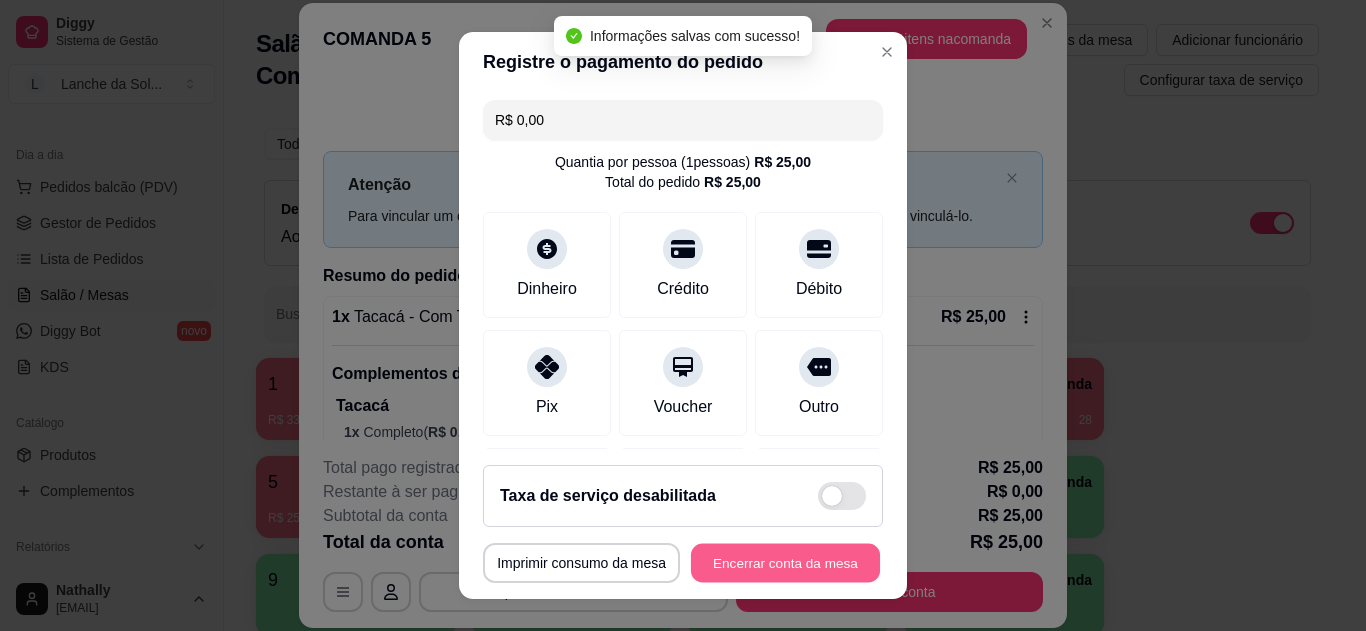 click on "Encerrar conta da mesa" at bounding box center [785, 563] 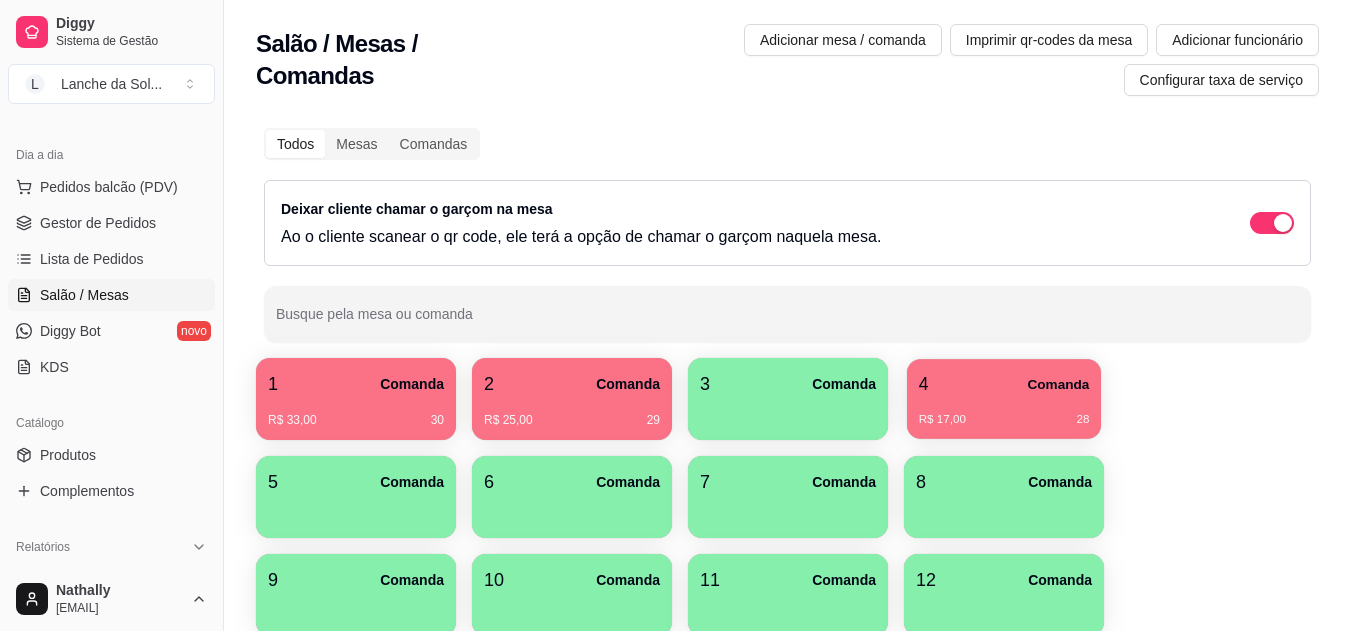 click on "R$ 17,00" at bounding box center (942, 420) 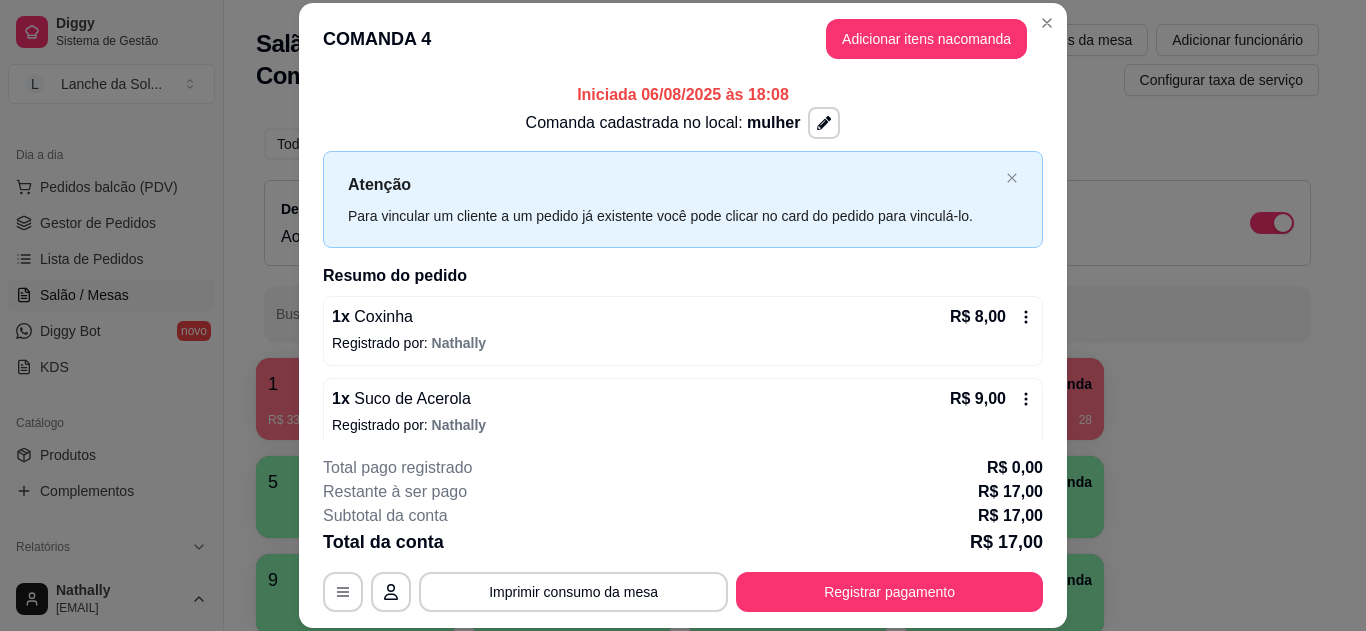 scroll, scrollTop: 16, scrollLeft: 0, axis: vertical 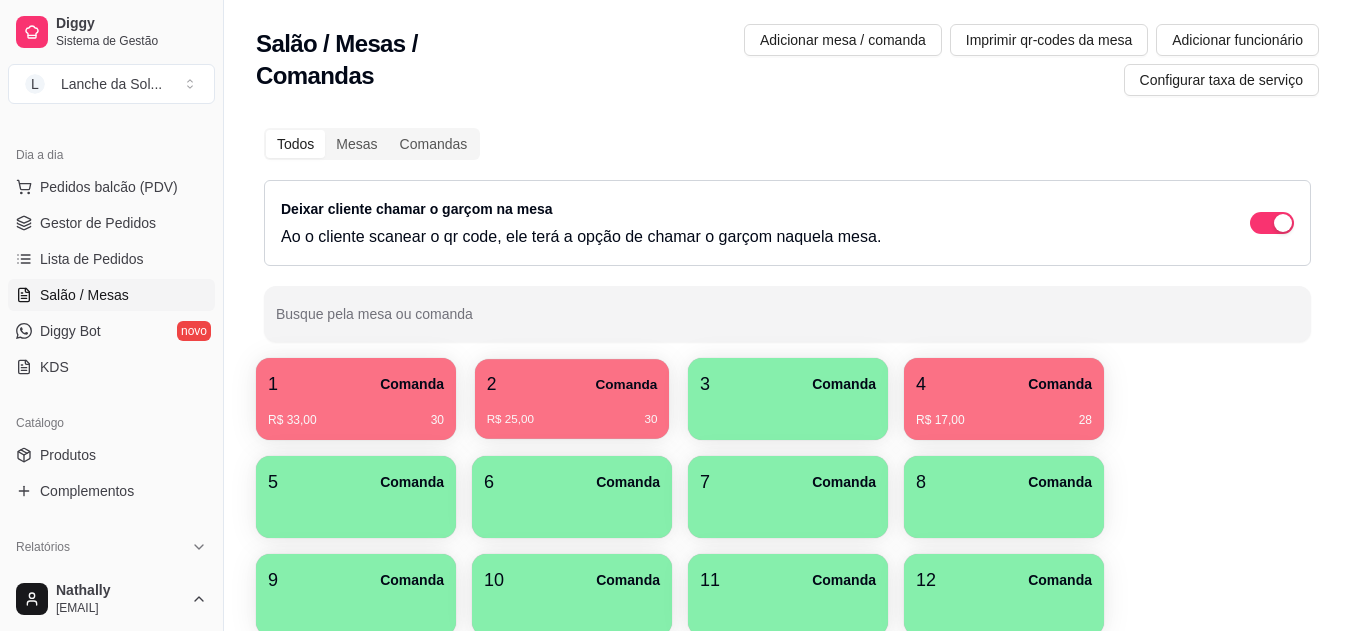click on "R$ 25,00 30" at bounding box center (572, 412) 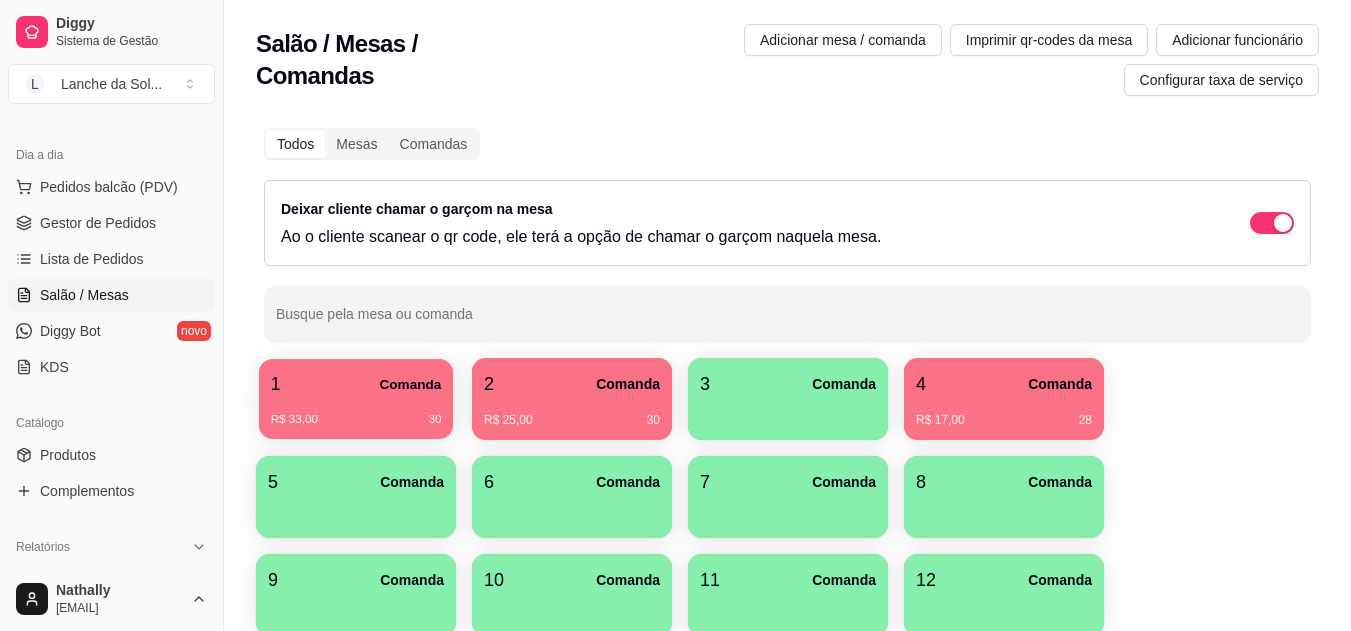 click on "1 Comanda R$ 33,00 30" at bounding box center (356, 399) 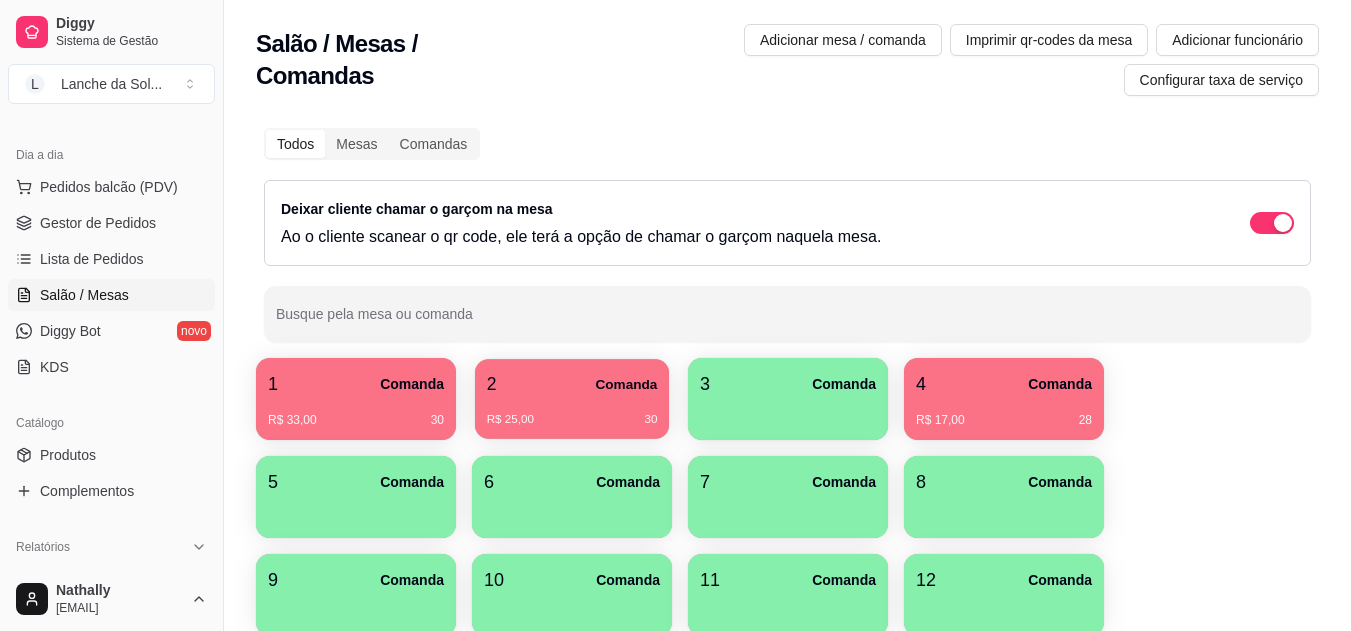 click on "2 Comanda" at bounding box center (572, 384) 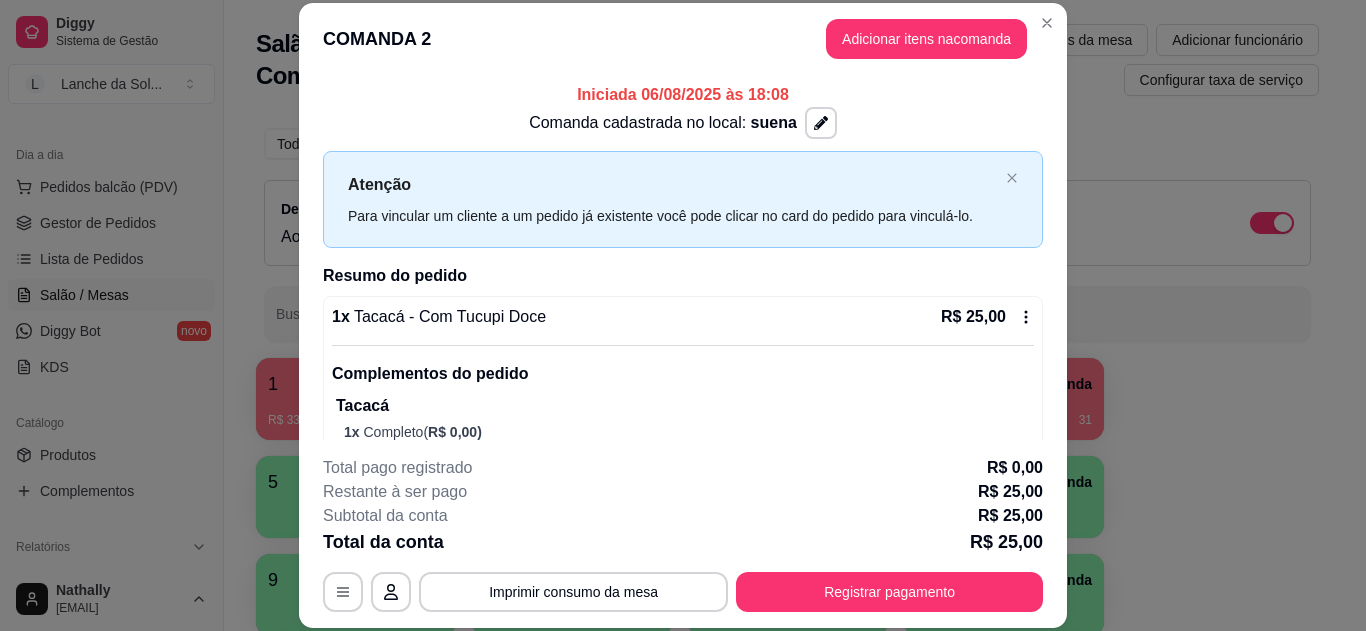 scroll, scrollTop: 47, scrollLeft: 0, axis: vertical 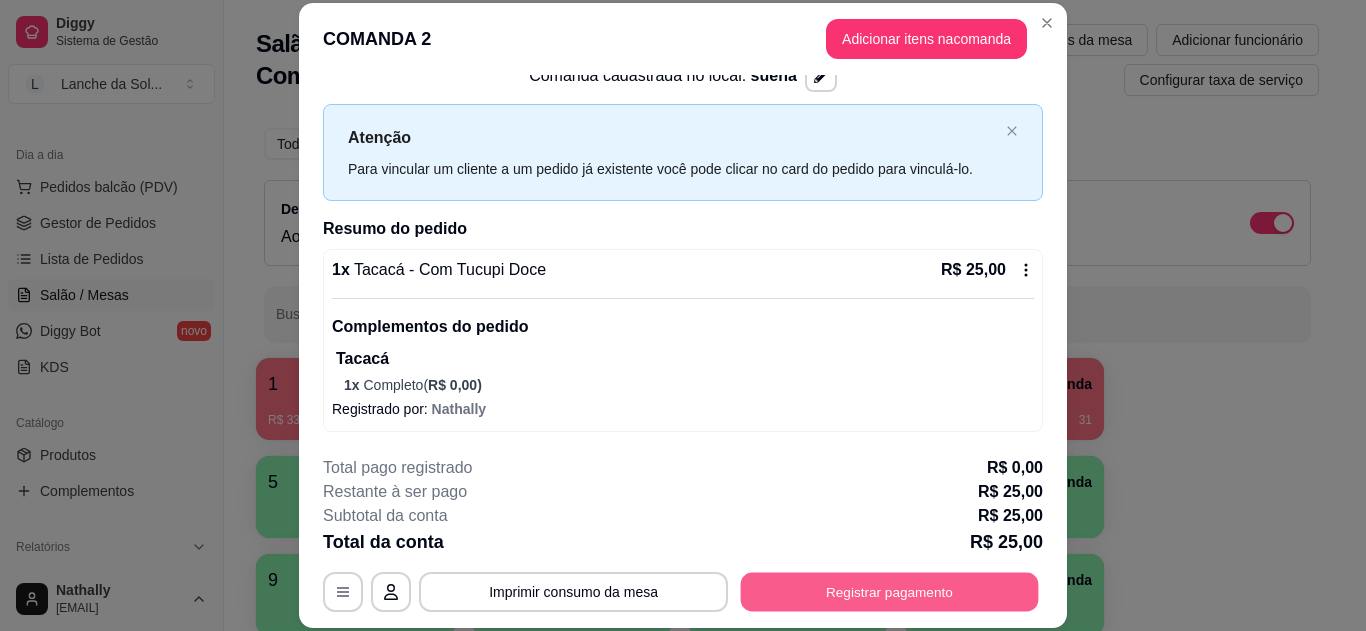 click on "Registrar pagamento" at bounding box center [890, 591] 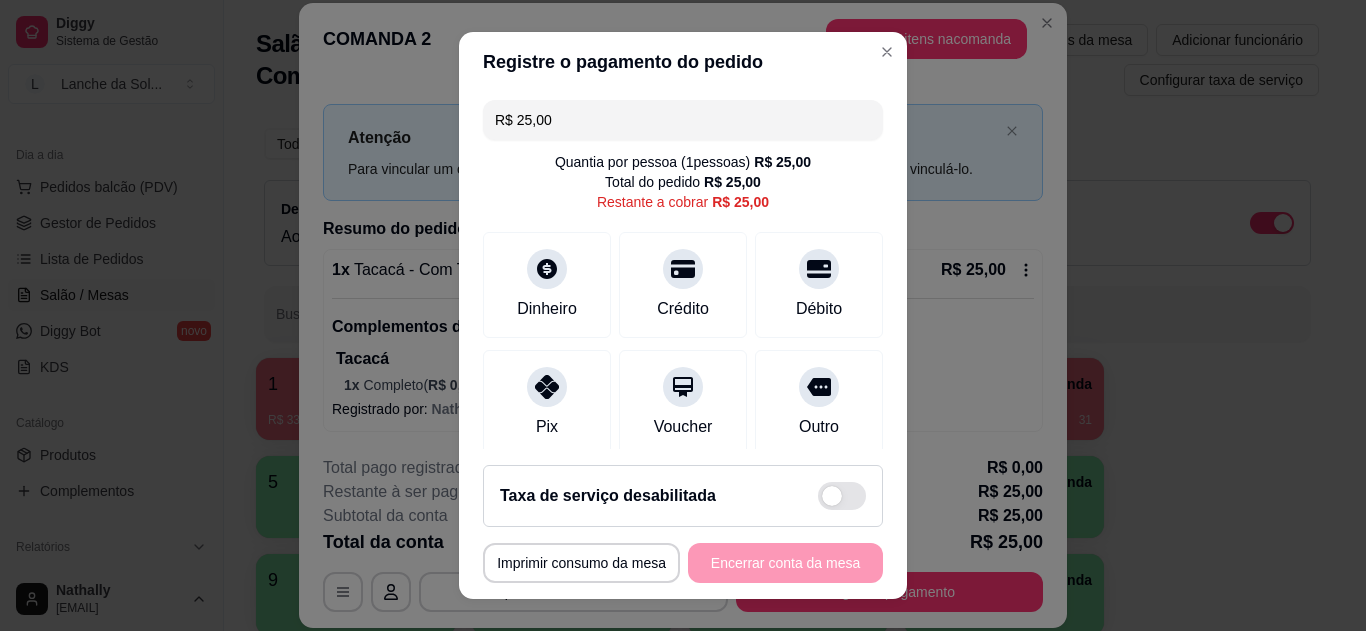 click 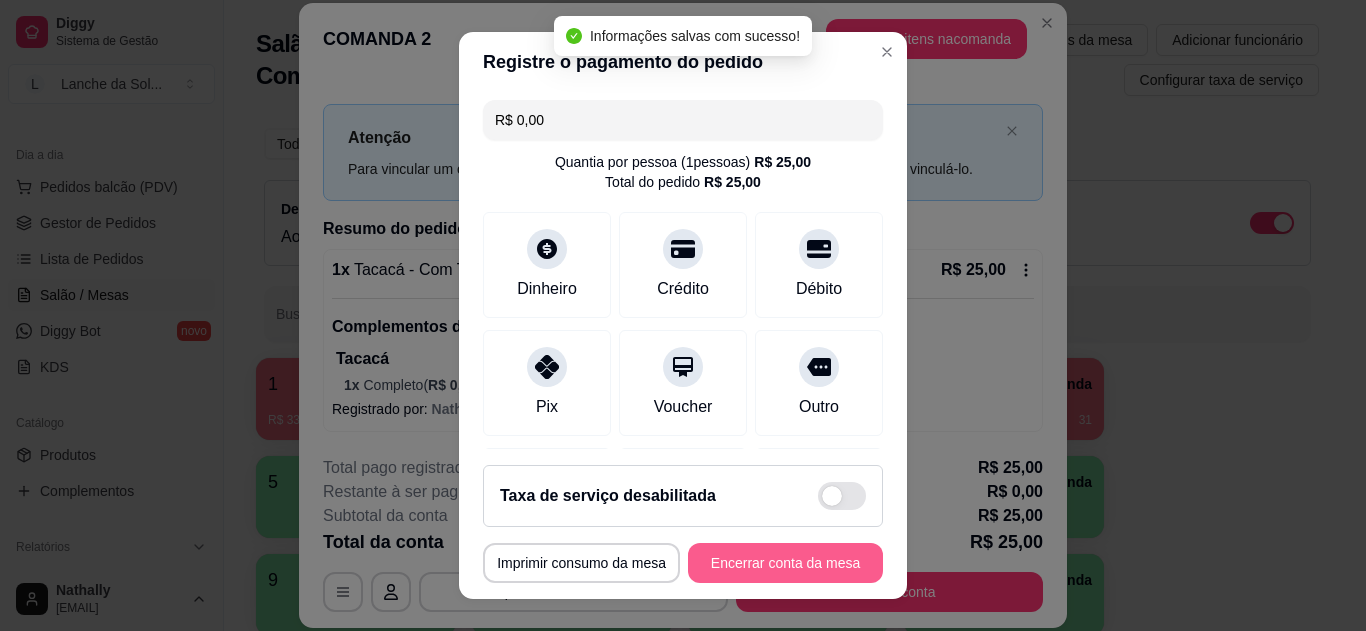 type on "R$ 0,00" 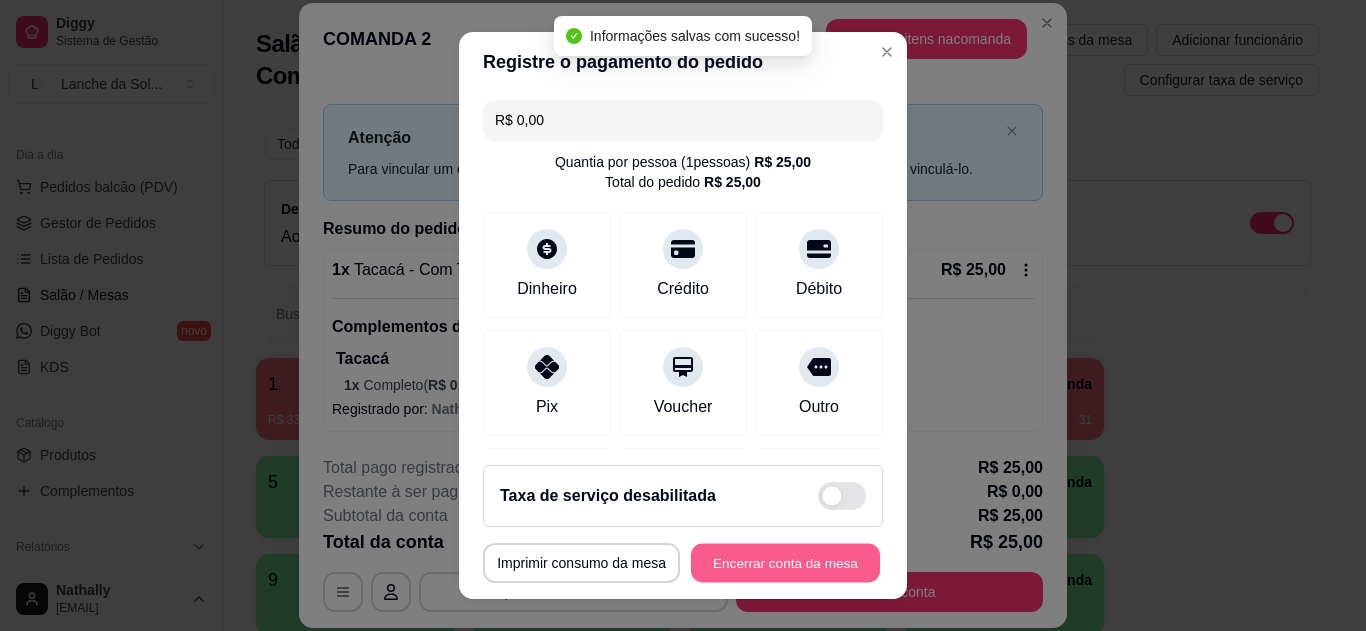 click on "Encerrar conta da mesa" at bounding box center [785, 563] 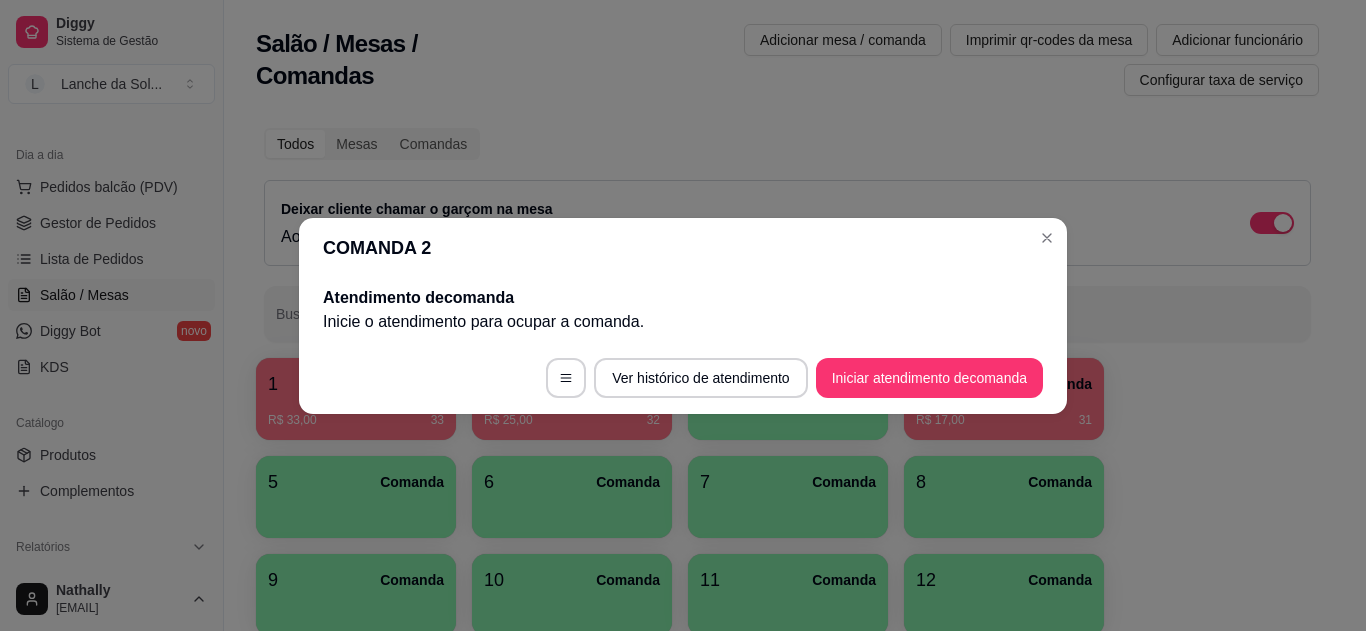 scroll, scrollTop: 0, scrollLeft: 0, axis: both 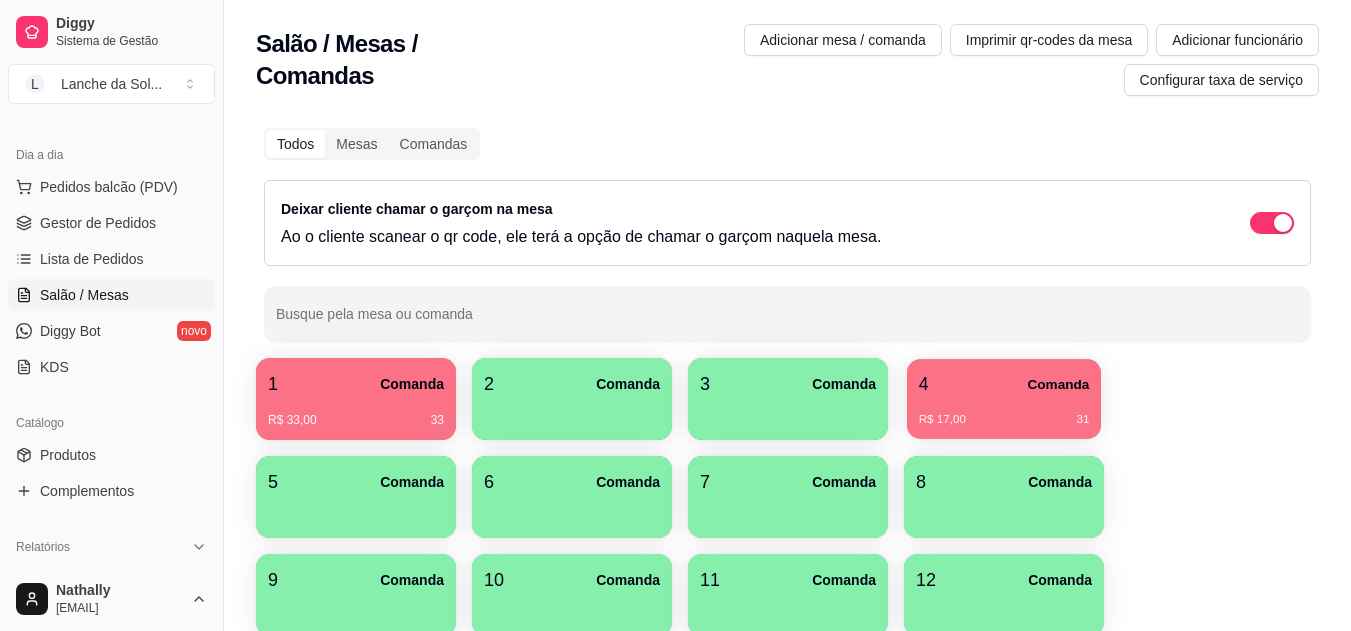 click on "4 Comanda" at bounding box center (1004, 384) 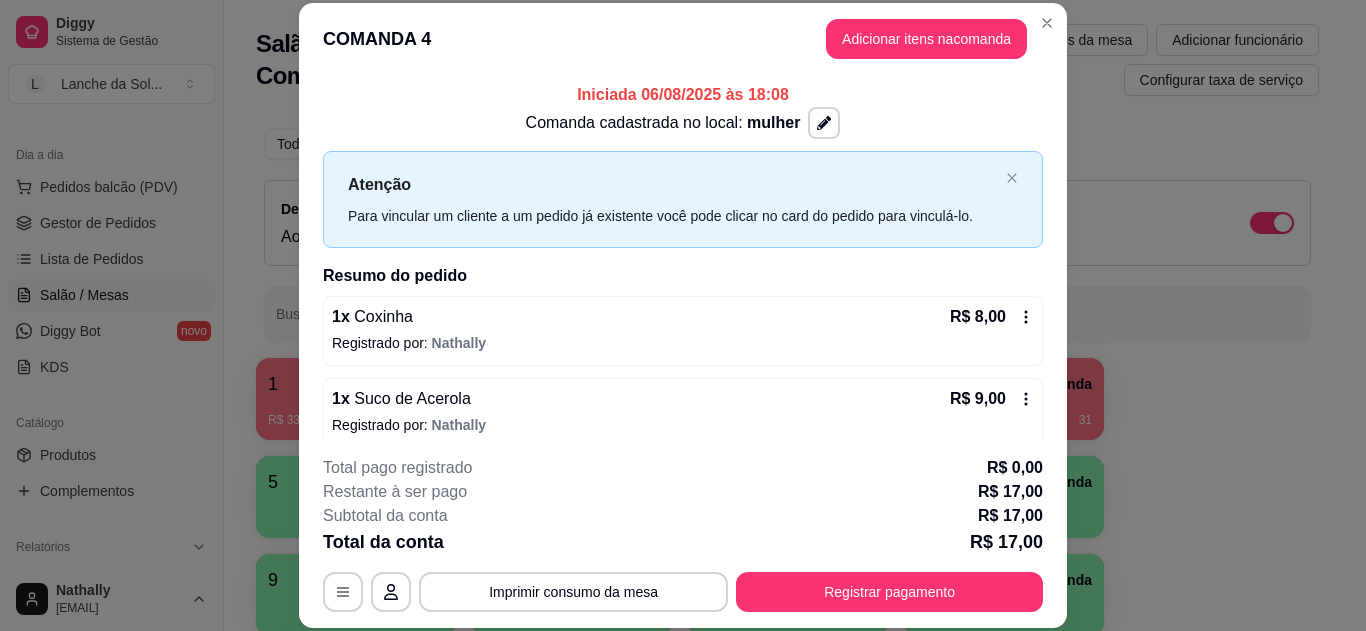 scroll, scrollTop: 16, scrollLeft: 0, axis: vertical 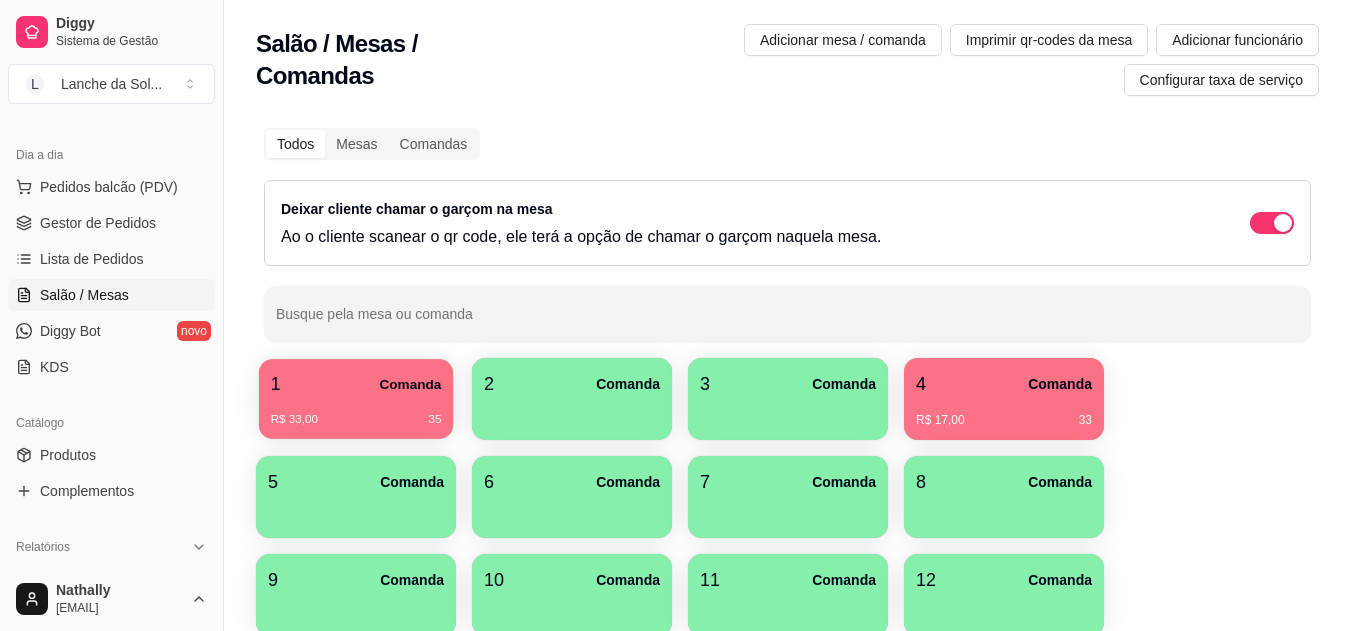 click on "1 Comanda" at bounding box center (356, 384) 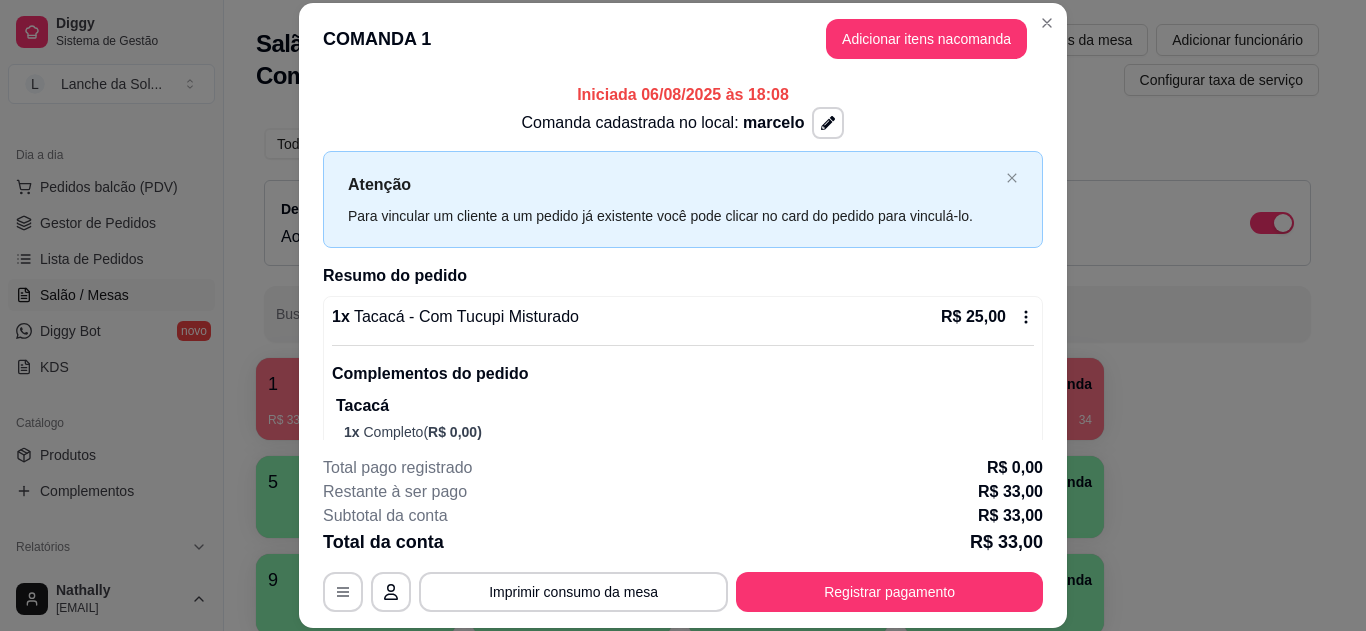 scroll, scrollTop: 129, scrollLeft: 0, axis: vertical 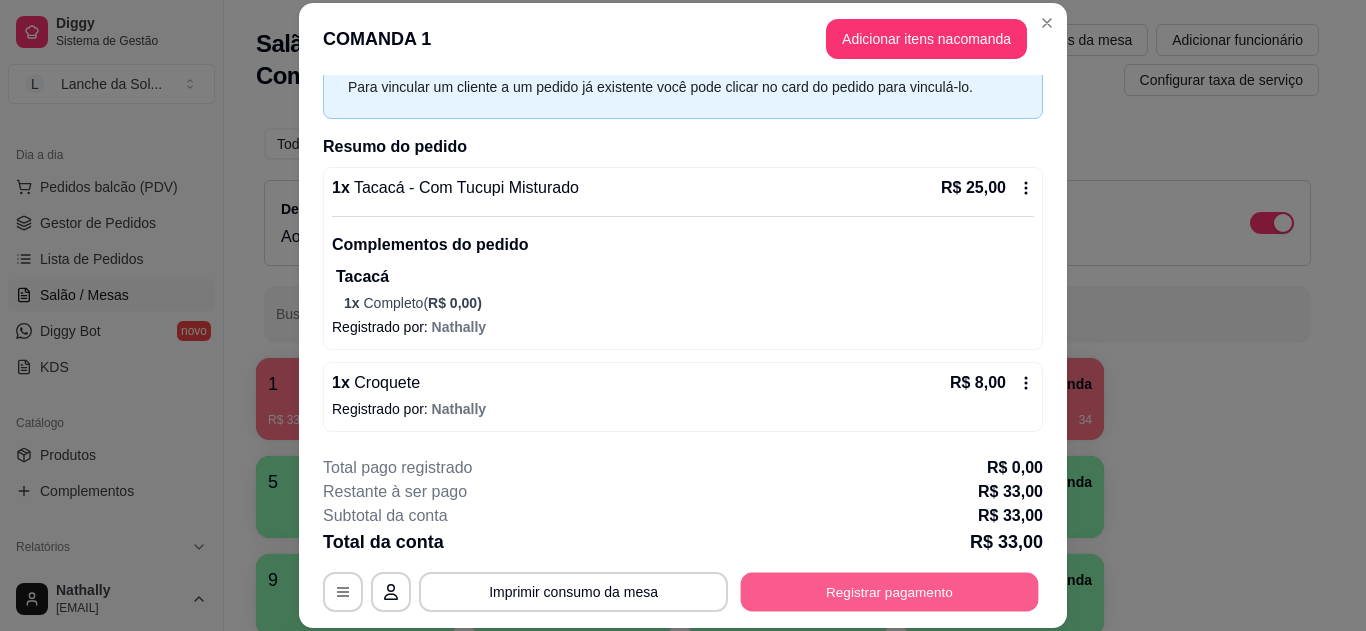 click on "Registrar pagamento" at bounding box center [890, 591] 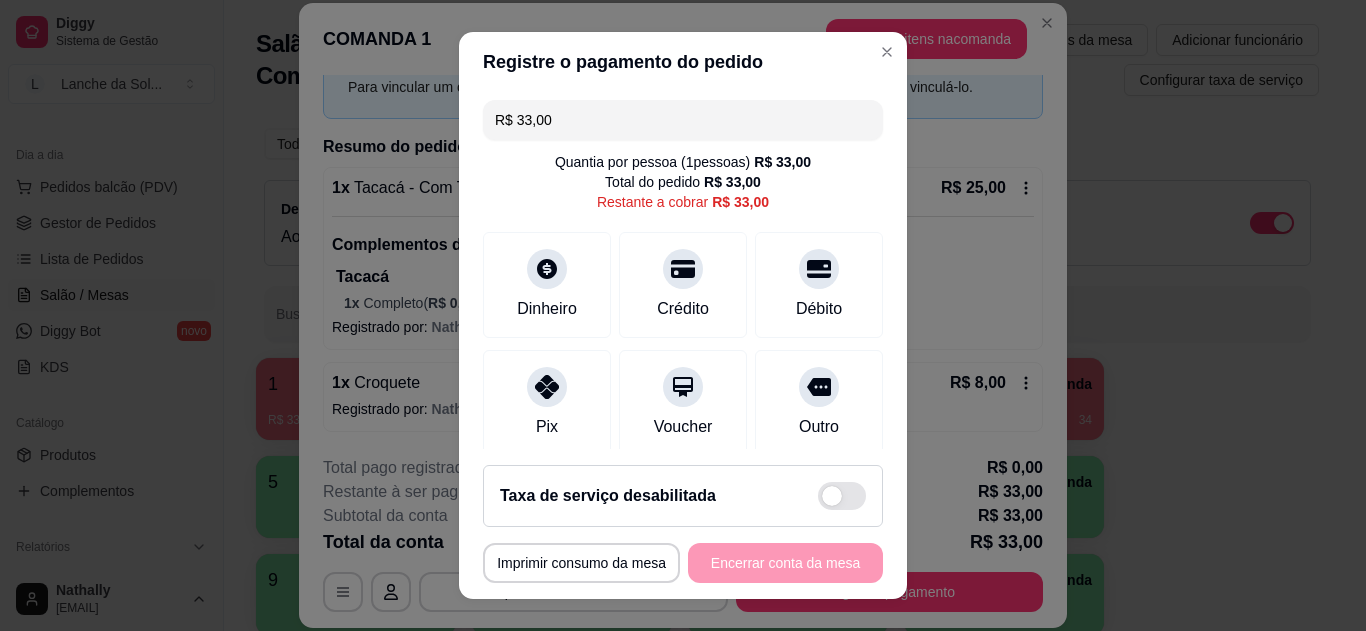 click on "Pix" at bounding box center [547, 403] 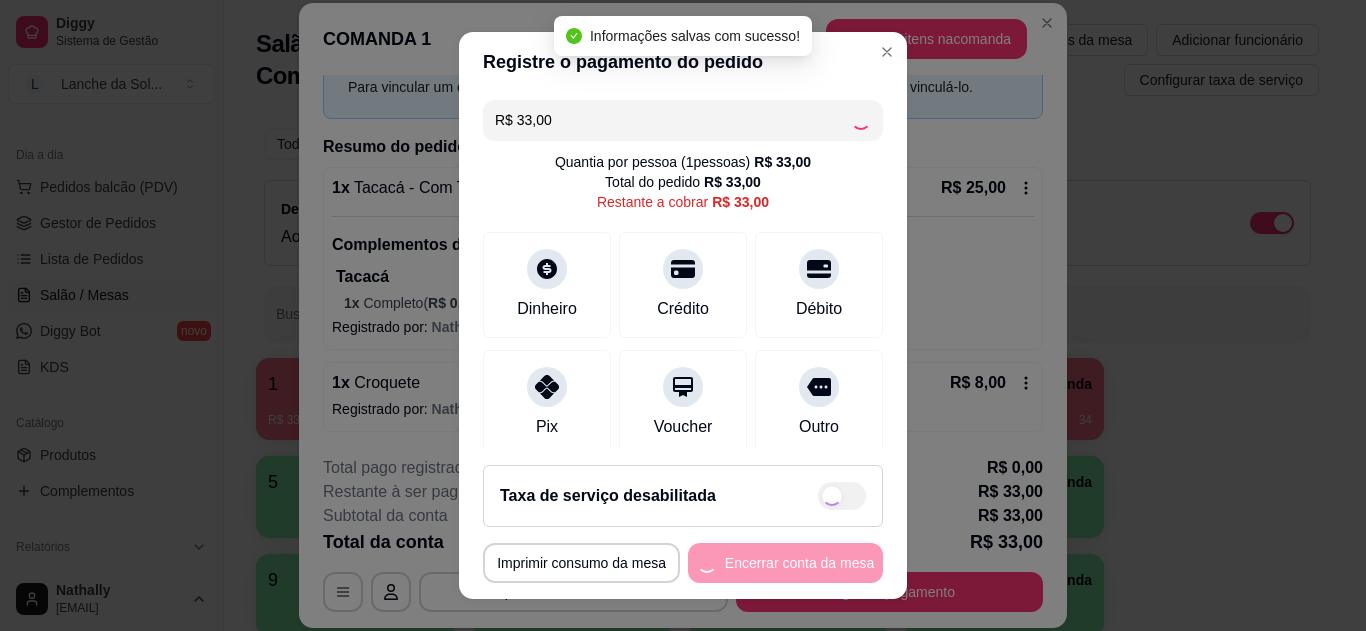 type on "R$ 0,00" 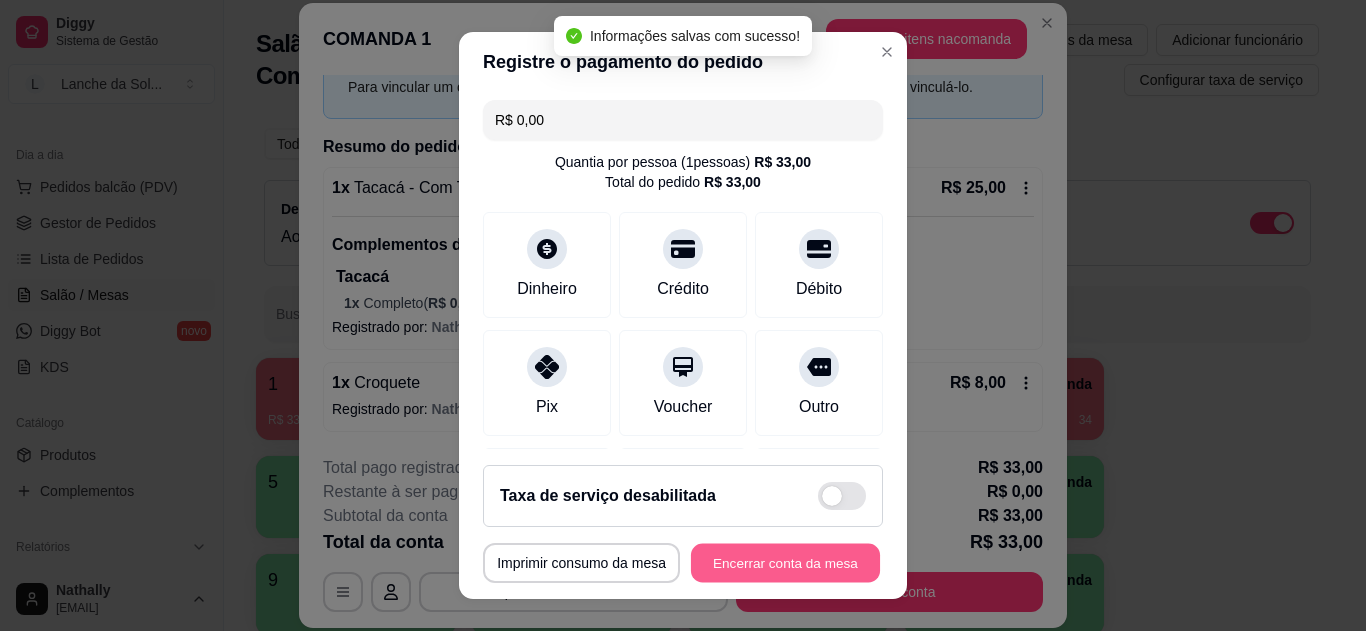 click on "Encerrar conta da mesa" at bounding box center [785, 563] 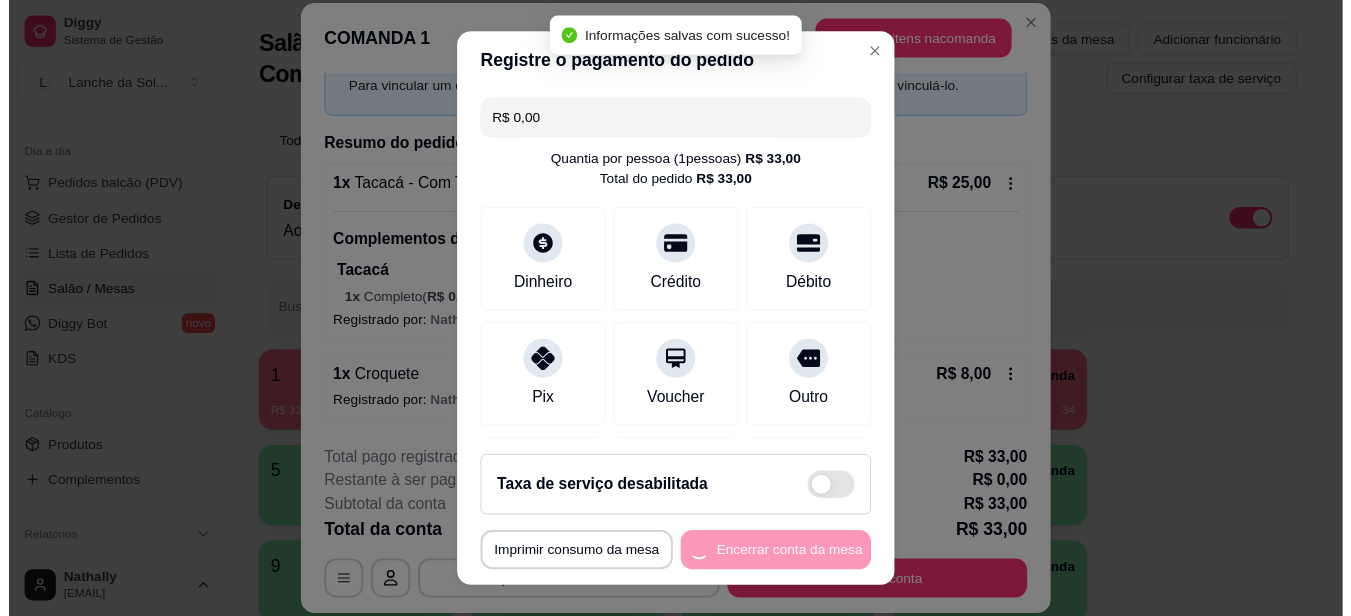 scroll, scrollTop: 0, scrollLeft: 0, axis: both 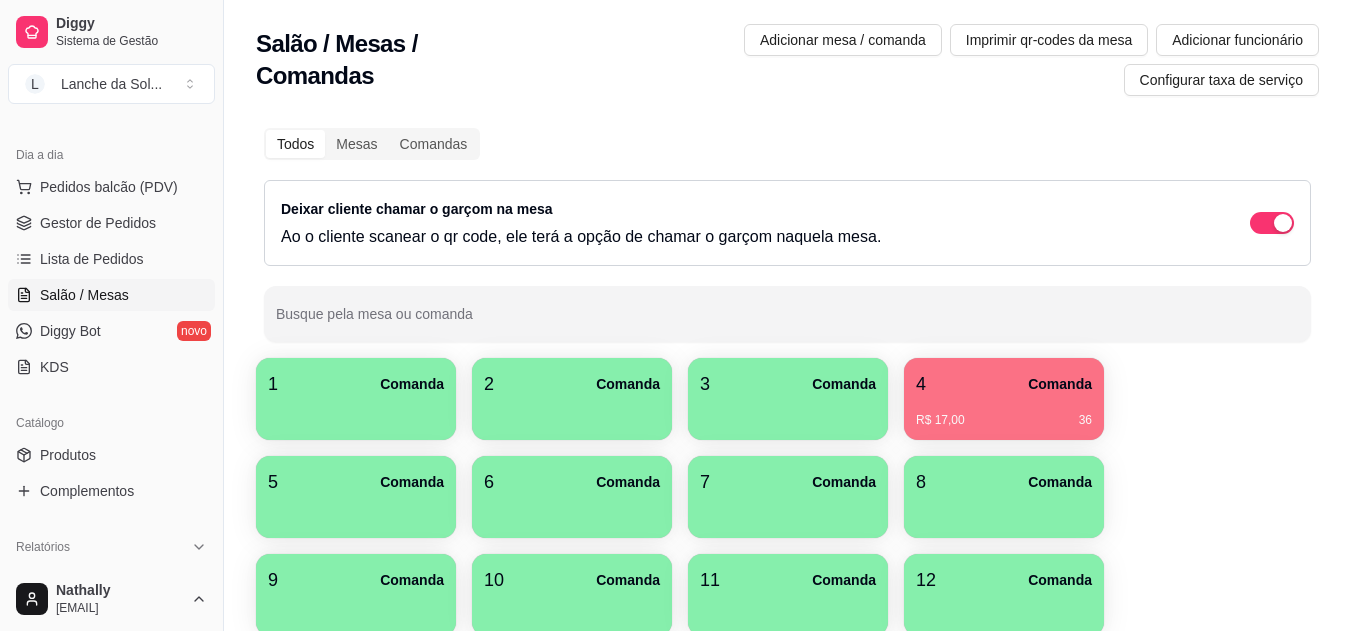 click on "Lista de Pedidos" at bounding box center (92, 259) 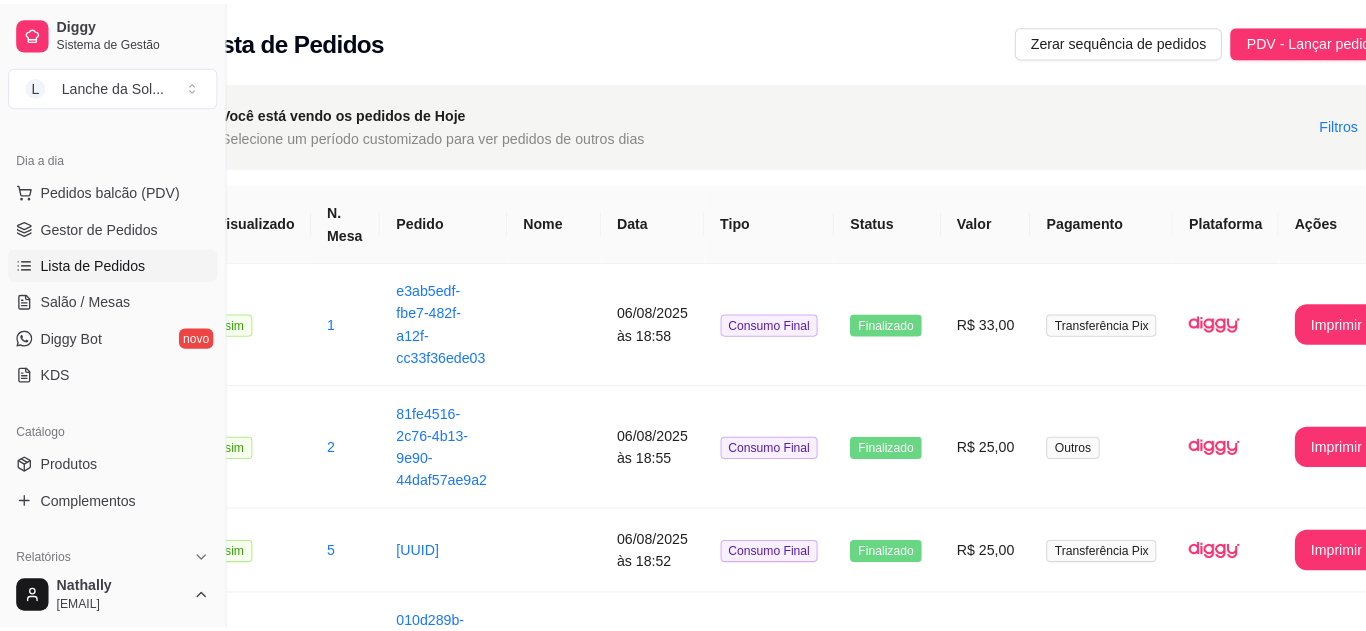 scroll, scrollTop: 0, scrollLeft: 61, axis: horizontal 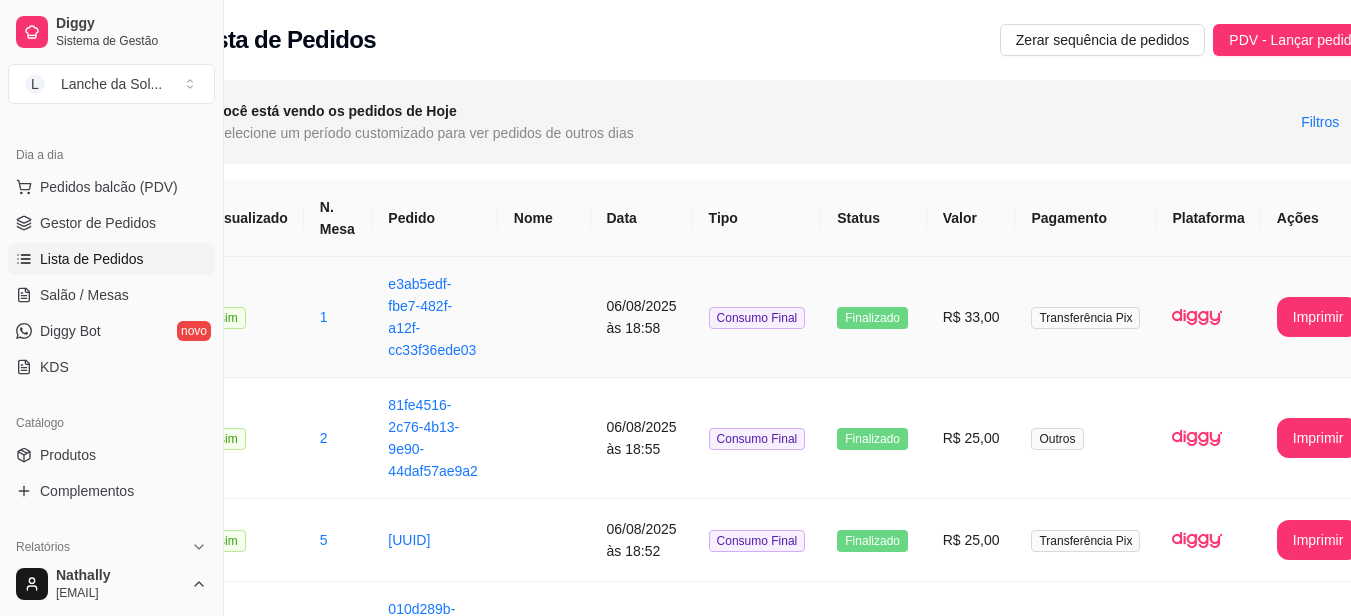 click at bounding box center [1197, 317] 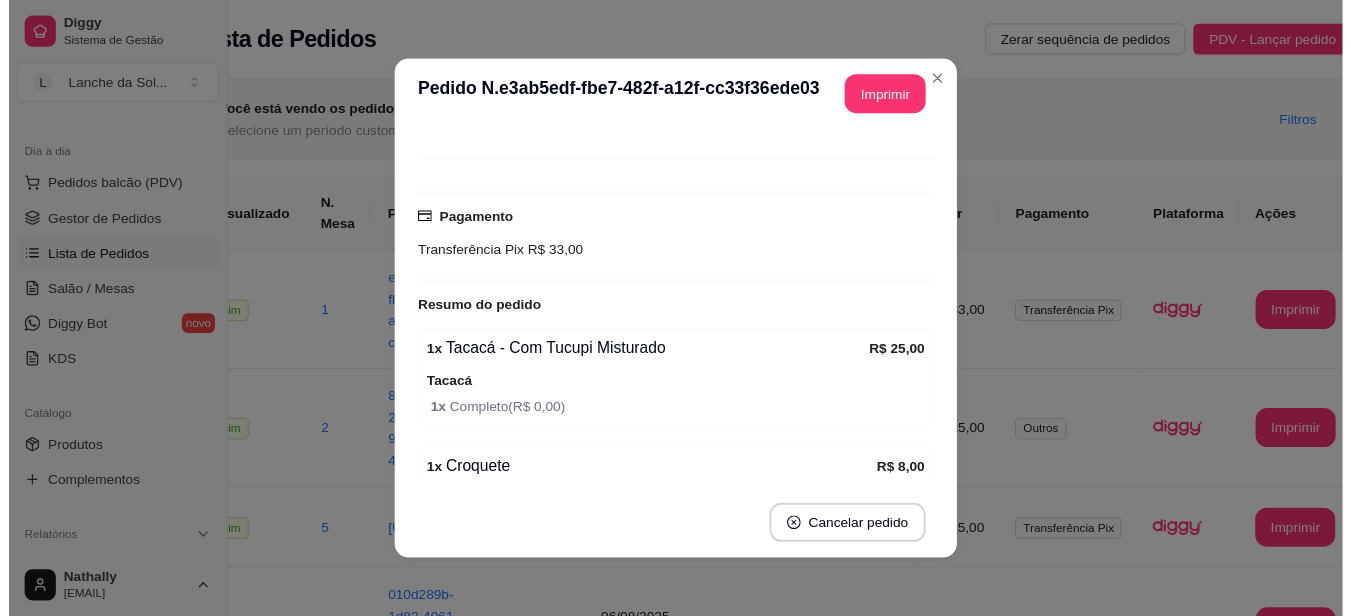scroll, scrollTop: 224, scrollLeft: 0, axis: vertical 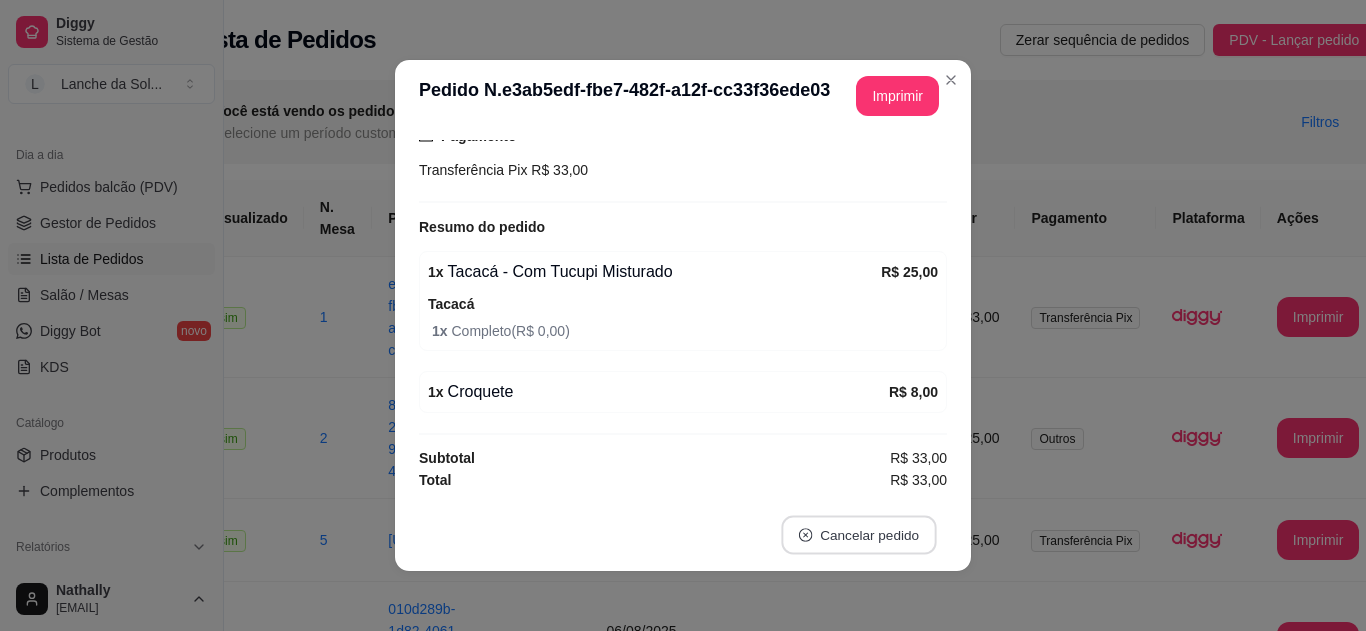 click 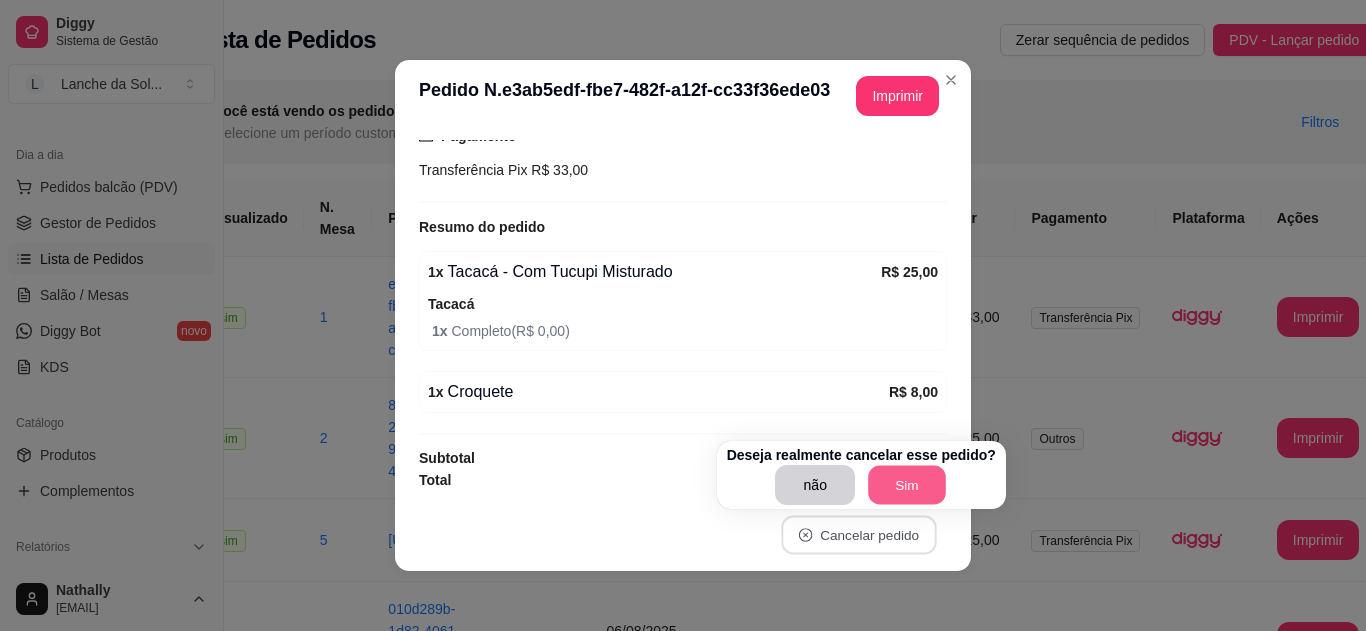 click on "Sim" at bounding box center [907, 485] 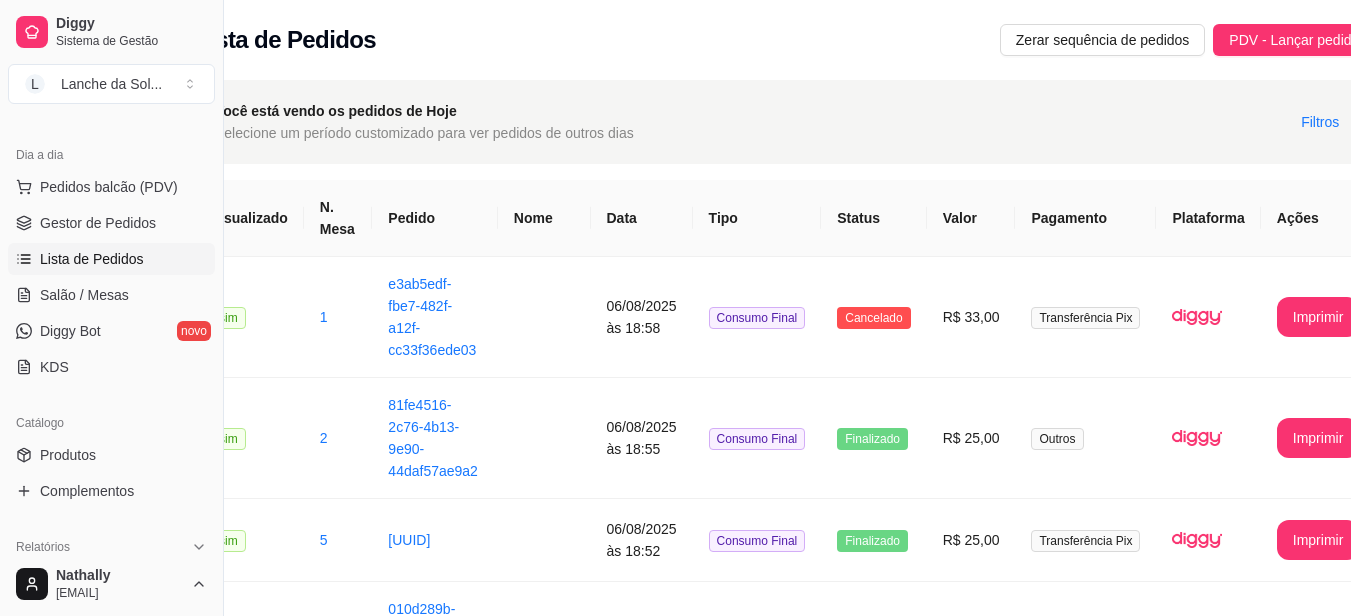 click on "Salão / Mesas" at bounding box center [84, 295] 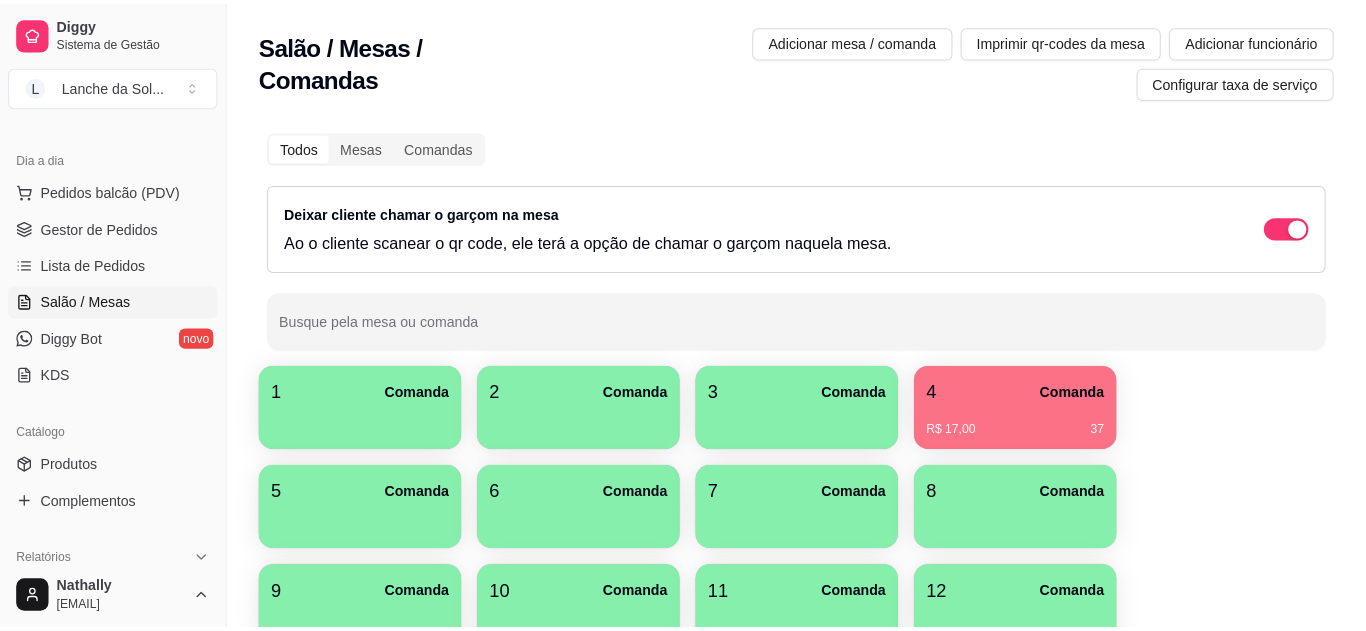 scroll, scrollTop: 0, scrollLeft: 0, axis: both 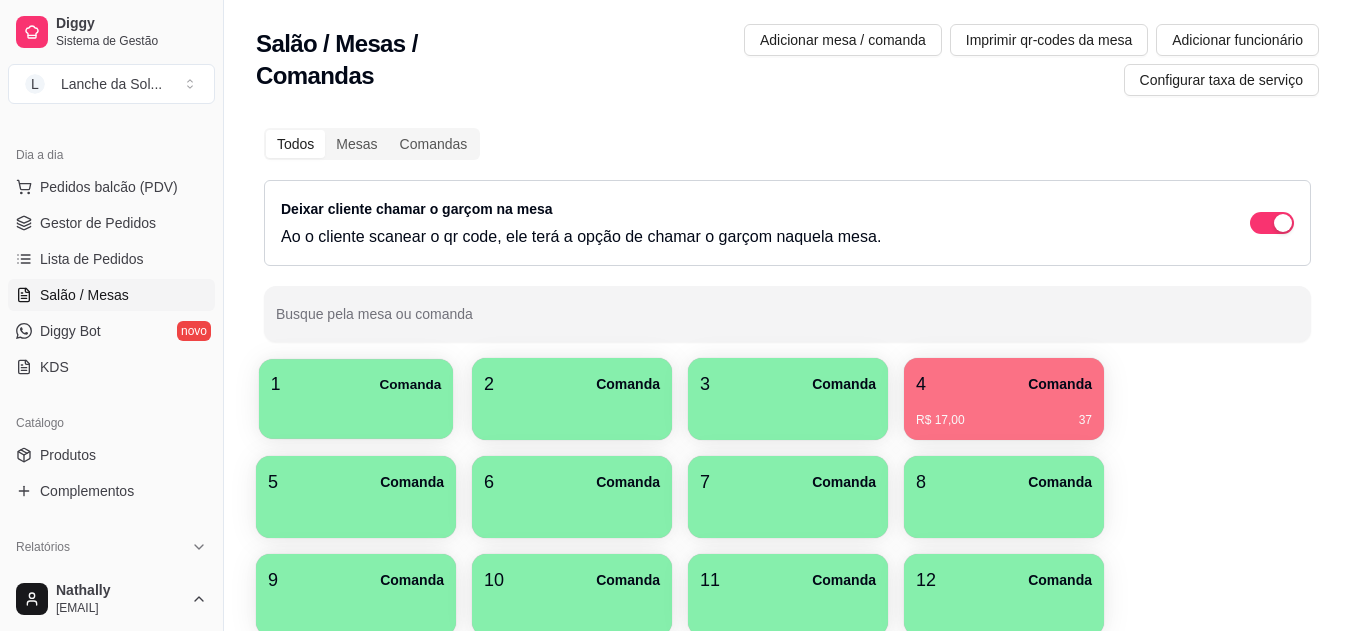 click at bounding box center (356, 412) 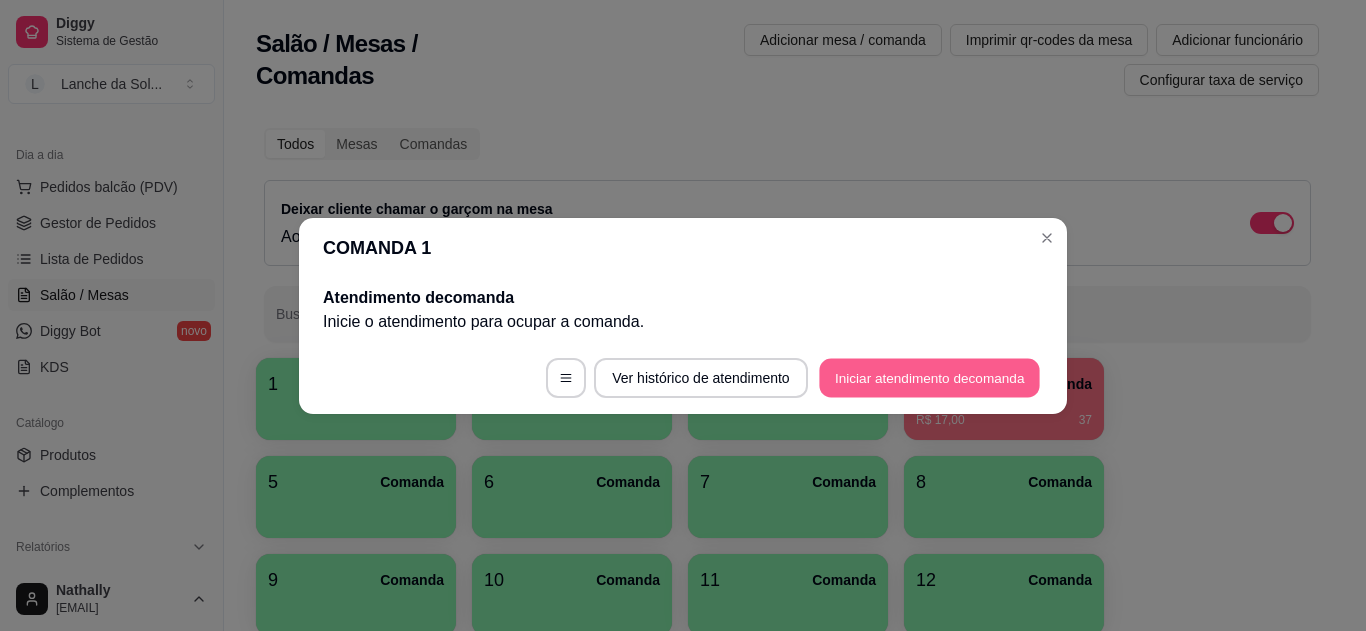click on "Iniciar atendimento de  comanda" at bounding box center [929, 377] 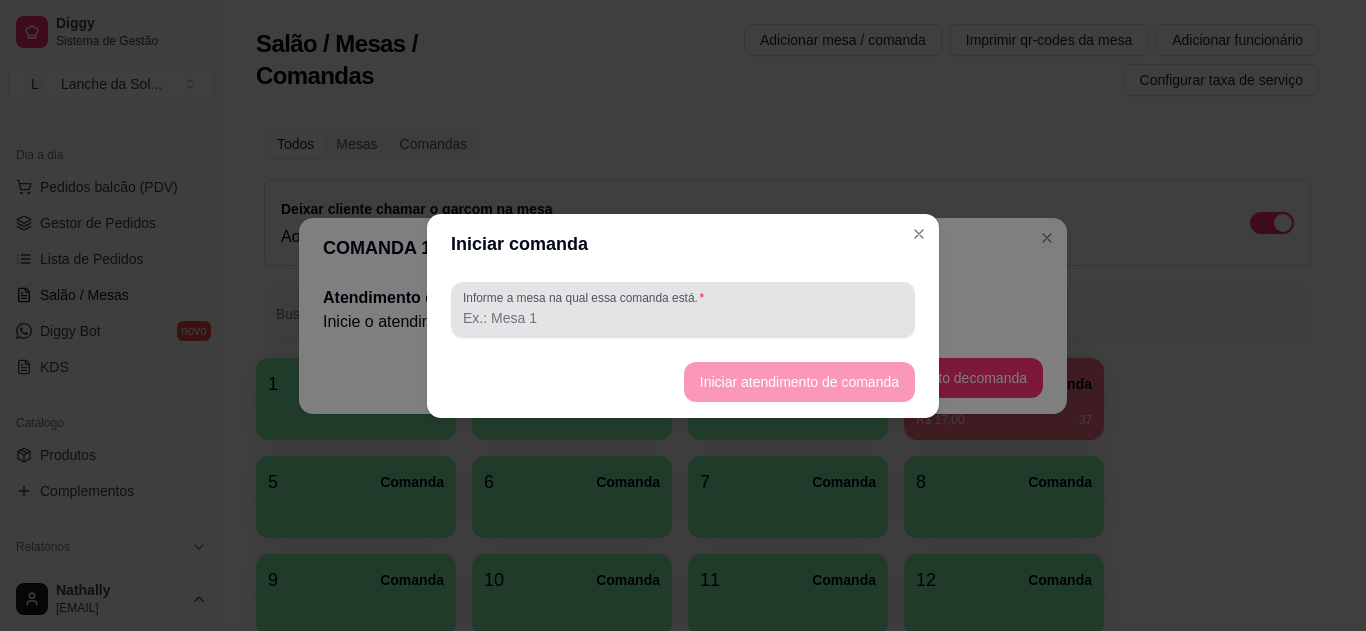 click at bounding box center [683, 310] 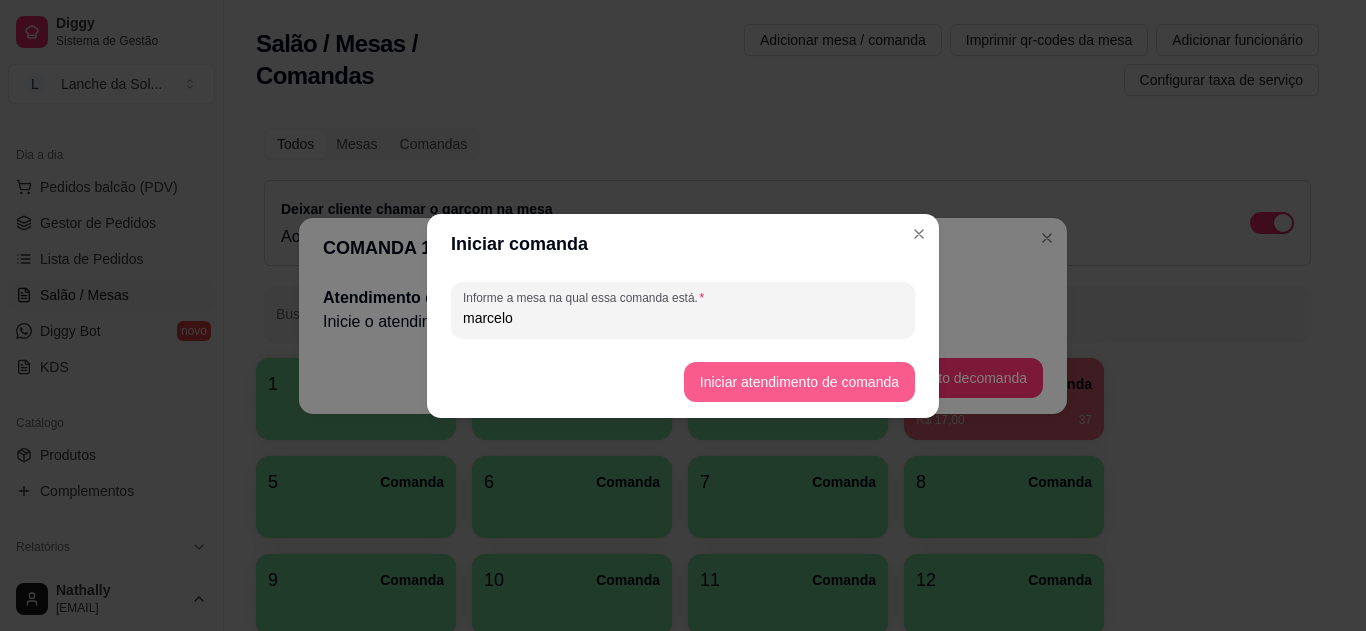 type on "marcelo" 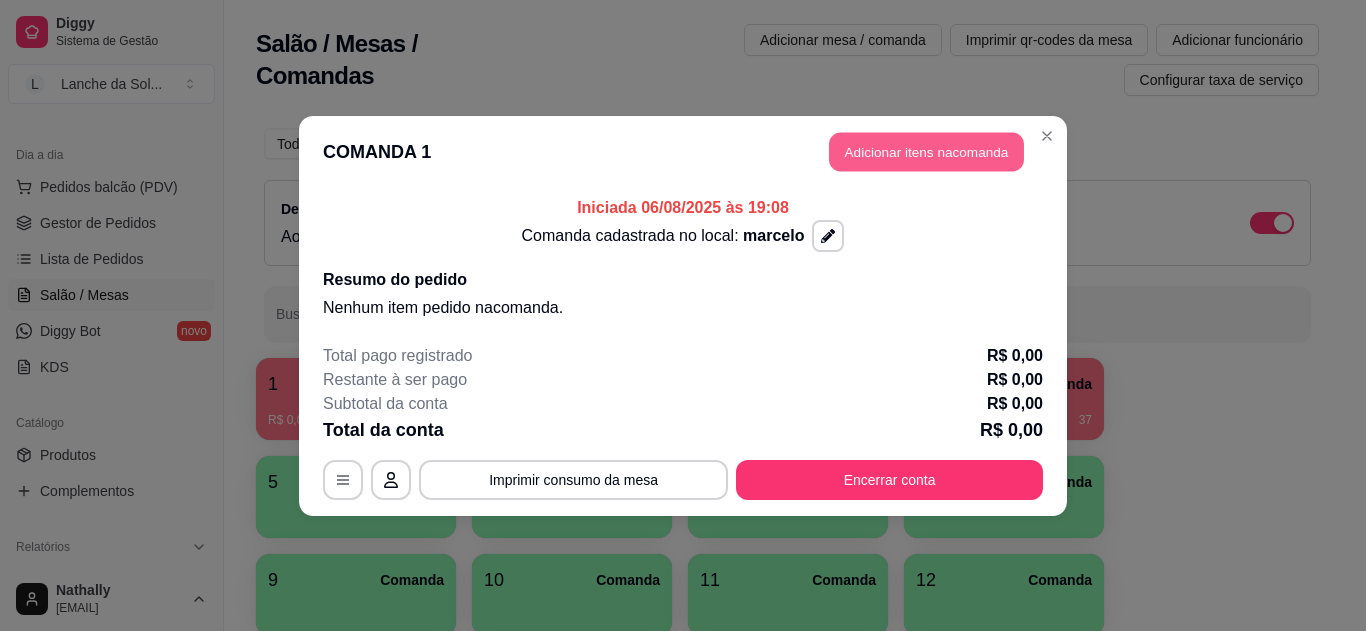 click on "Adicionar itens na  comanda" at bounding box center [926, 151] 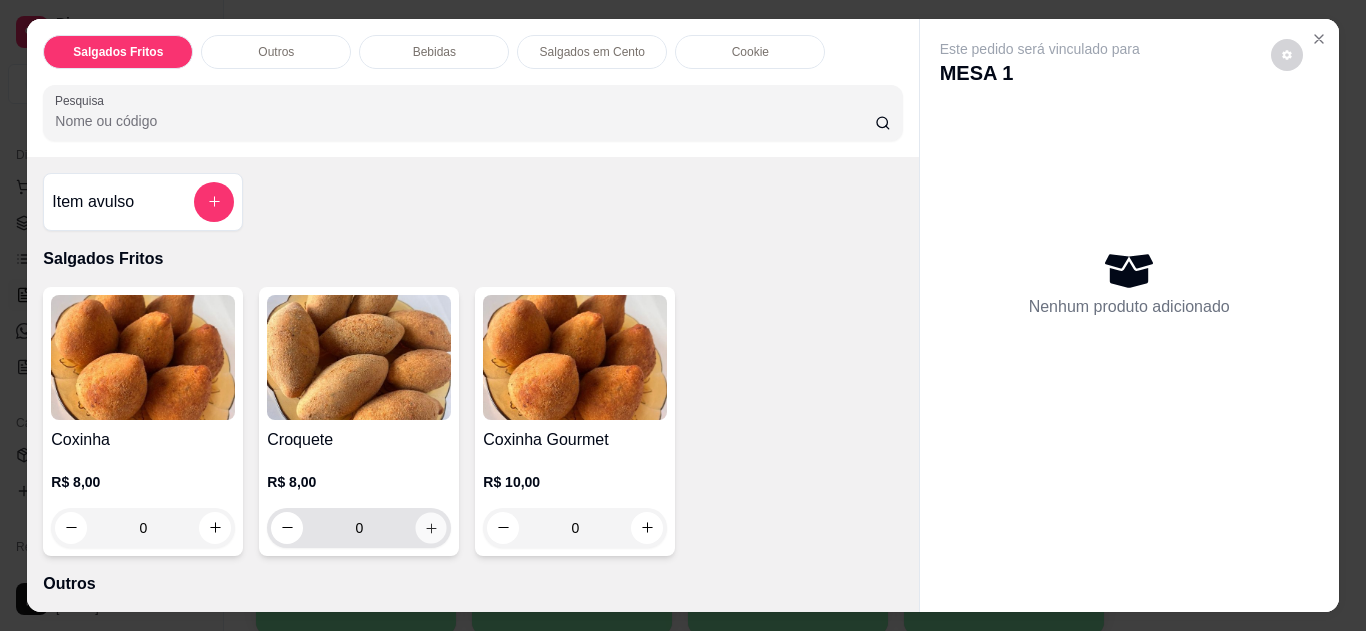 click 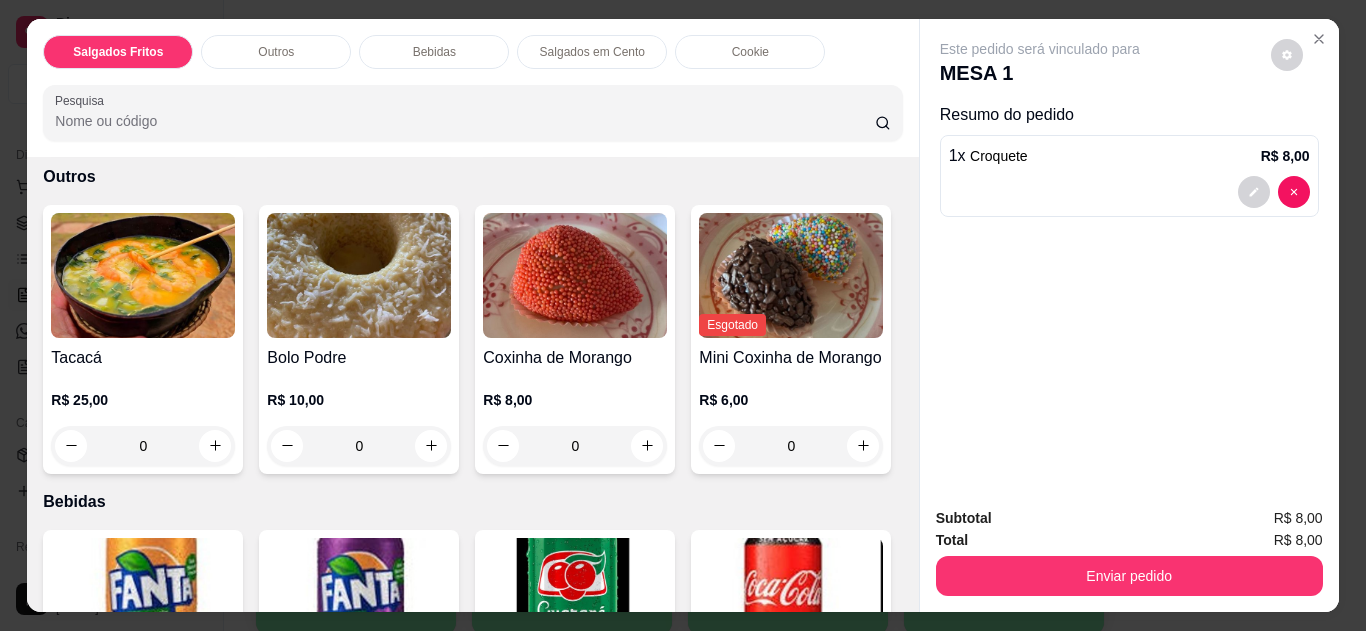 scroll, scrollTop: 396, scrollLeft: 0, axis: vertical 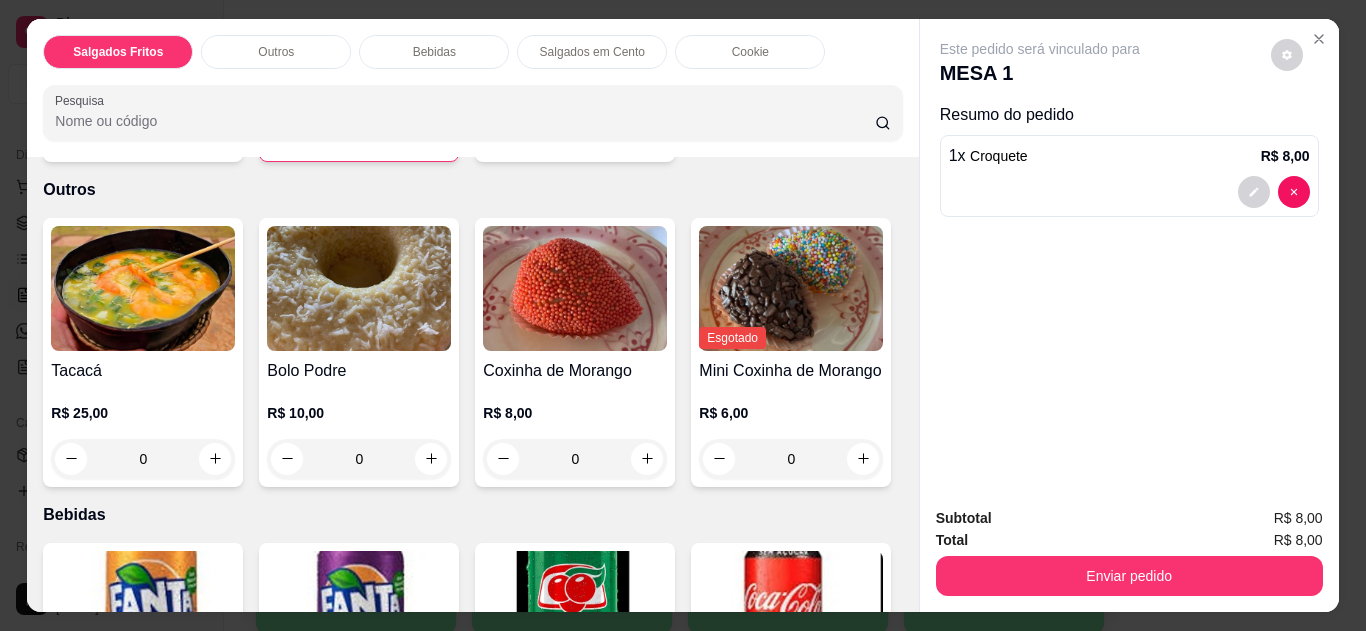 click on "0" at bounding box center (143, 459) 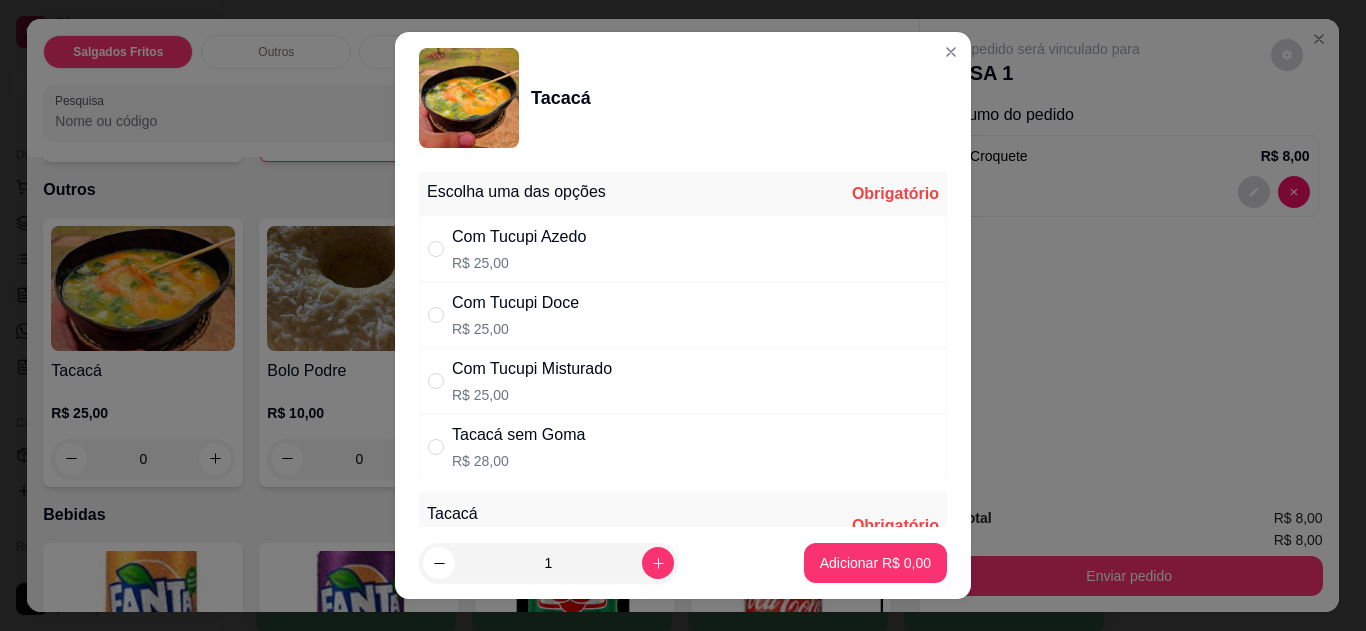click on "Com Tucupi Misturado" at bounding box center [532, 369] 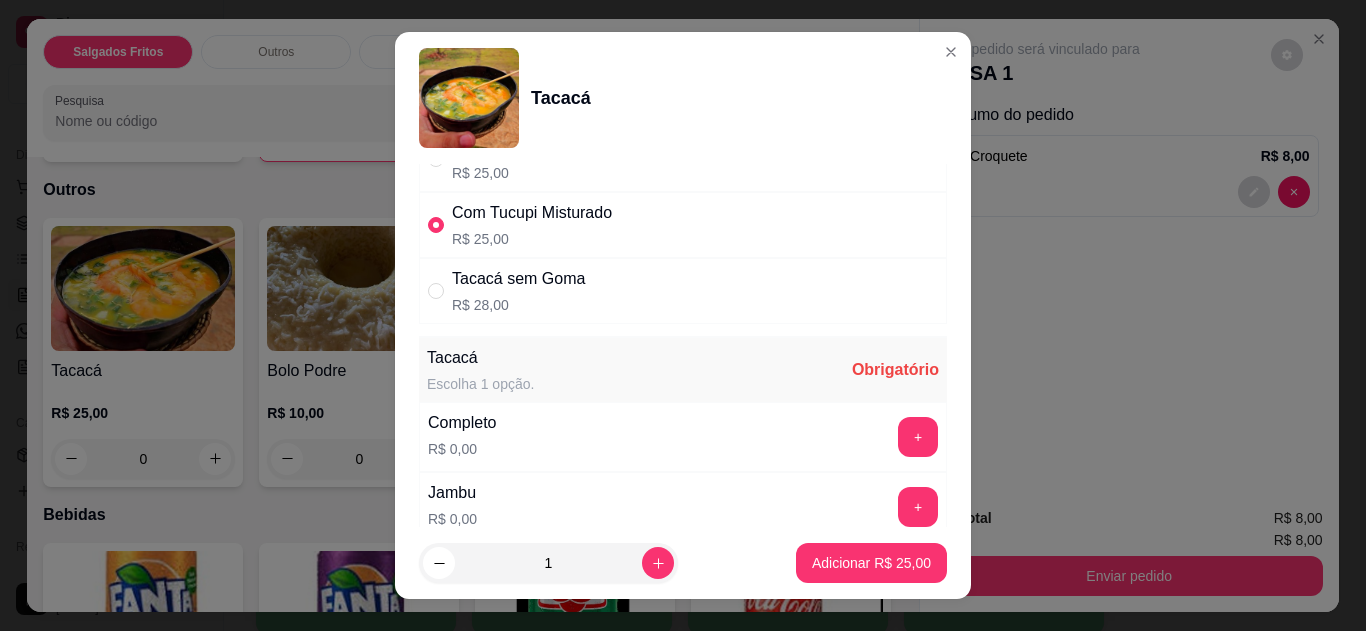 scroll, scrollTop: 215, scrollLeft: 0, axis: vertical 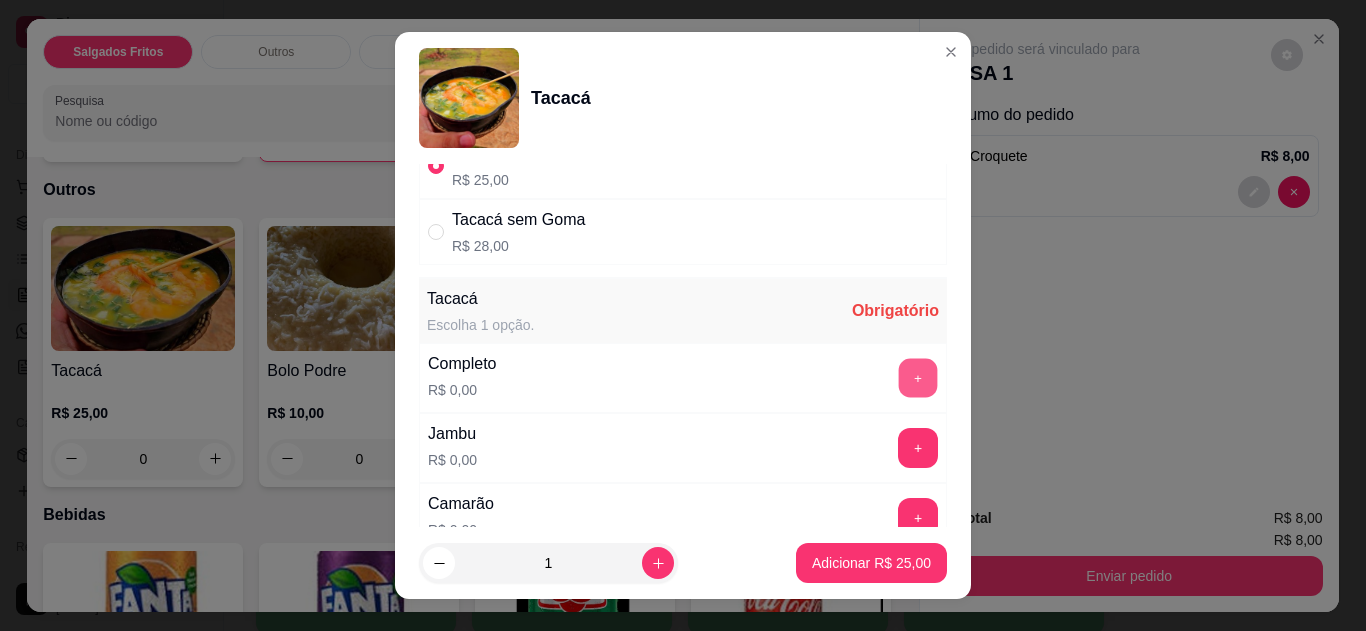 click on "+" at bounding box center (918, 377) 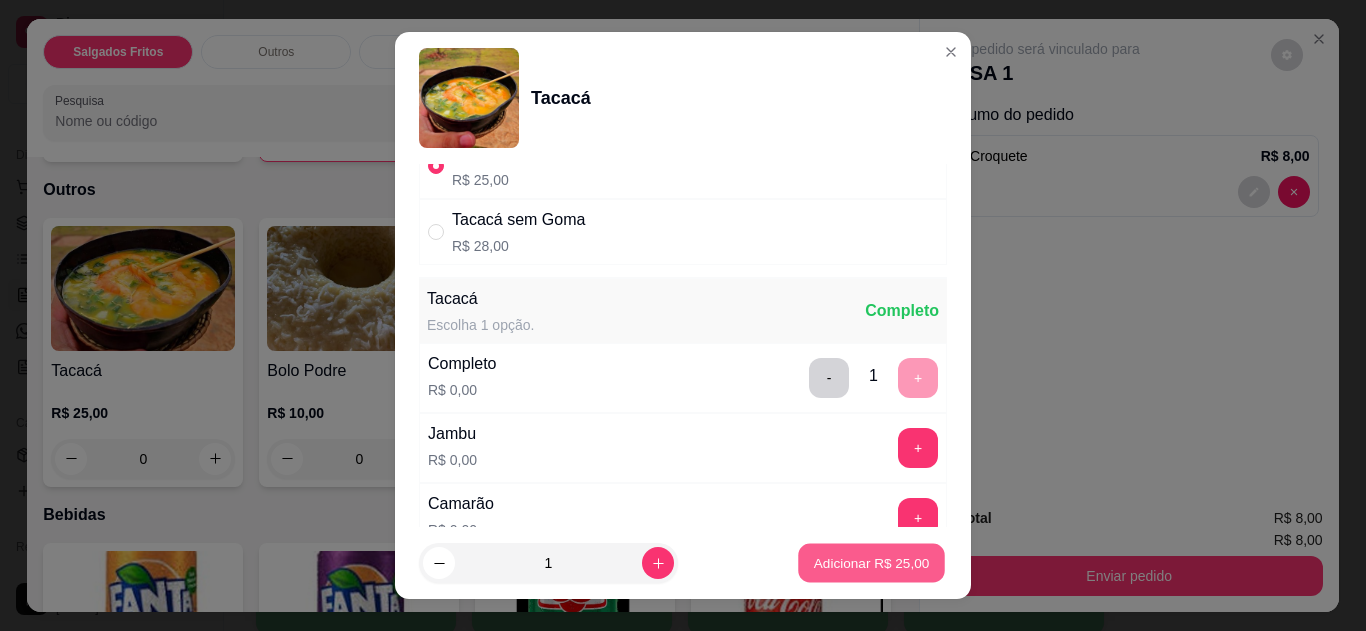click on "Adicionar   R$ 25,00" at bounding box center [871, 563] 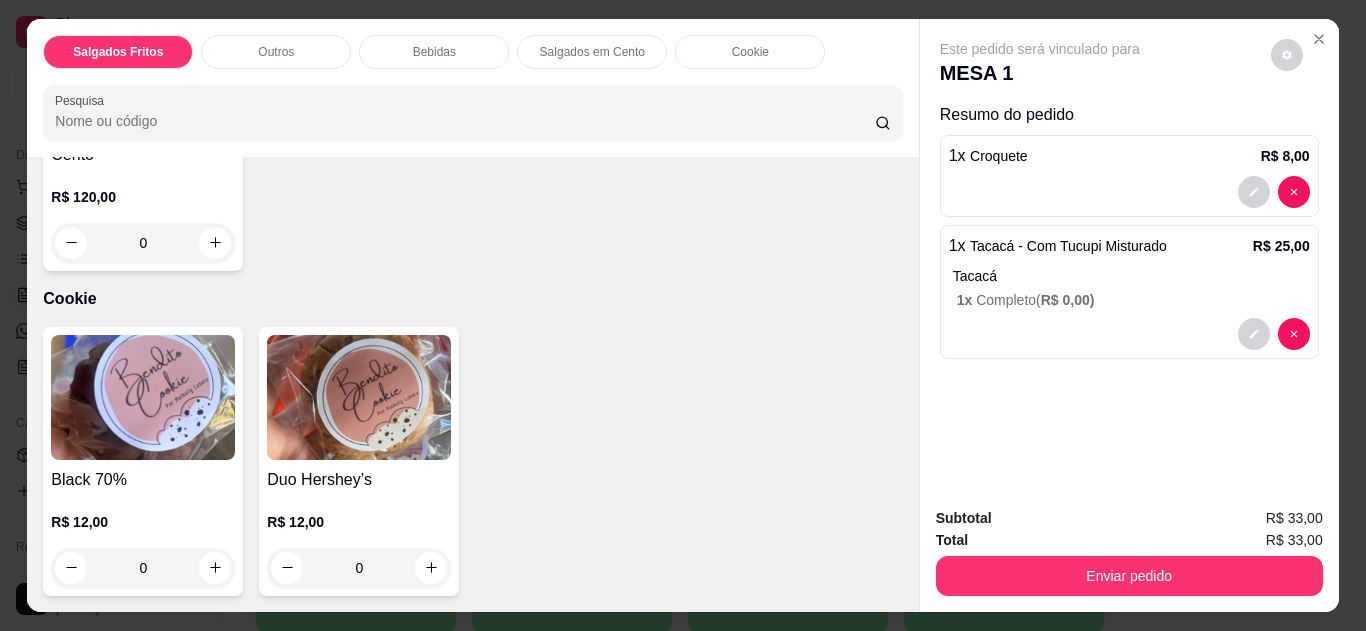 scroll, scrollTop: 1730, scrollLeft: 0, axis: vertical 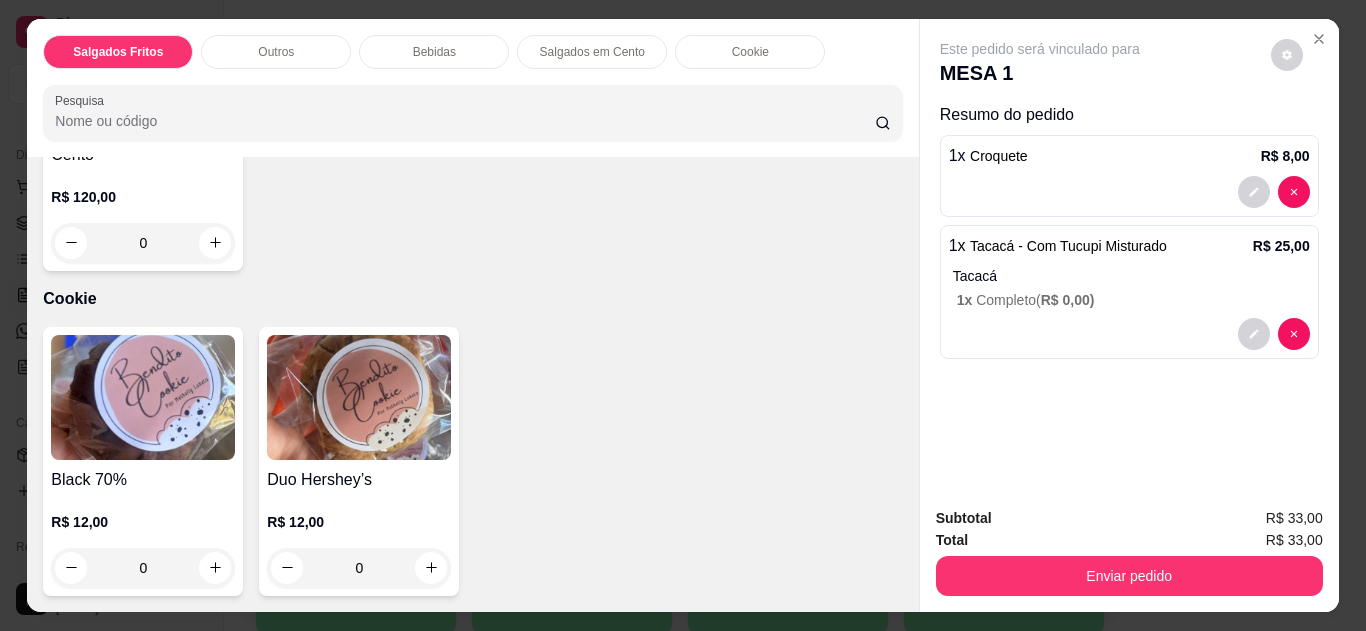click 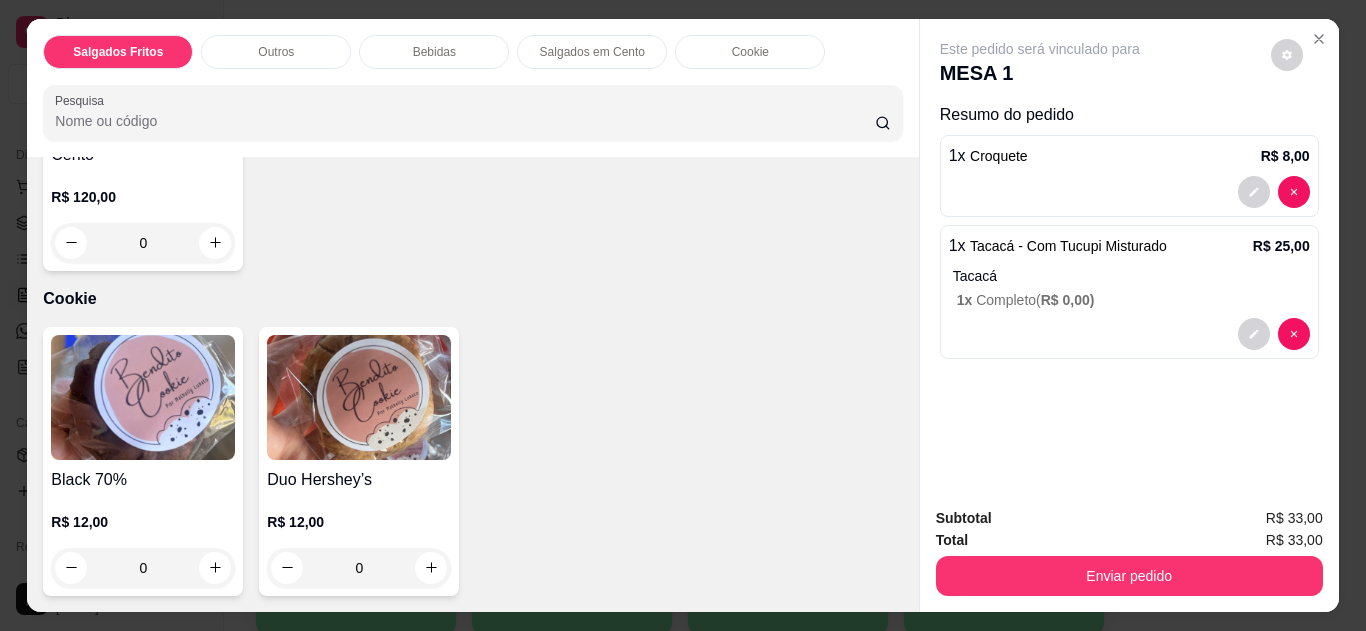 type on "1" 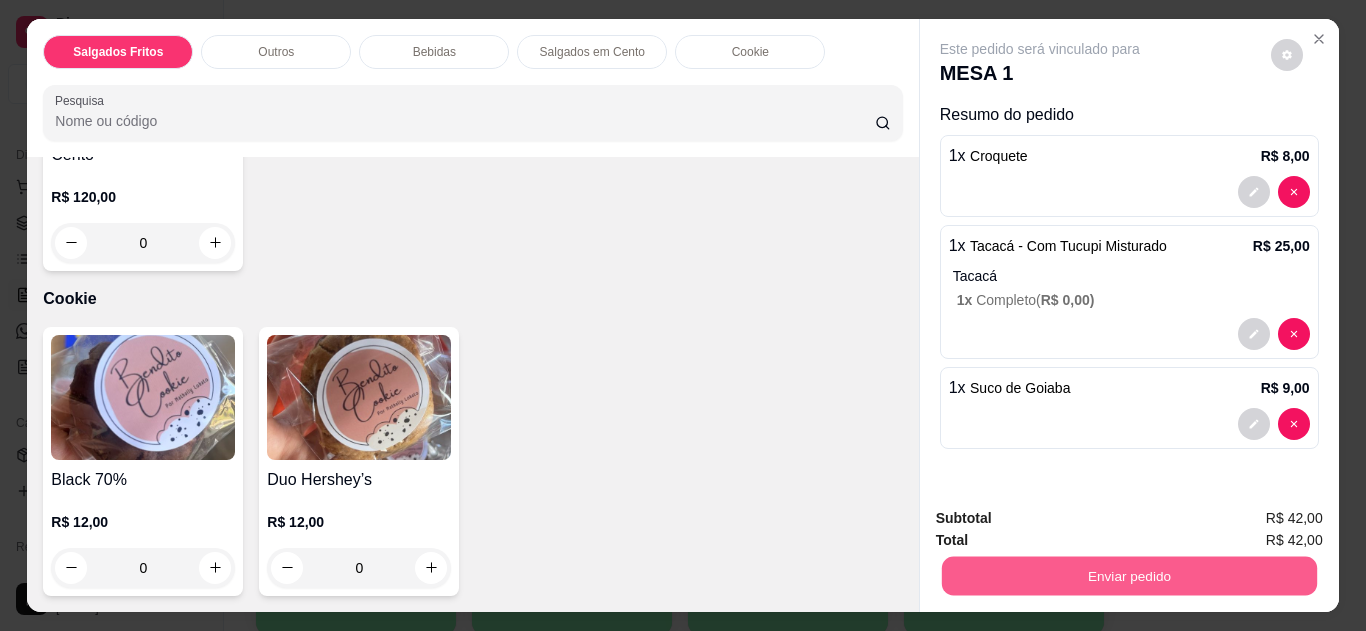 click on "Enviar pedido" at bounding box center (1128, 576) 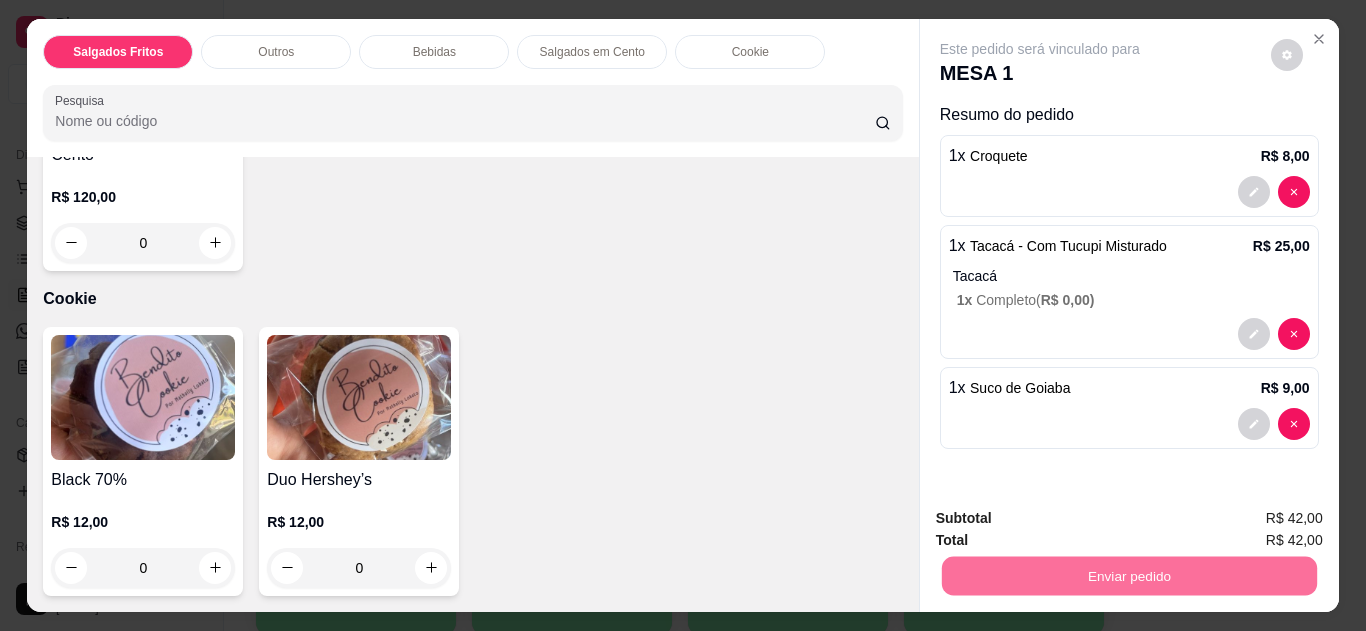 click on "Não registrar e enviar pedido" at bounding box center (1063, 519) 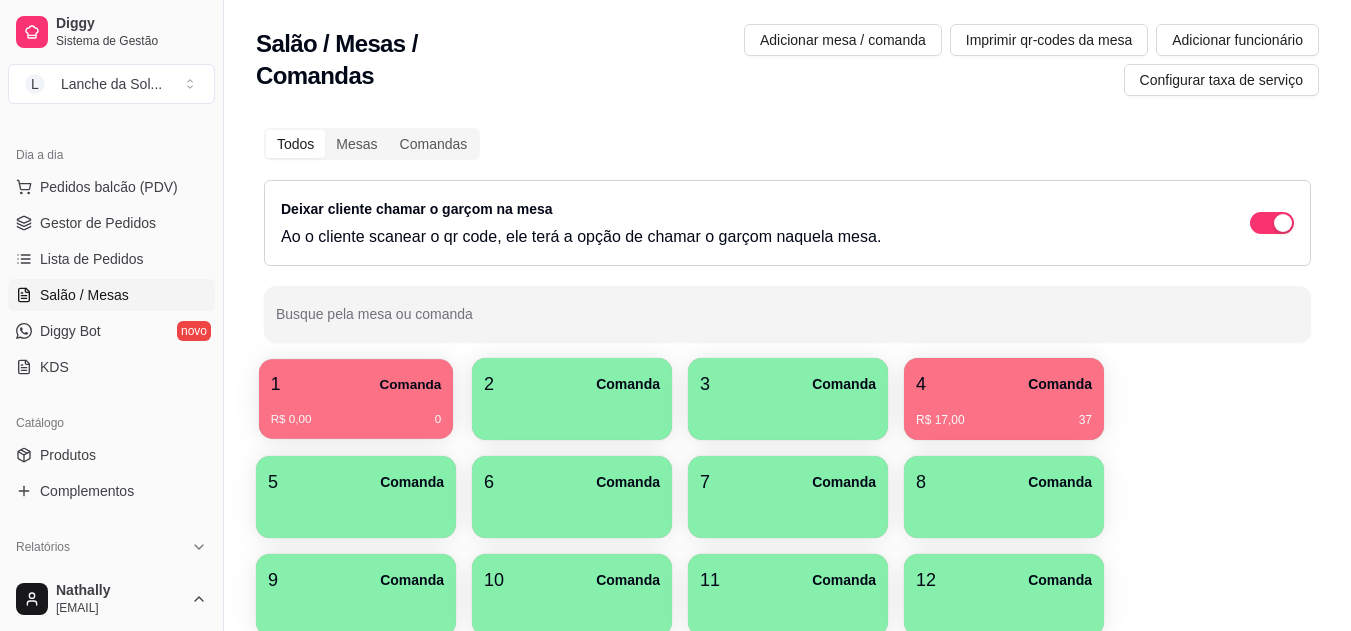click on "1 Comanda" at bounding box center (356, 384) 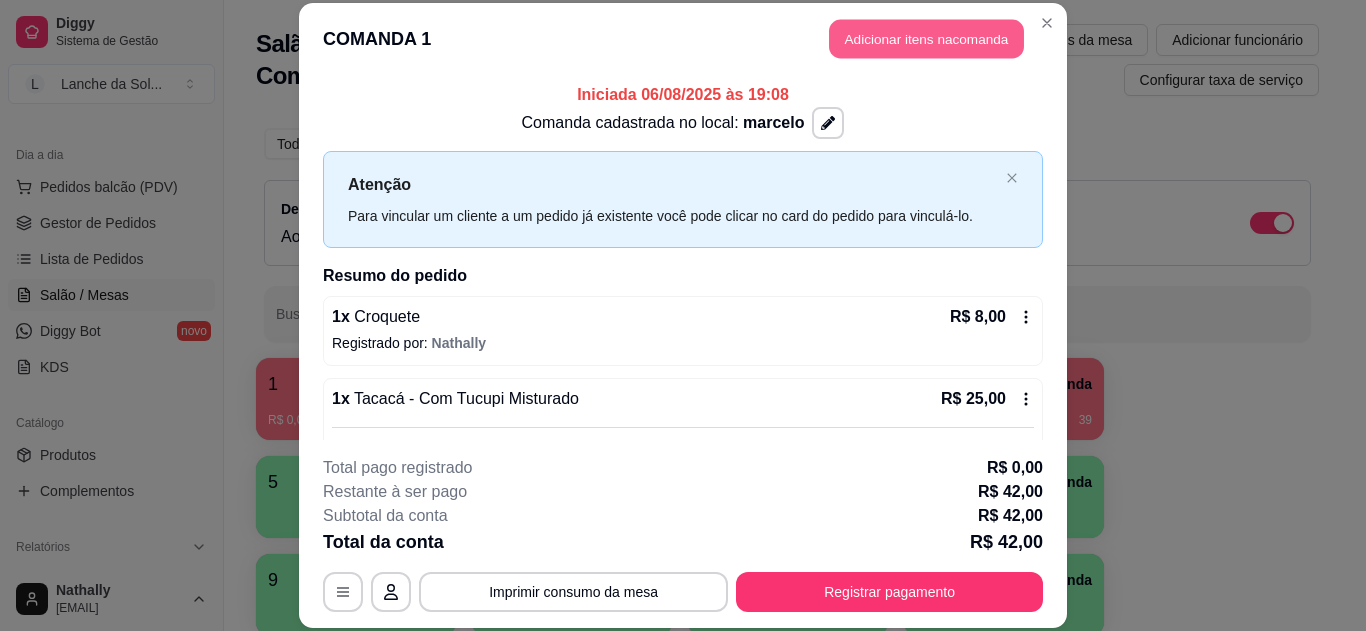 click on "Adicionar itens na  comanda" at bounding box center [926, 39] 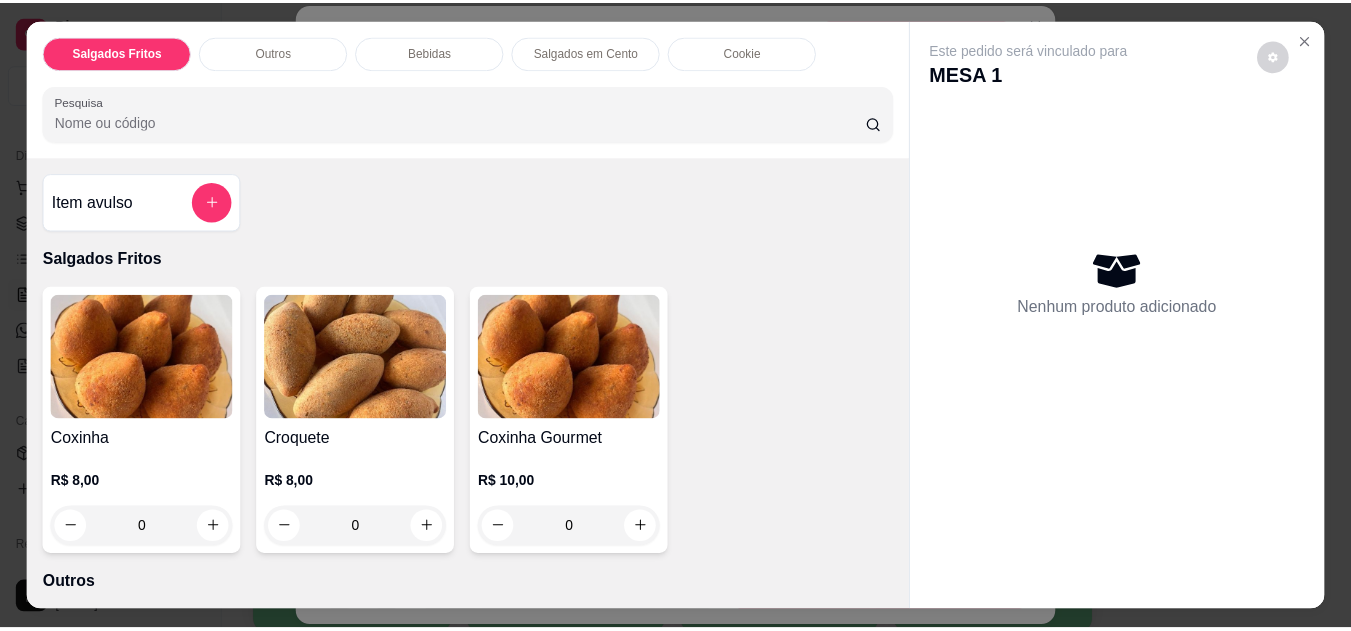 scroll, scrollTop: 56, scrollLeft: 0, axis: vertical 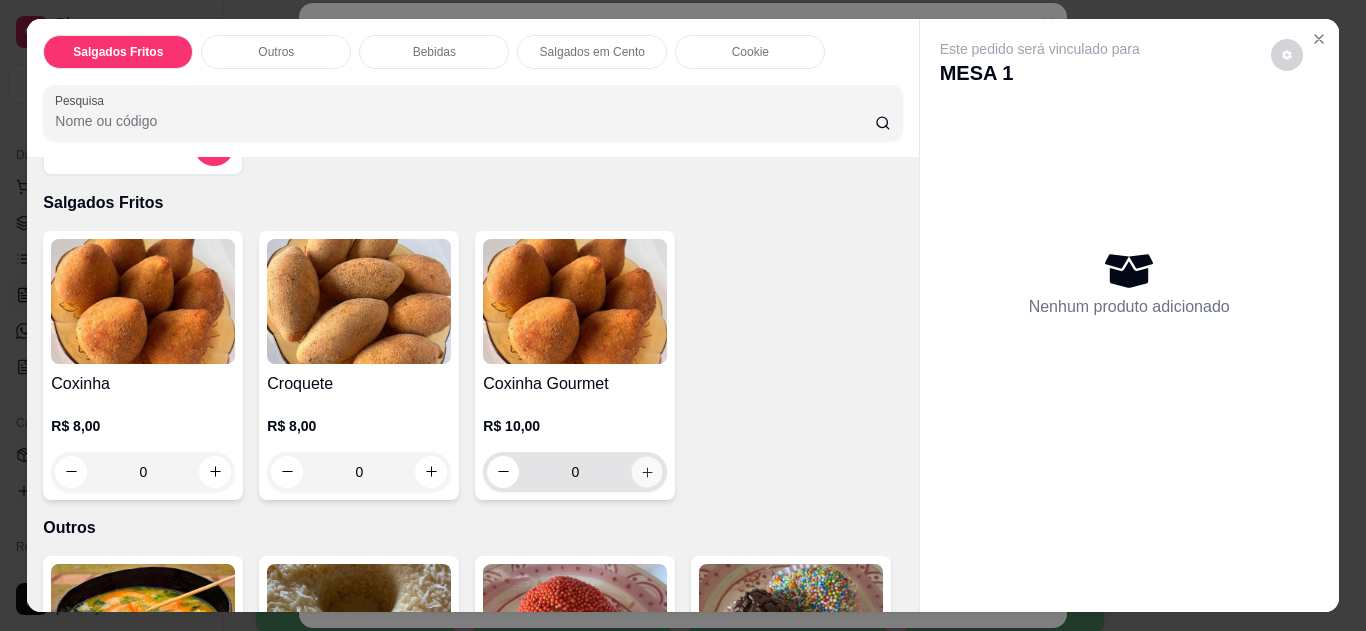 click 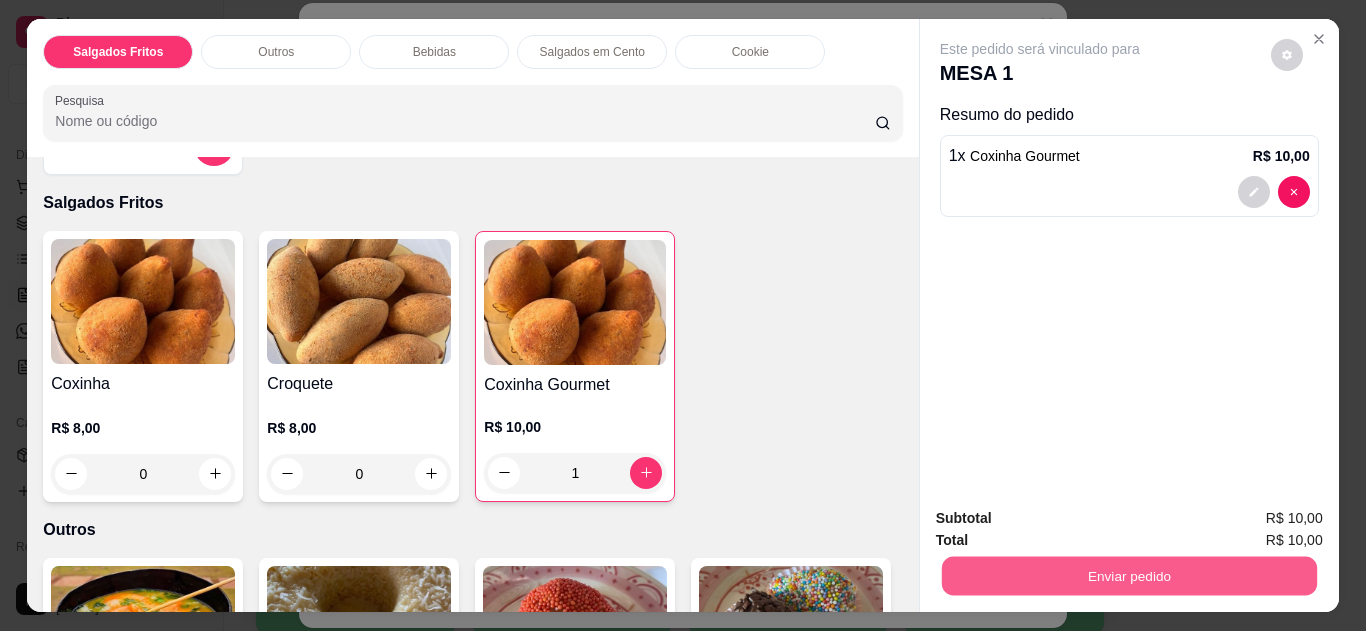 click on "Enviar pedido" at bounding box center [1128, 576] 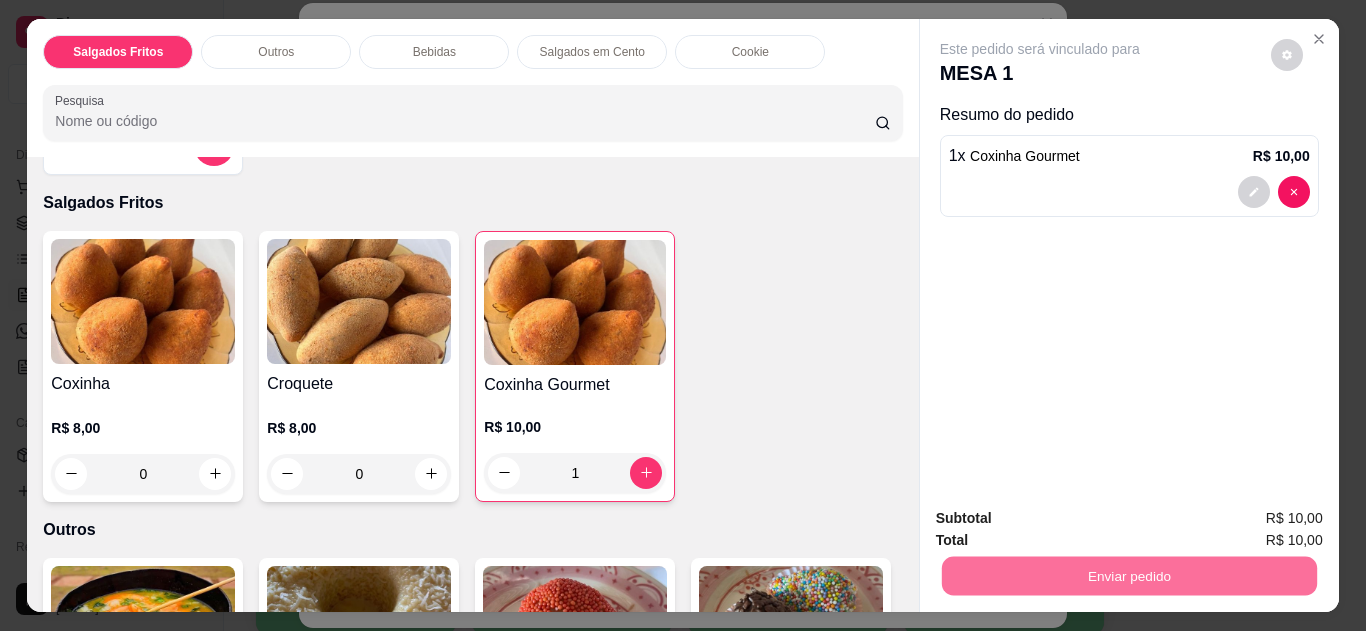 click on "Não registrar e enviar pedido" at bounding box center (1063, 519) 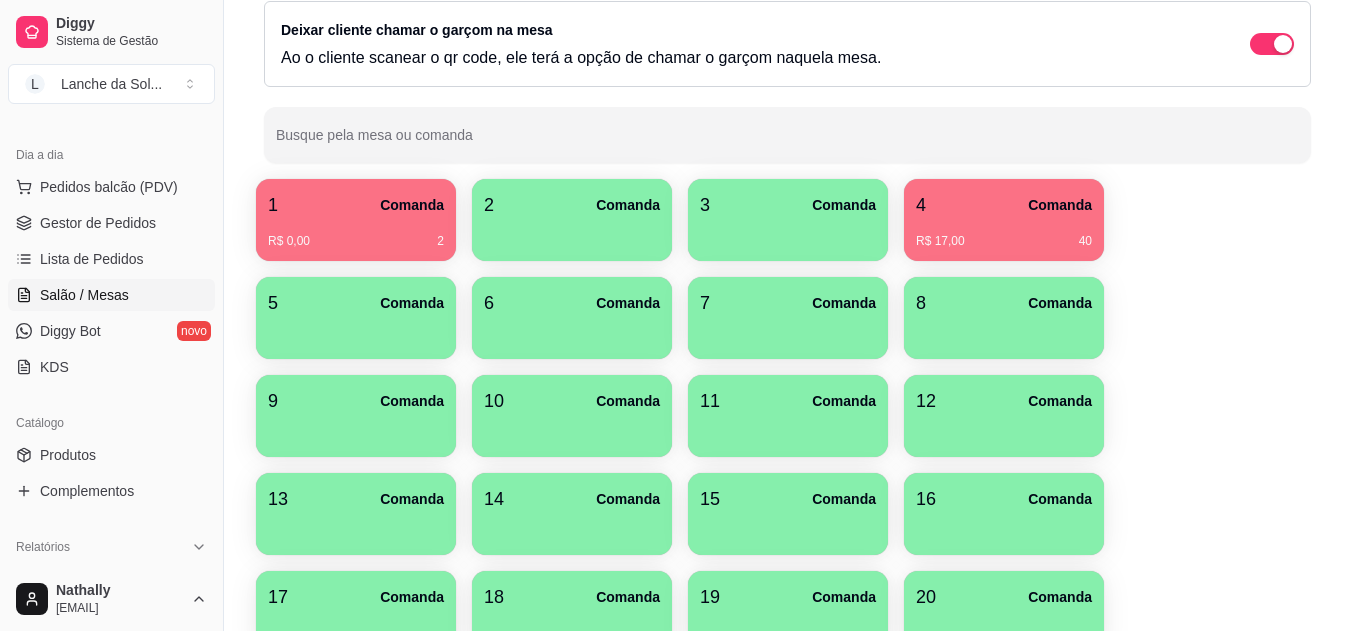 scroll, scrollTop: 0, scrollLeft: 0, axis: both 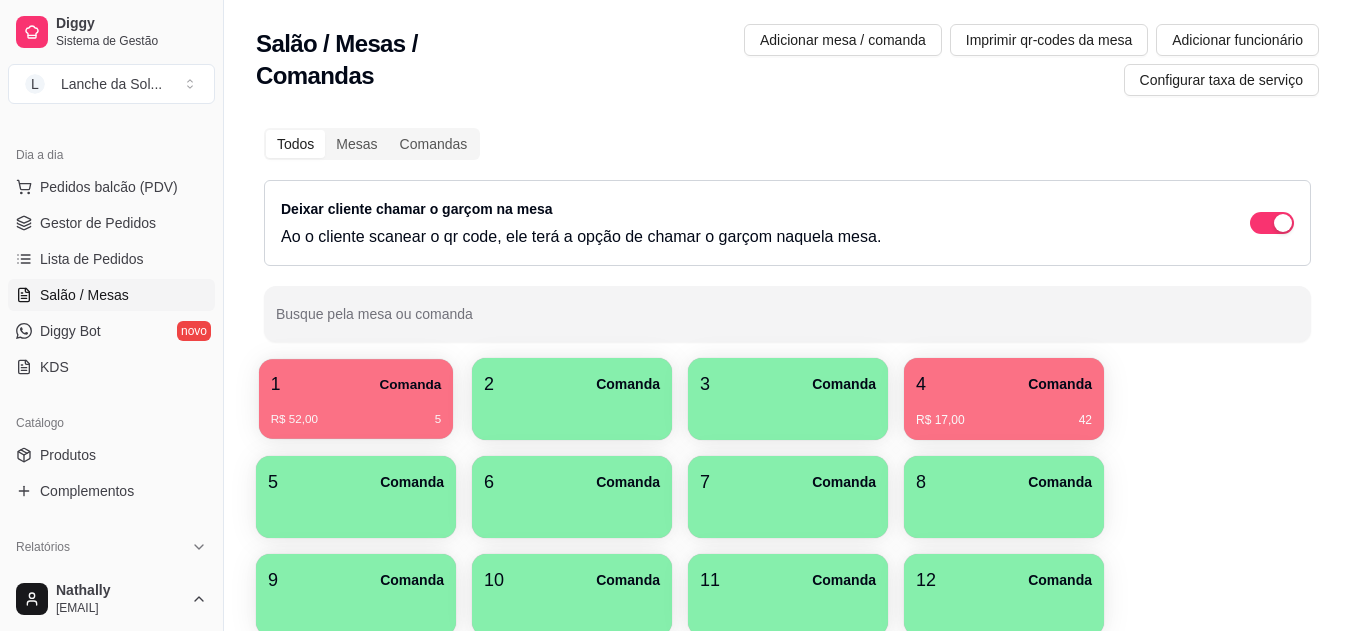 click on "R$ 52,00 5" at bounding box center [356, 412] 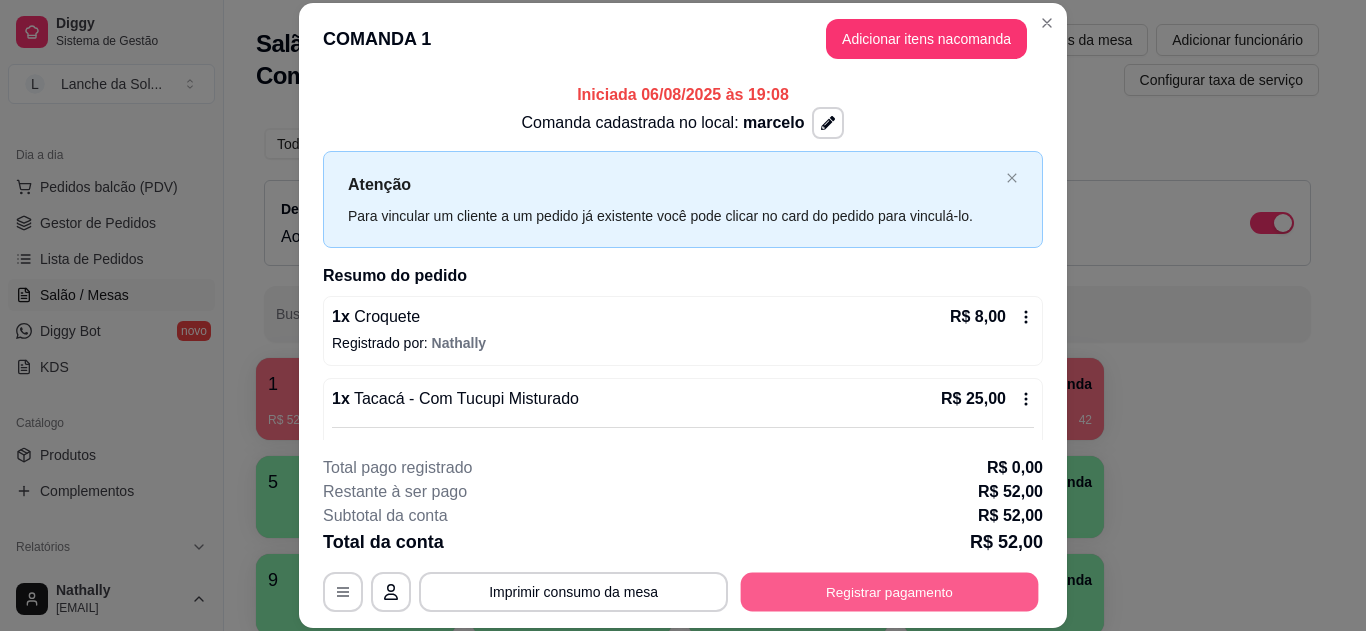 click on "Registrar pagamento" at bounding box center [890, 591] 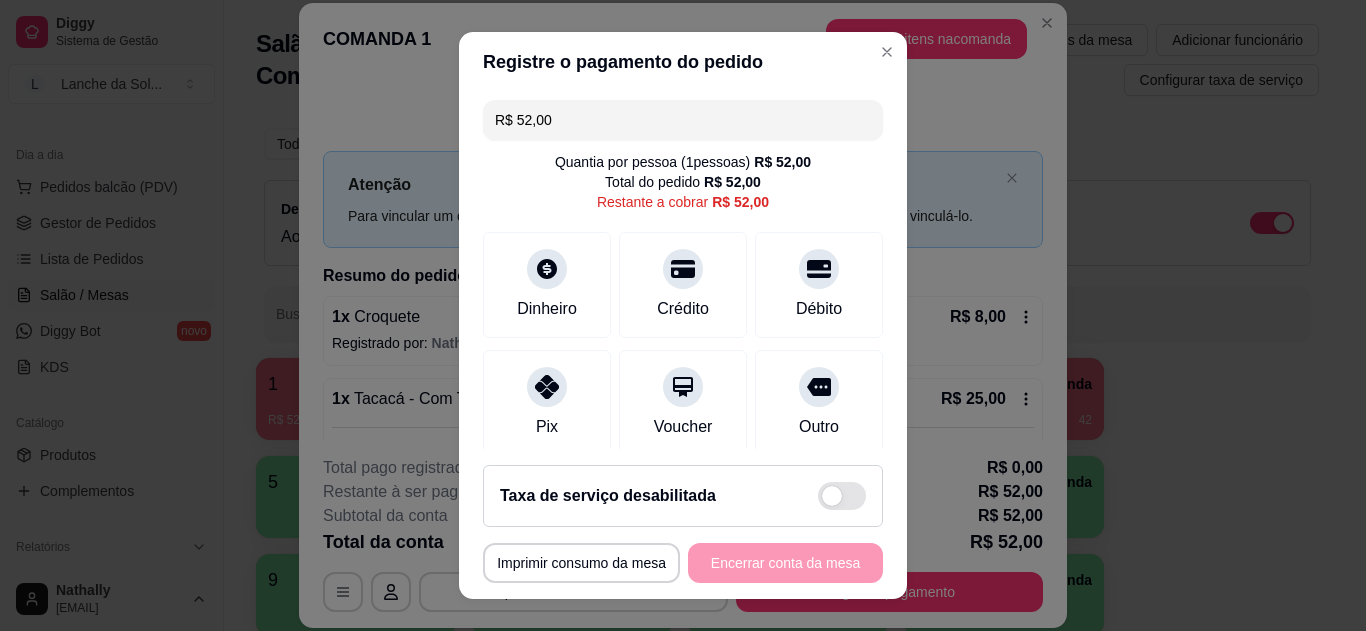 click on "Pix" at bounding box center (547, 403) 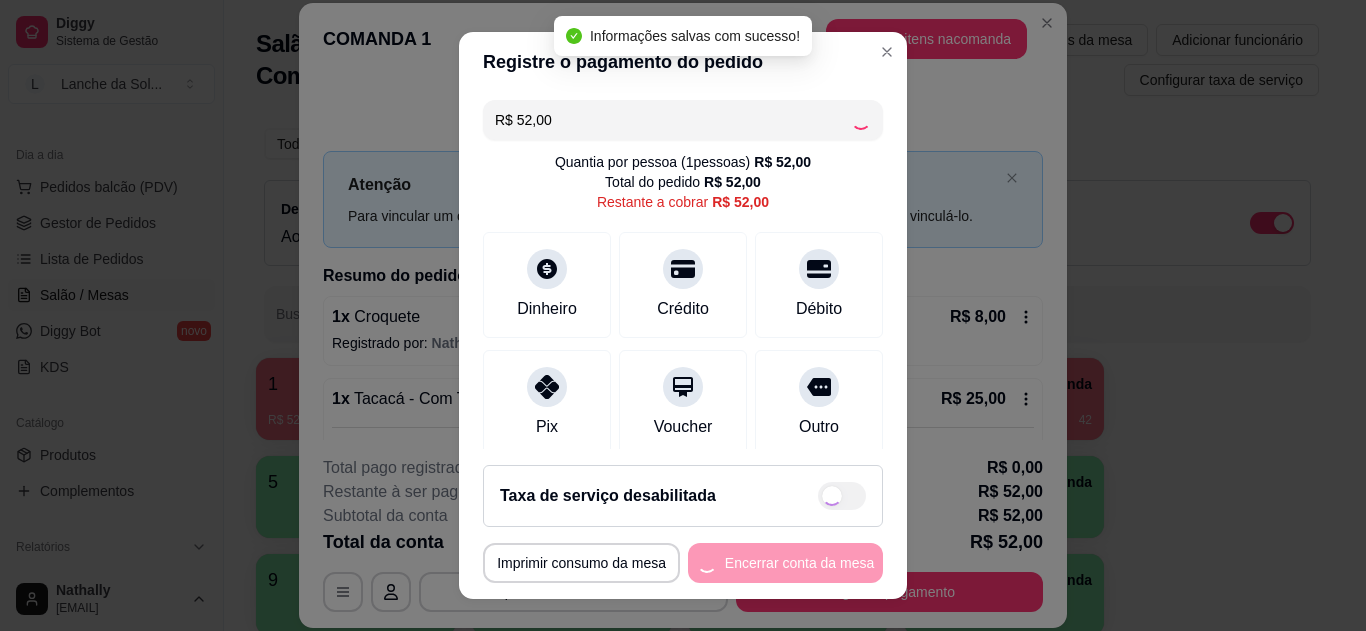 type on "R$ 0,00" 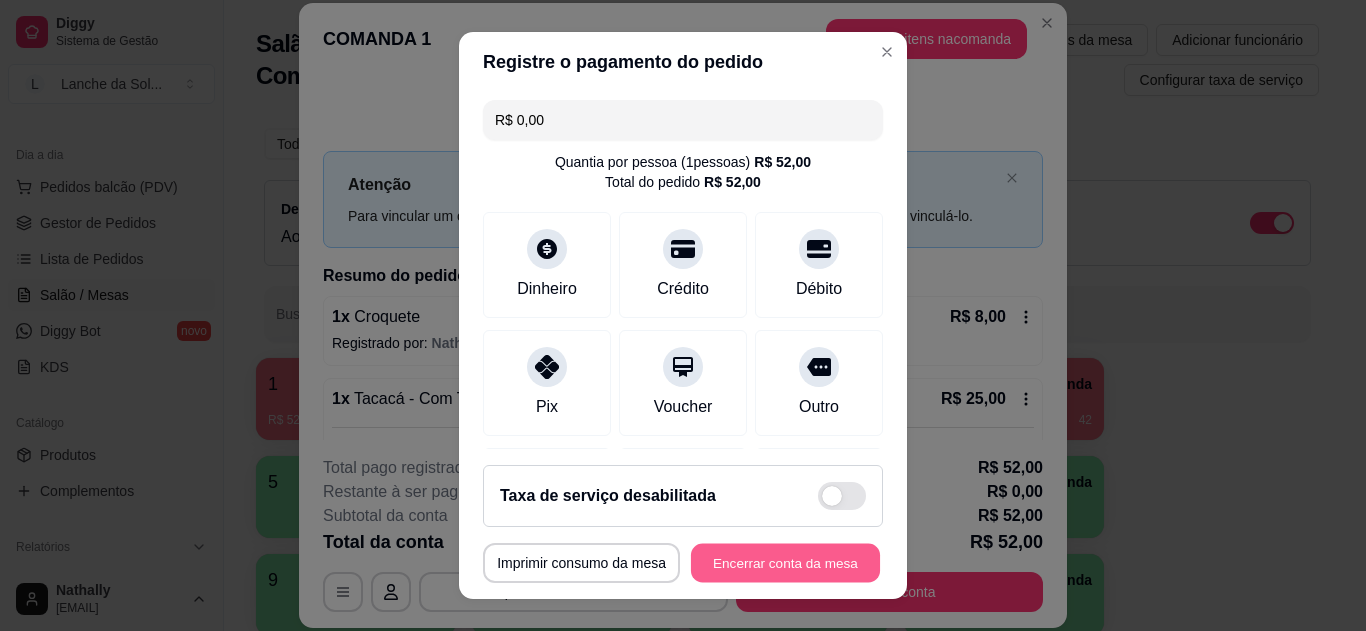 click on "Encerrar conta da mesa" at bounding box center (785, 563) 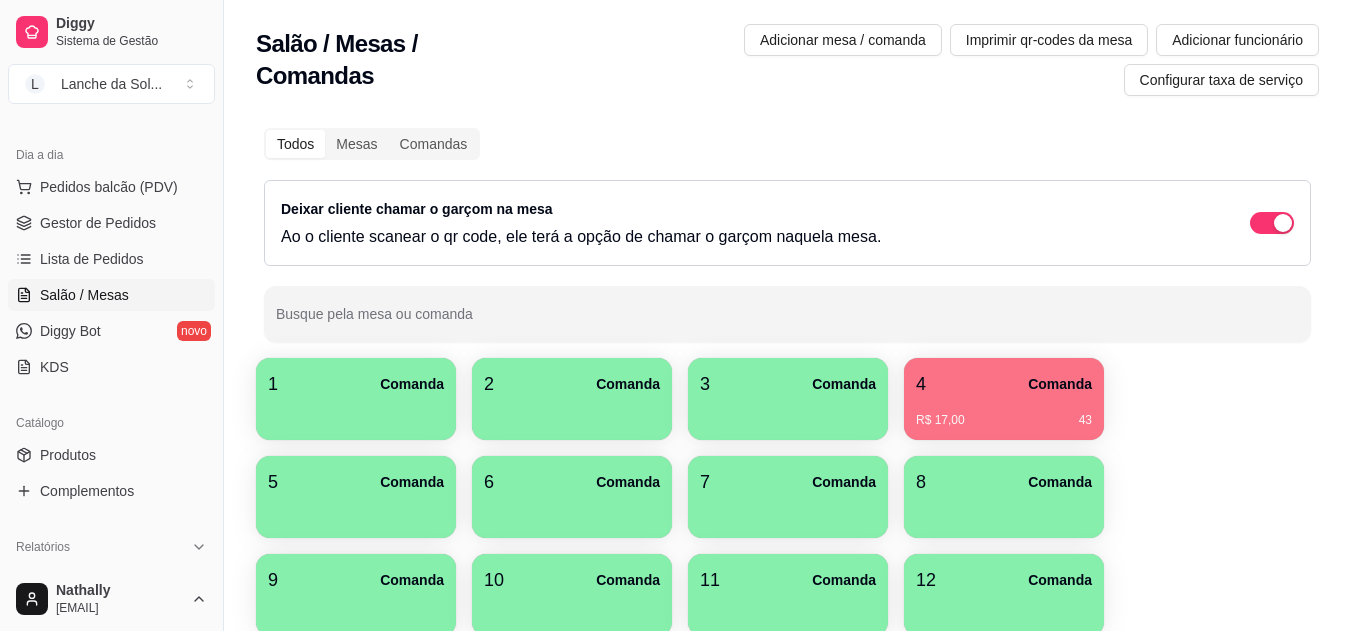click on "R$ 17,00 43" at bounding box center (1004, 420) 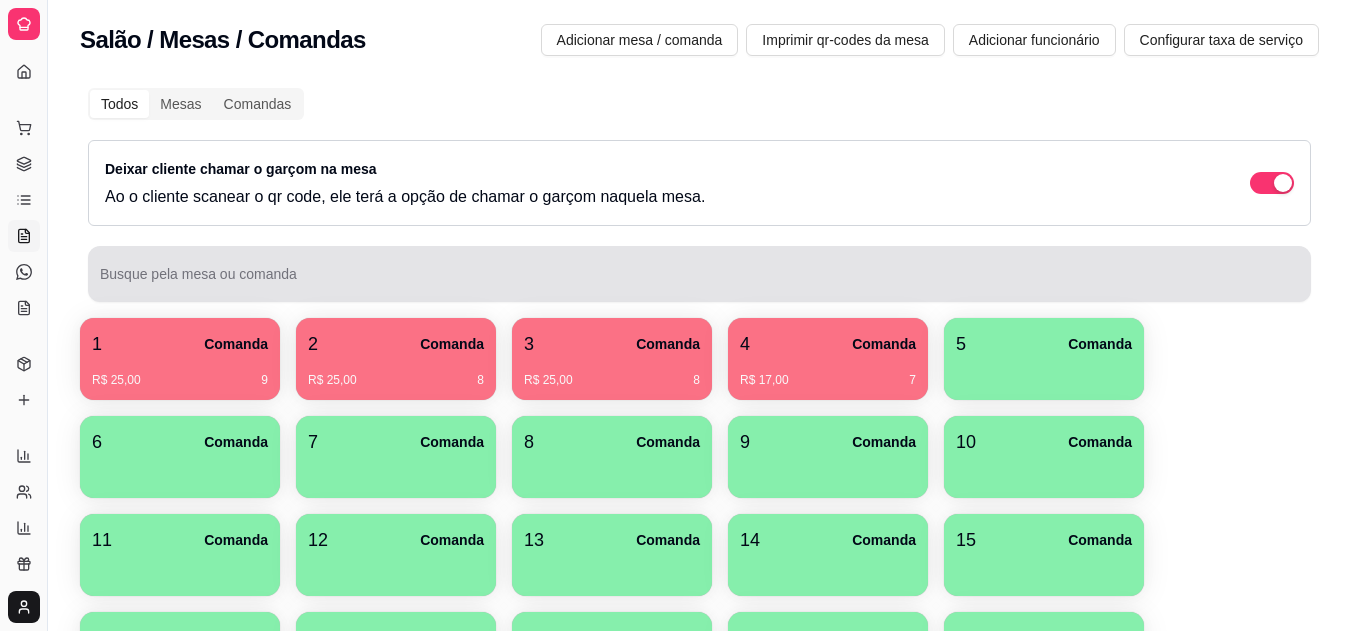 scroll, scrollTop: 0, scrollLeft: 0, axis: both 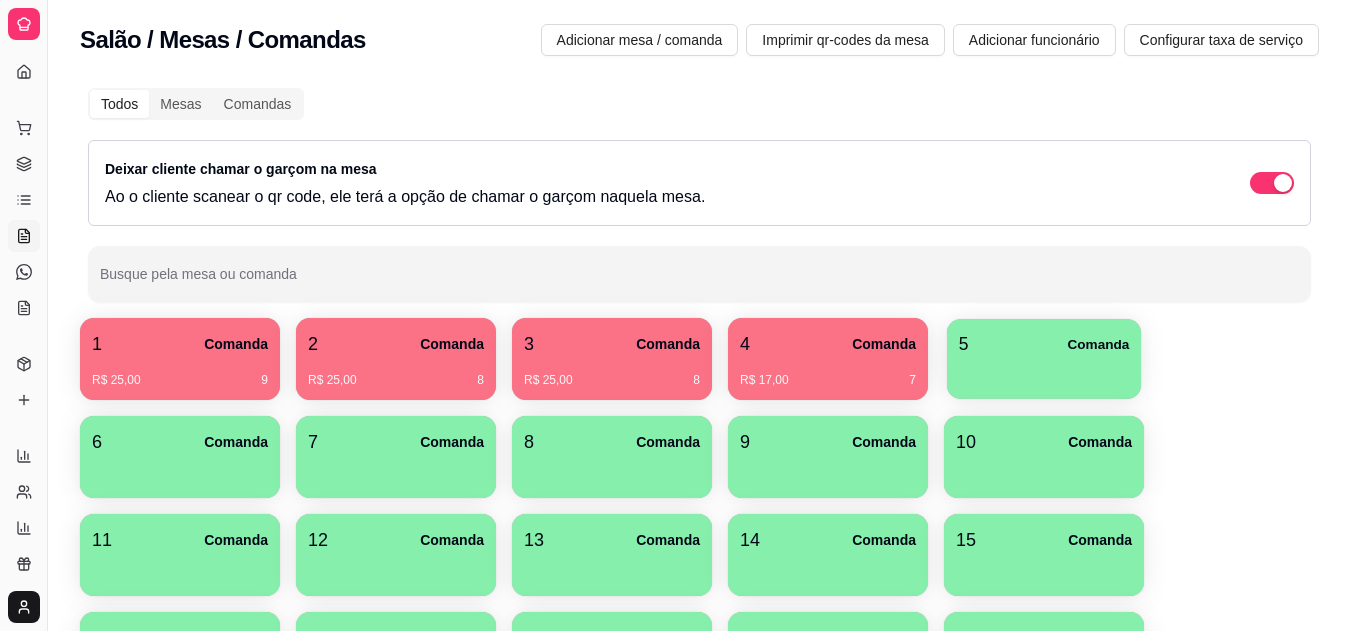 click at bounding box center [1044, 372] 